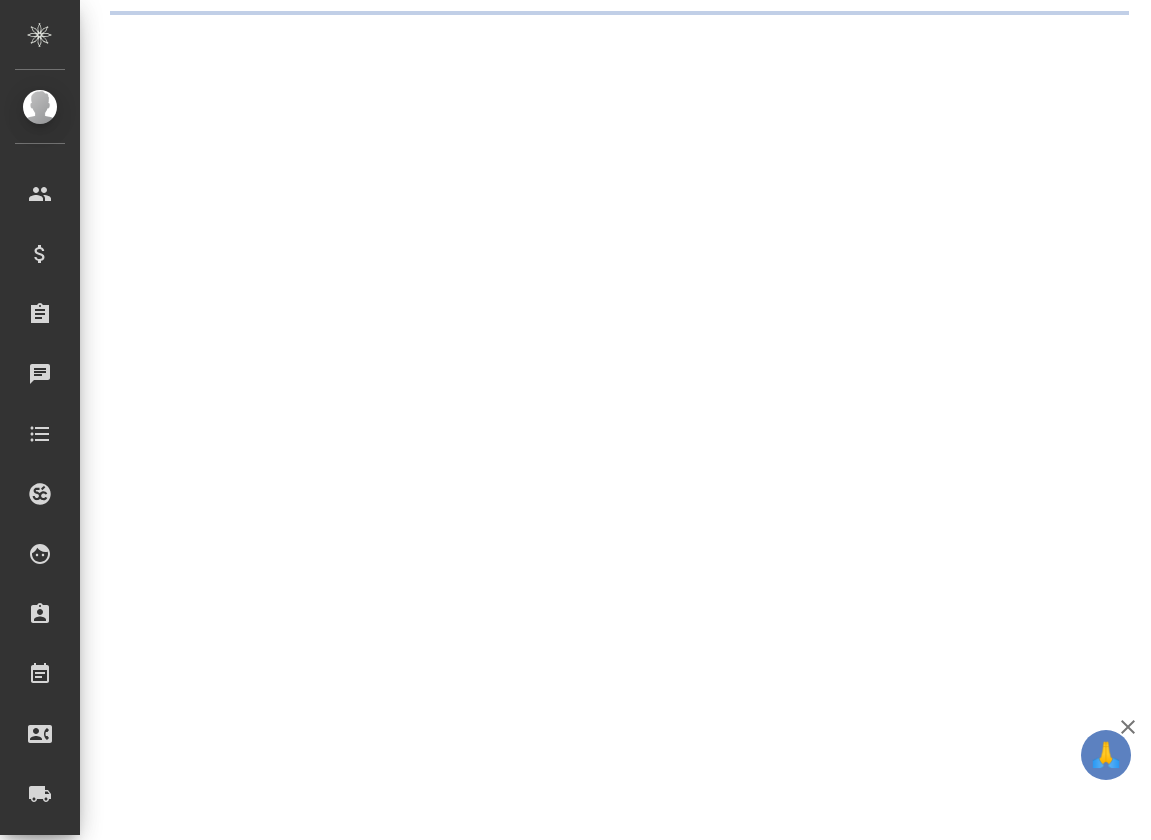 scroll, scrollTop: 0, scrollLeft: 0, axis: both 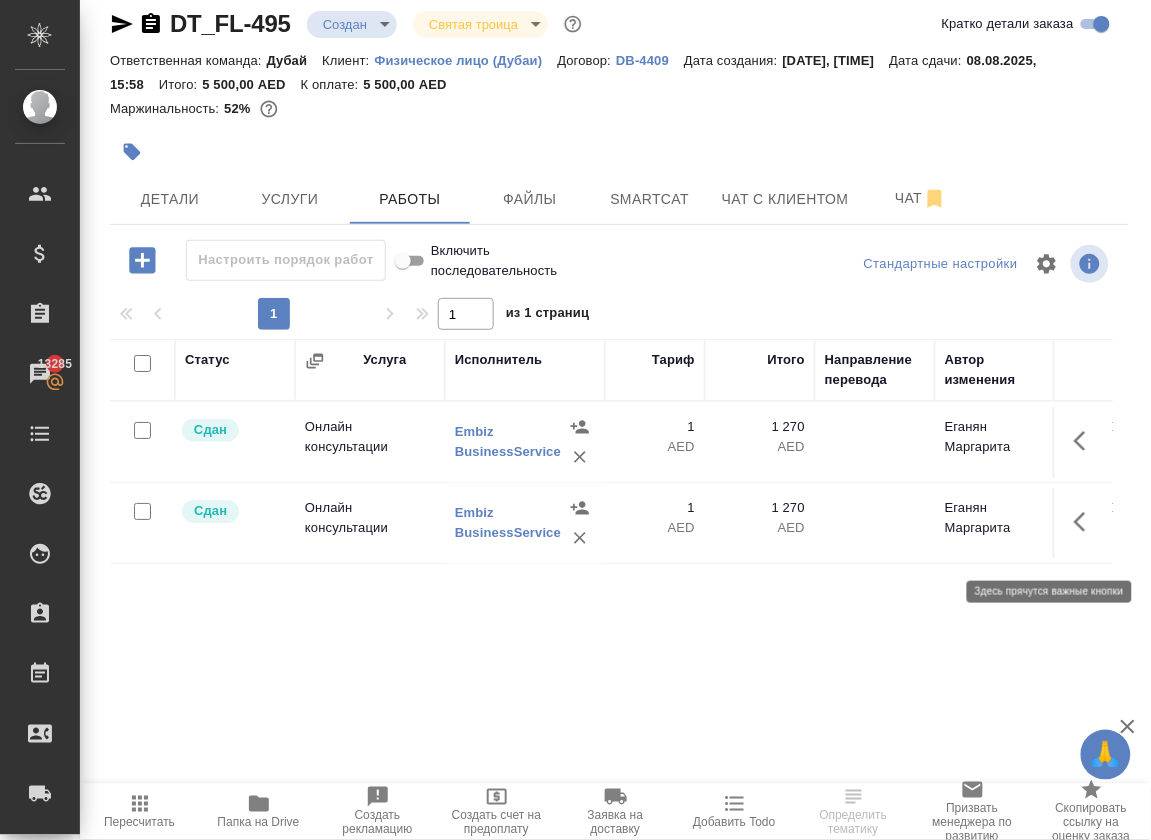 click 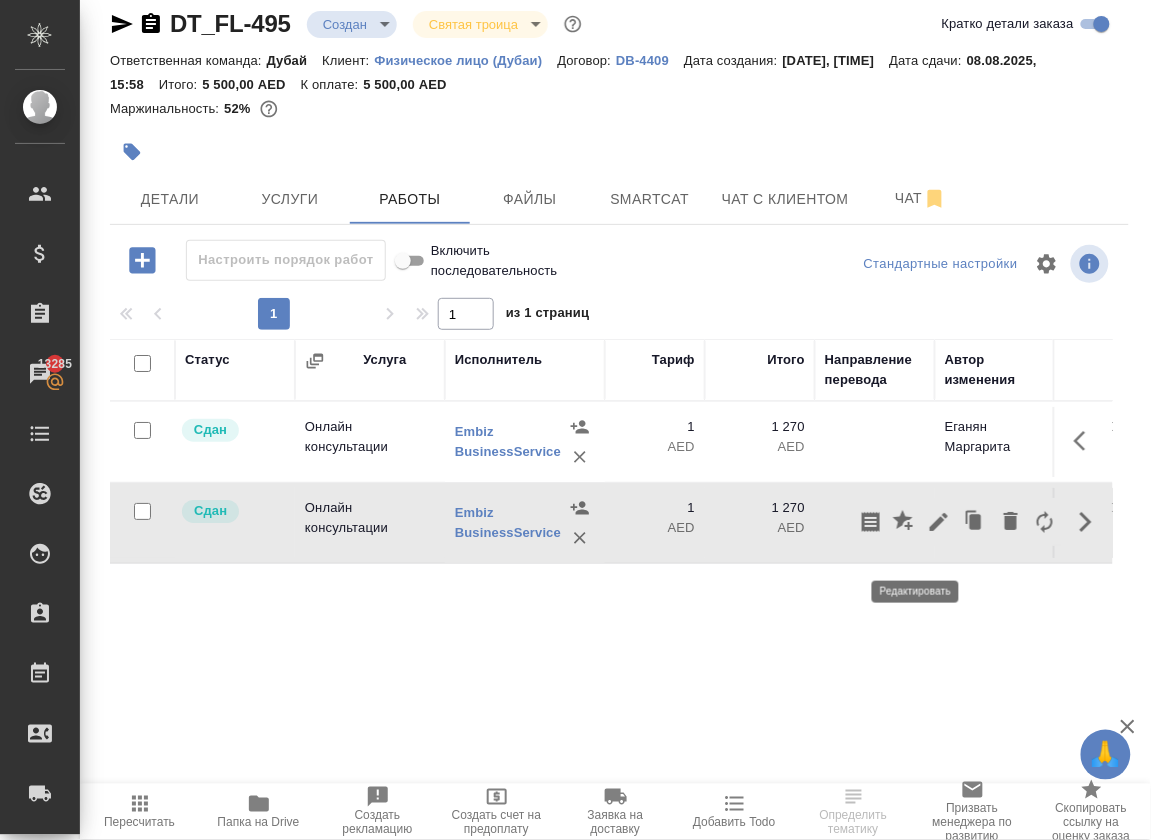 click 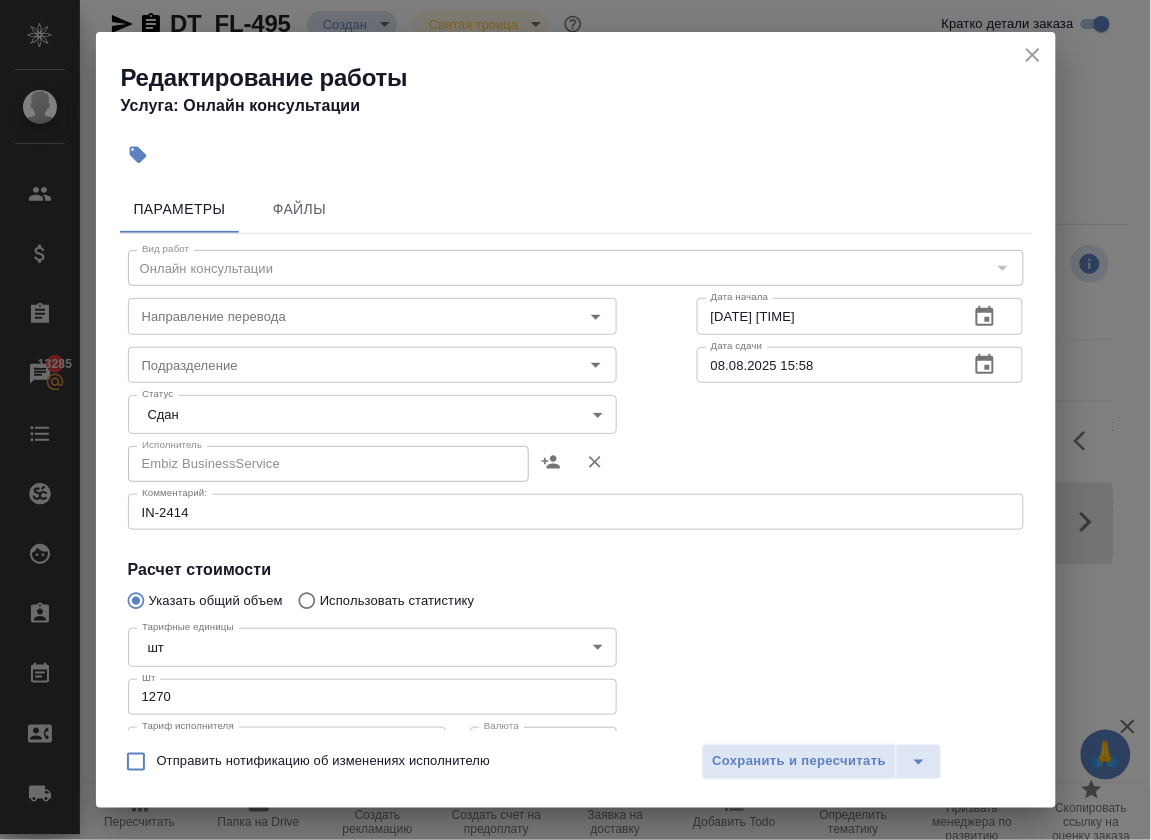click 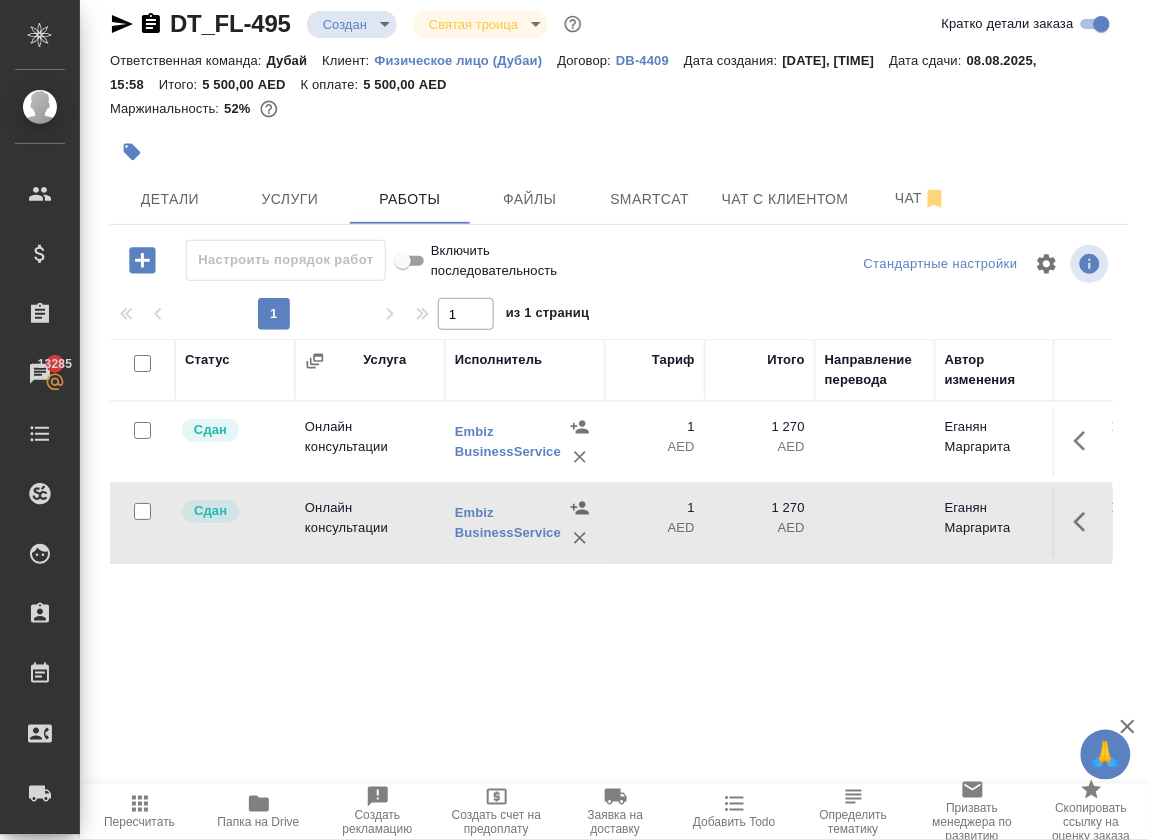 click 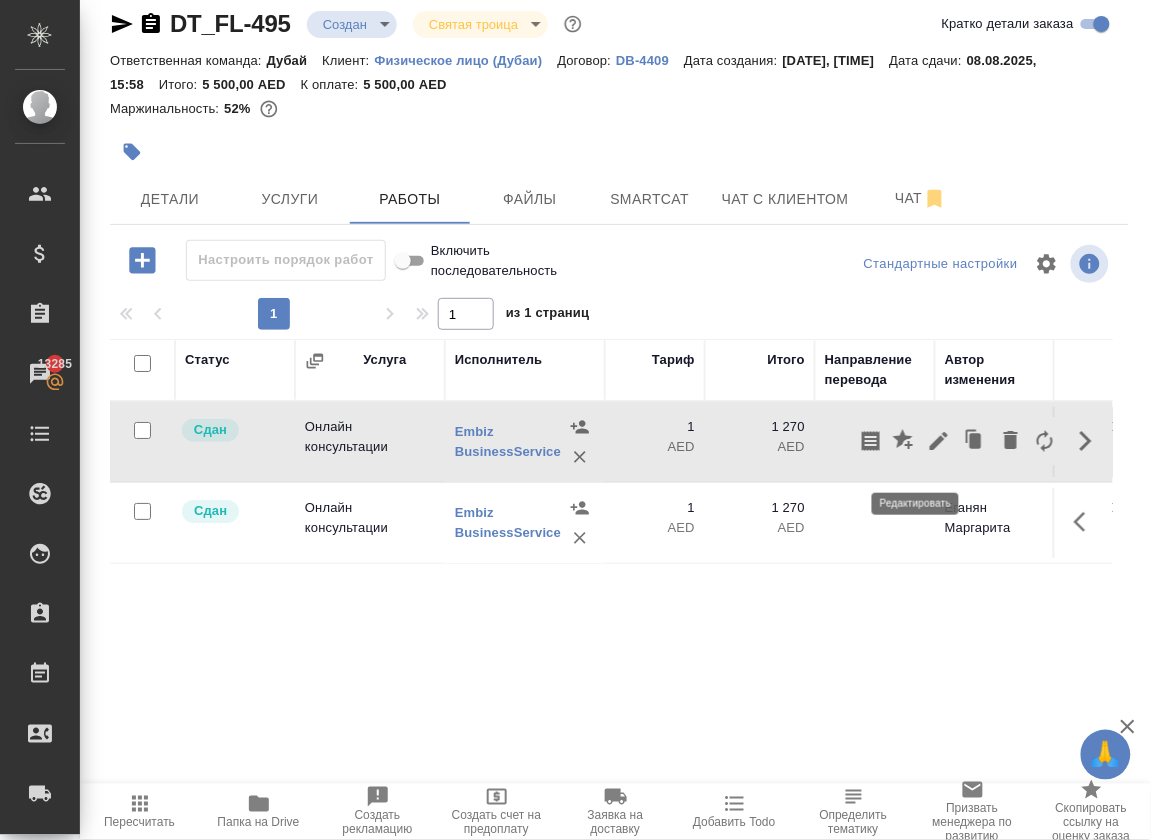 click 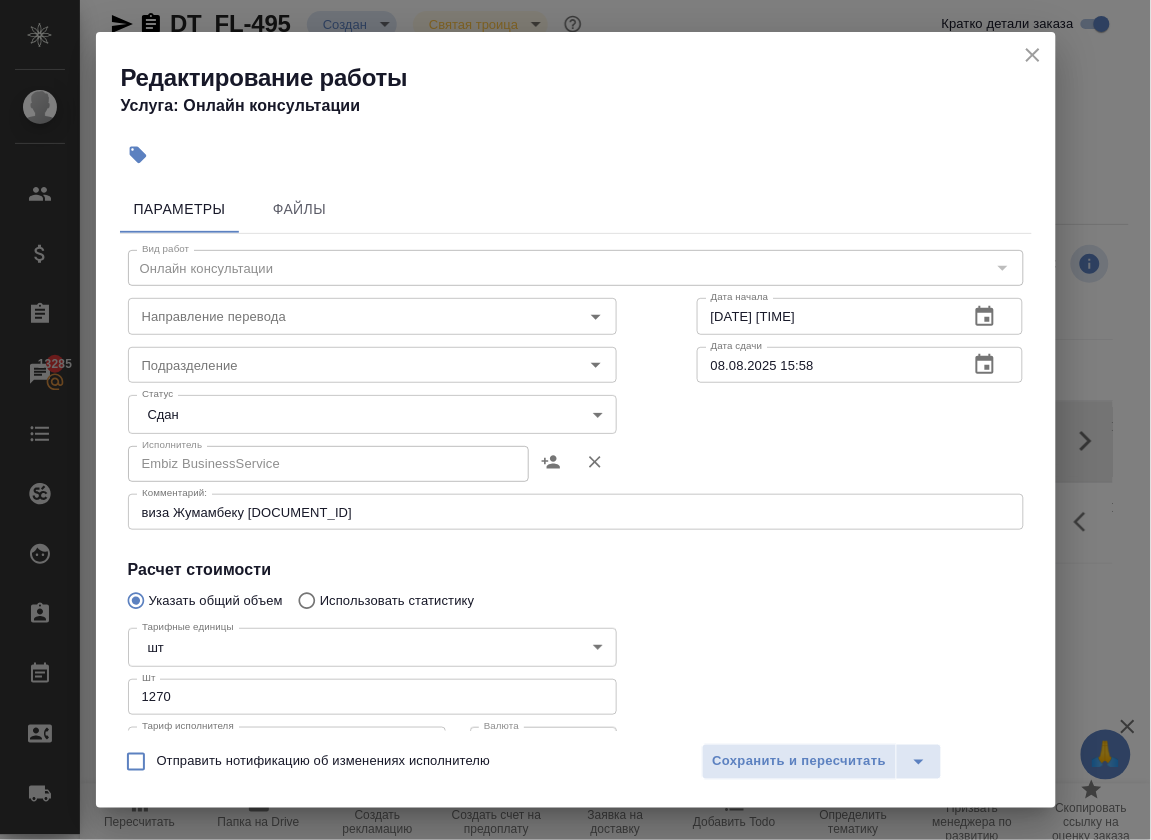 click 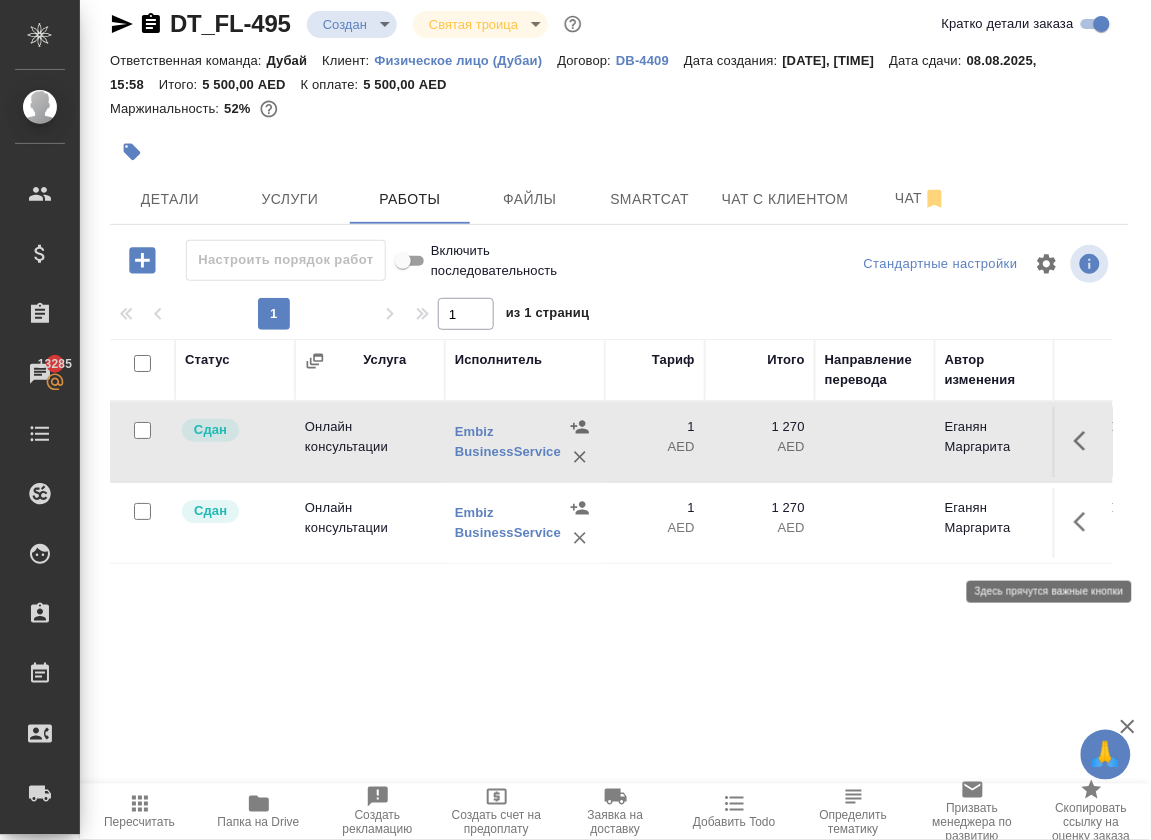click at bounding box center [1086, 522] 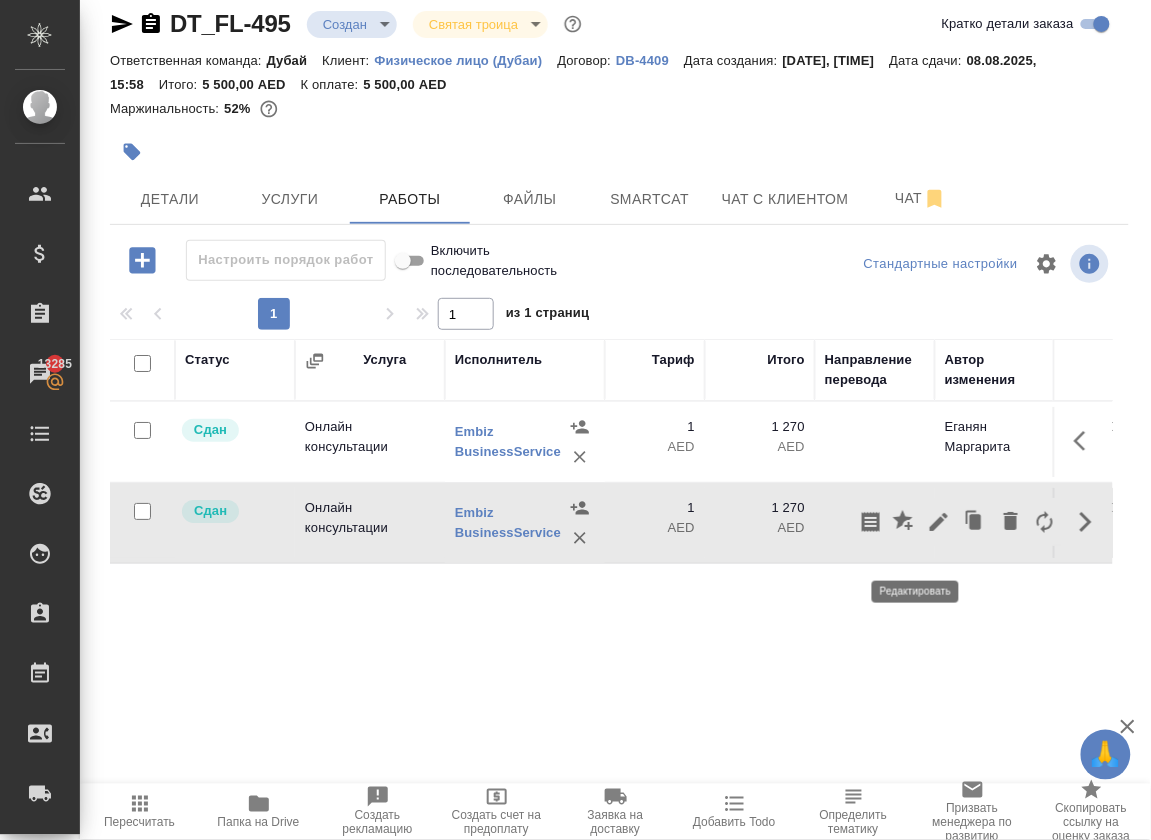 click 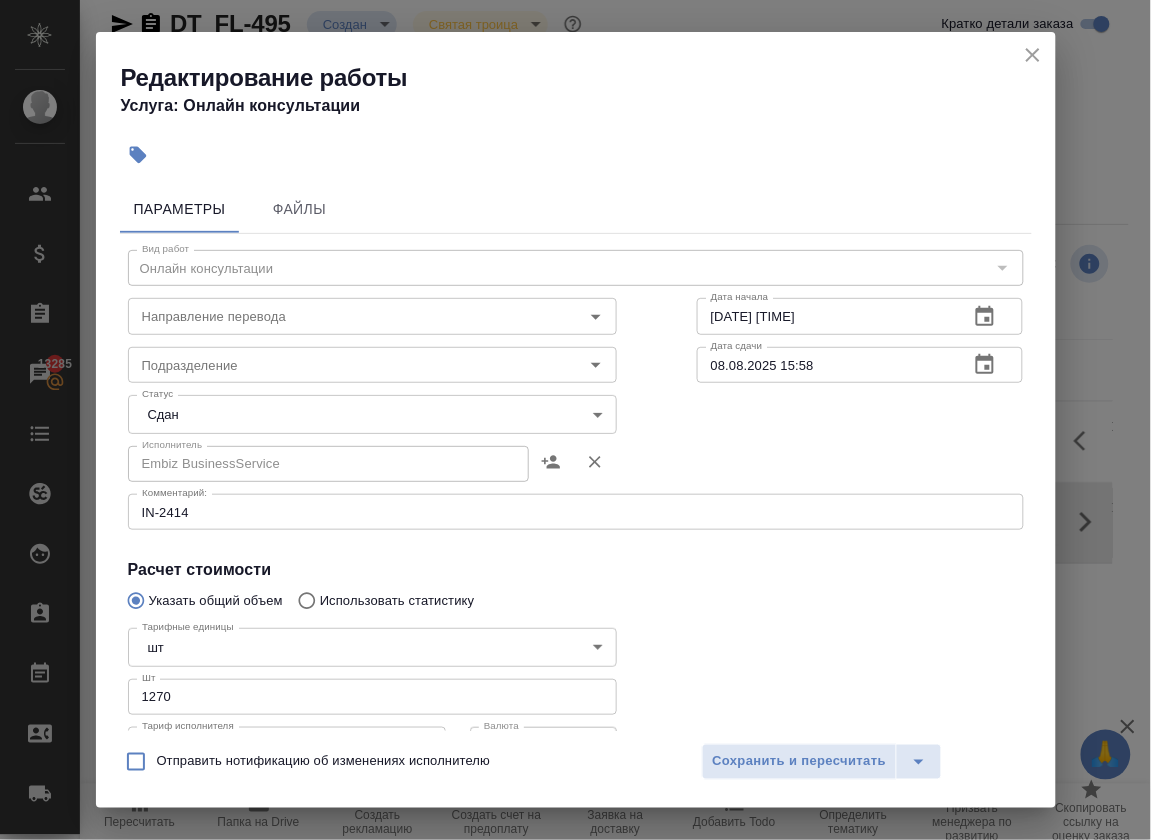 click 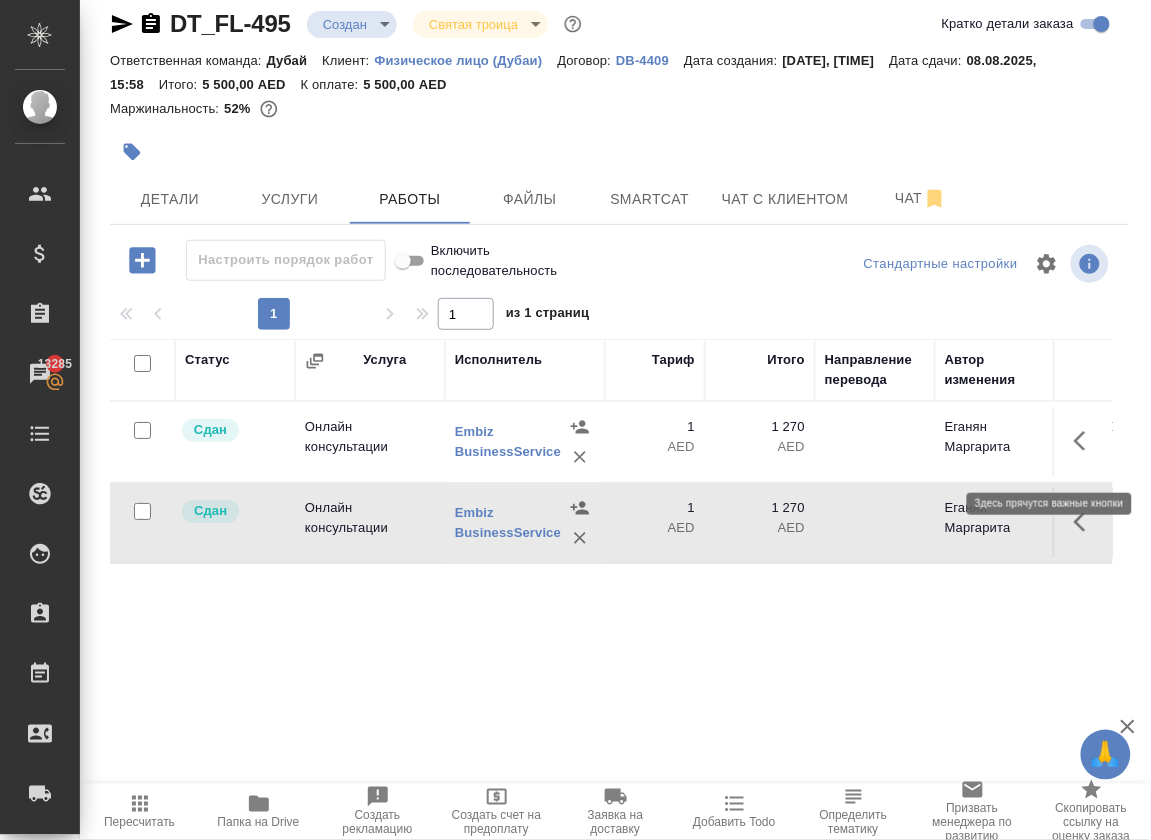 click 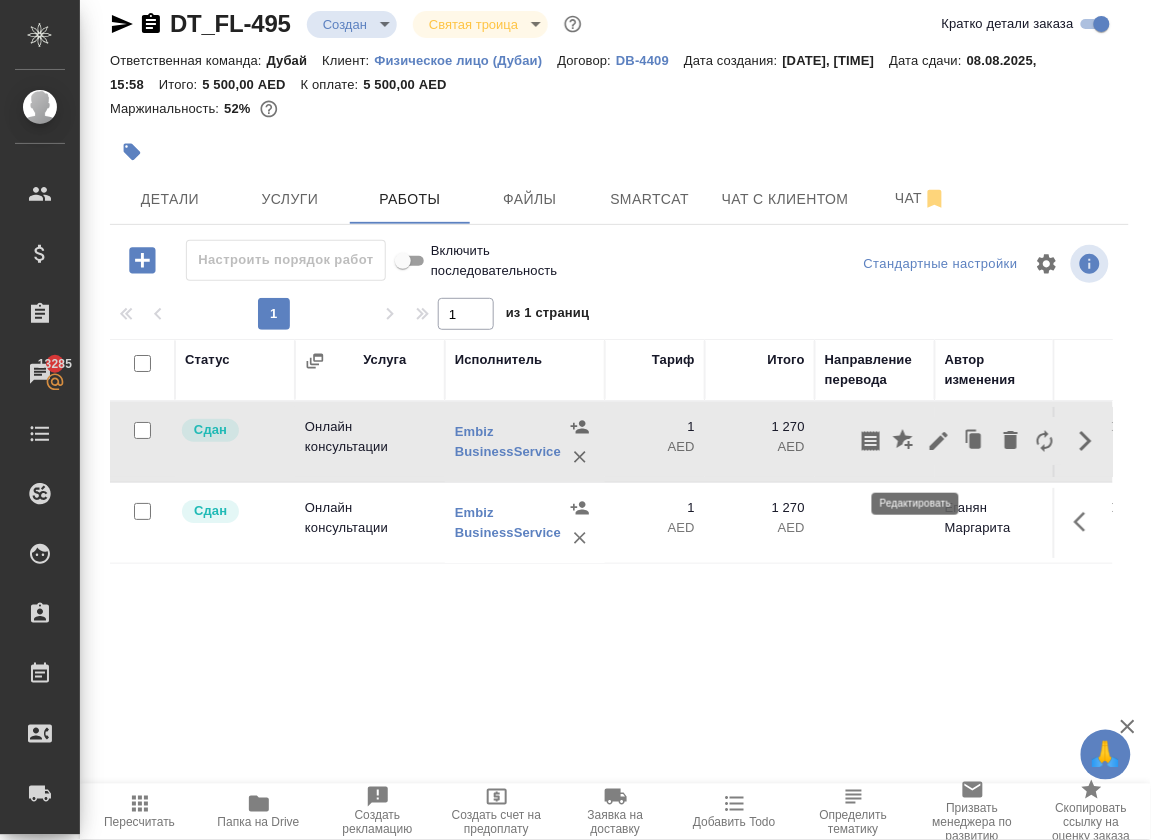 click 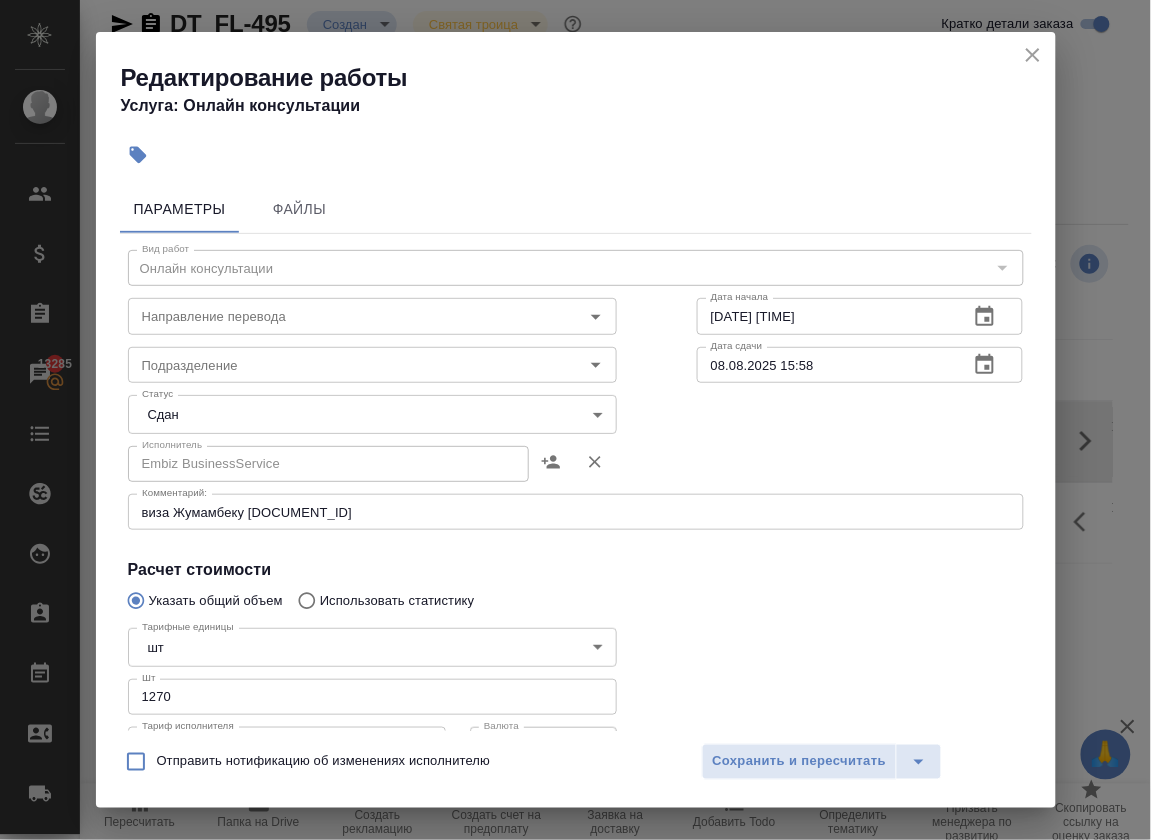 click 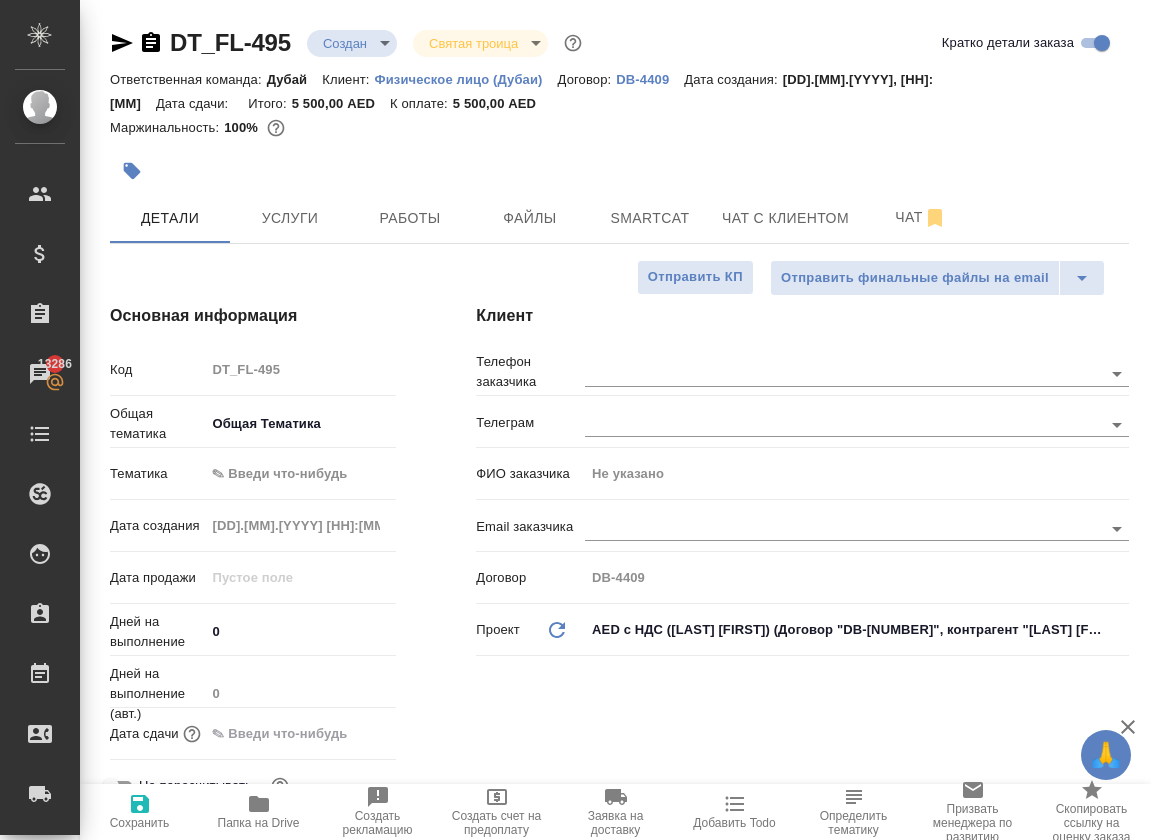 select on "RU" 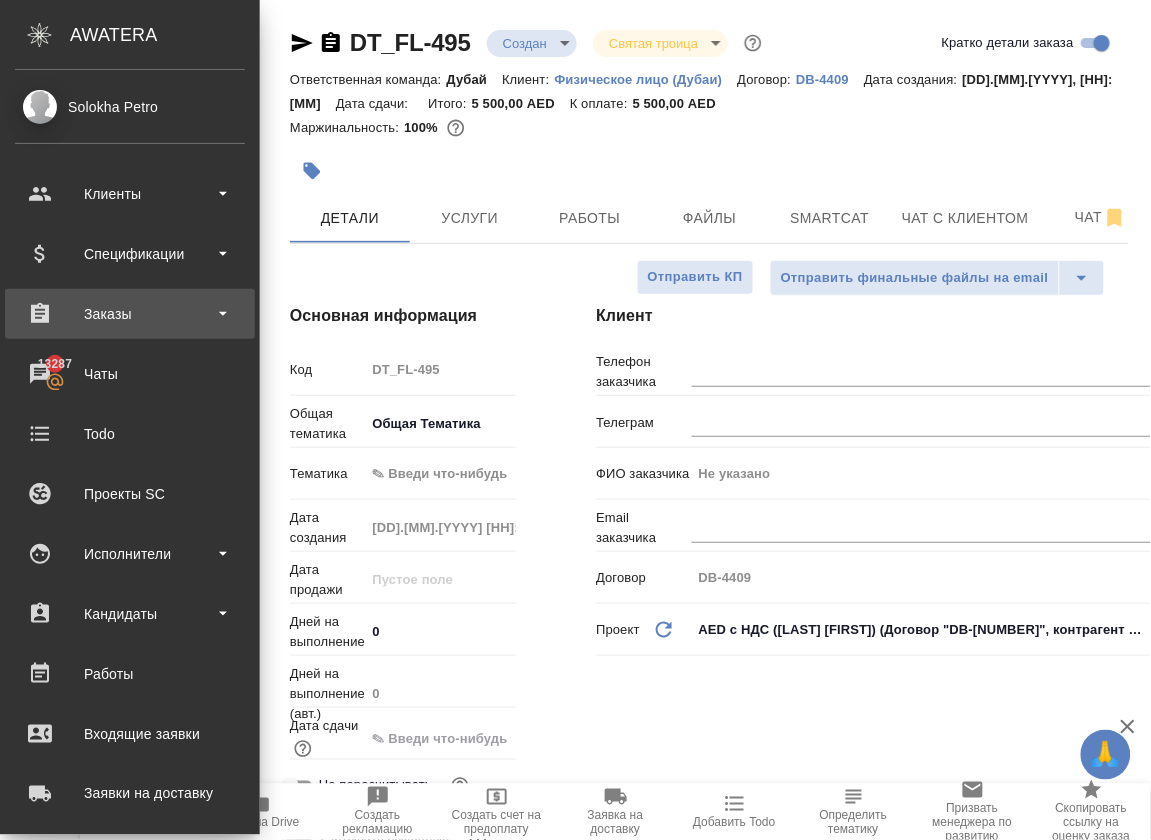 click on "Заказы" at bounding box center [130, 314] 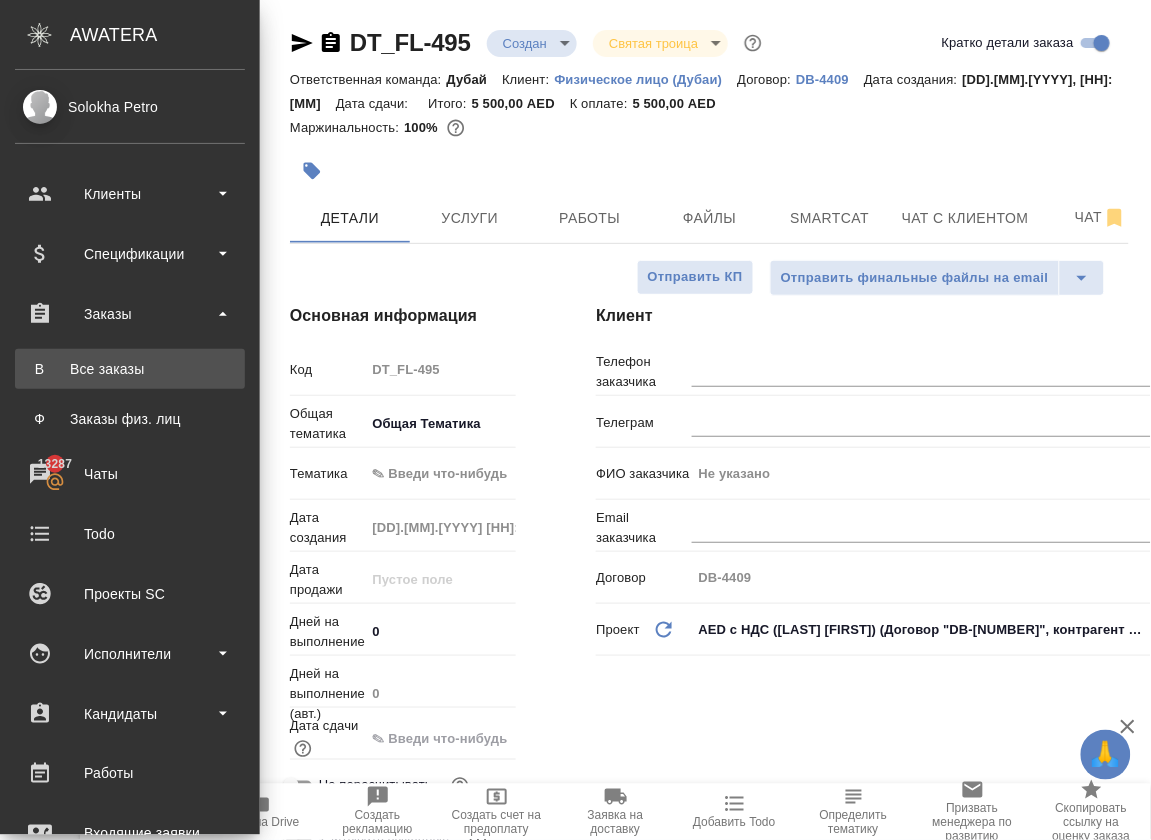 click on "Все заказы" at bounding box center [130, 369] 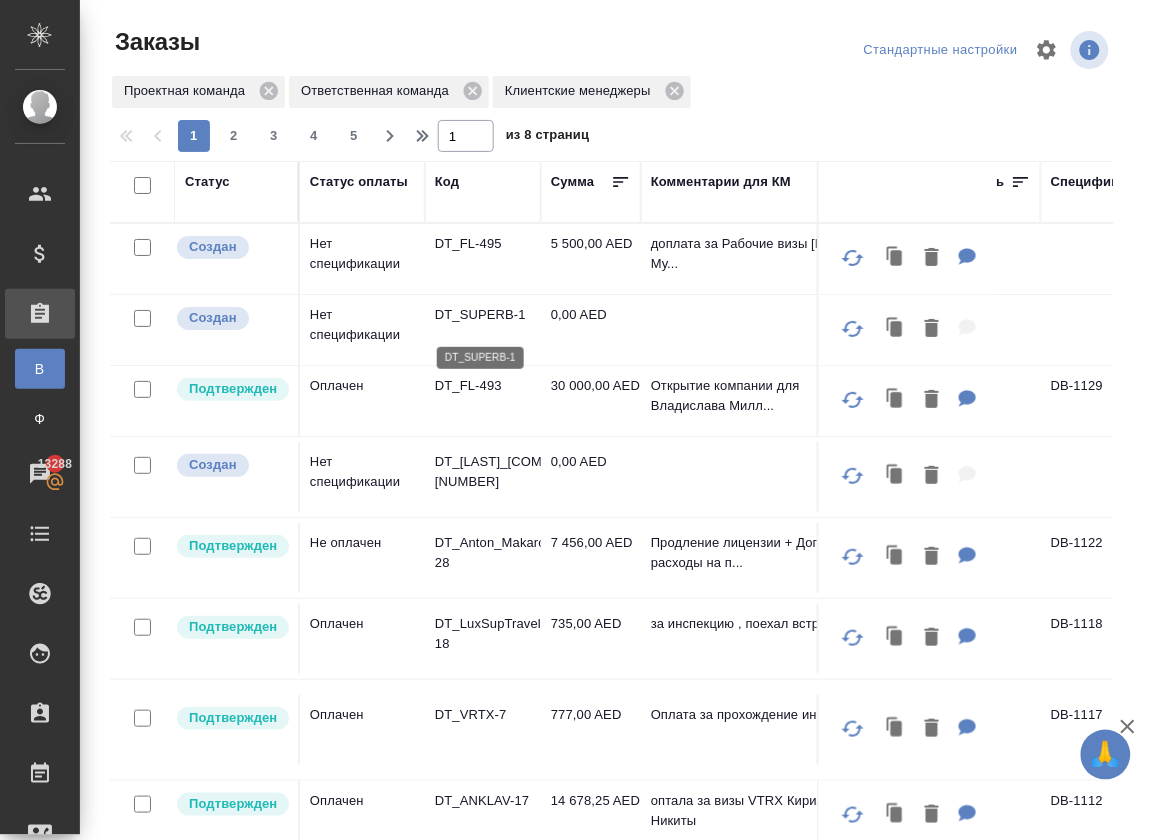 click on "DT_SUPERB-1" at bounding box center (483, 315) 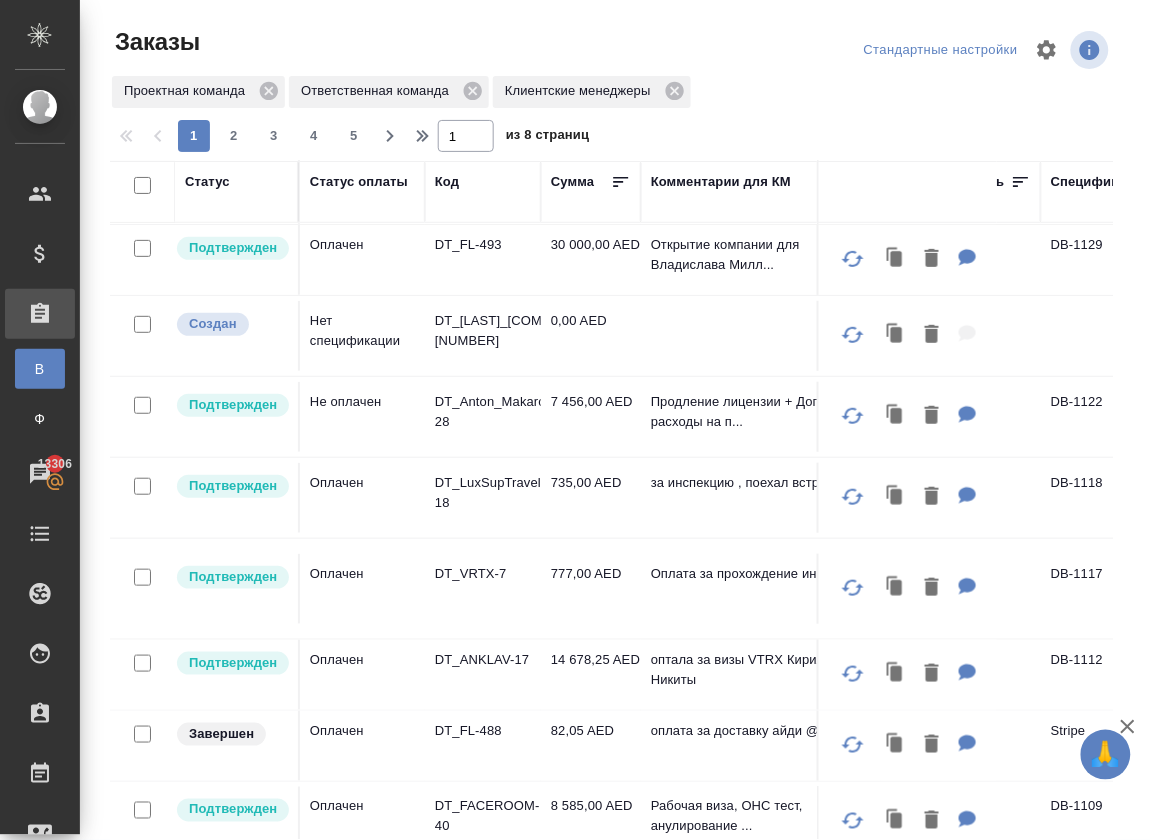 scroll, scrollTop: 141, scrollLeft: 0, axis: vertical 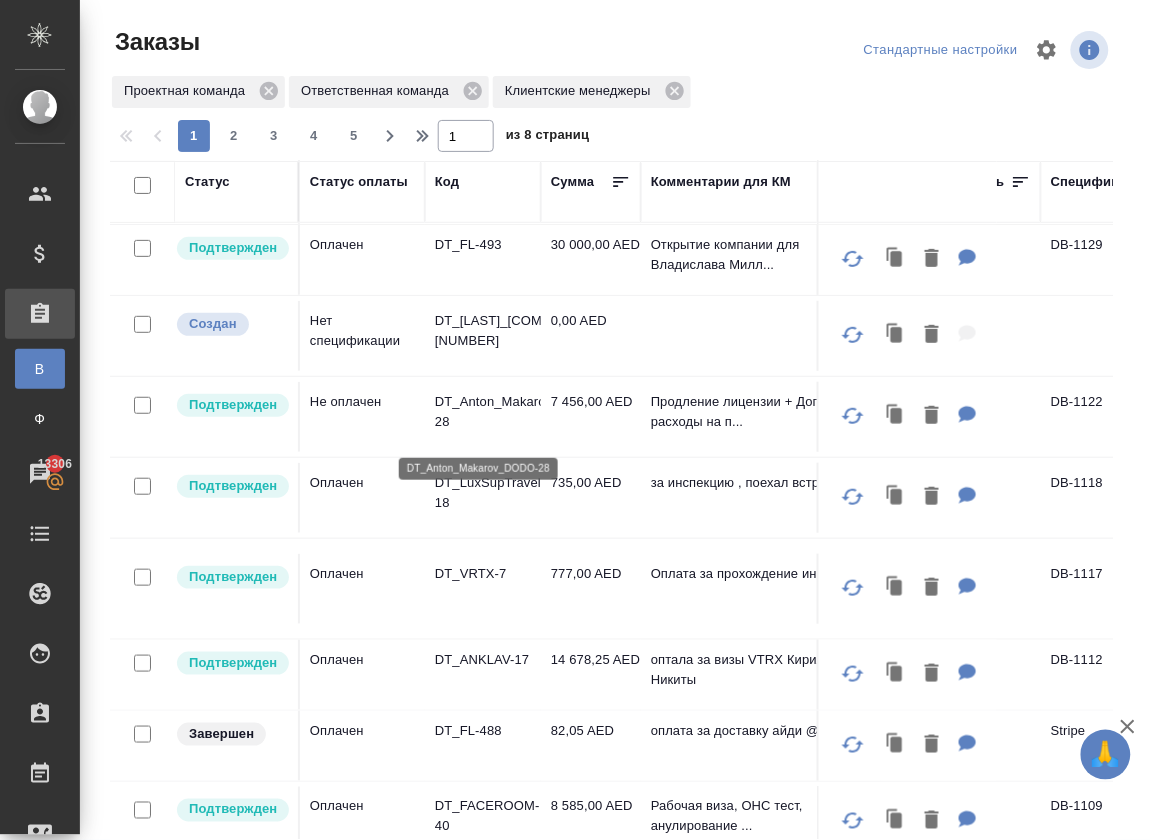 click on "DT_Anton_Makarov_DODO-28" at bounding box center [483, 412] 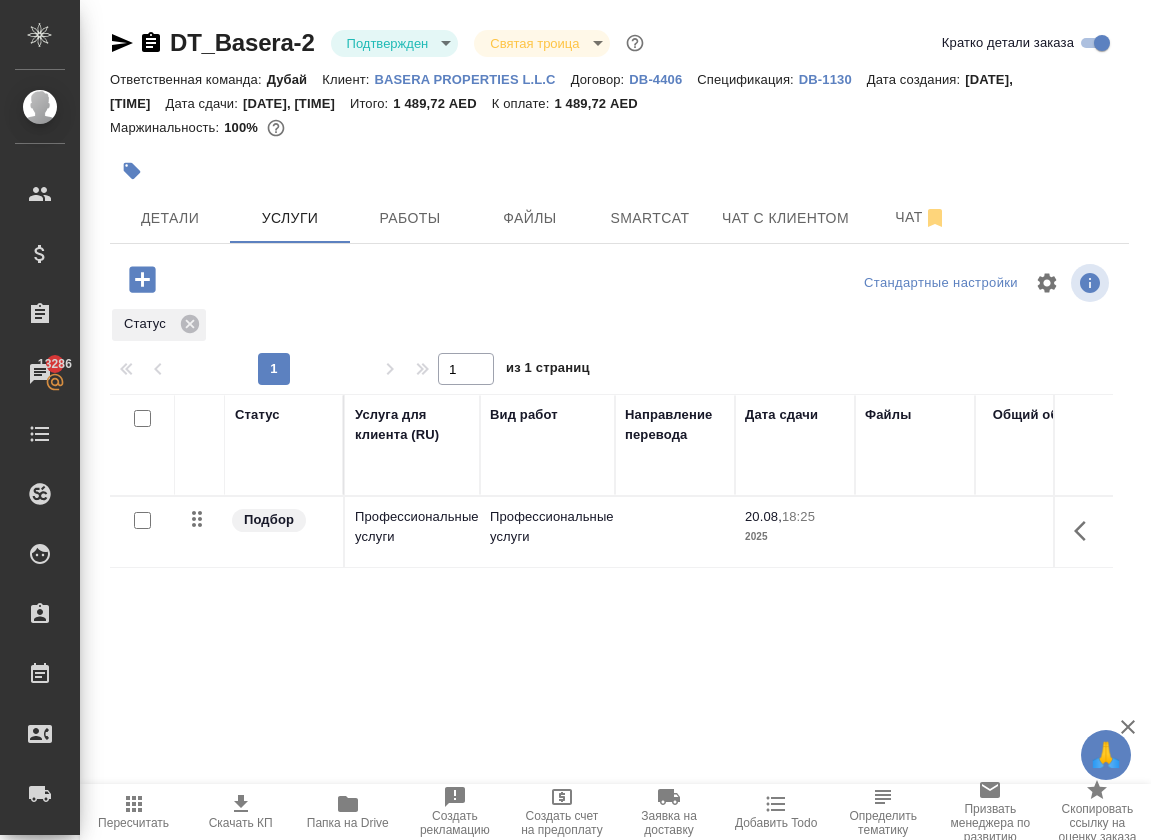 scroll, scrollTop: 0, scrollLeft: 0, axis: both 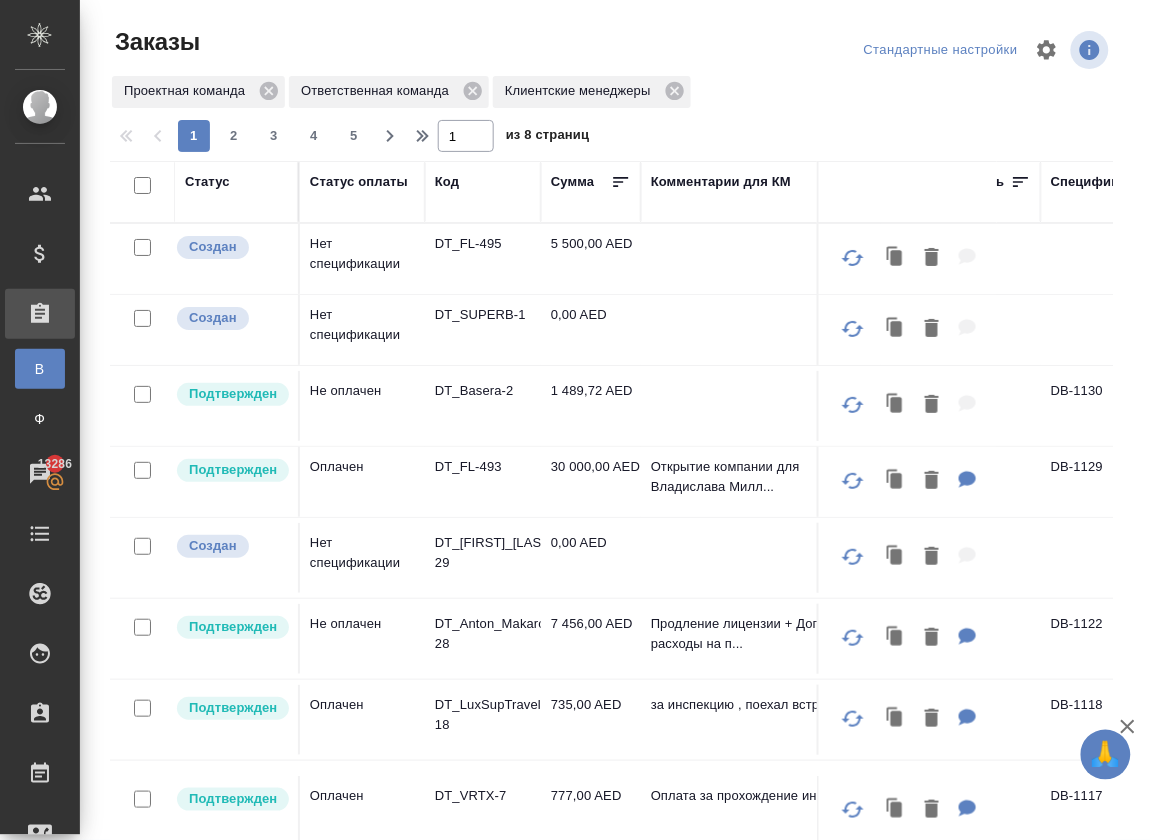 click at bounding box center [761, 259] 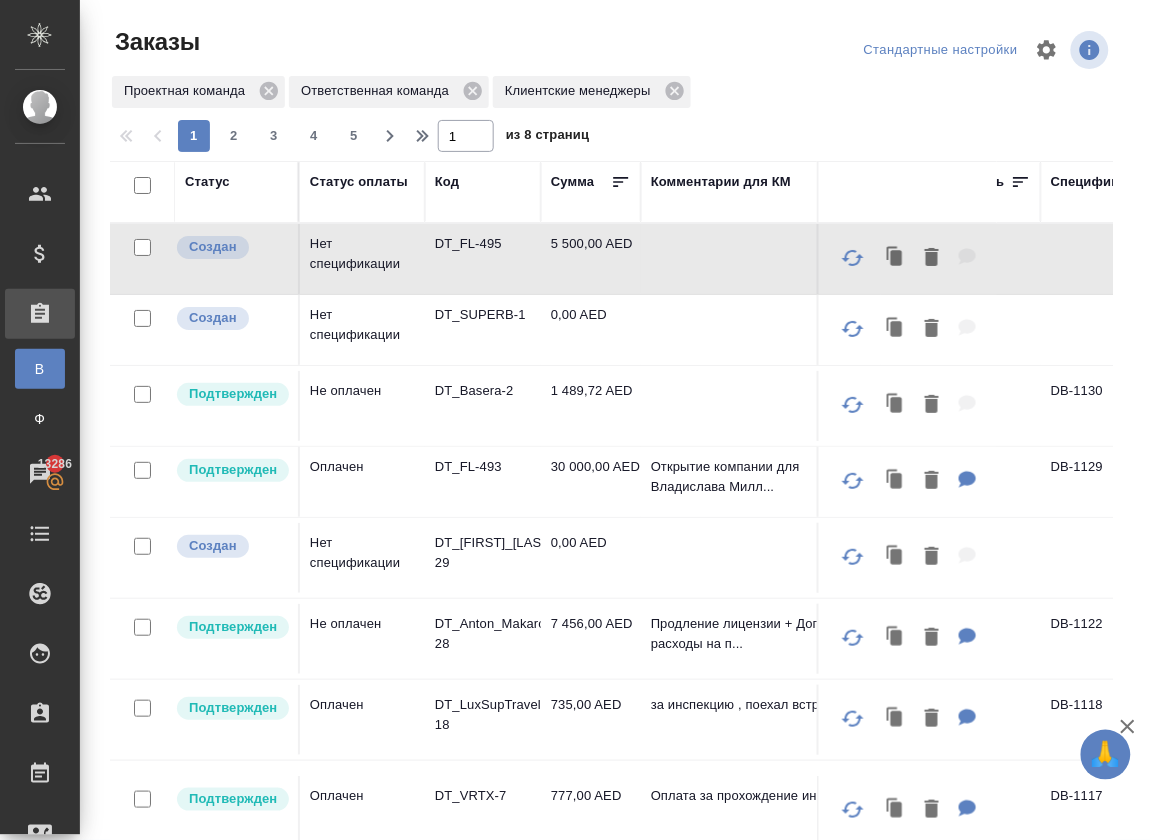 click at bounding box center [761, 259] 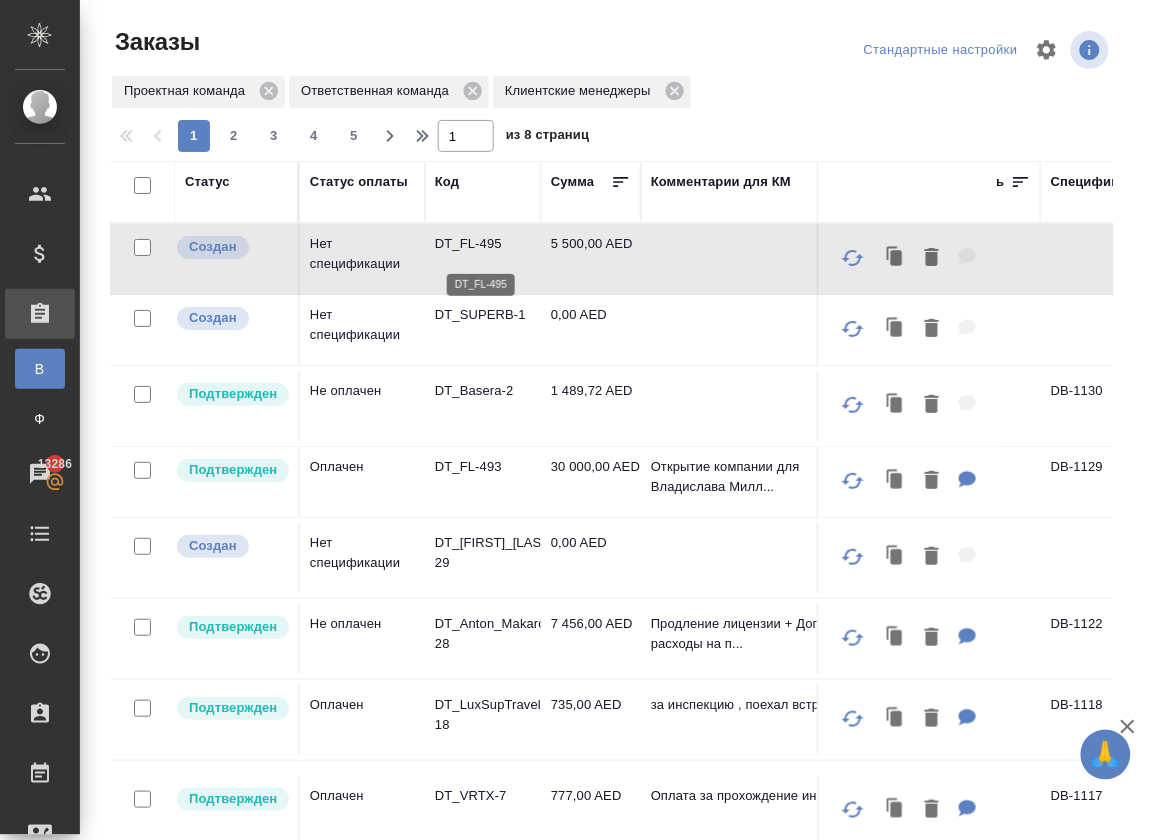 click on "DT_FL-495" at bounding box center (483, 244) 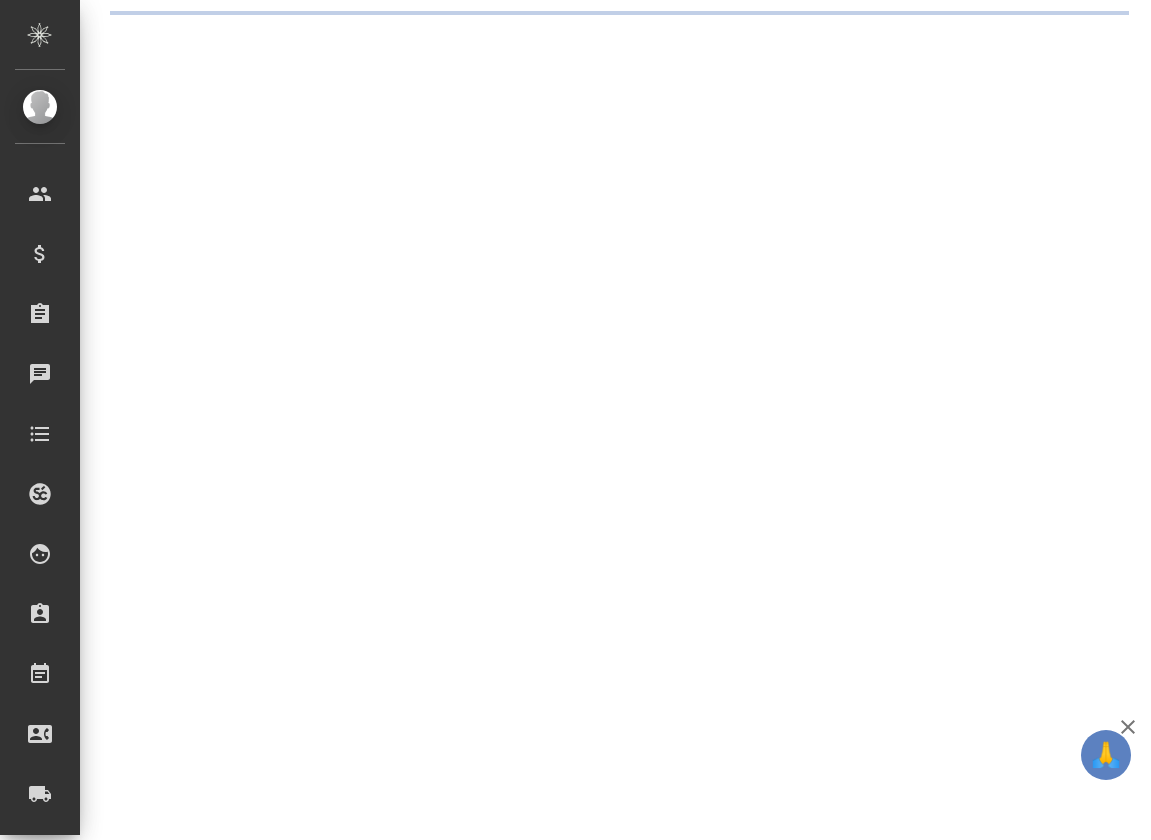 scroll, scrollTop: 0, scrollLeft: 0, axis: both 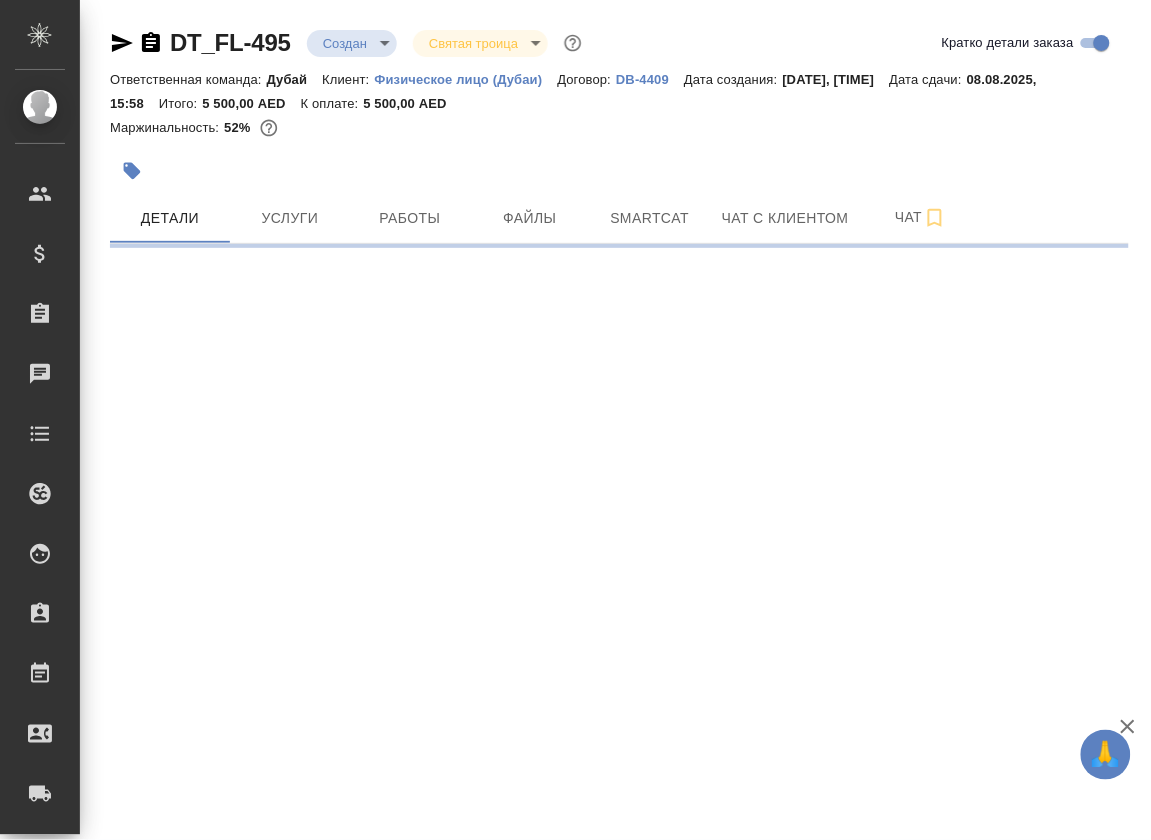 select on "RU" 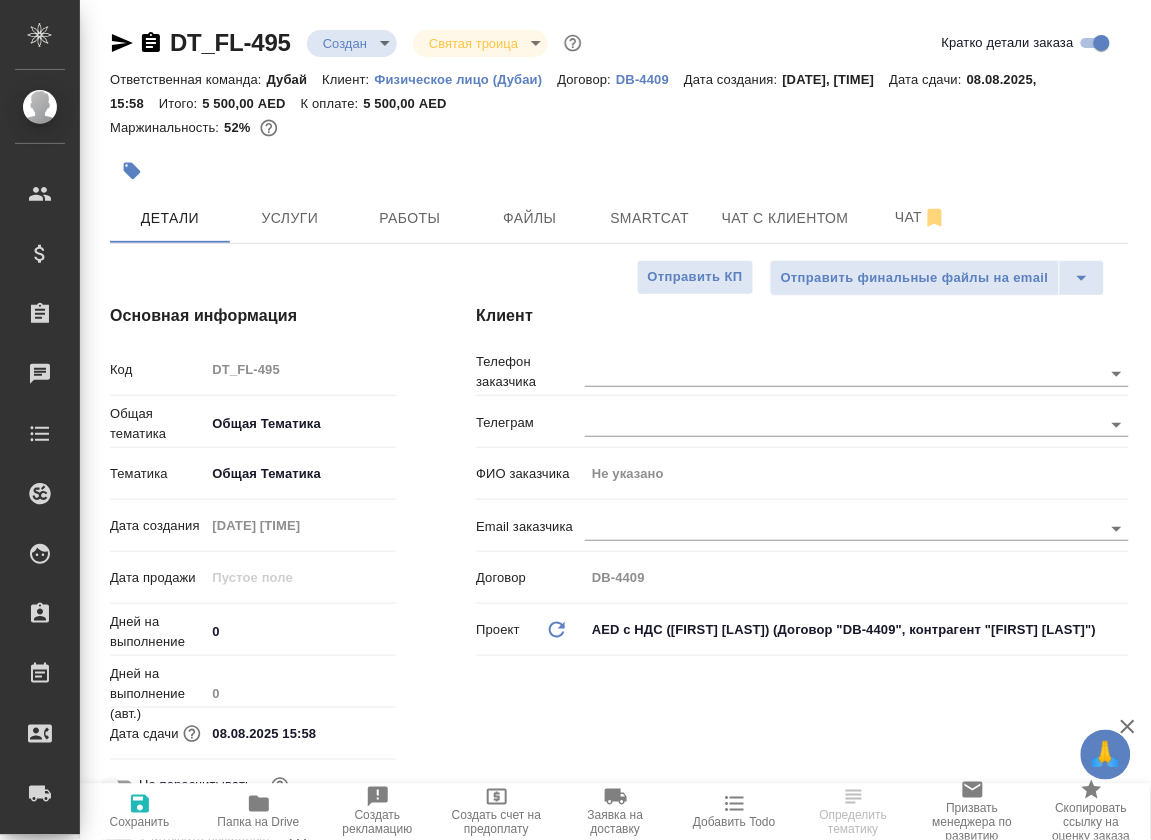 scroll, scrollTop: 0, scrollLeft: 0, axis: both 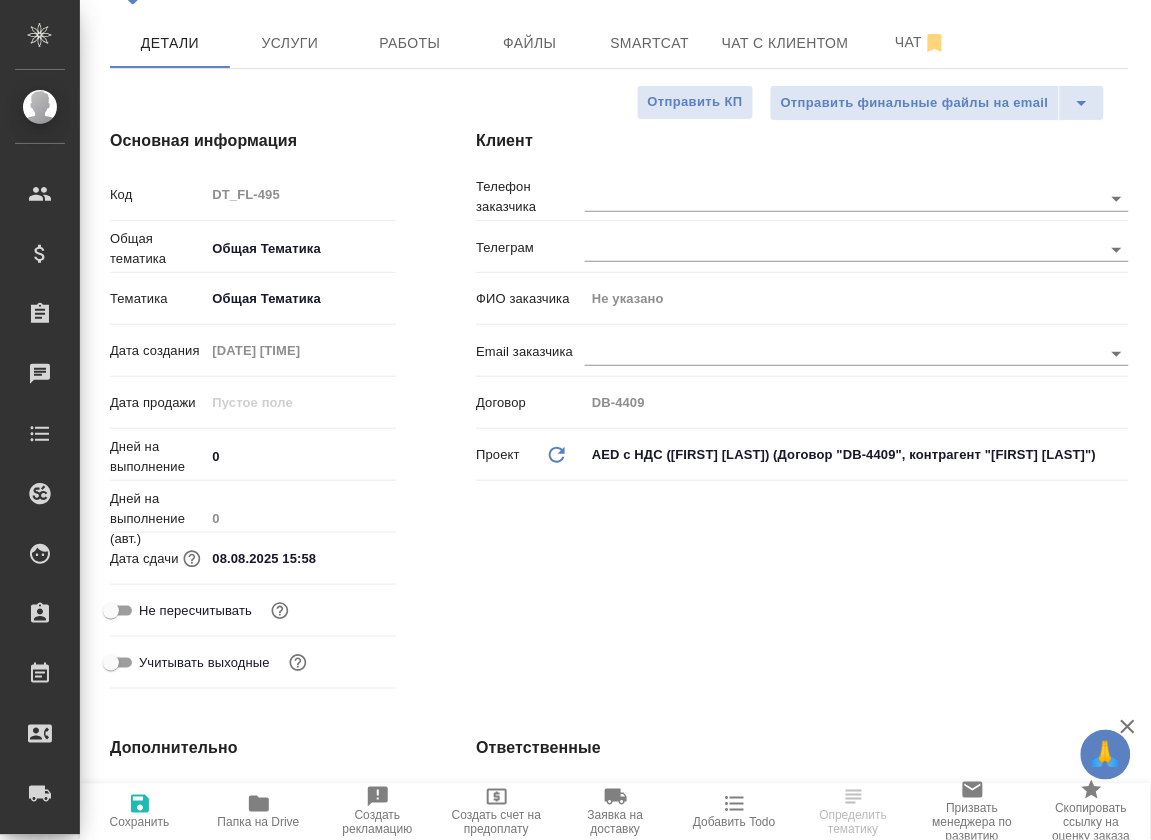 type on "x" 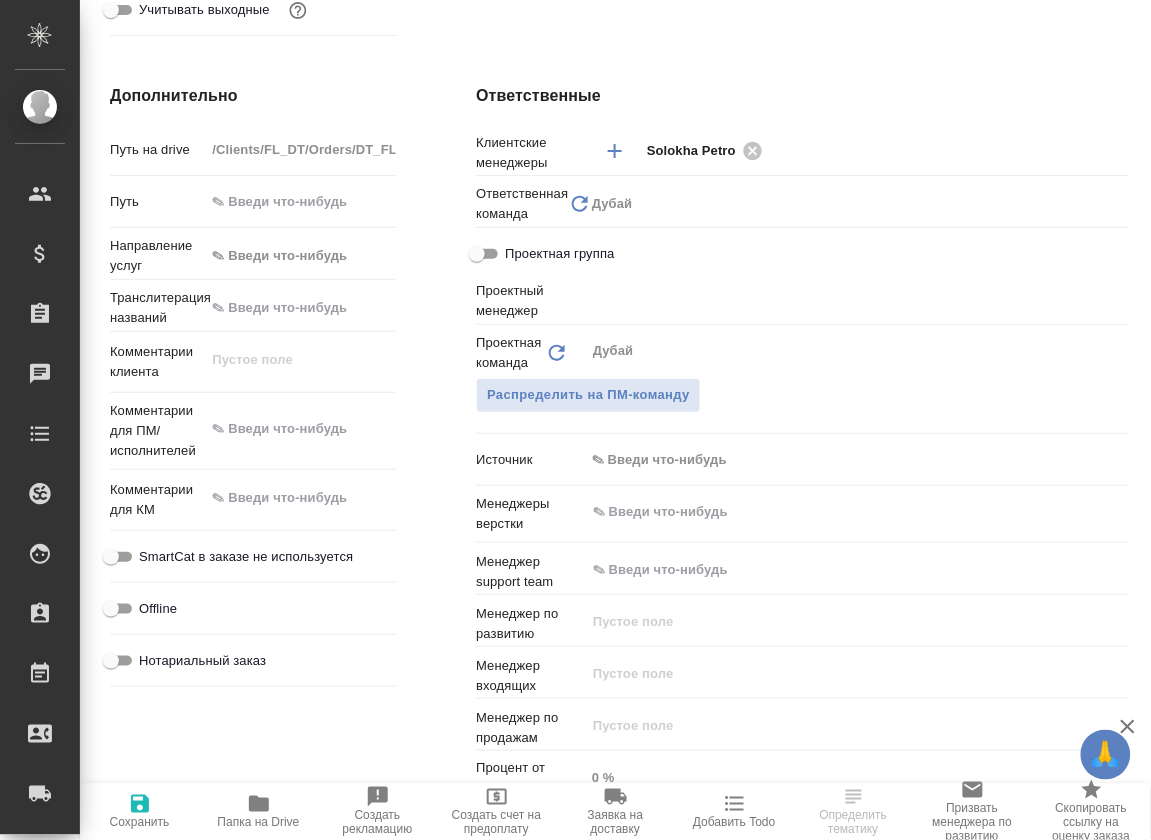 scroll, scrollTop: 864, scrollLeft: 0, axis: vertical 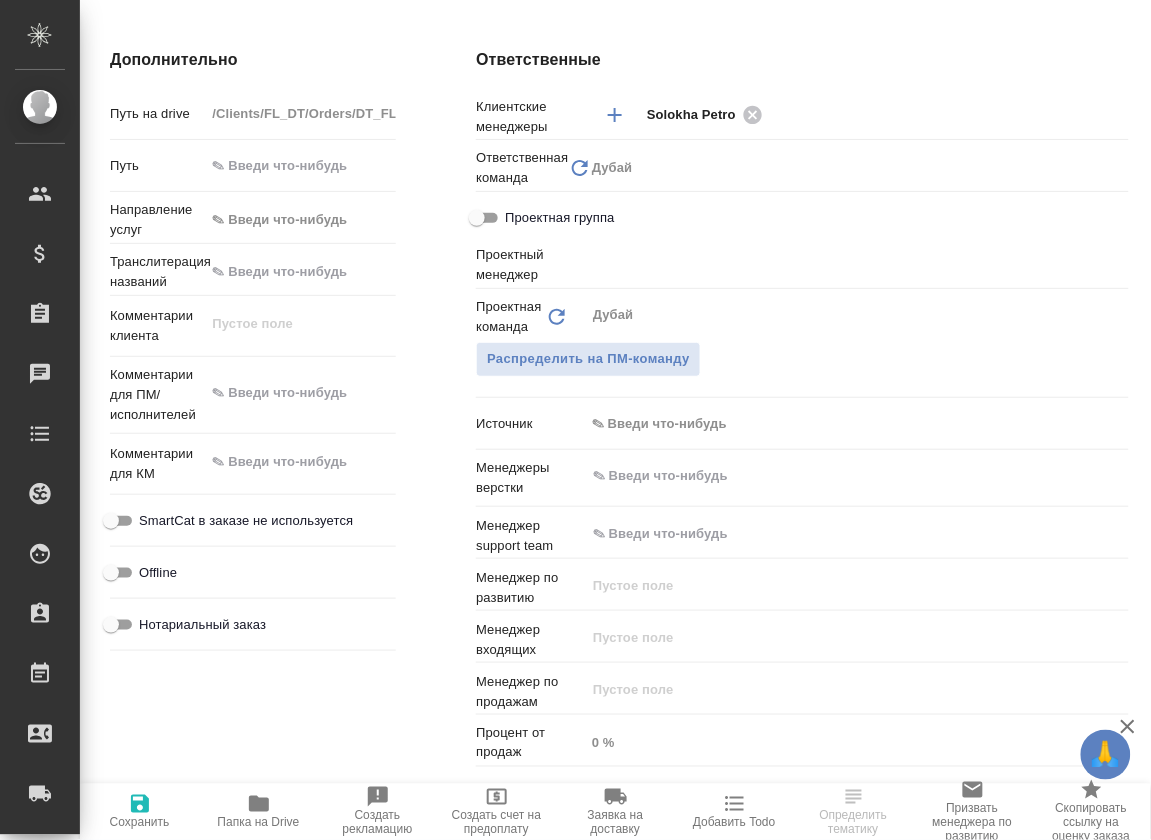 type on "x" 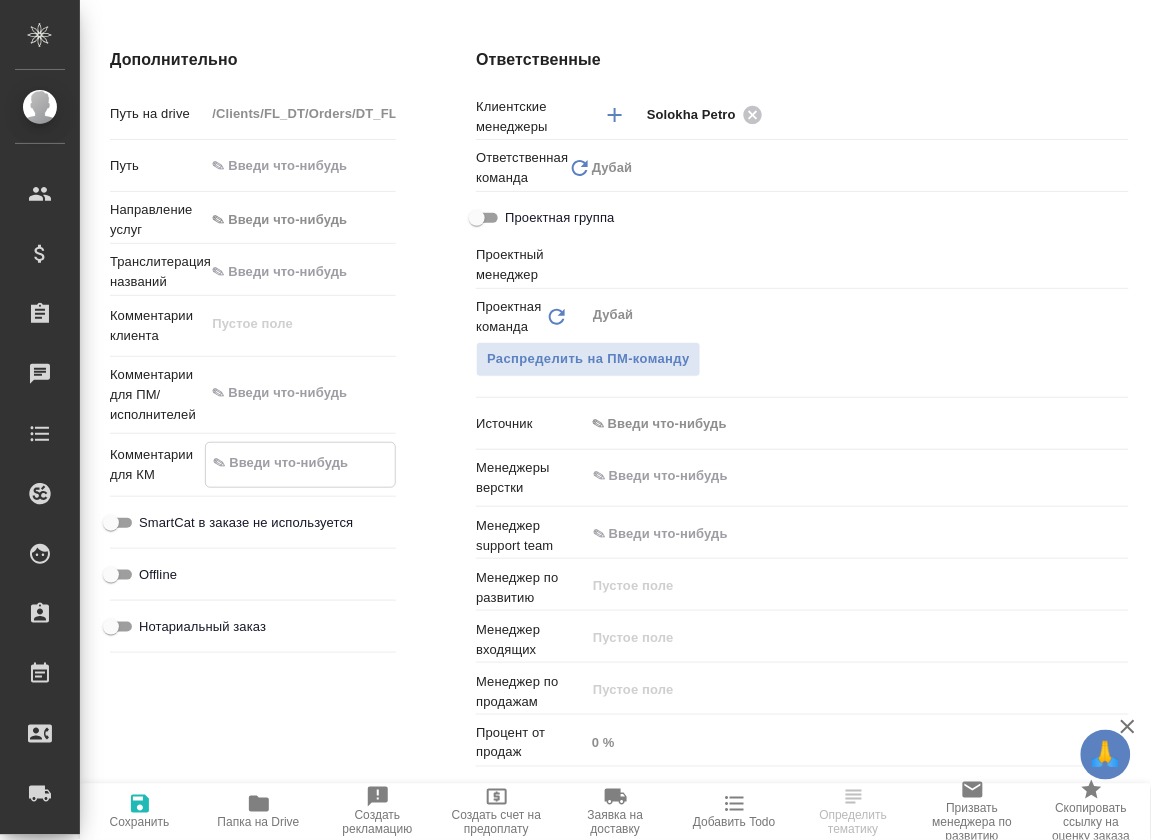 type on "x" 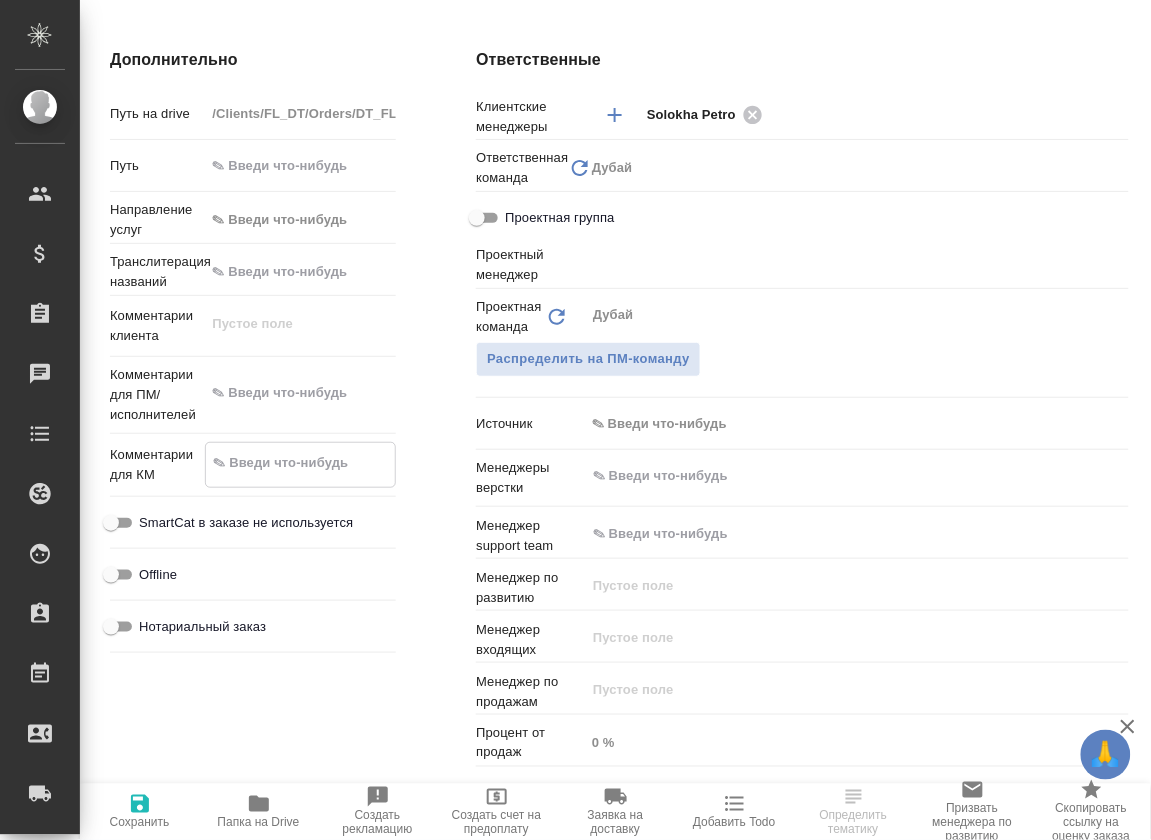 type on "x" 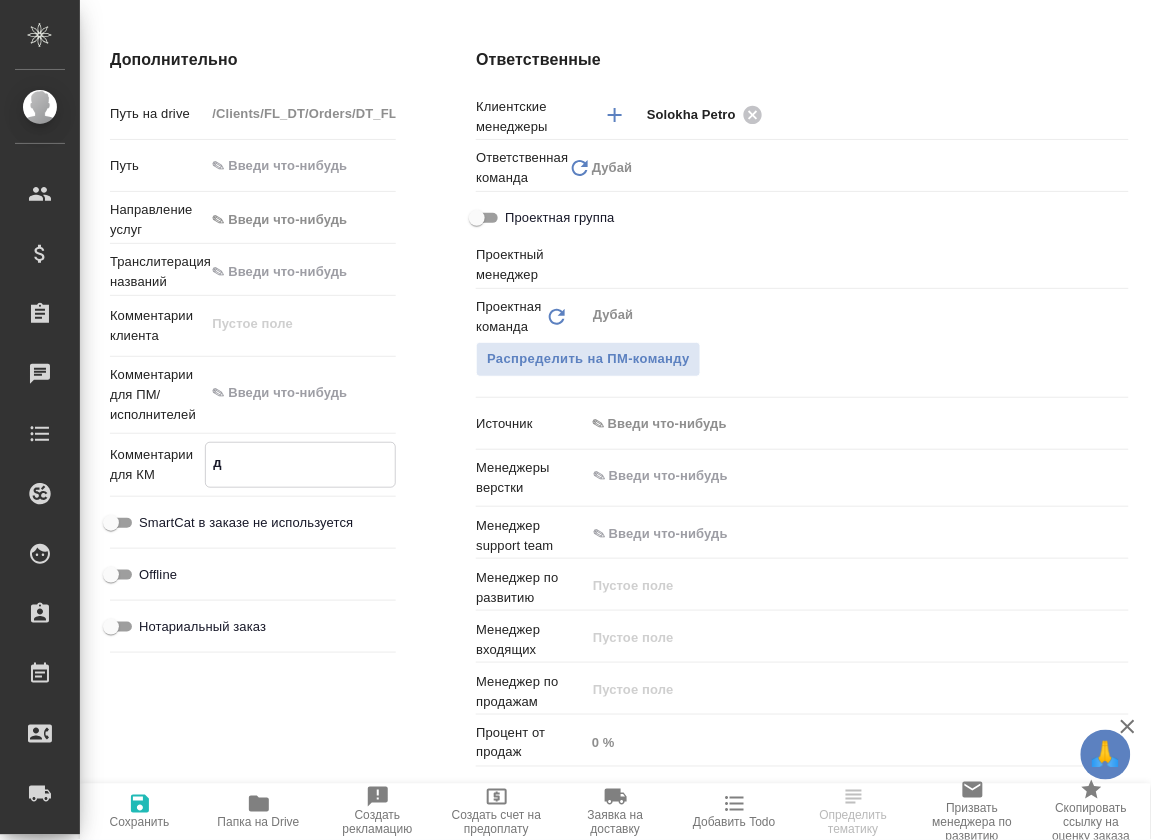type on "x" 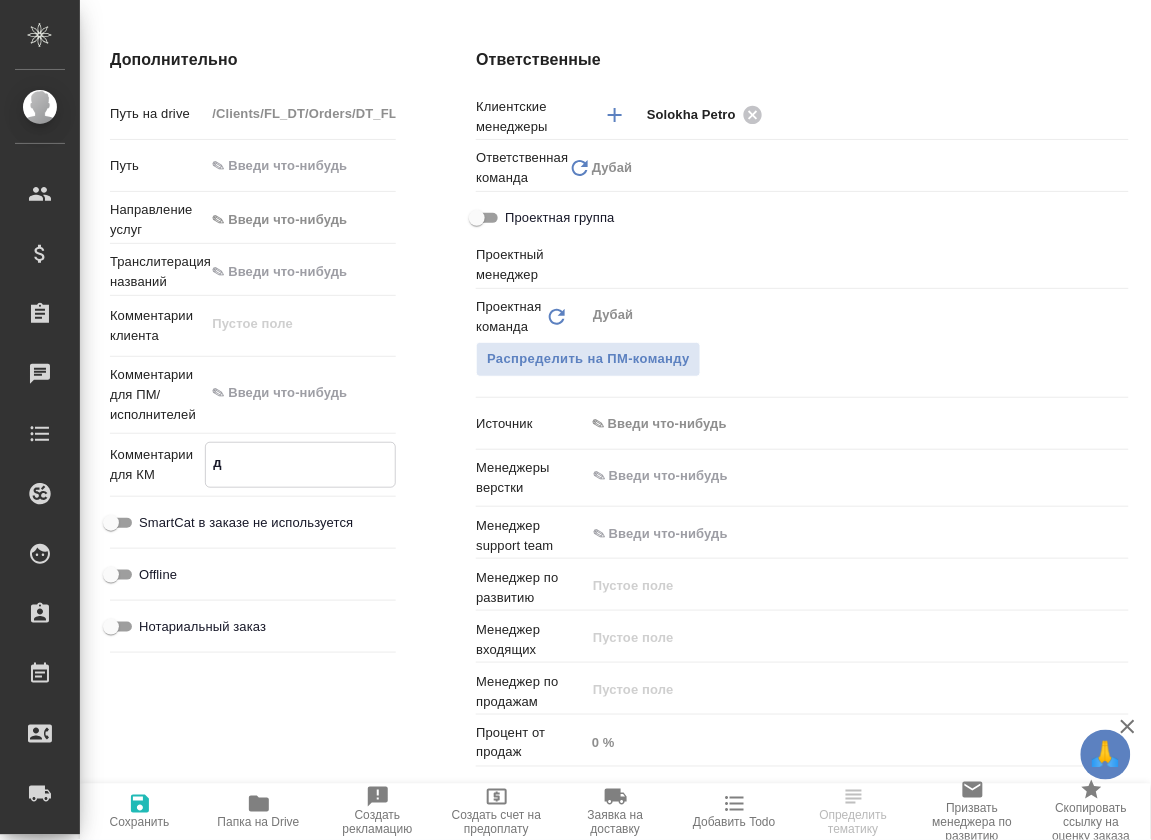 type on "x" 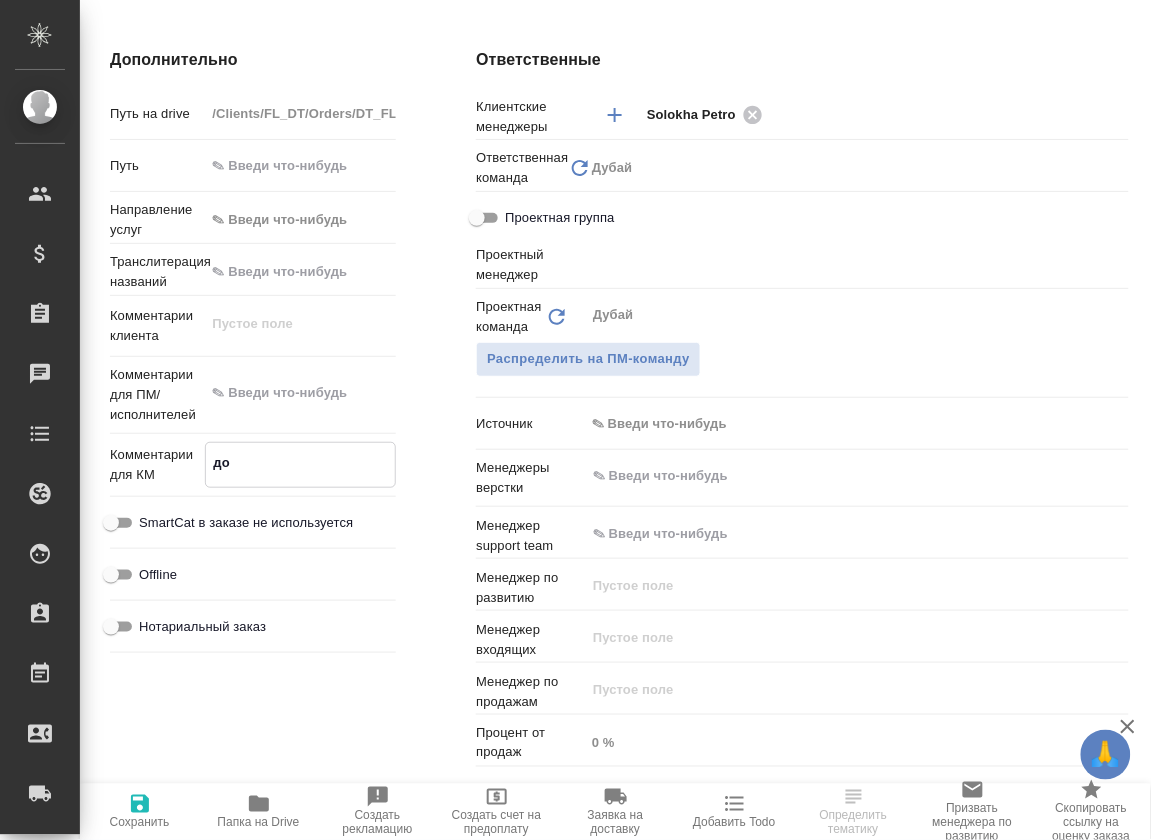 type on "x" 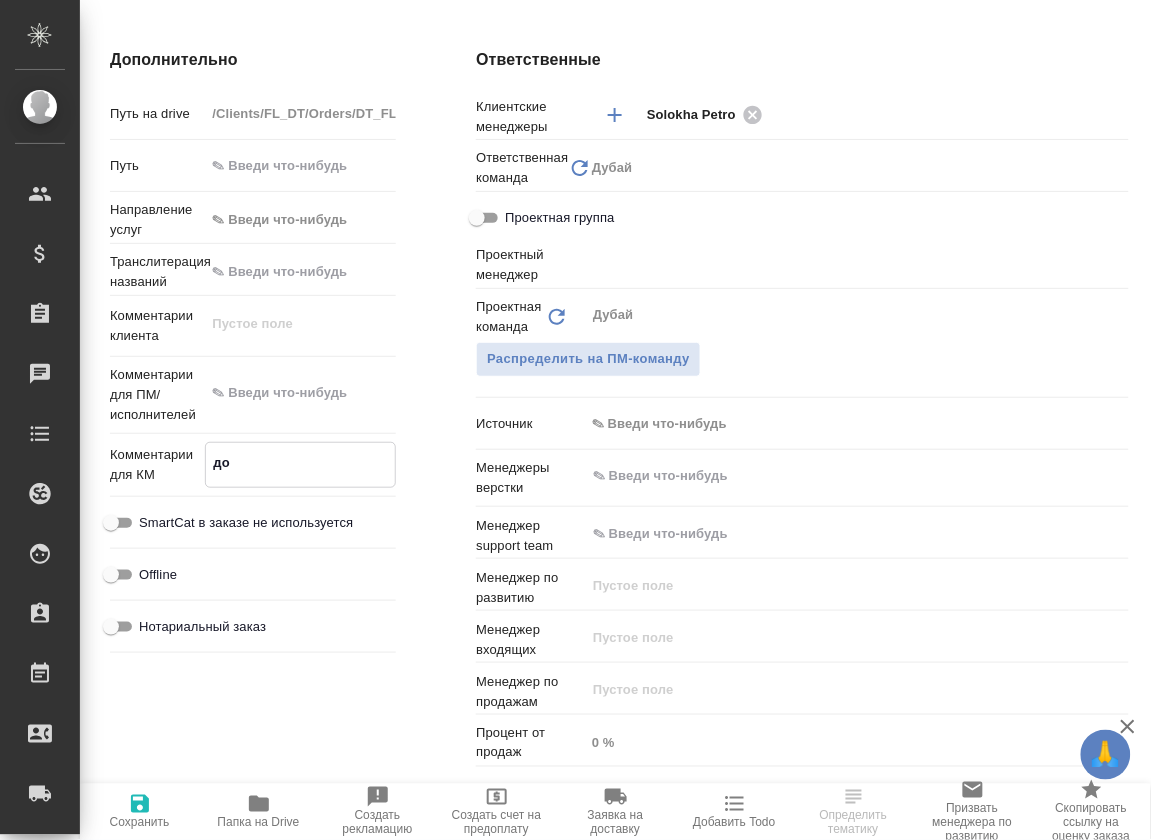 type on "x" 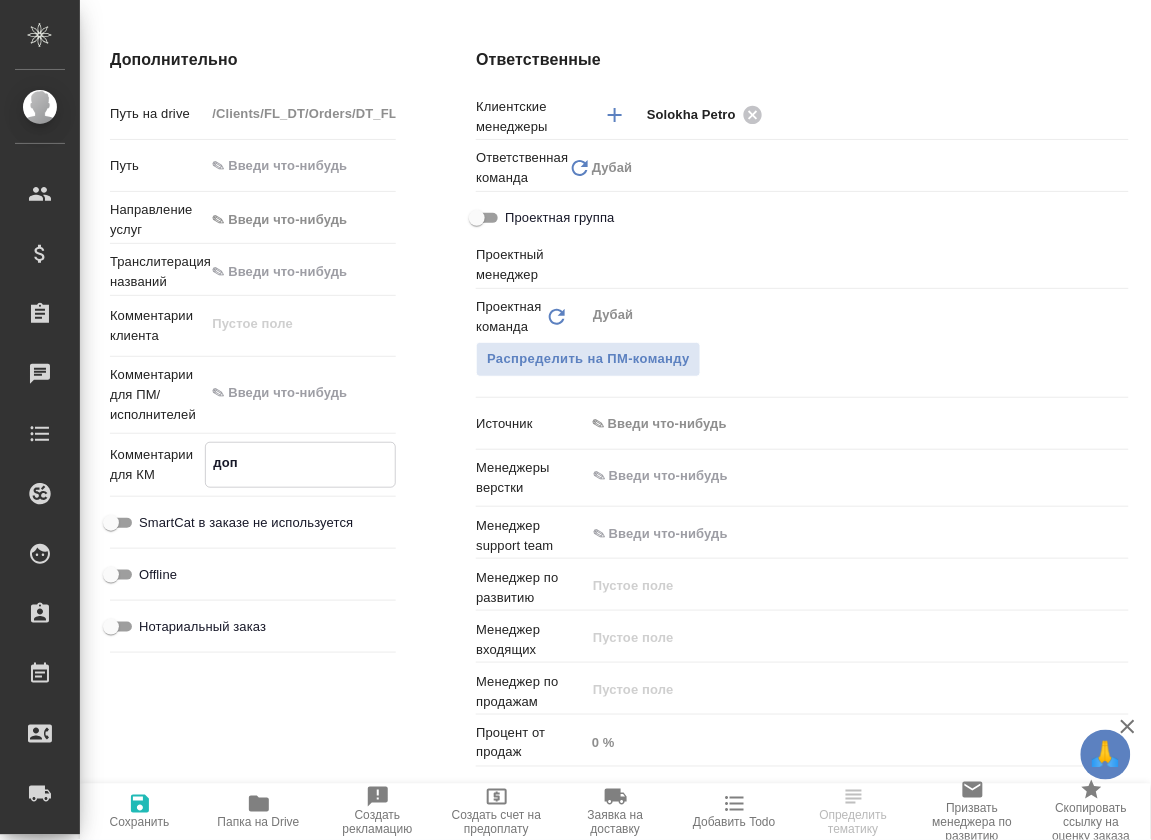 type on "x" 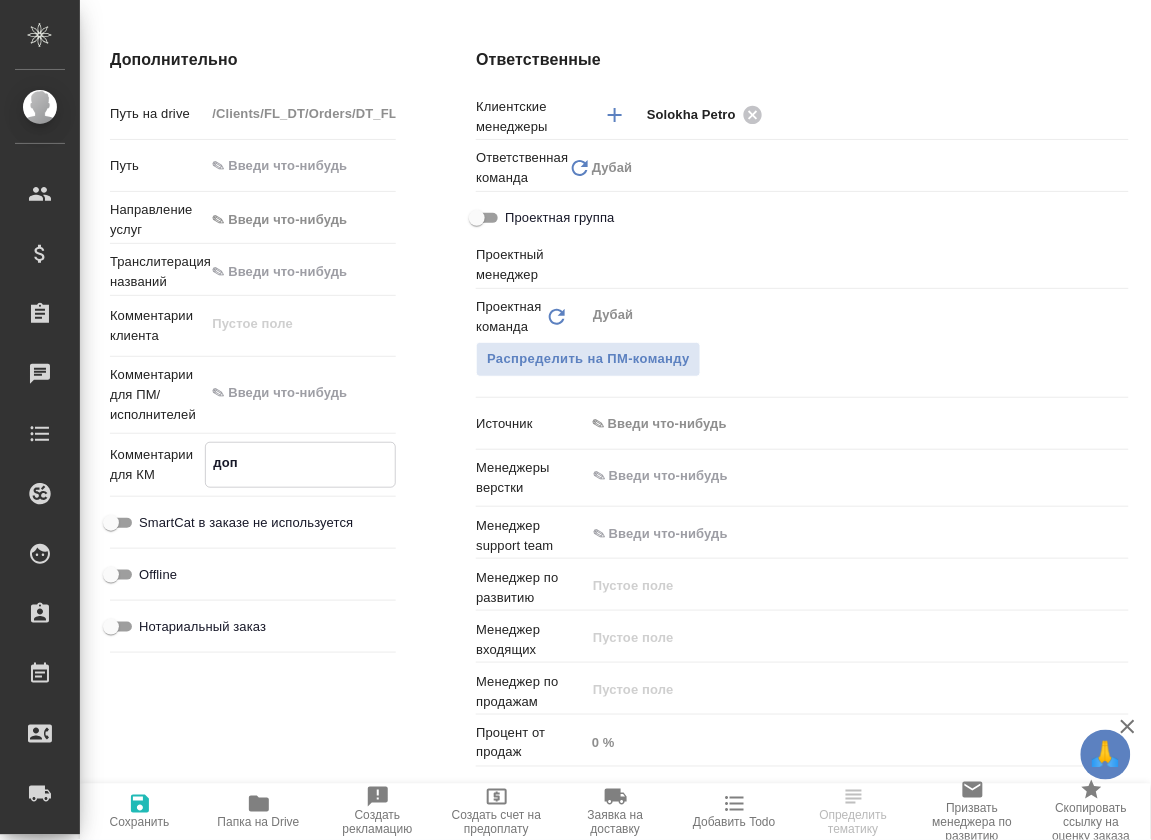 type on "x" 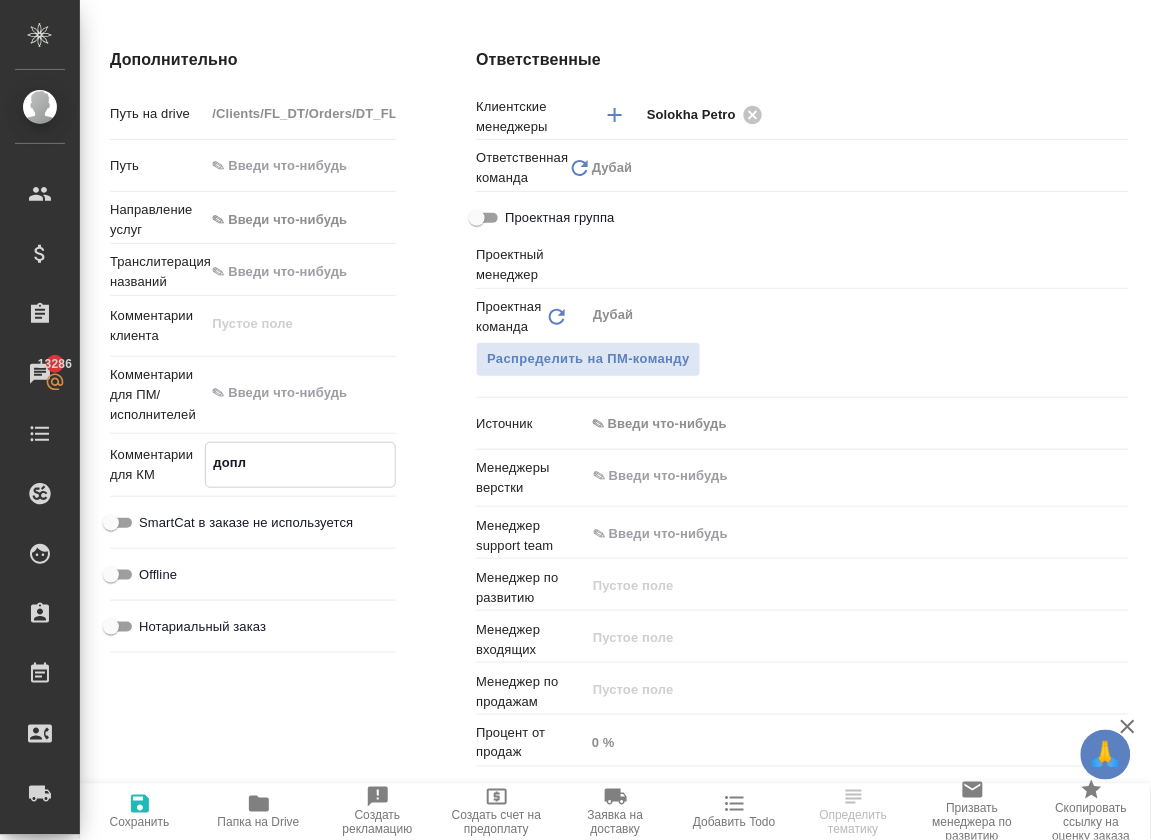 type on "x" 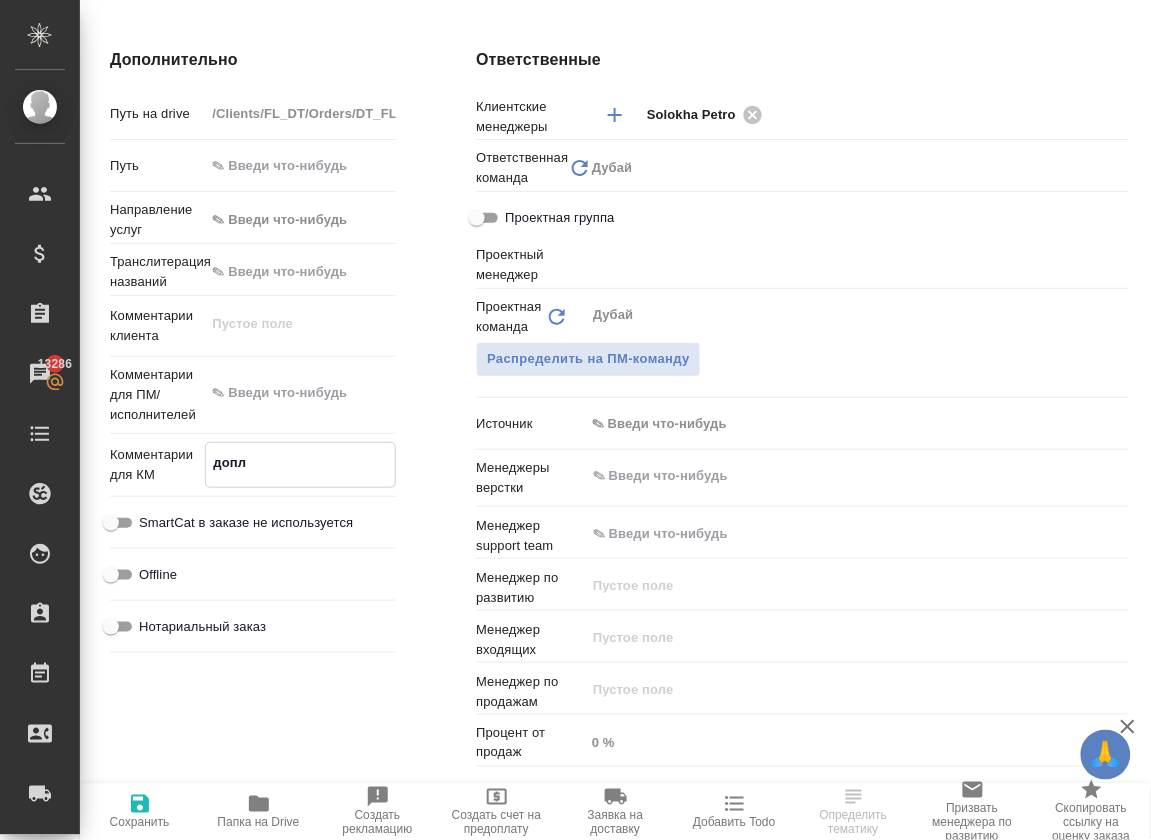 type on "x" 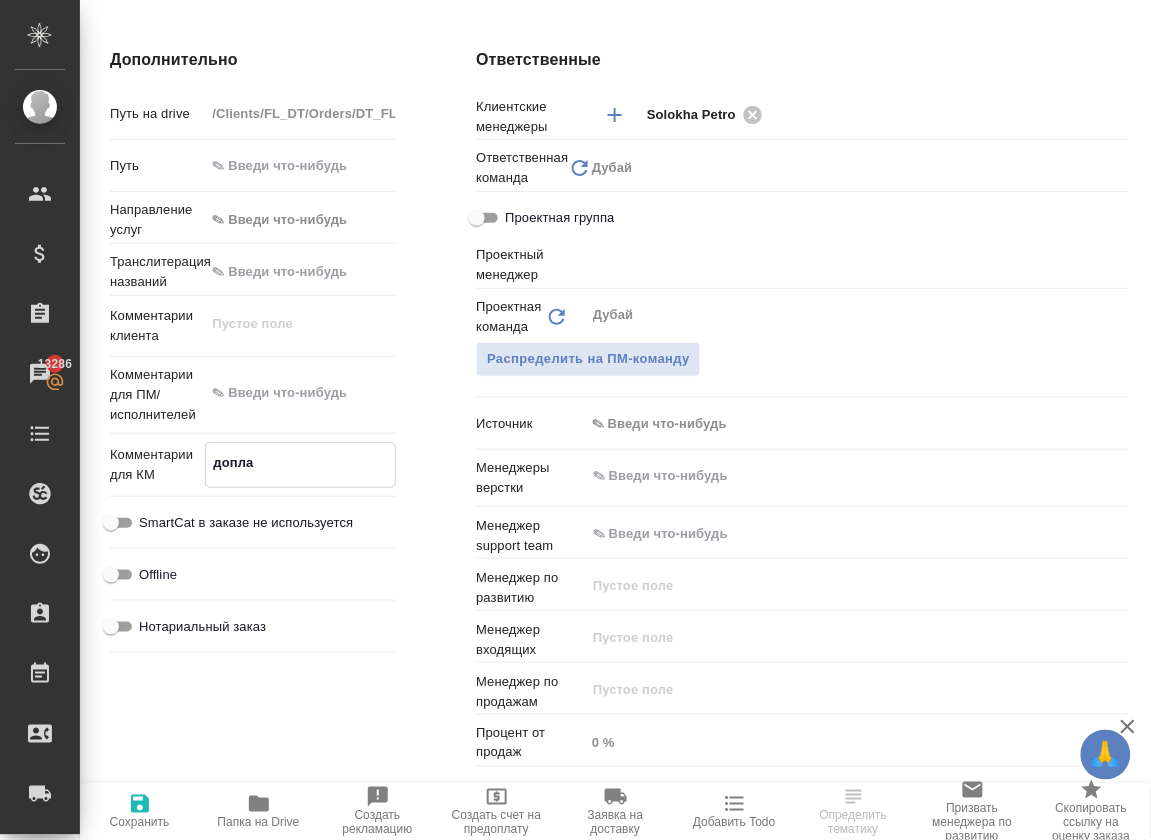 type on "x" 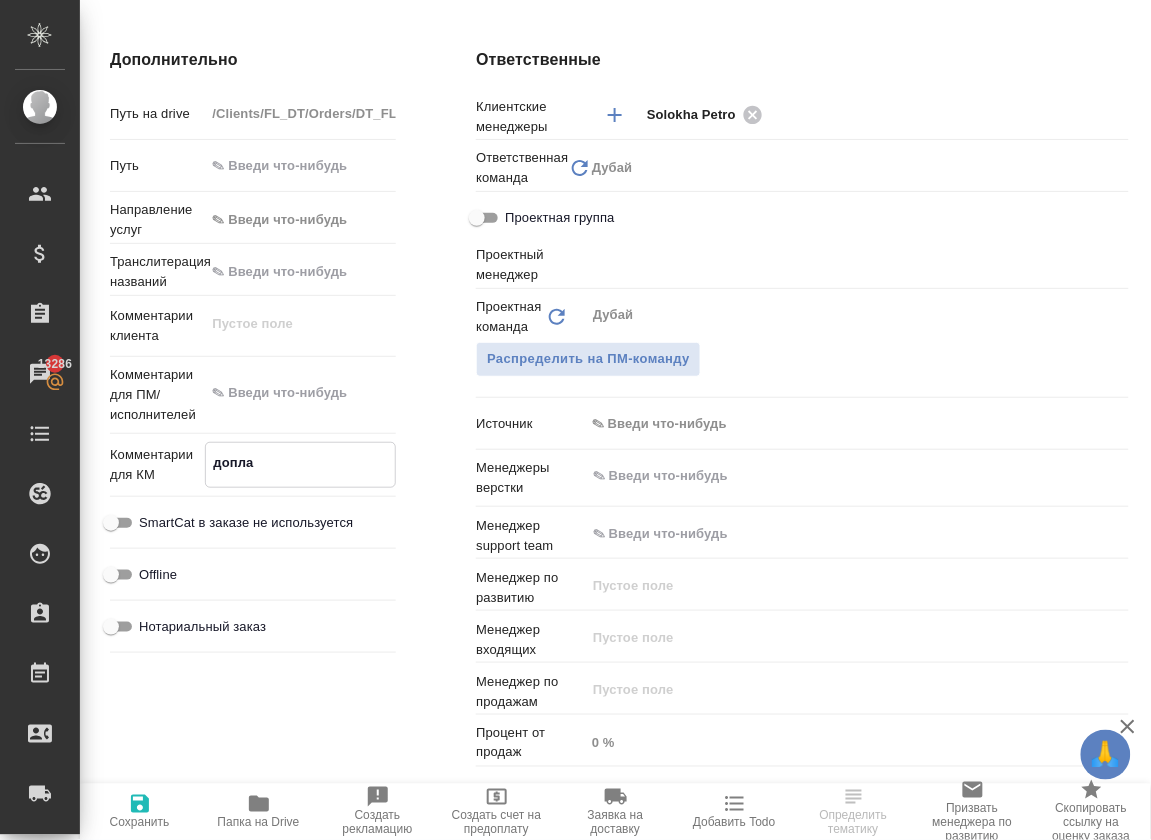 type on "x" 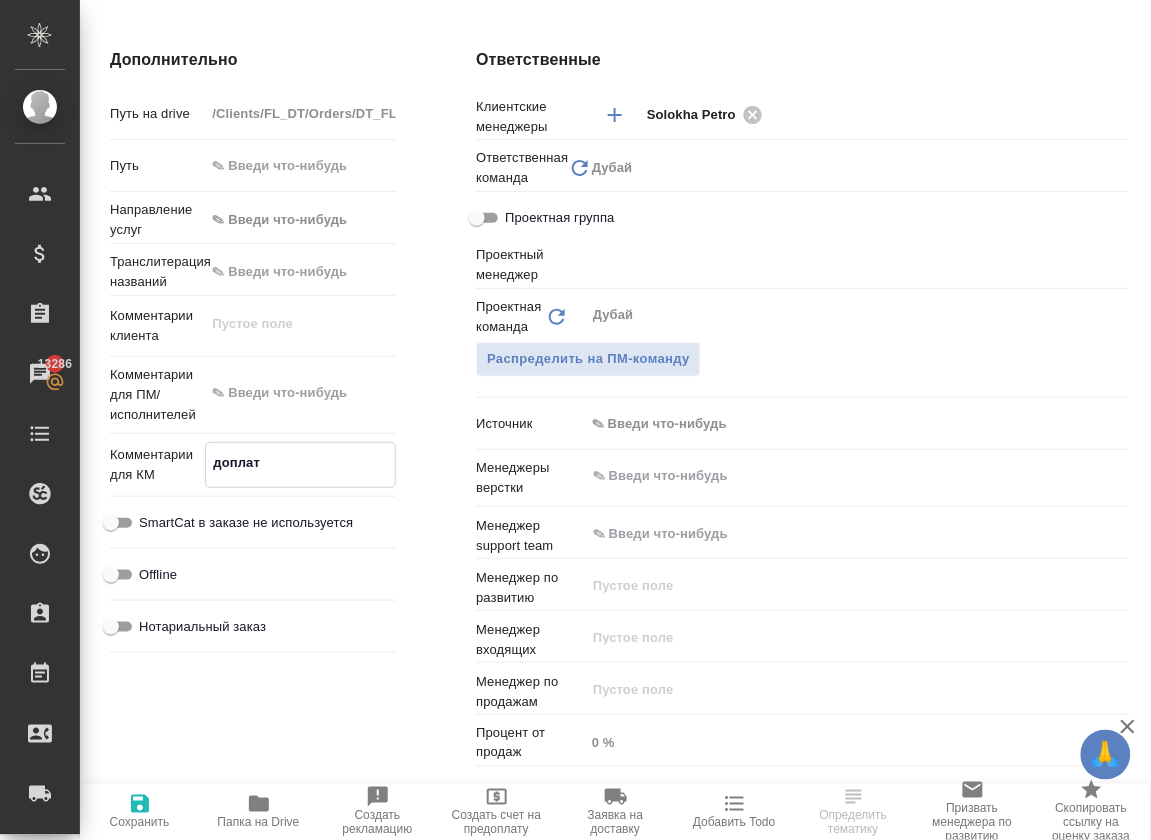 type on "x" 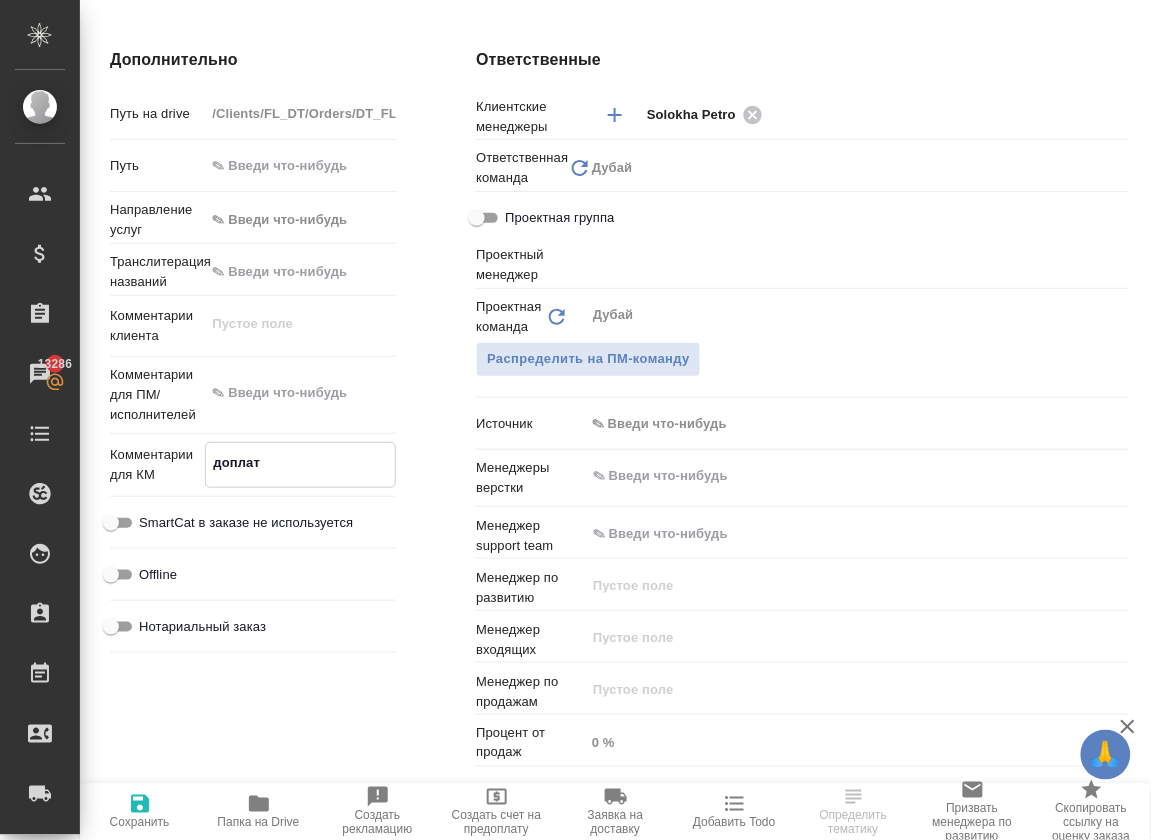 type on "x" 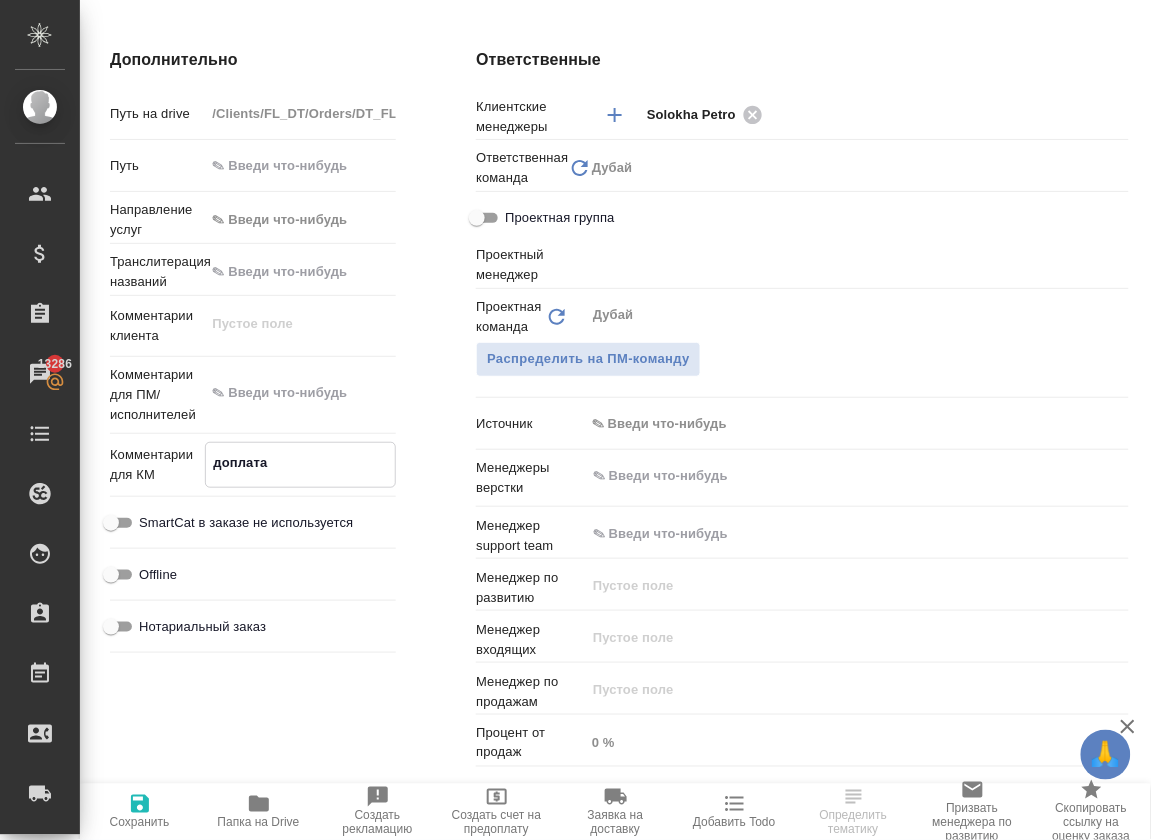 type on "x" 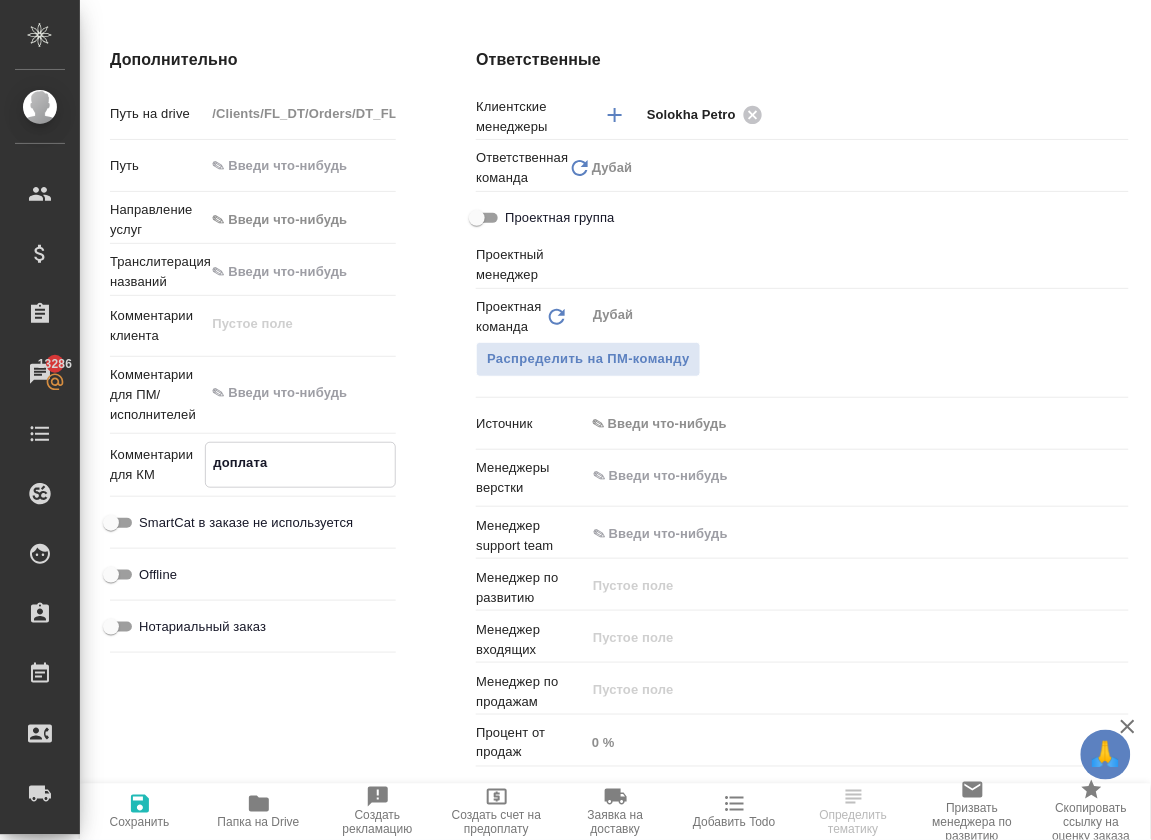 type on "x" 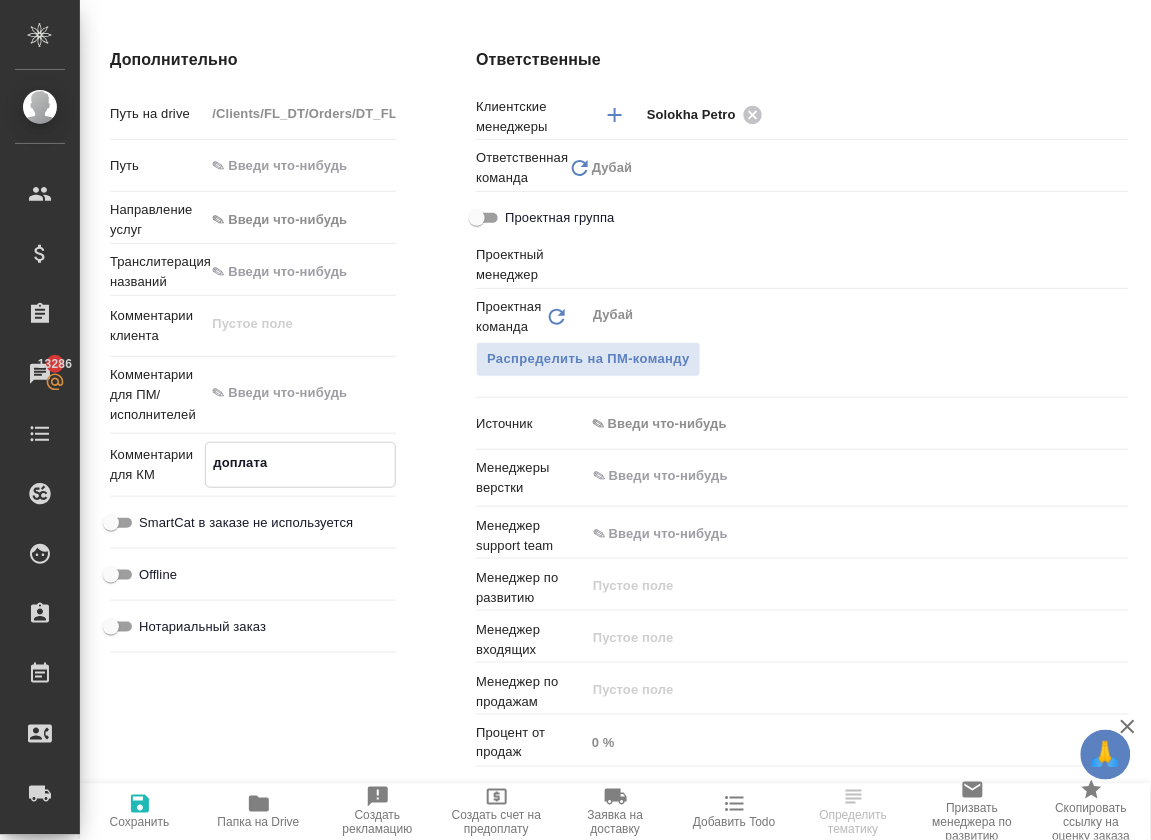 type on "x" 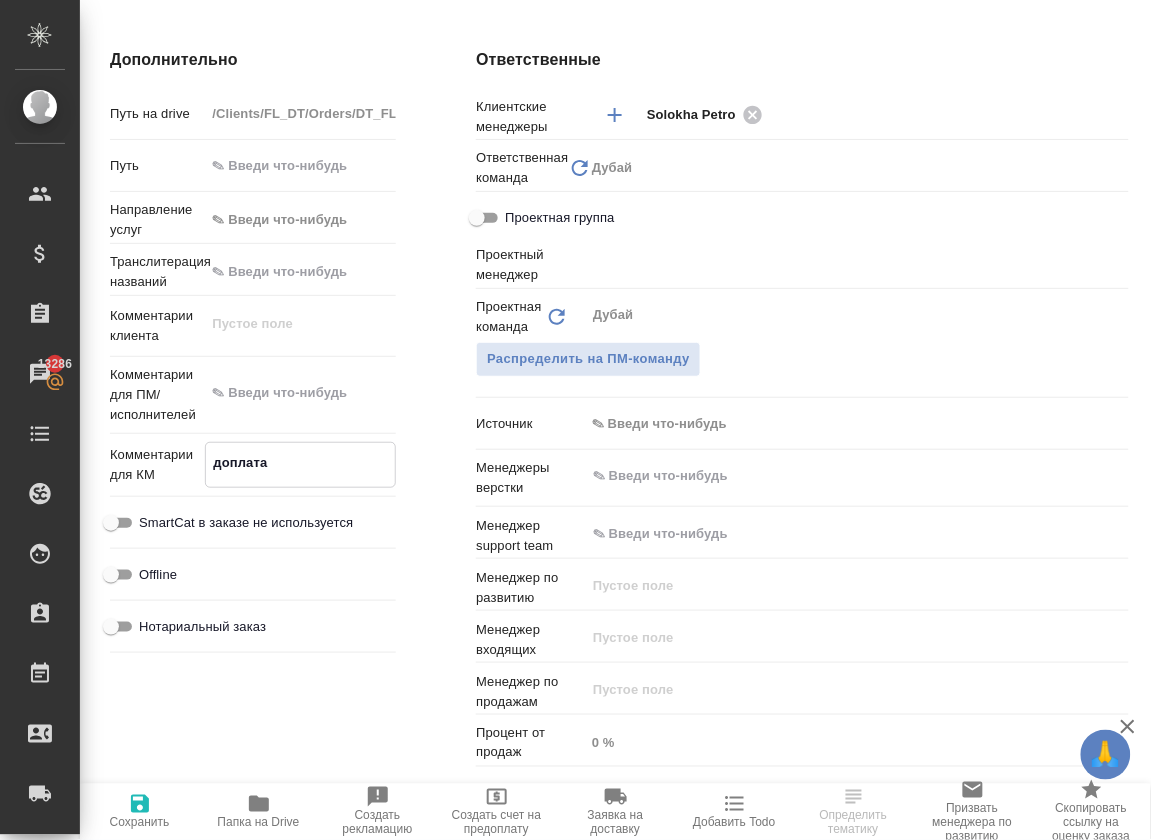 type on "x" 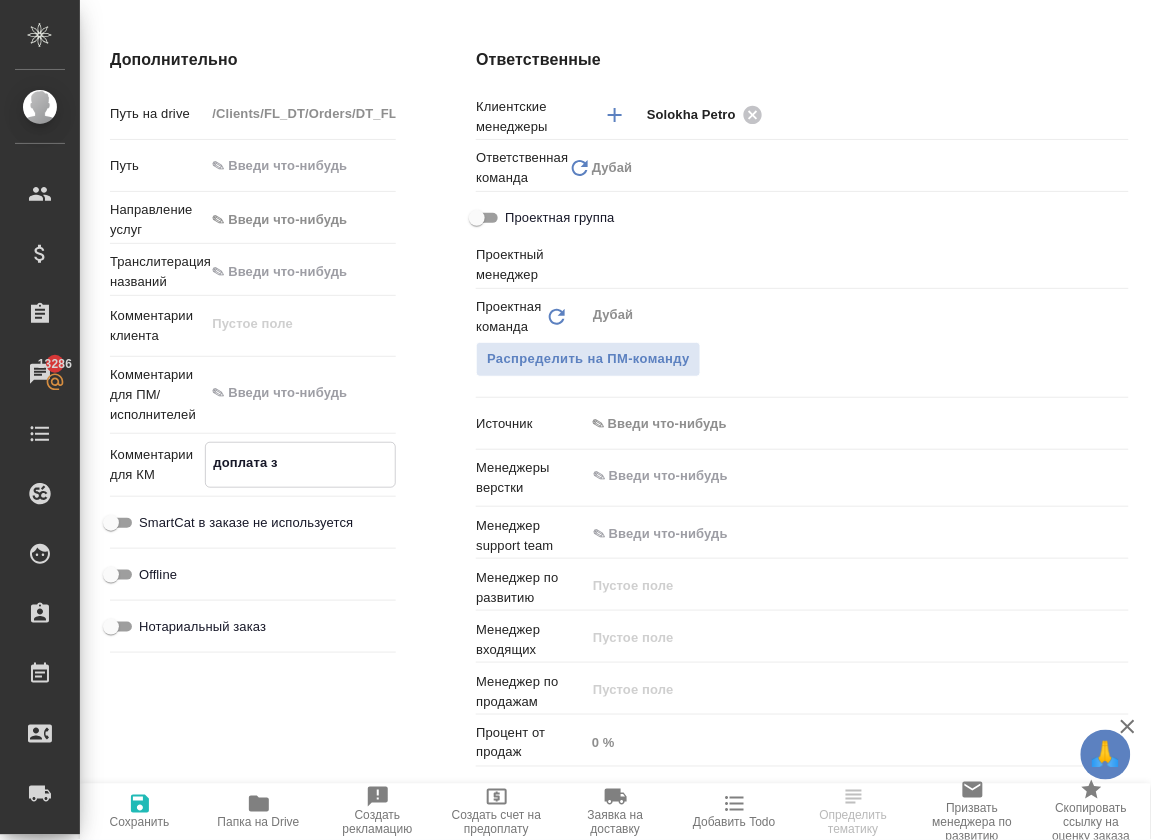 type on "x" 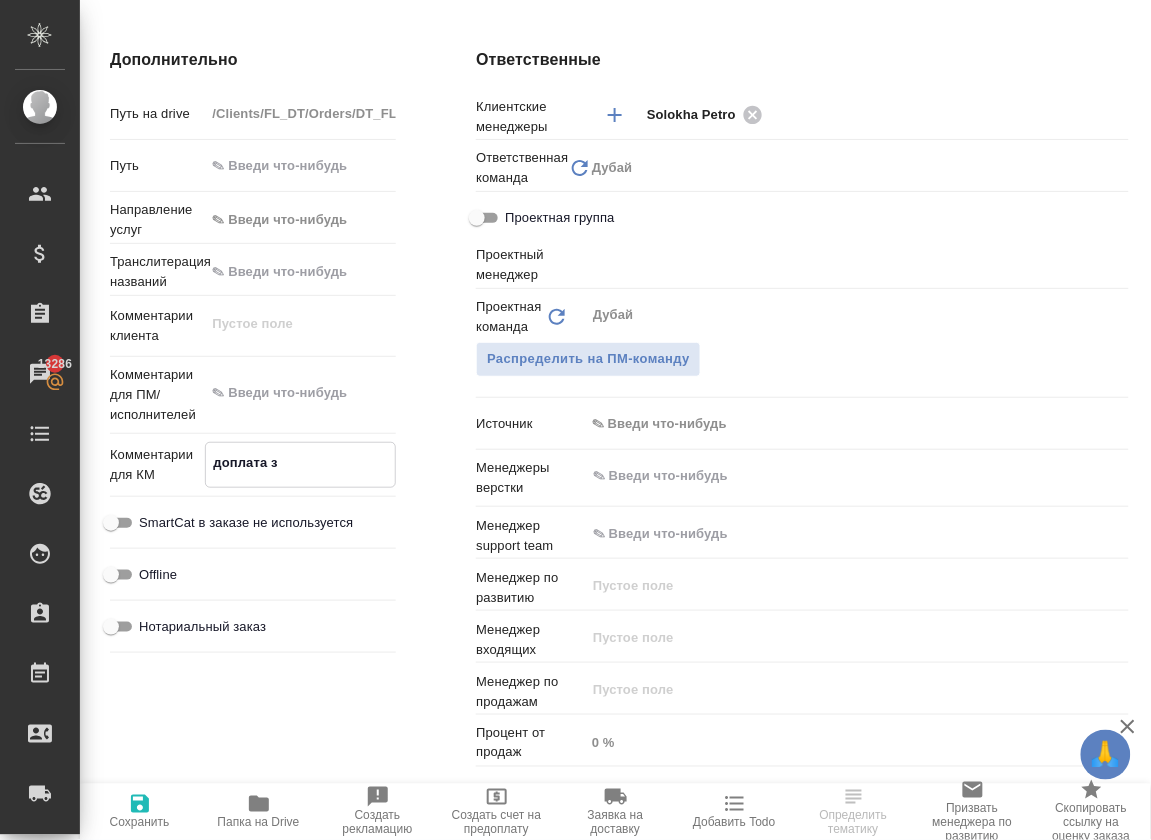 type on "x" 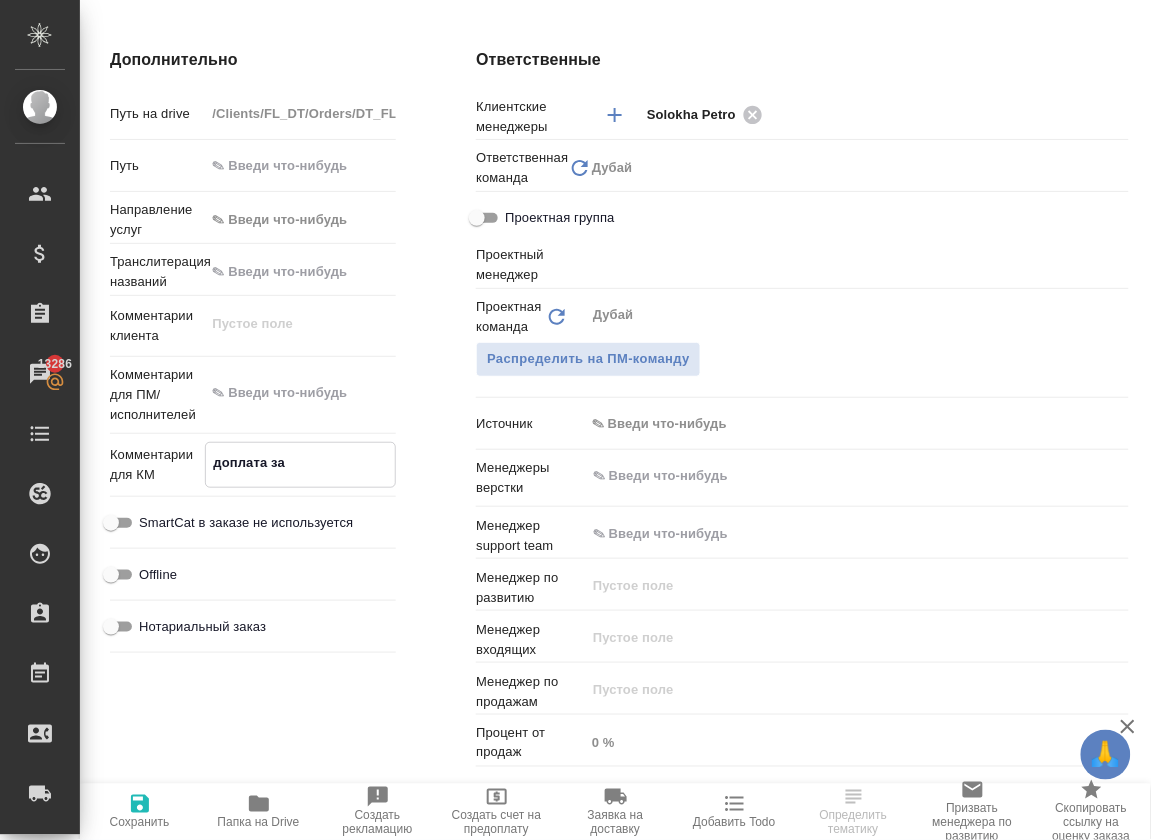 type on "x" 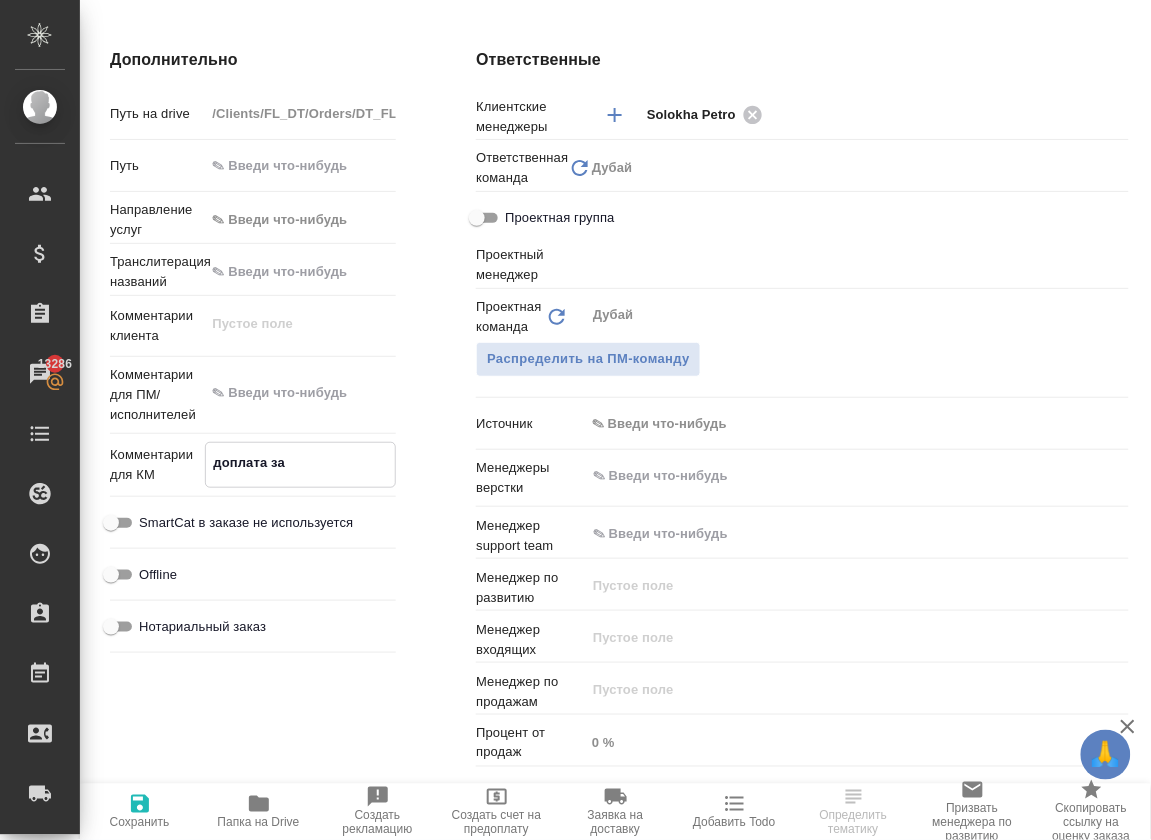 type on "x" 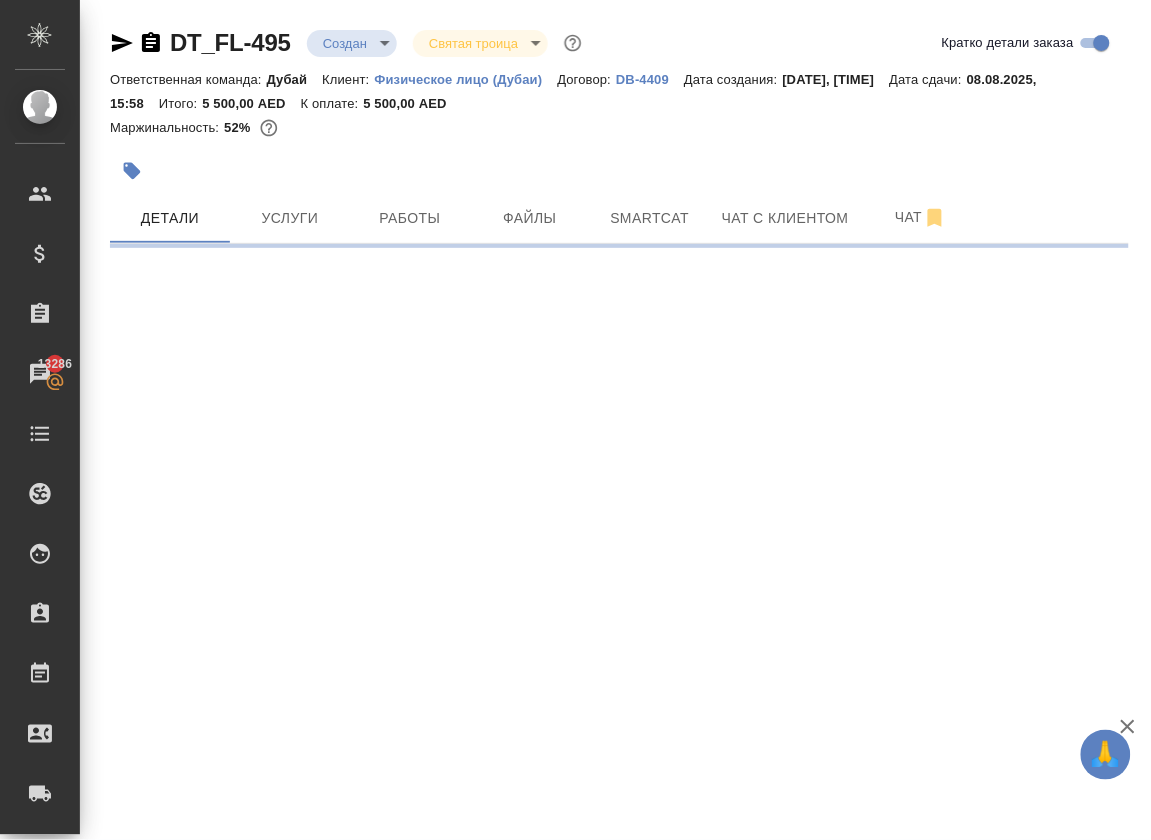 scroll, scrollTop: 0, scrollLeft: 0, axis: both 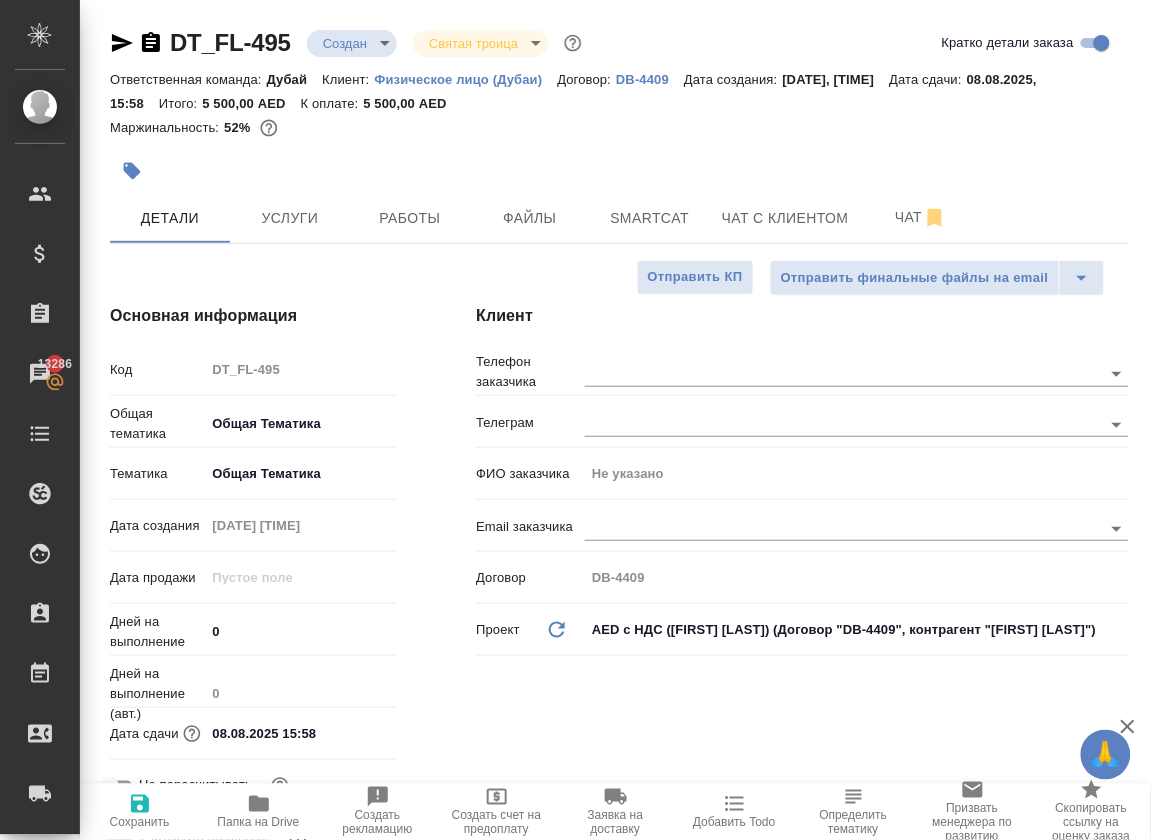type on "x" 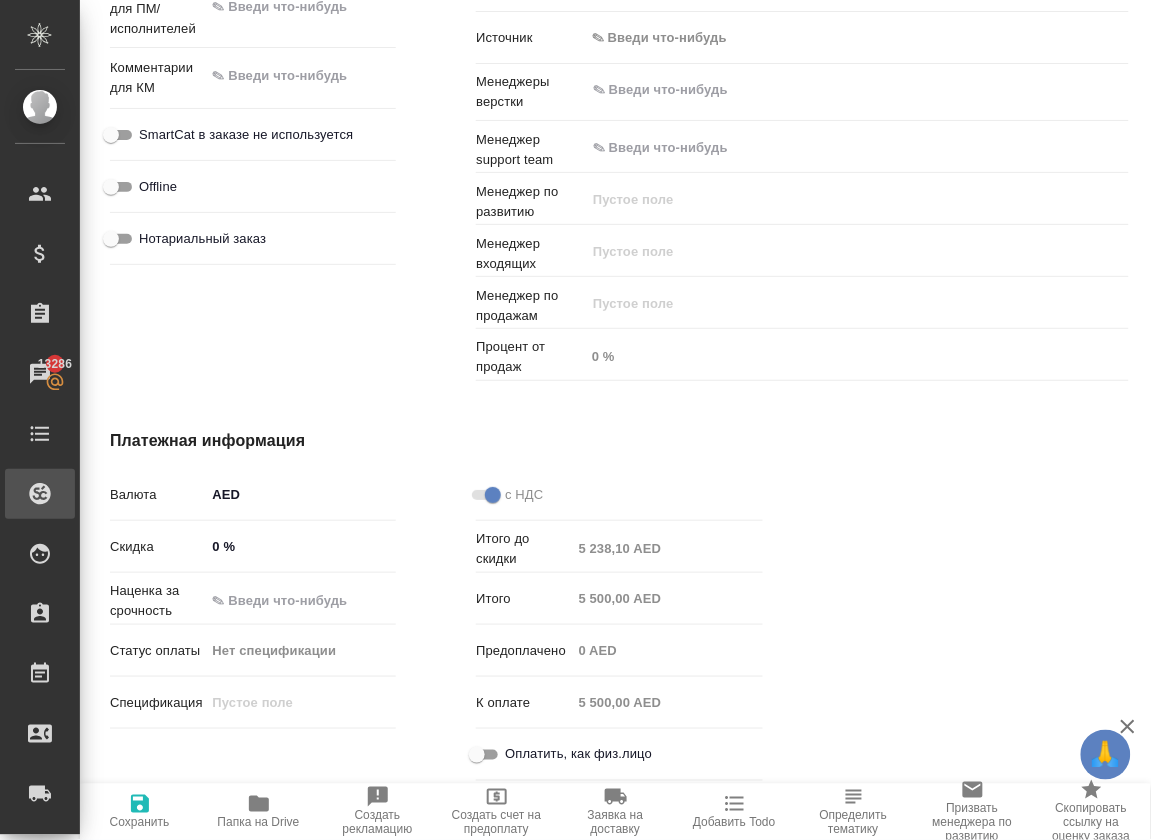 type on "x" 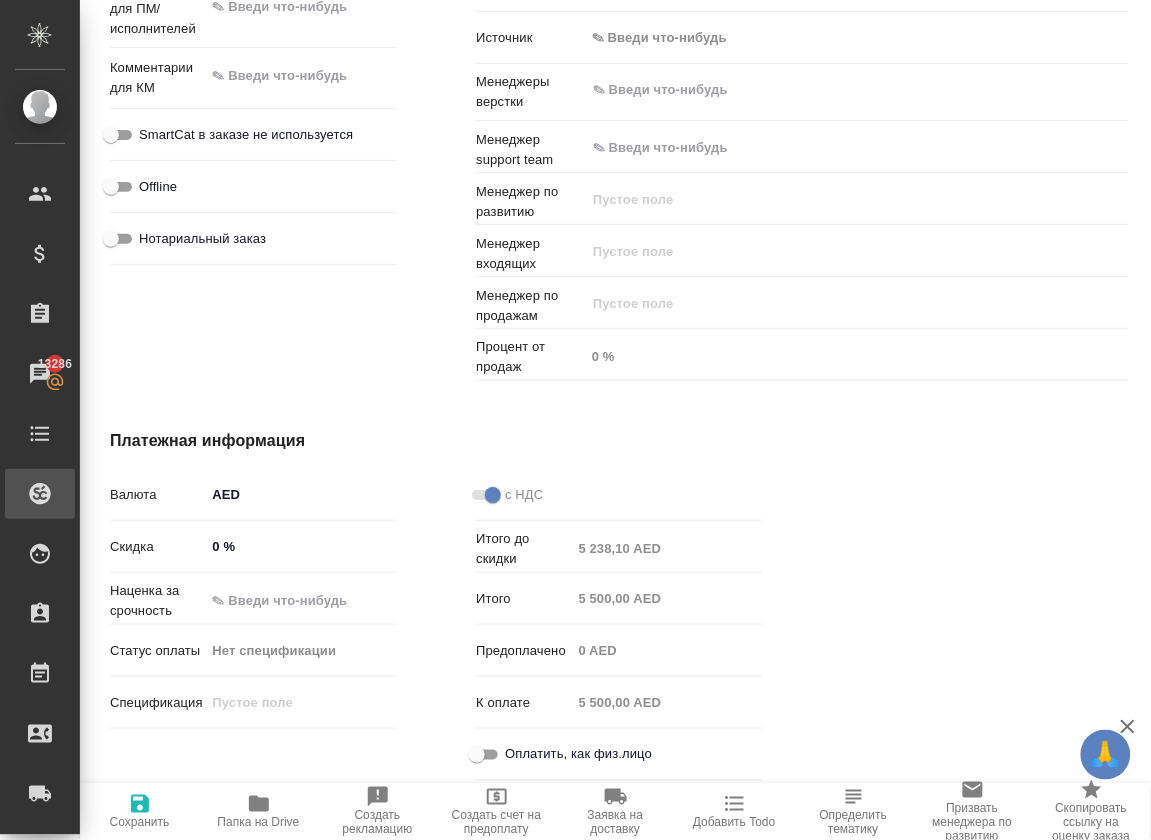 type on "x" 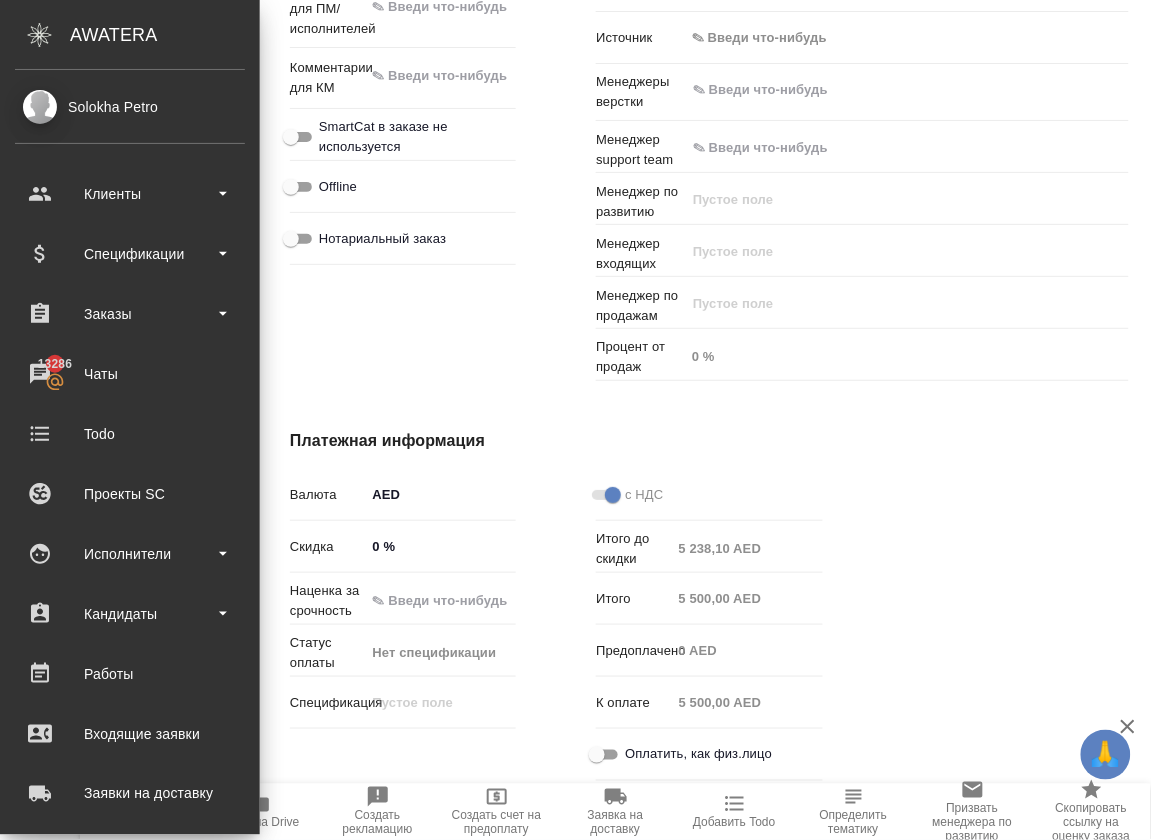type on "x" 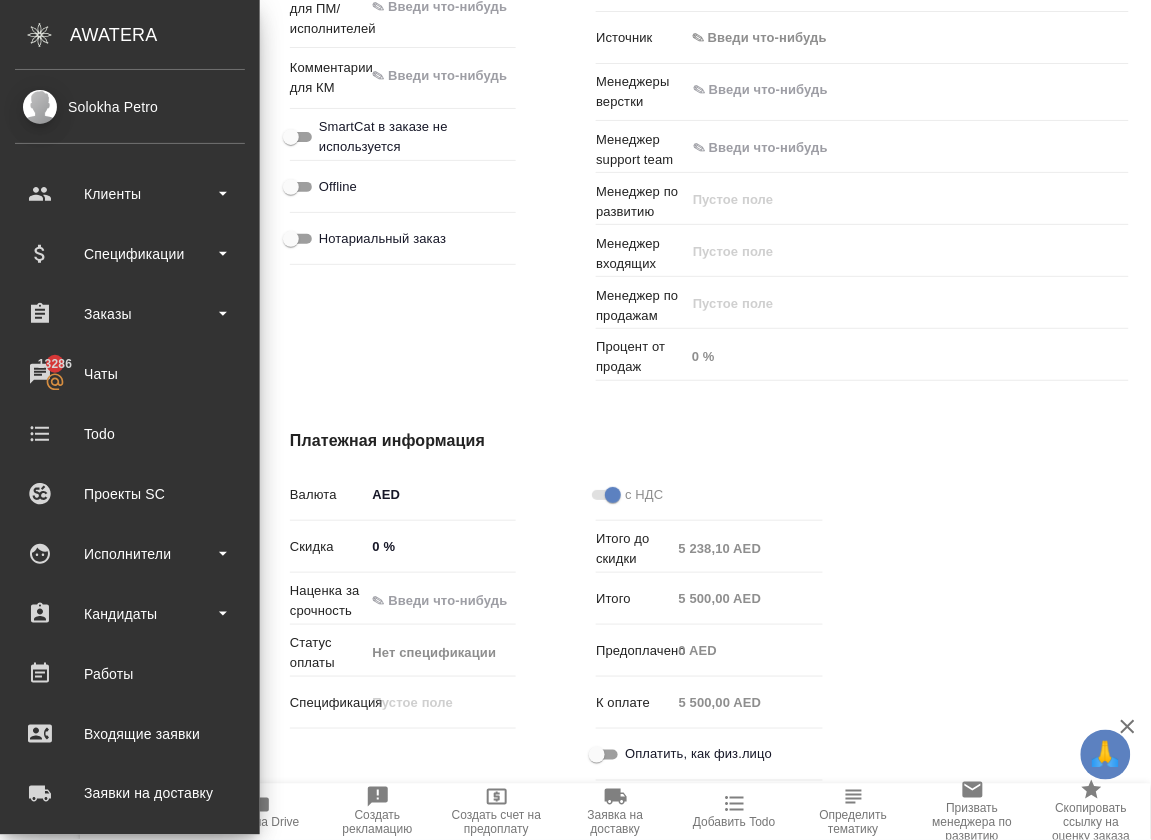 type on "x" 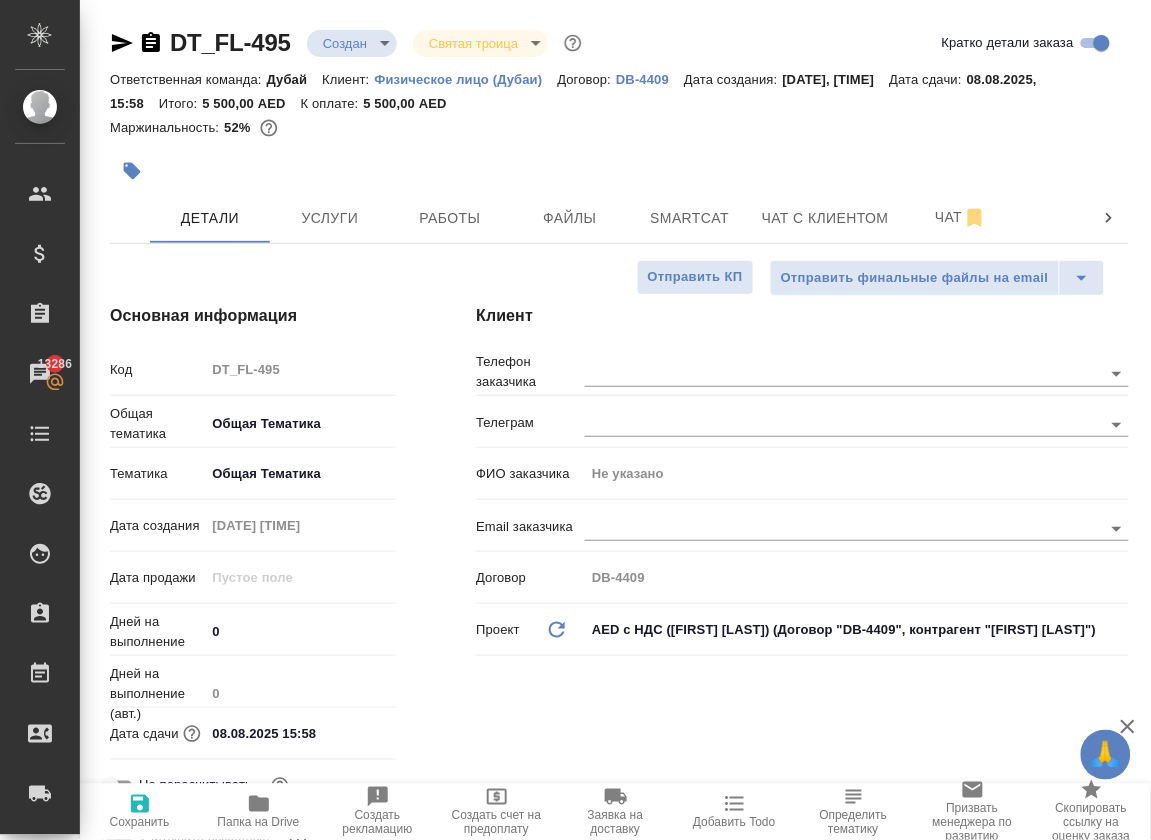 scroll, scrollTop: 0, scrollLeft: 0, axis: both 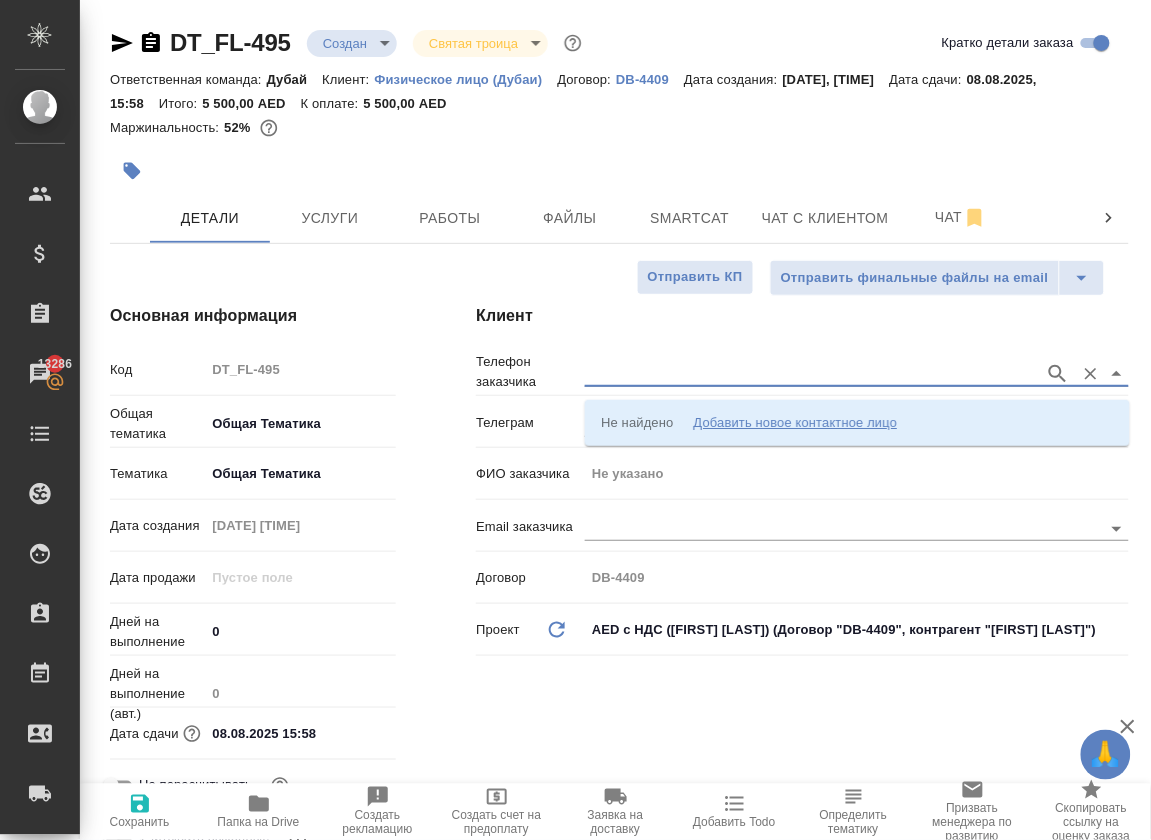 type on "=" 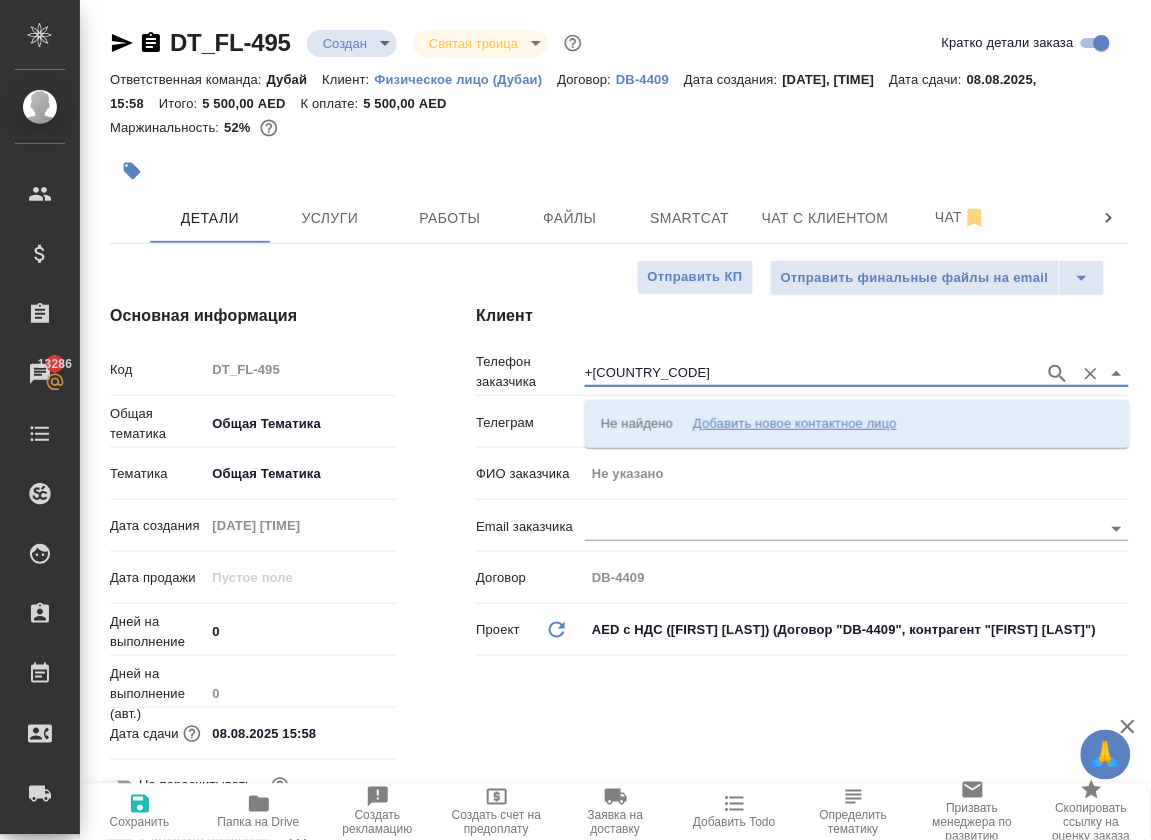 type on "+971" 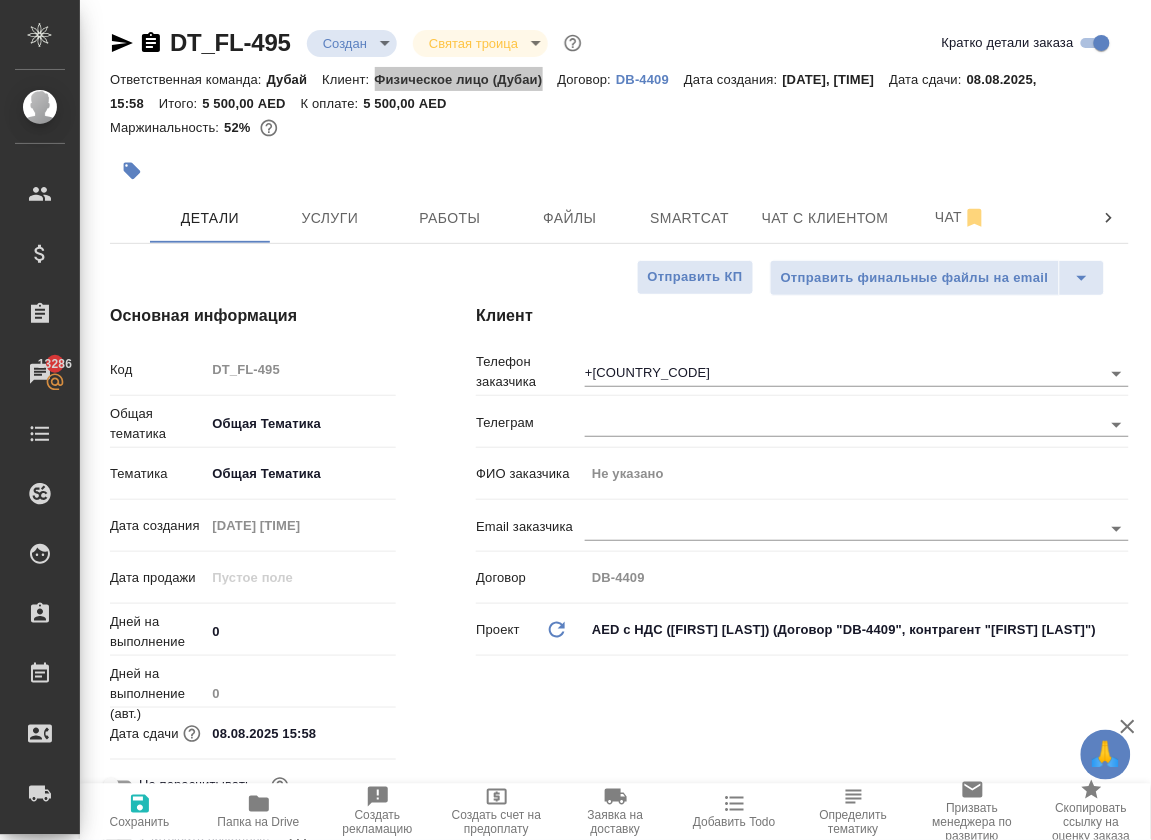 type on "x" 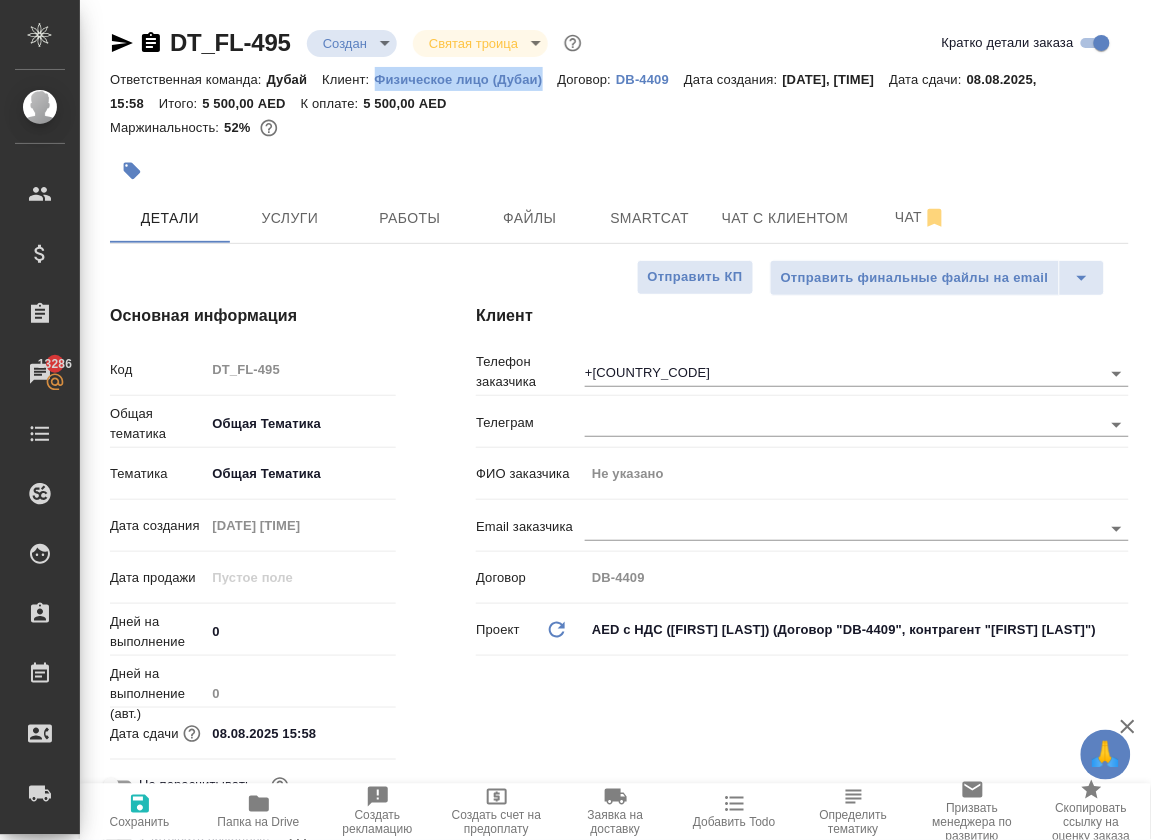 type on "x" 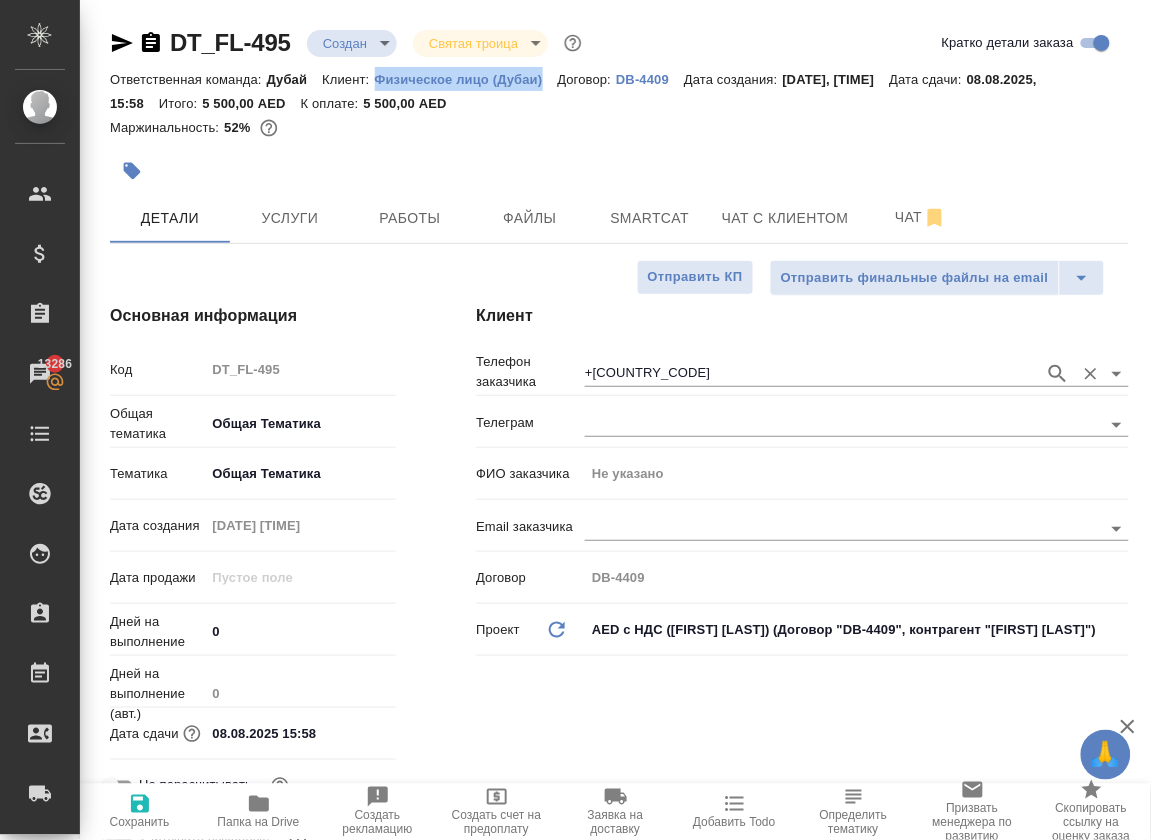 click on "+971" at bounding box center [810, 373] 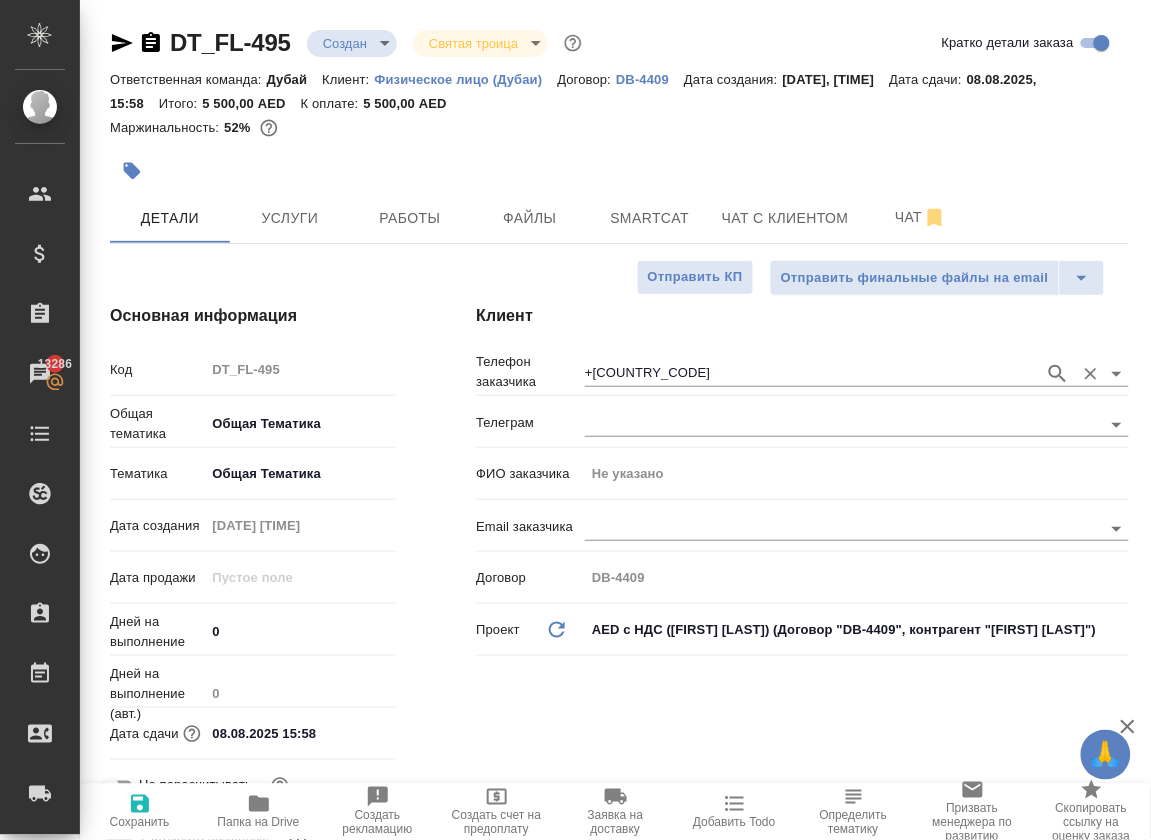 click on "+971" at bounding box center [810, 373] 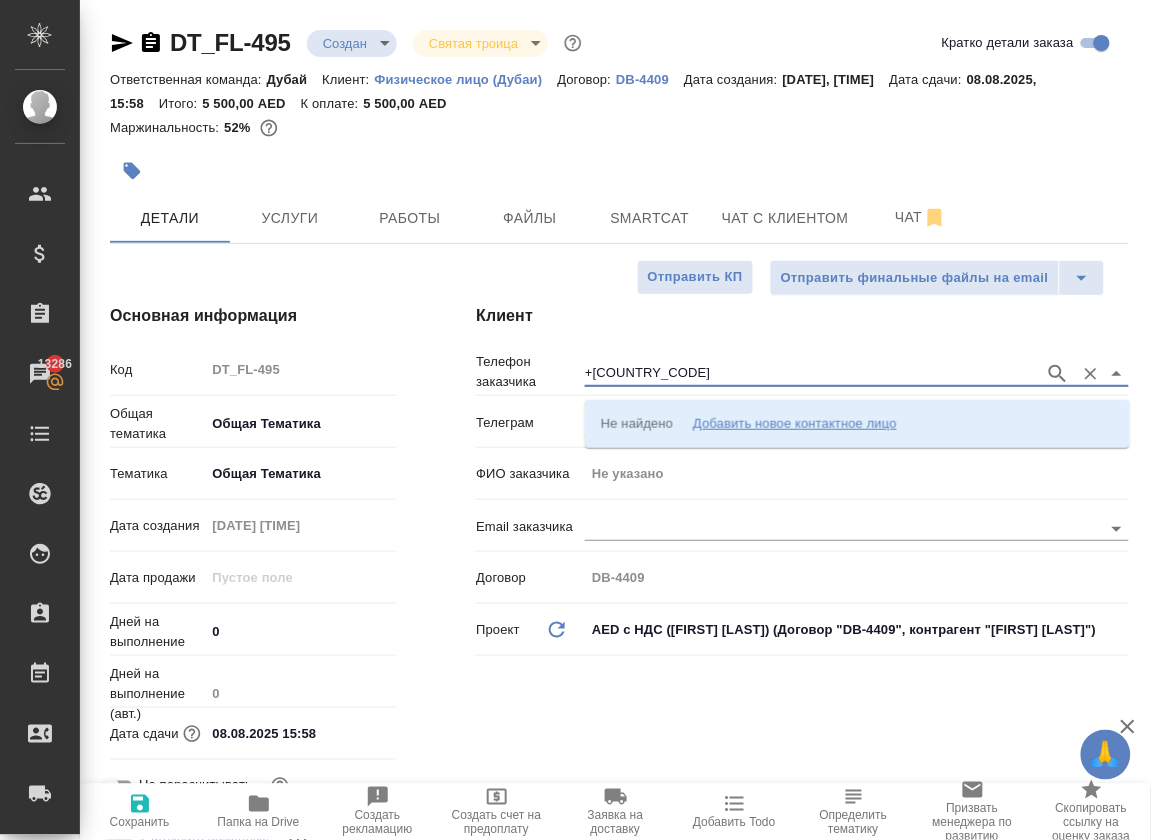 click on "+971" at bounding box center [810, 373] 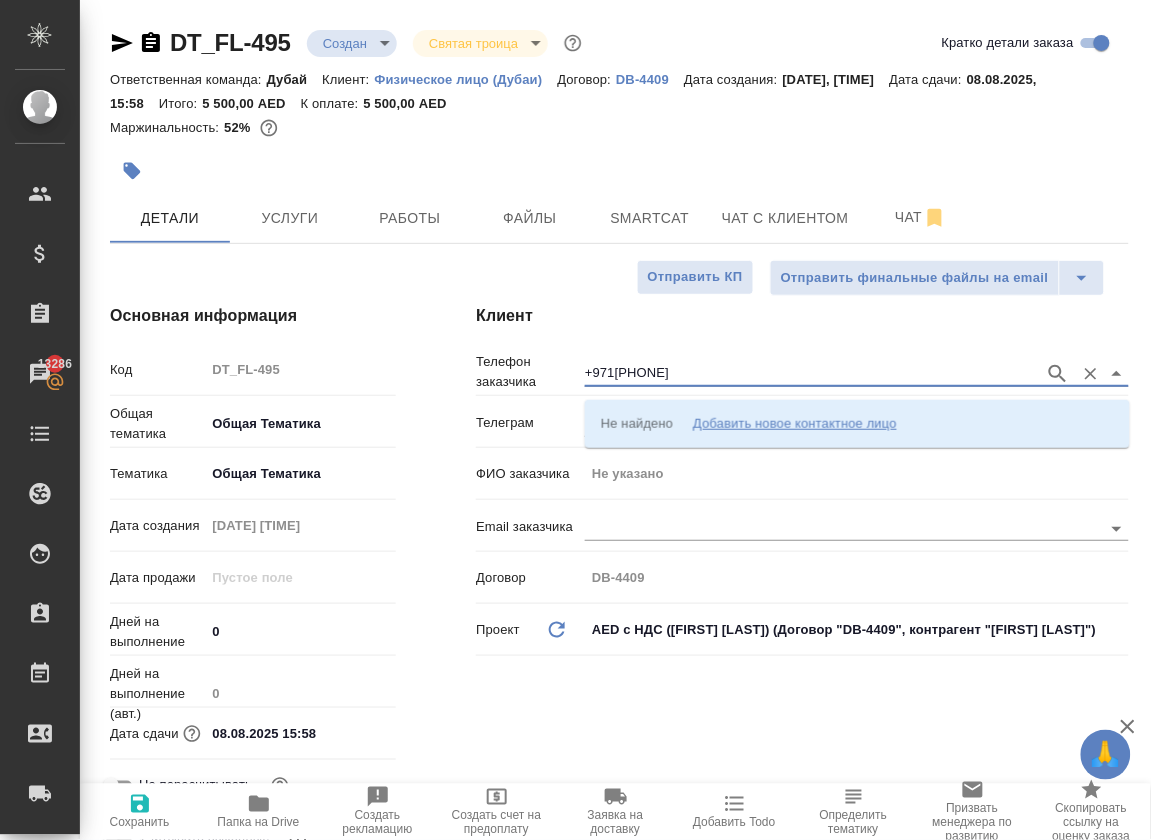 click 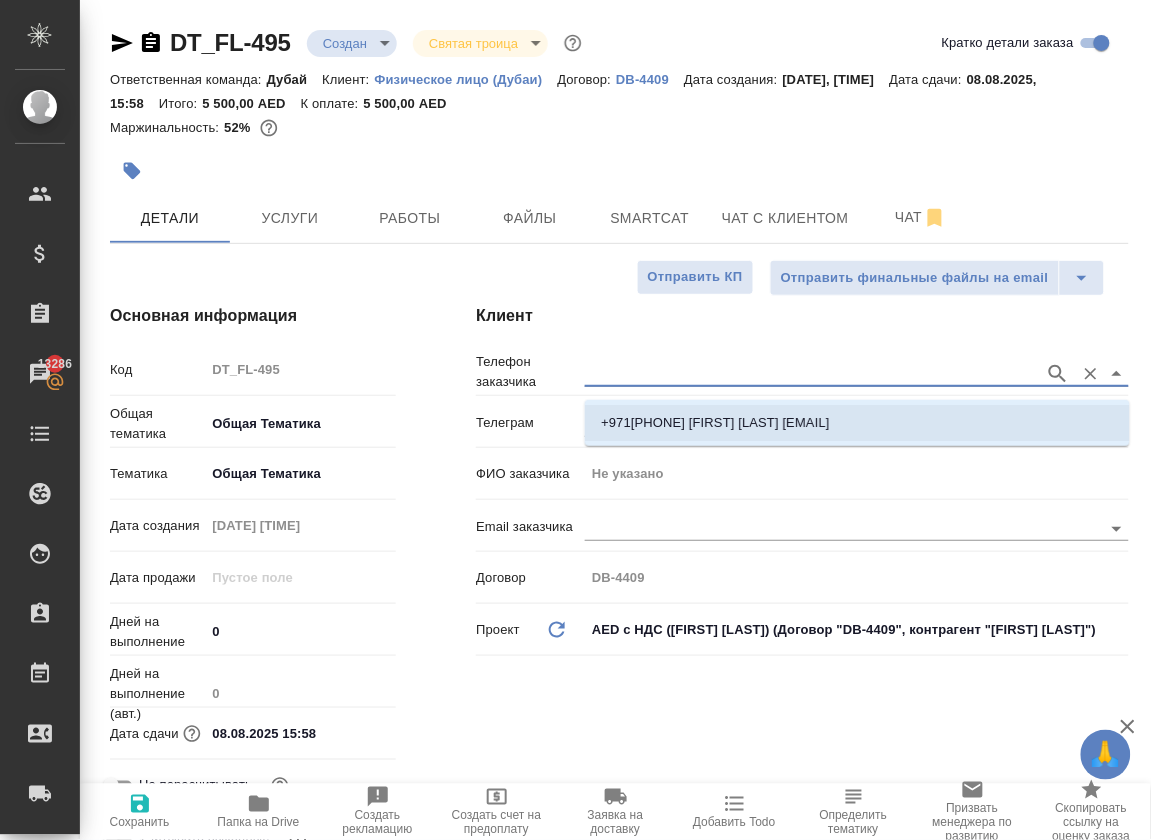 click on "+971585843691 Matrosov Roman roman.matrosov@gmail.com" at bounding box center (715, 423) 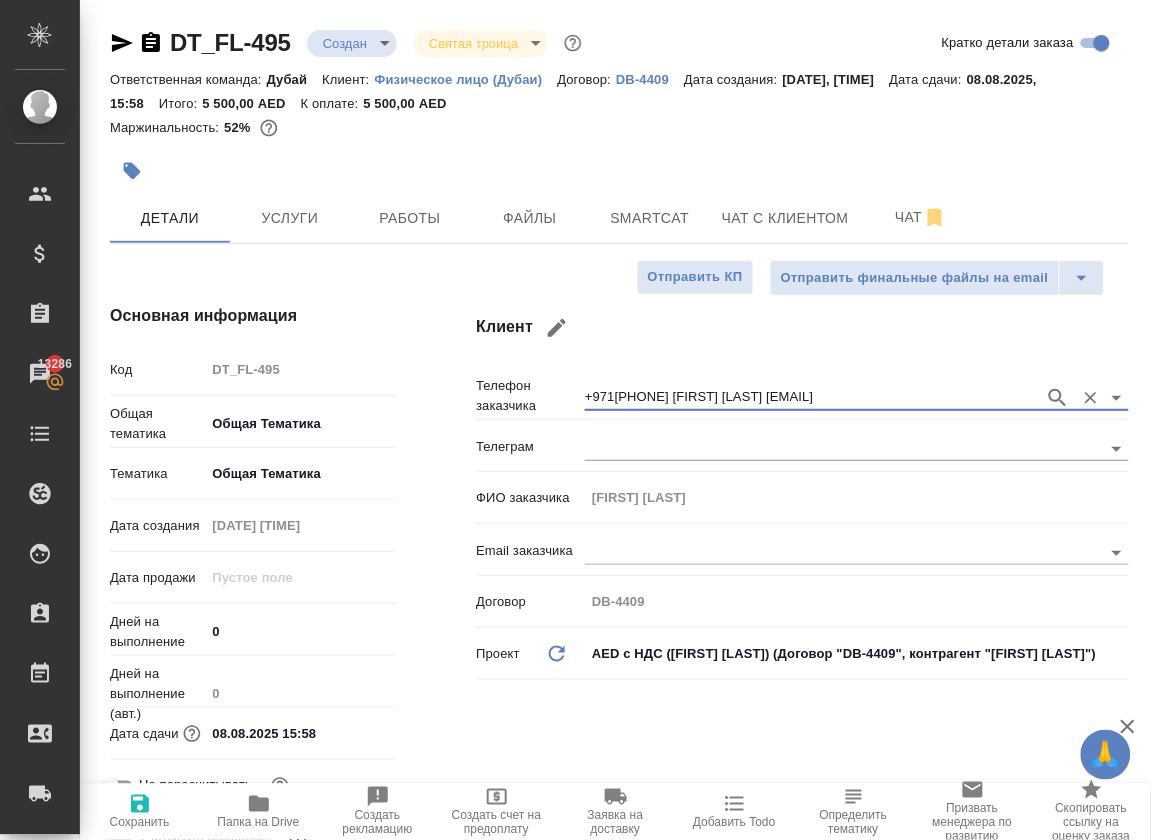 scroll, scrollTop: 0, scrollLeft: 0, axis: both 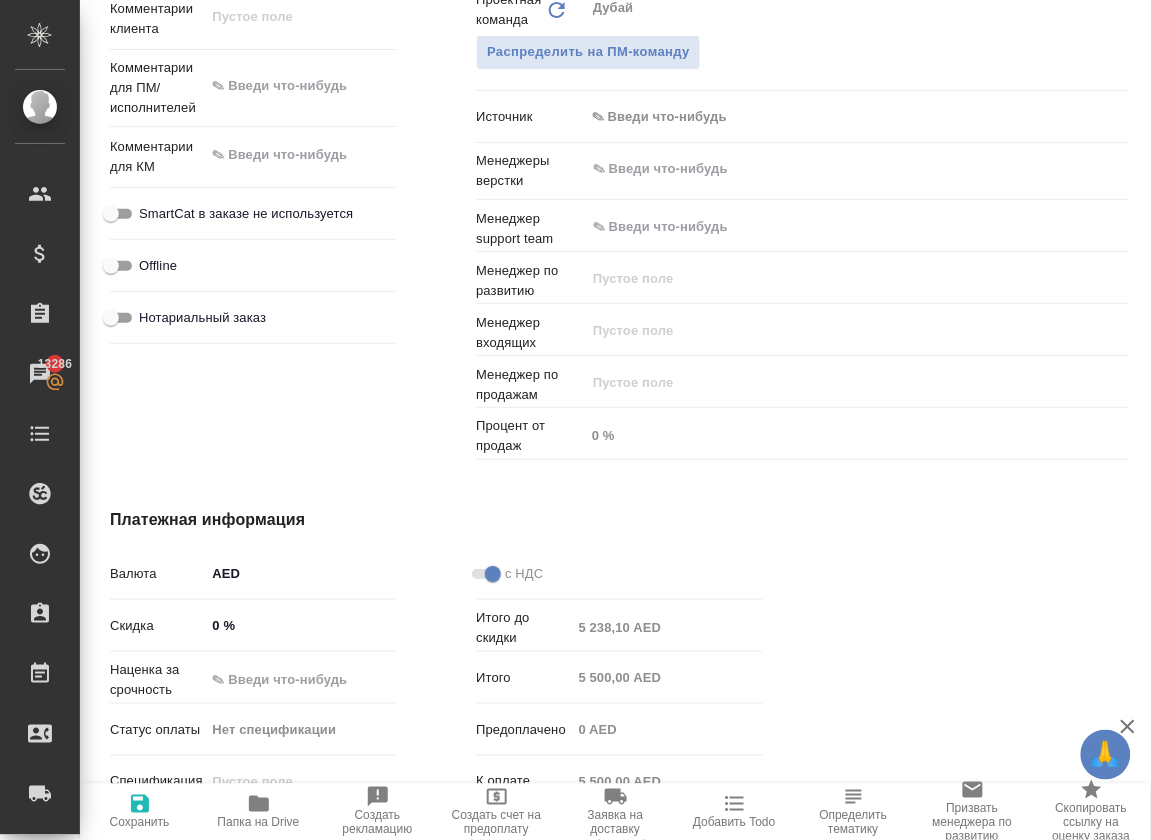 click on "Сохранить" at bounding box center [140, 823] 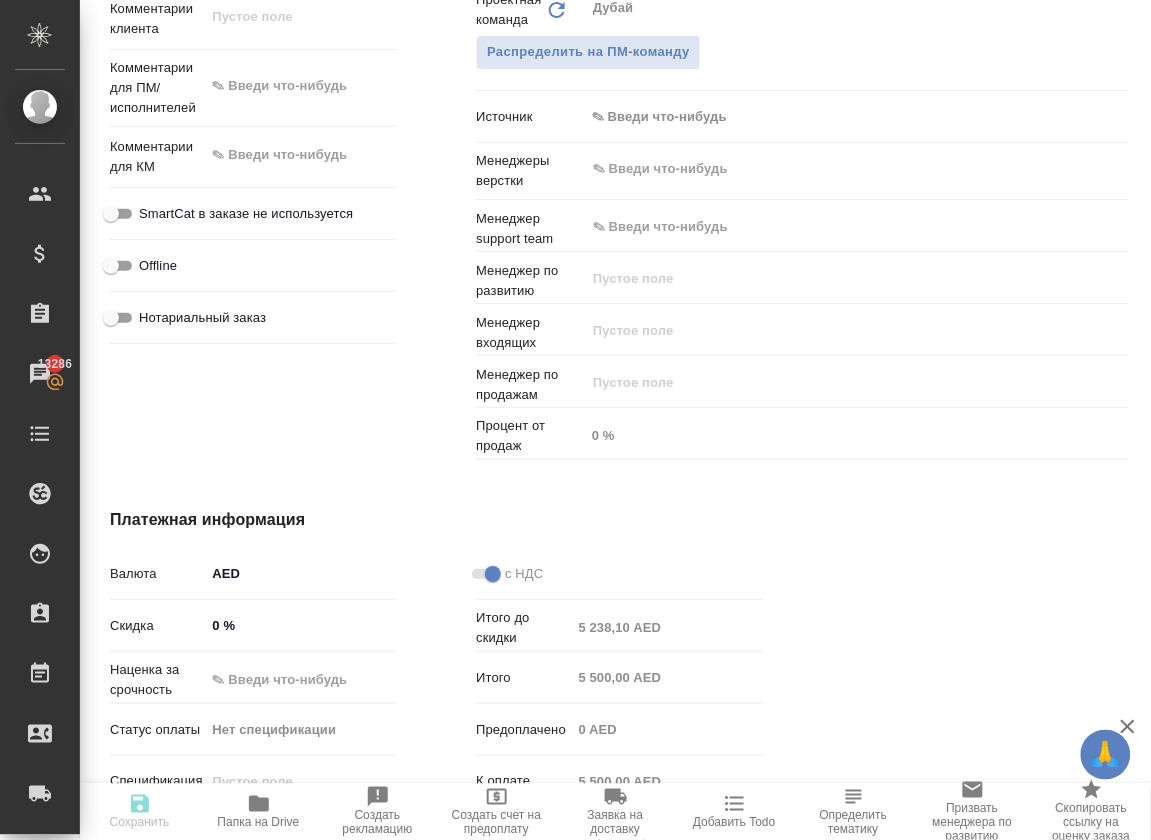 type on "x" 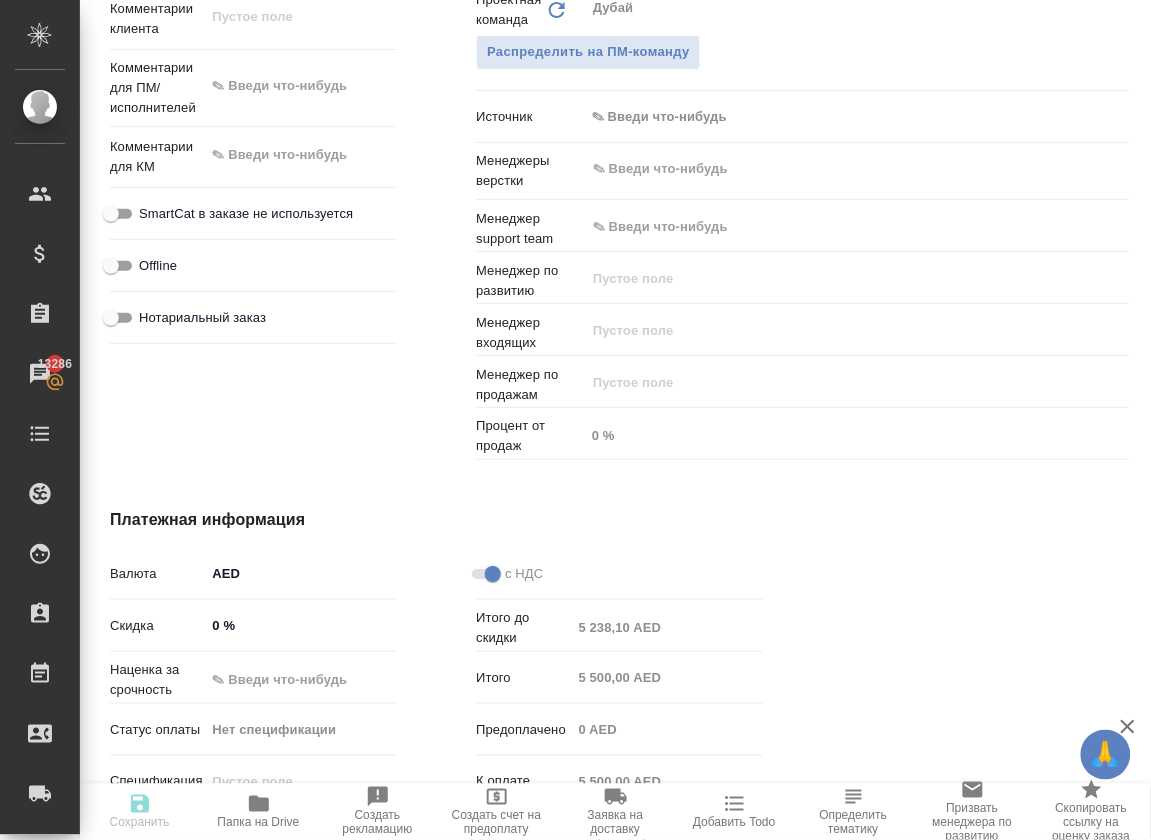 type on "x" 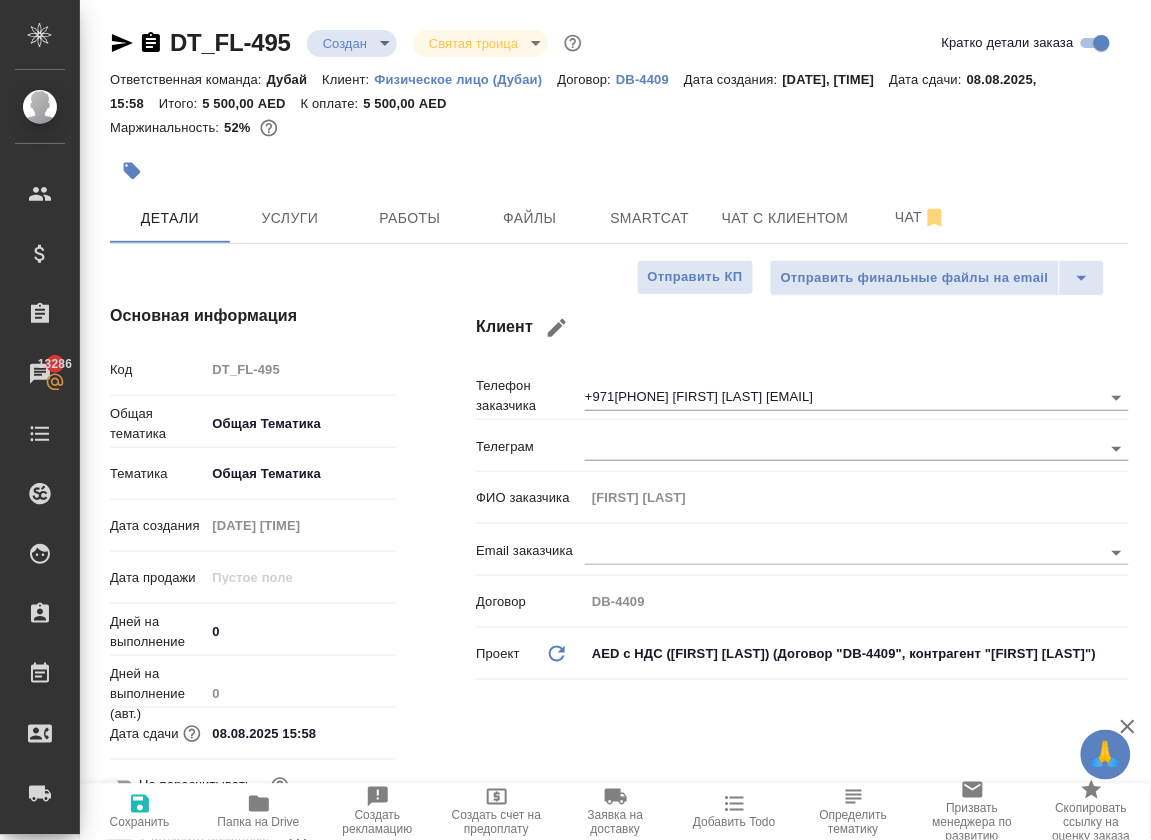 scroll, scrollTop: 0, scrollLeft: 0, axis: both 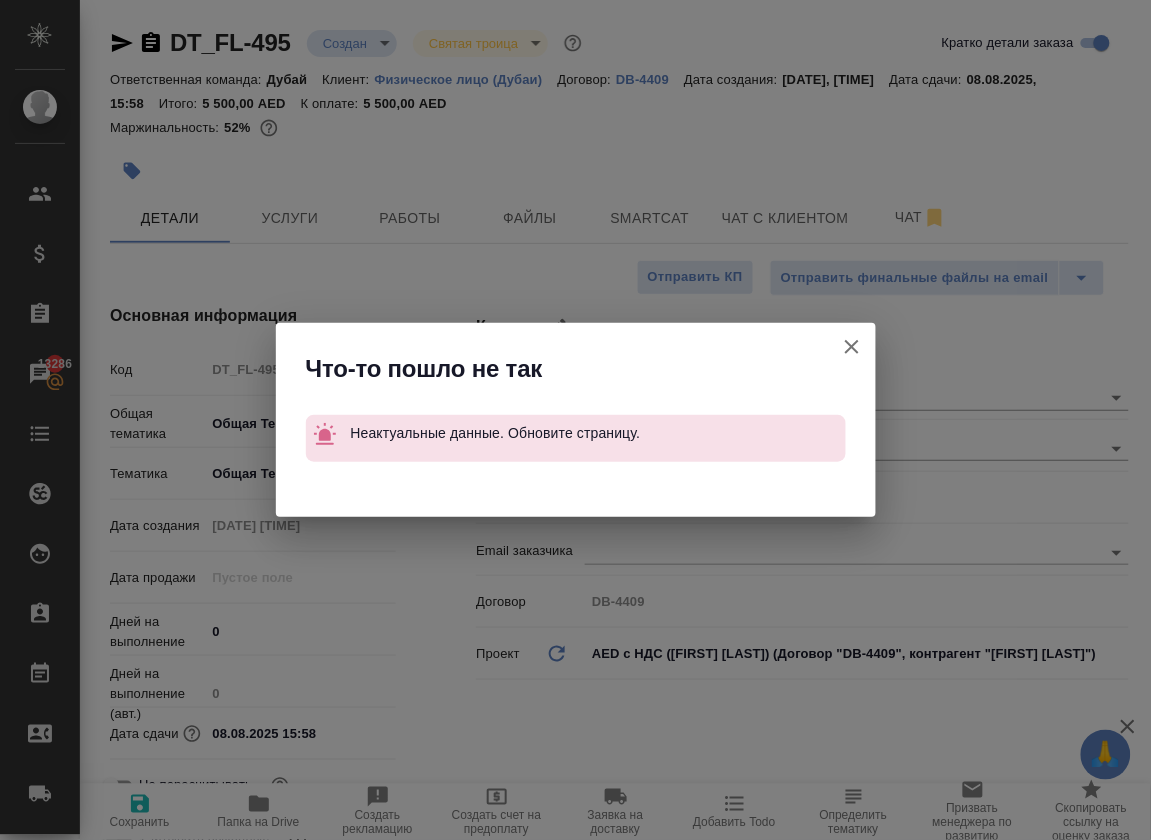 click 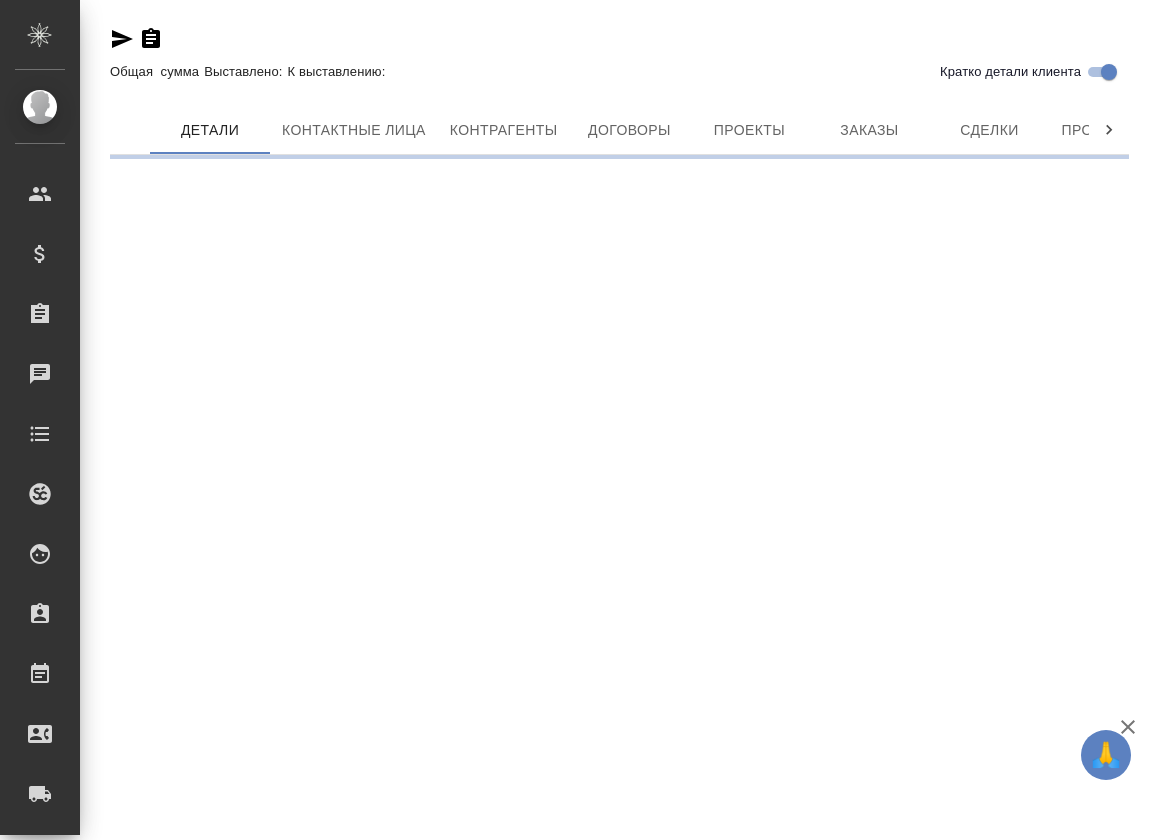 scroll, scrollTop: 0, scrollLeft: 0, axis: both 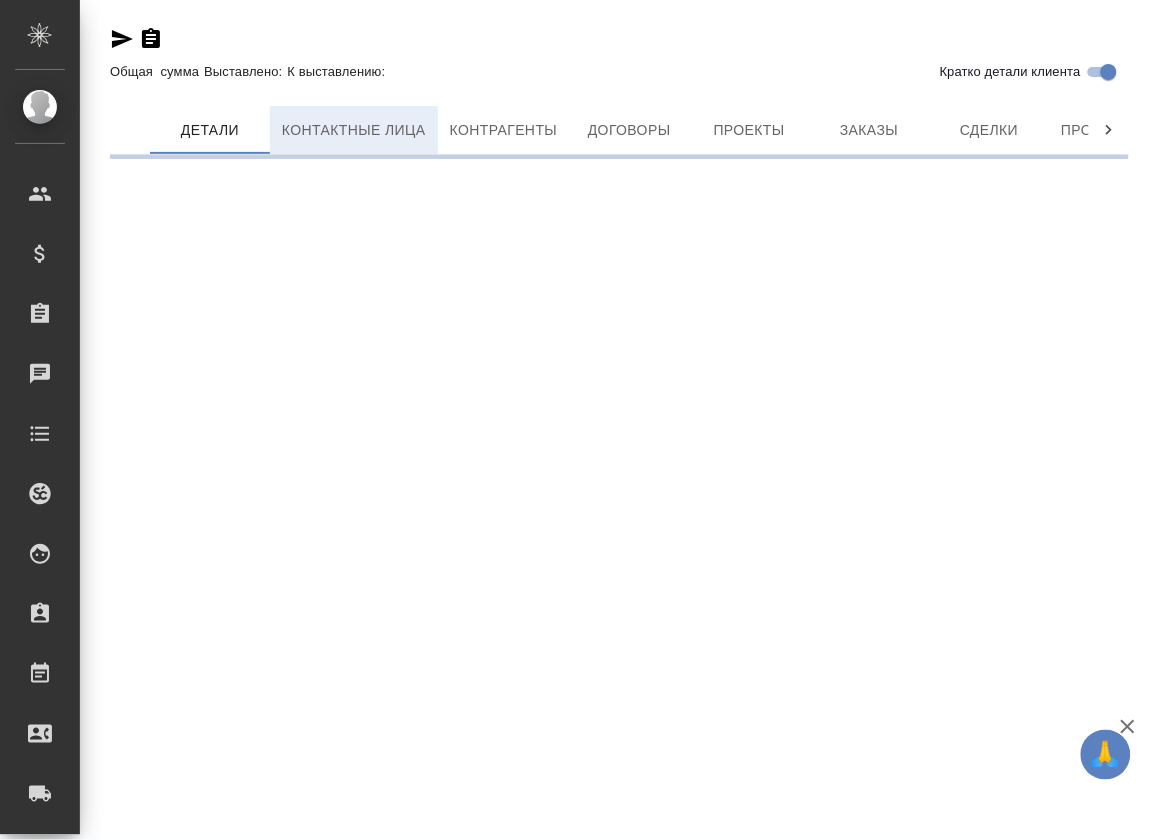 click on "Контактные лица" at bounding box center [354, 130] 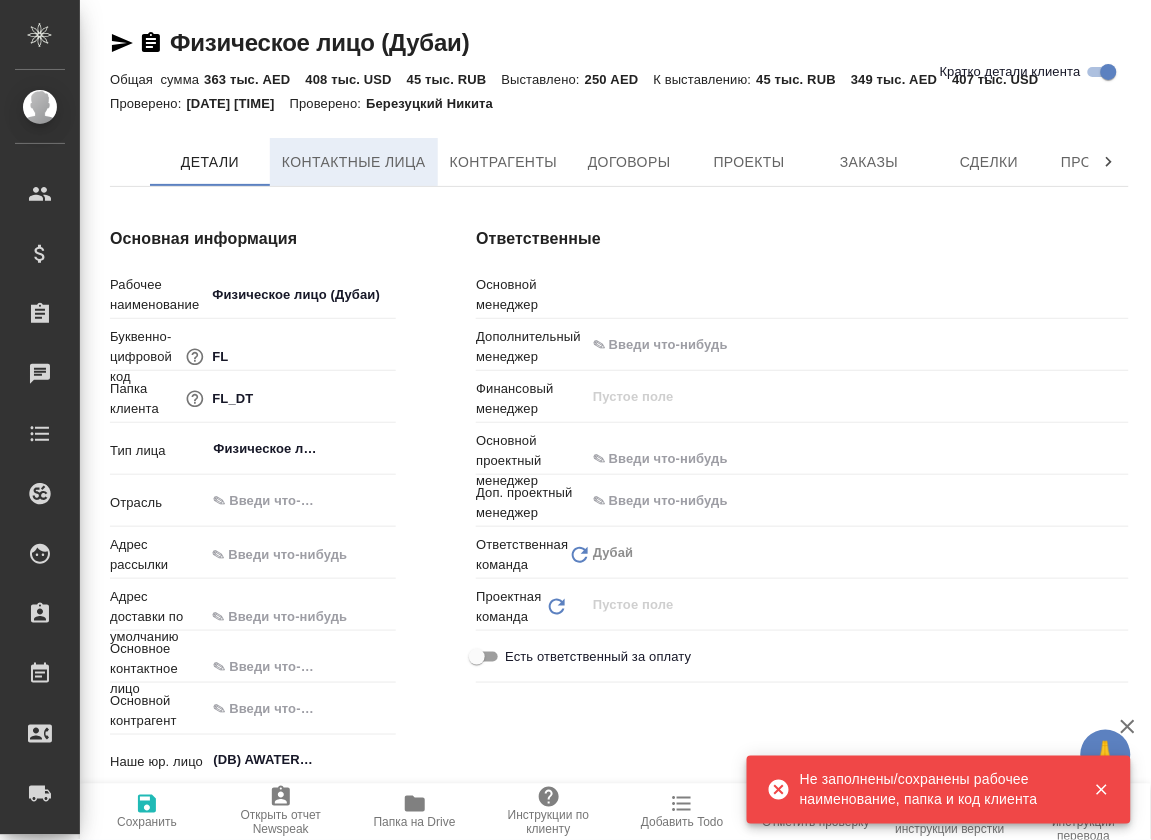 type on "x" 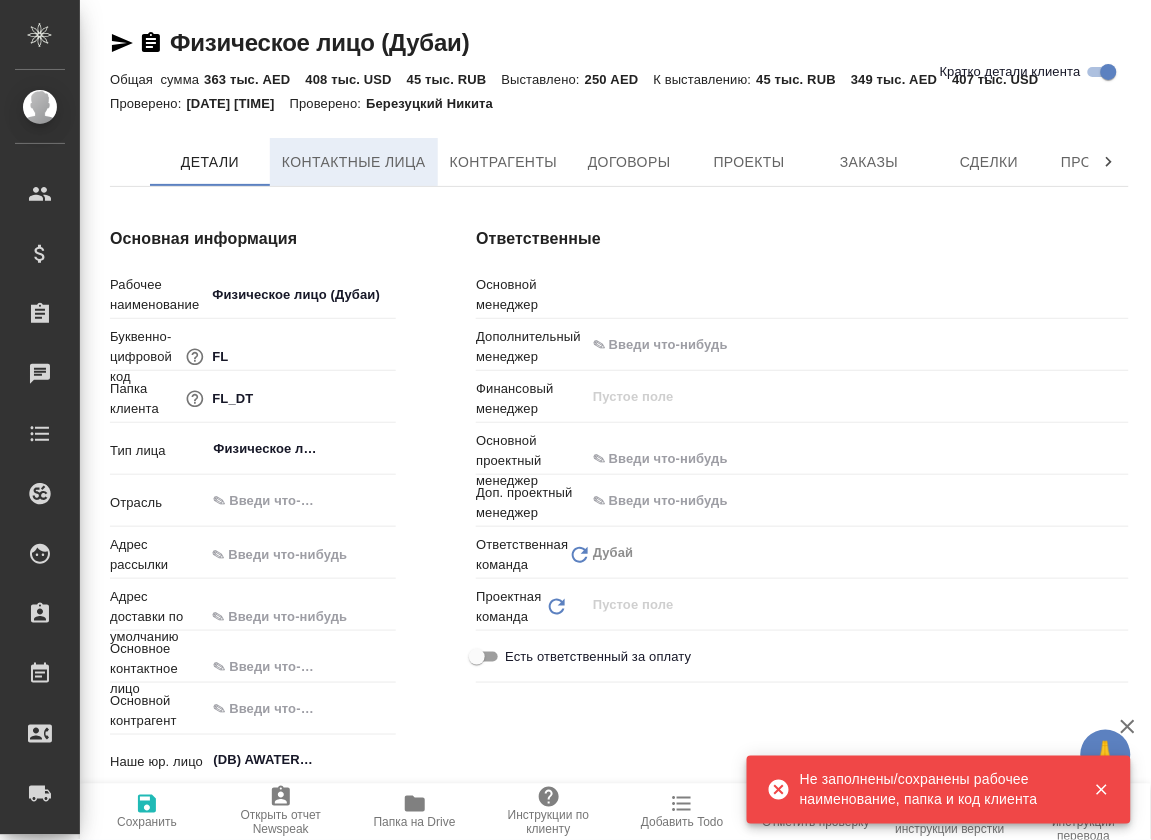 type on "x" 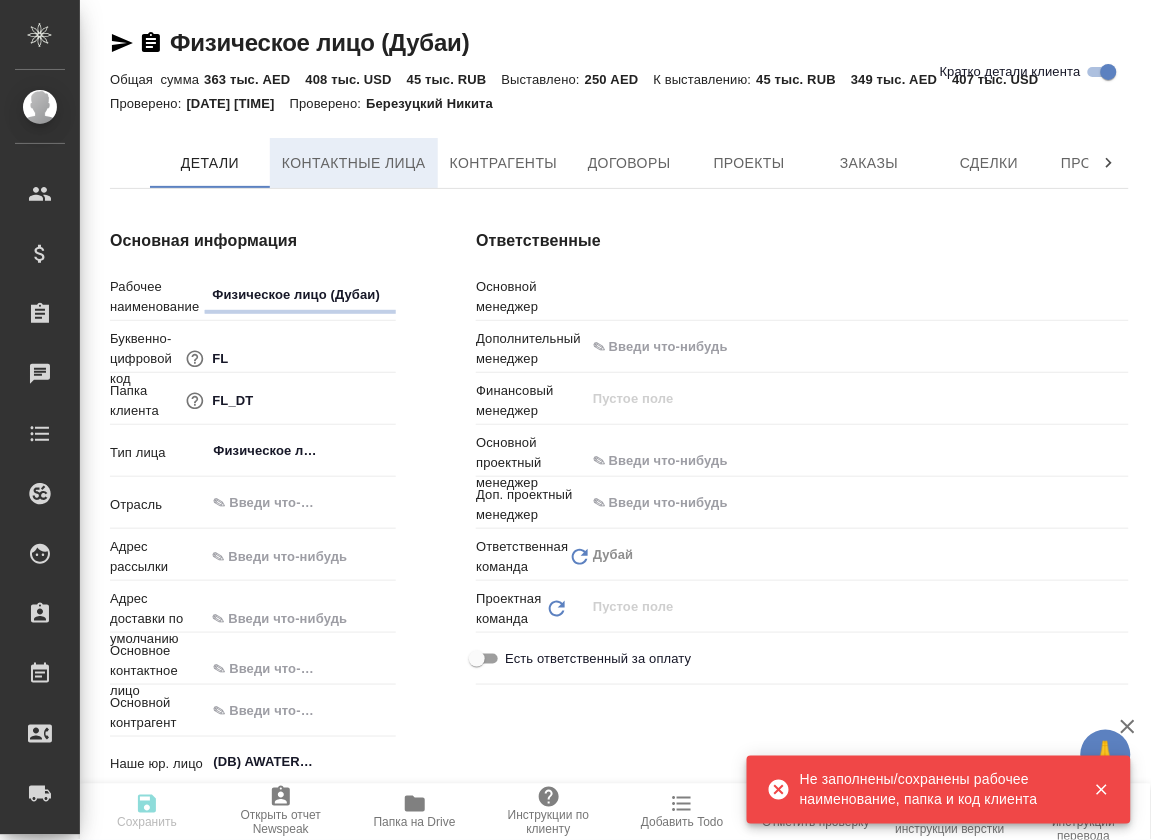 type on "x" 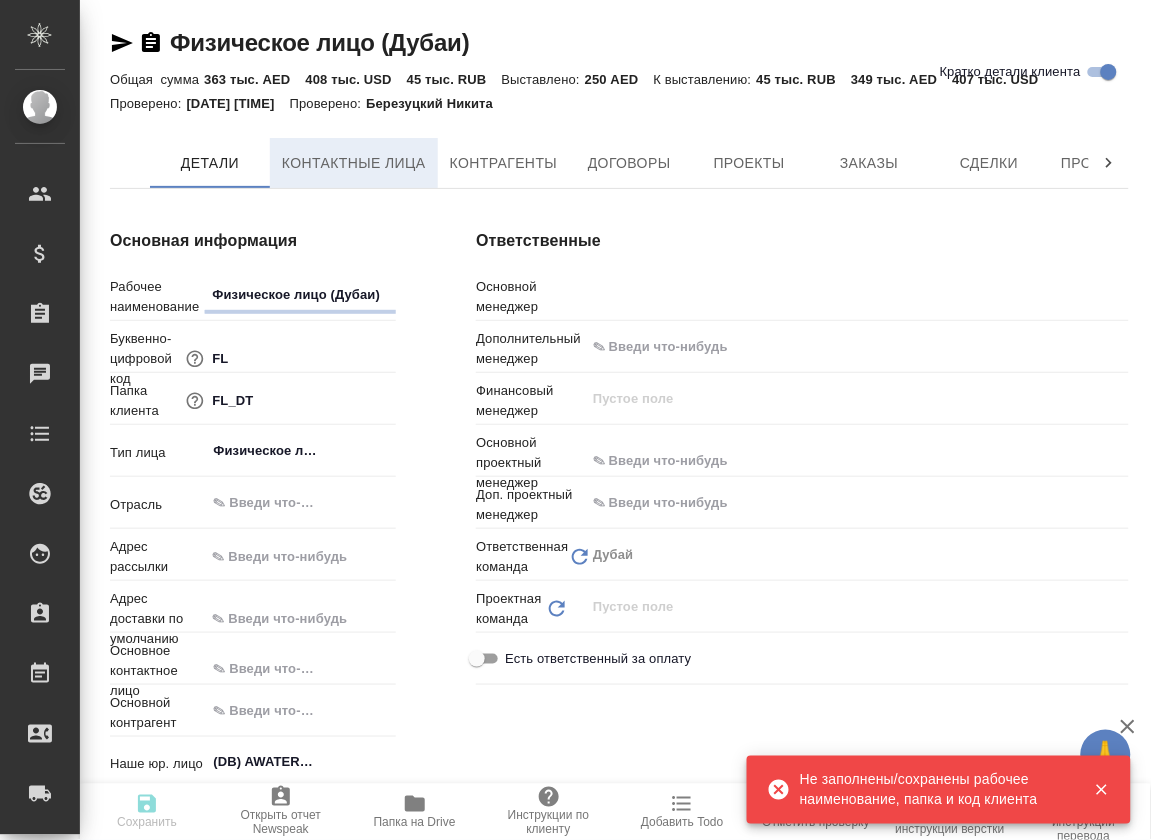 type on "x" 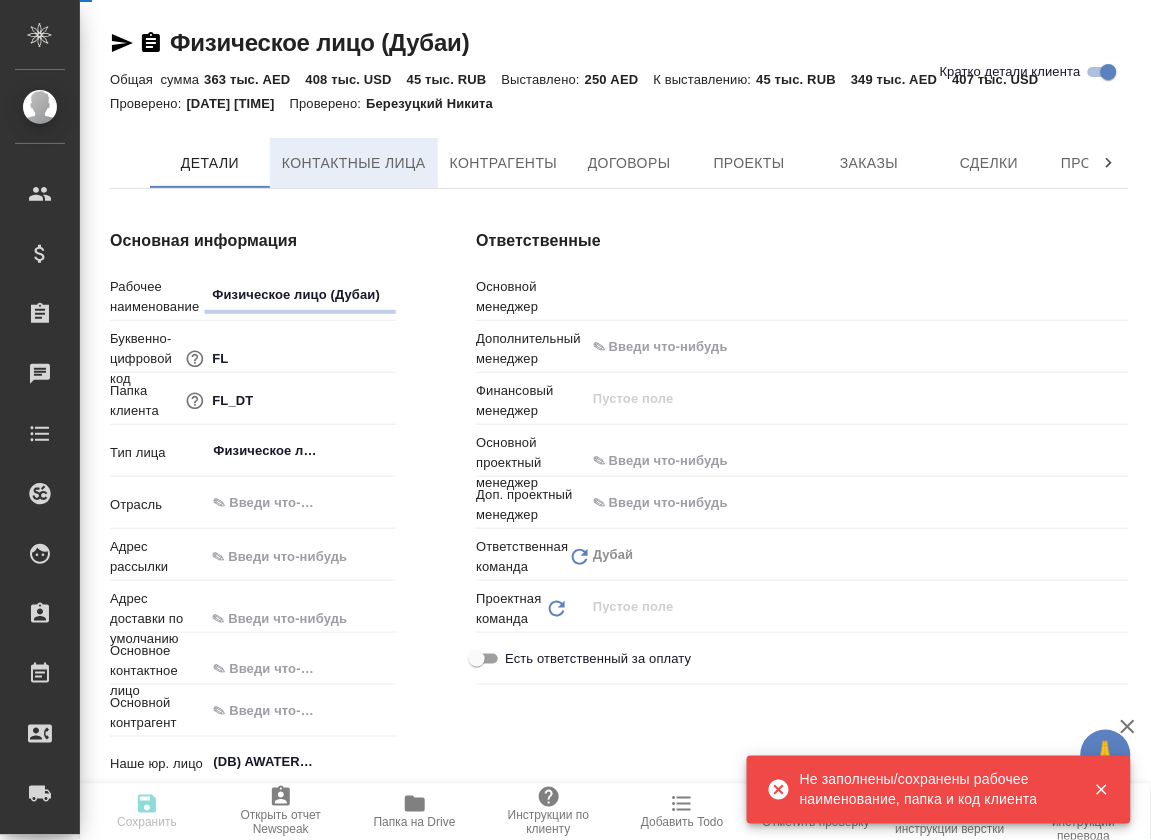 type on "x" 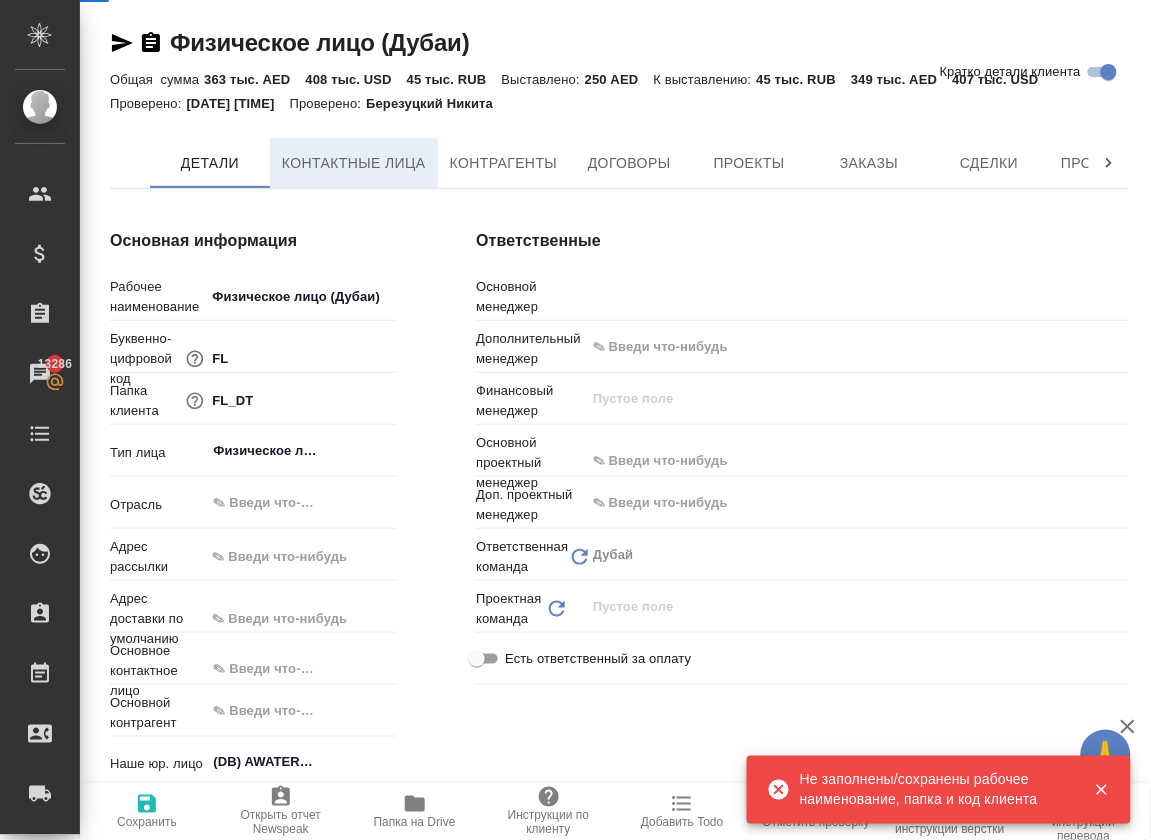 select on "RU" 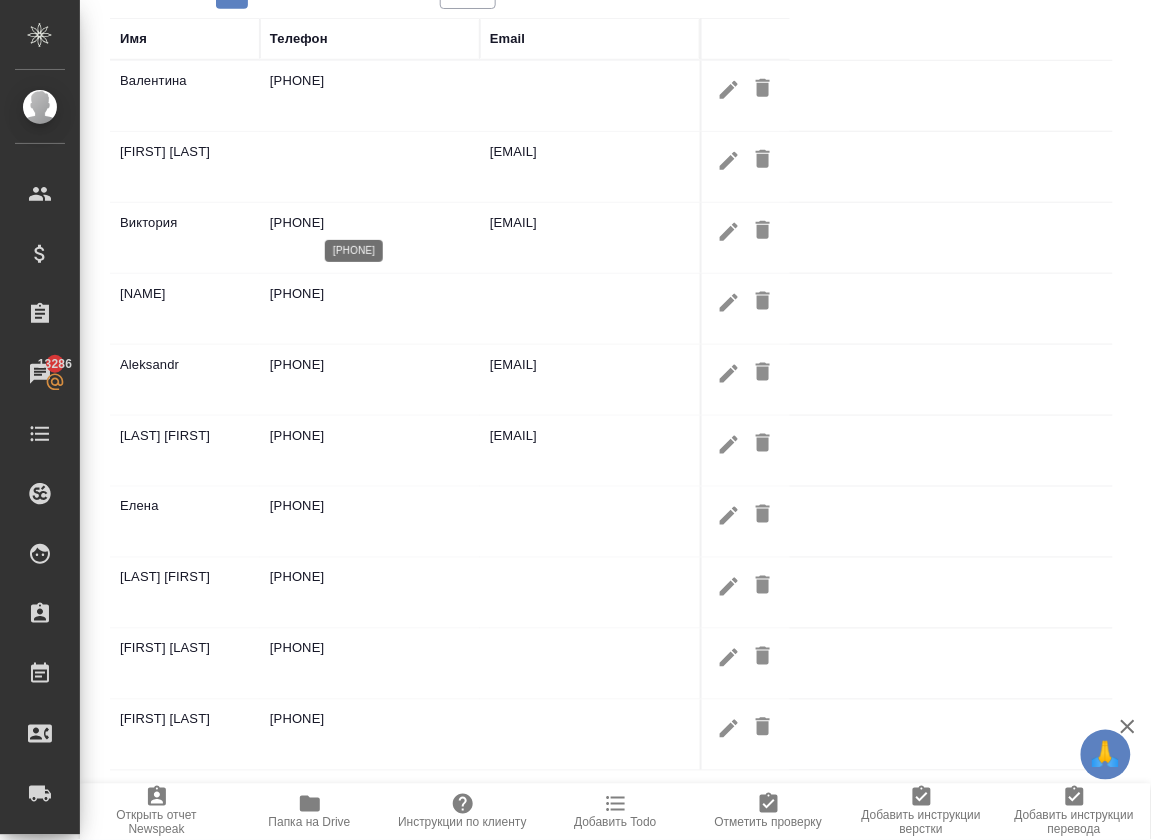 scroll, scrollTop: 285, scrollLeft: 0, axis: vertical 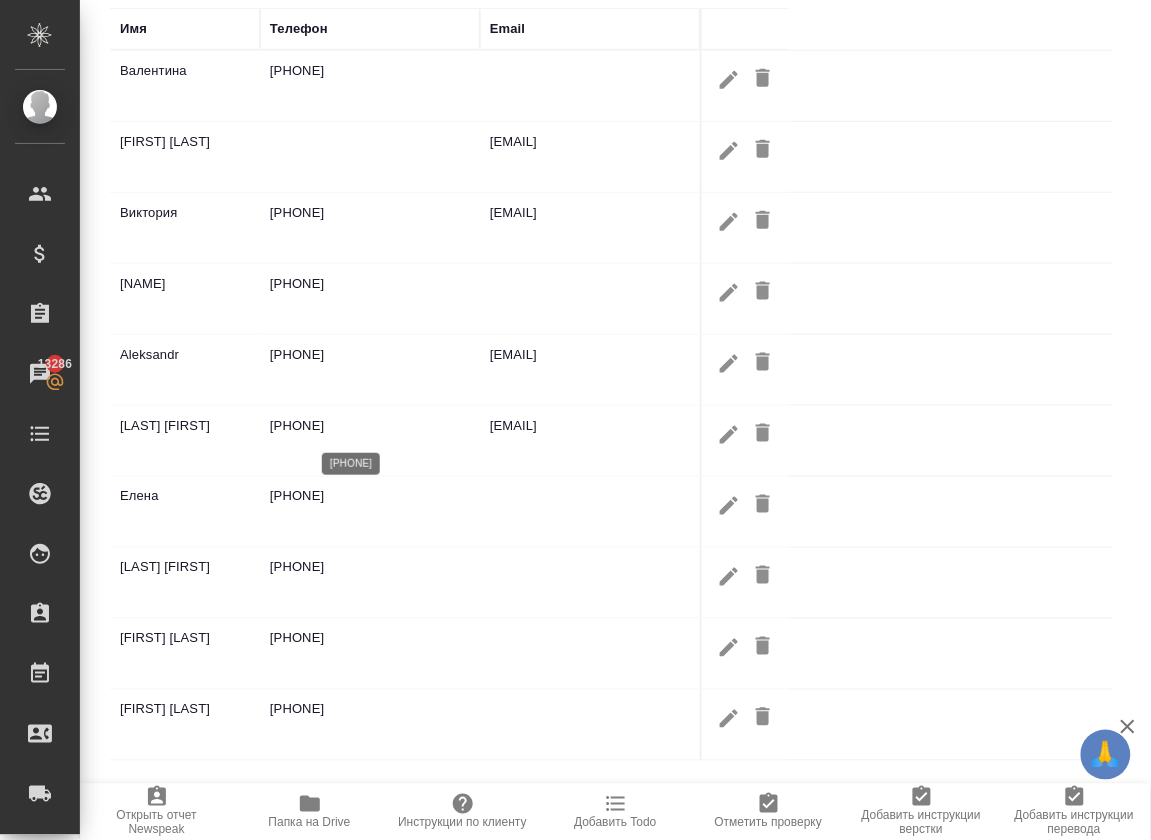 drag, startPoint x: 368, startPoint y: 425, endPoint x: 268, endPoint y: 427, distance: 100.02 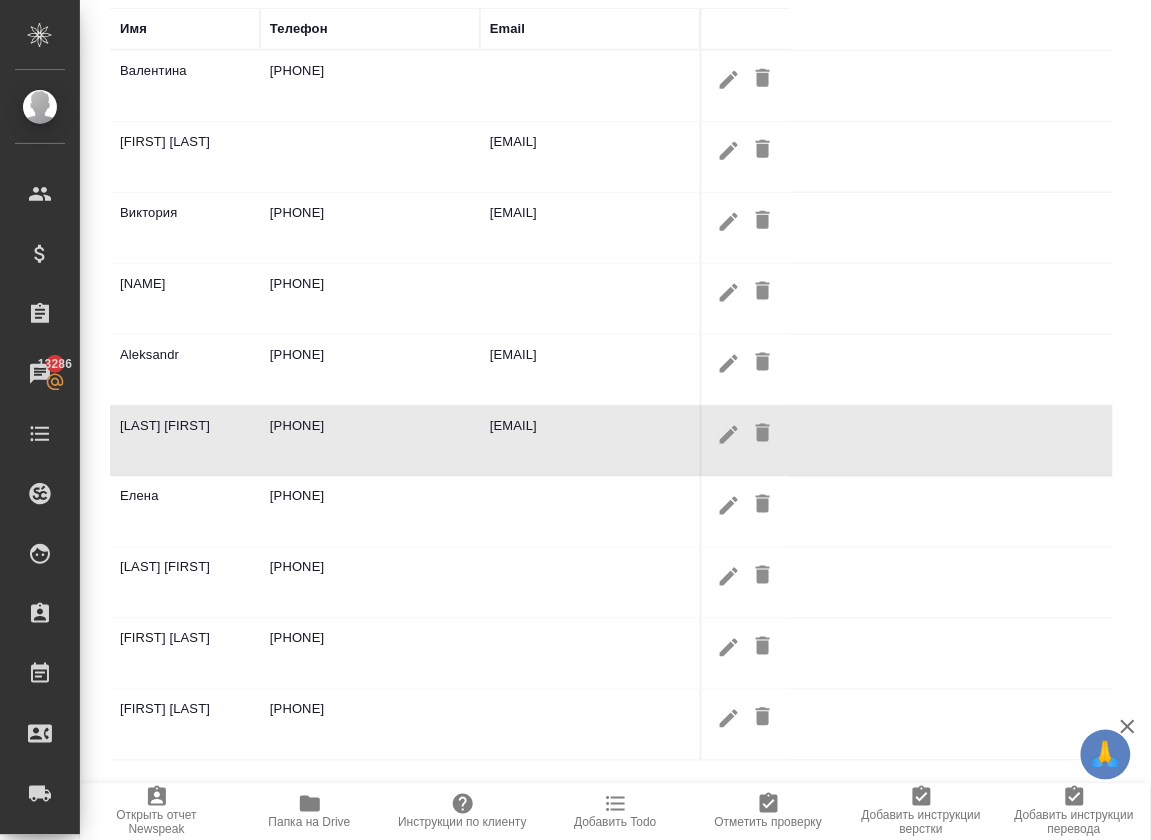 copy on "[PHONE]" 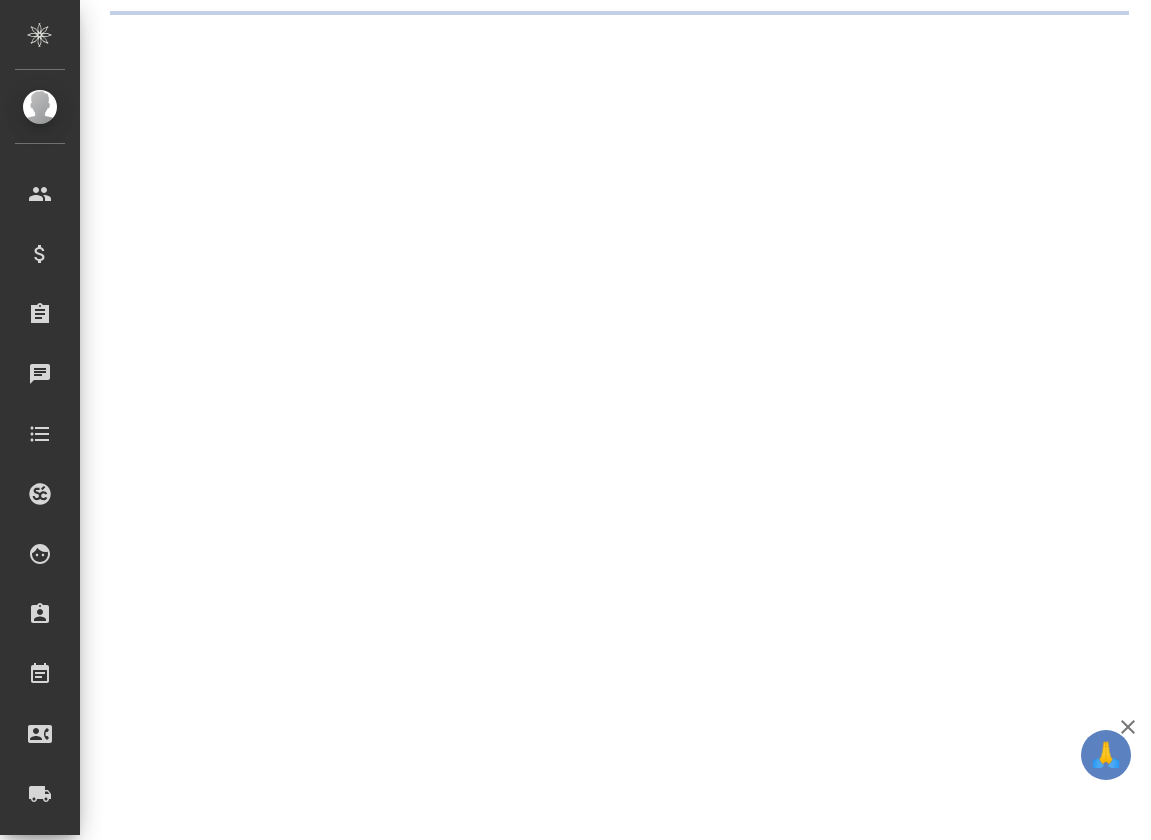 scroll, scrollTop: 0, scrollLeft: 0, axis: both 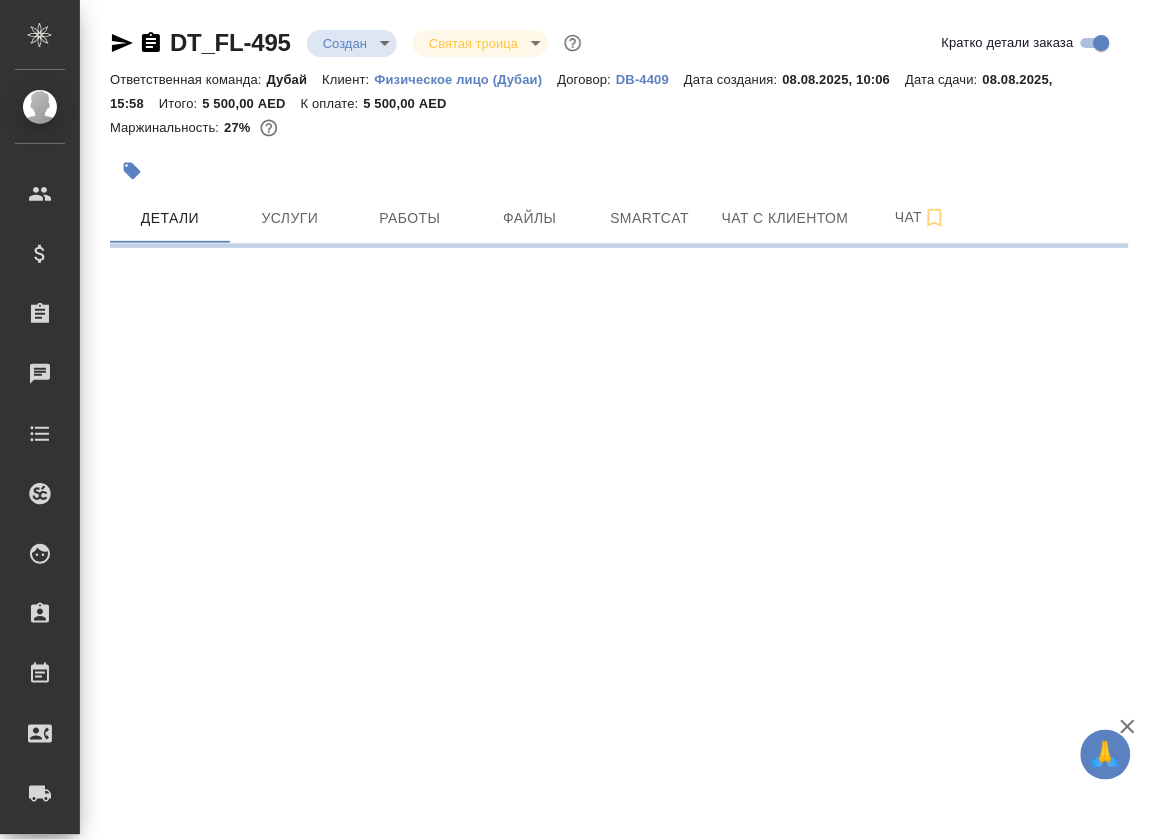 select on "RU" 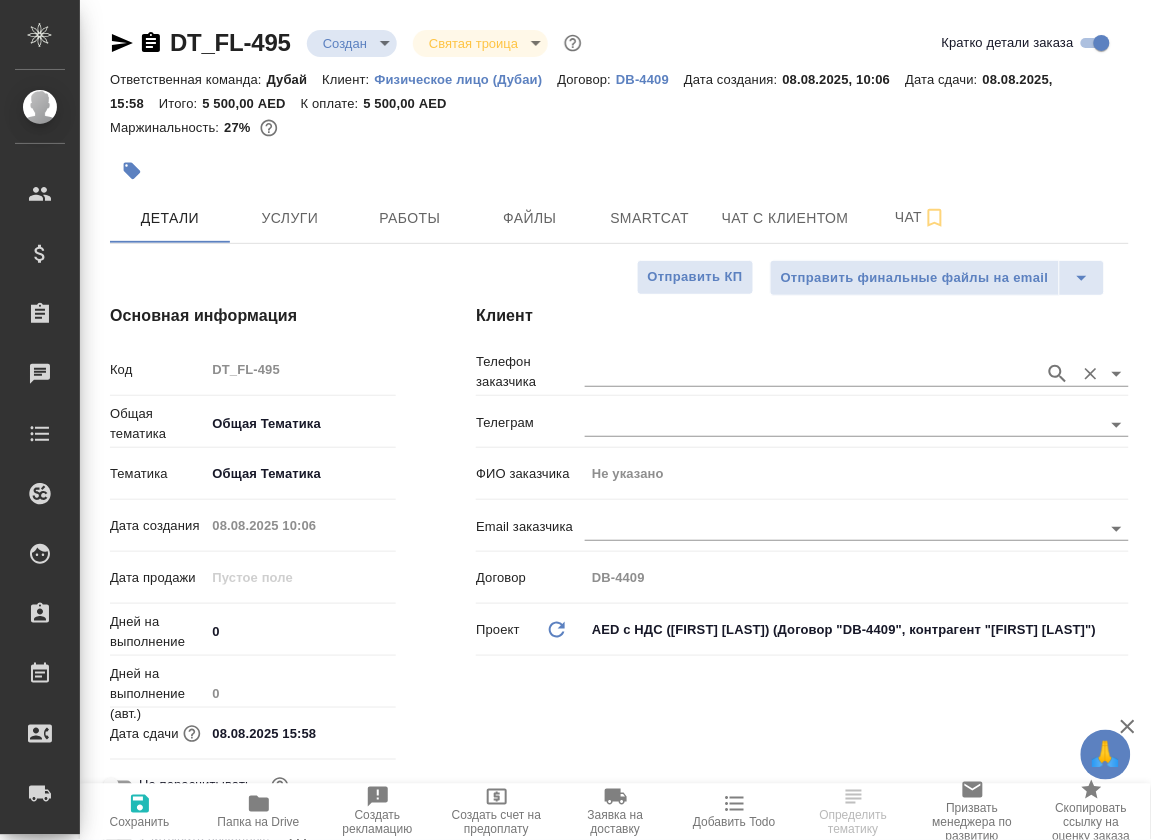 type on "x" 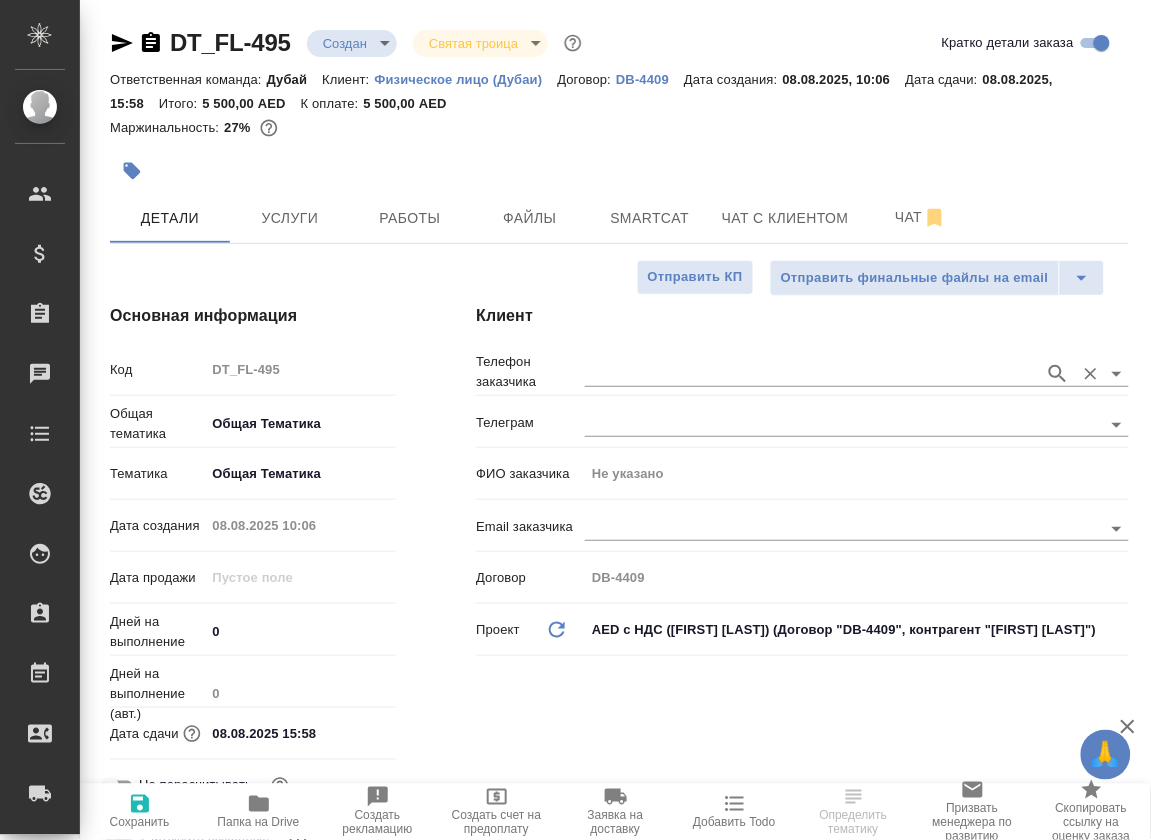 type on "x" 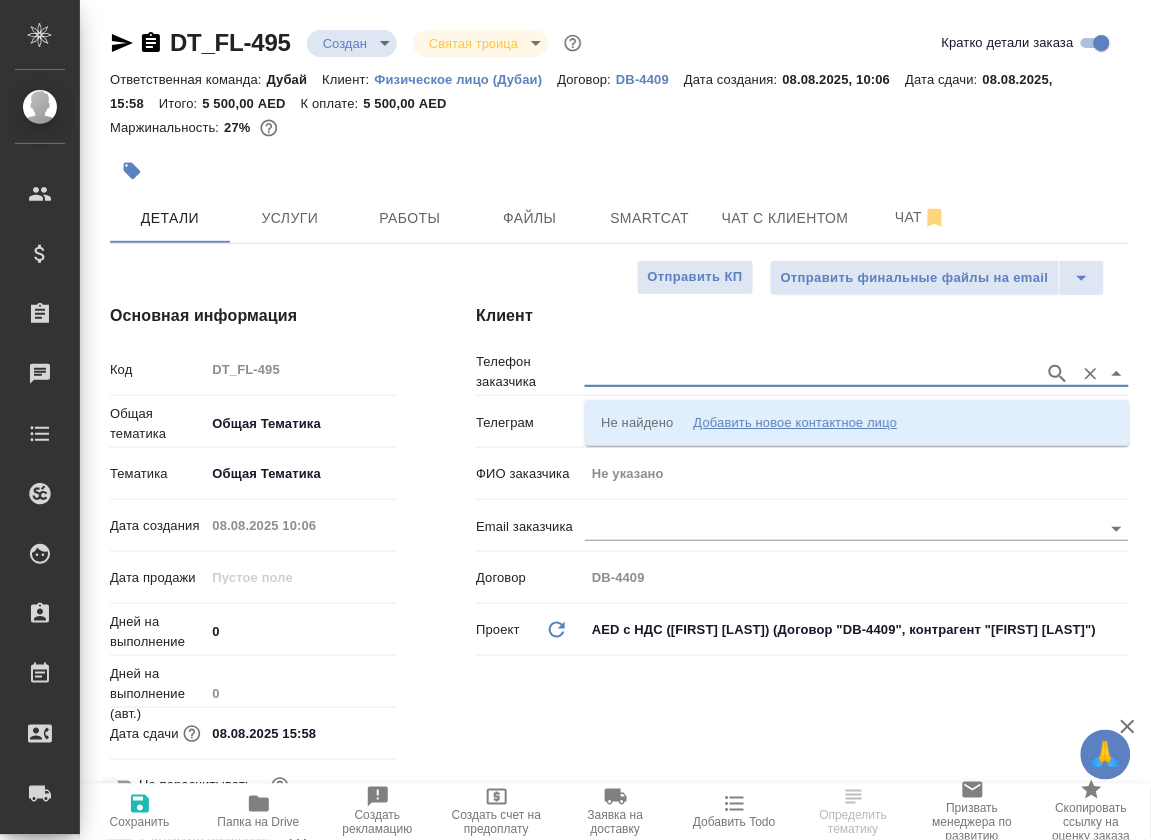 paste on "+971585843691" 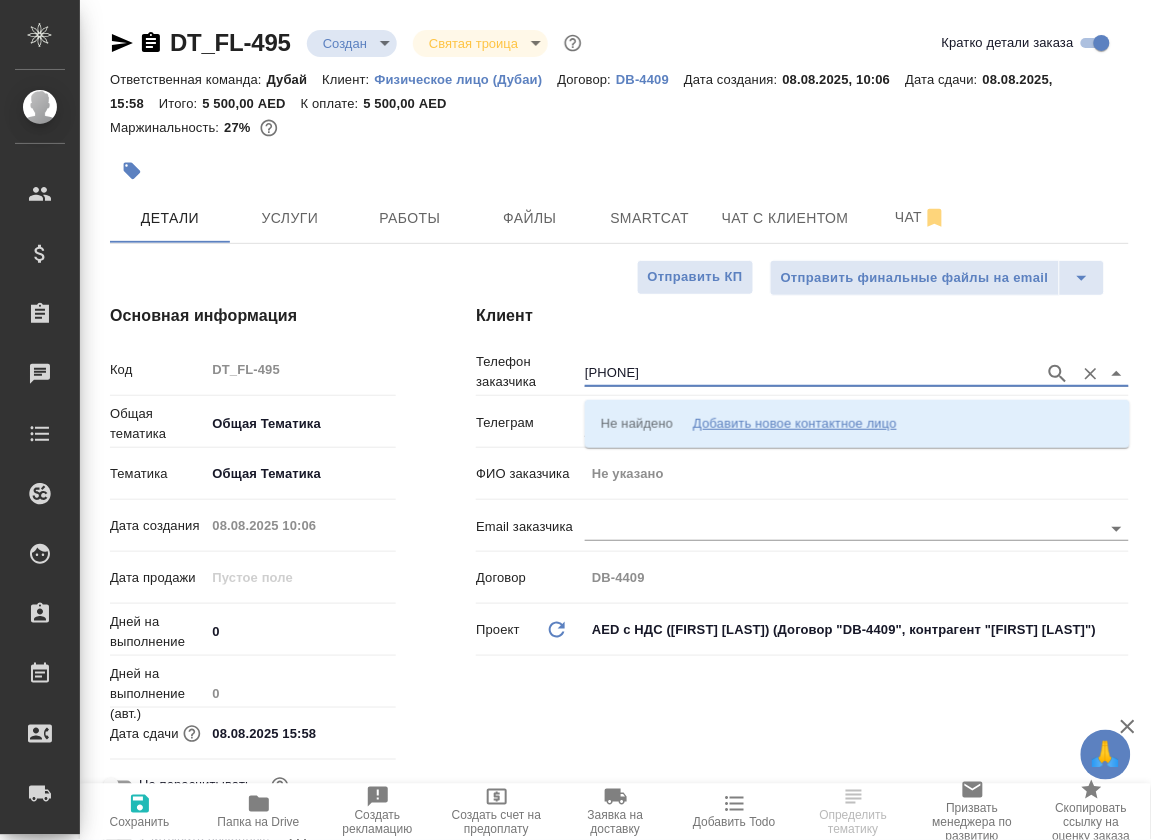 click 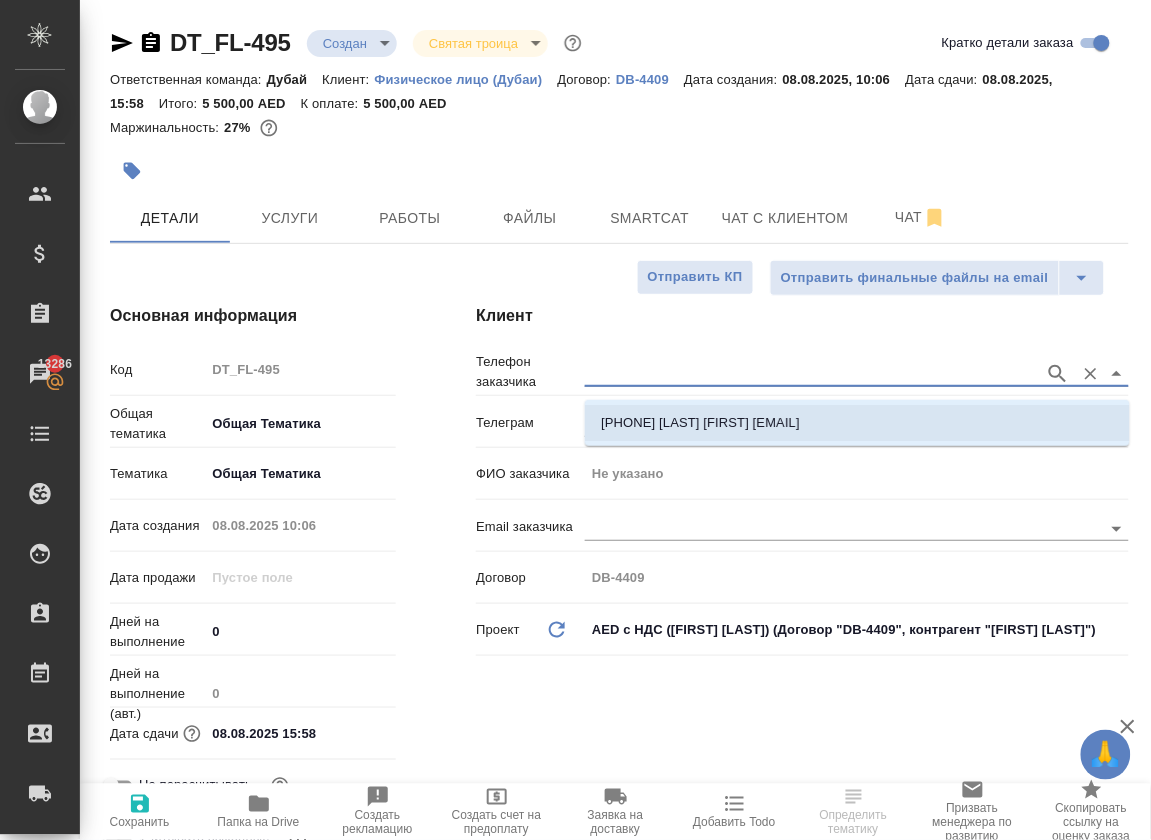 click on "+971585843691 Matrosov Roman roman.matrosov@gmail.com" at bounding box center [857, 423] 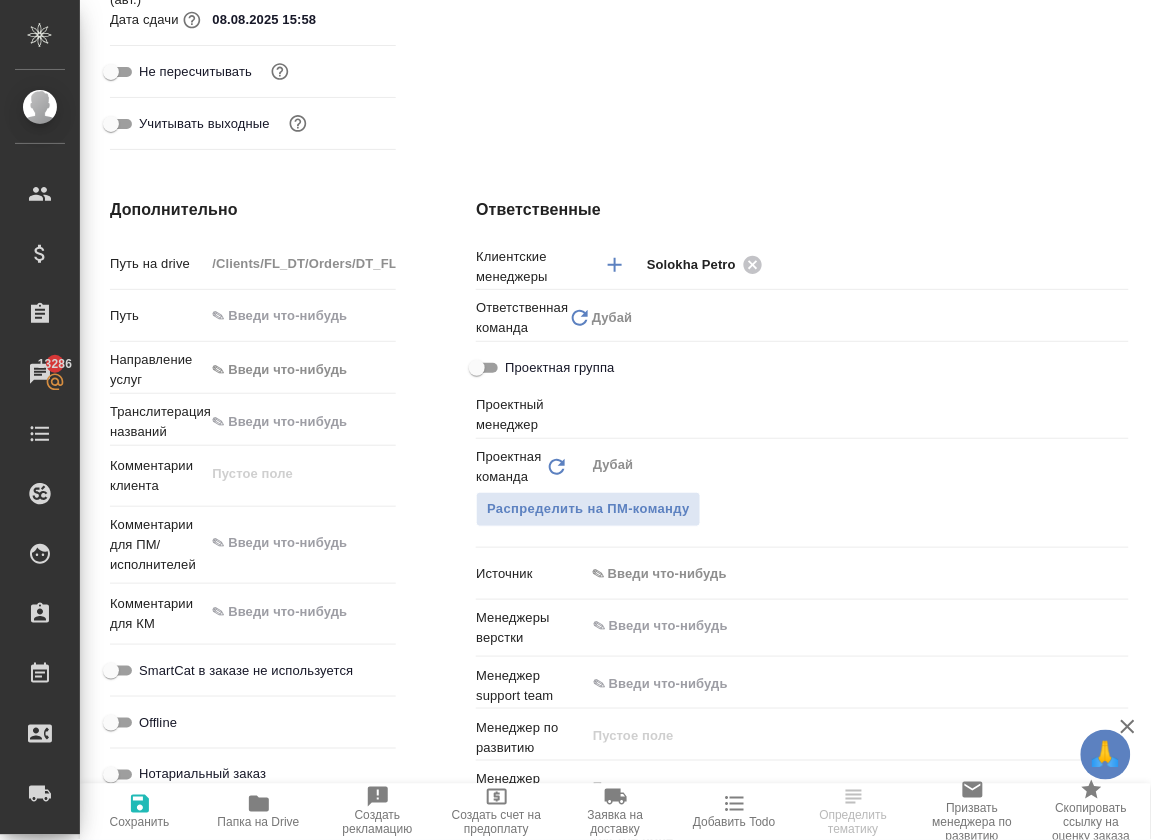 scroll, scrollTop: 882, scrollLeft: 0, axis: vertical 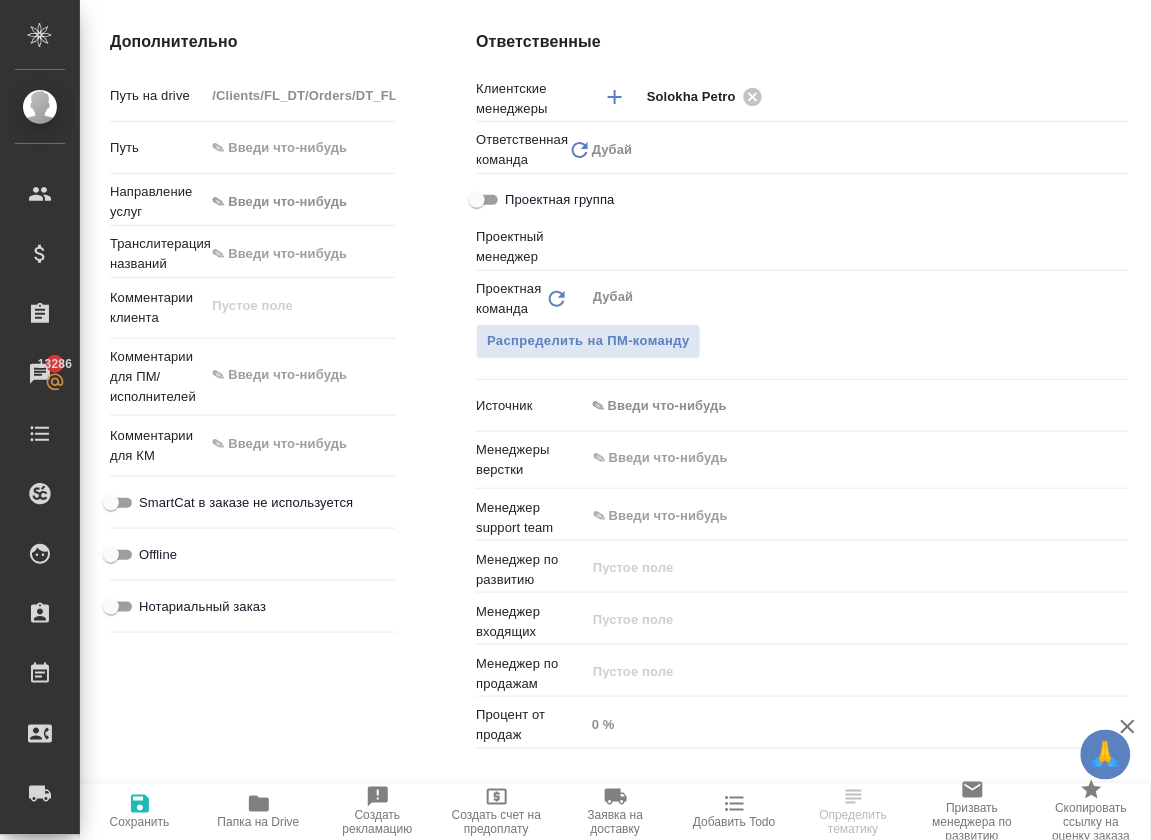 click 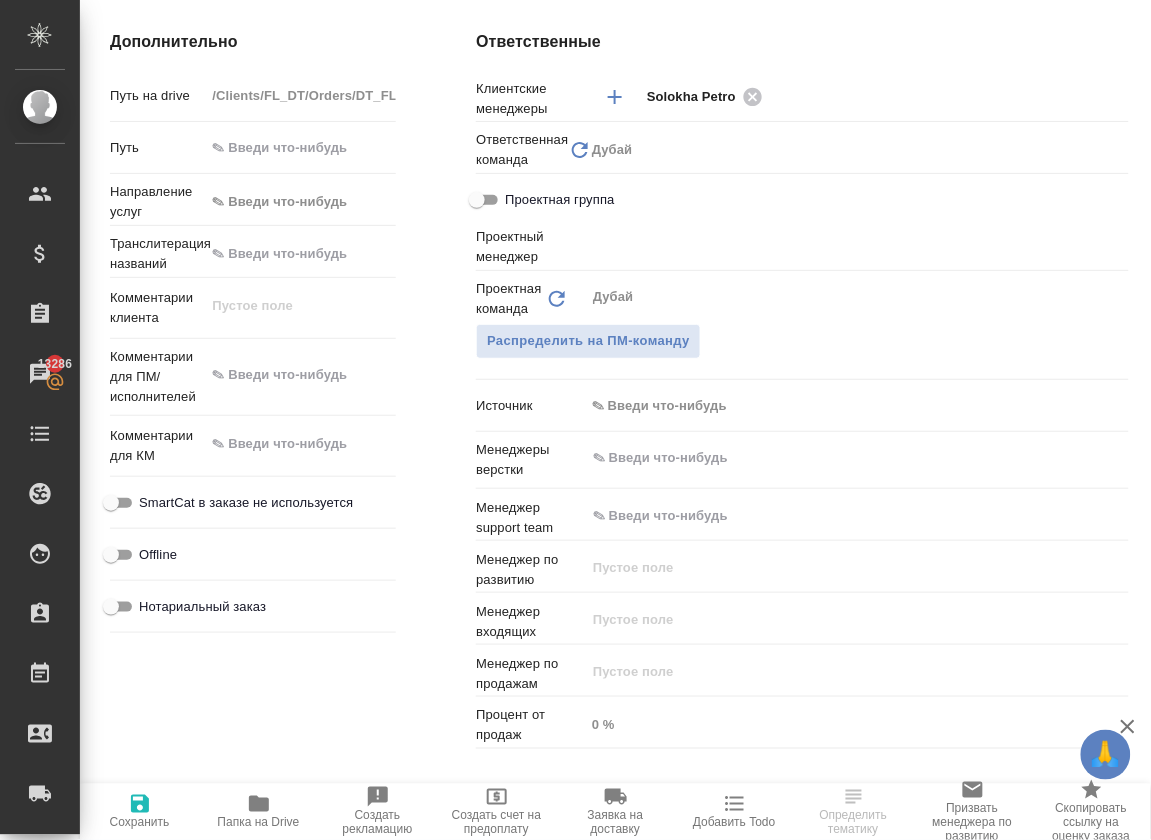 type on "x" 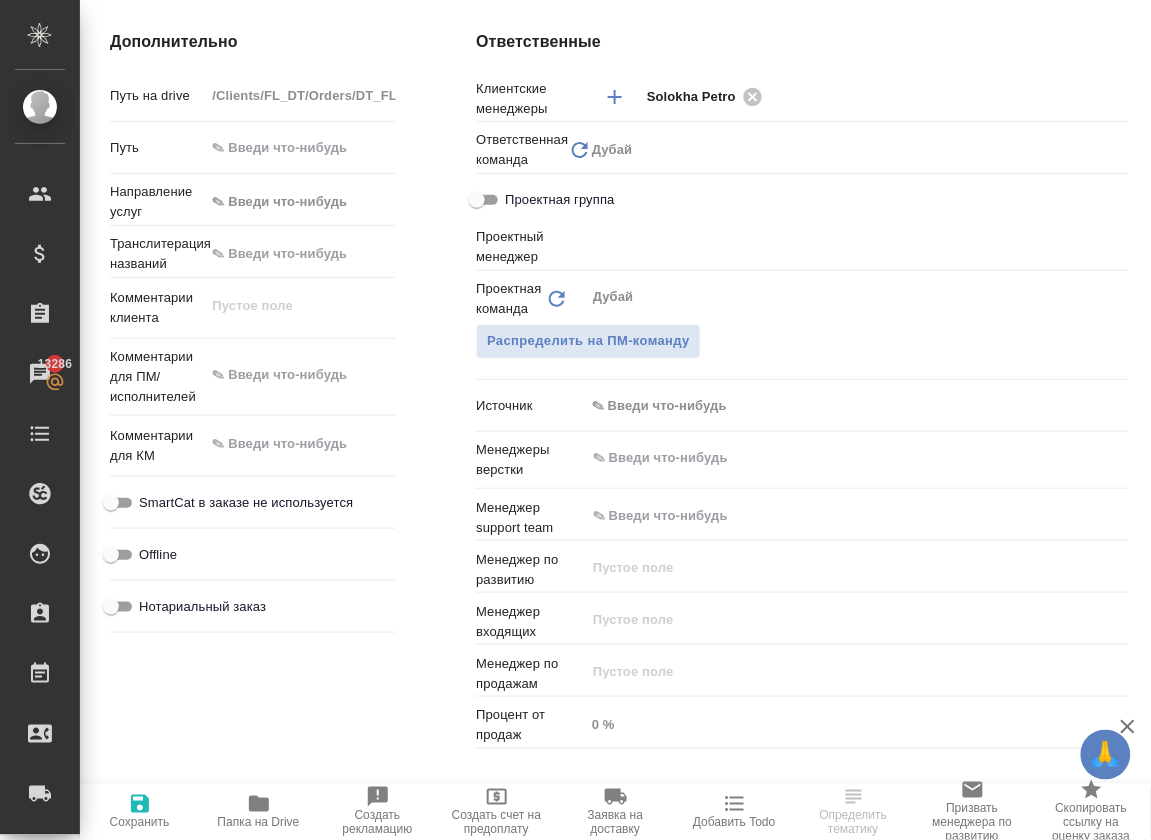 type on "x" 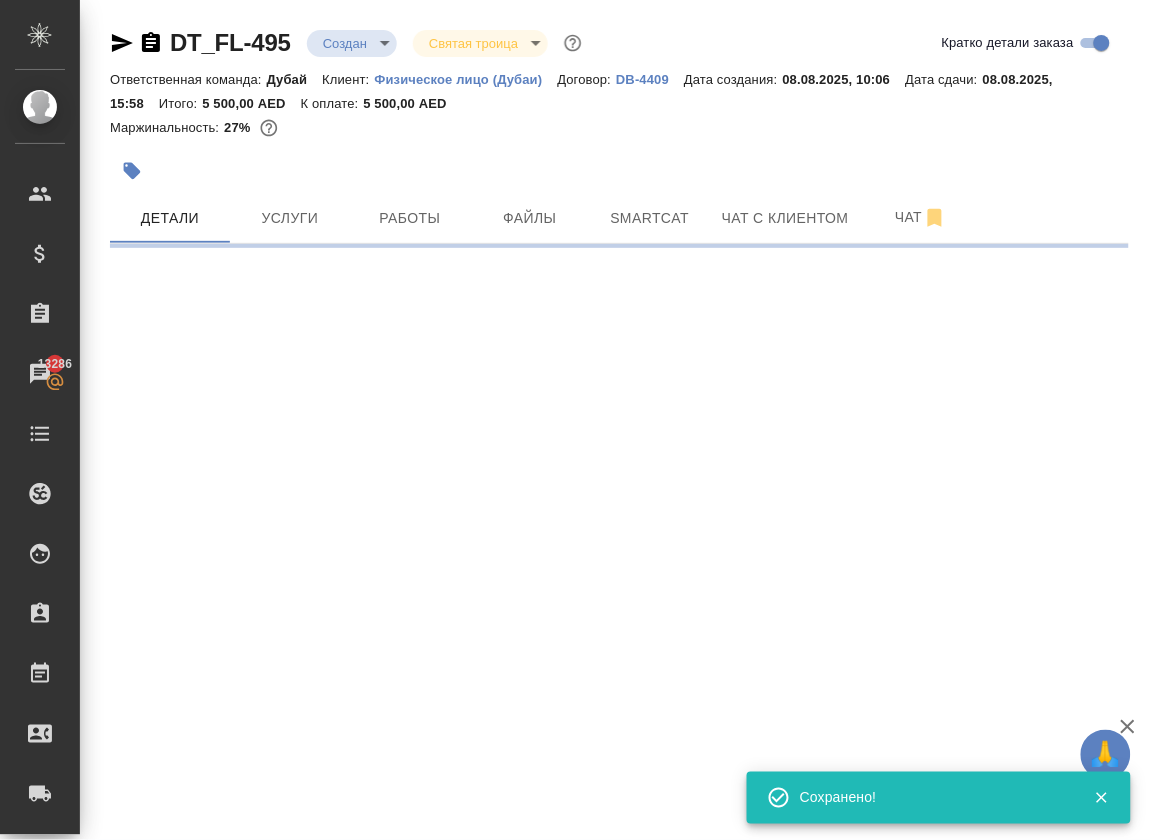 scroll, scrollTop: 0, scrollLeft: 0, axis: both 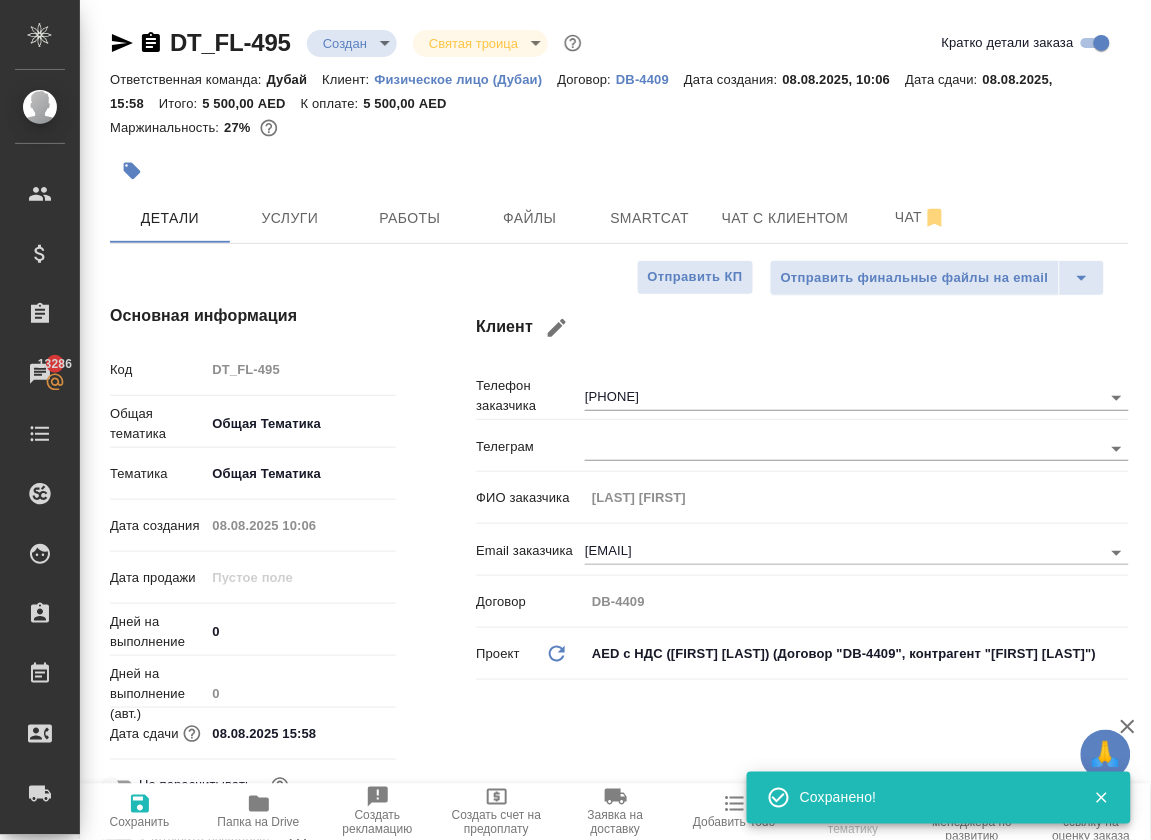 type on "x" 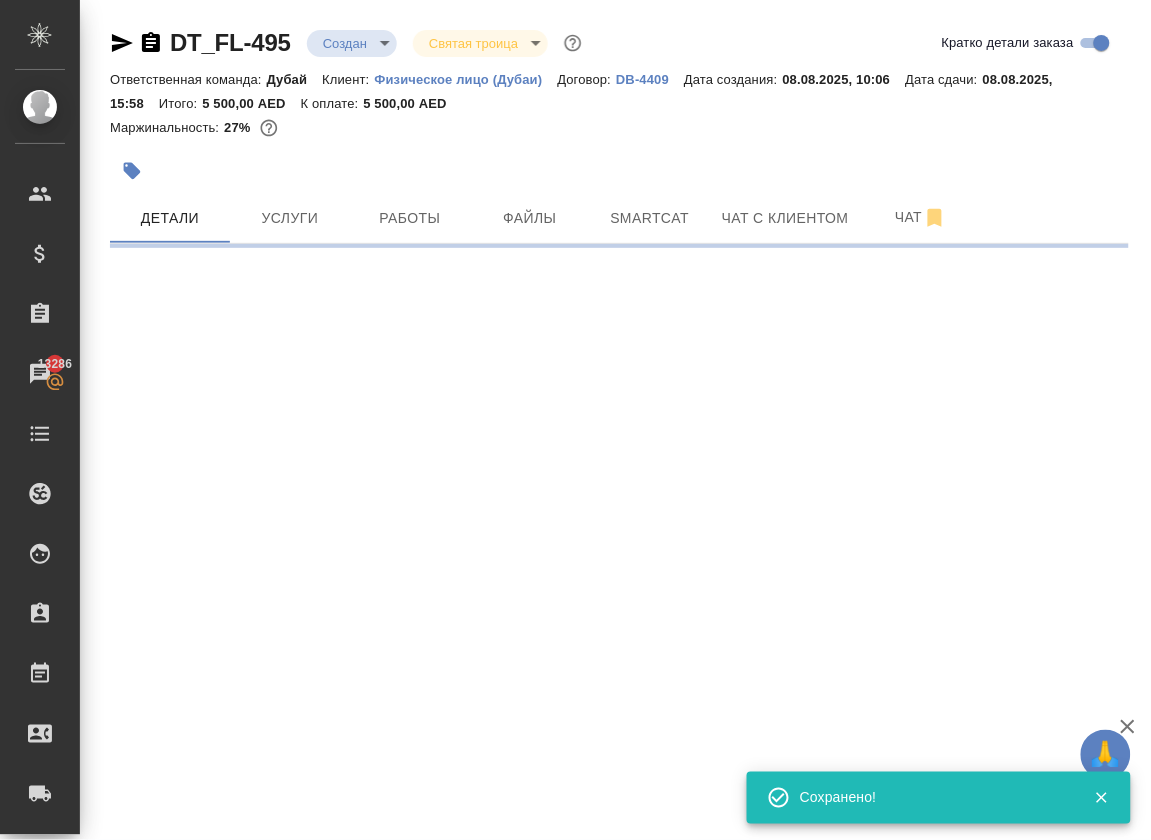 scroll, scrollTop: 0, scrollLeft: 0, axis: both 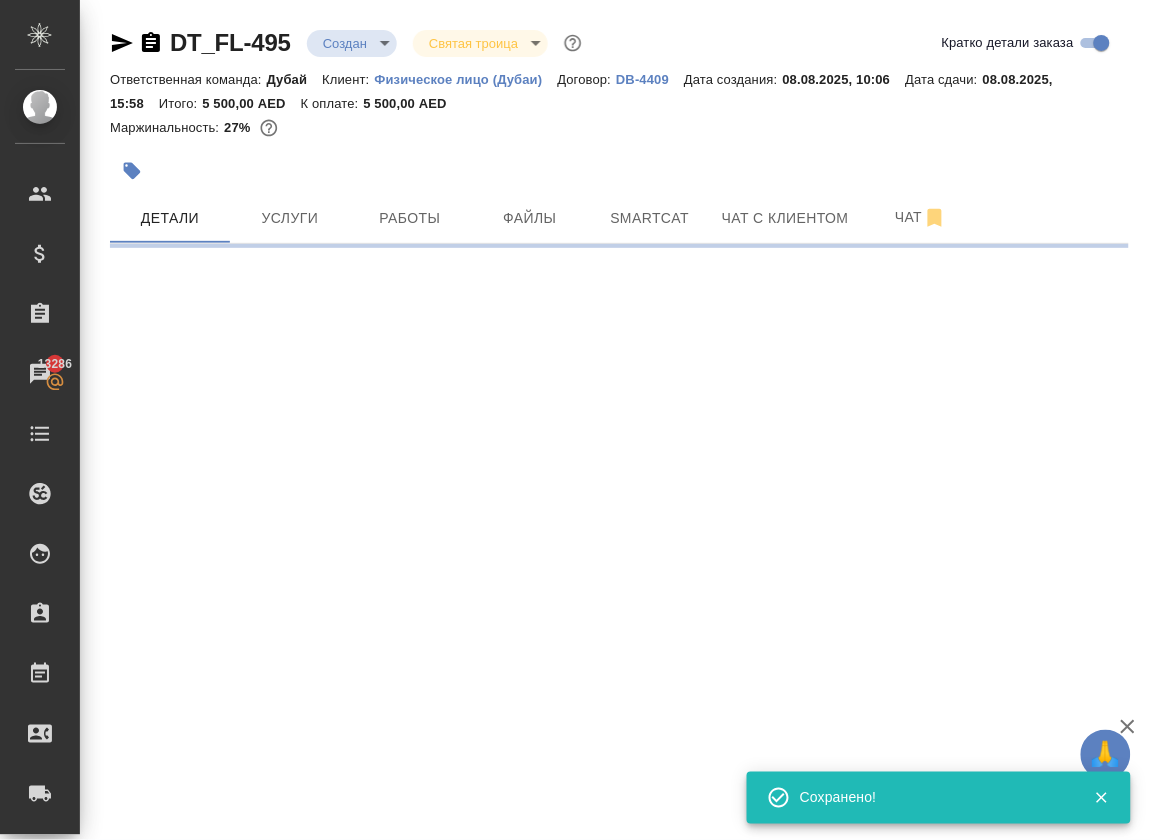 select on "RU" 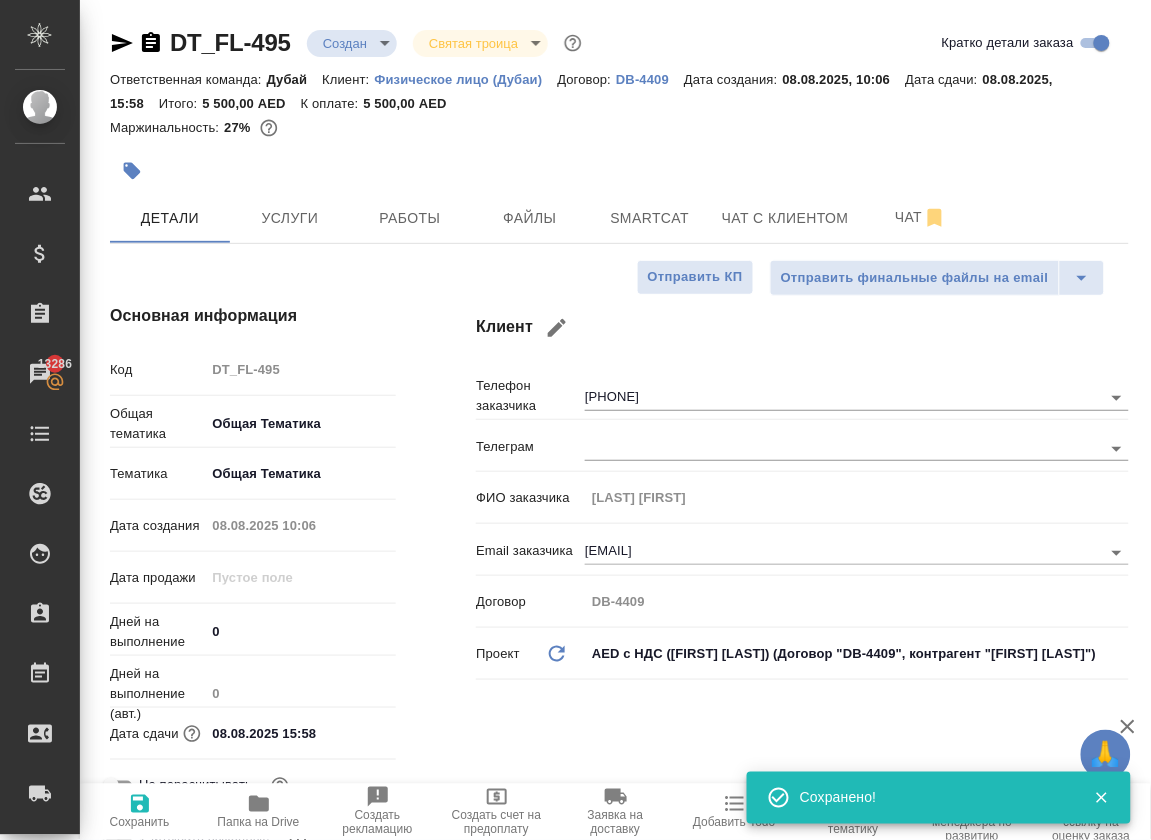 type on "x" 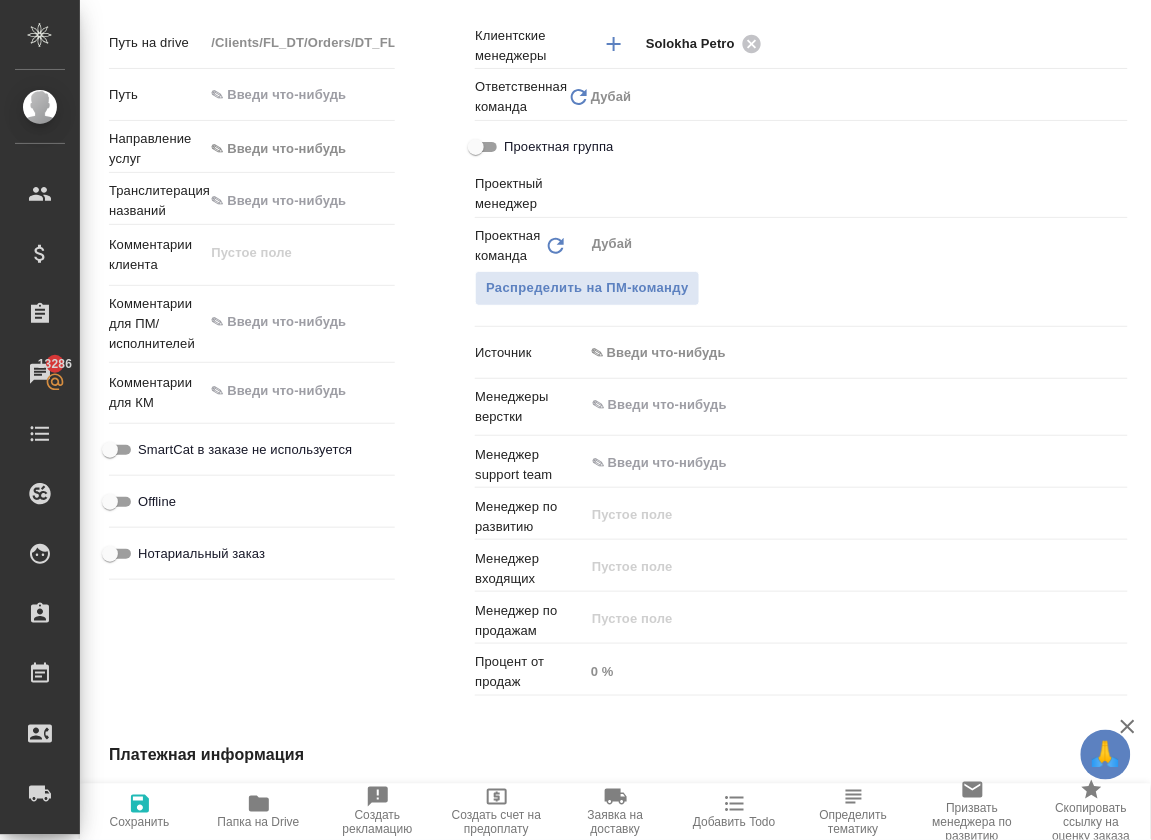 scroll, scrollTop: 934, scrollLeft: 1, axis: both 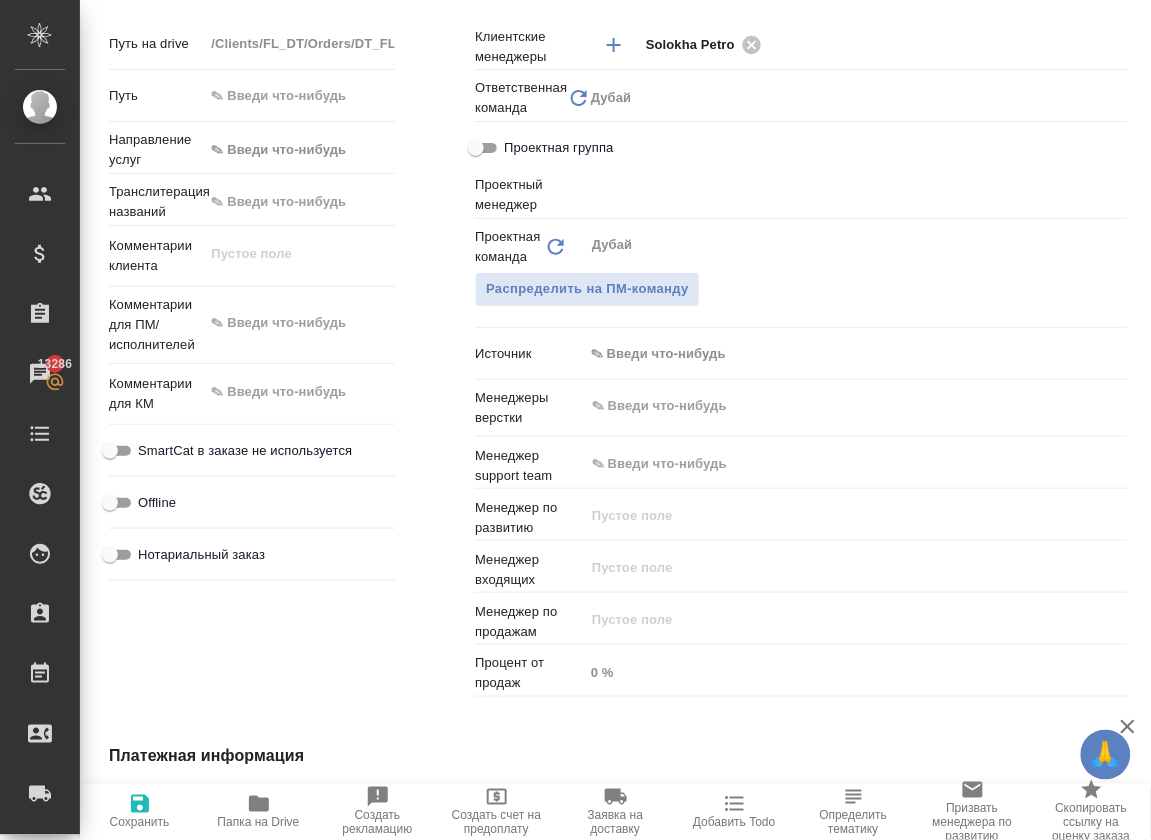 type on "x" 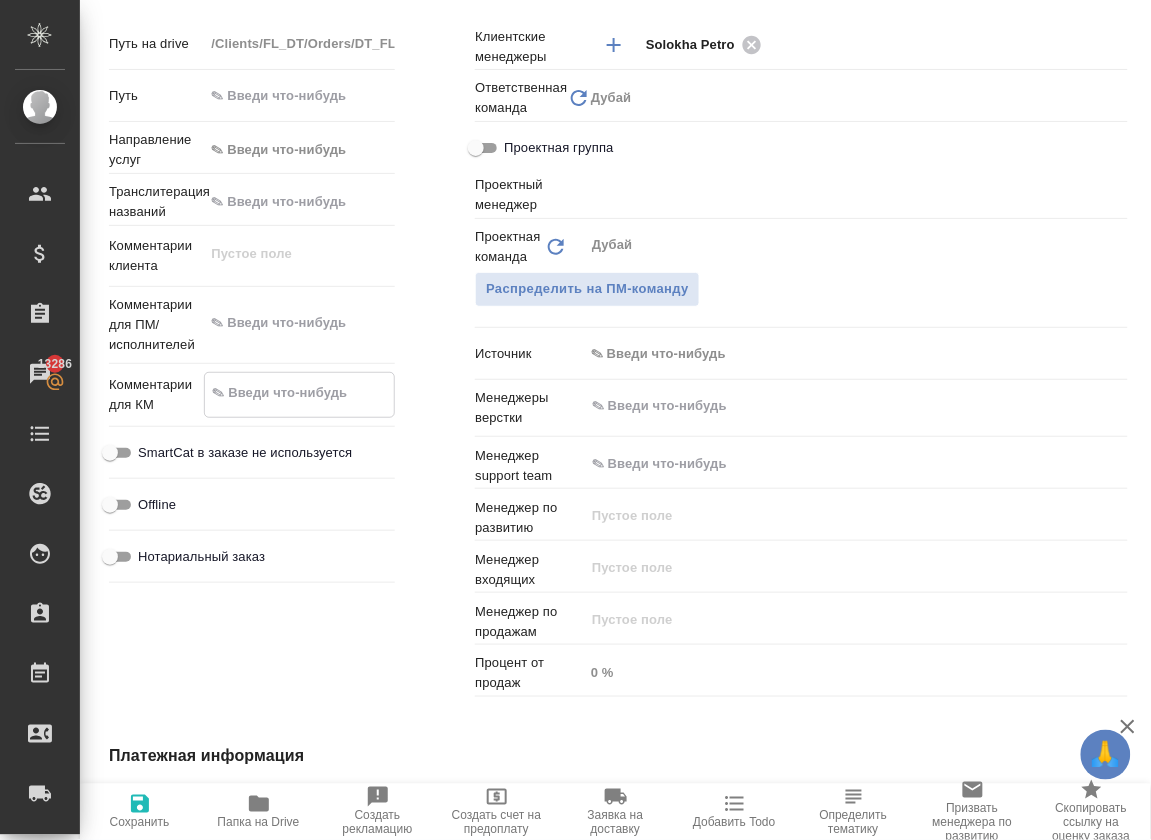 type on "x" 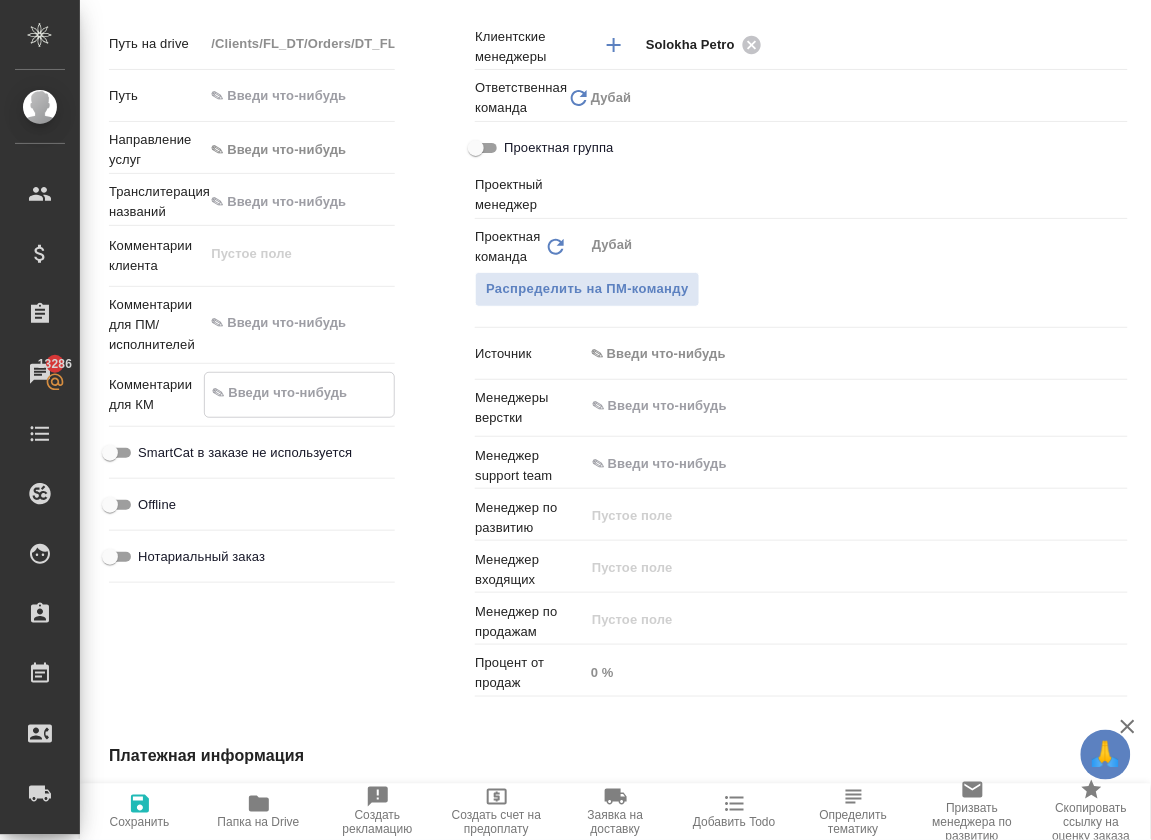 type on "x" 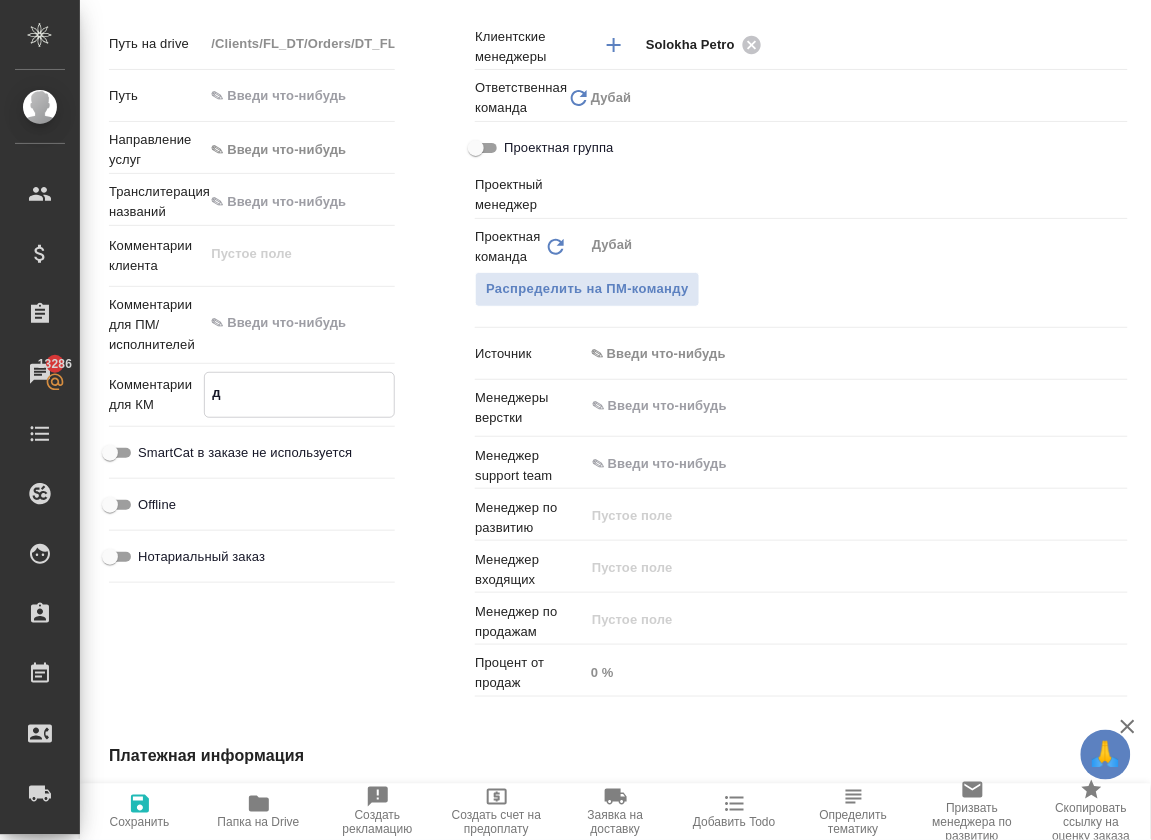 type on "x" 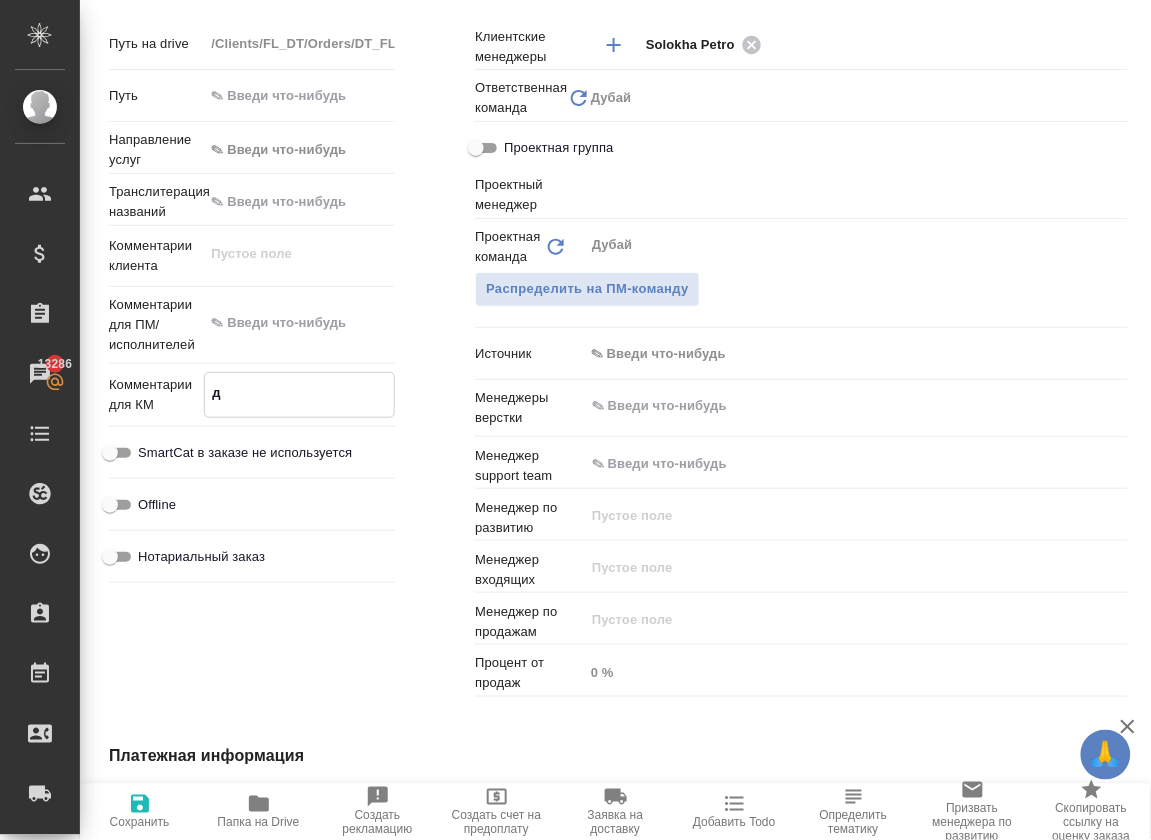 type on "x" 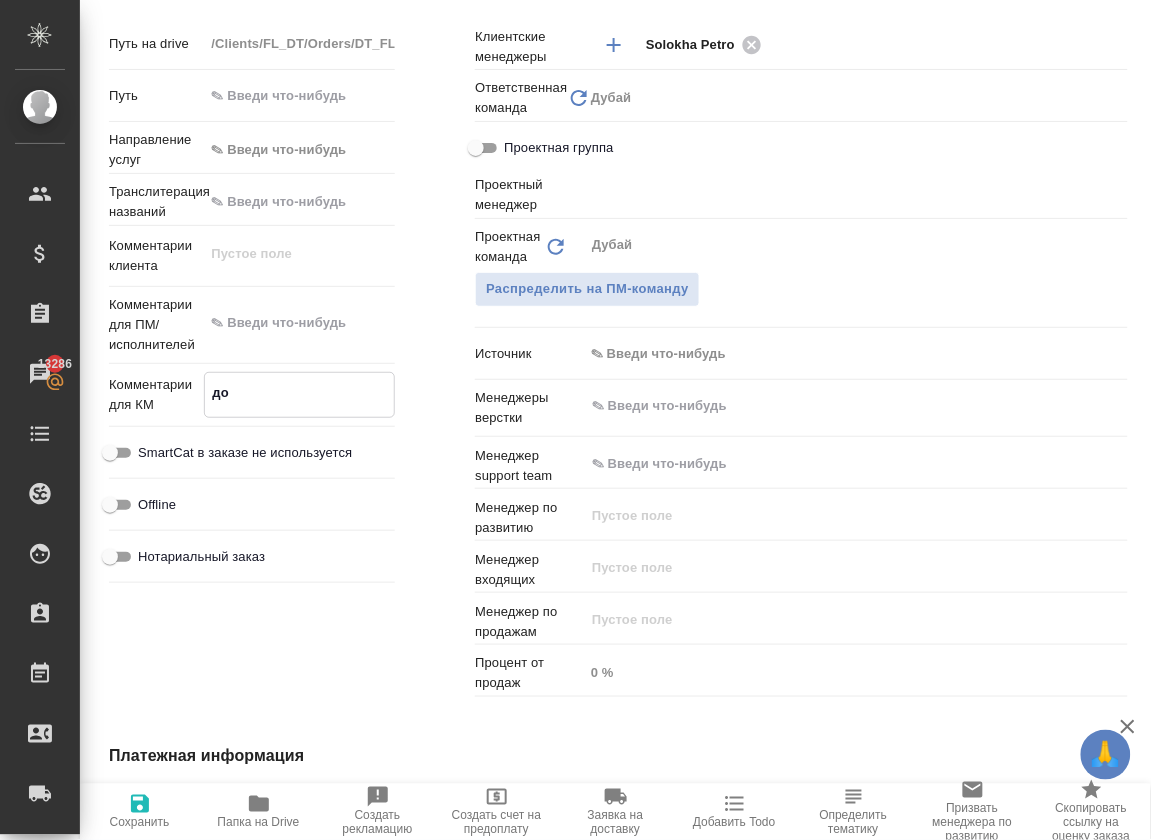 type on "x" 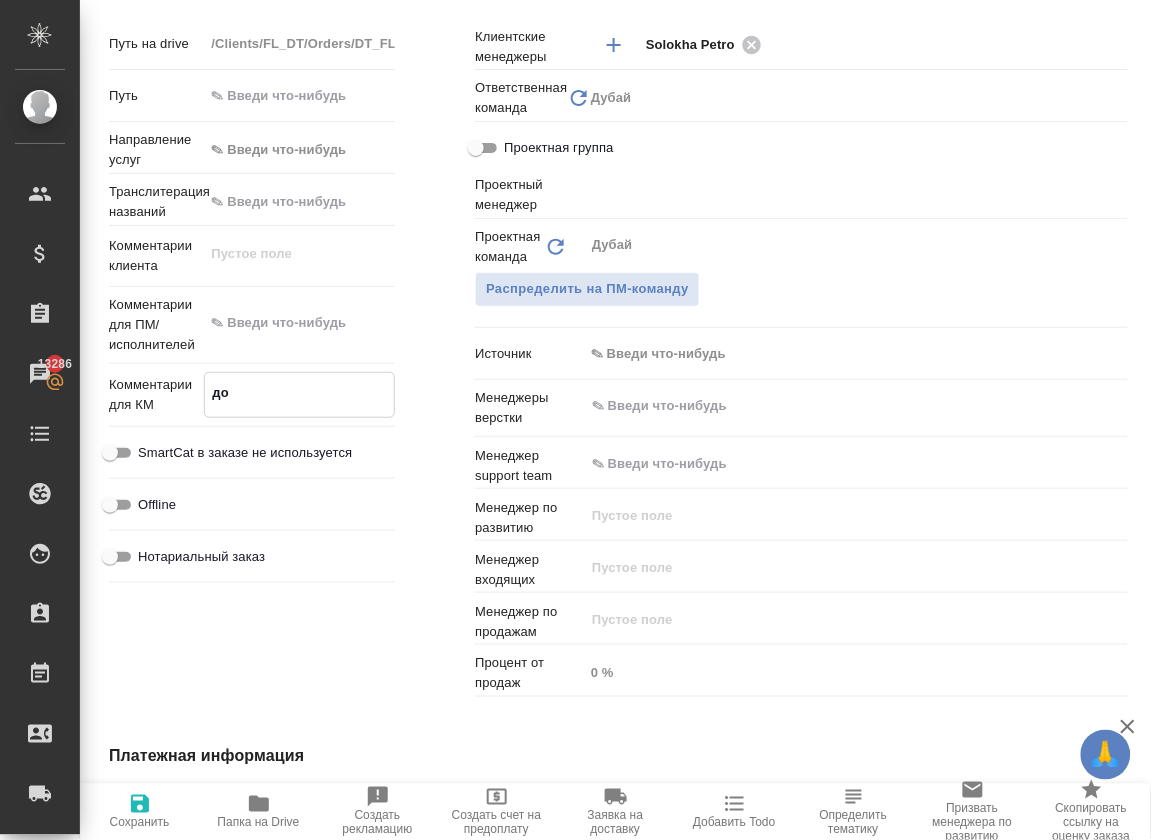 type on "x" 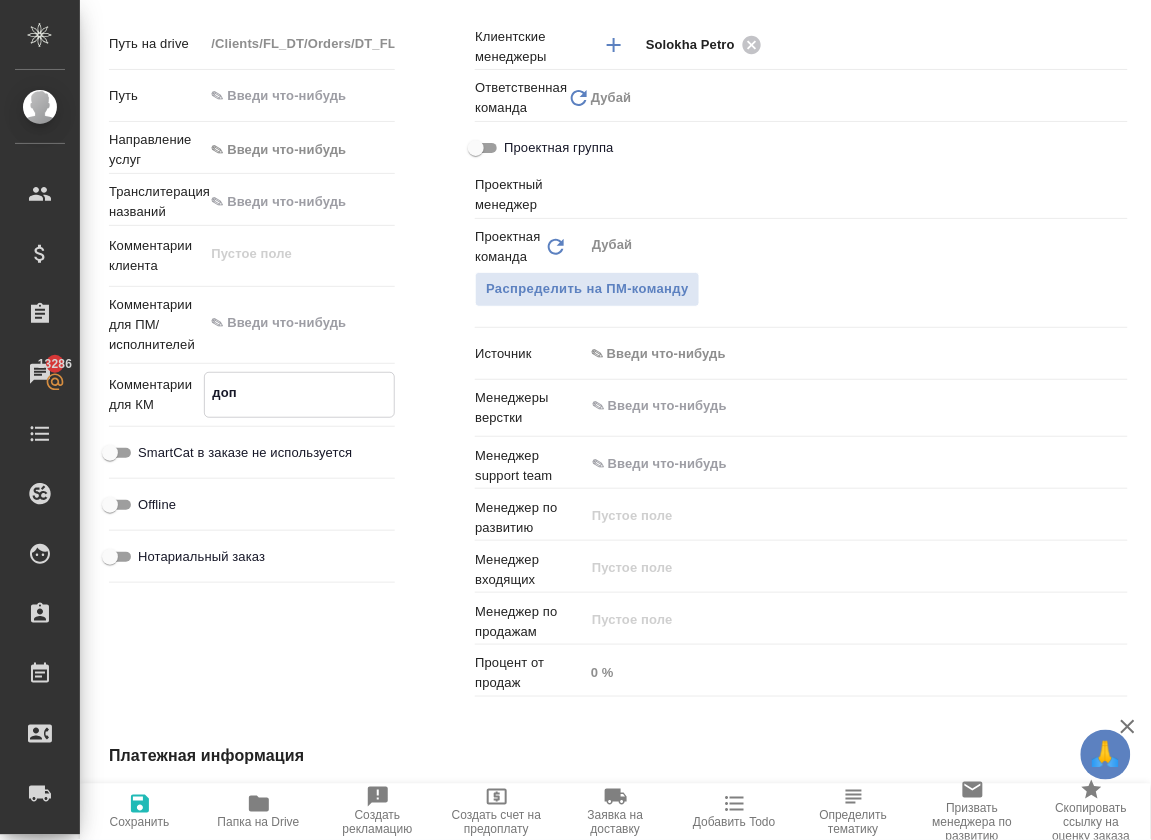 type on "x" 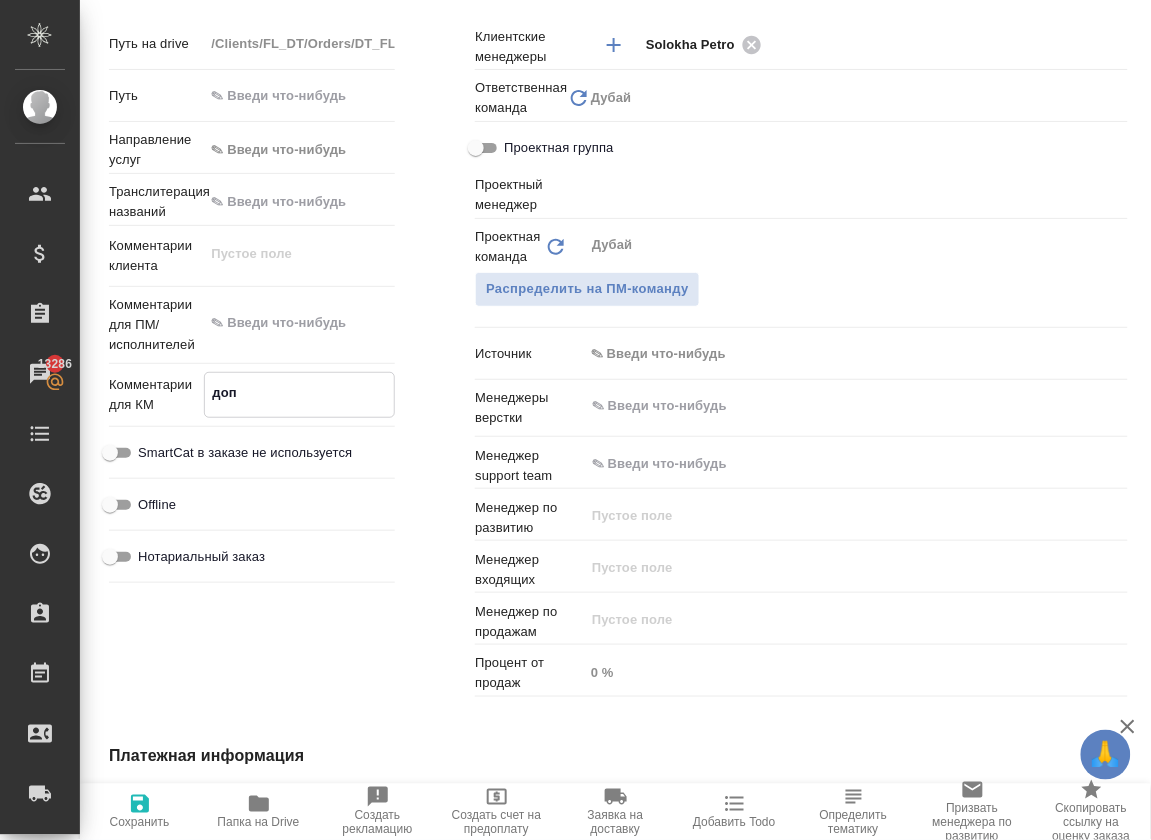 type on "x" 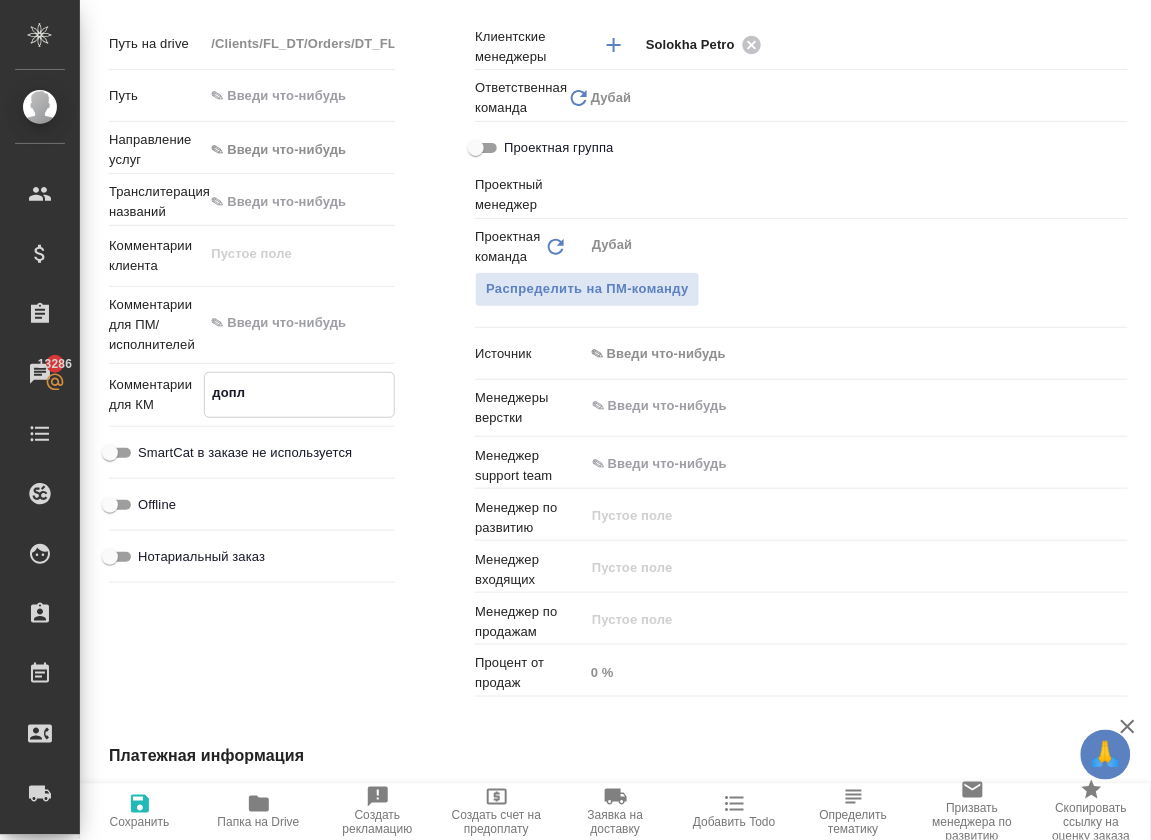 type on "x" 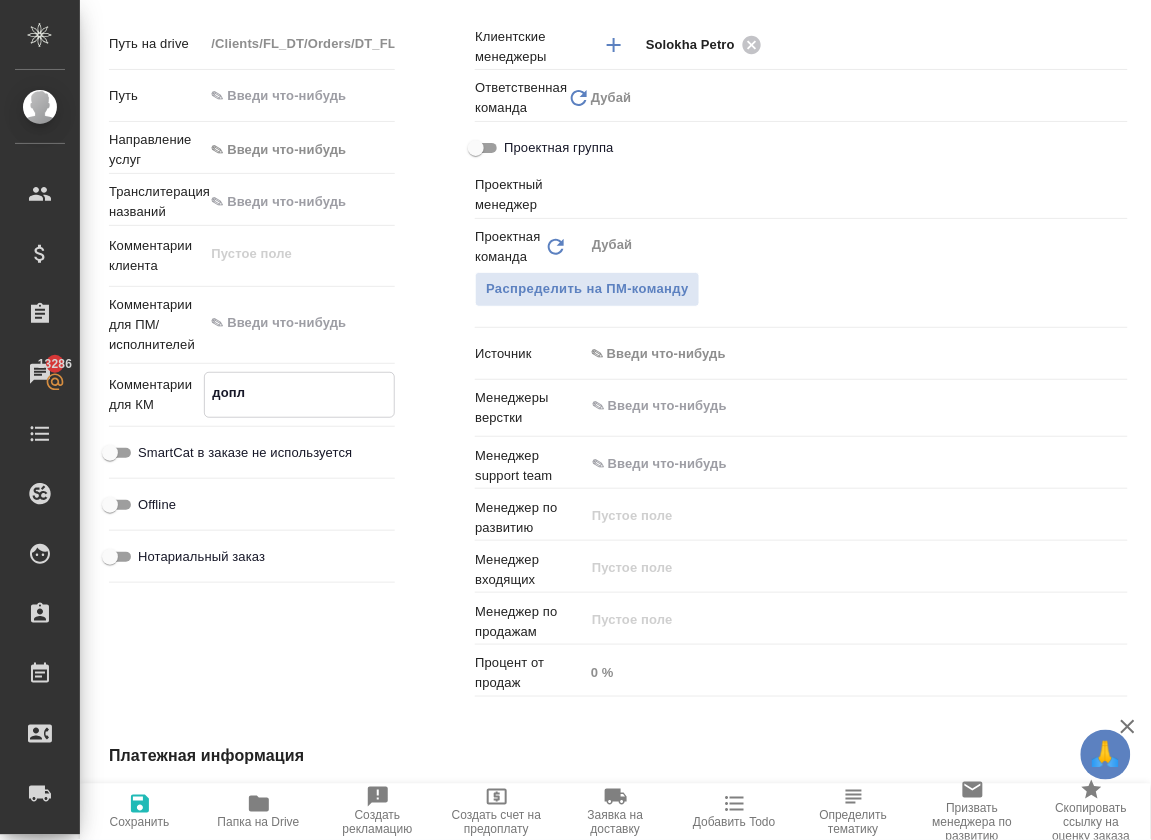 type on "x" 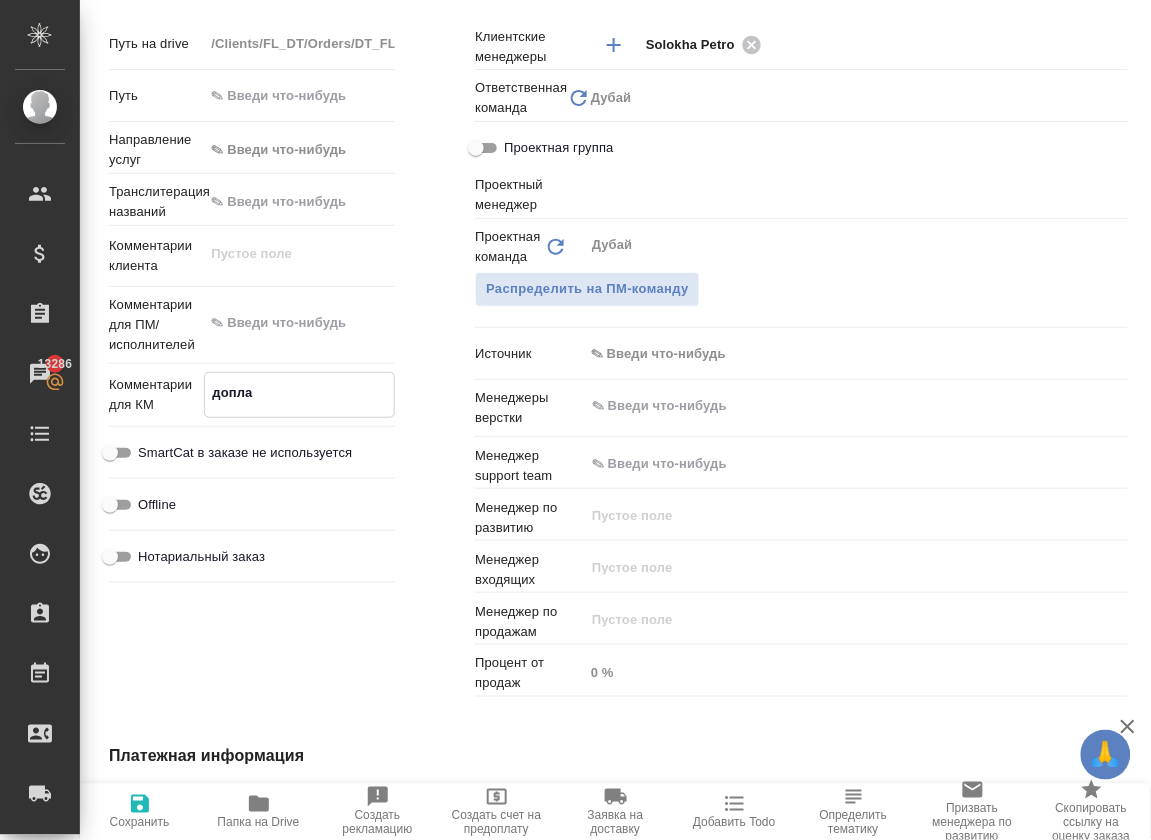 type on "x" 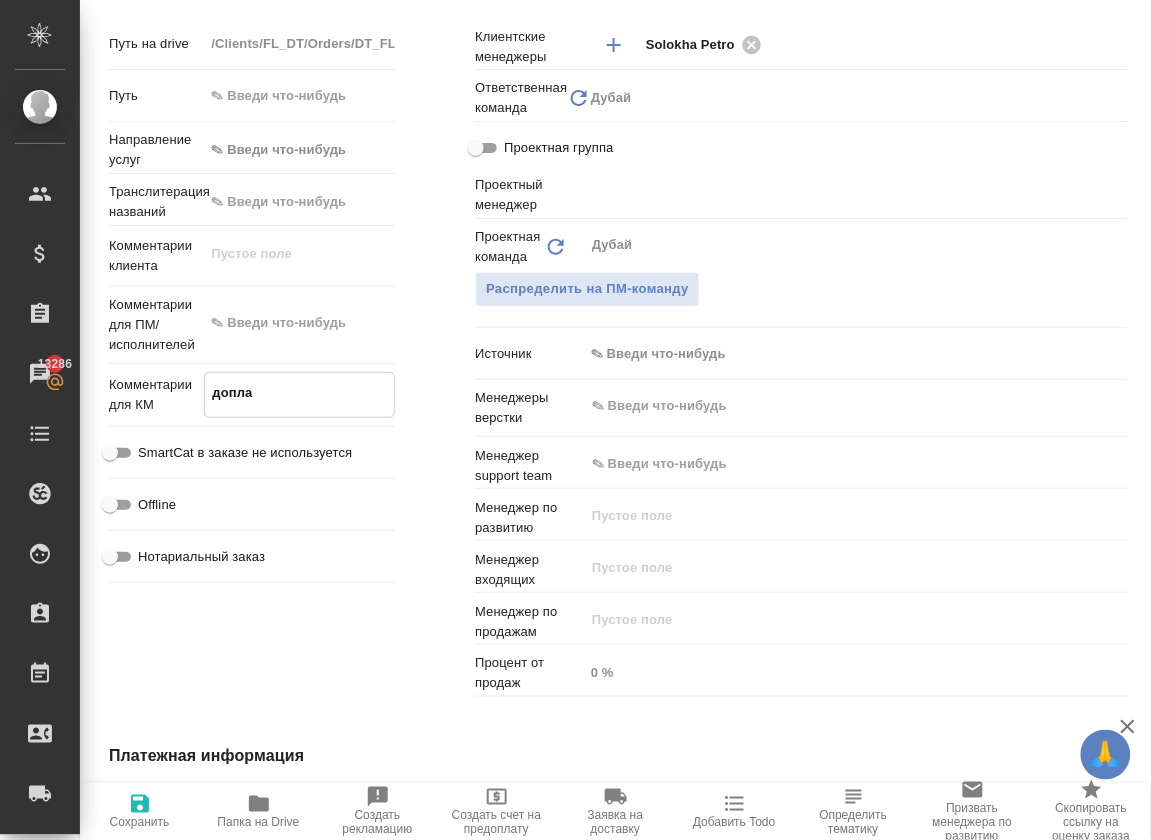 type on "x" 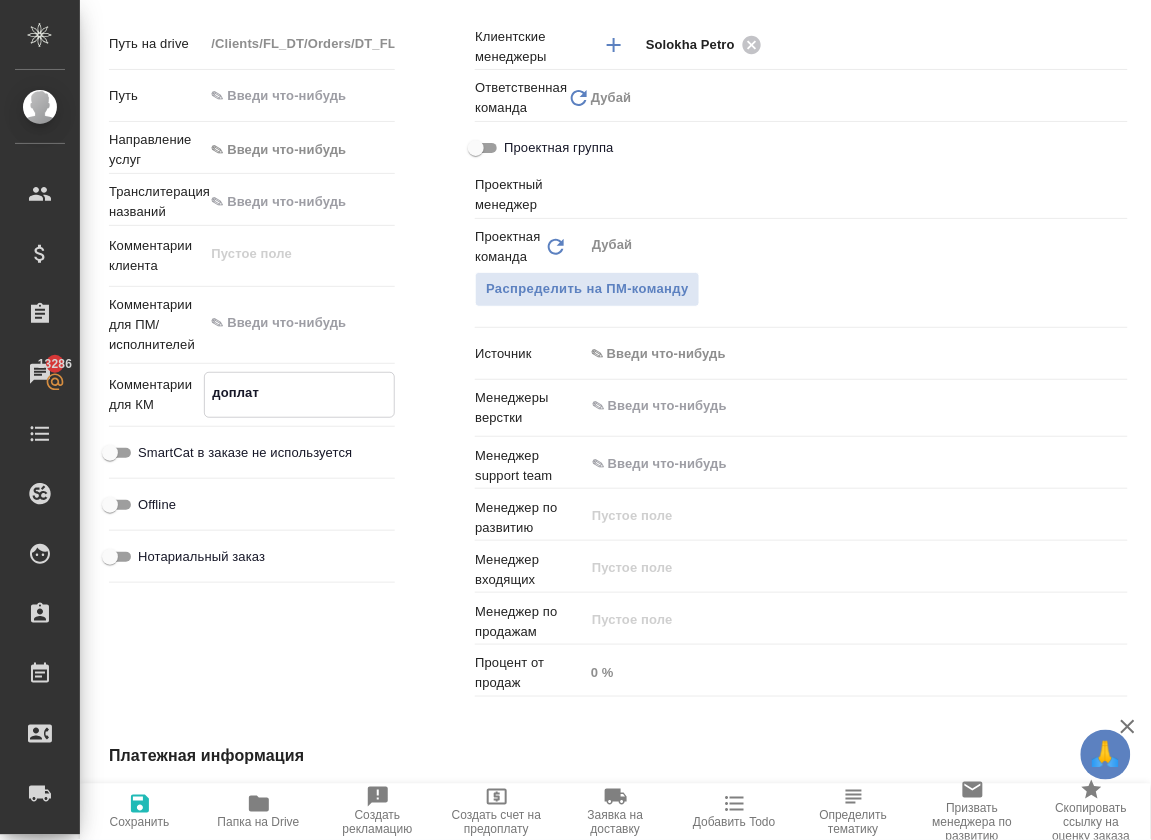 type on "x" 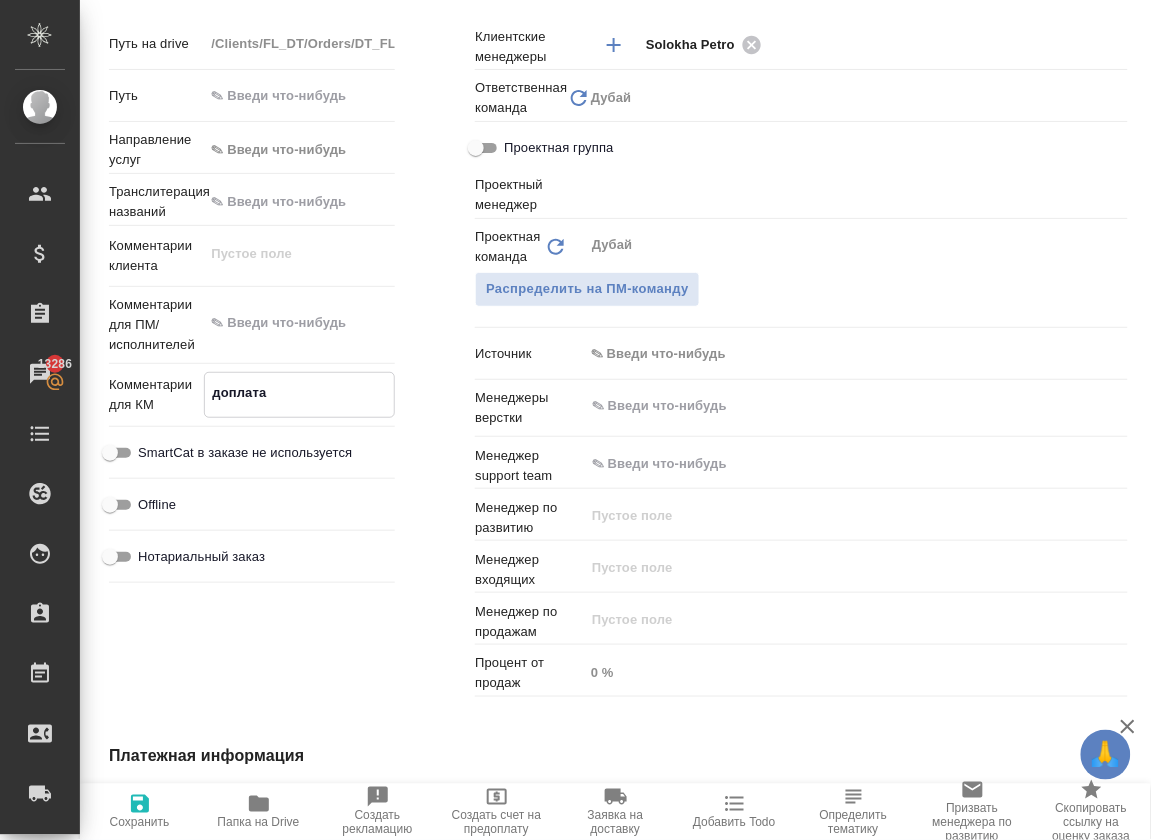 type on "x" 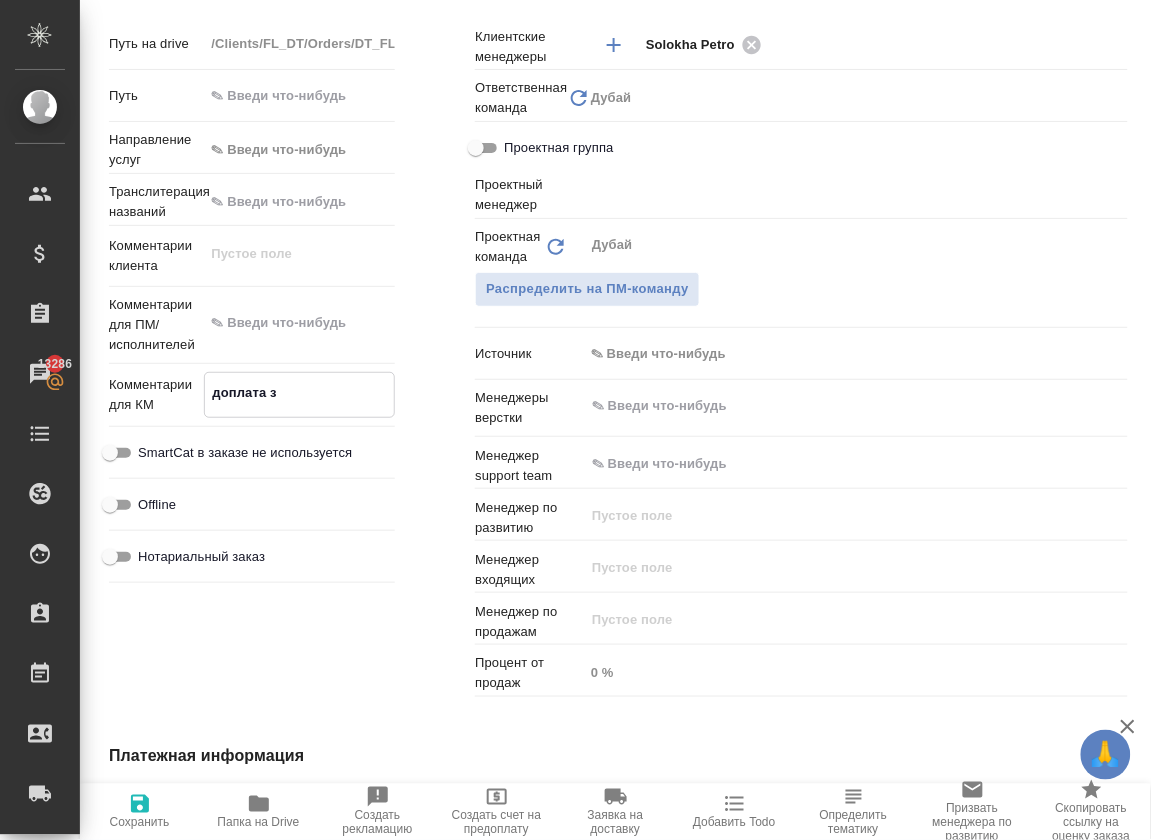 type on "x" 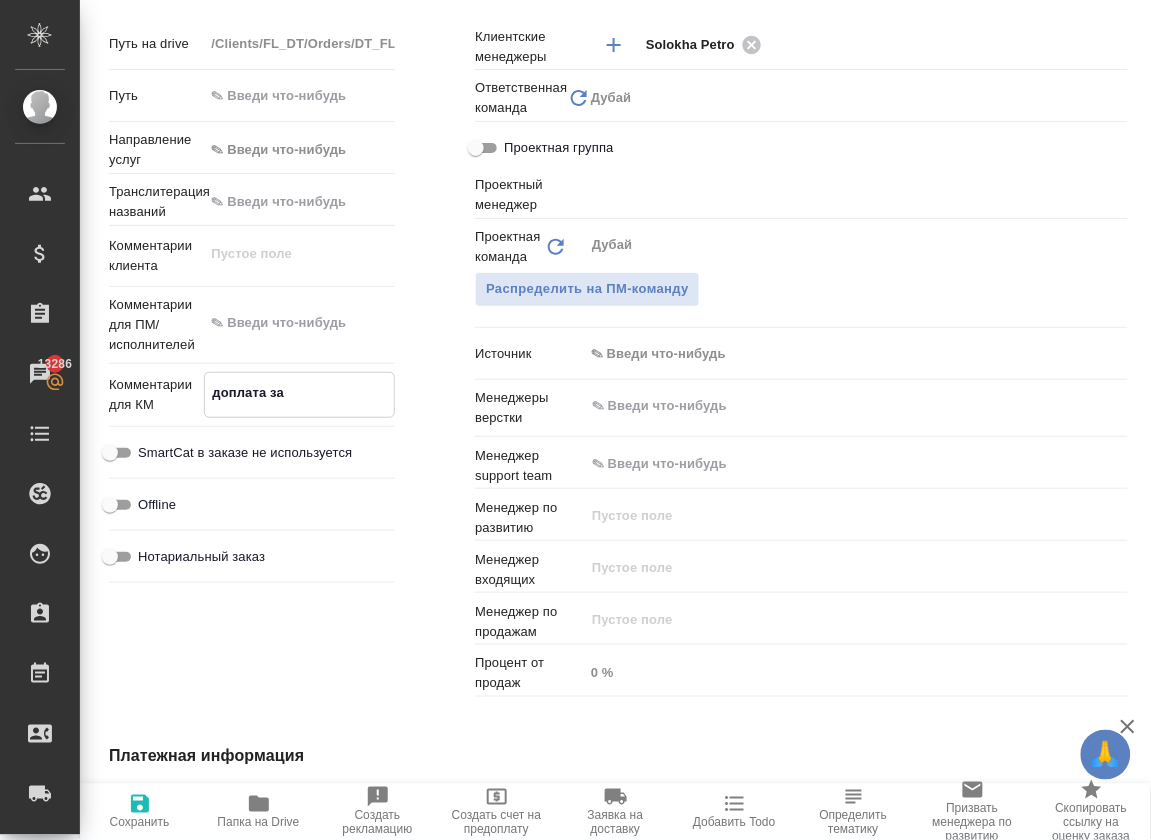 type on "x" 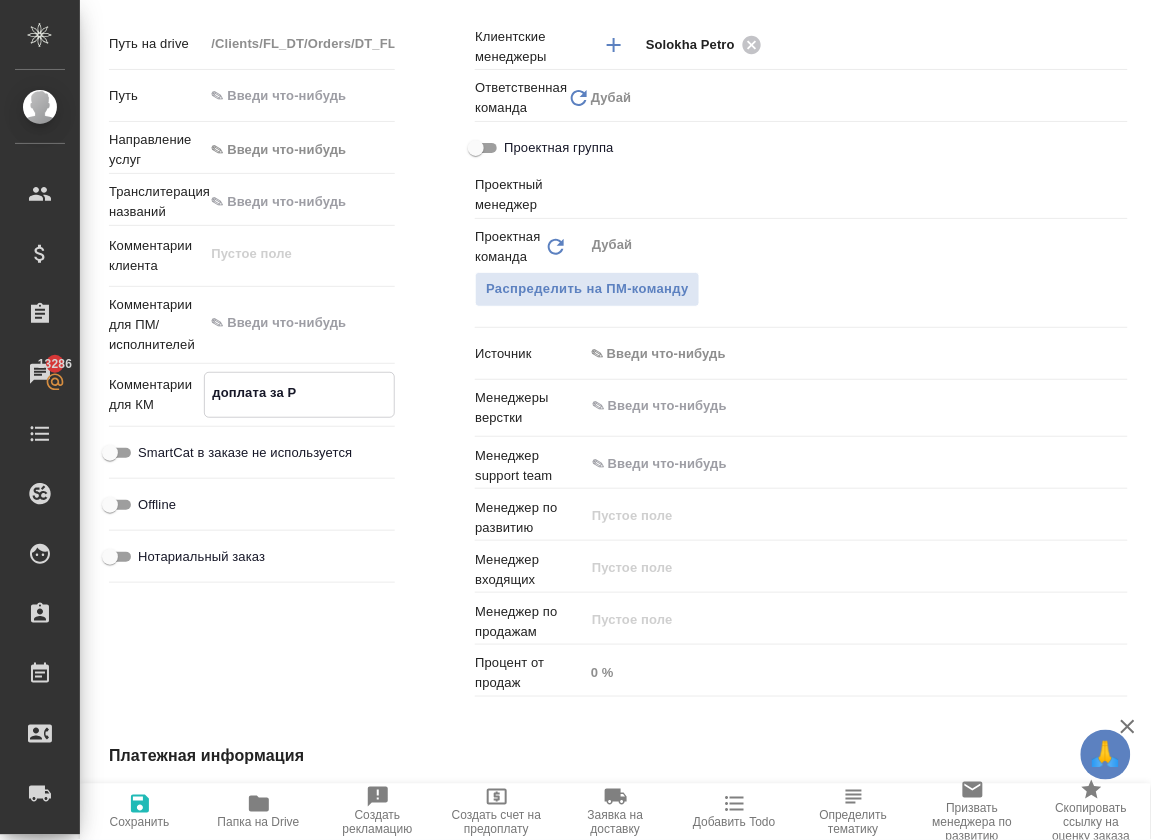 type on "x" 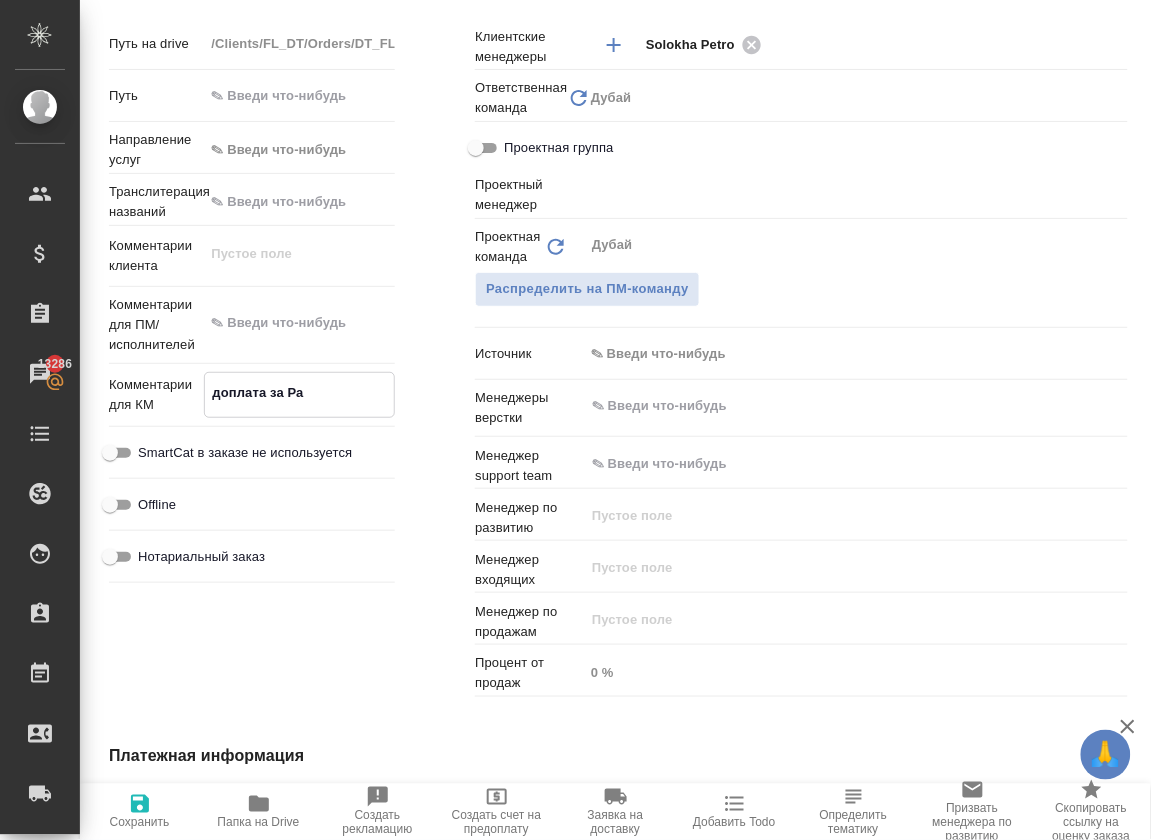 type on "x" 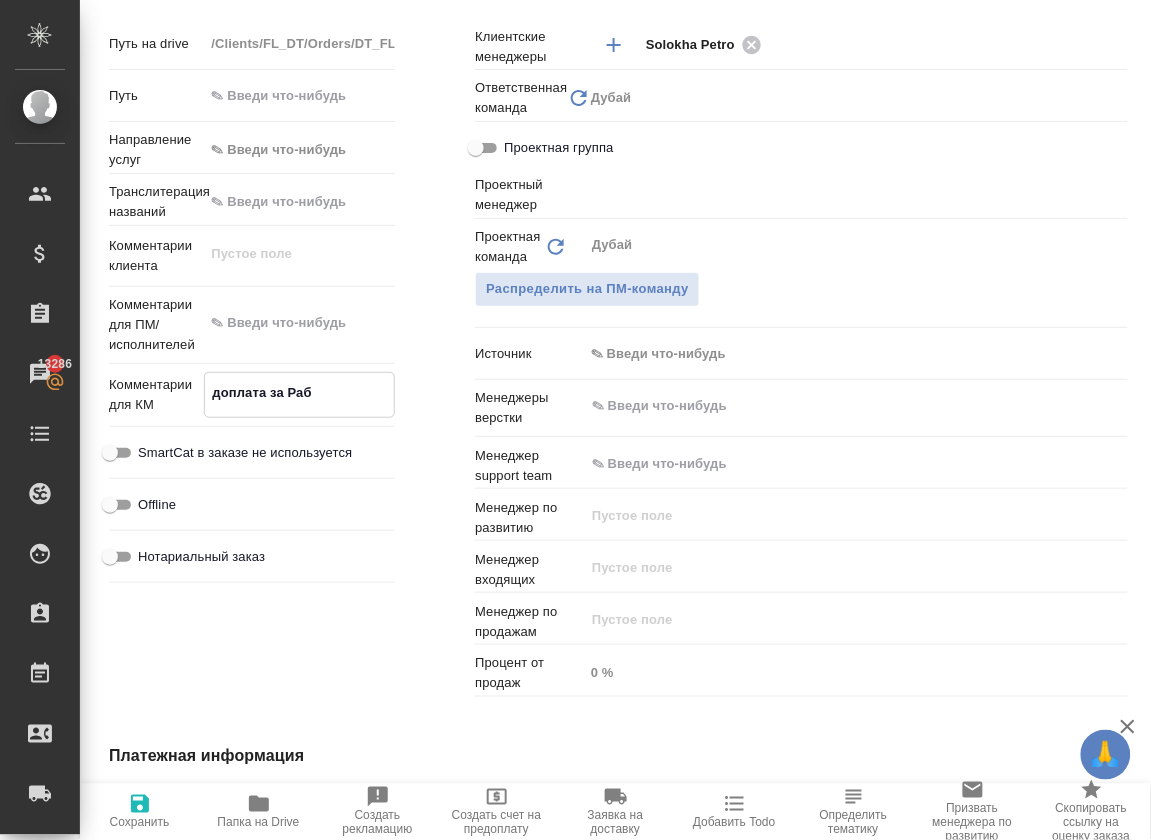 type on "x" 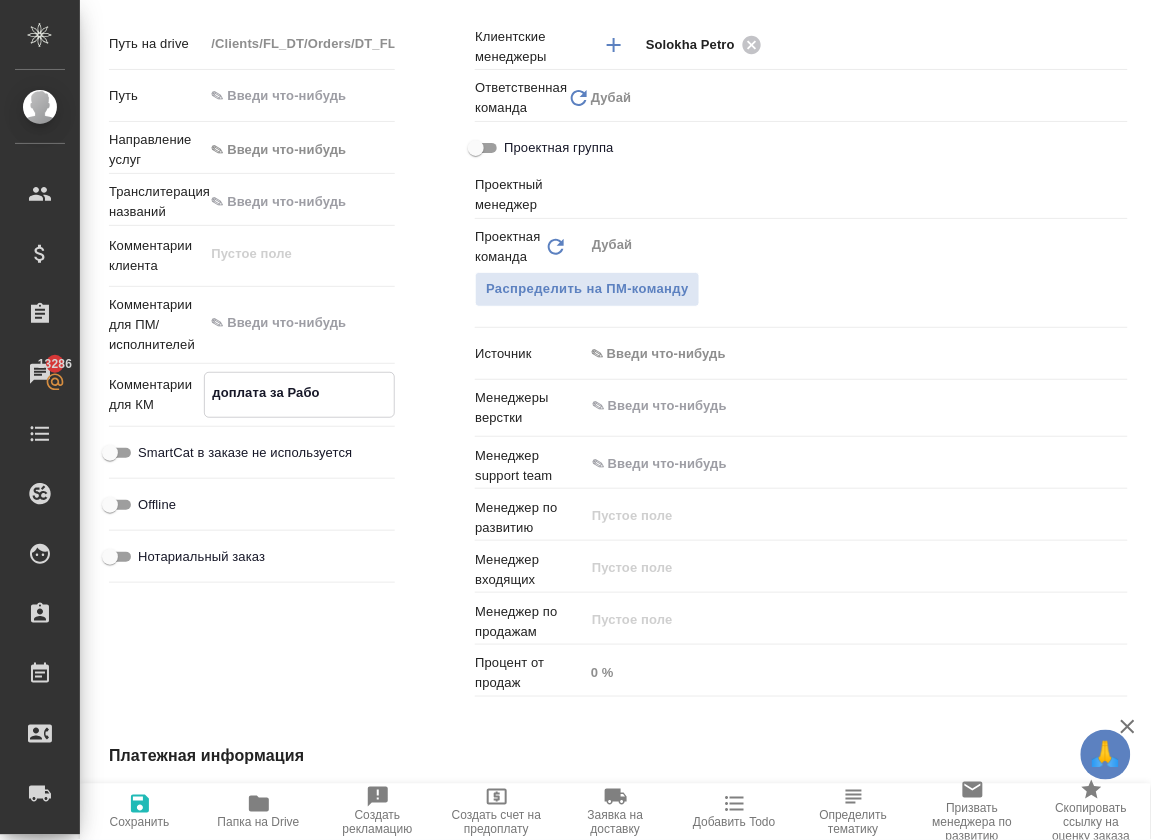 type on "x" 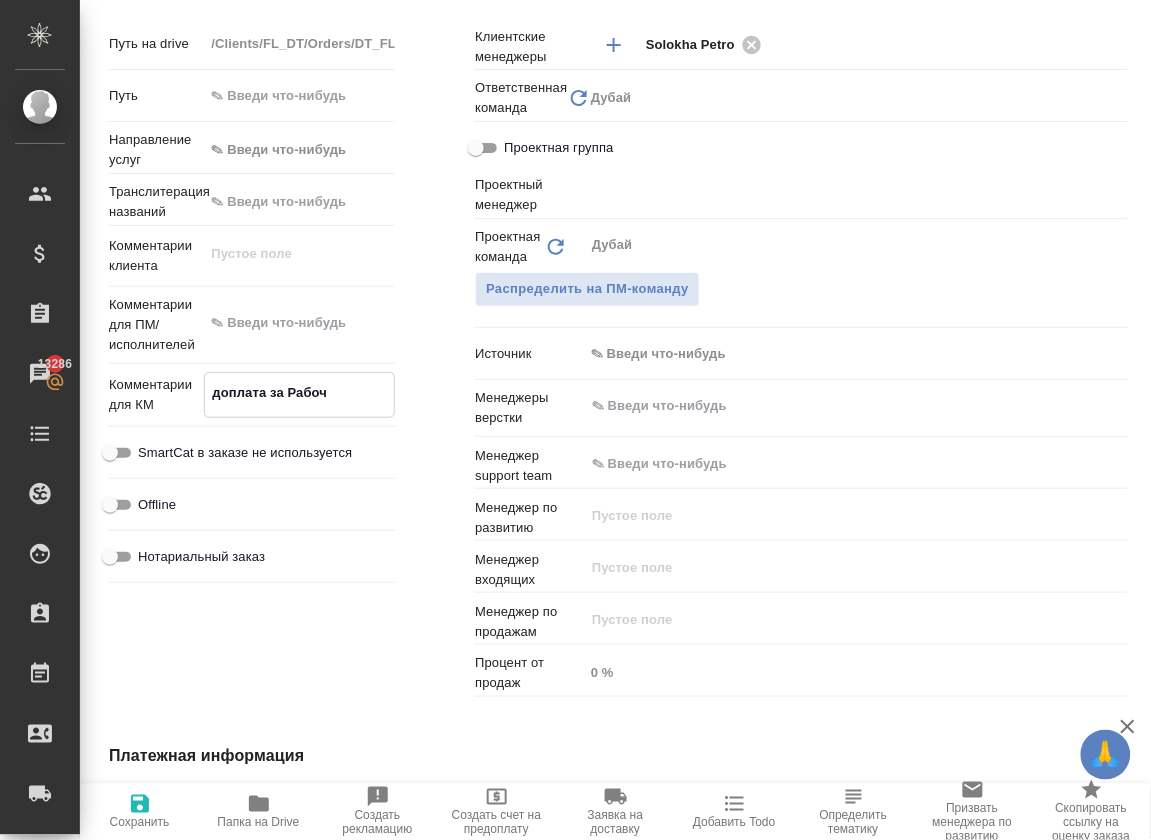 type on "x" 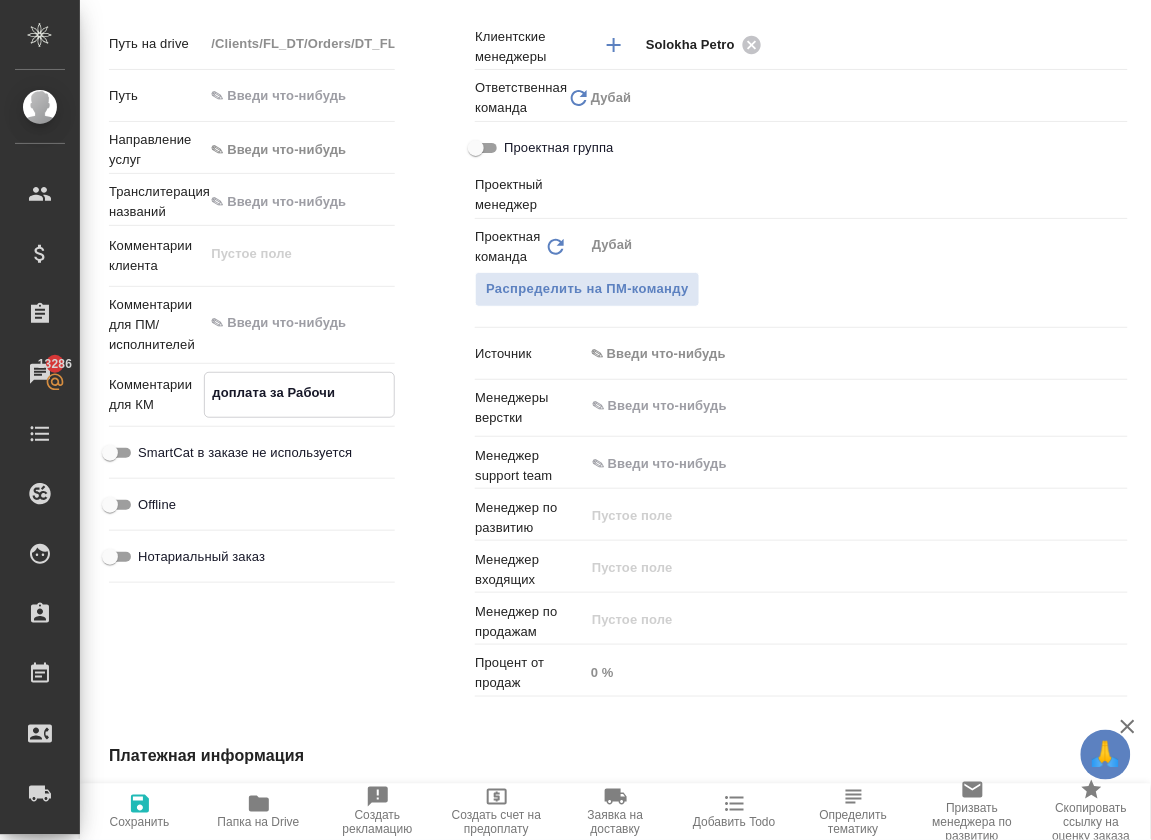 type on "x" 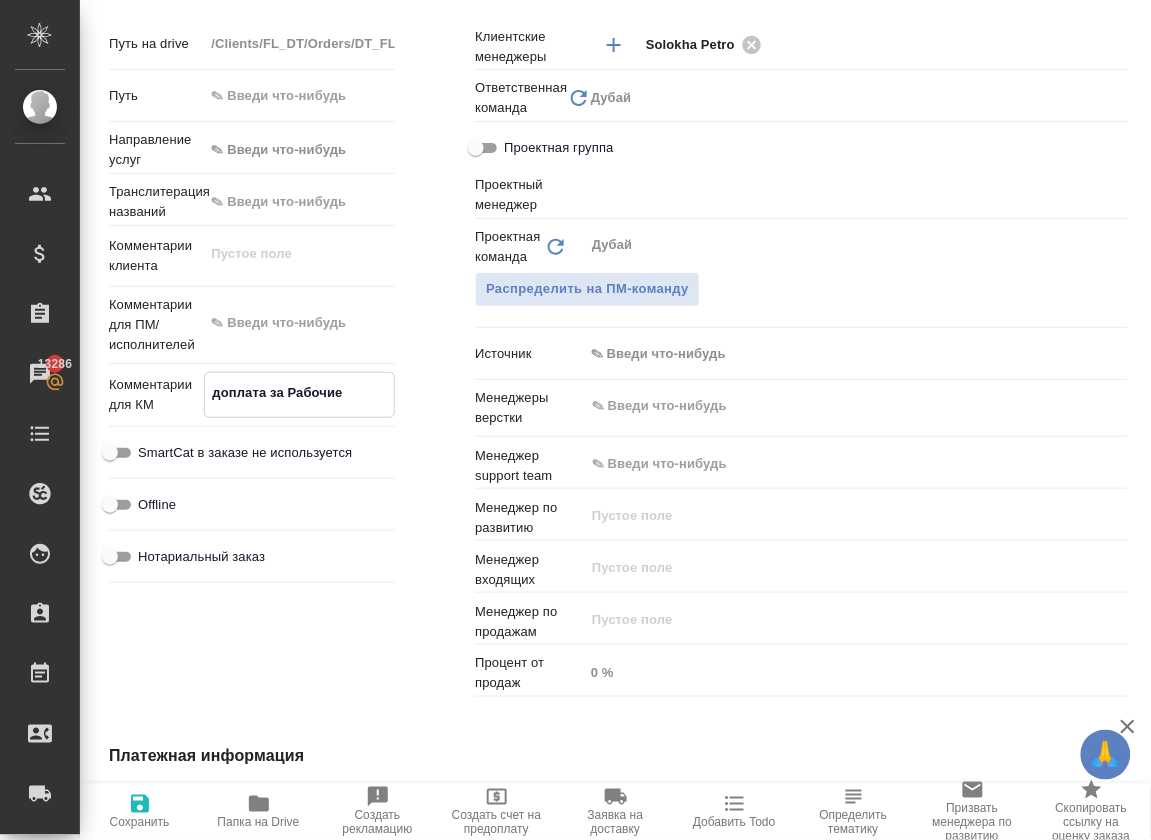 type on "x" 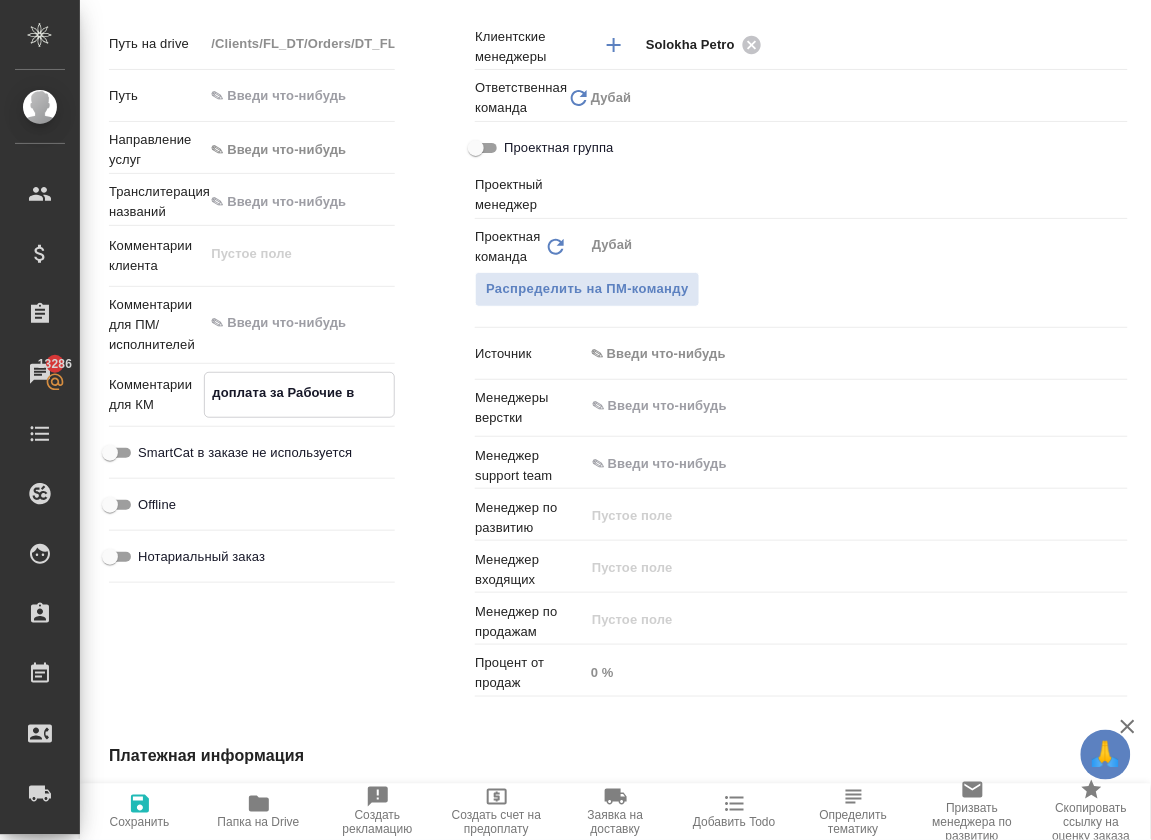 type on "x" 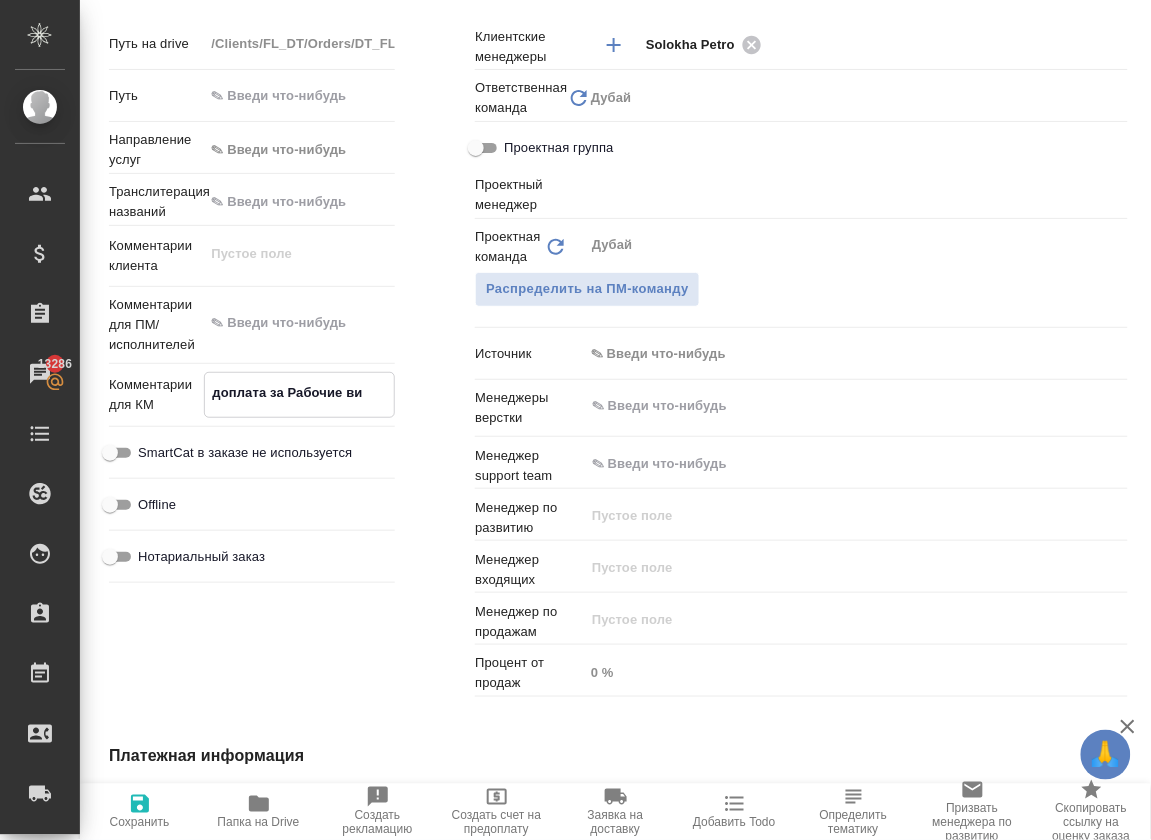 type on "x" 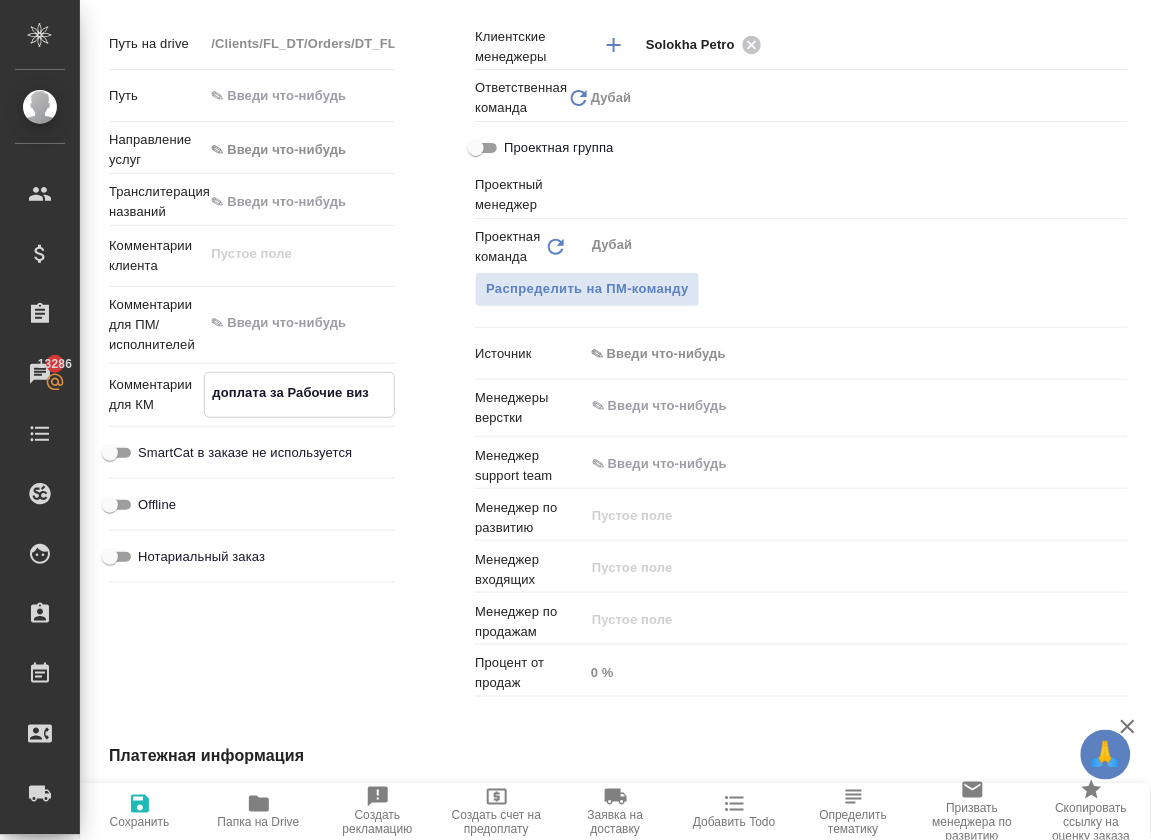 type on "x" 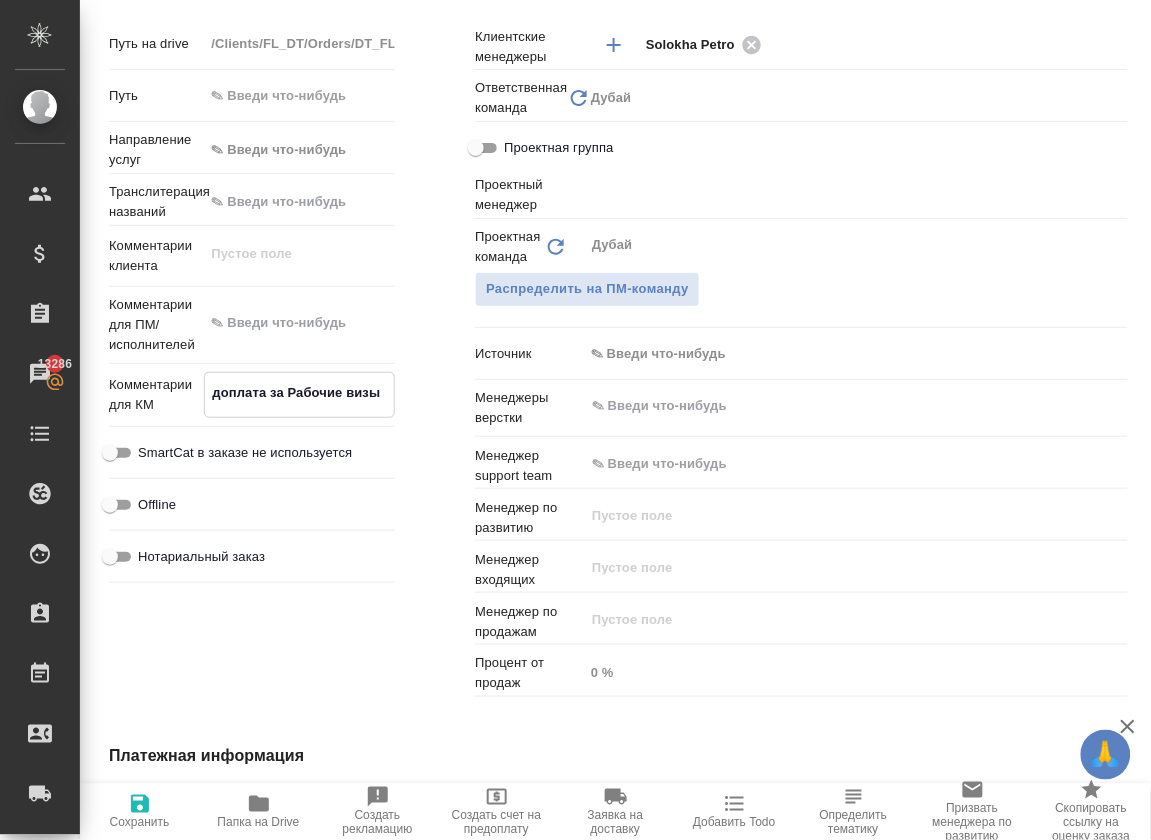 type on "x" 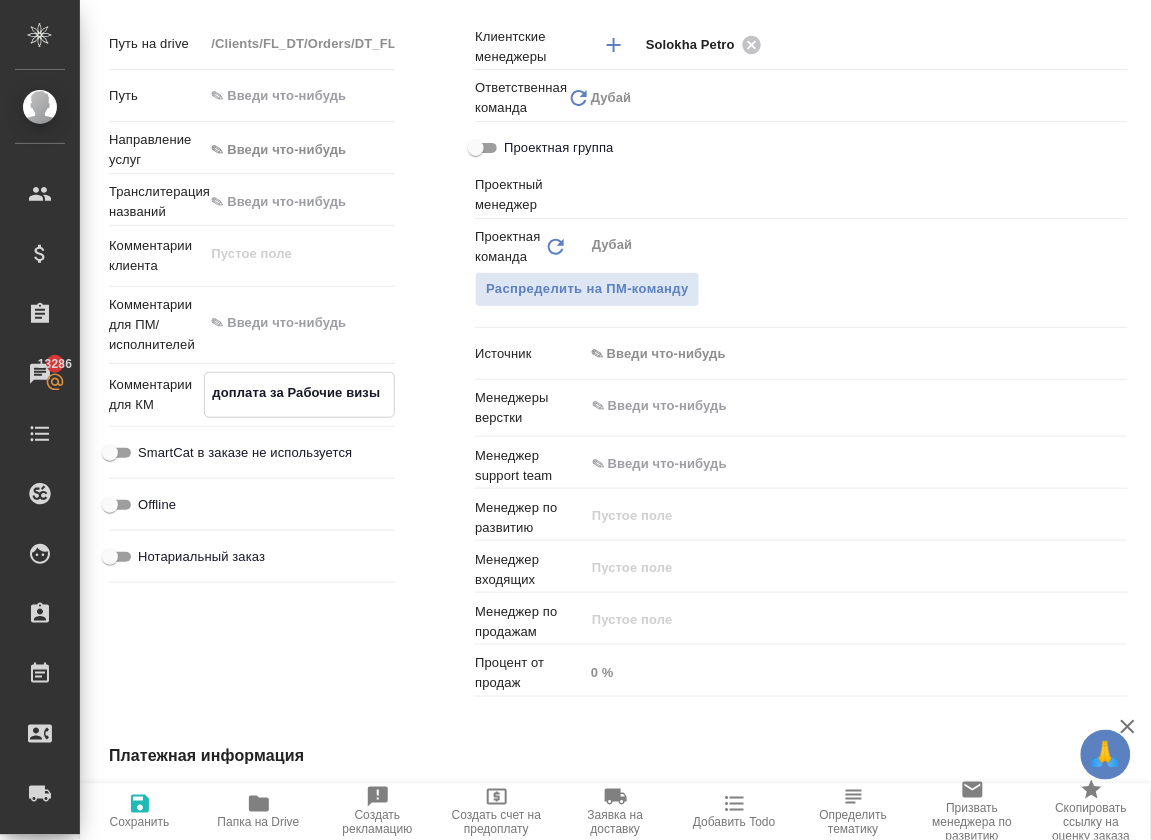 type on "x" 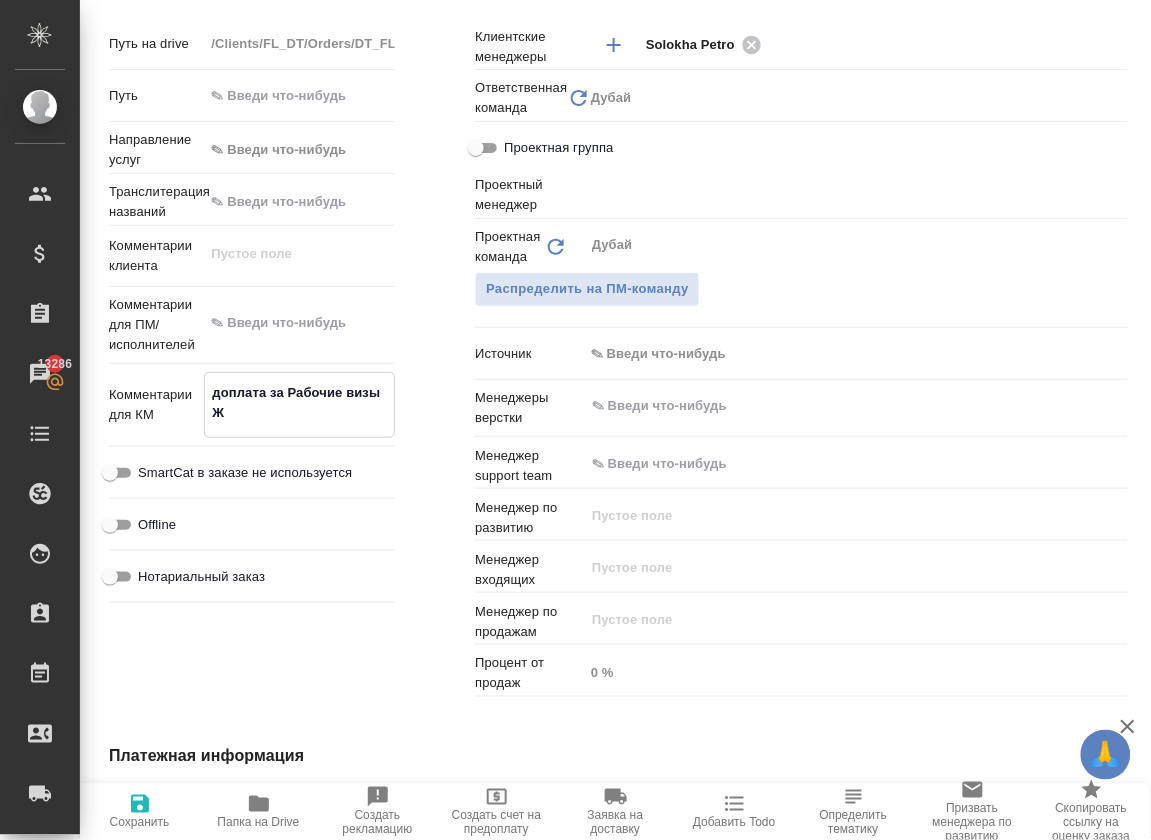 type on "x" 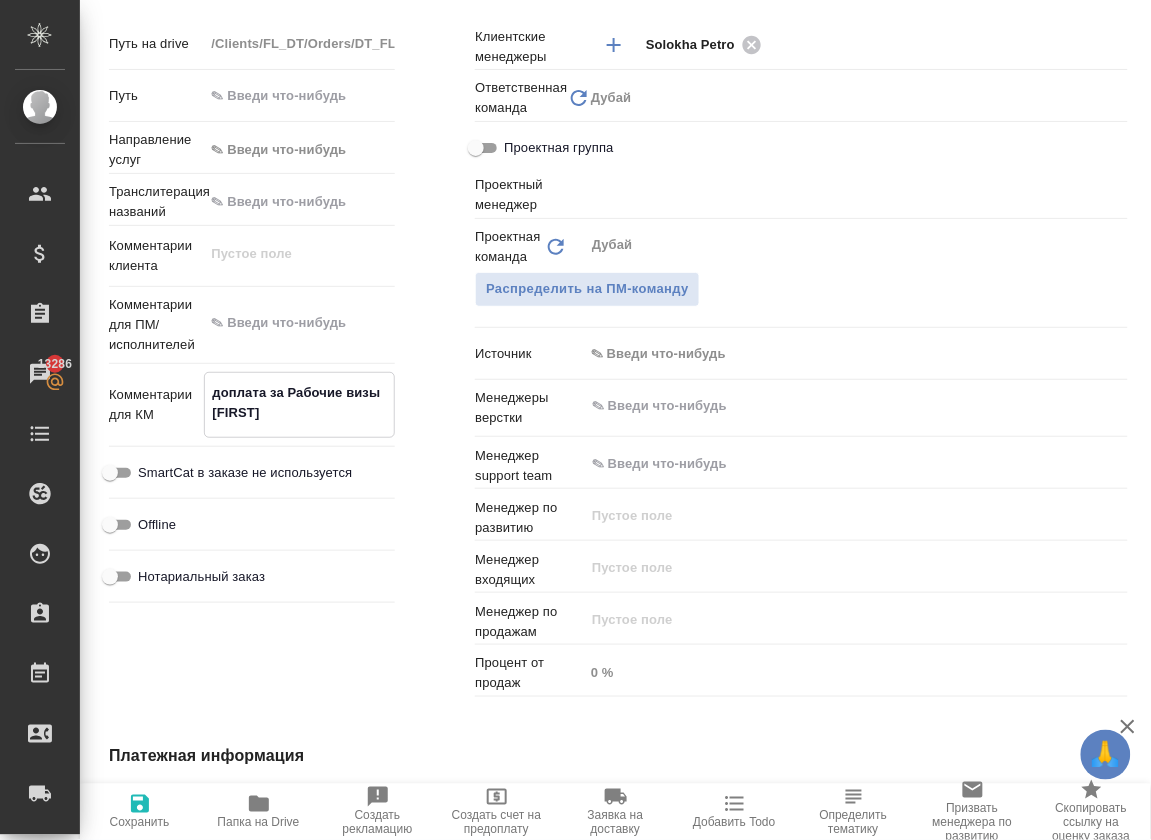 type on "x" 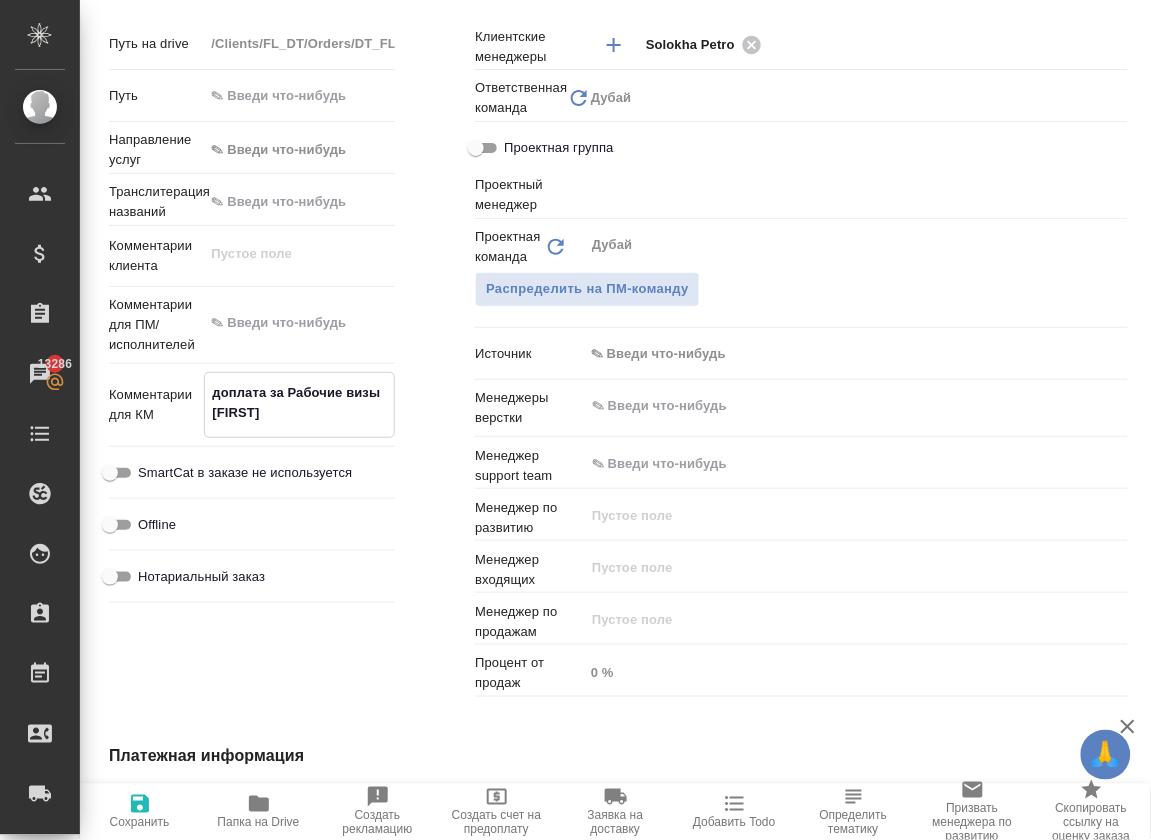 type on "x" 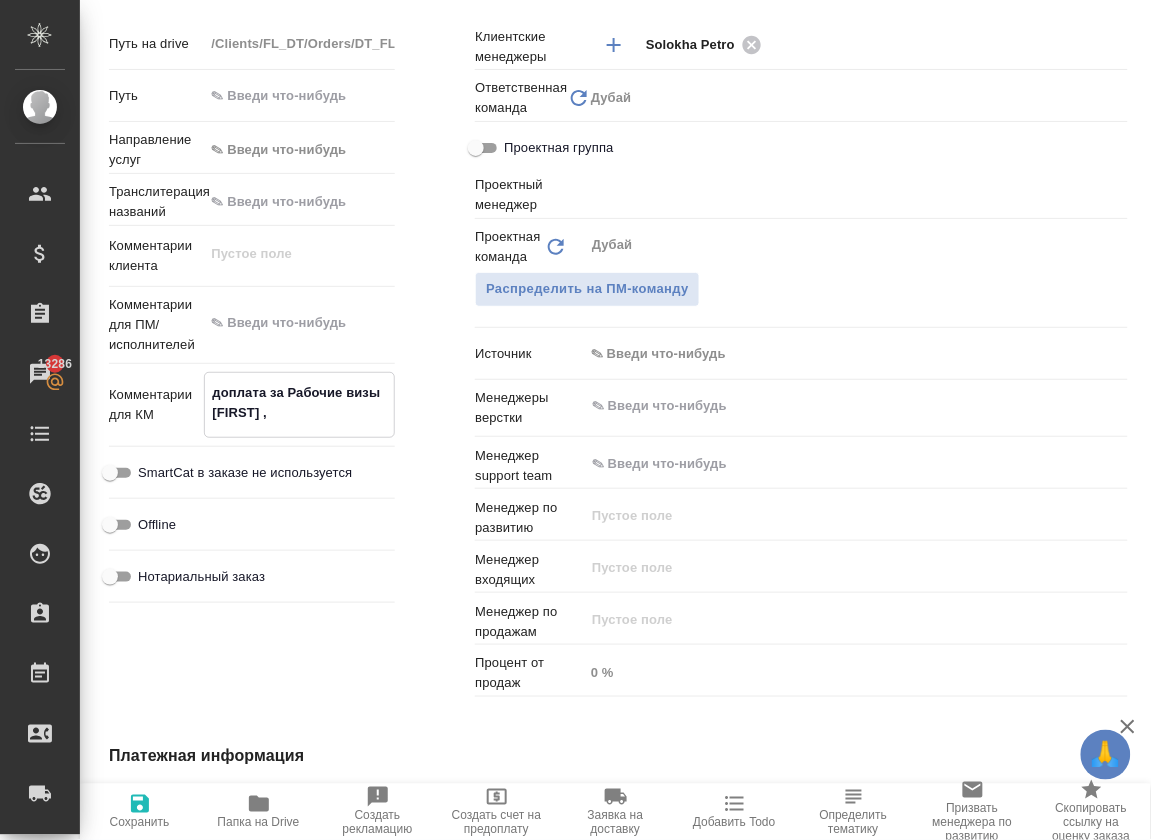 type on "x" 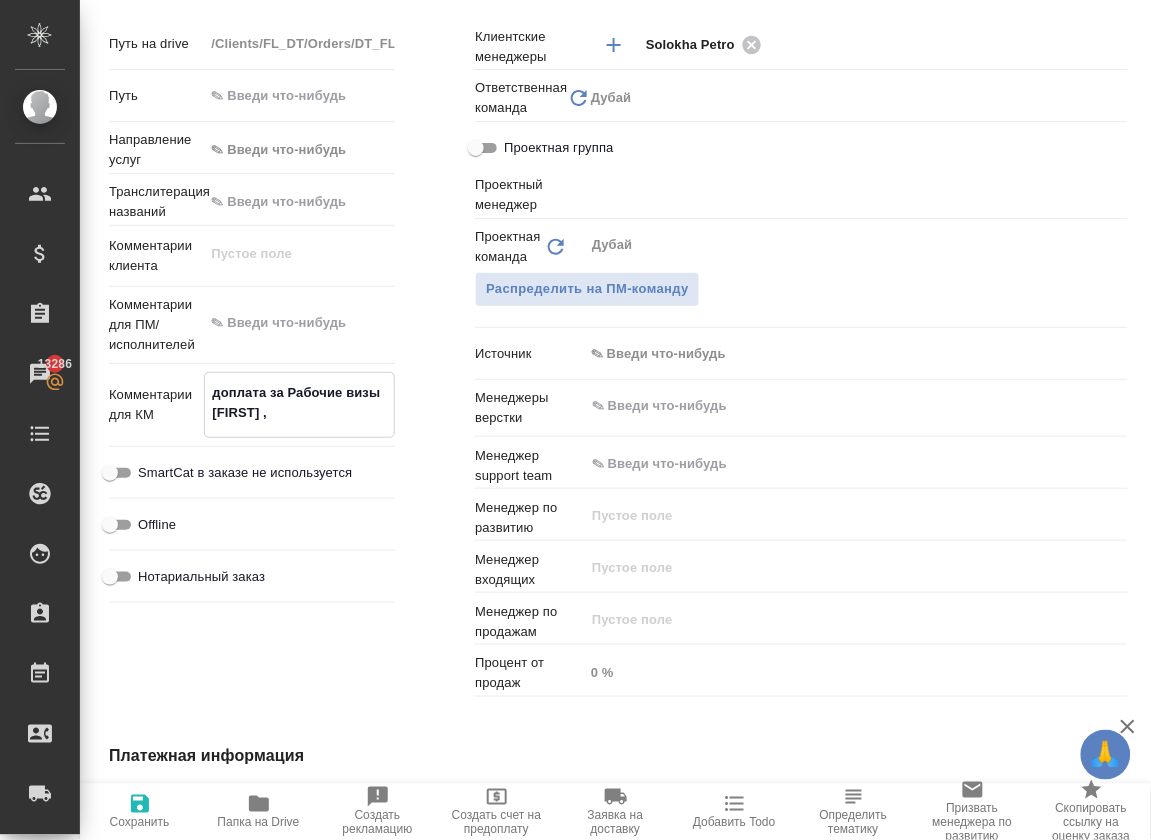 type on "x" 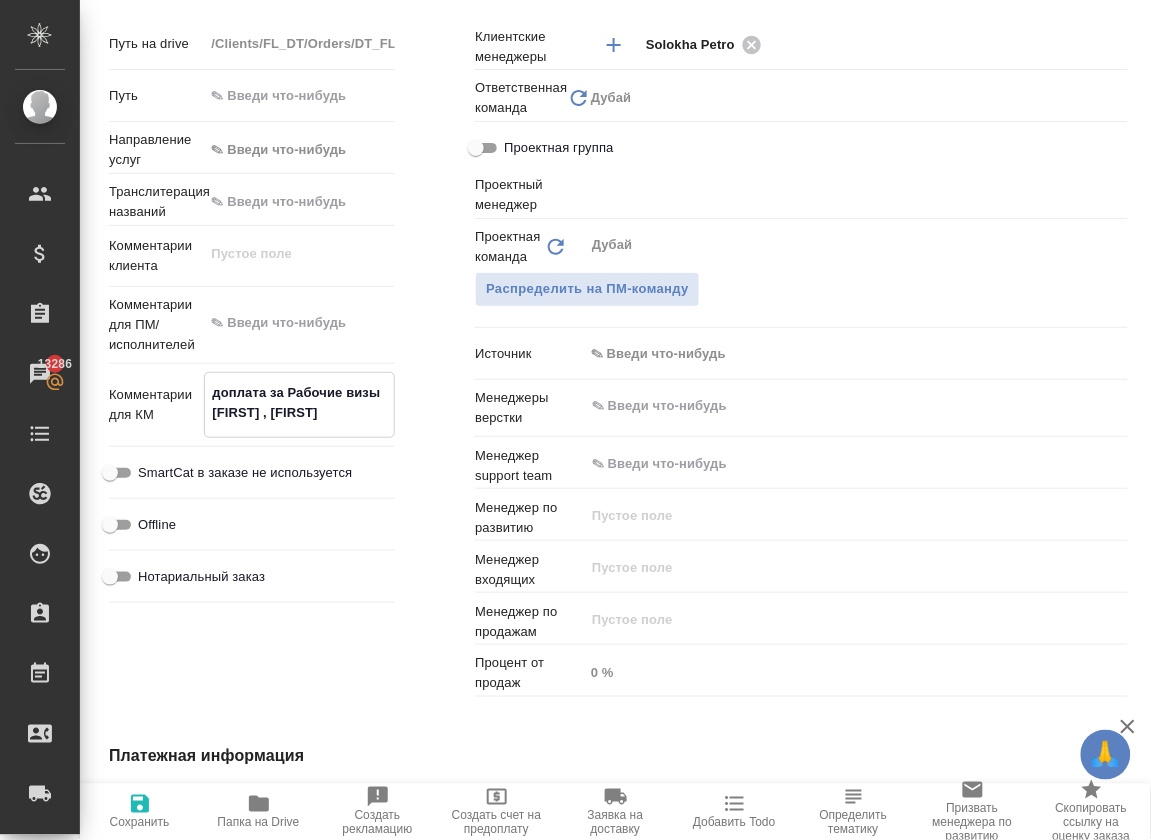 type on "x" 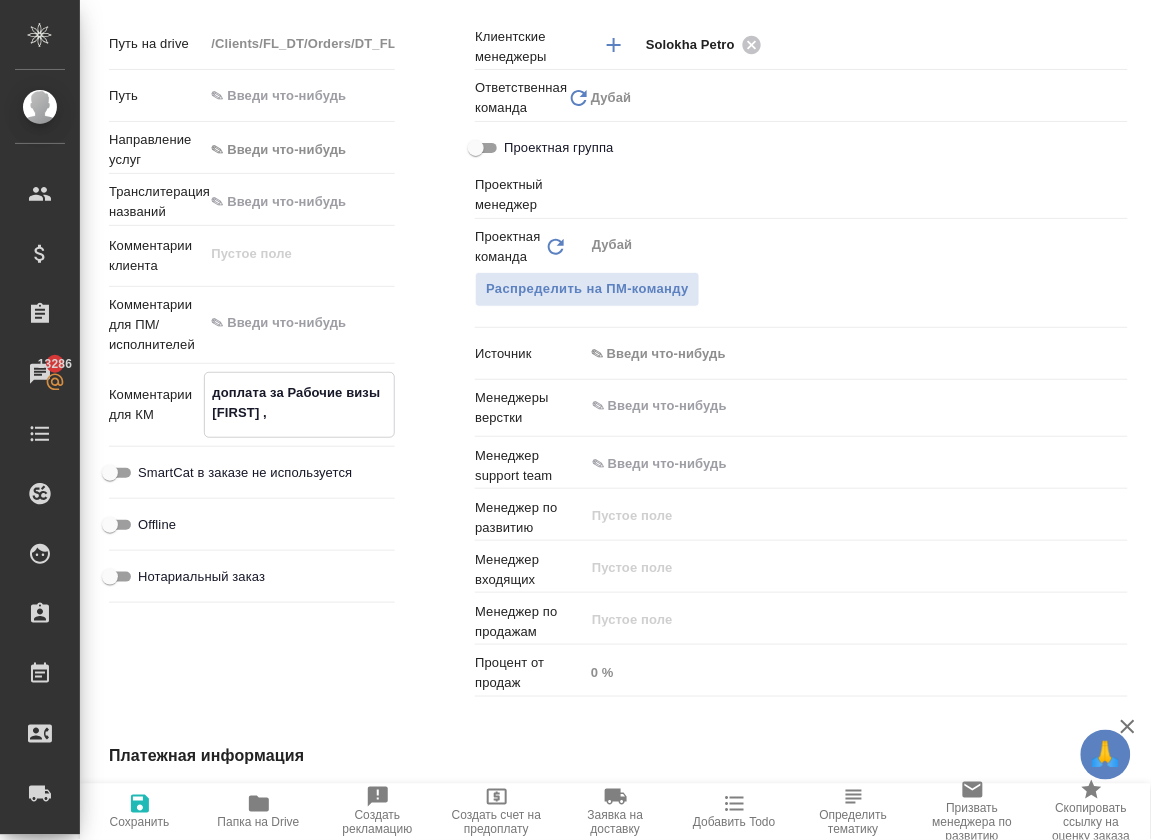 type on "x" 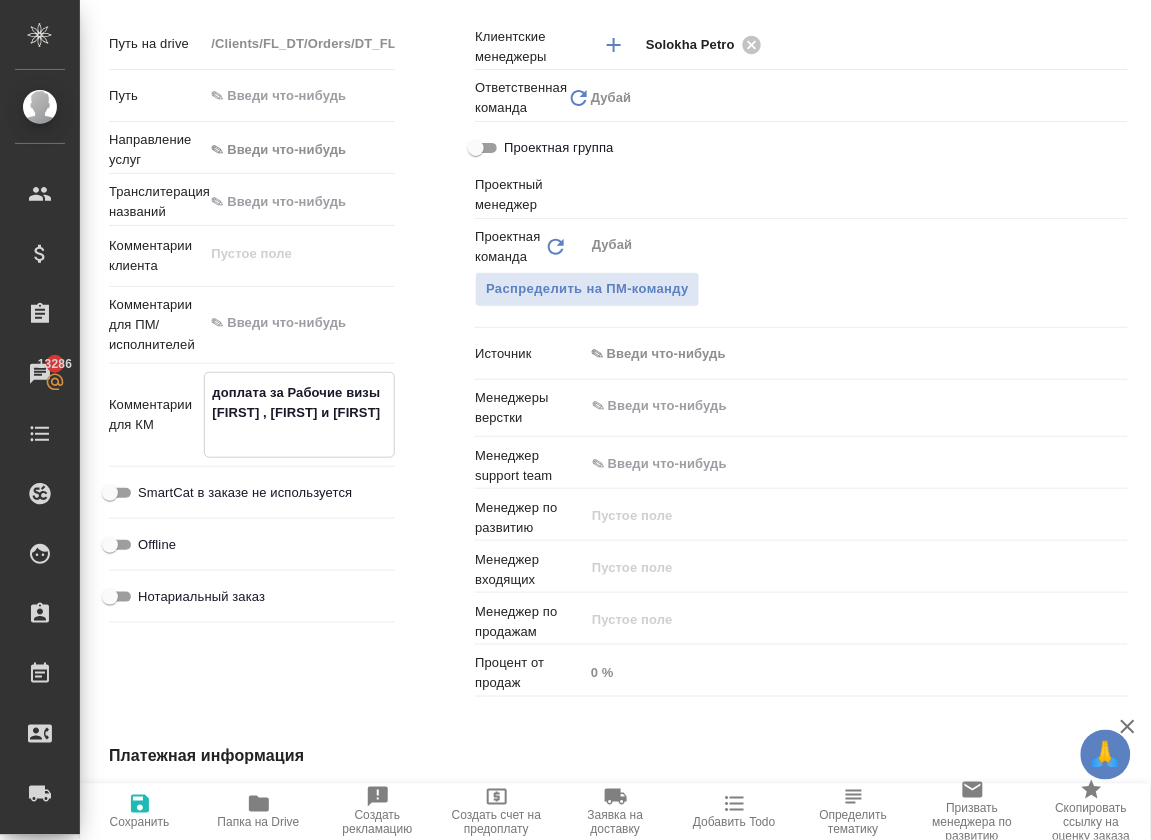 click on "доплата за Рабочие визы Жумабека , Мухаммажа и Акмалжона" at bounding box center [299, 413] 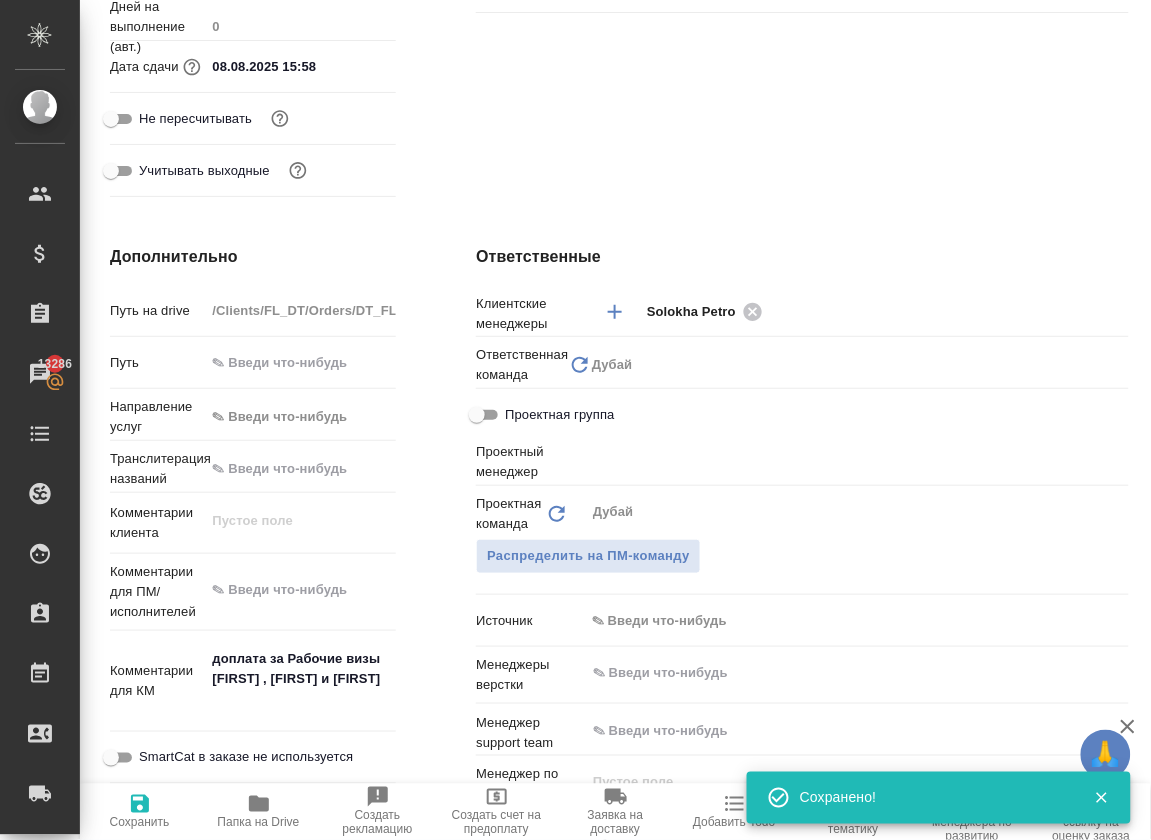 scroll, scrollTop: 671, scrollLeft: 0, axis: vertical 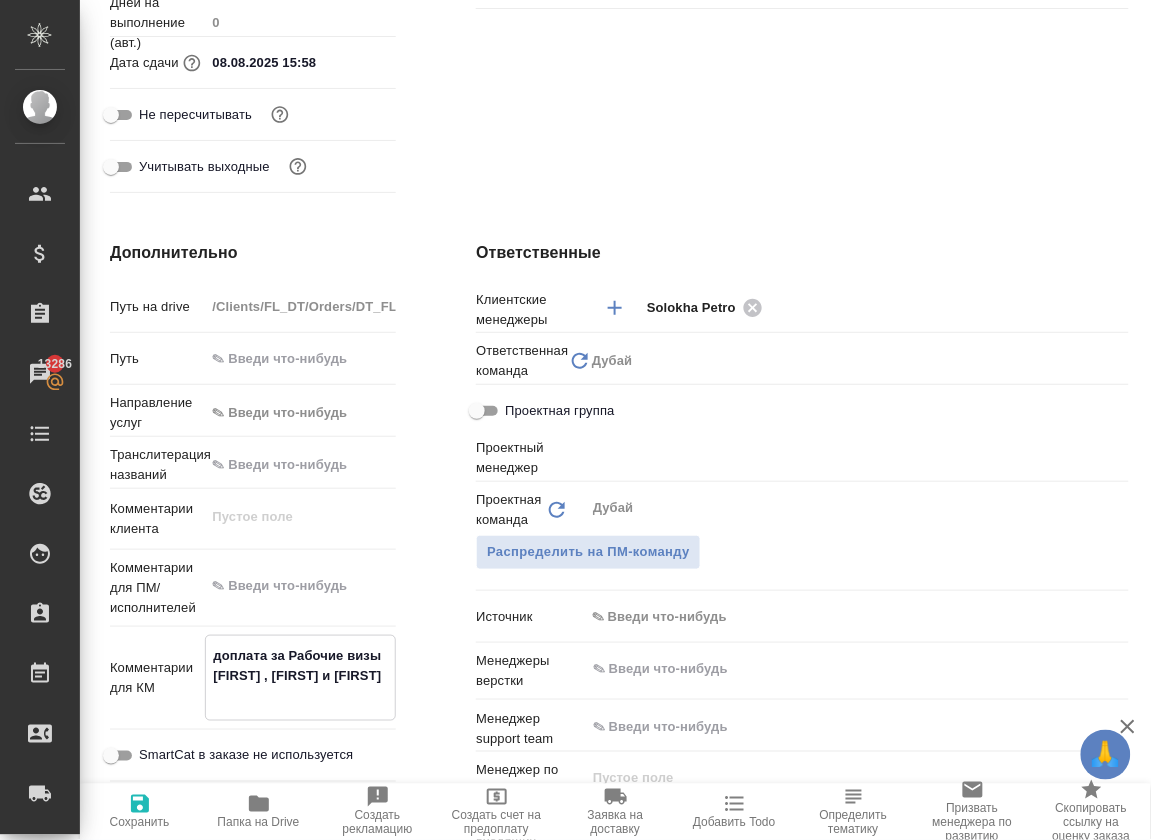 click on "доплата за Рабочие визы Жумабека , Мухаммажа и Акмалжона" at bounding box center [300, 676] 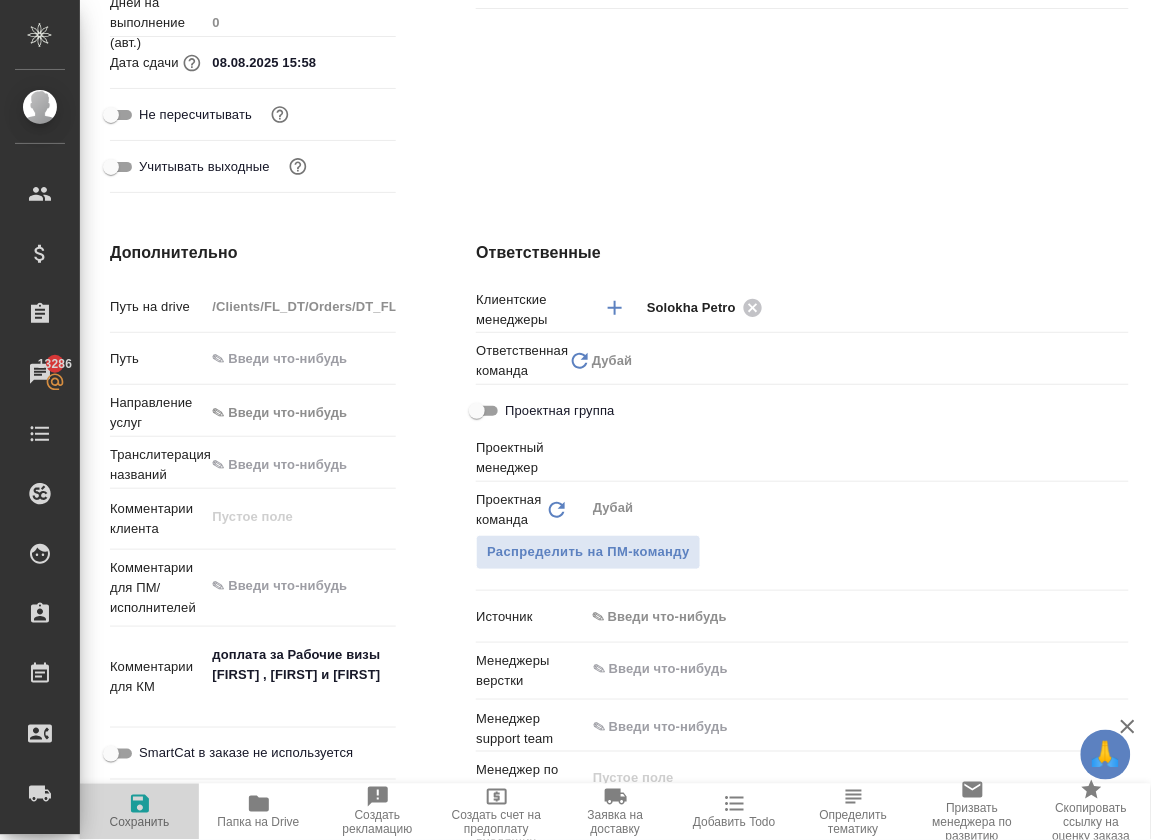 click 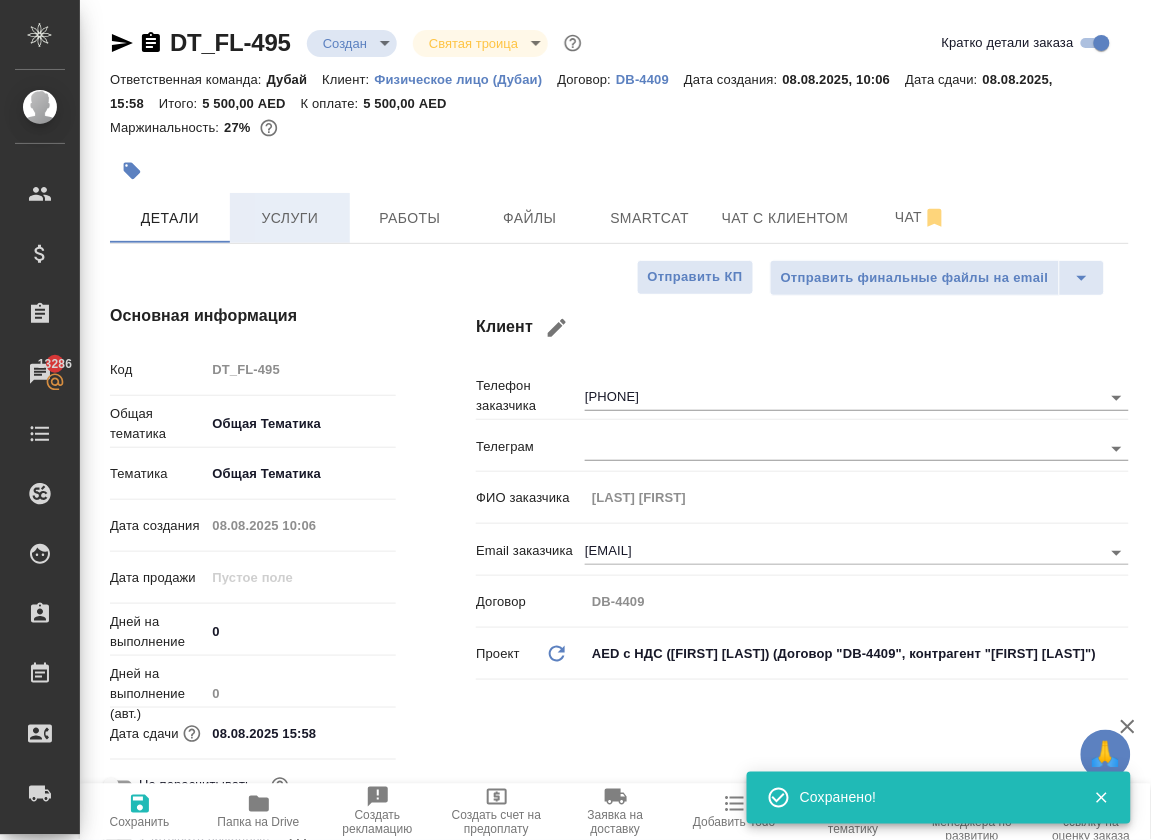 scroll, scrollTop: 0, scrollLeft: 0, axis: both 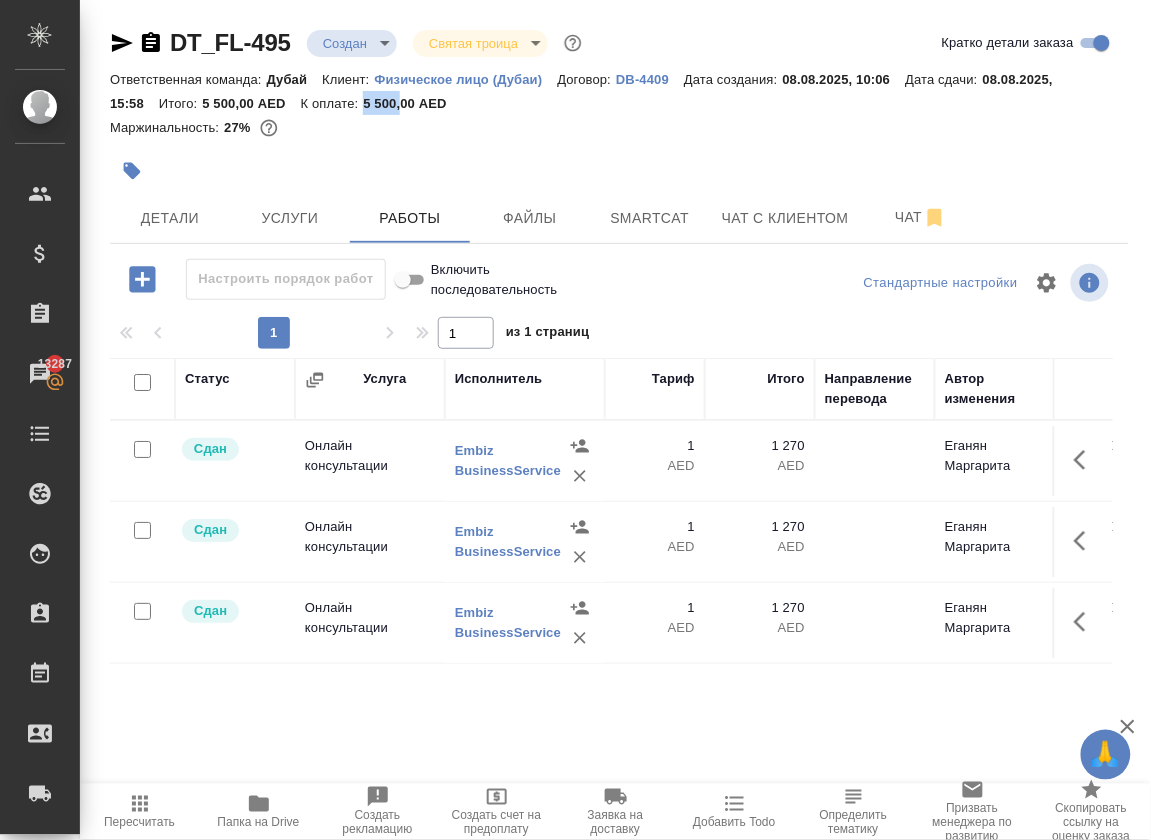 drag, startPoint x: 368, startPoint y: 99, endPoint x: 403, endPoint y: 104, distance: 35.35534 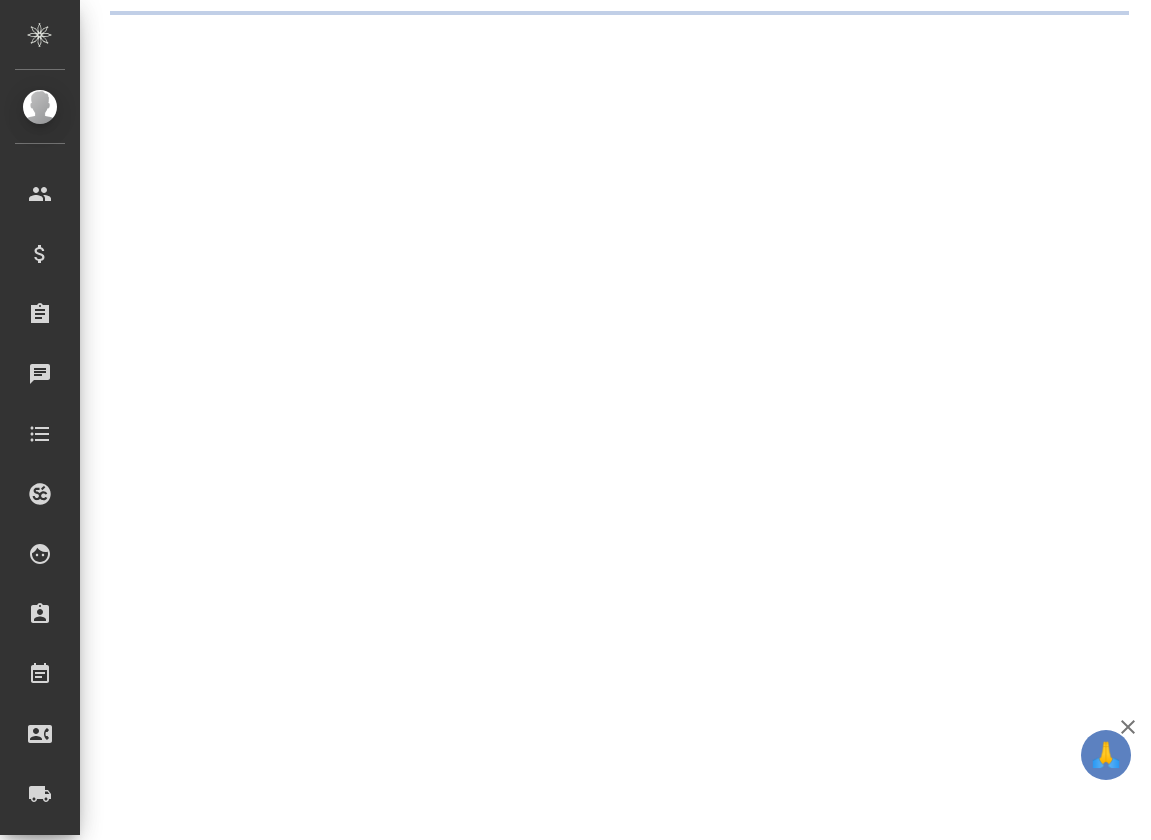 scroll, scrollTop: 0, scrollLeft: 0, axis: both 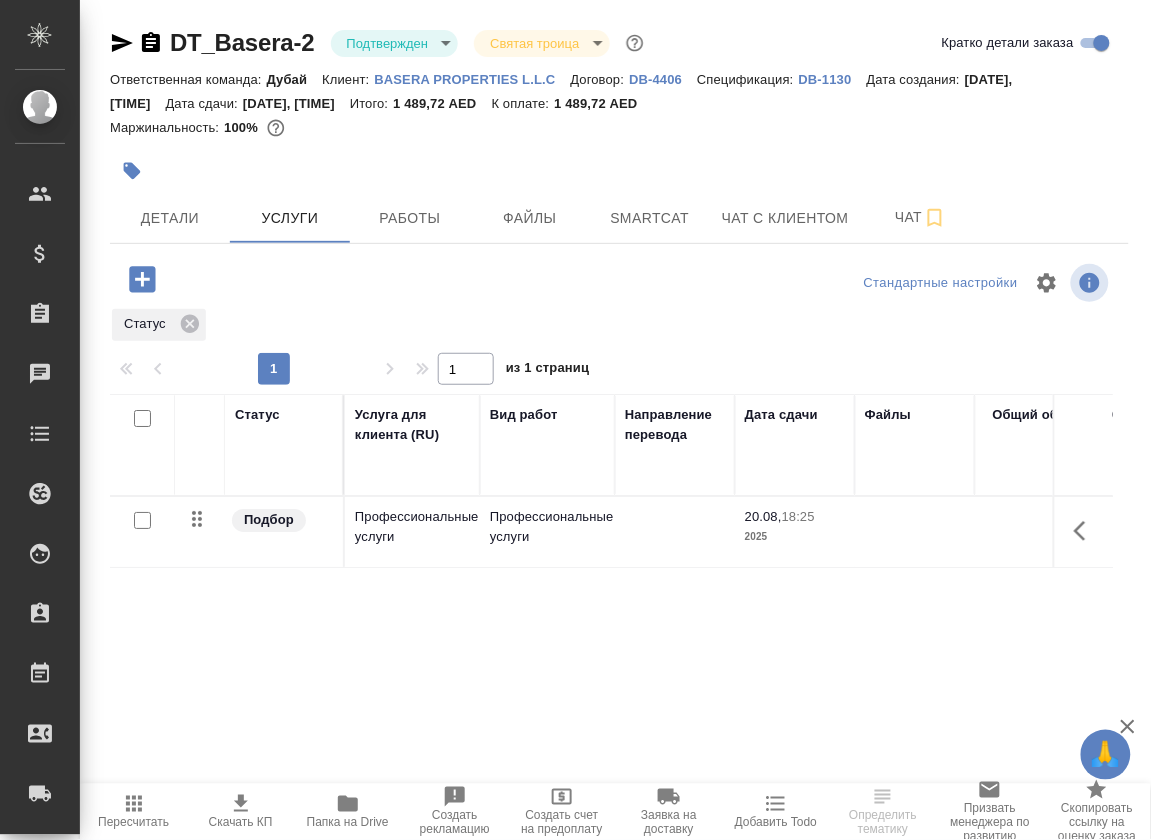 click on "Детали" at bounding box center [170, 218] 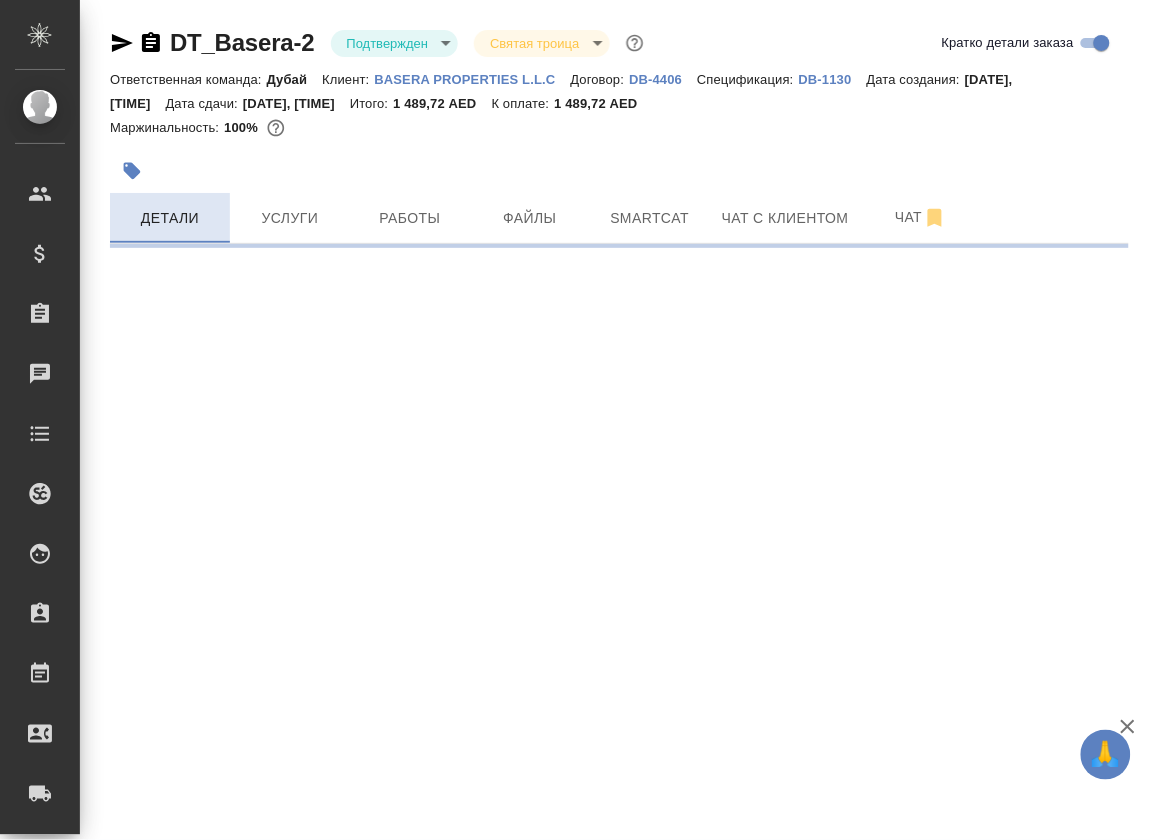 select on "RU" 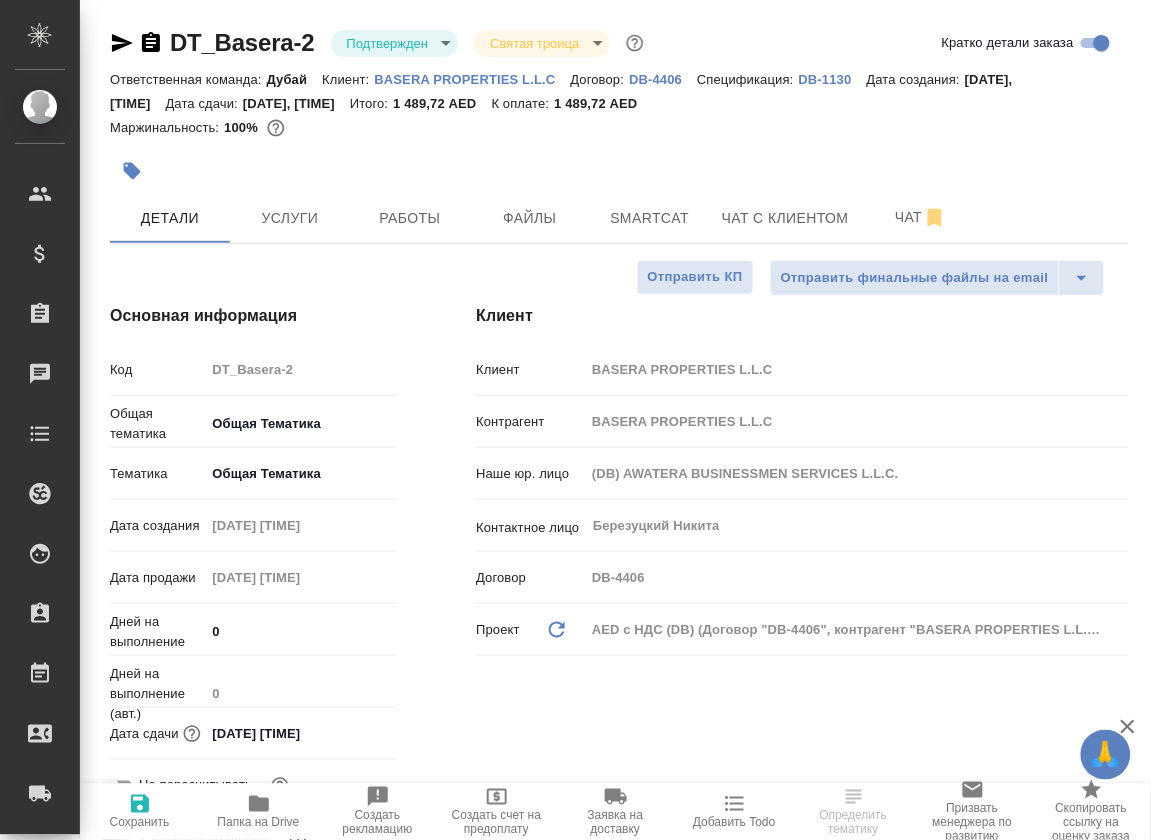 type on "x" 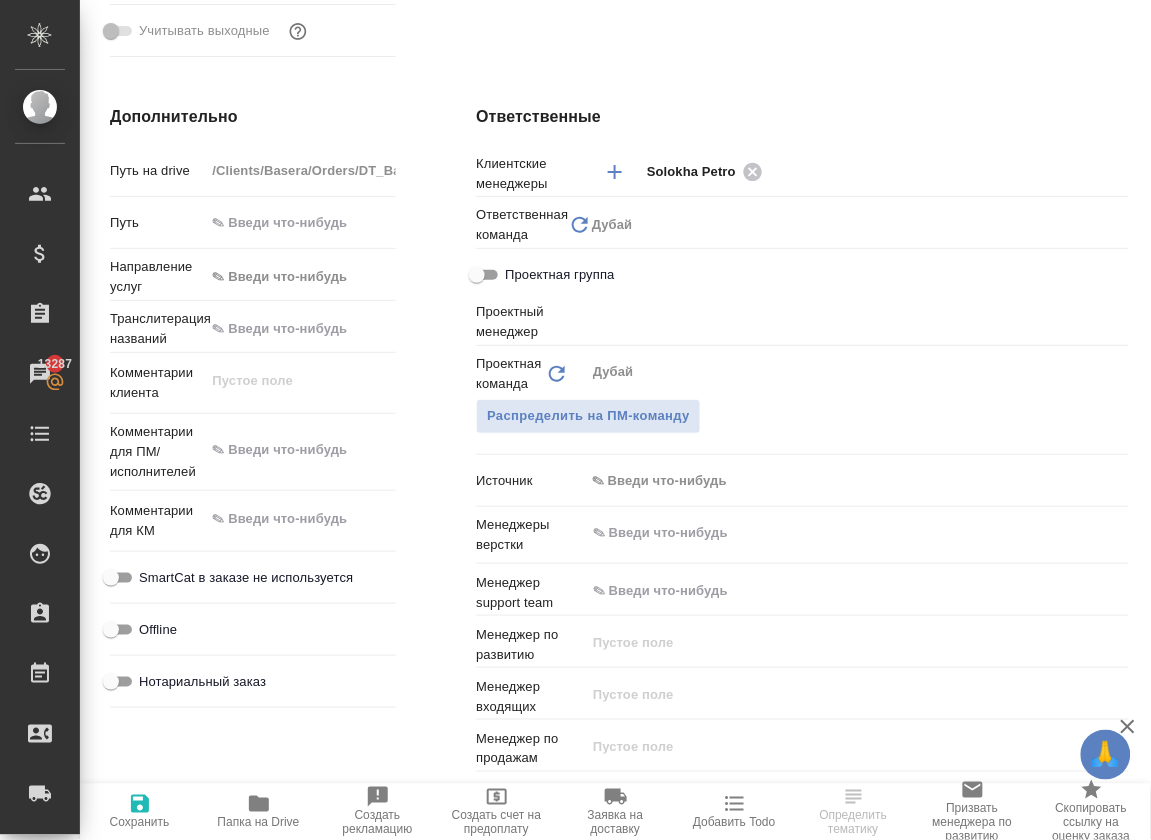 scroll, scrollTop: 825, scrollLeft: 0, axis: vertical 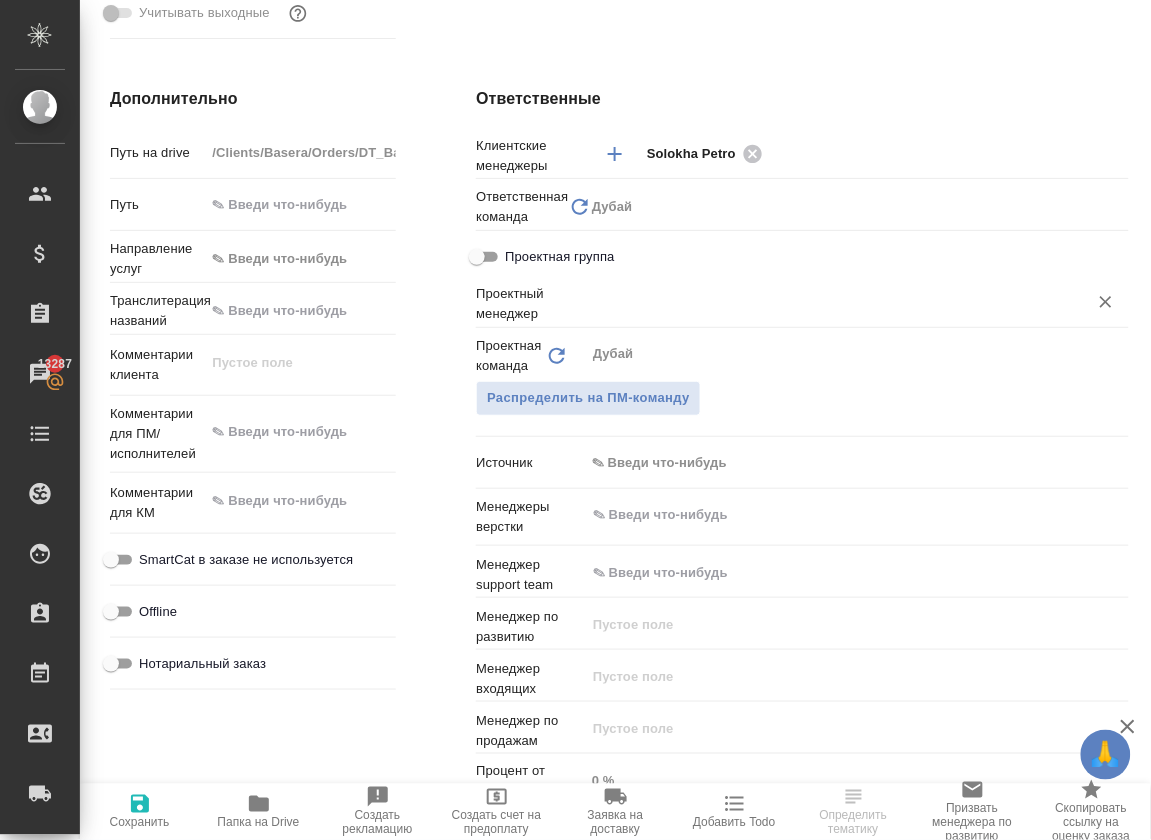 click at bounding box center [823, 302] 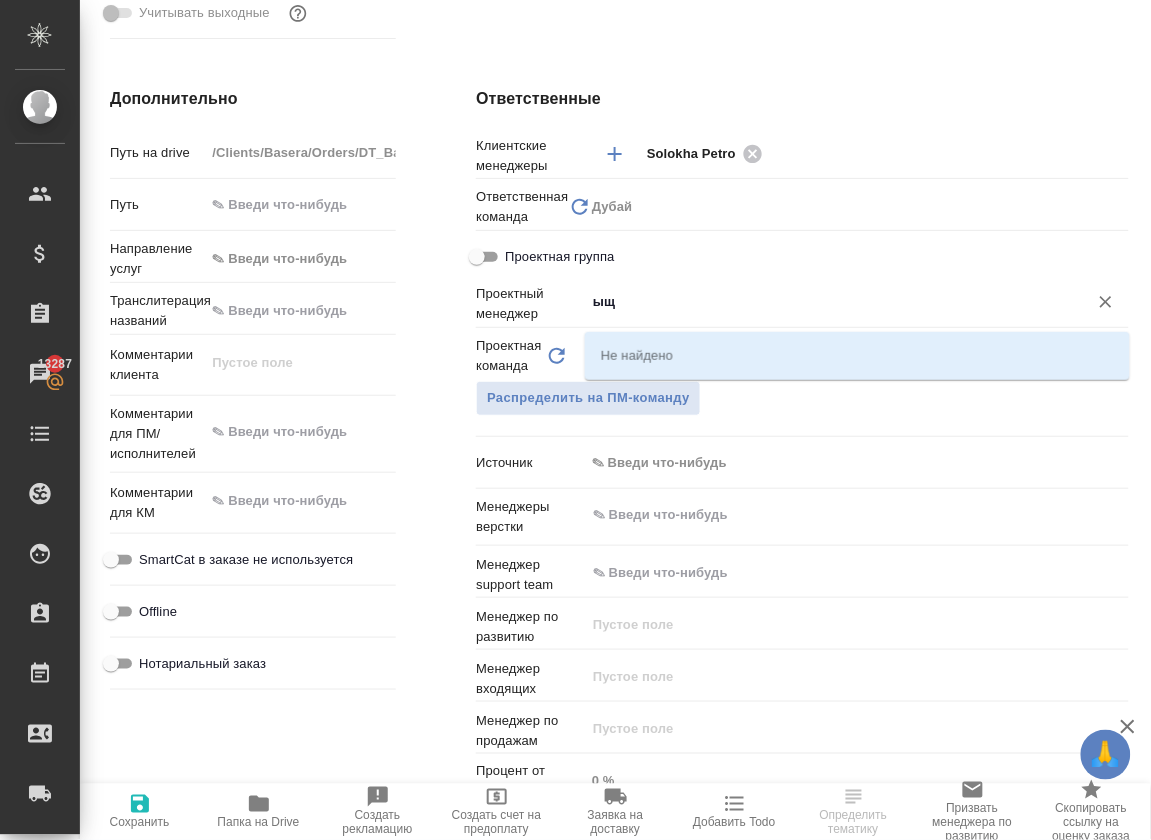 type on "ы" 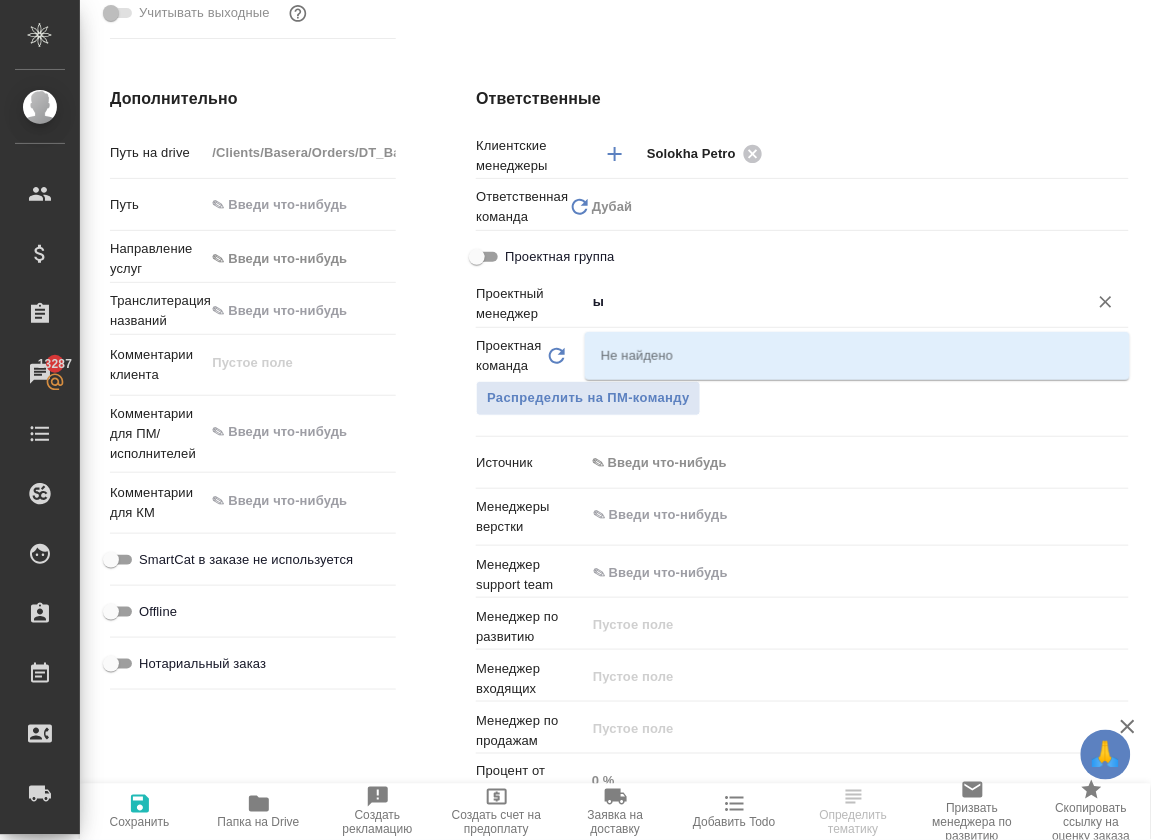 type on "x" 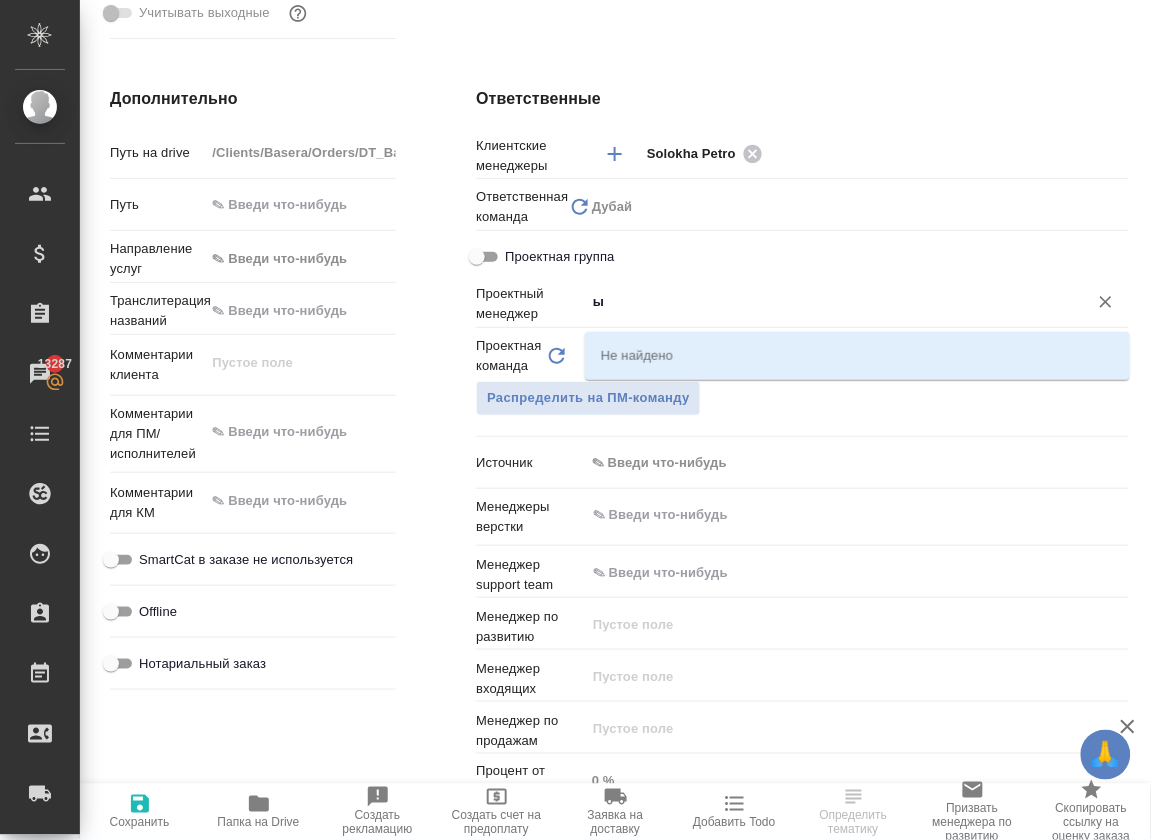 type on "x" 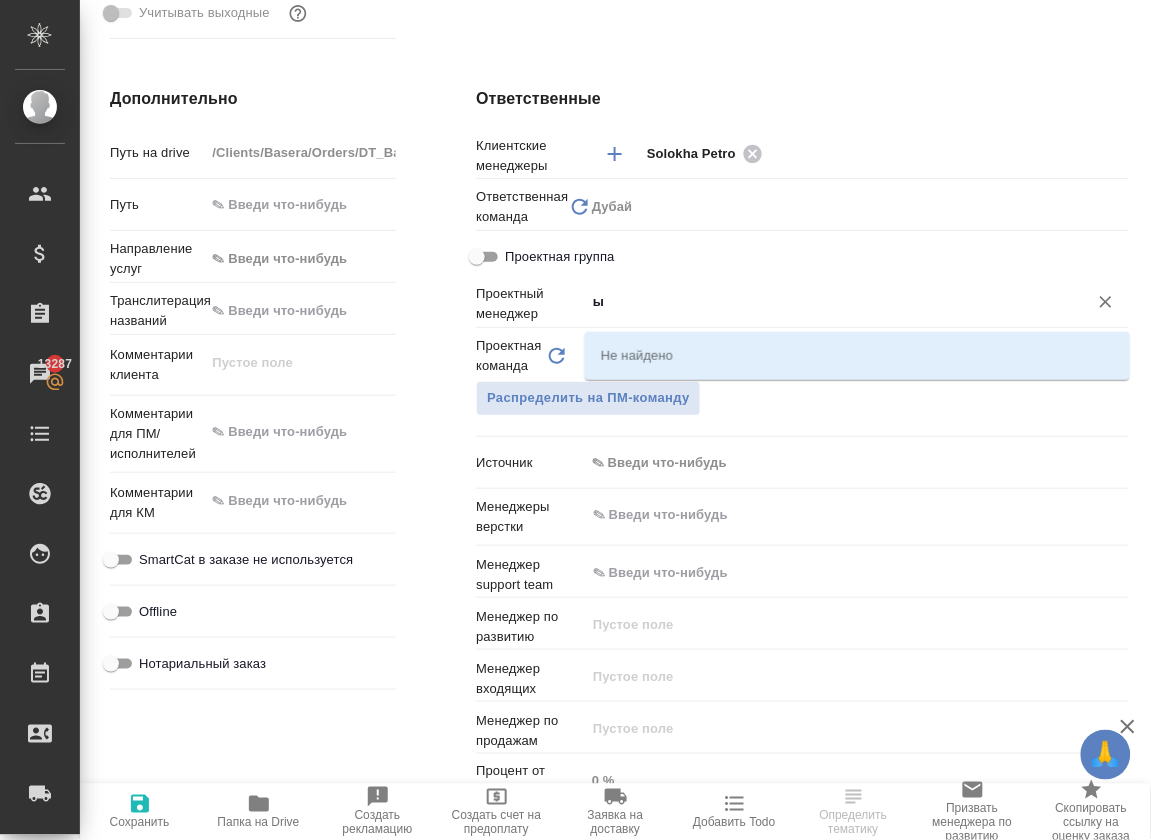 type on "x" 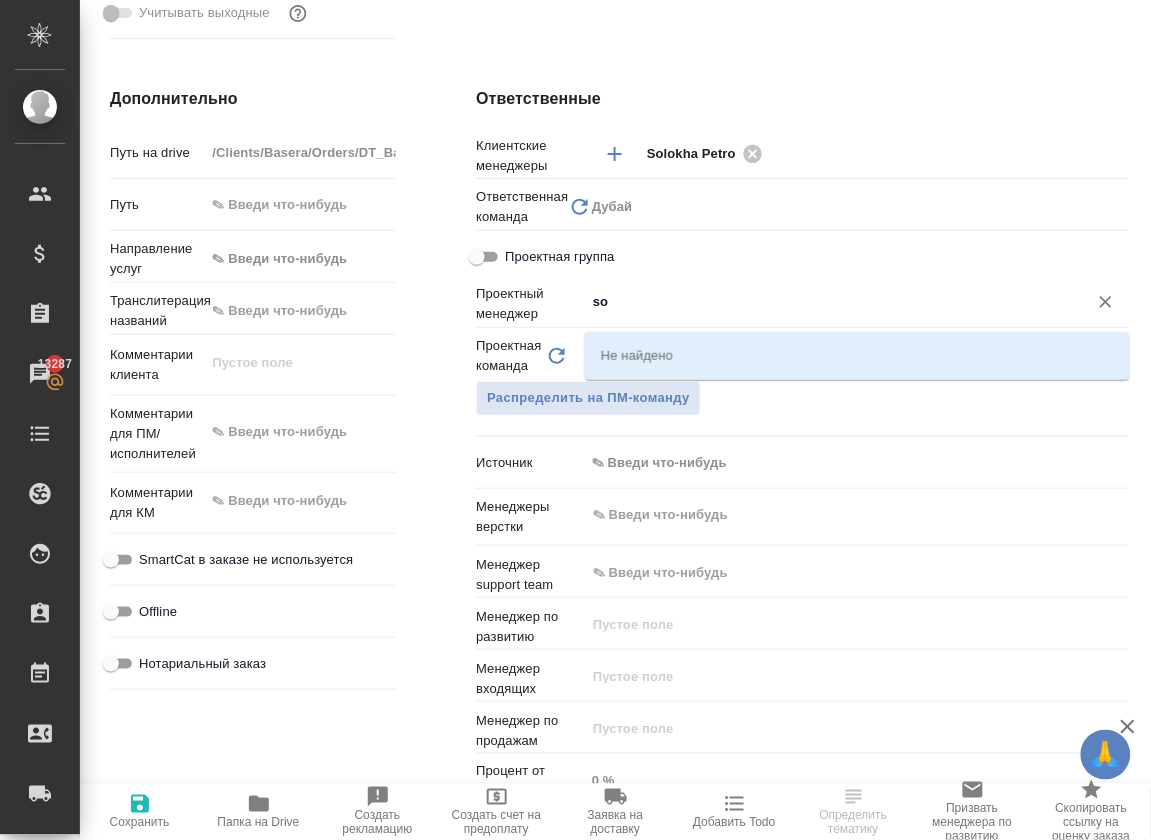 type on "sol" 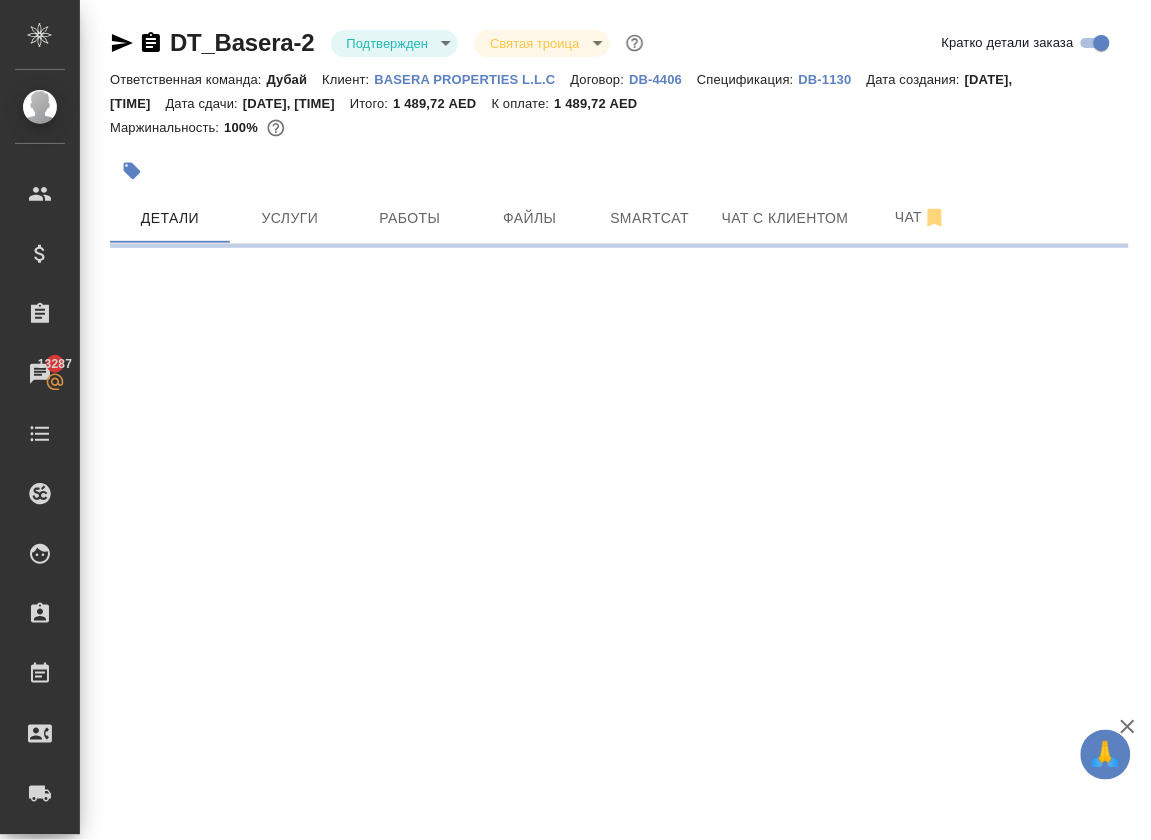 scroll, scrollTop: 0, scrollLeft: 0, axis: both 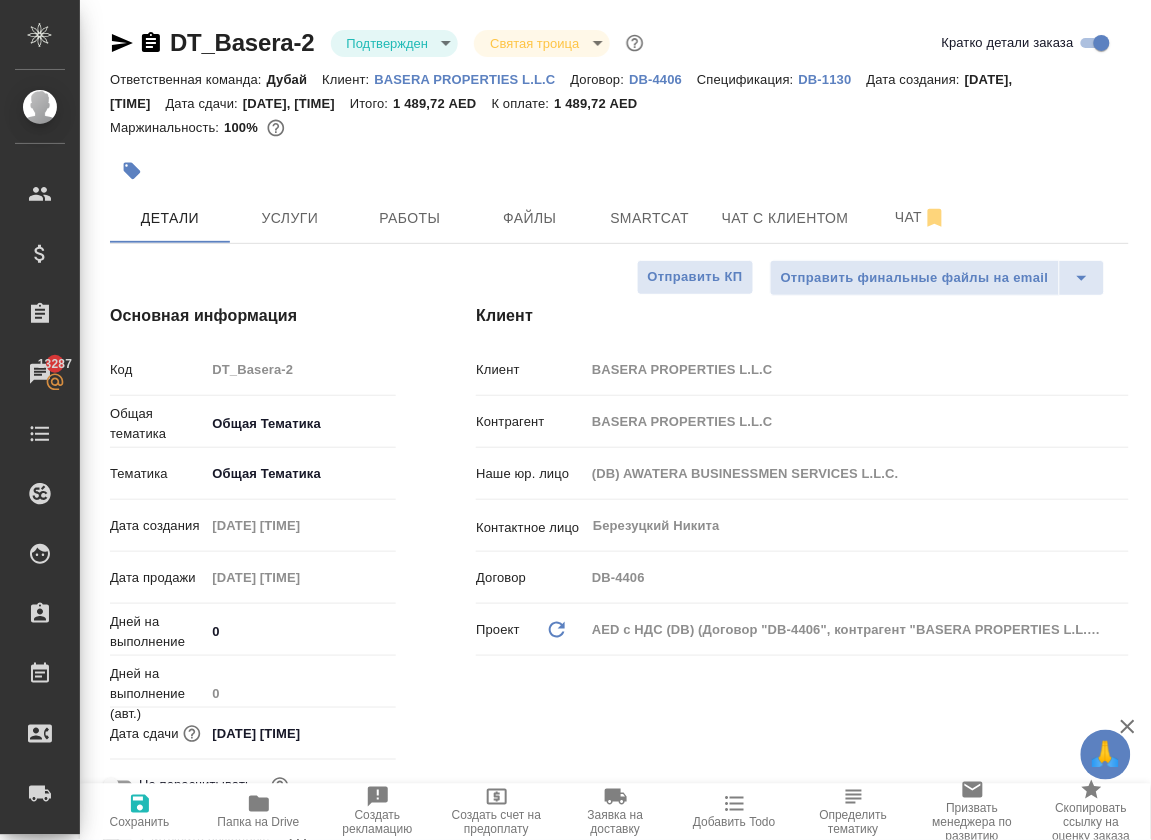 type on "x" 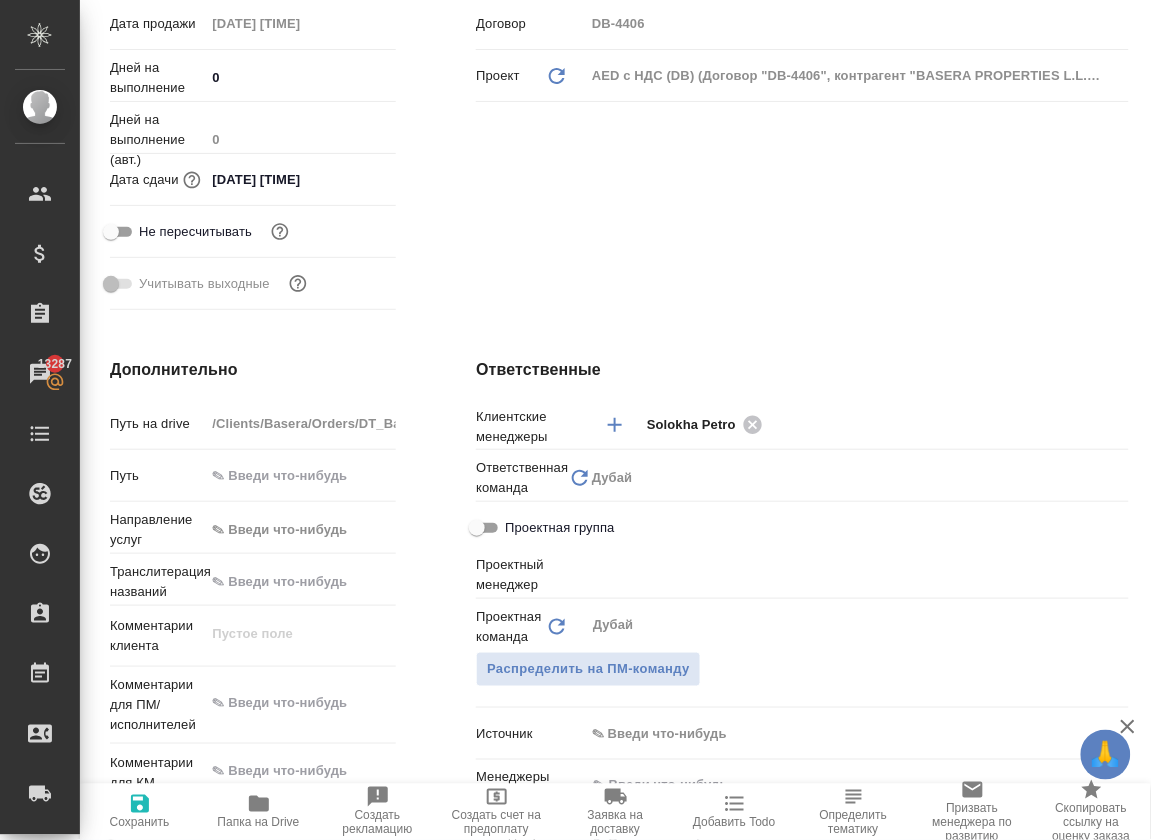 scroll, scrollTop: 556, scrollLeft: 0, axis: vertical 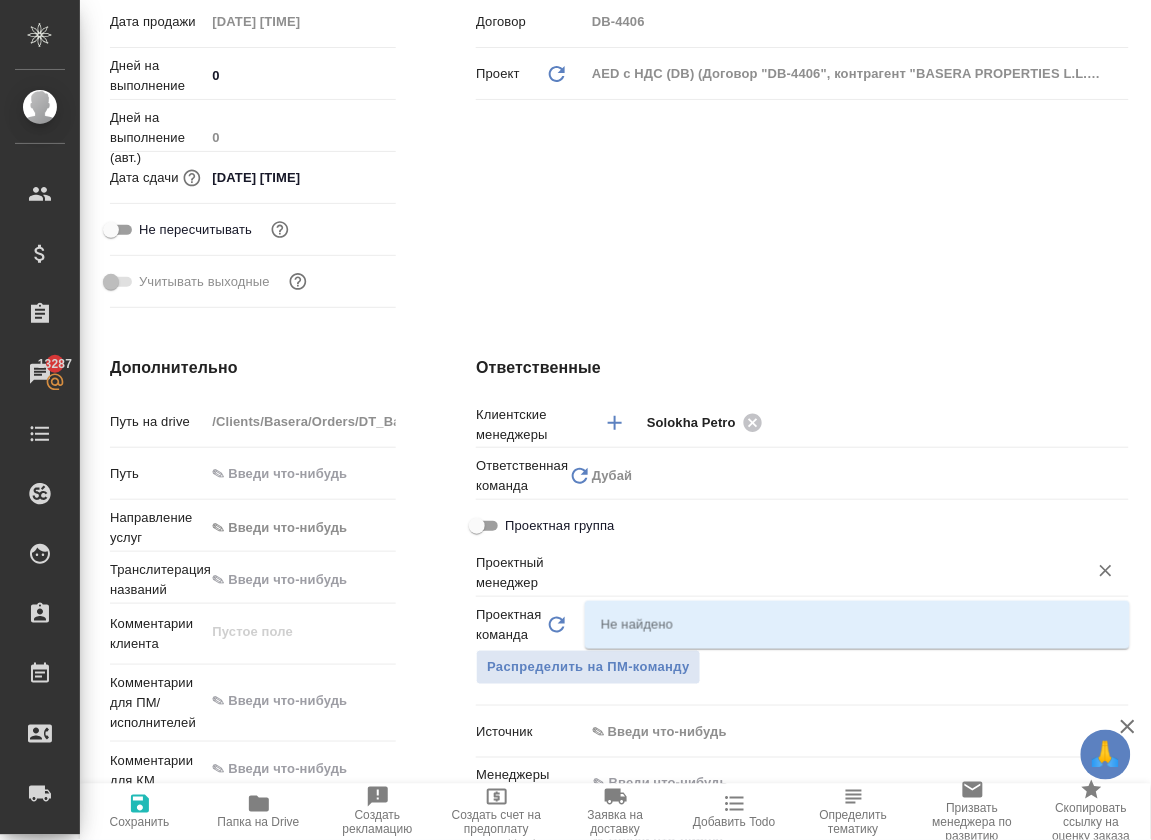 click at bounding box center [823, 571] 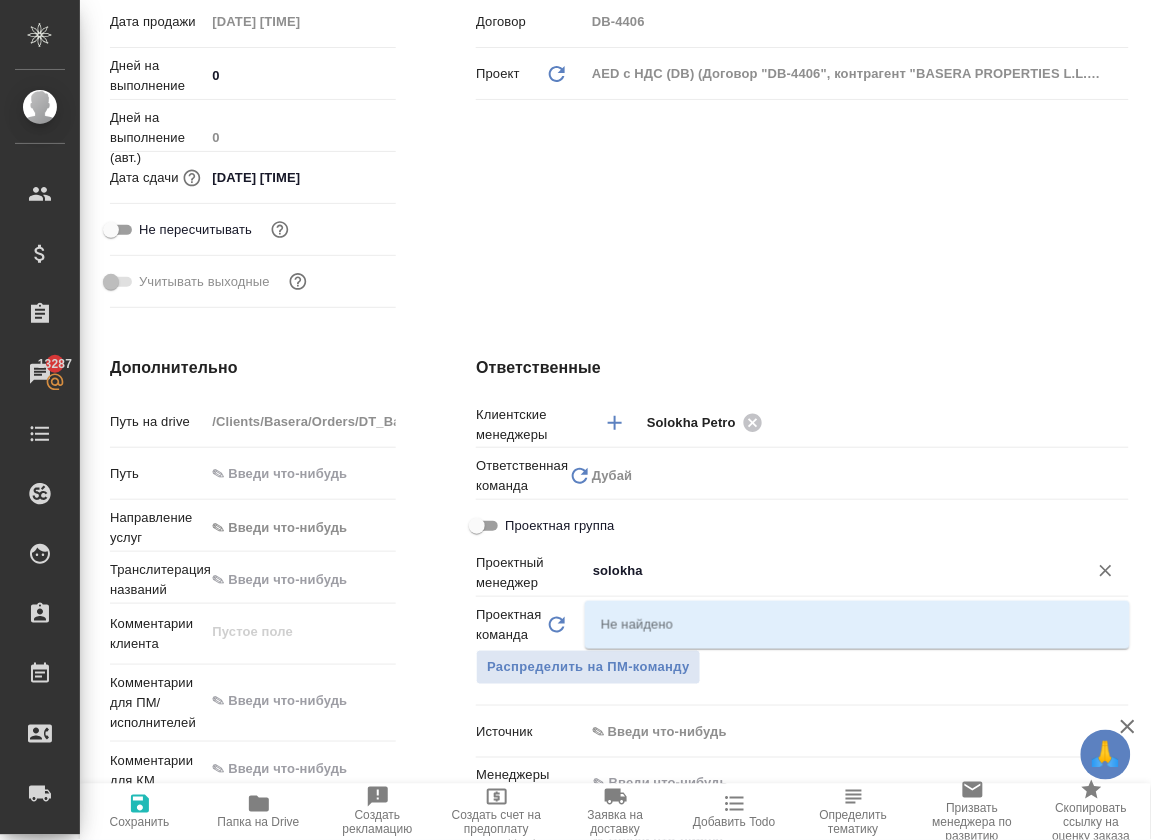 type on "solokha" 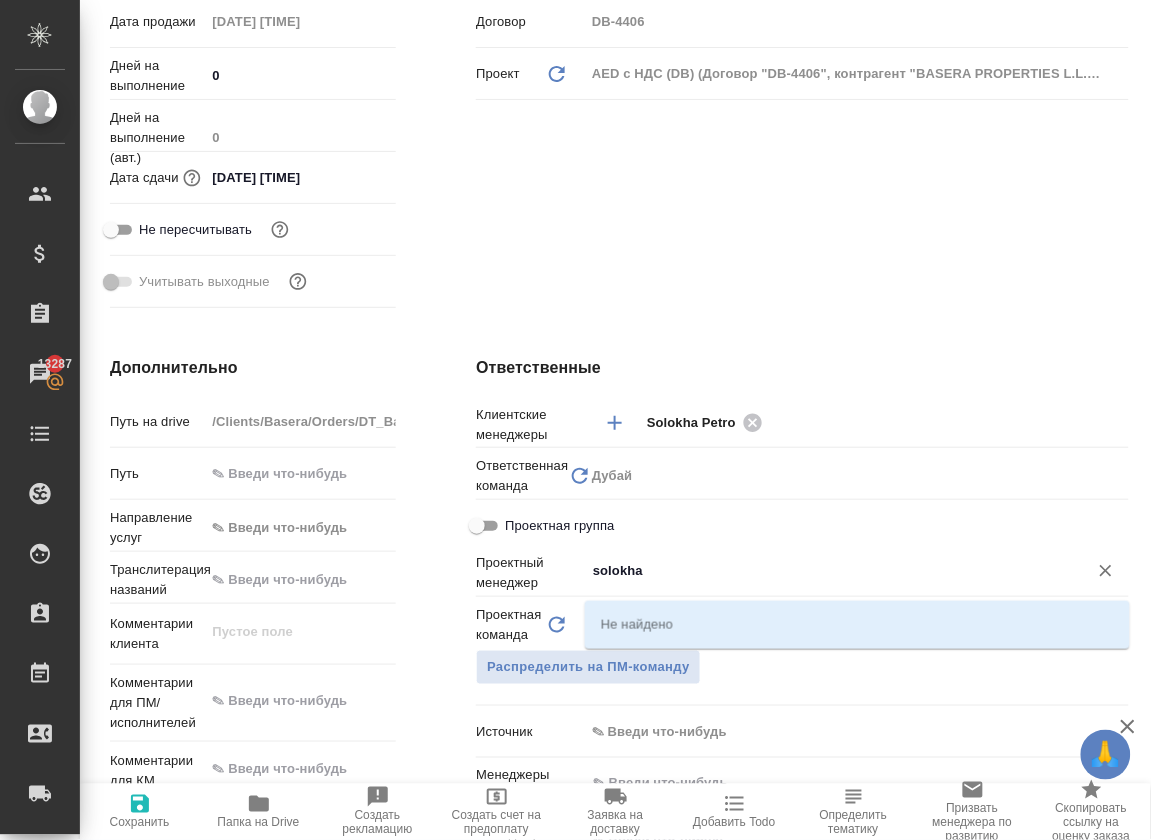 drag, startPoint x: 643, startPoint y: 582, endPoint x: 479, endPoint y: 582, distance: 164 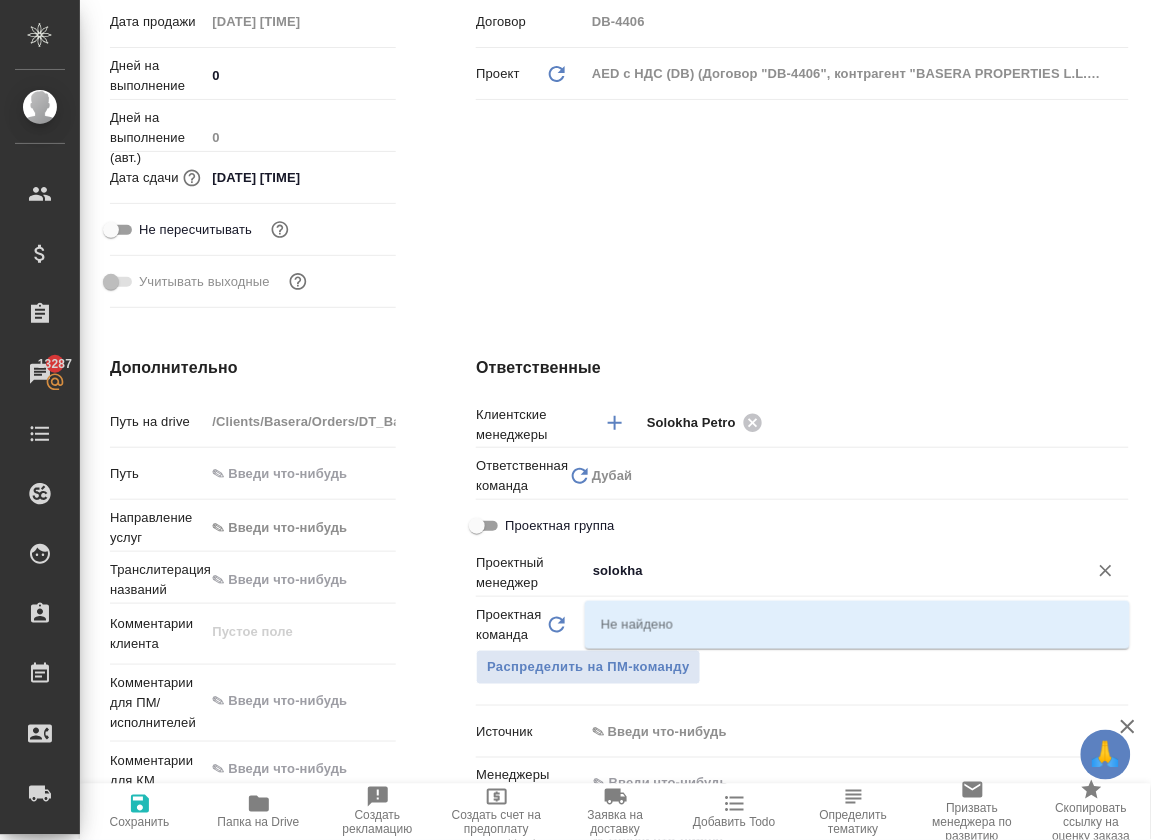 type on "x" 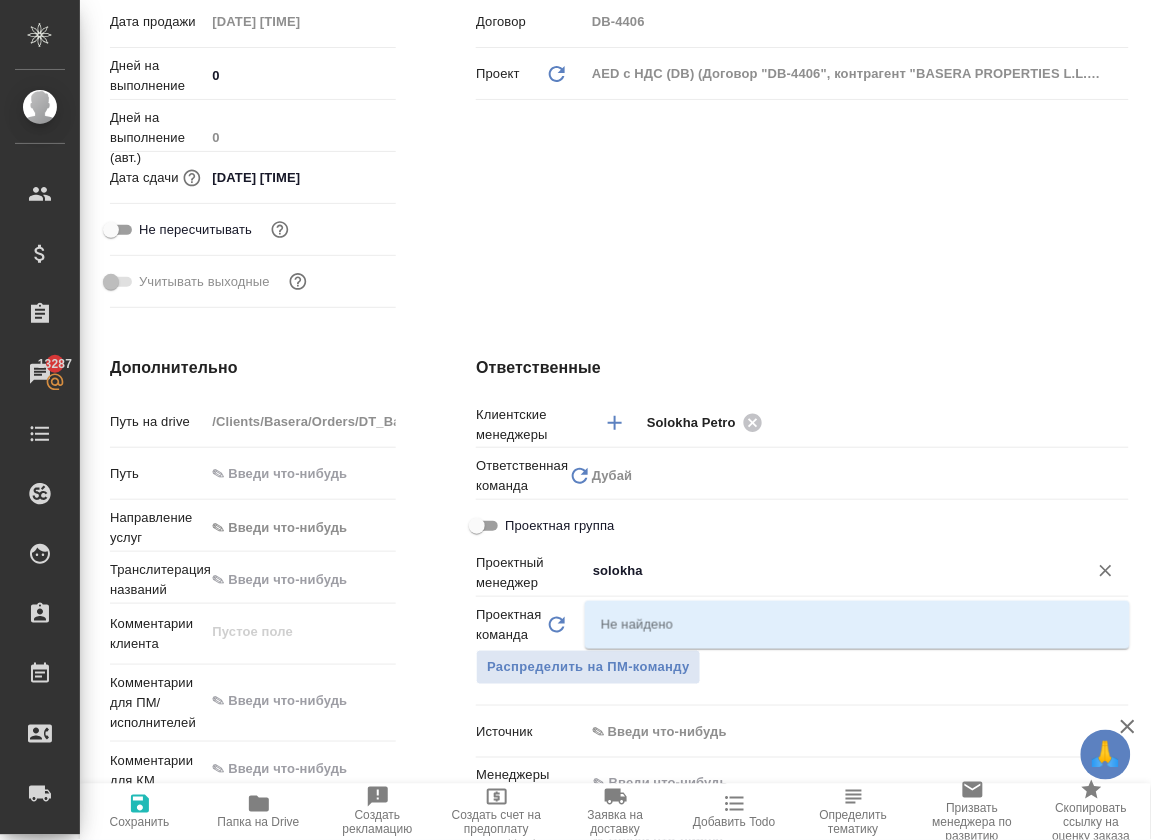 type on "x" 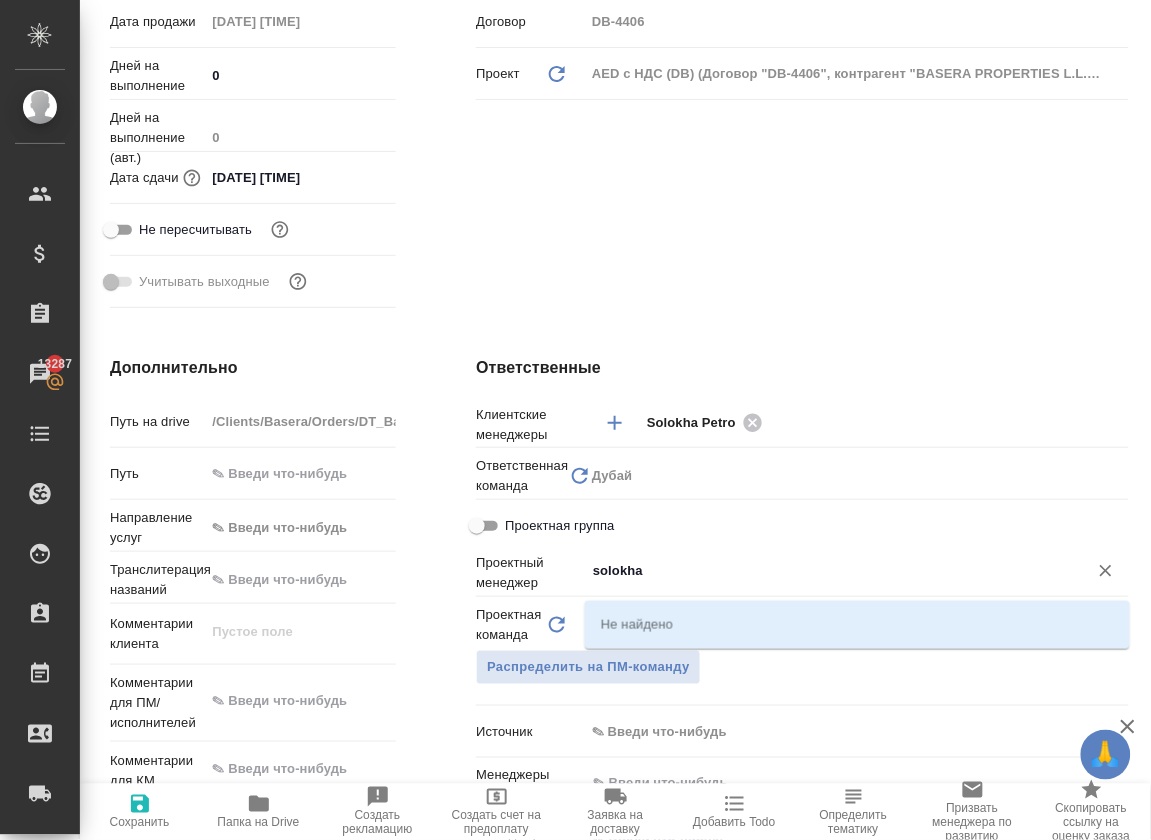 type on "x" 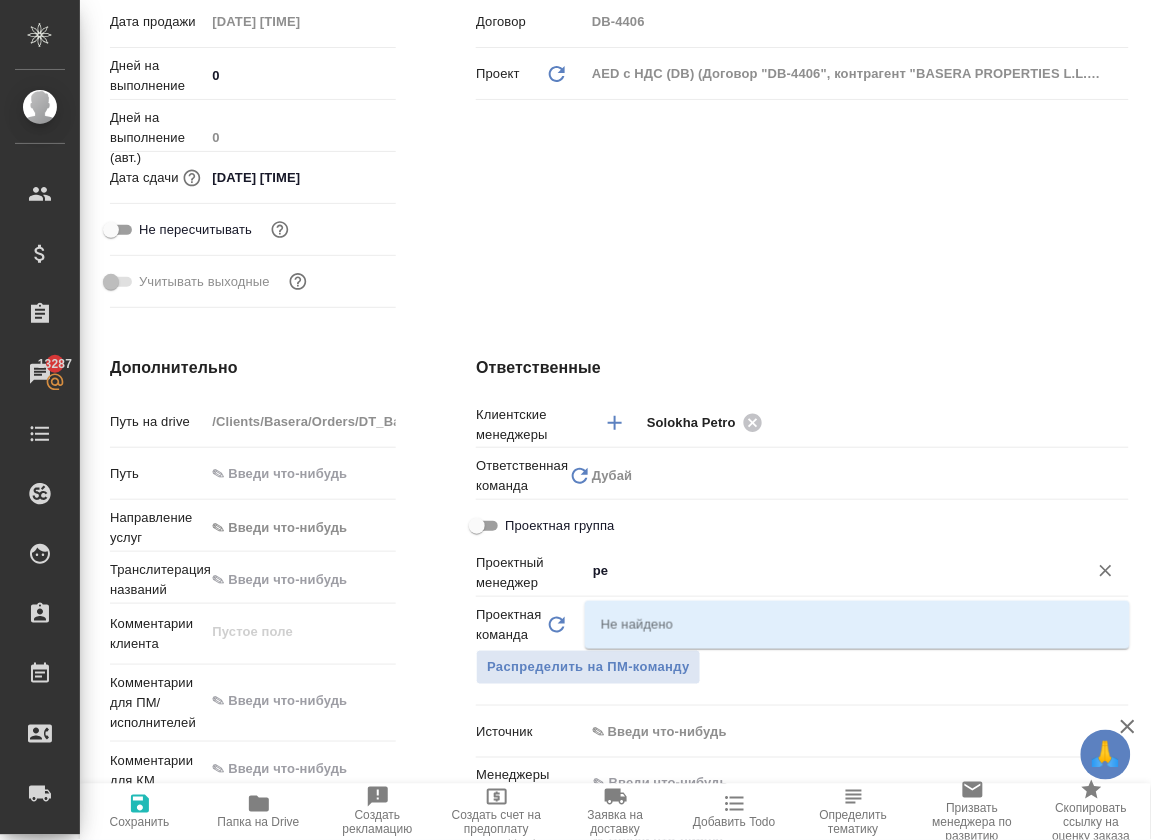 type on "p" 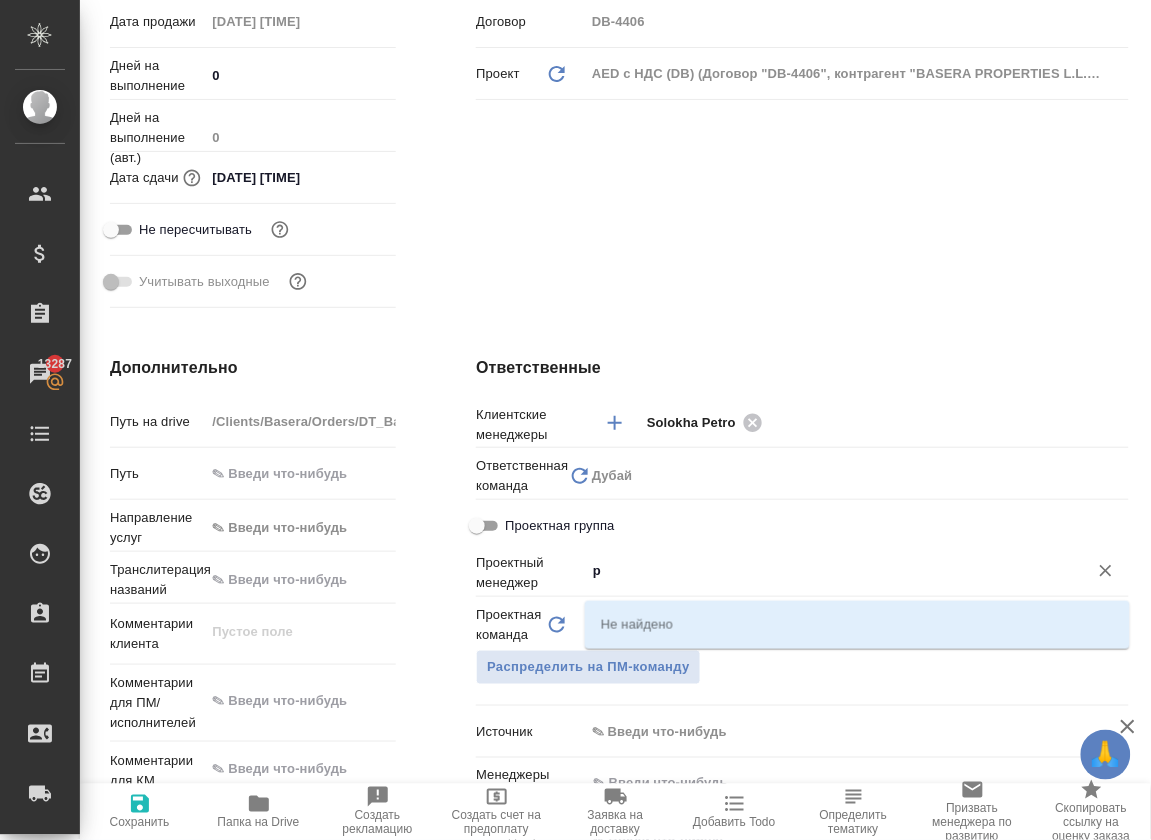 type on "x" 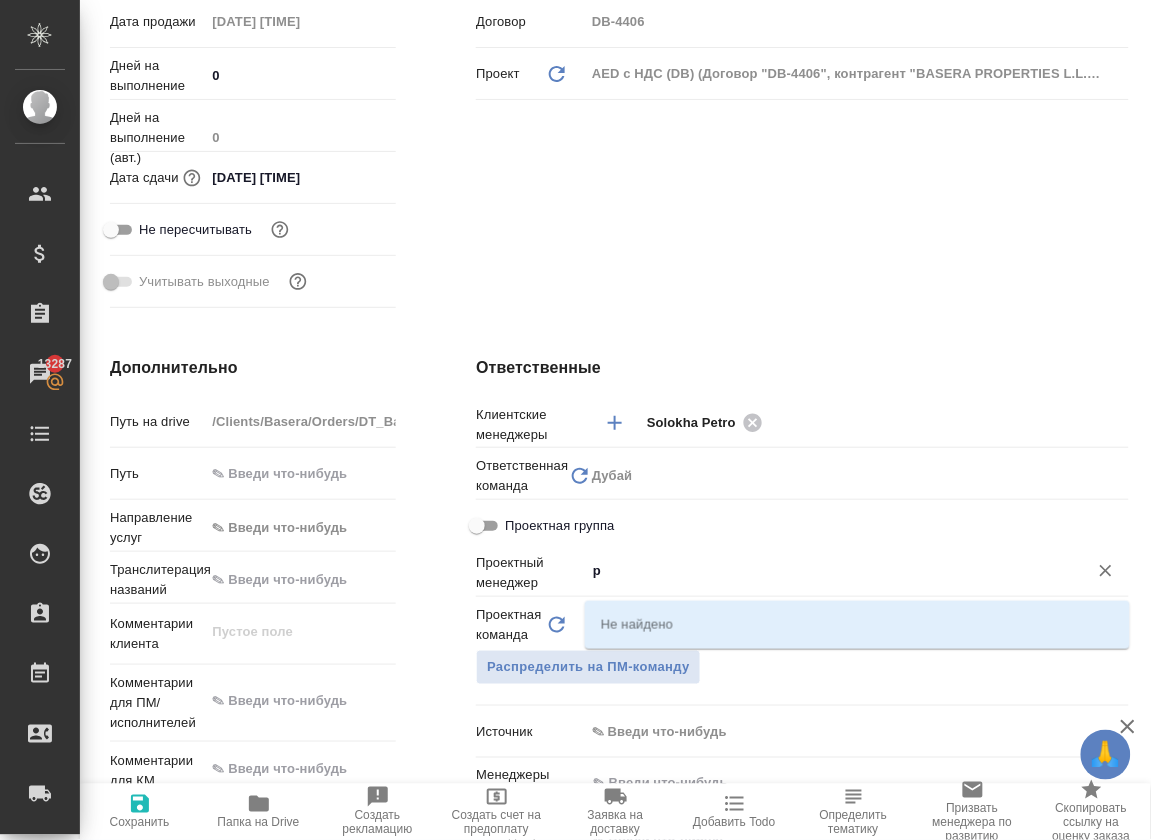 type on "x" 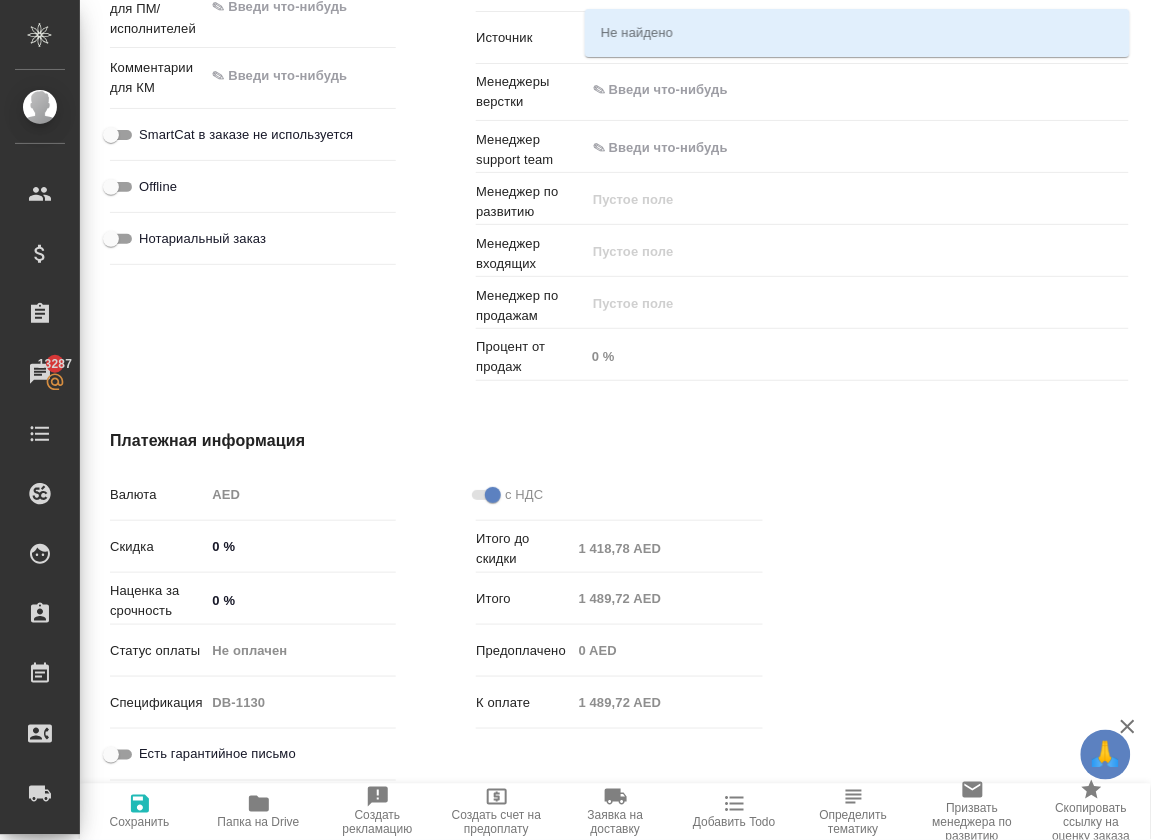 scroll, scrollTop: 1257, scrollLeft: 0, axis: vertical 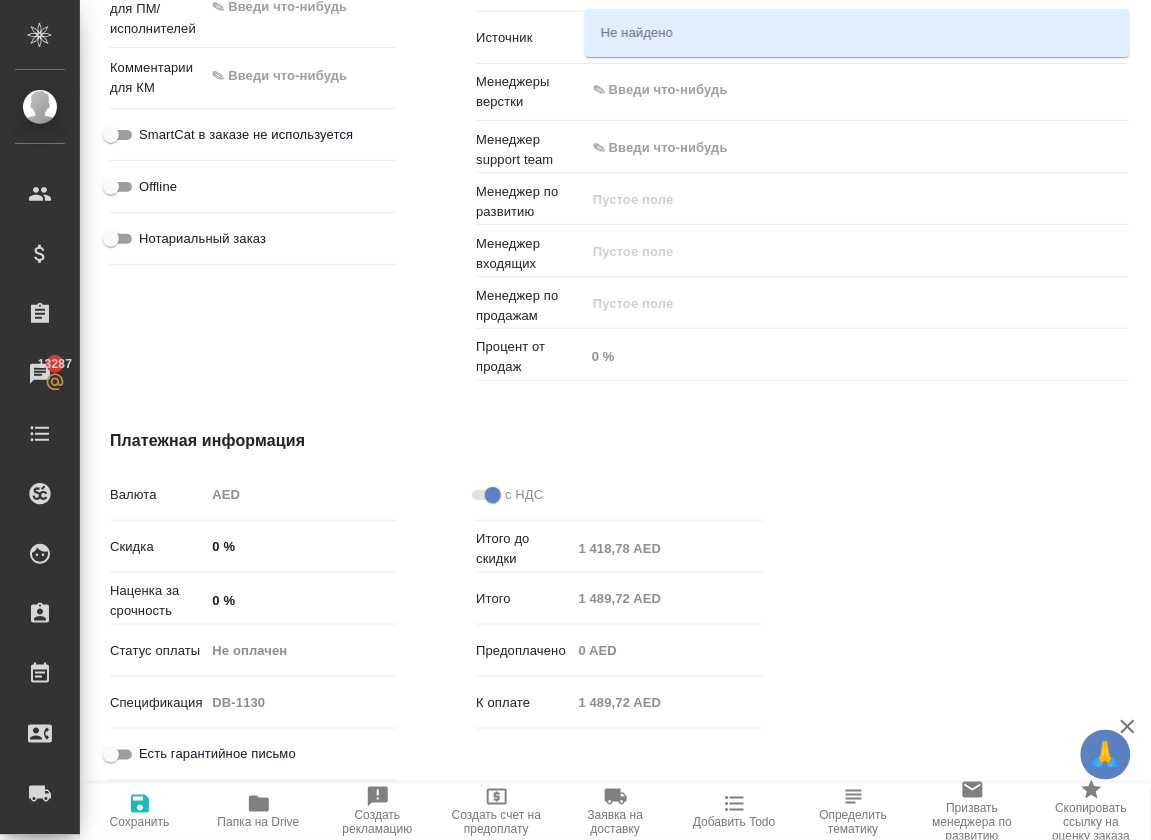 type 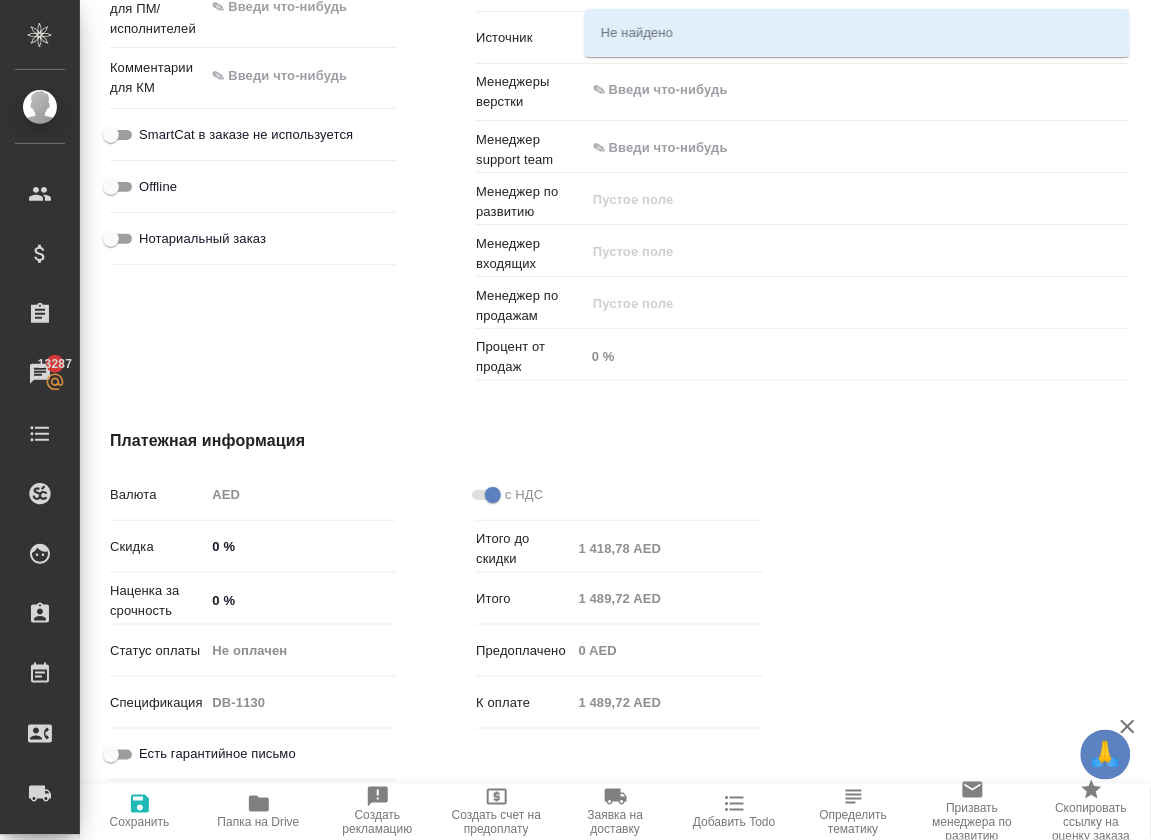 click on "Сохранить" at bounding box center (139, 811) 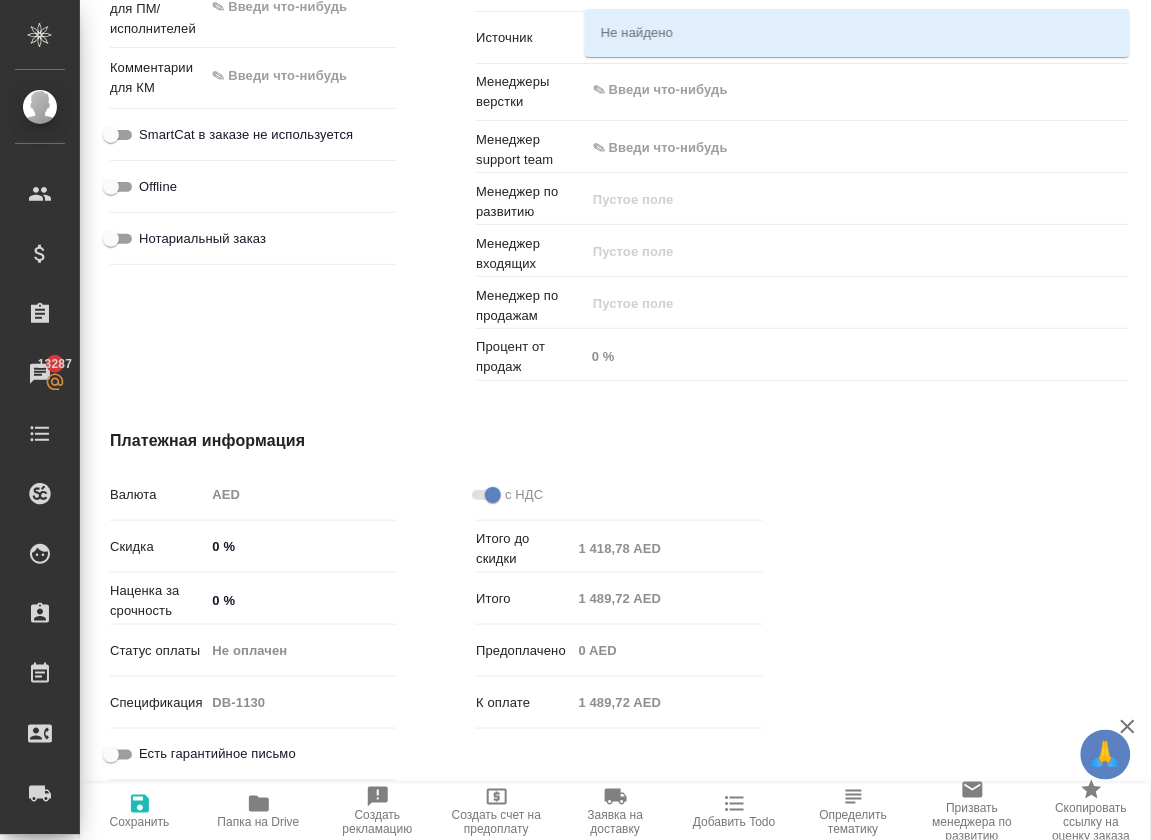 type on "x" 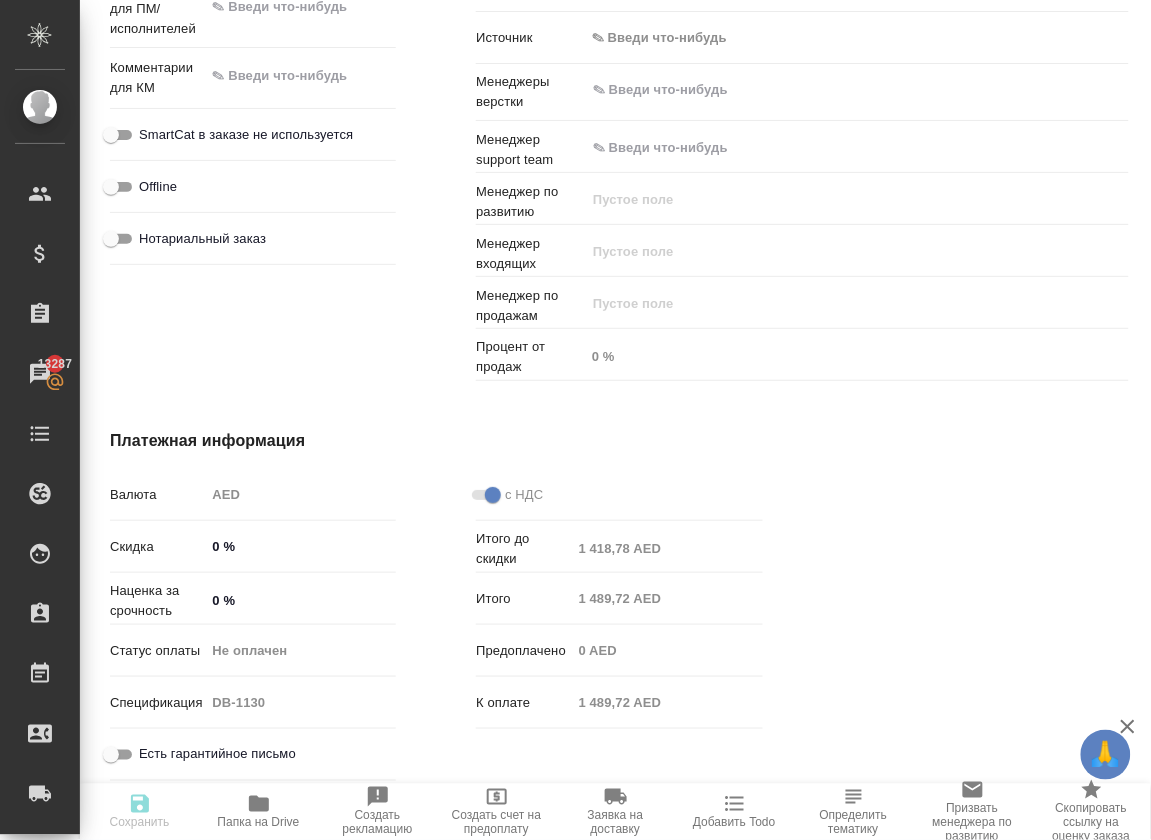 type on "x" 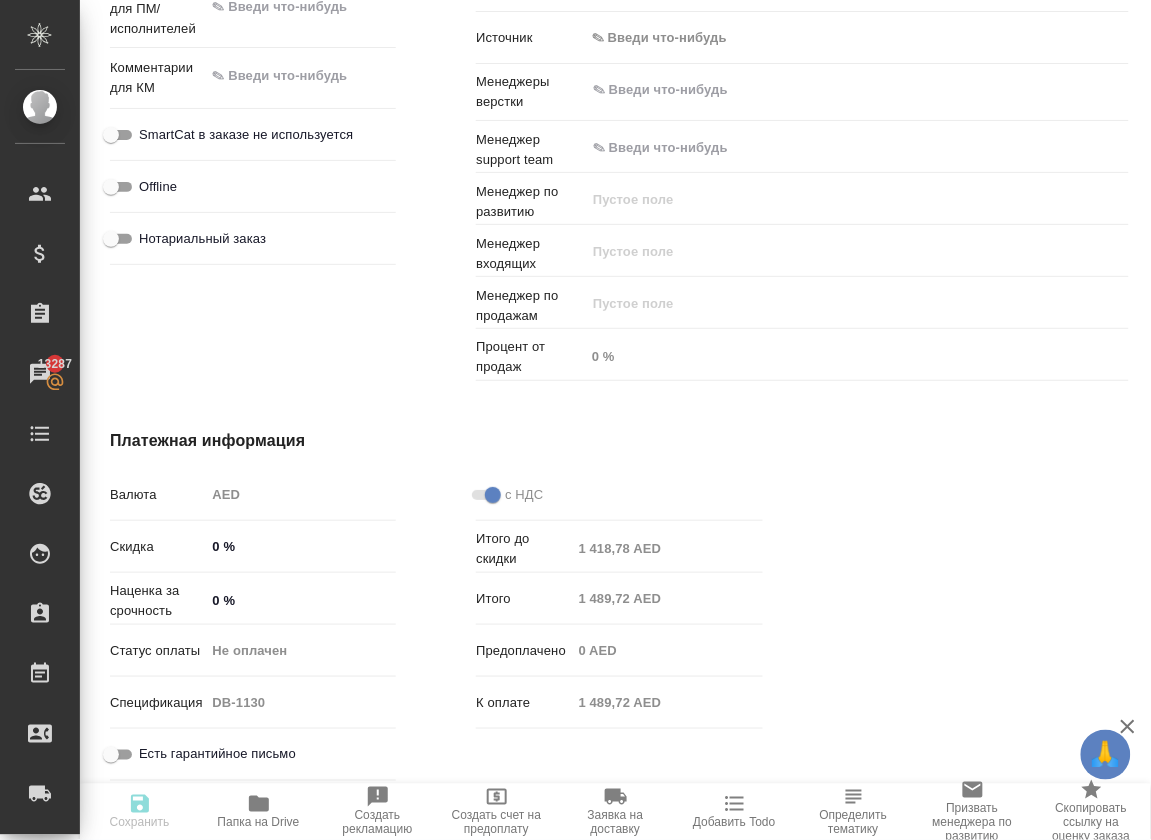 type on "x" 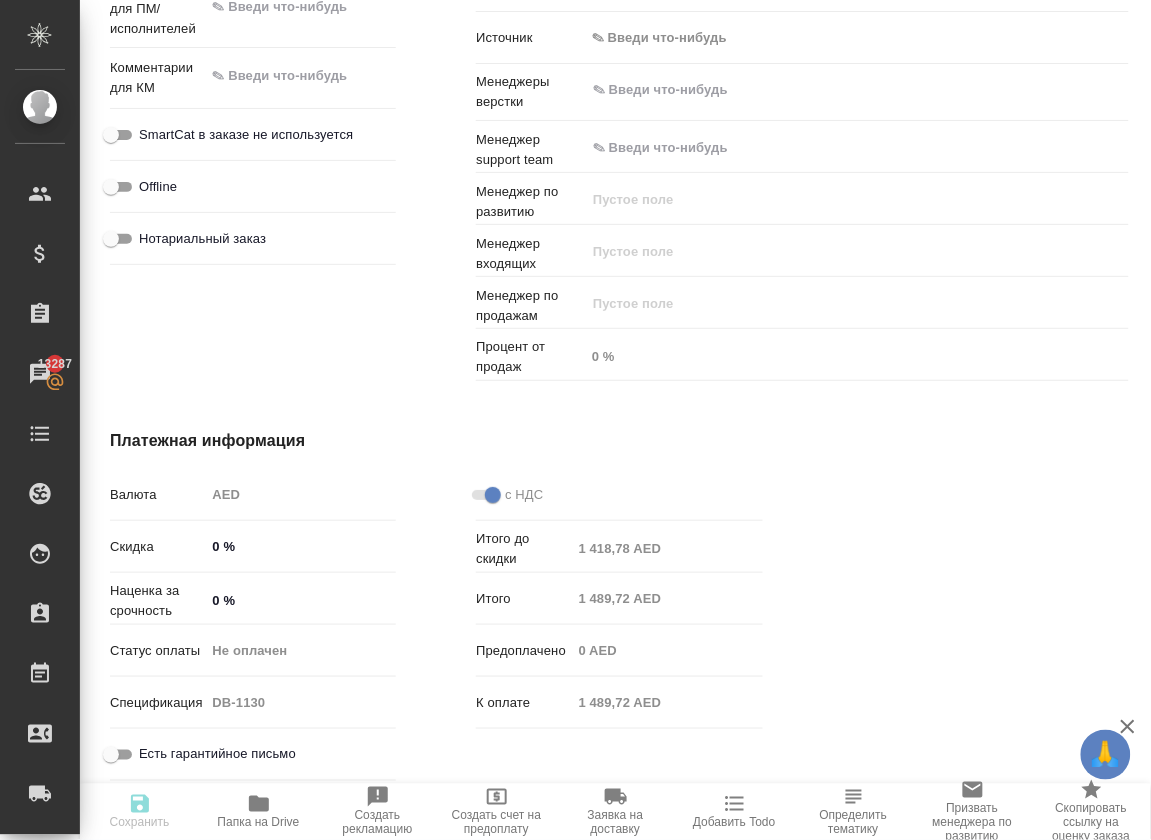 type on "x" 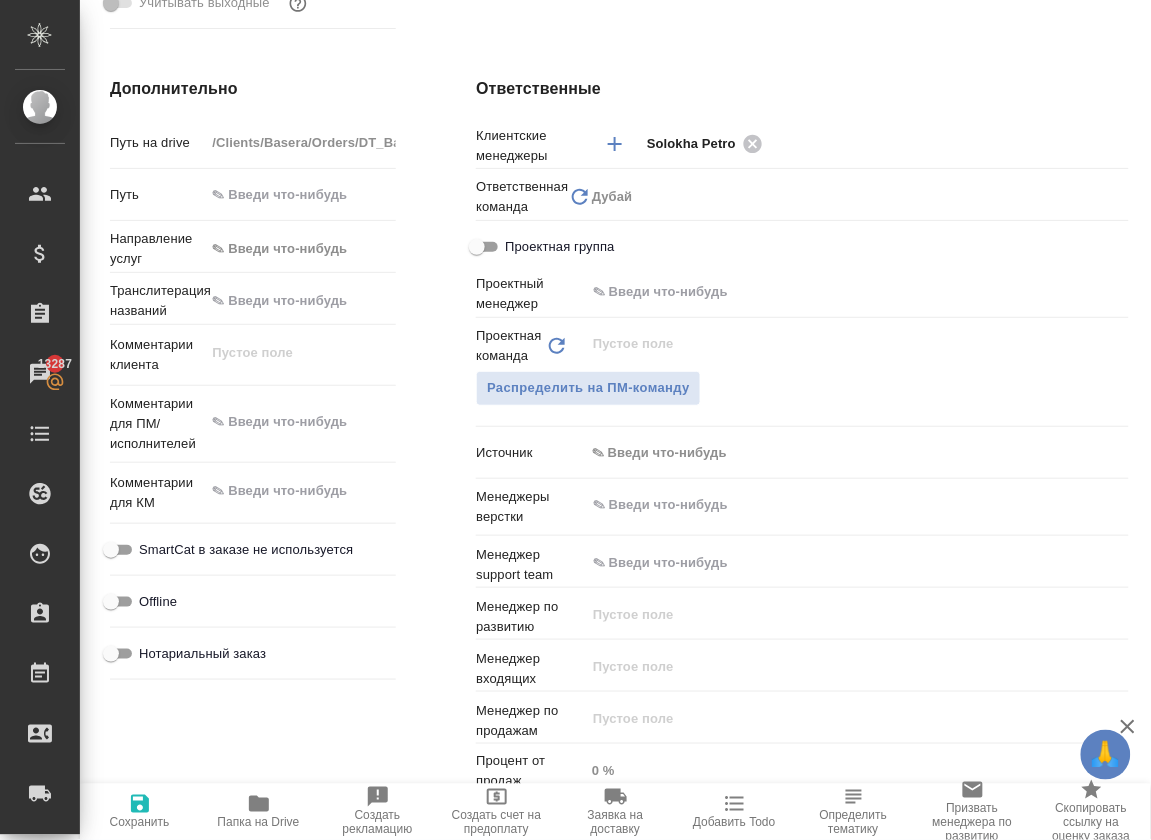 scroll, scrollTop: 0, scrollLeft: 0, axis: both 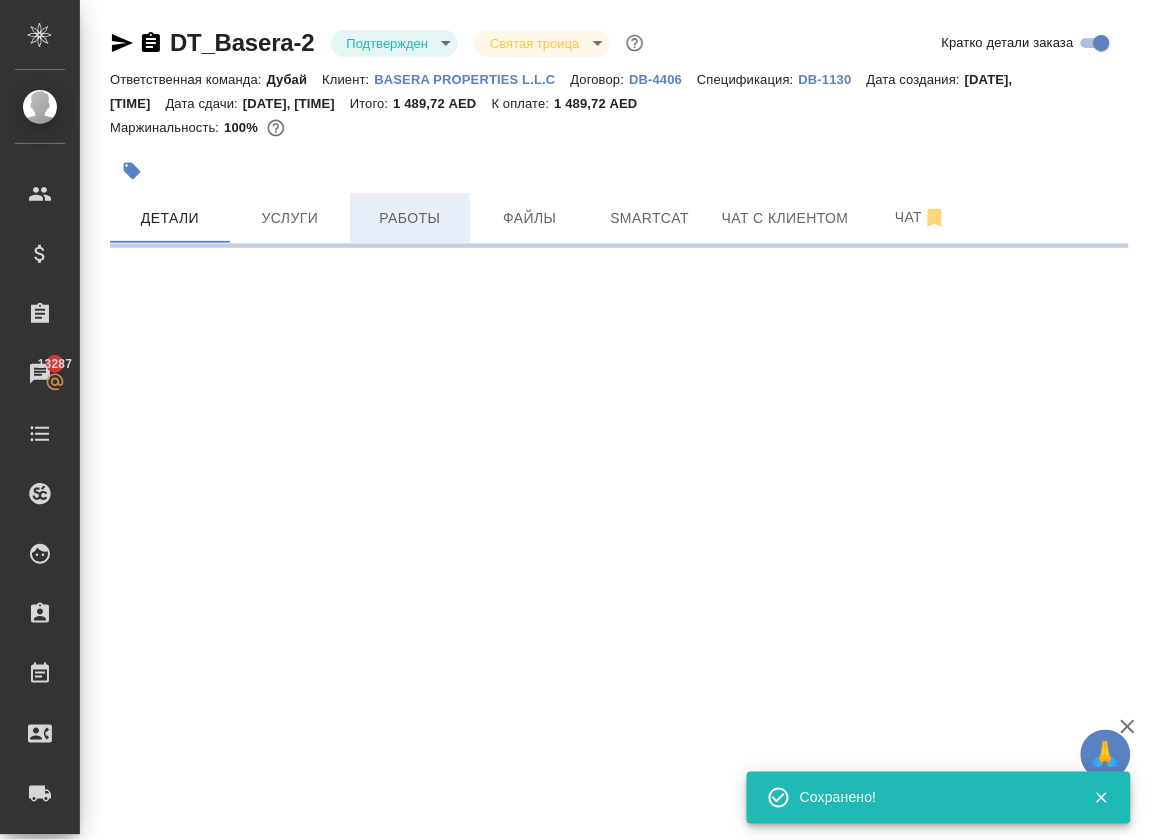 select on "RU" 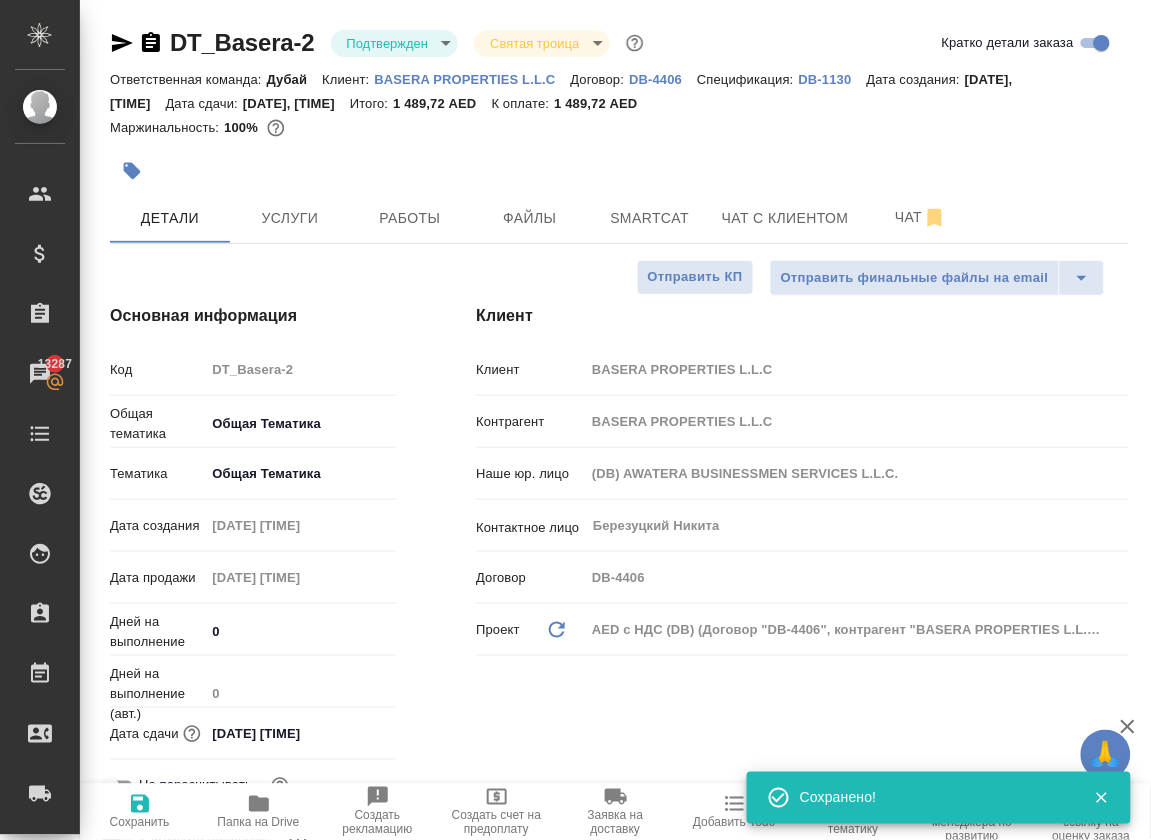 type on "x" 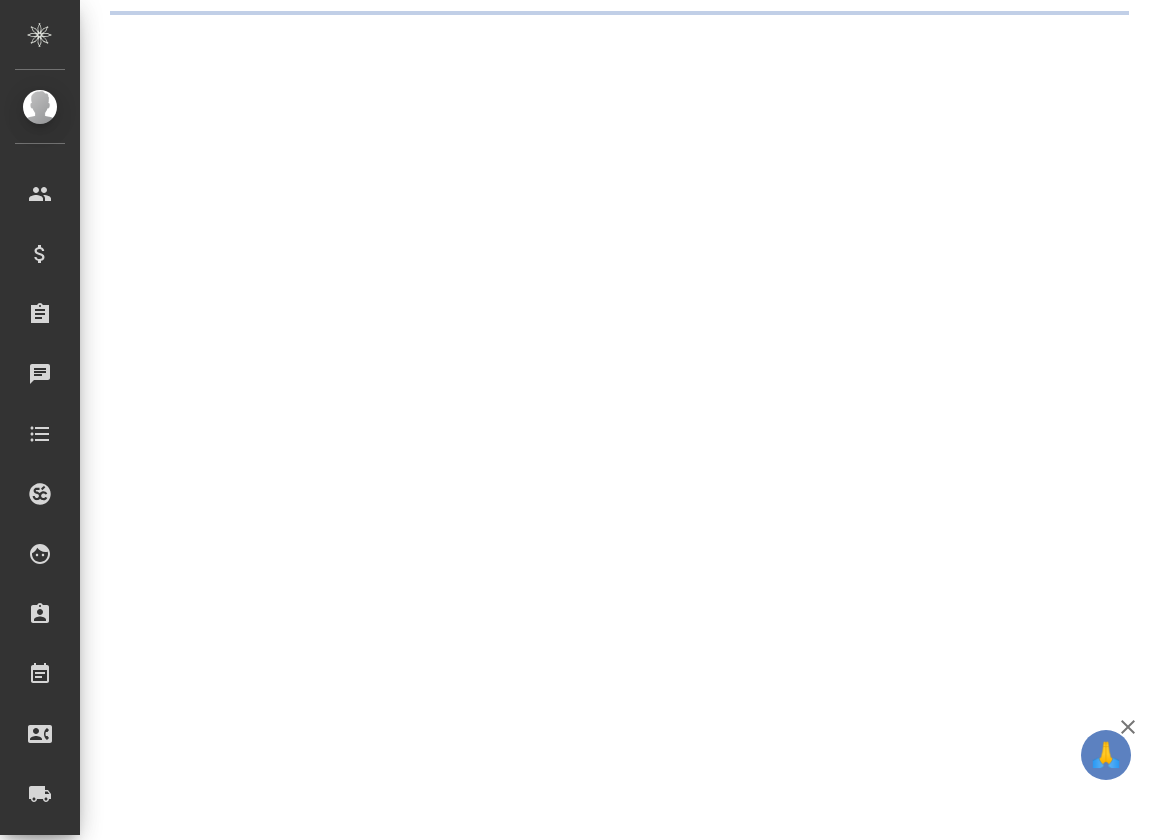 scroll, scrollTop: 0, scrollLeft: 0, axis: both 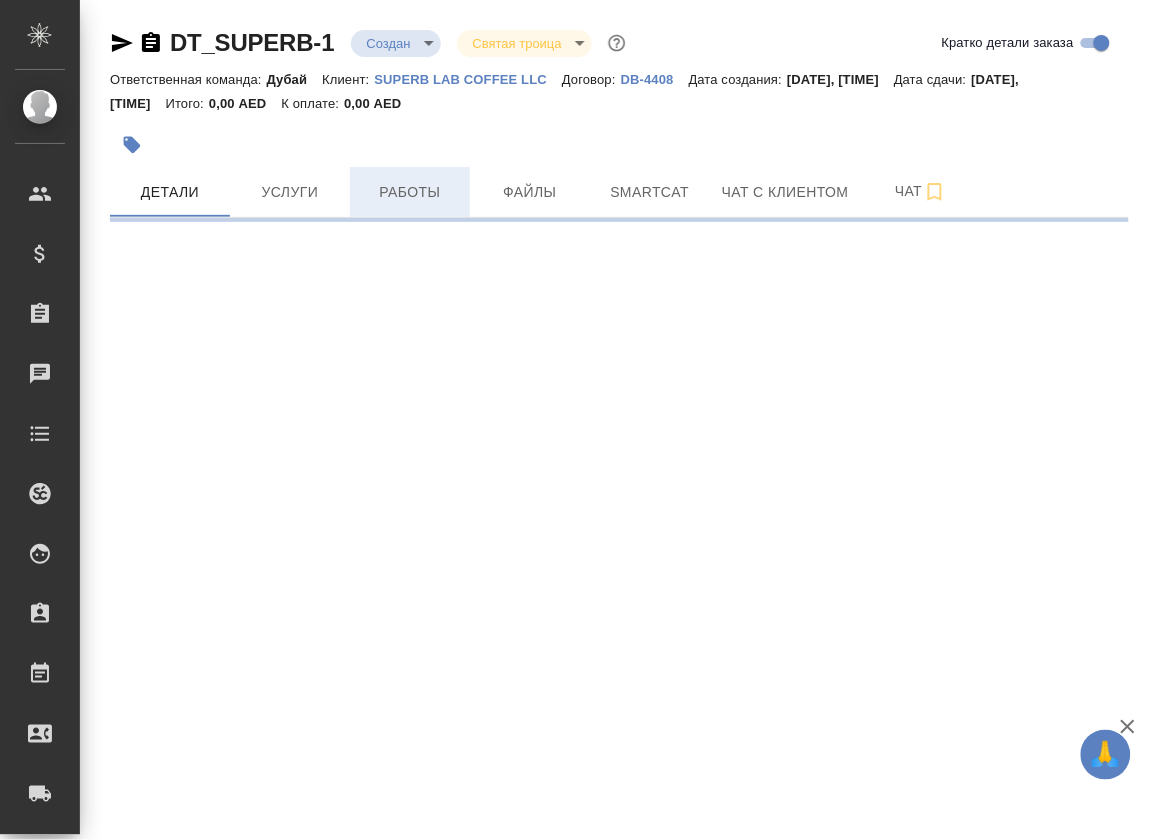 select on "RU" 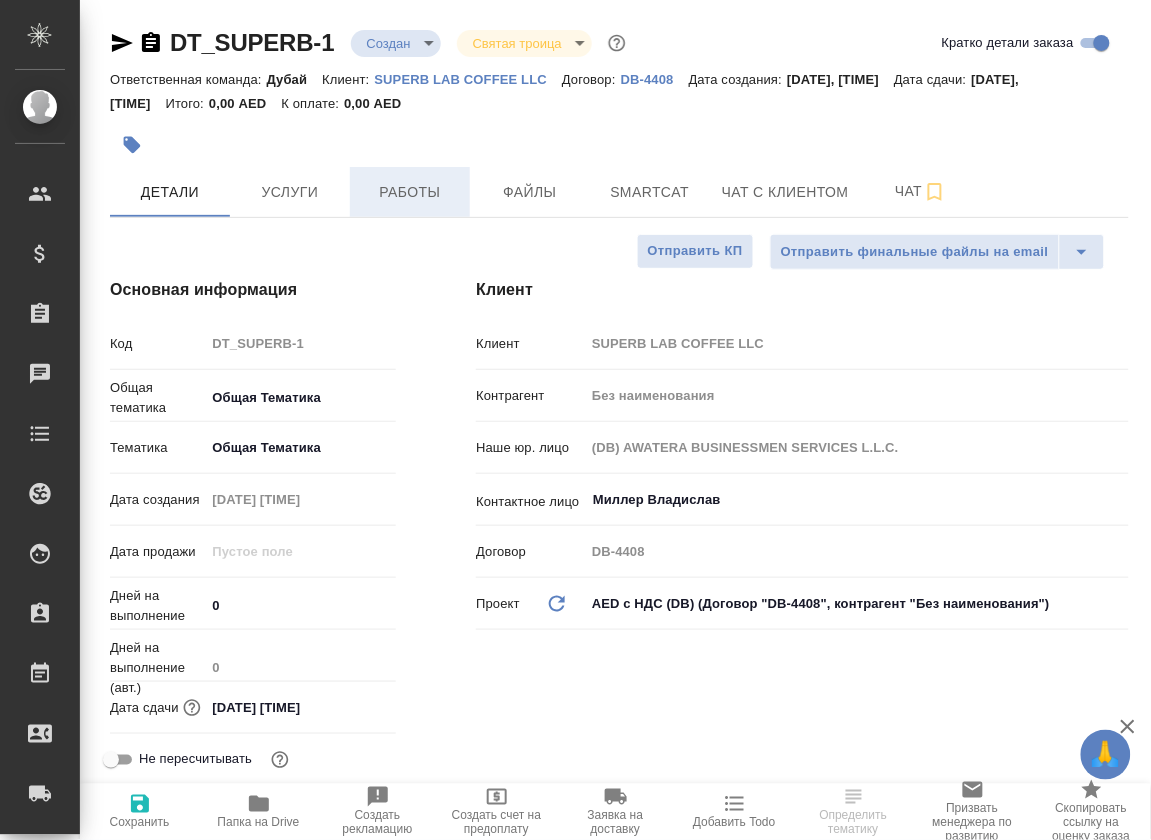 click on "Работы" at bounding box center (410, 192) 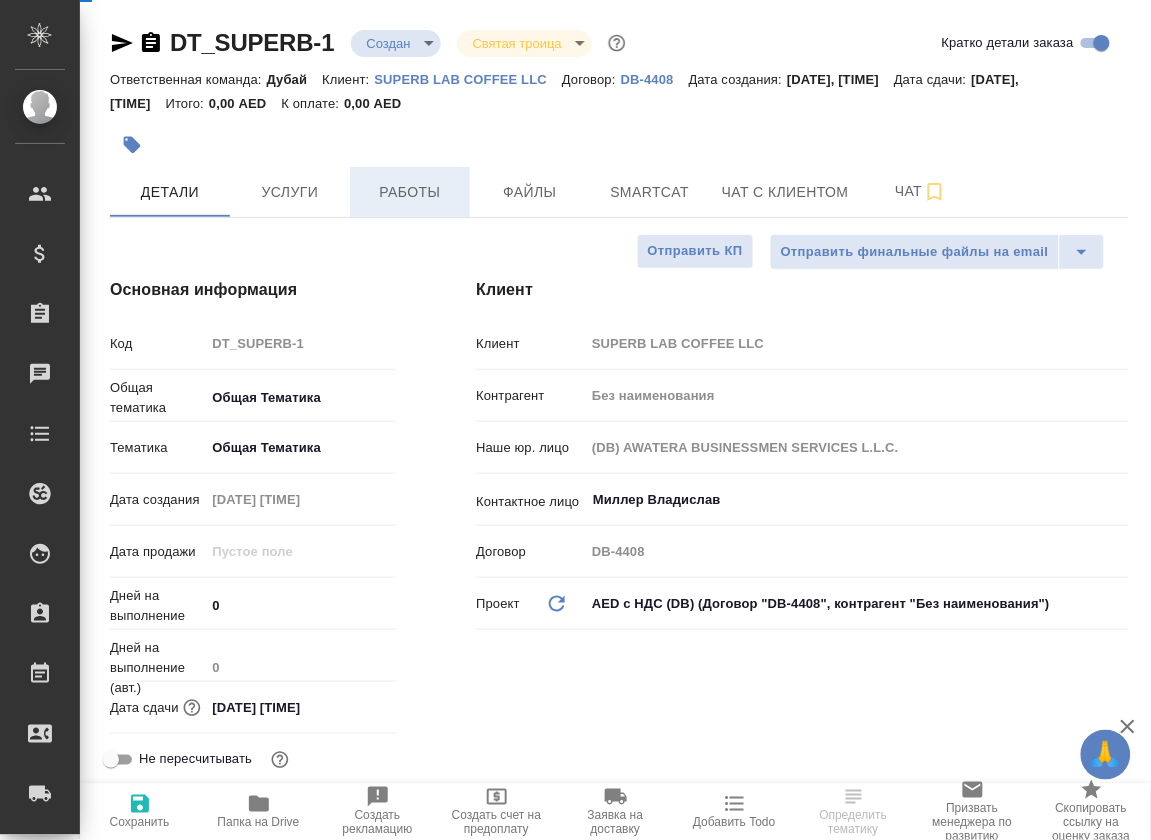 type on "x" 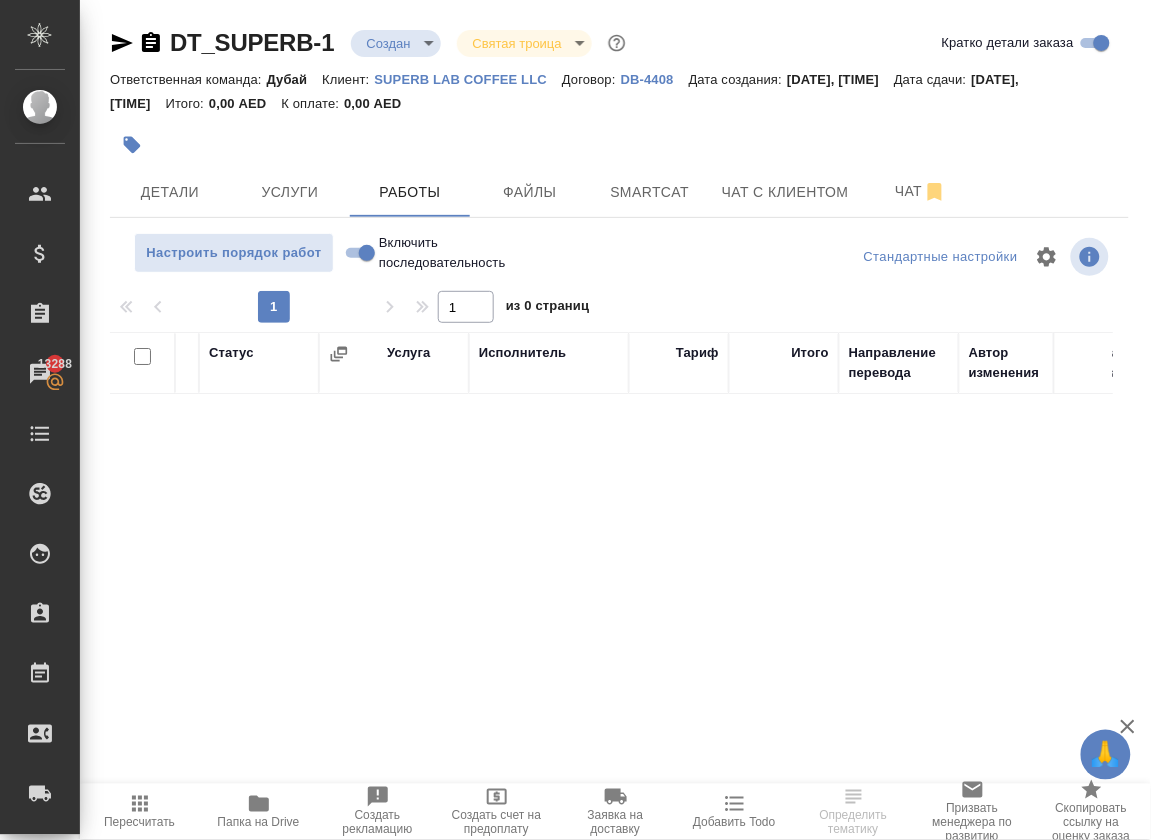 scroll, scrollTop: 0, scrollLeft: 81, axis: horizontal 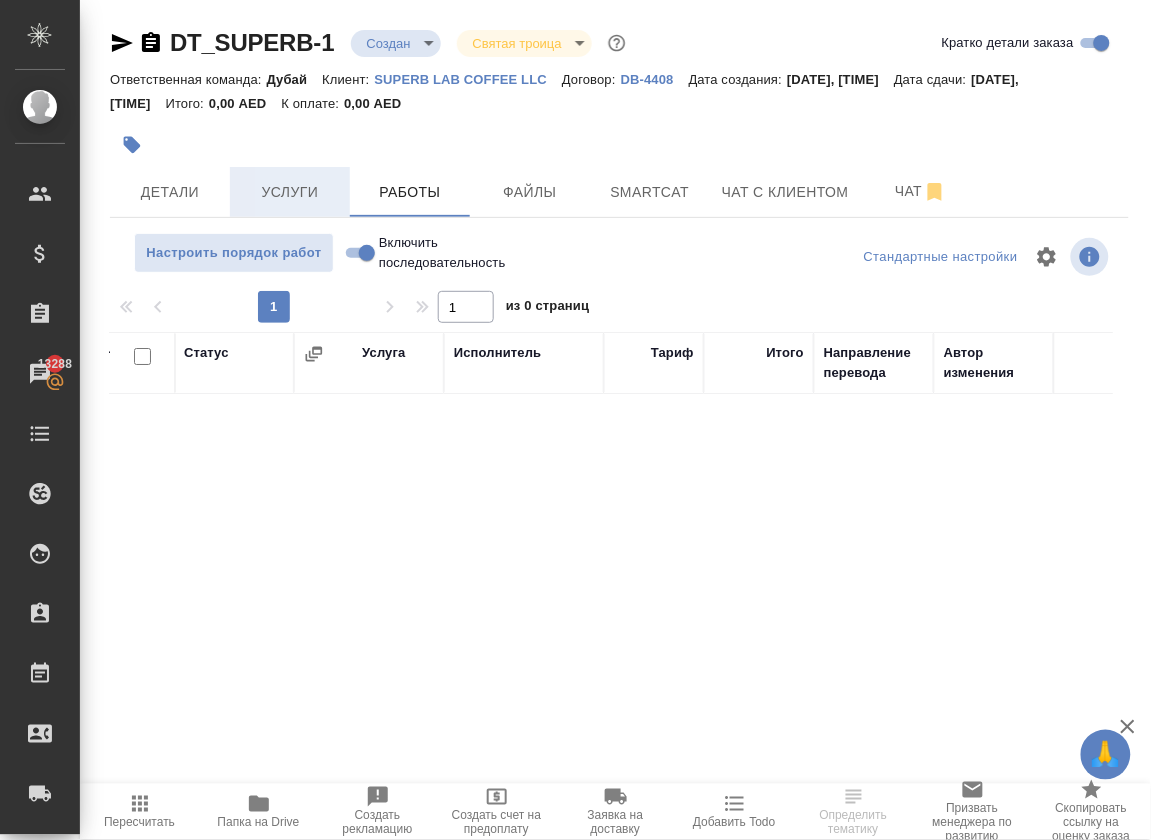 click on "Услуги" at bounding box center (290, 192) 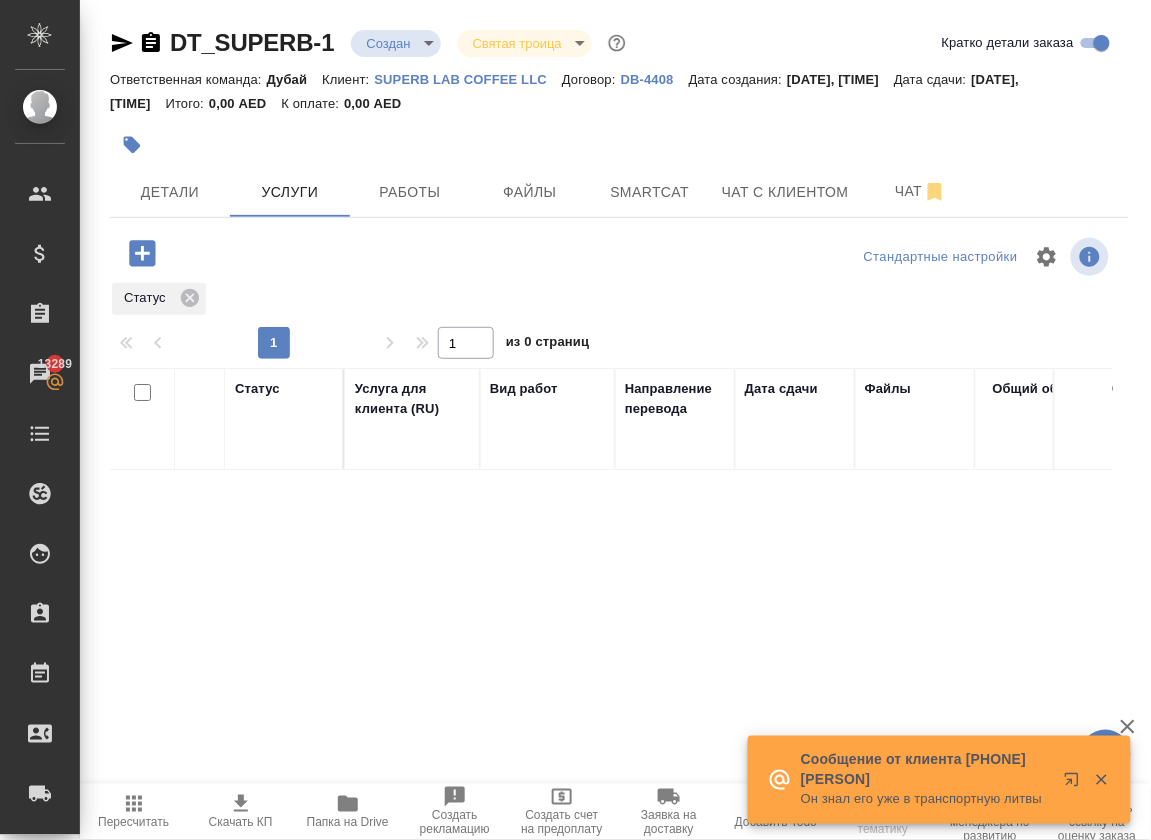 click 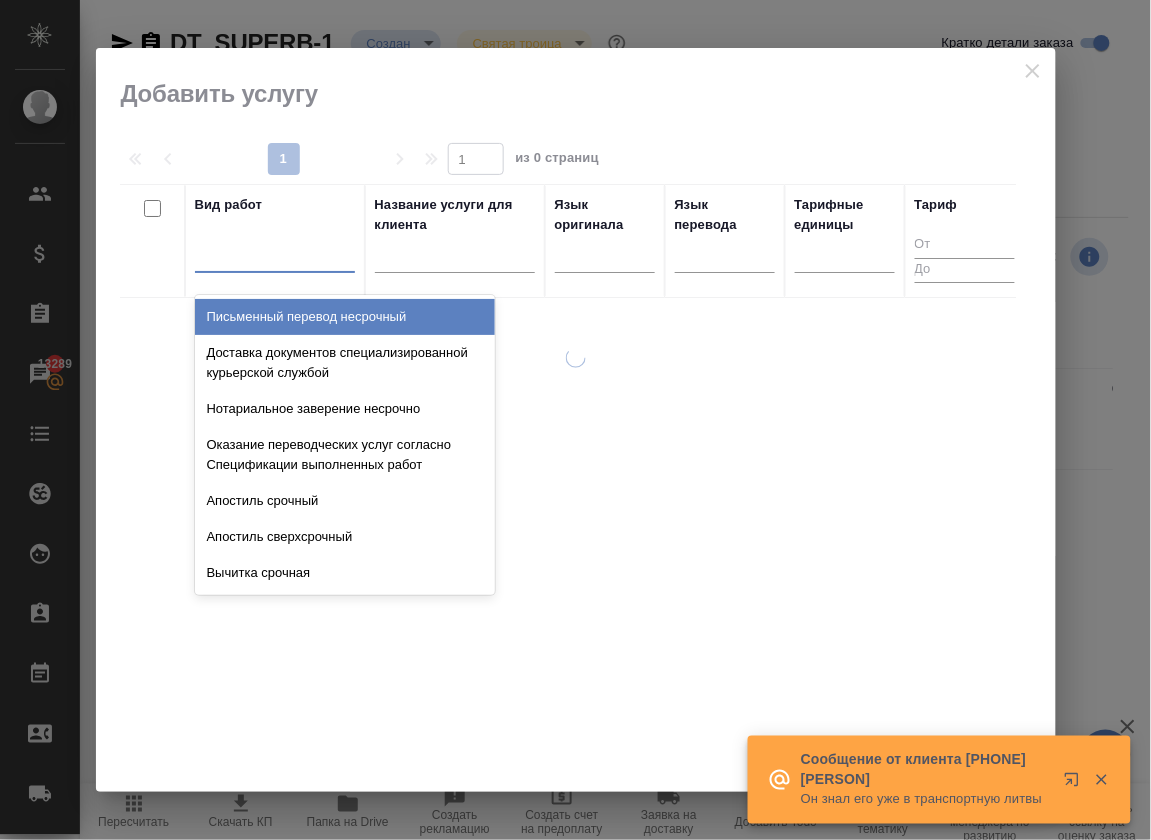 click at bounding box center (275, 252) 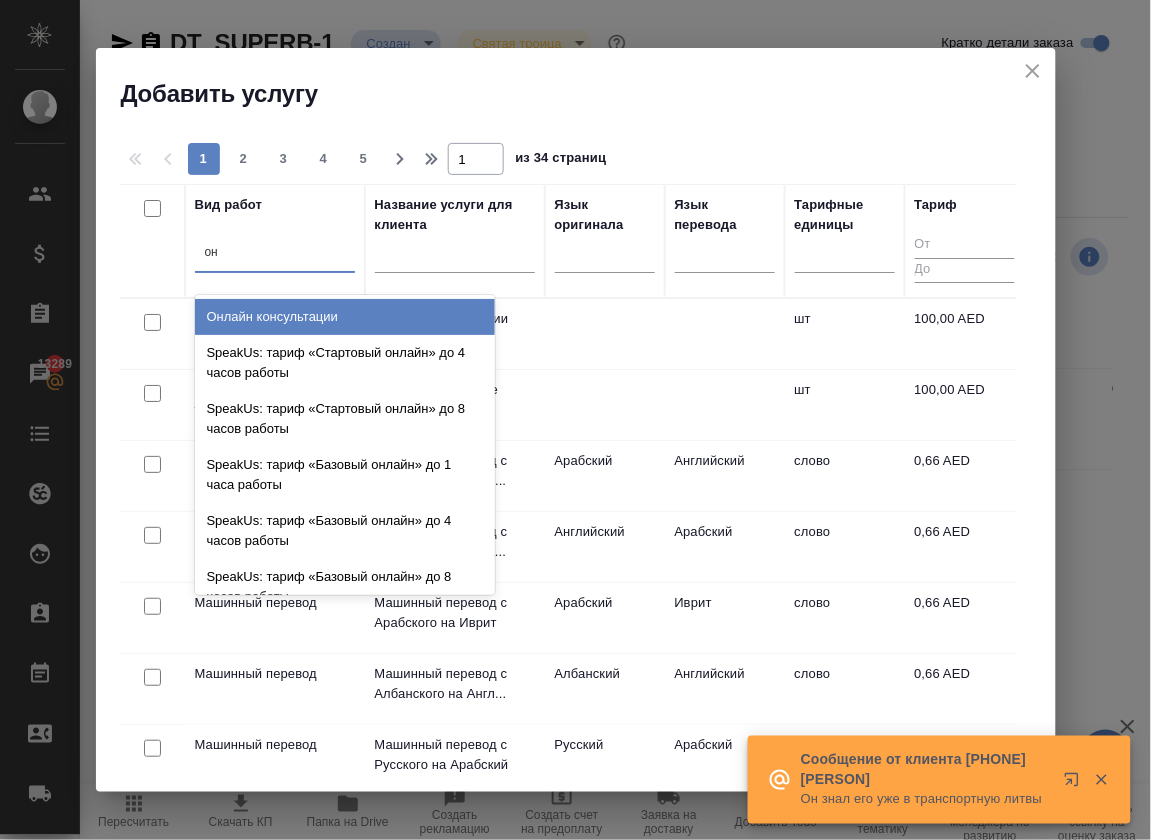 type on "о" 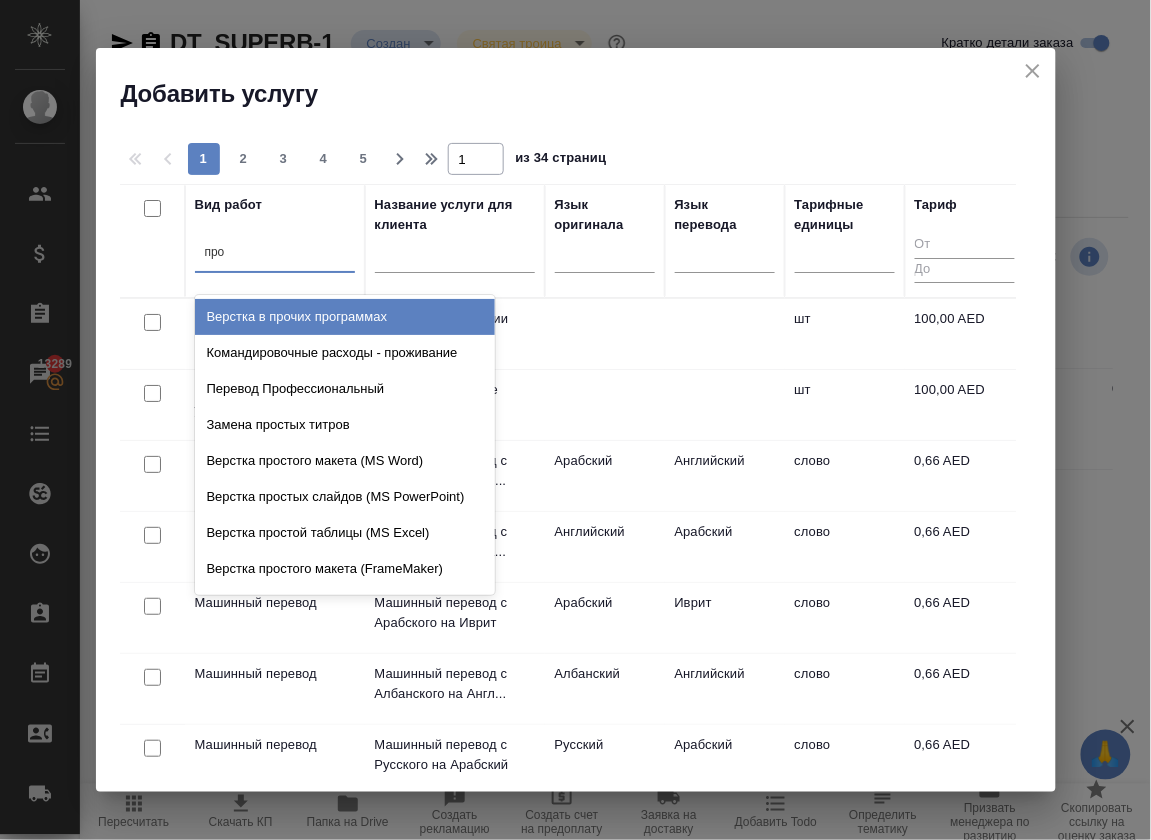 type on "проф" 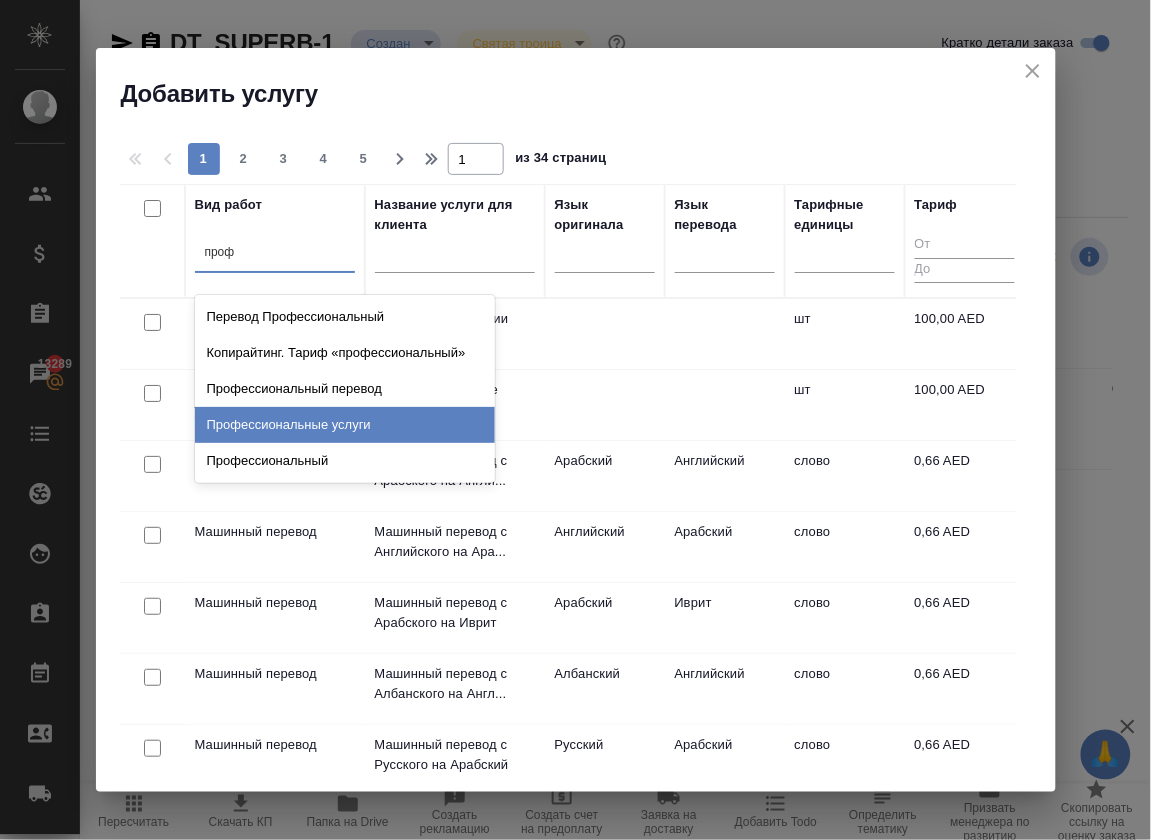 click on "Профессиональные услуги" at bounding box center [345, 425] 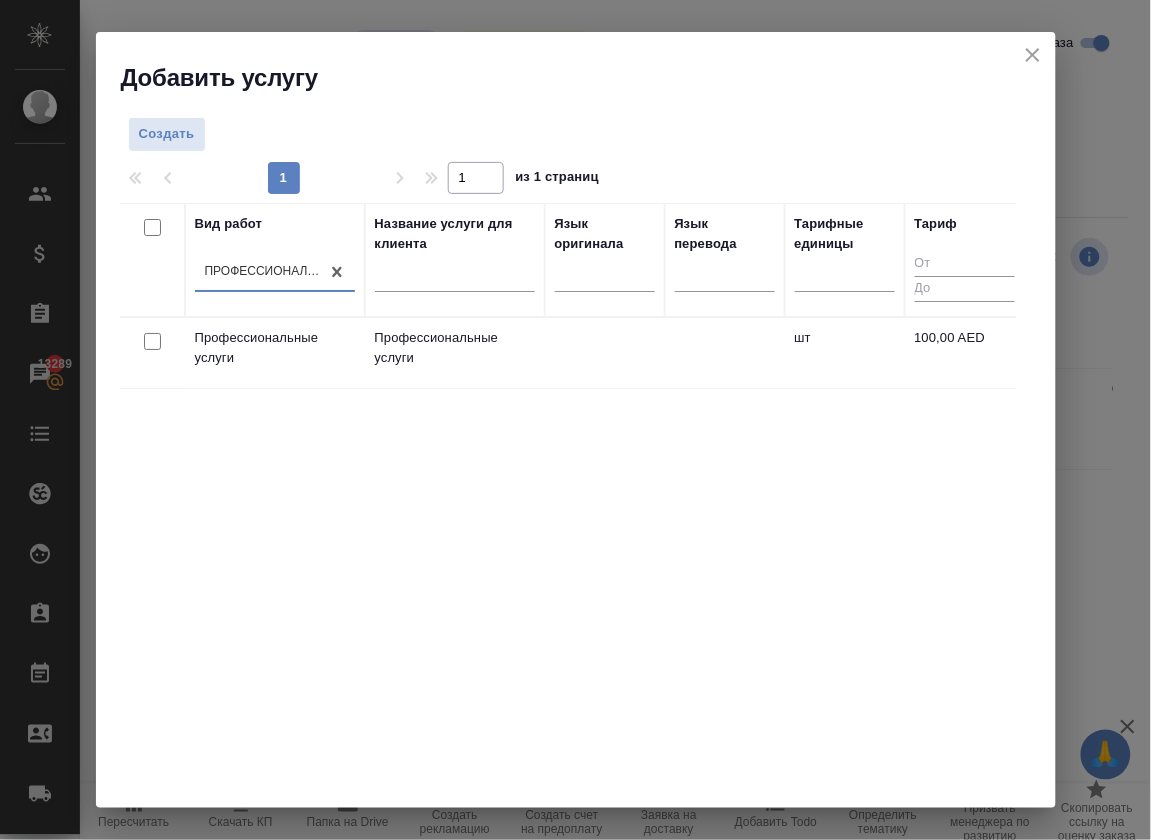 click at bounding box center (152, 341) 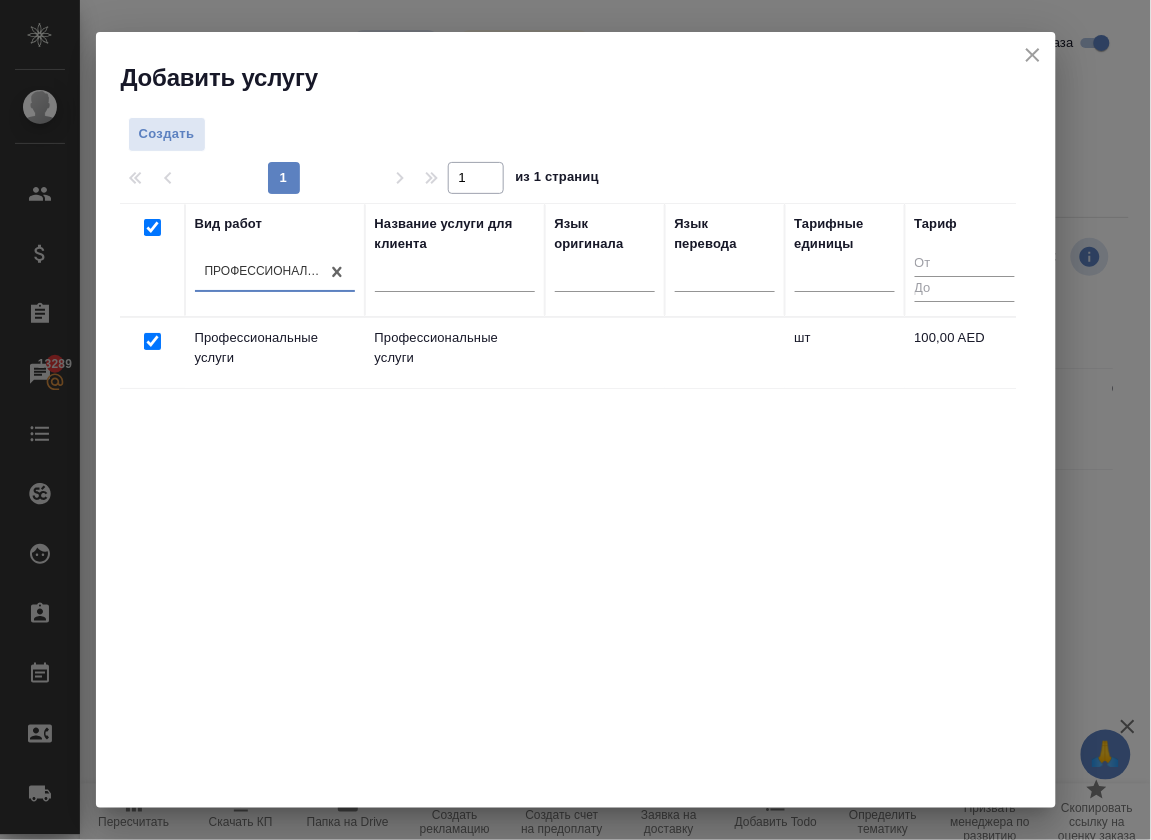 checkbox on "true" 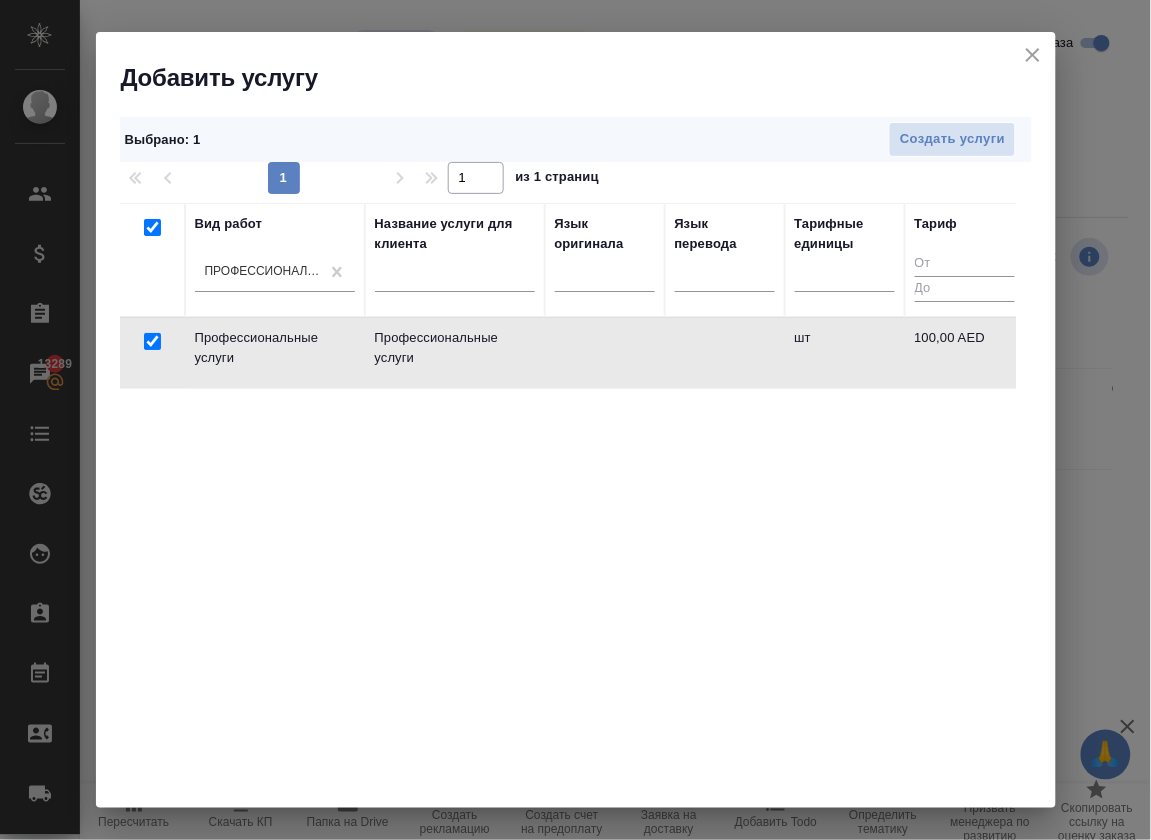checkbox on "true" 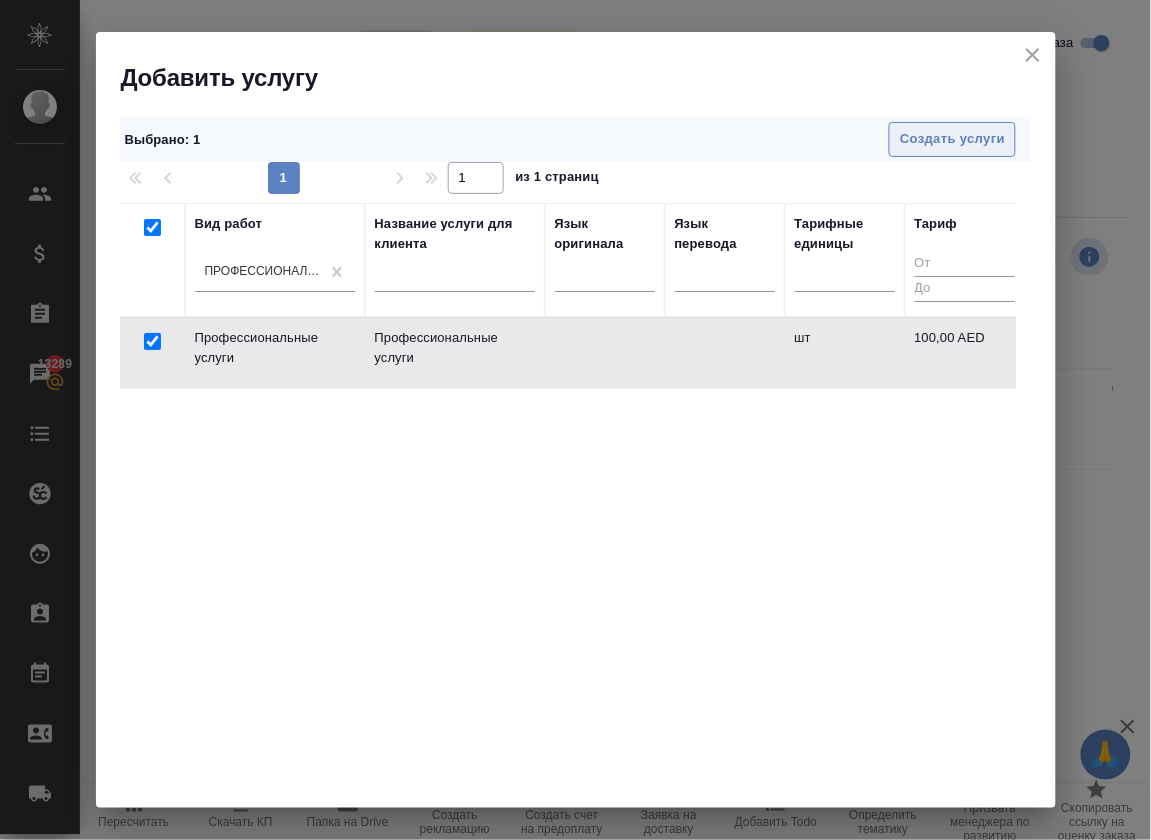click on "Создать услуги" at bounding box center [952, 139] 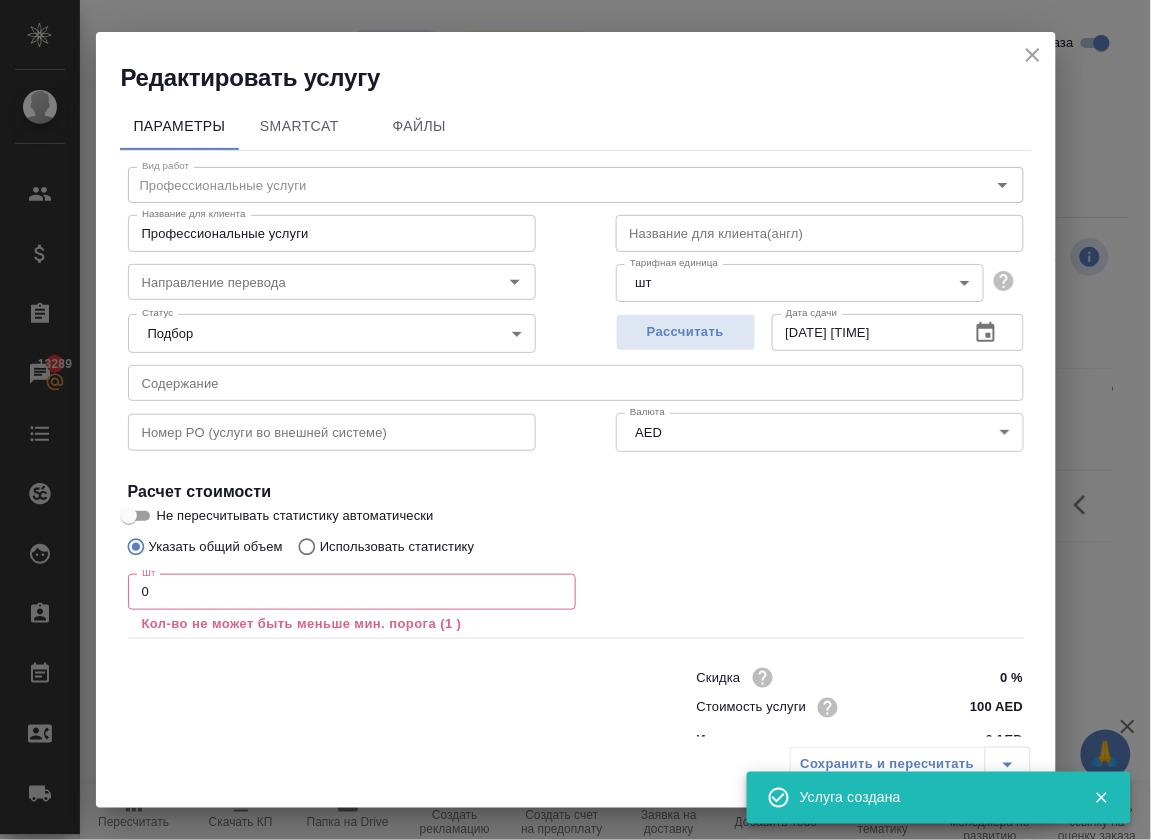 click on "0" at bounding box center (352, 592) 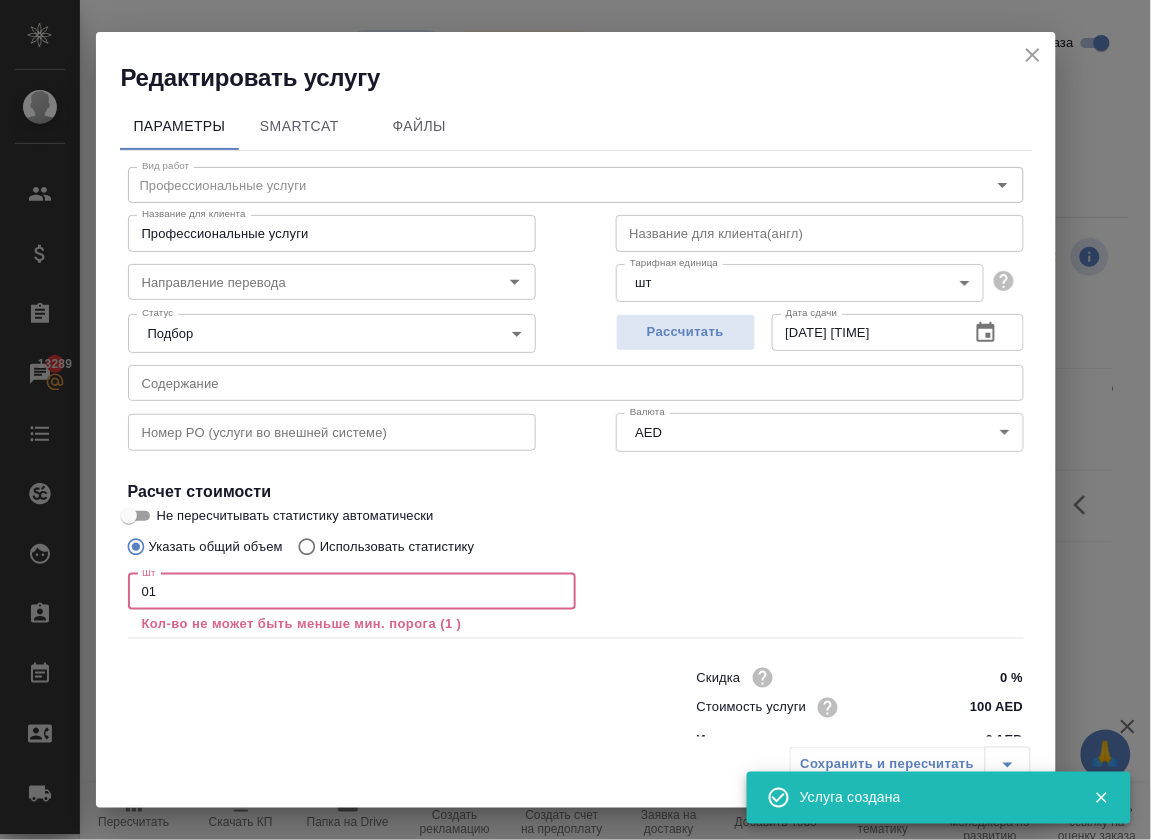 type on "0" 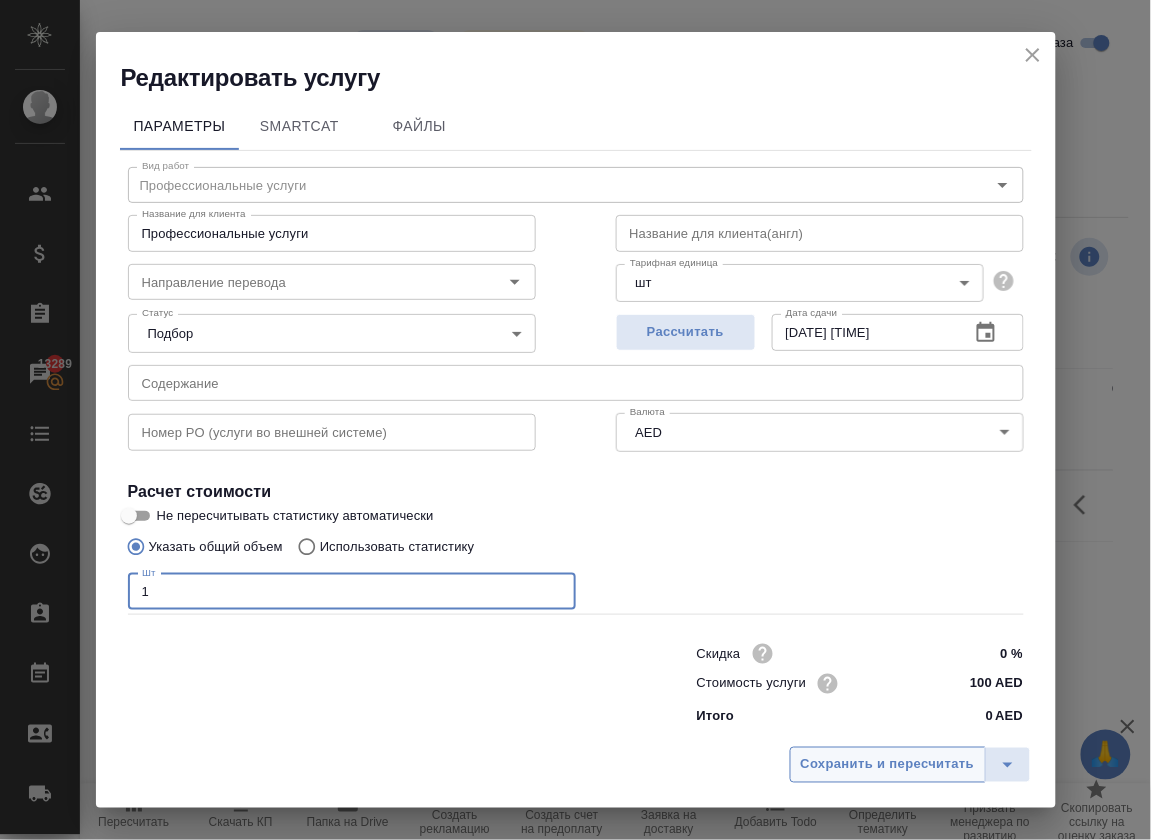type on "1" 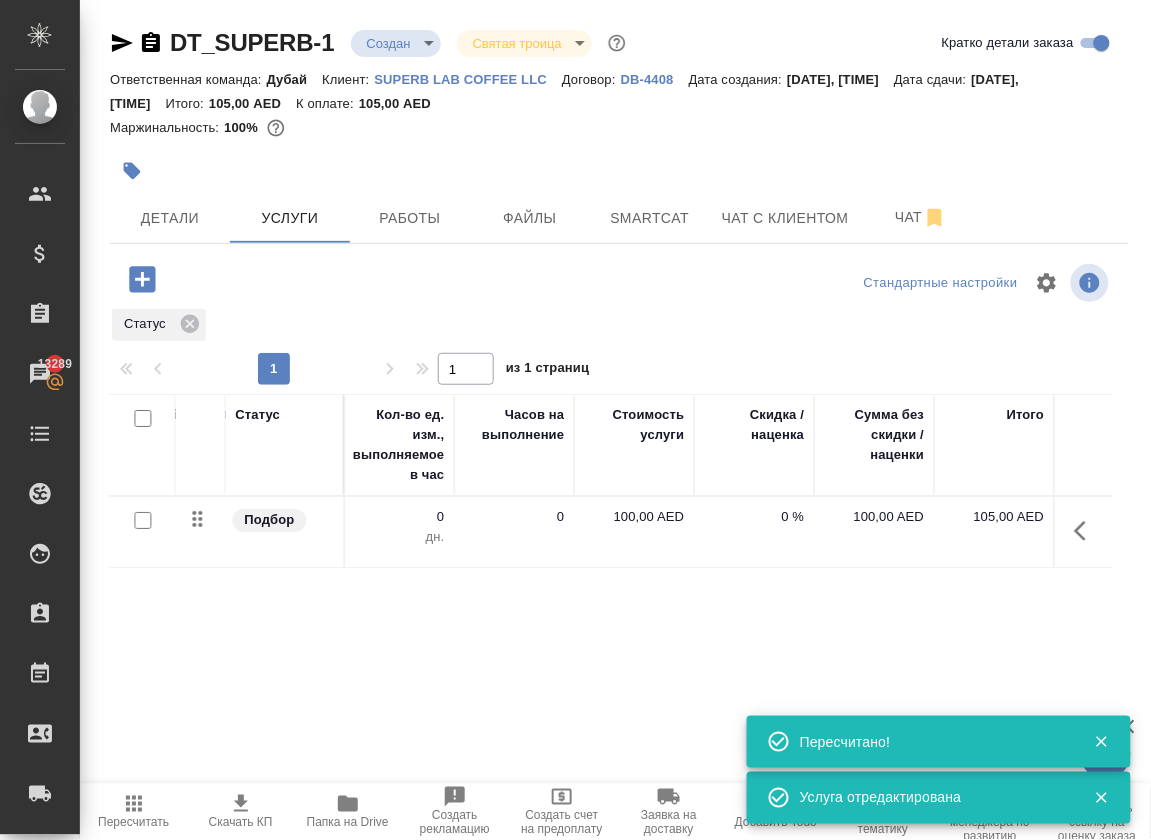 scroll, scrollTop: 0, scrollLeft: 870, axis: horizontal 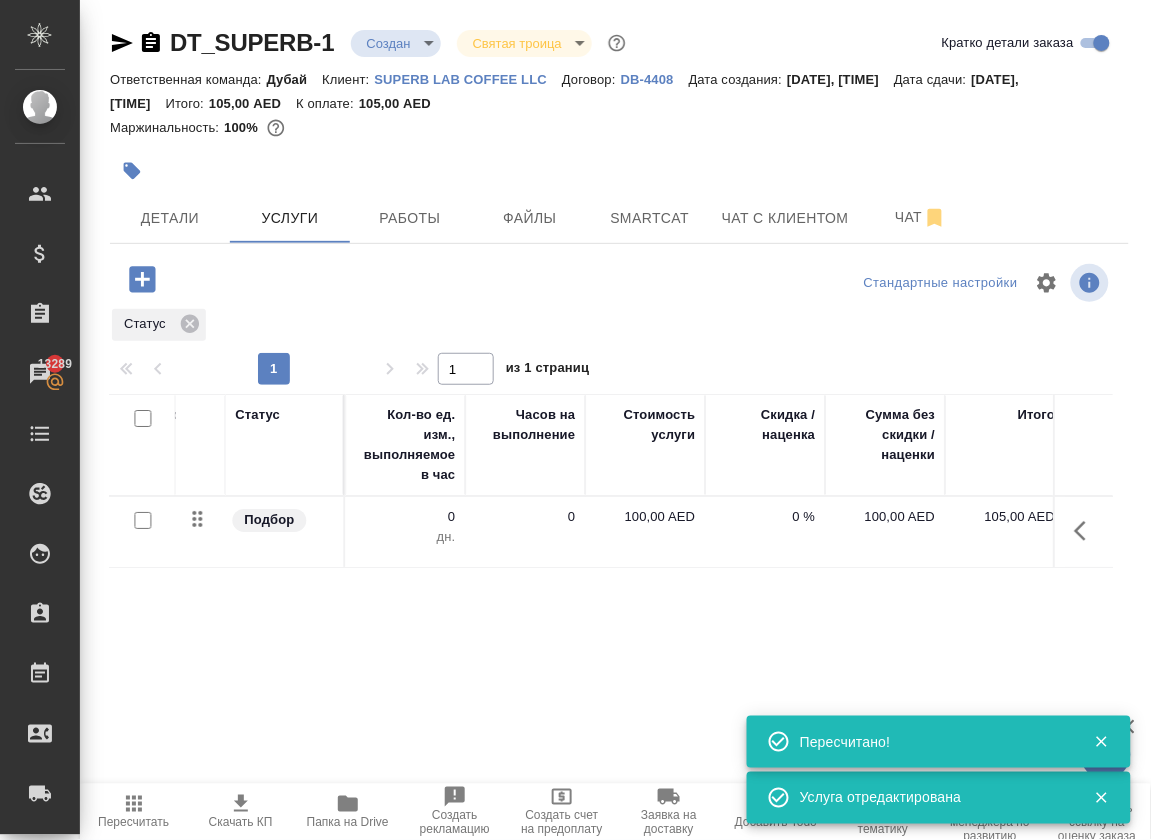 click on "100,00 AED" at bounding box center [645, 517] 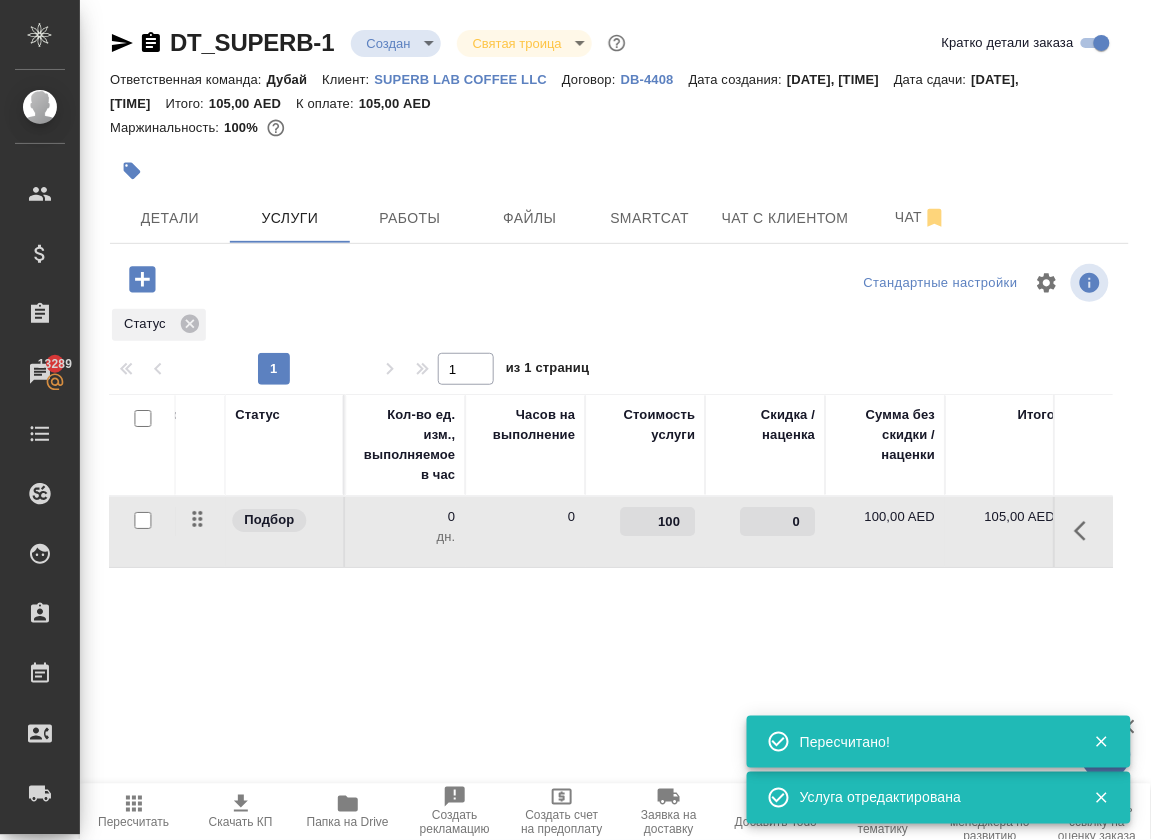 click on "100" at bounding box center [657, 521] 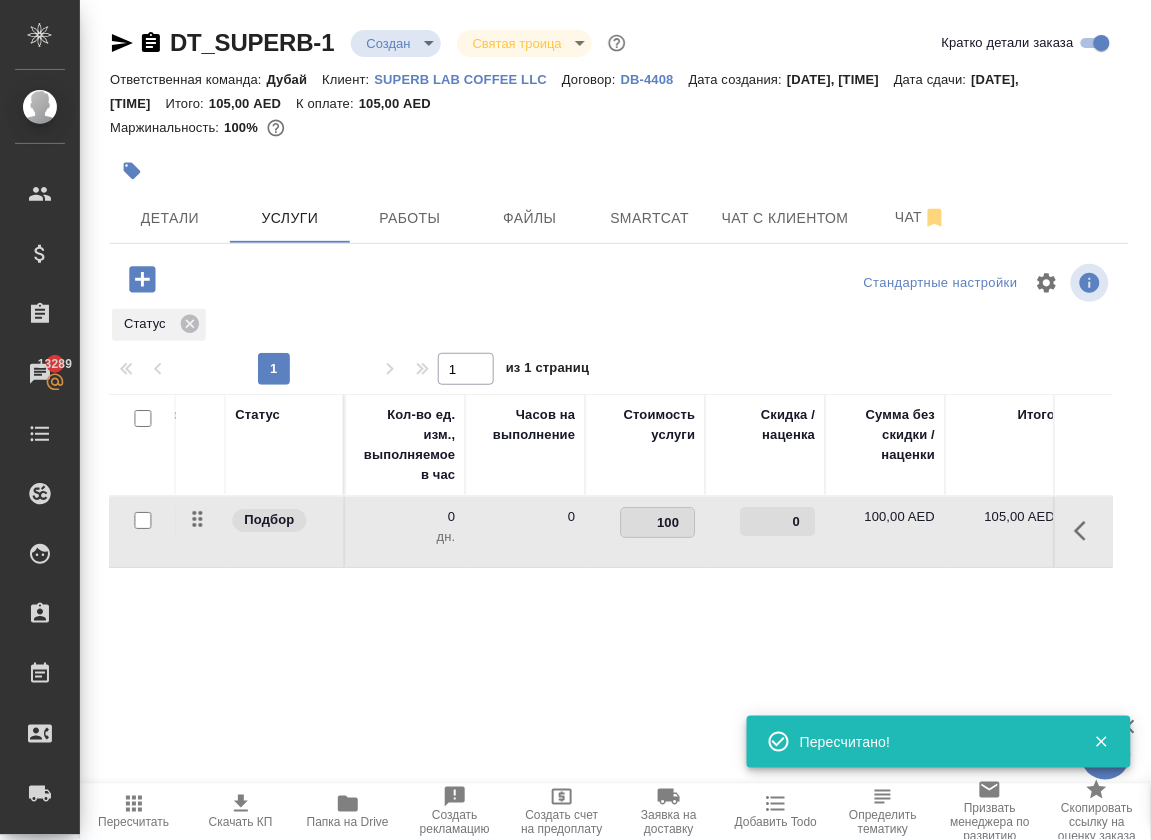 click on "100" at bounding box center [657, 522] 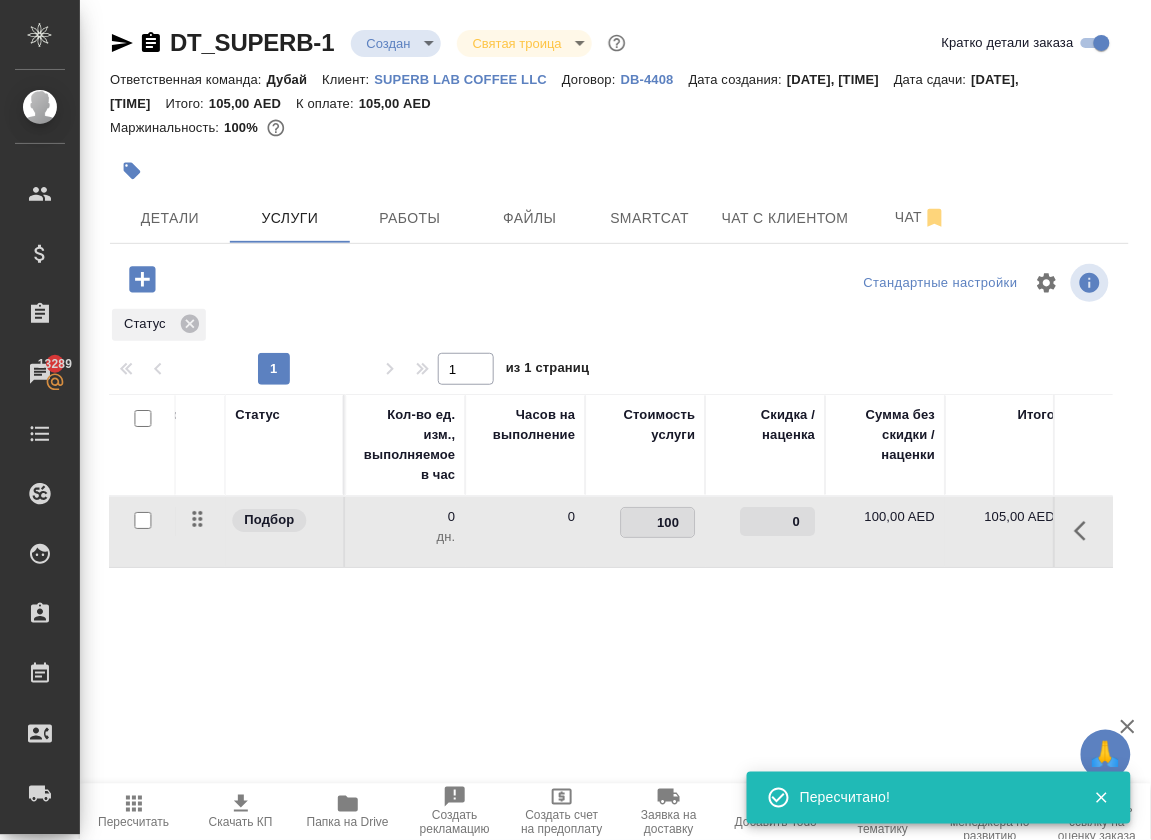 type on "1" 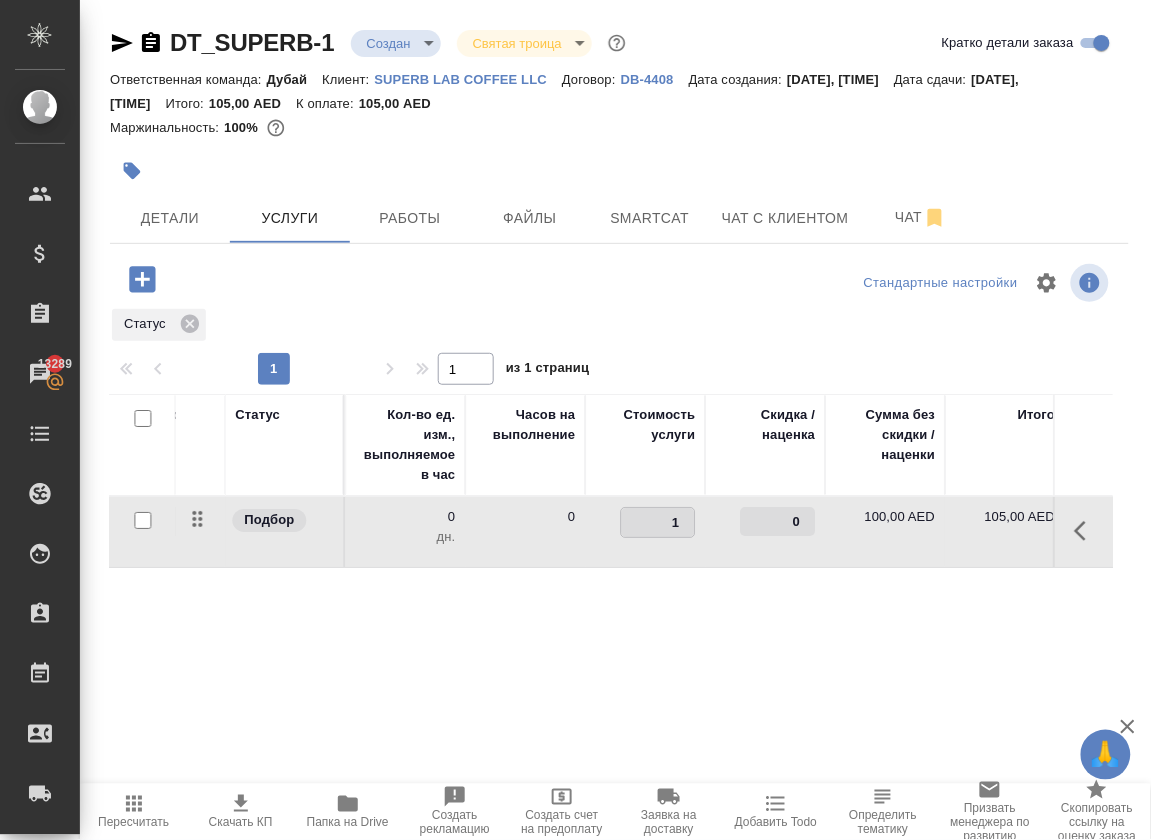 click on "Статус Услуга для клиента (RU) Вид работ Направление перевода Дата сдачи Файлы Общий объем Оплачиваемый объем Кол-во ед. изм., выполняемое в час Часов на выполнение Стоимость услуги Скидка / наценка Сумма без скидки / наценки Итого   Подбор Профессиональные услуги Профессиональные услуги 21.08,  16:56 2025 1 1 шт 0 дн. 0 1 0 100,00 AED 105,00 AED" at bounding box center (611, 609) 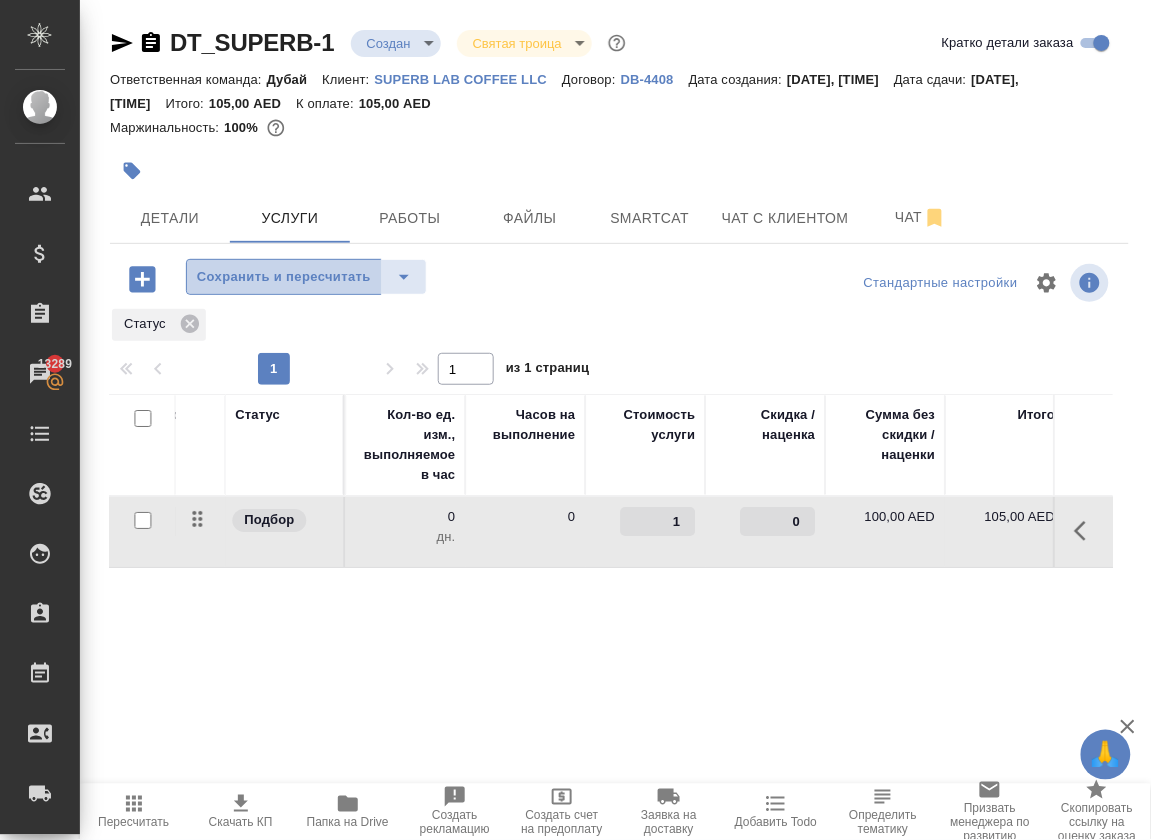 click on "Сохранить и пересчитать" at bounding box center (284, 277) 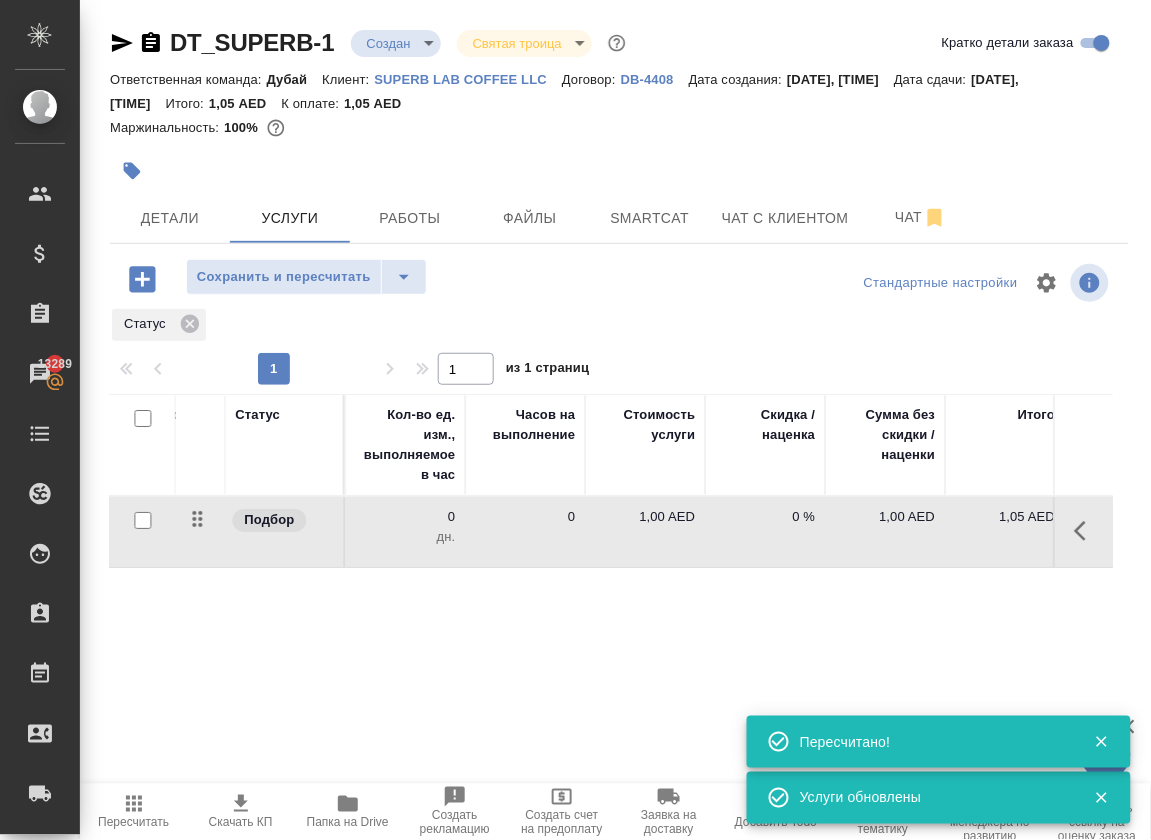 click on "Сохранить и пересчитать" at bounding box center (284, 277) 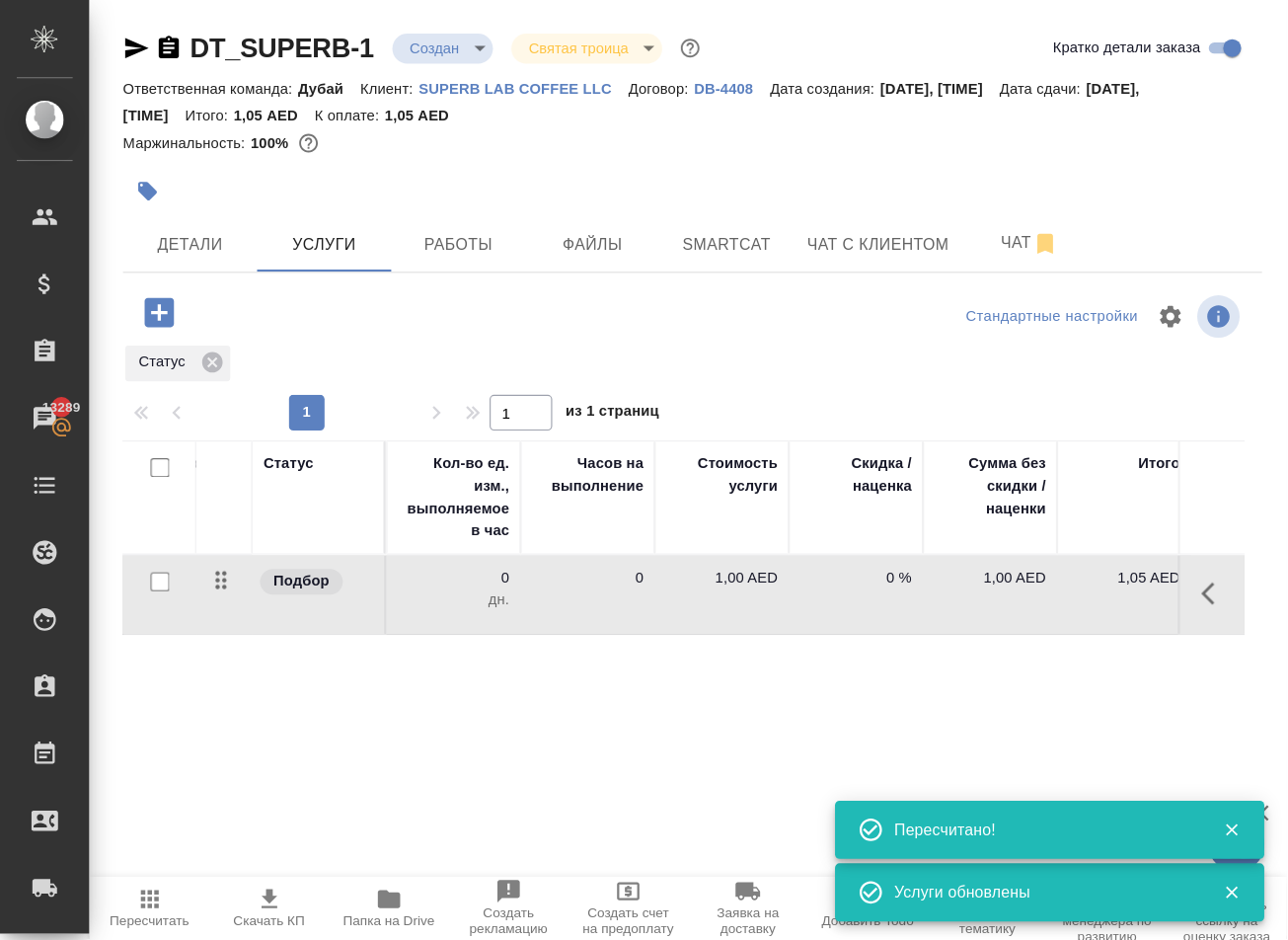 scroll, scrollTop: 0, scrollLeft: 0, axis: both 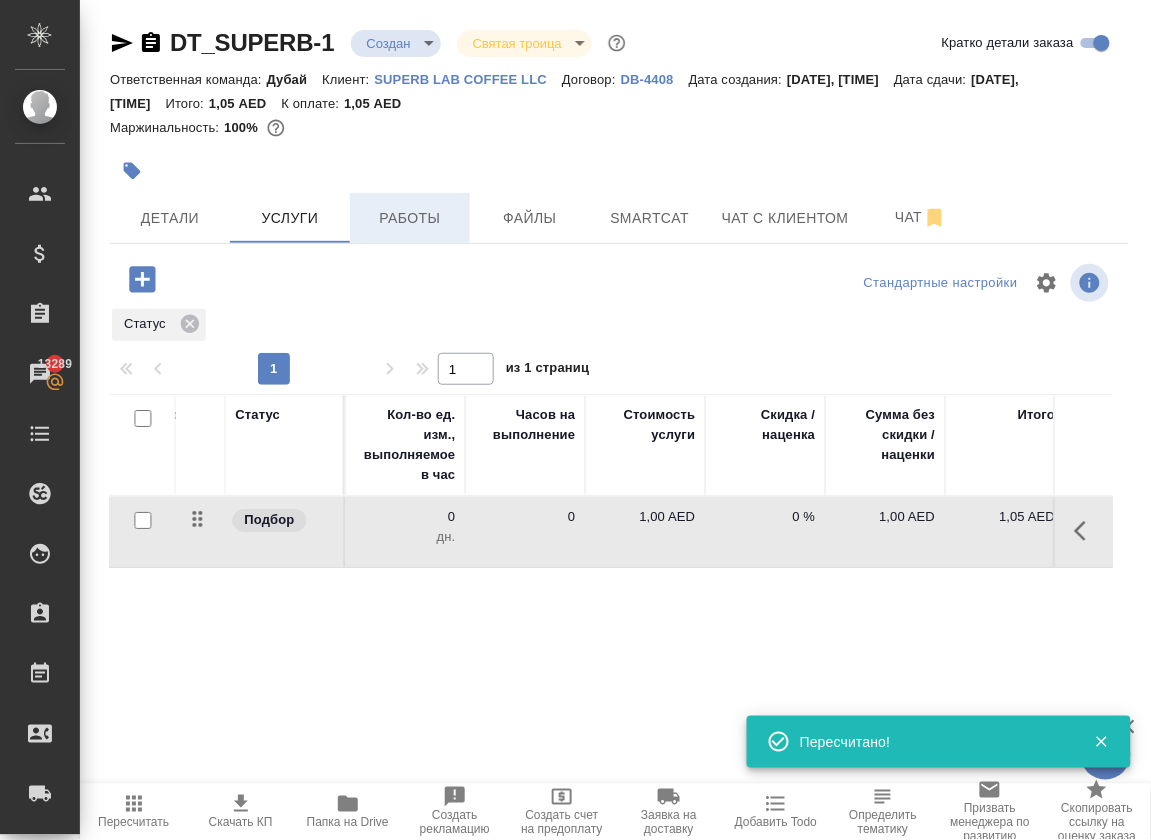 click on "Работы" at bounding box center [410, 218] 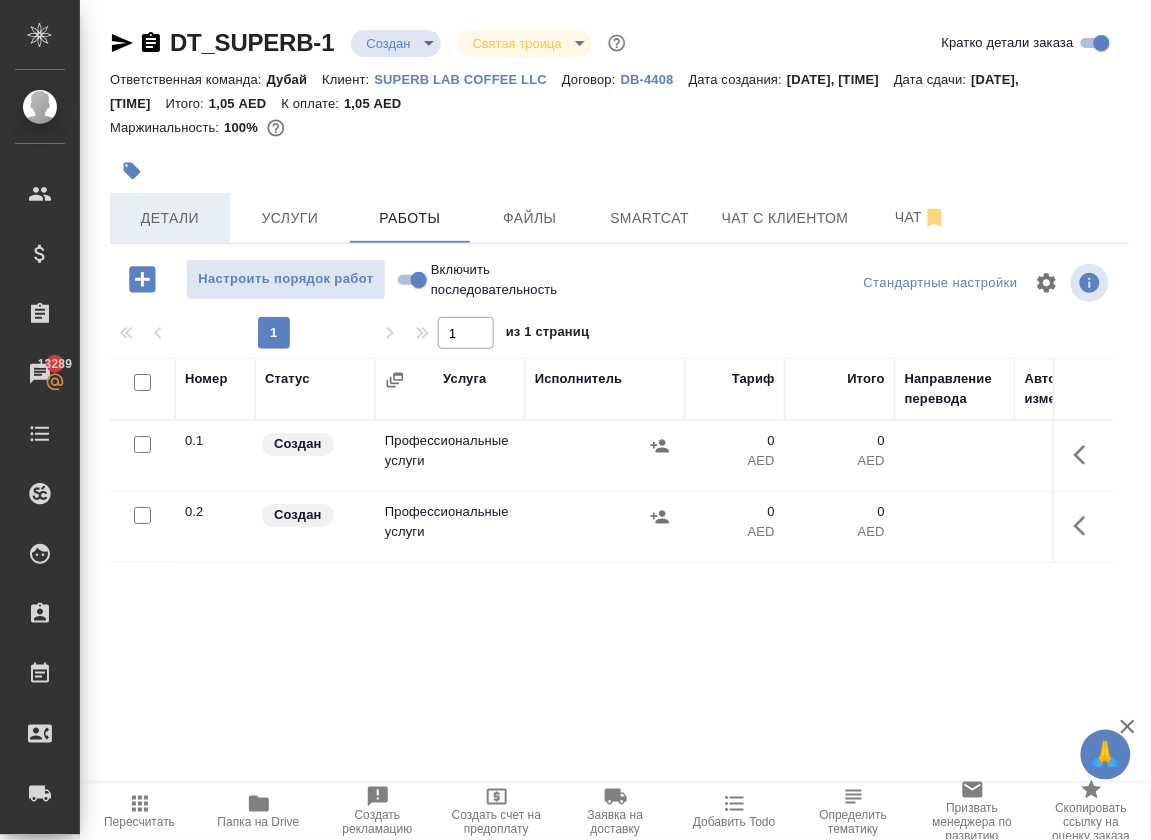 click on "Детали" at bounding box center [170, 218] 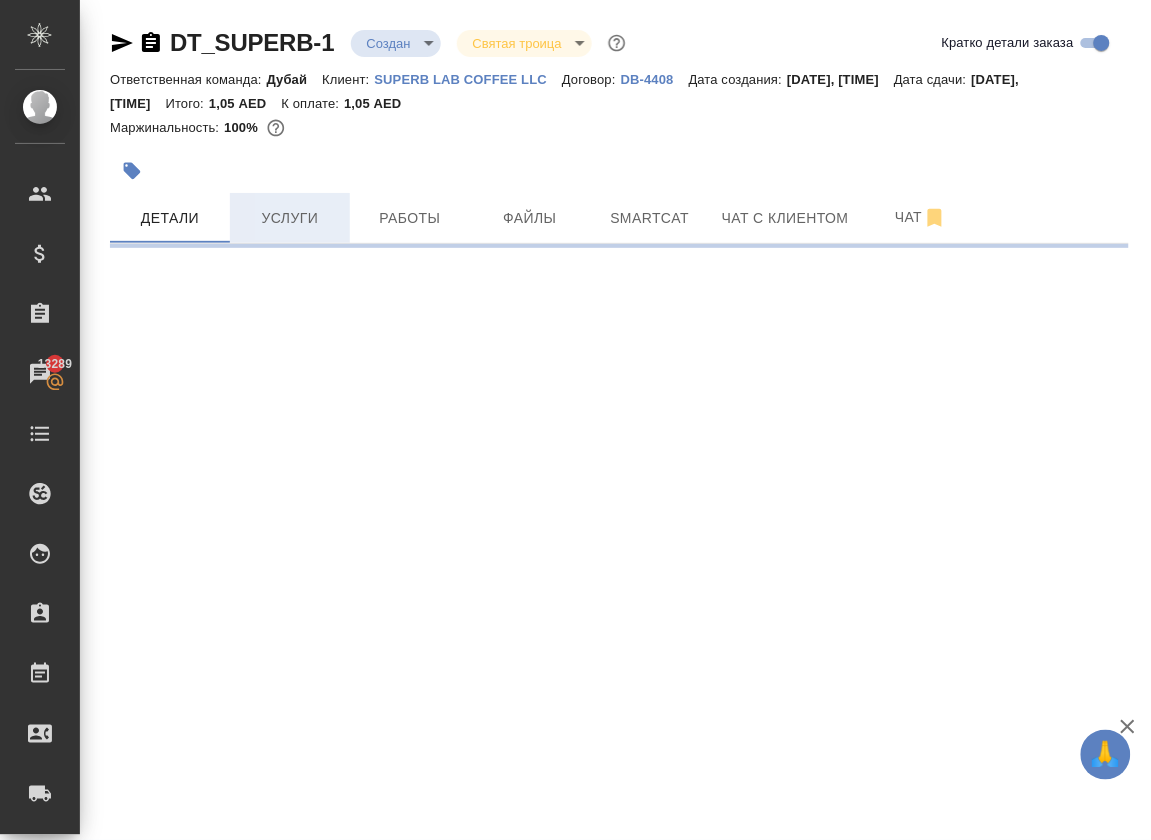click on "Услуги" at bounding box center (290, 218) 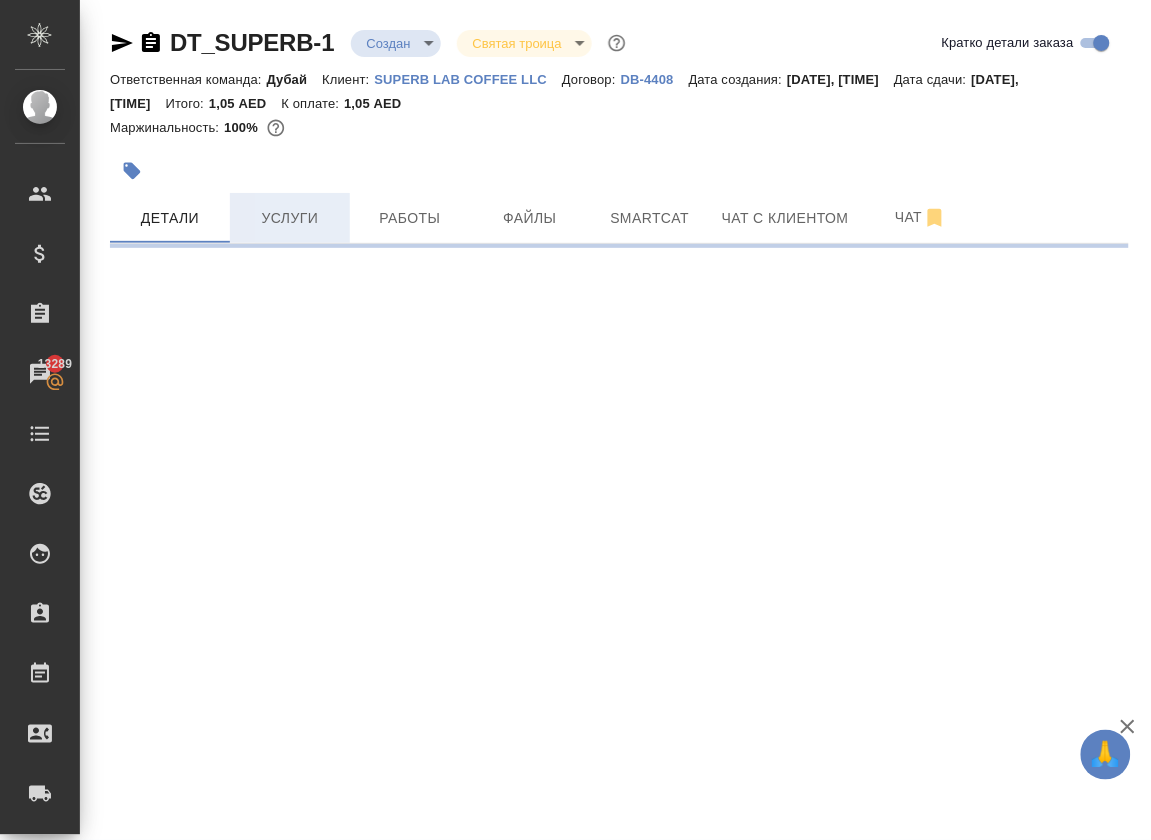 select on "RU" 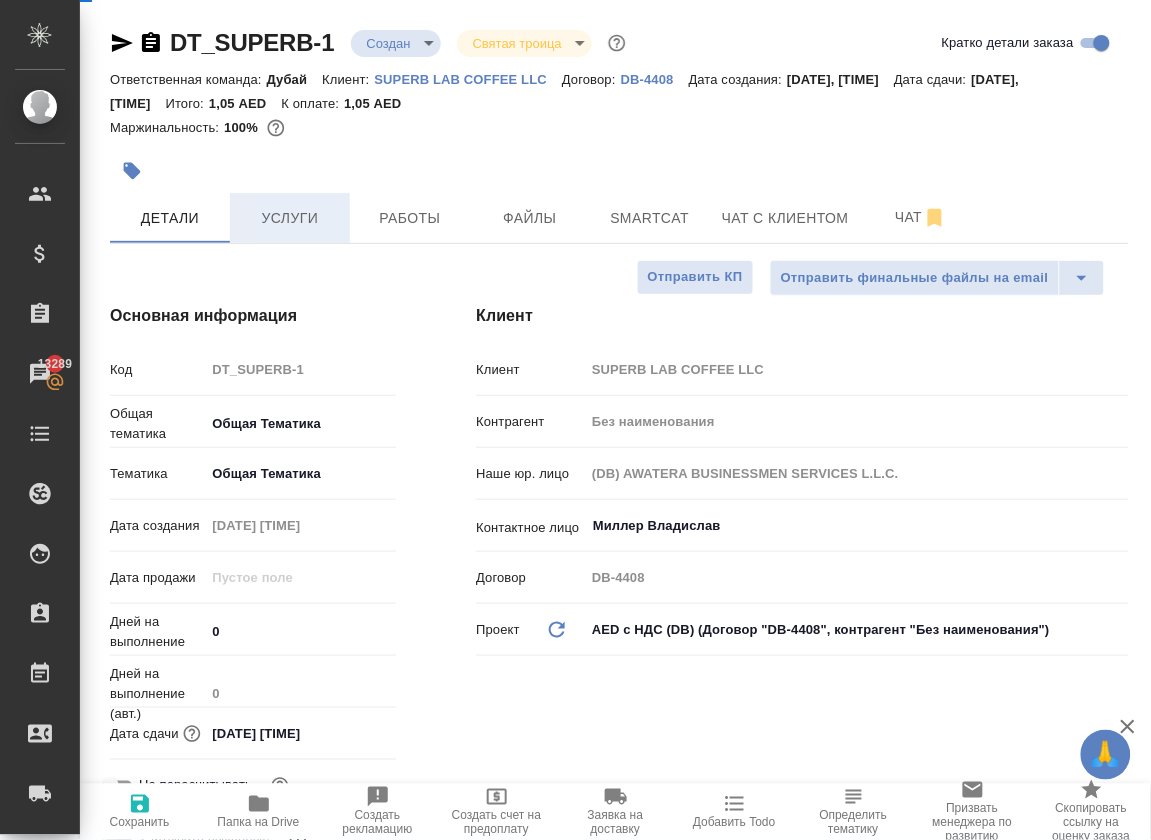 type on "x" 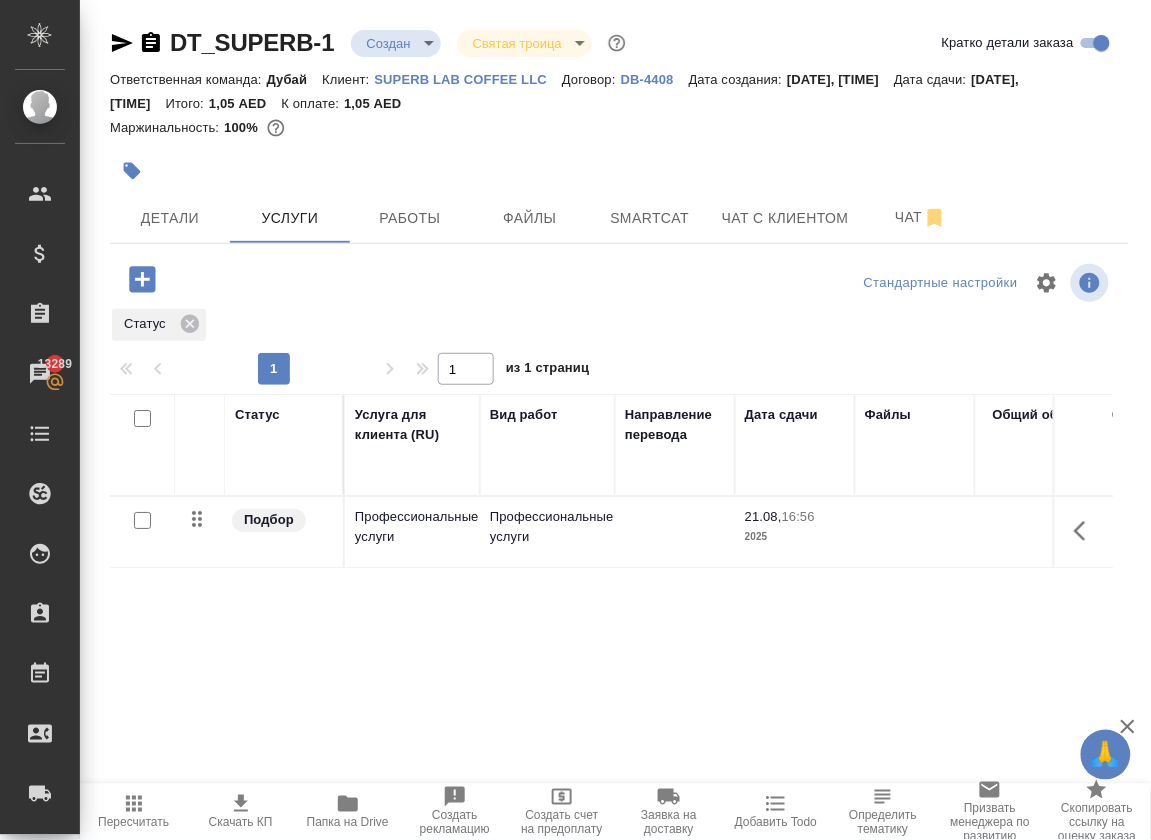 click 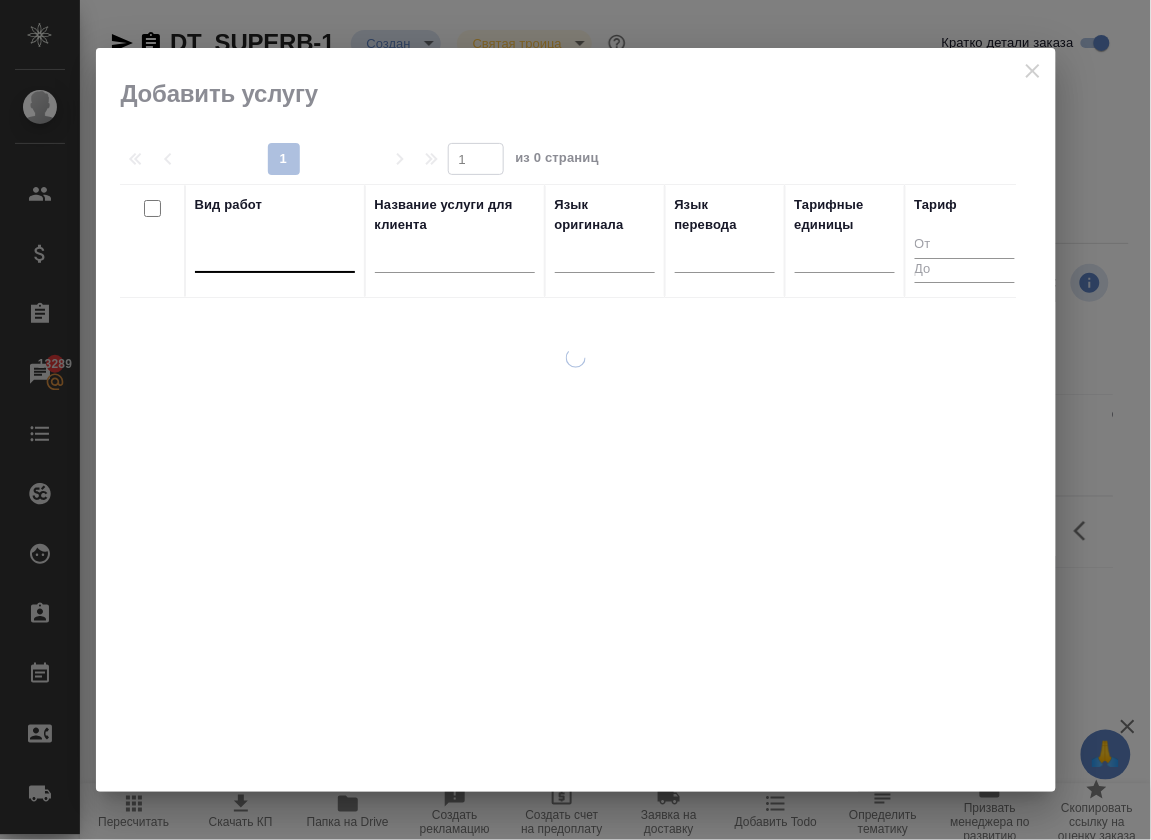 click at bounding box center [275, 252] 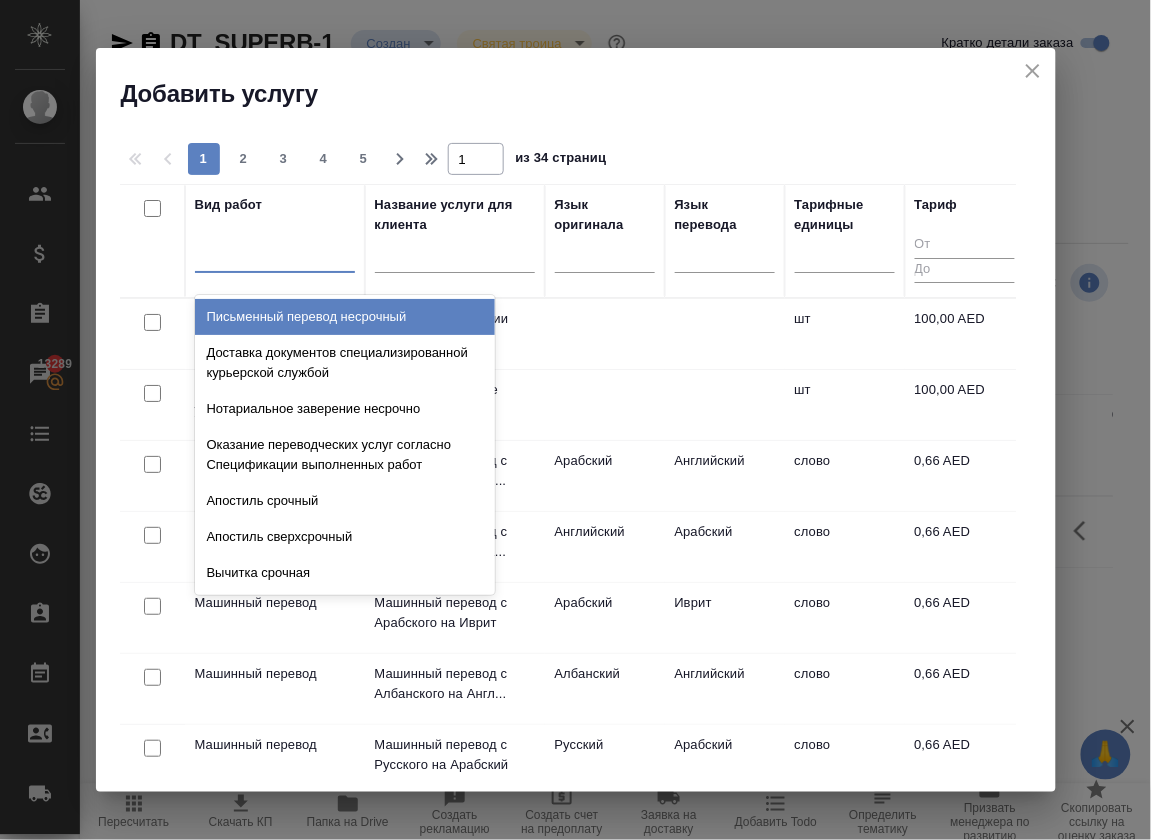 type on "р" 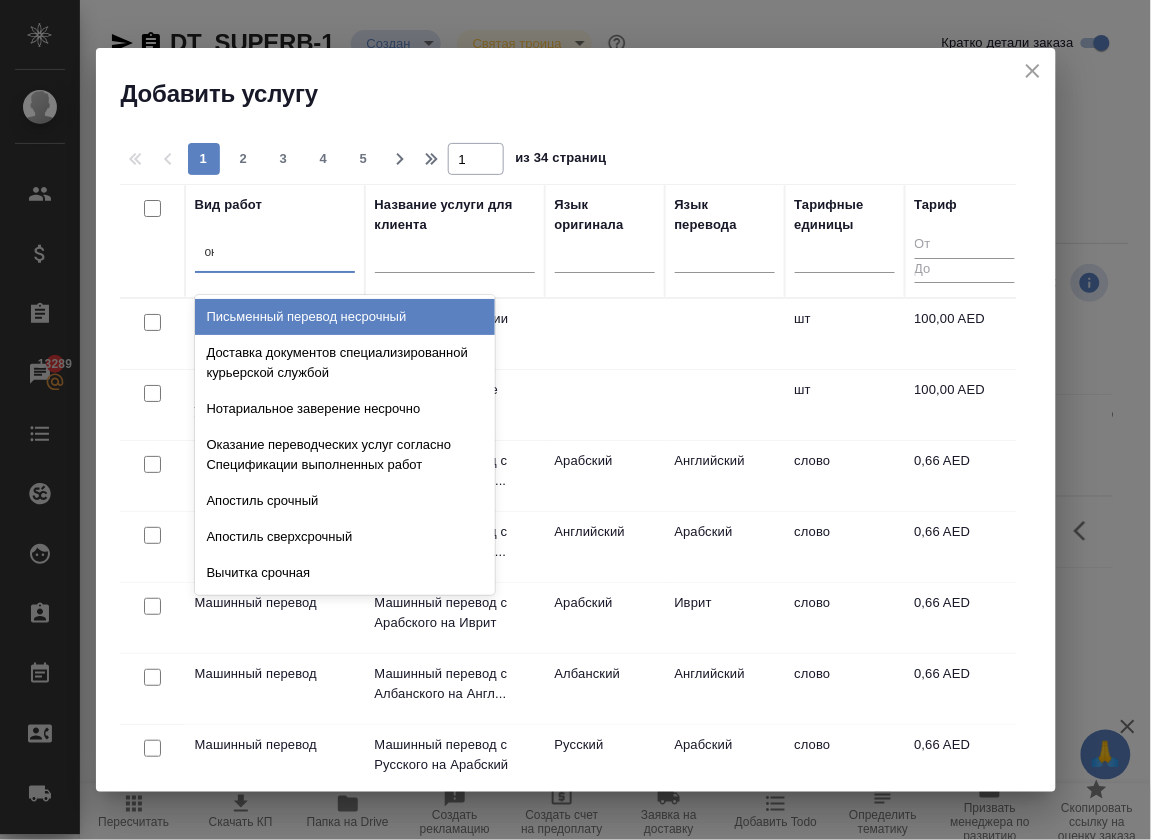type on "онл" 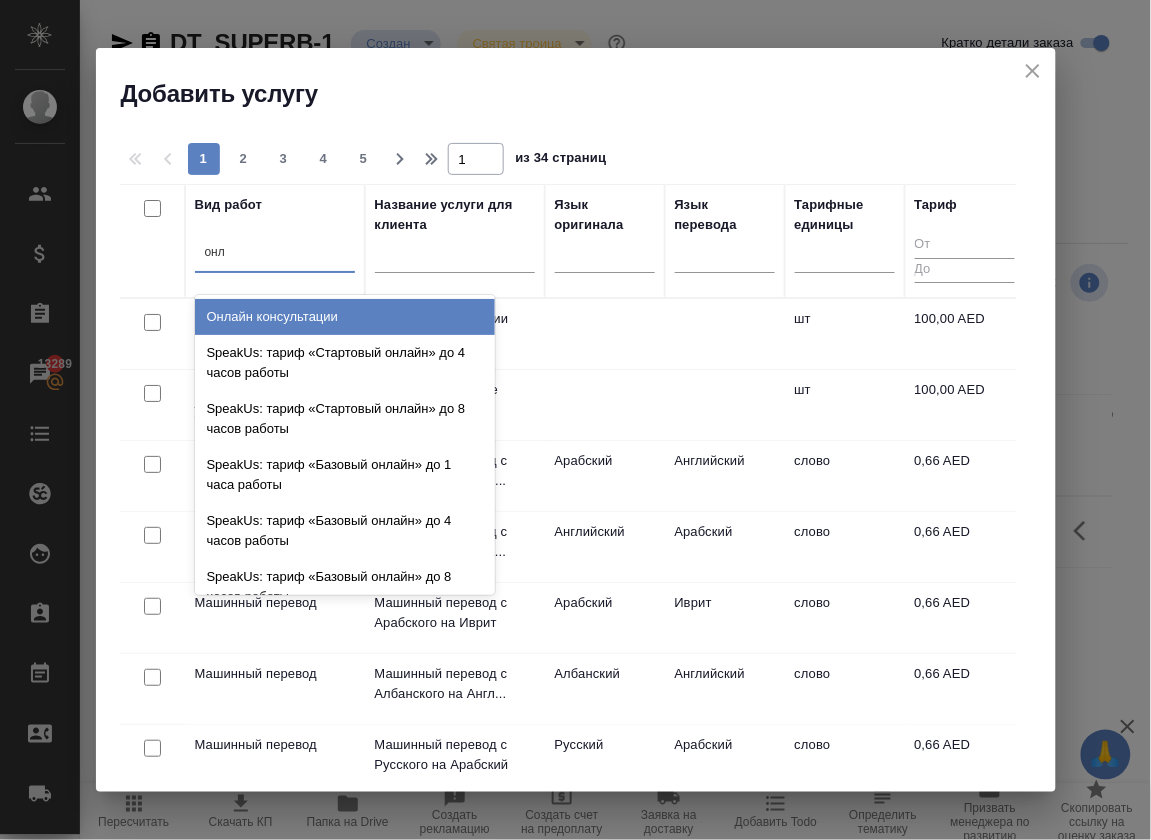 click on "Онлайн консультации" at bounding box center [345, 317] 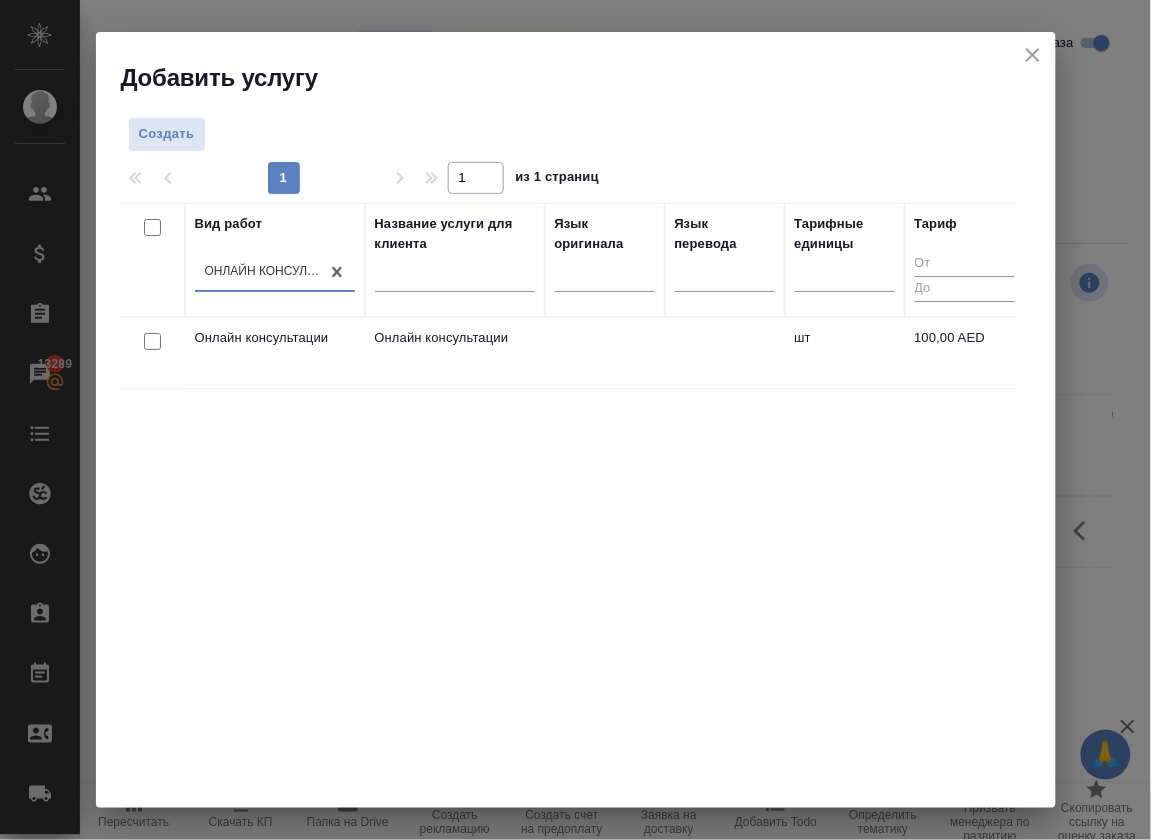 click at bounding box center (152, 341) 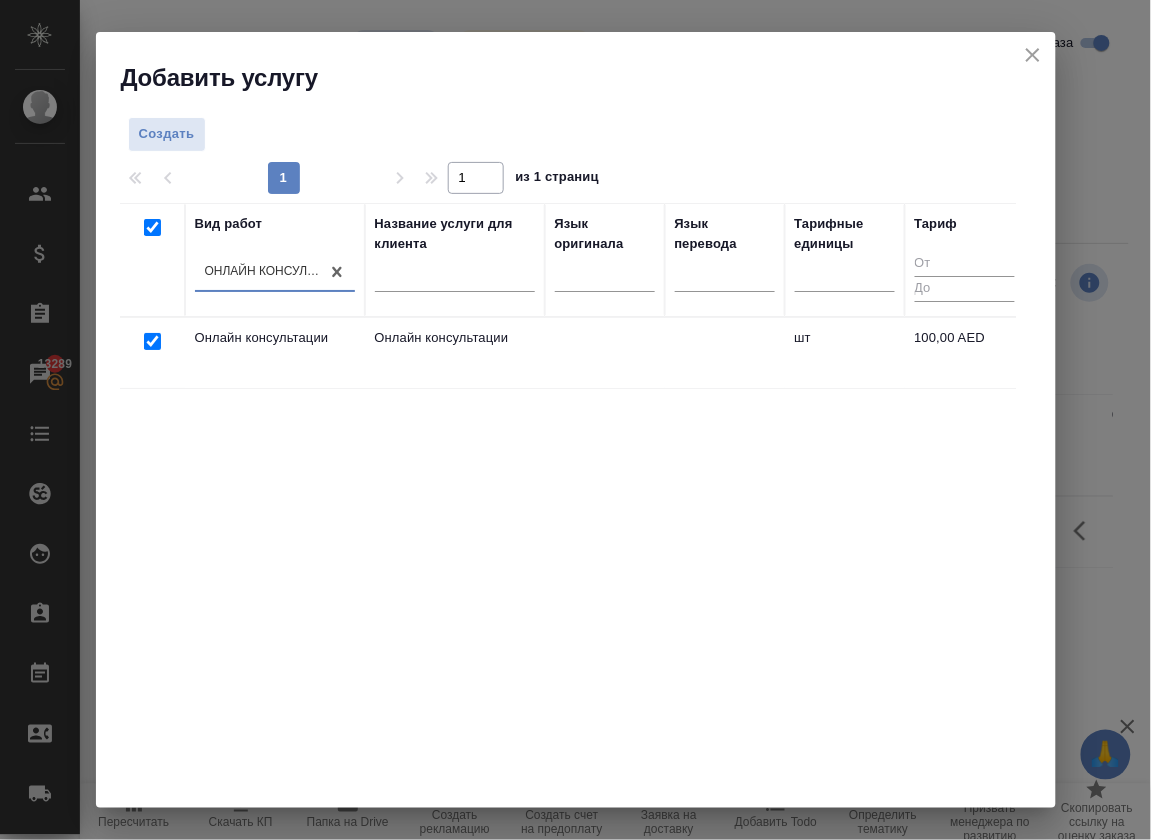 checkbox on "true" 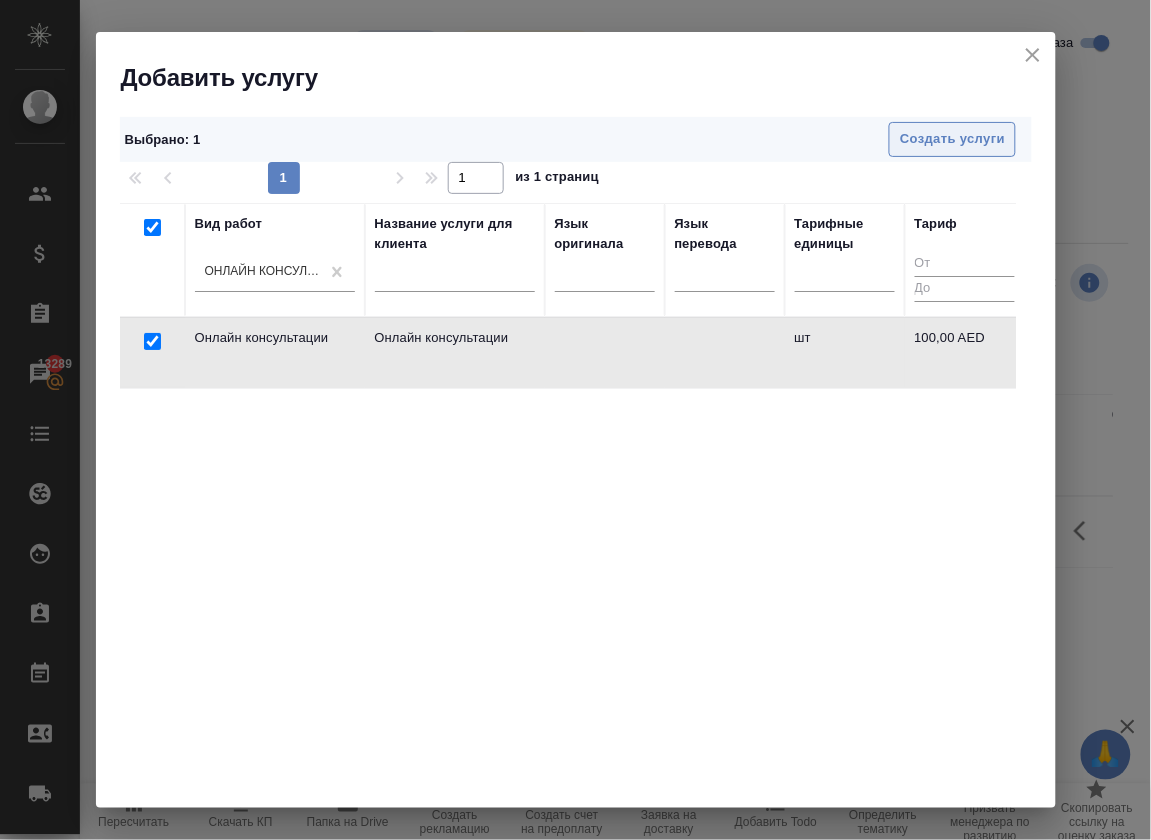 click on "Создать услуги" at bounding box center [952, 139] 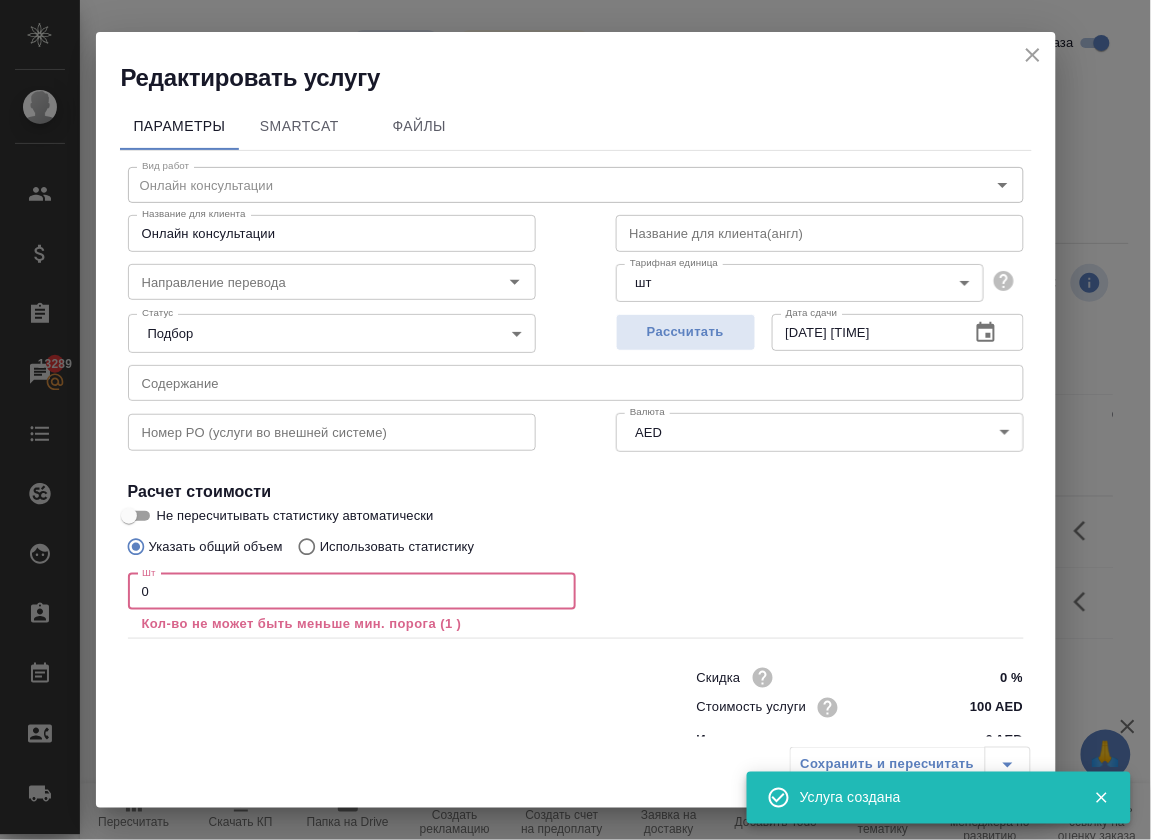 click on "0" at bounding box center (352, 592) 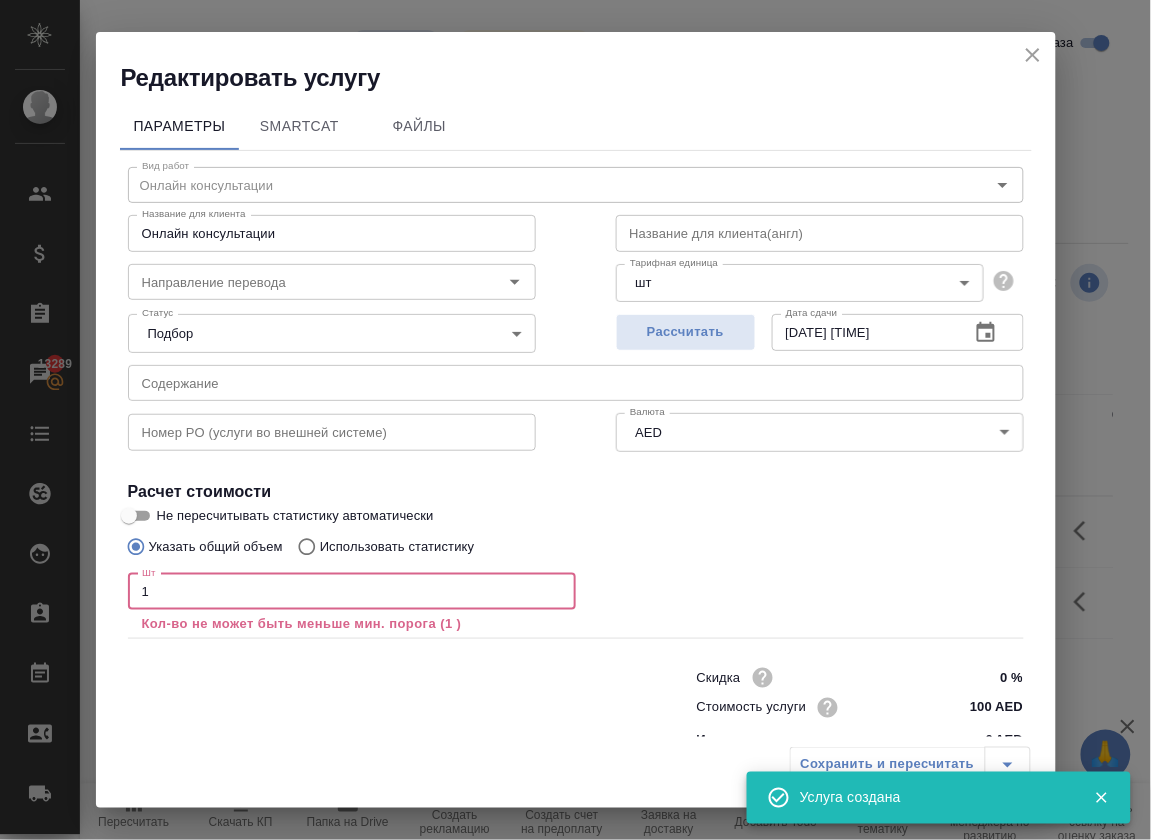 type on "1" 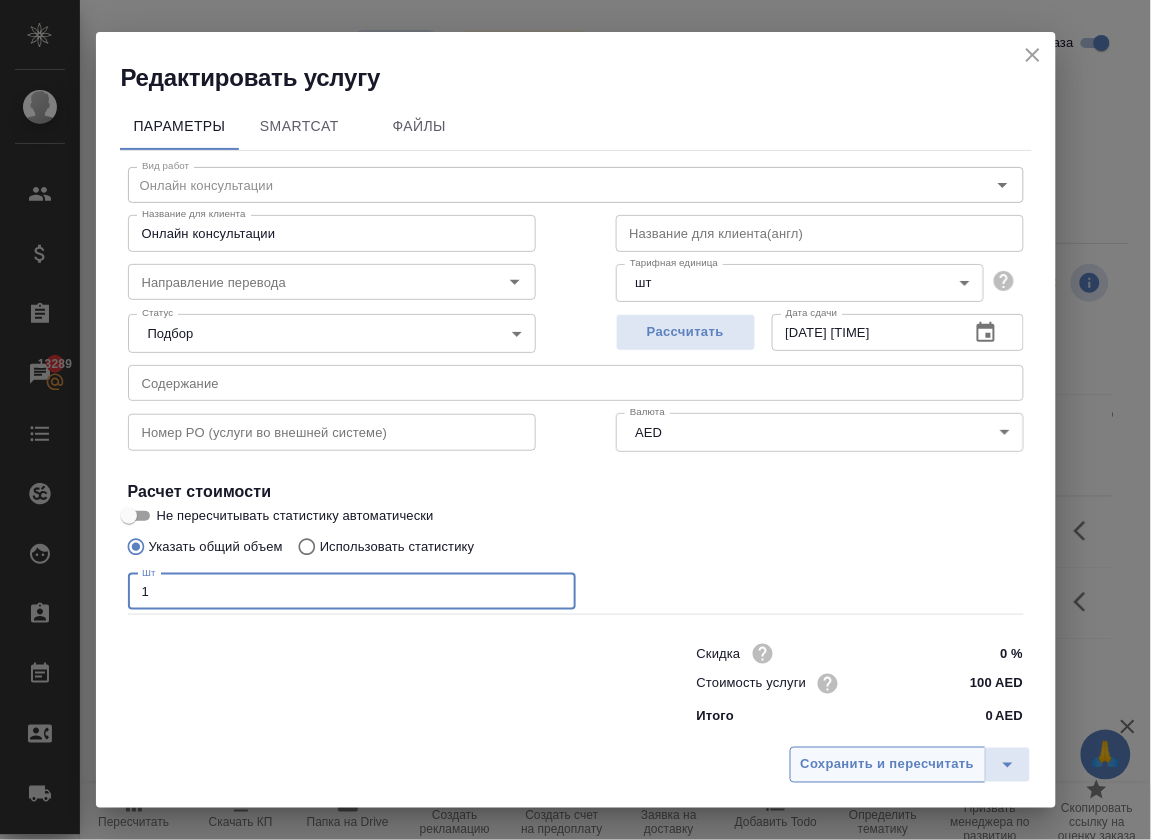 click on "Сохранить и пересчитать" at bounding box center (888, 765) 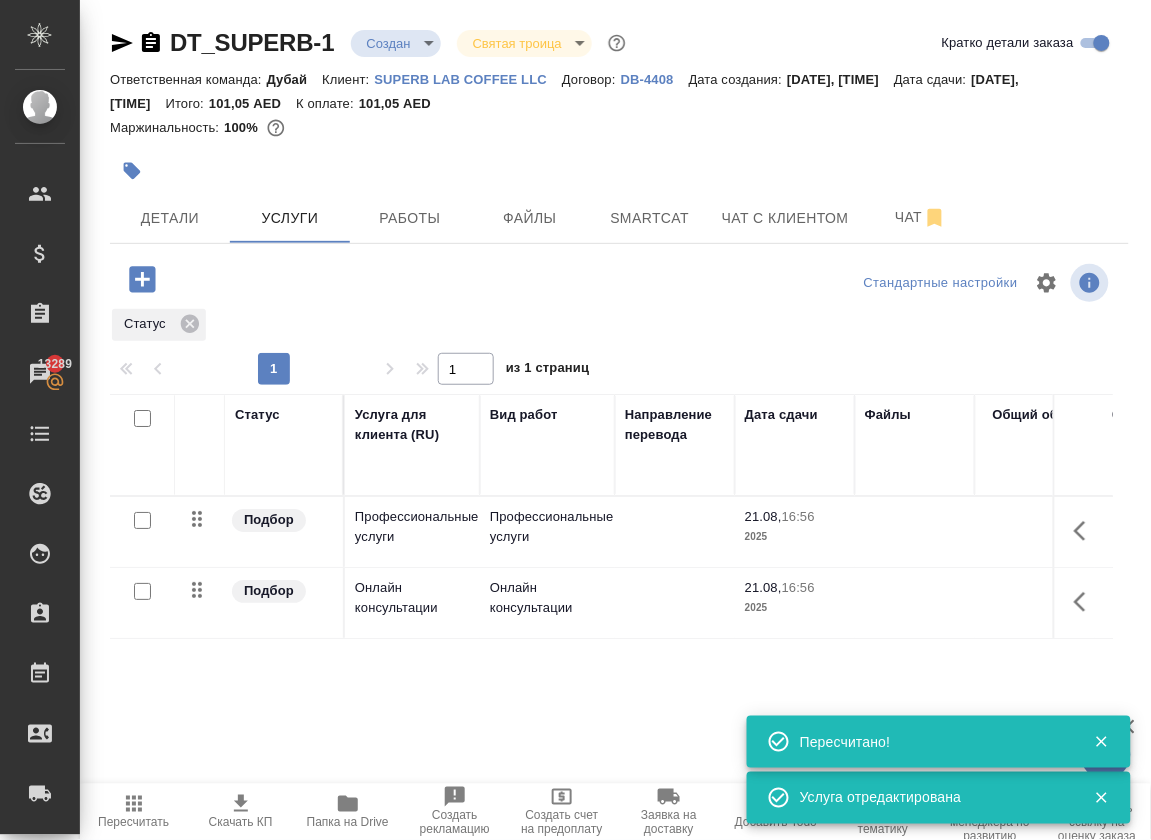 click 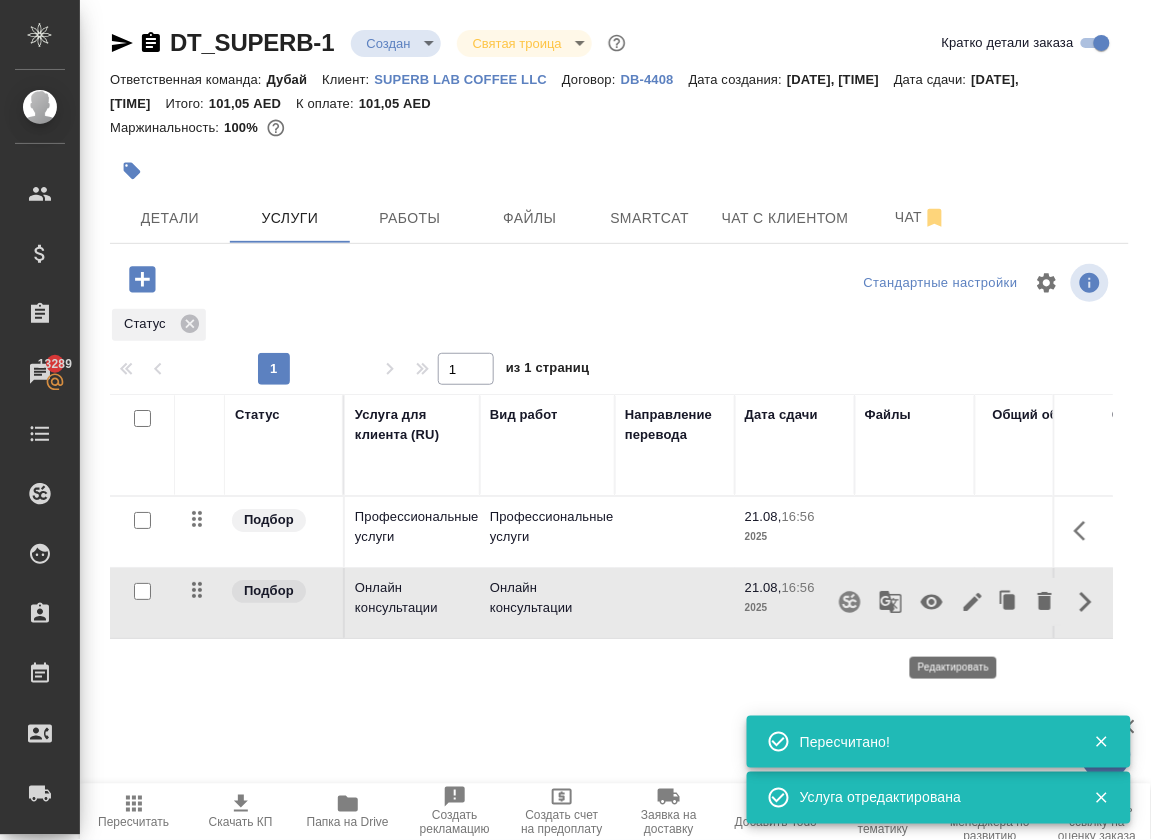 click 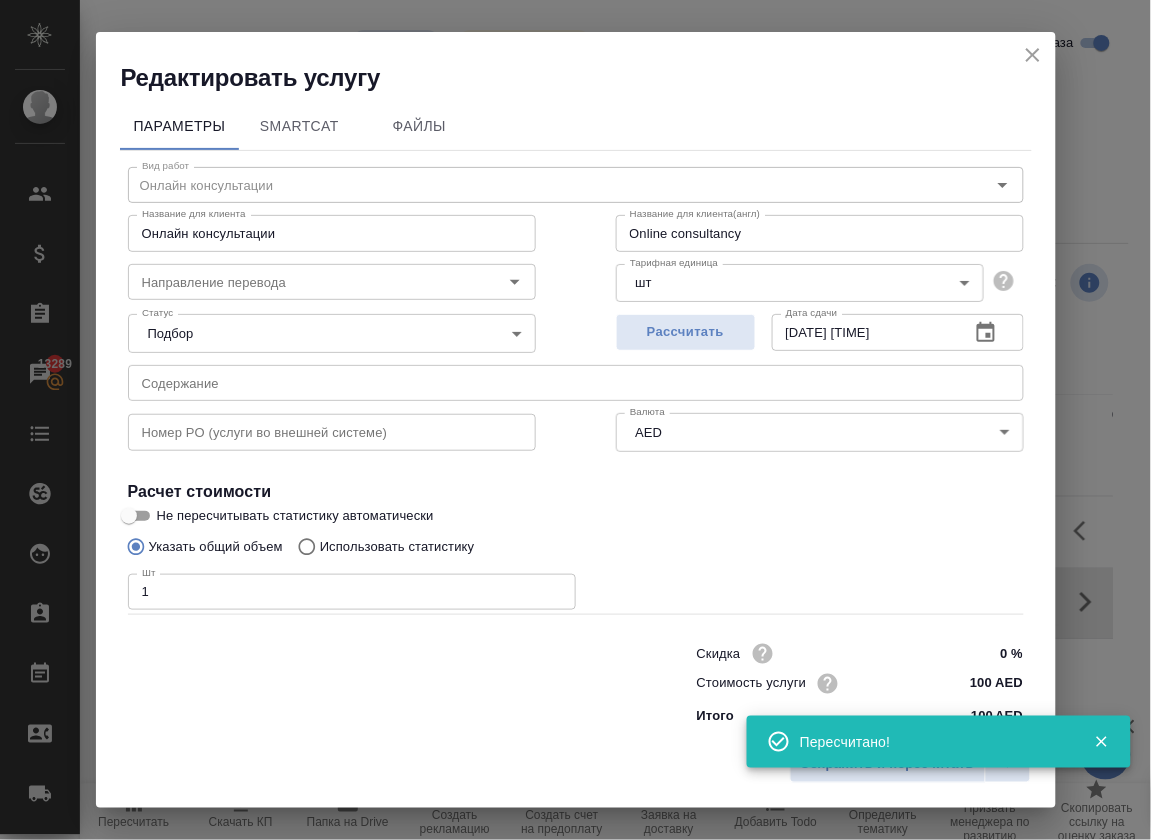 click 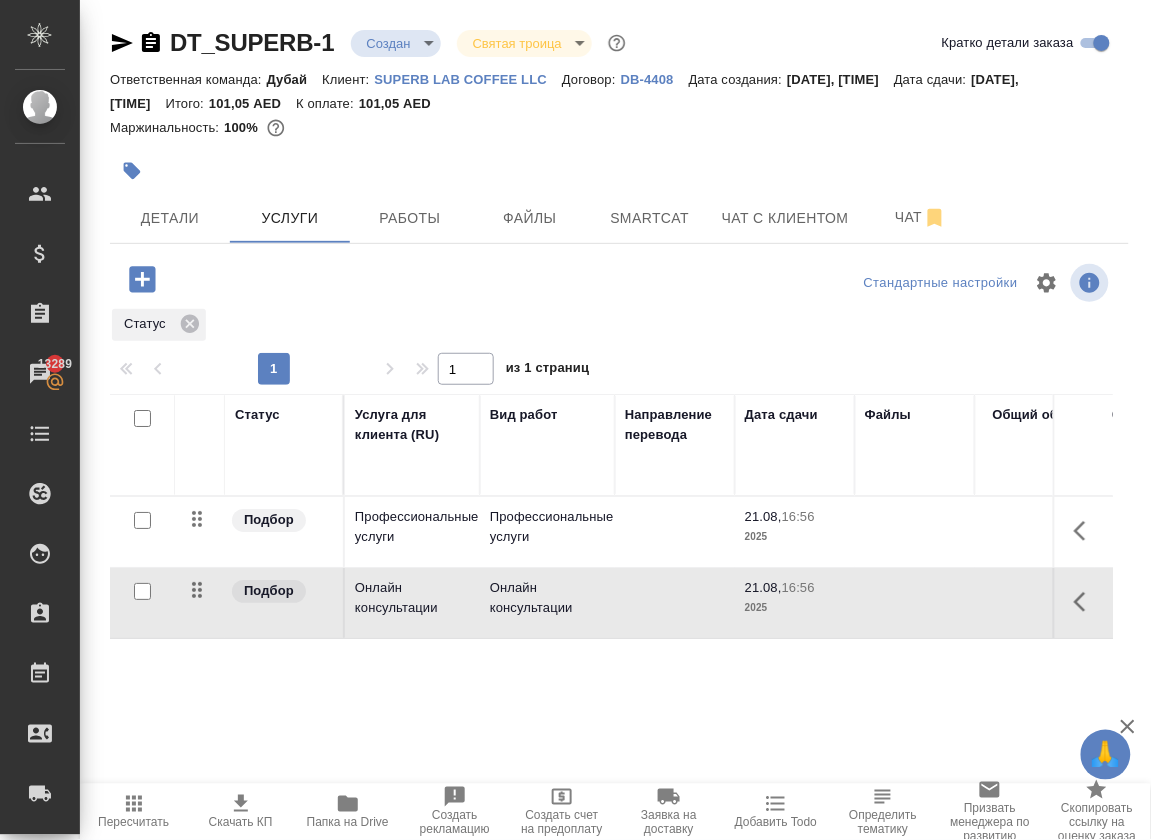 click 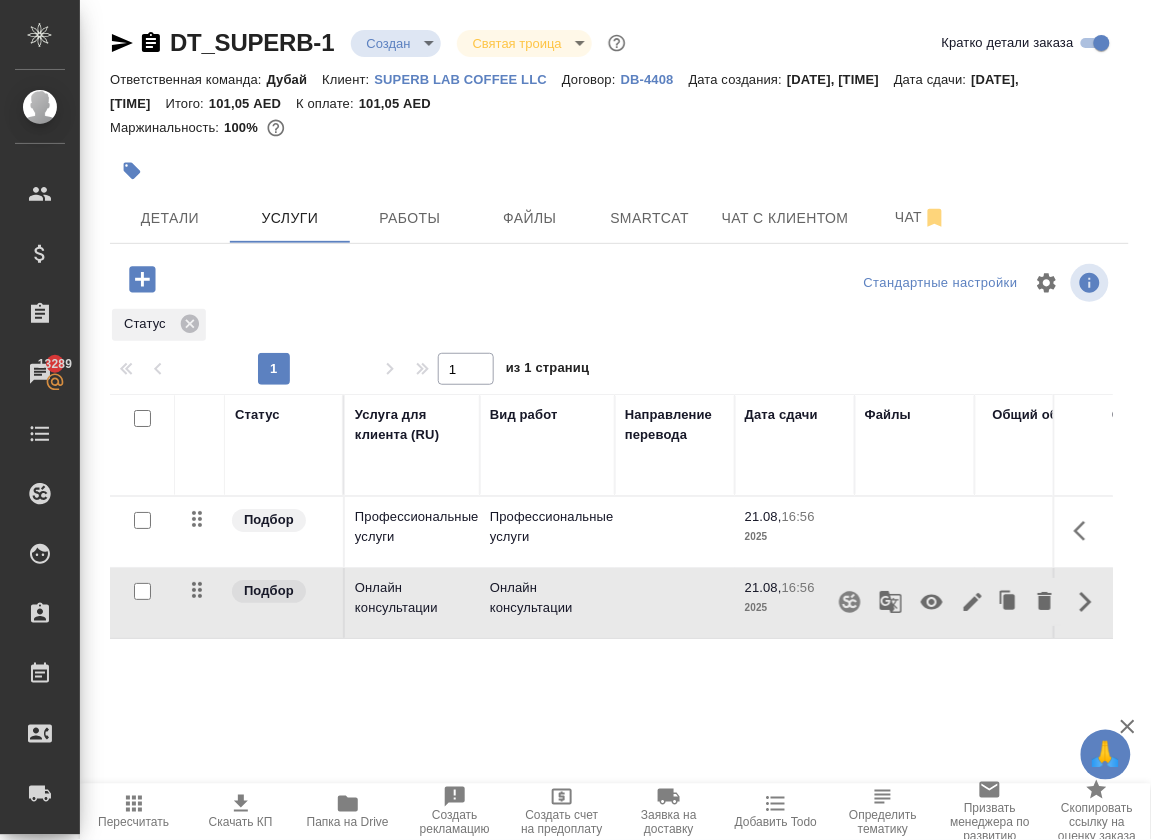 click 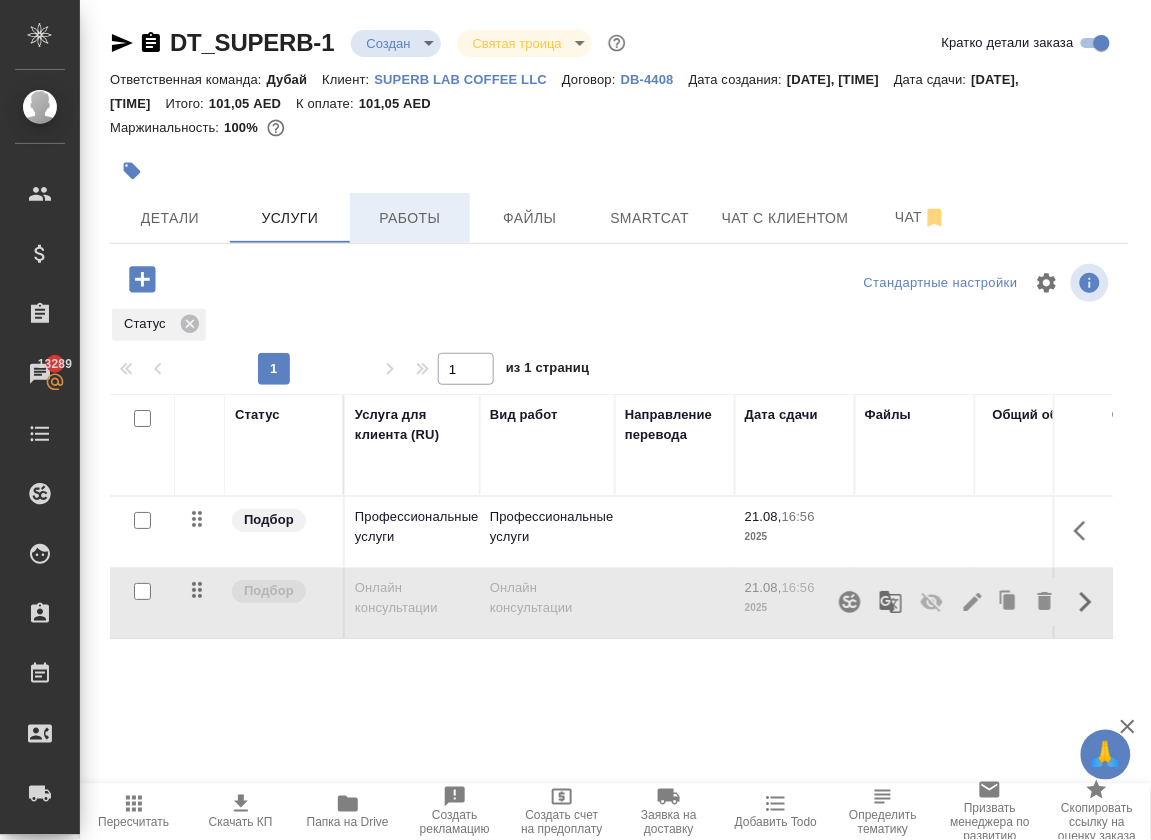 click on "Работы" at bounding box center (410, 218) 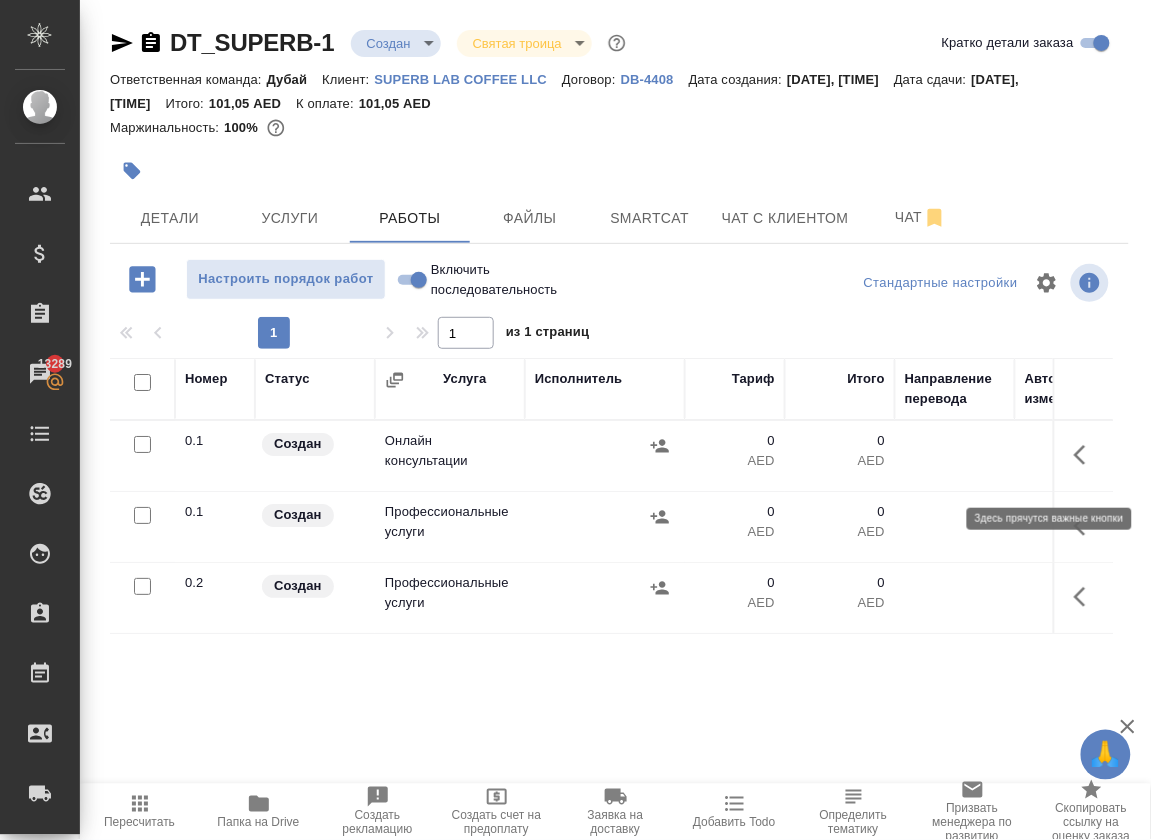 click 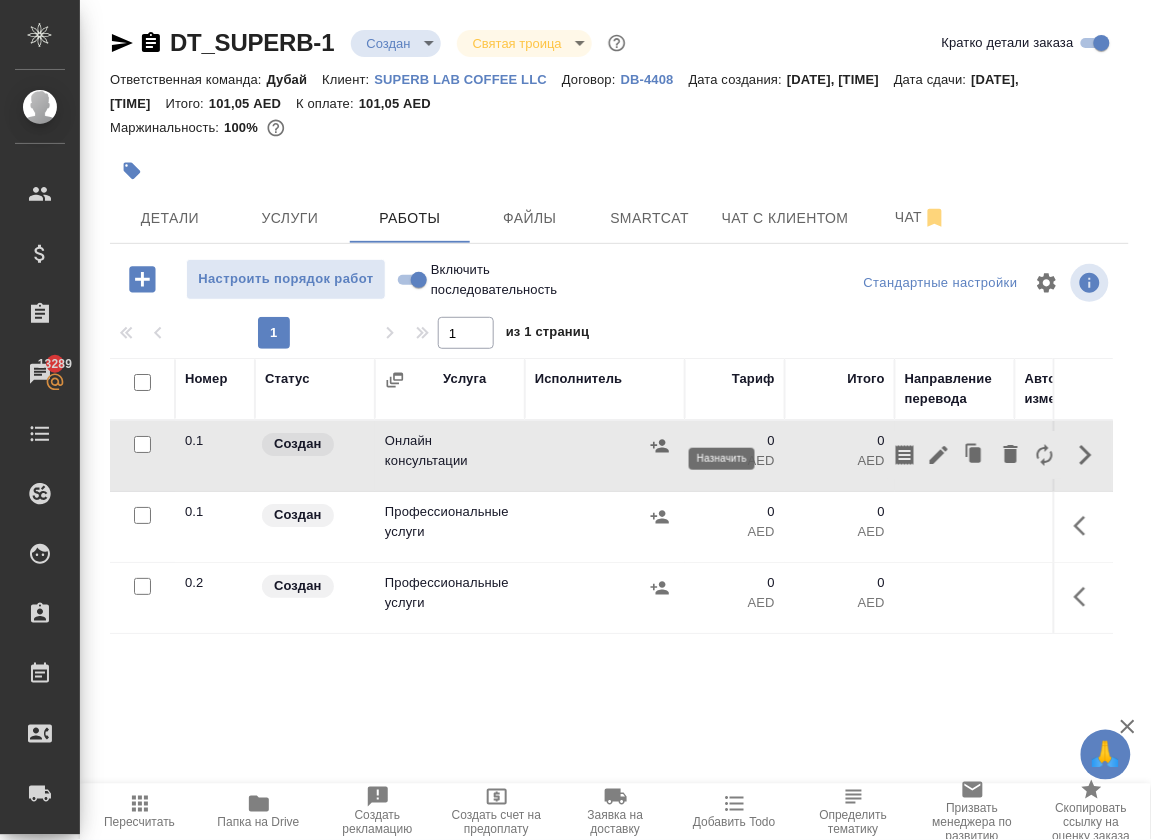 click 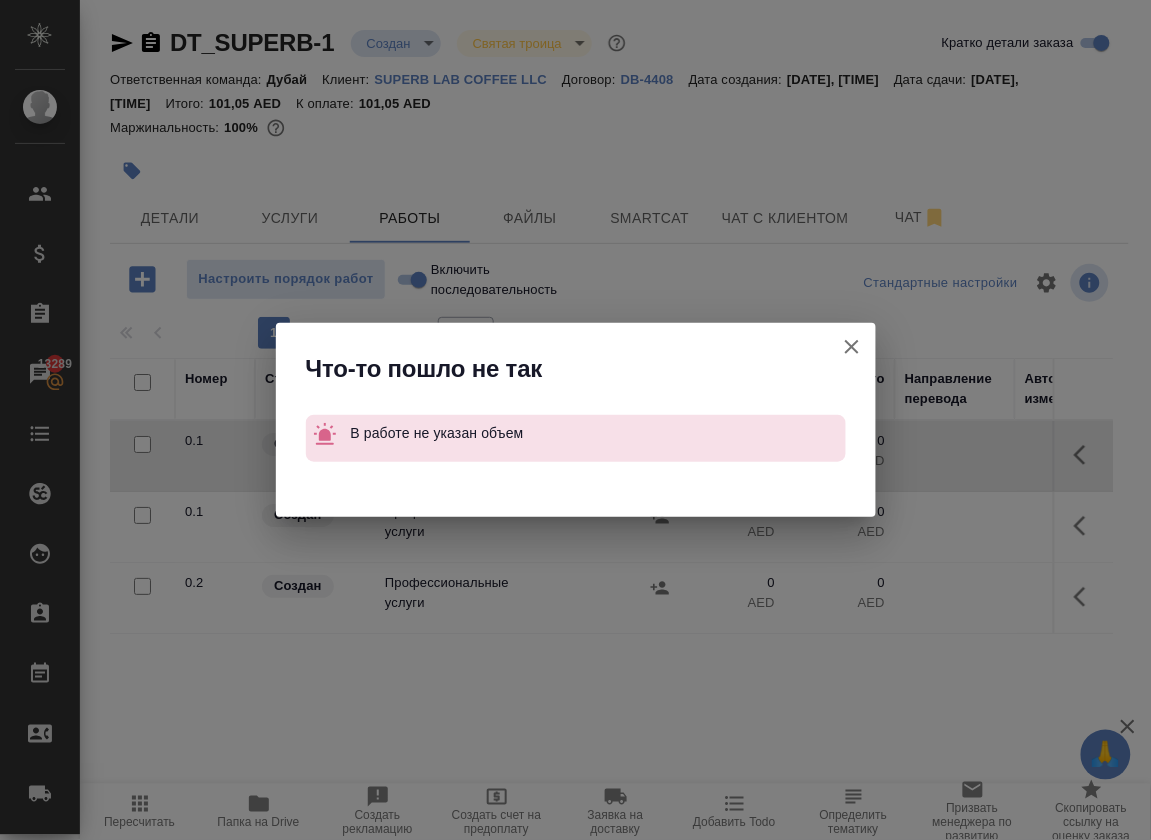 click 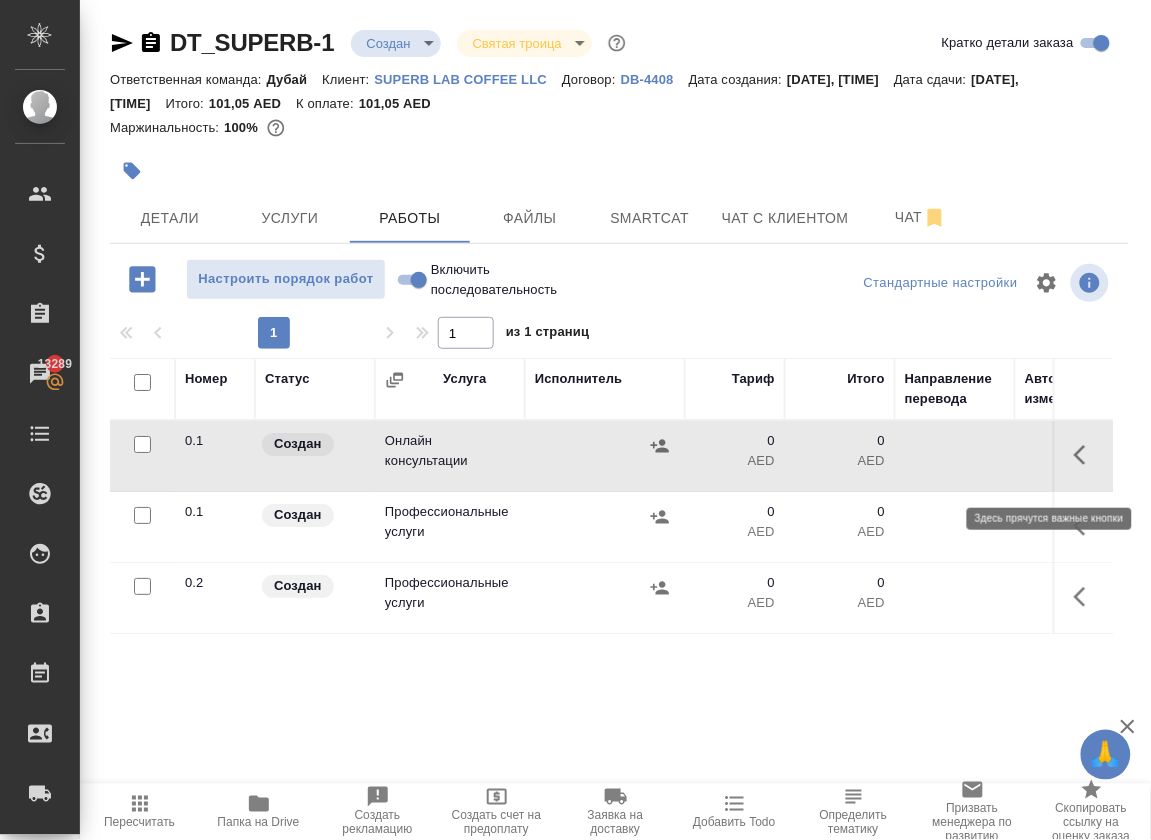 click 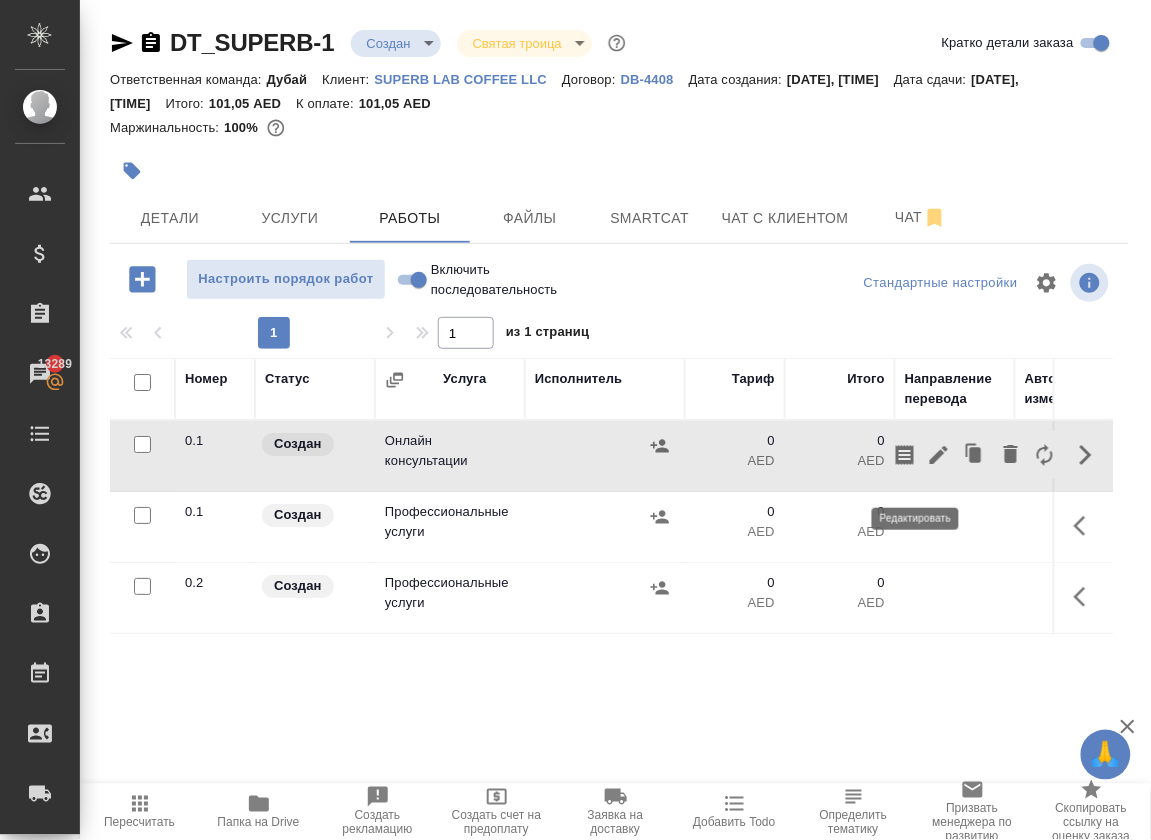 click 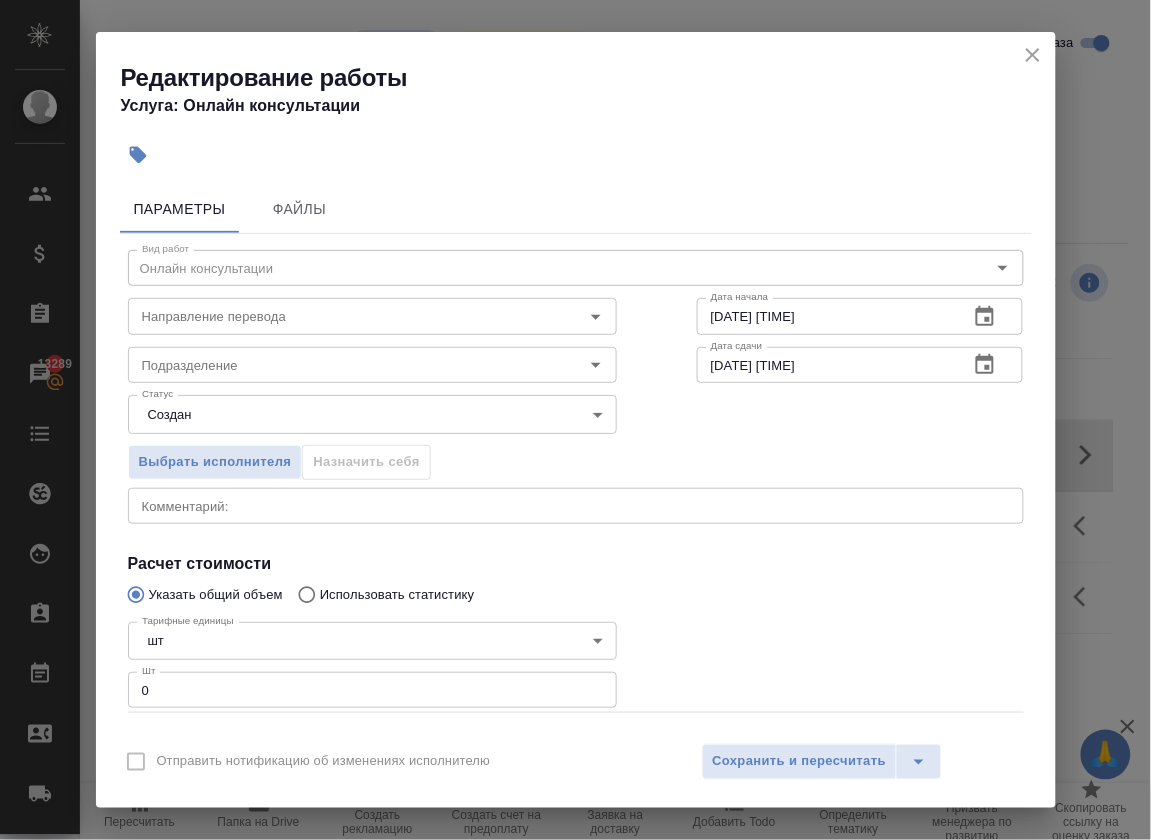 click on "0" at bounding box center (372, 690) 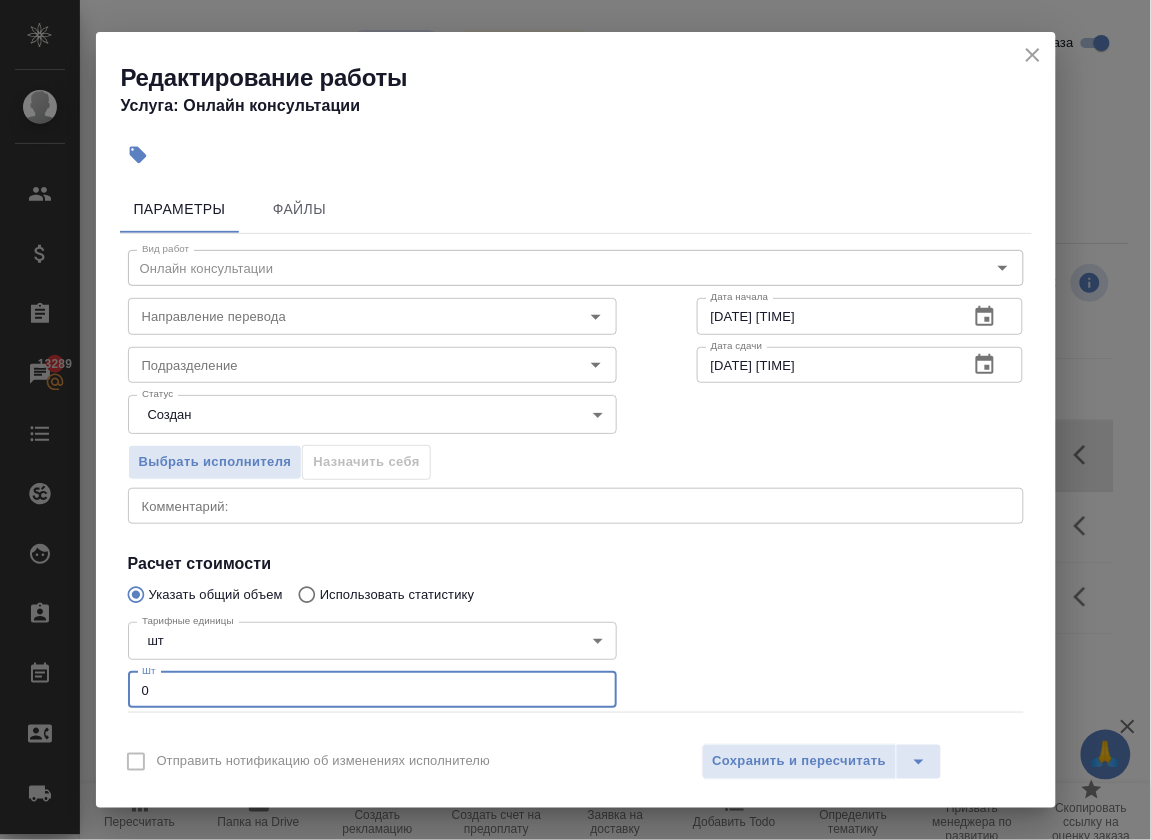 click on "0" at bounding box center (372, 690) 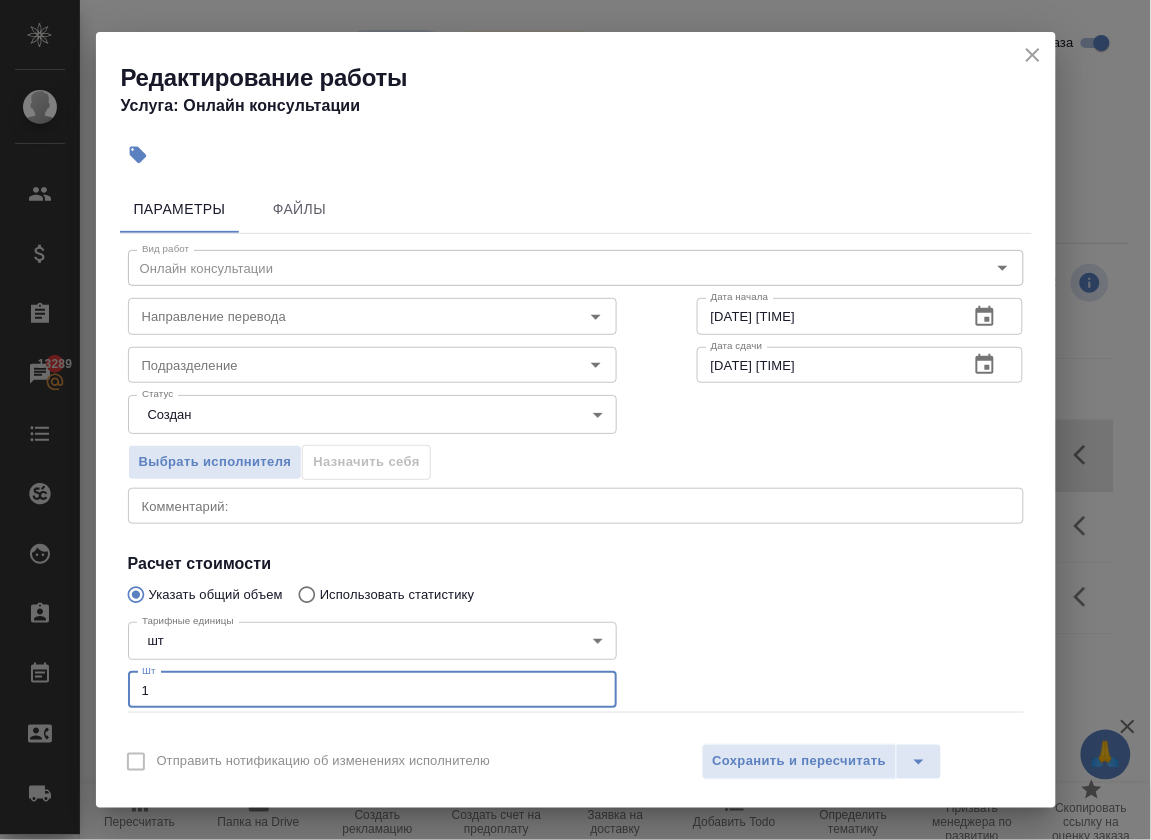 type on "1" 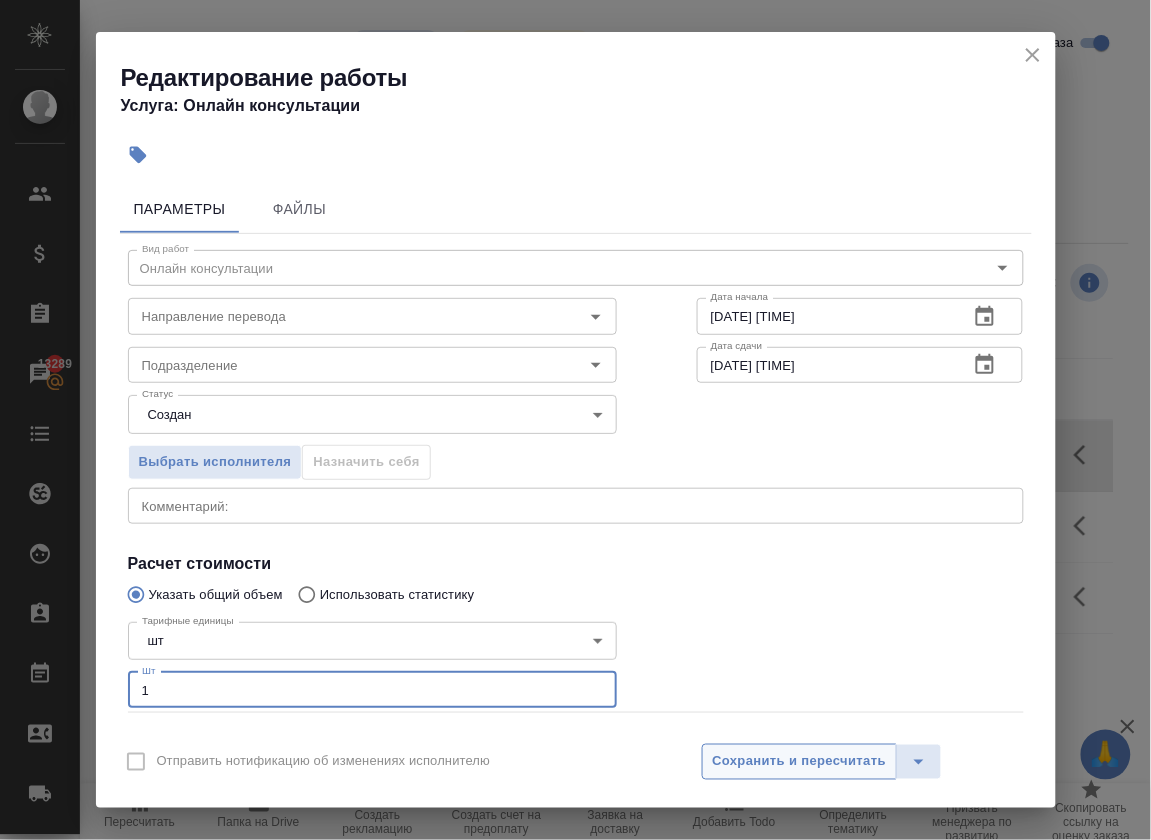 click on "Сохранить и пересчитать" at bounding box center (800, 762) 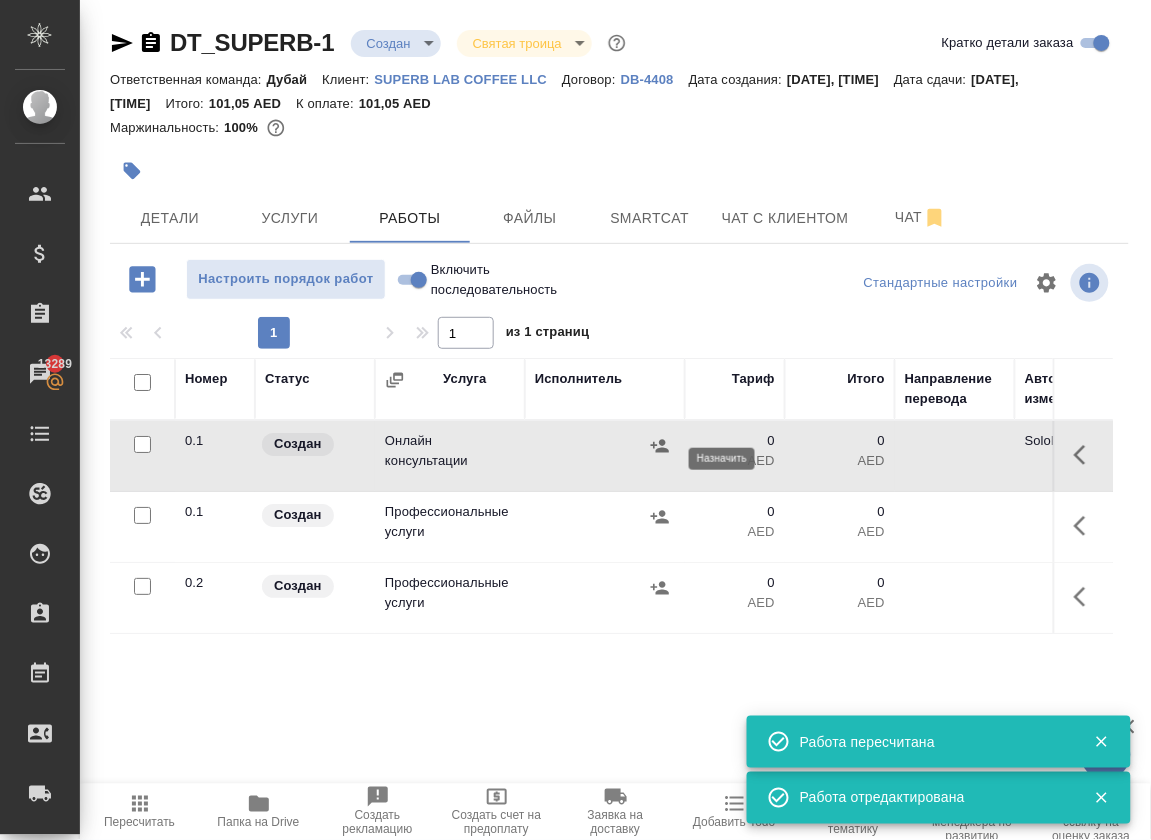 click 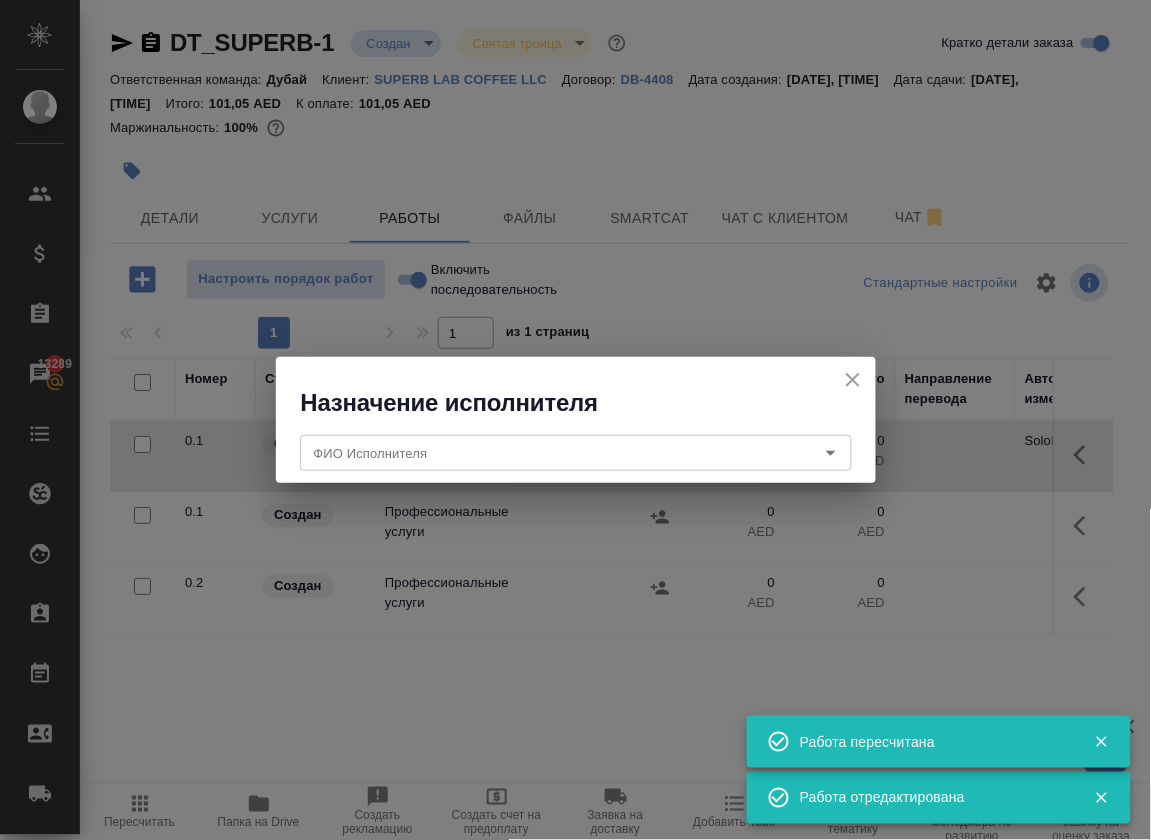 click on "ФИО Исполнителя" at bounding box center (542, 453) 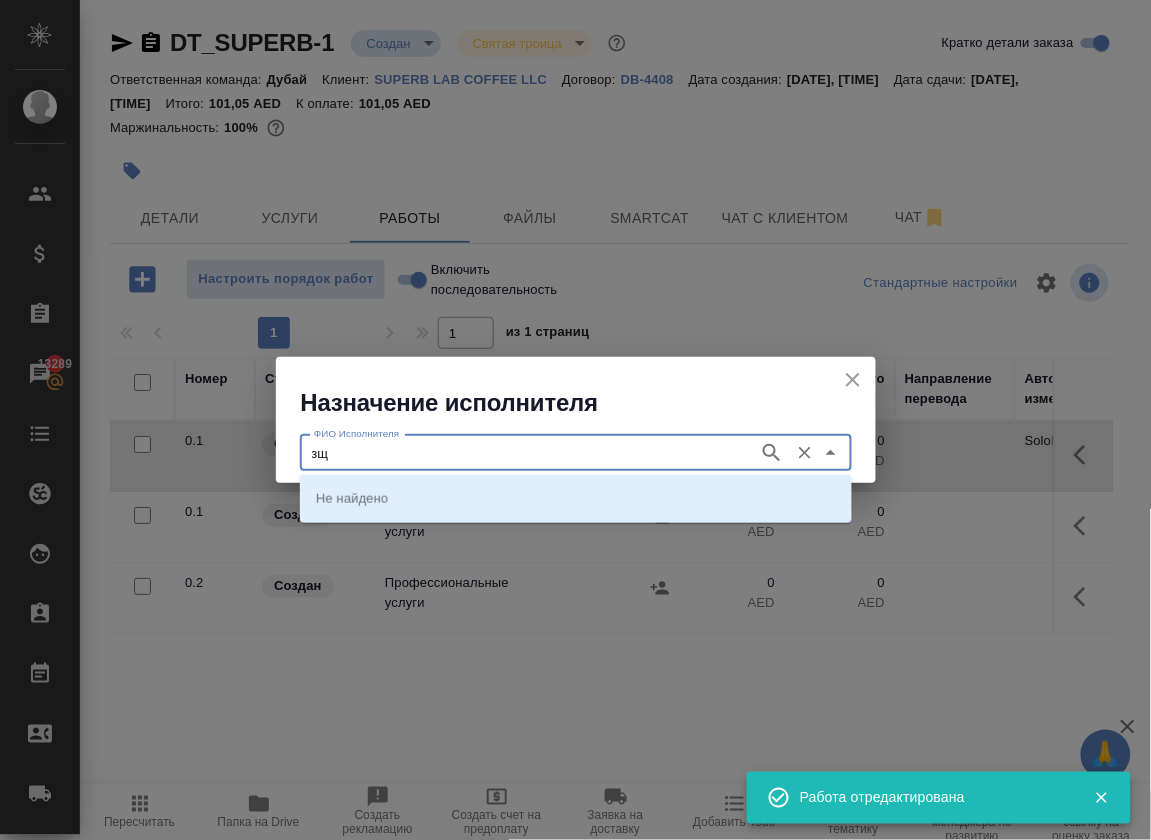 type on "з" 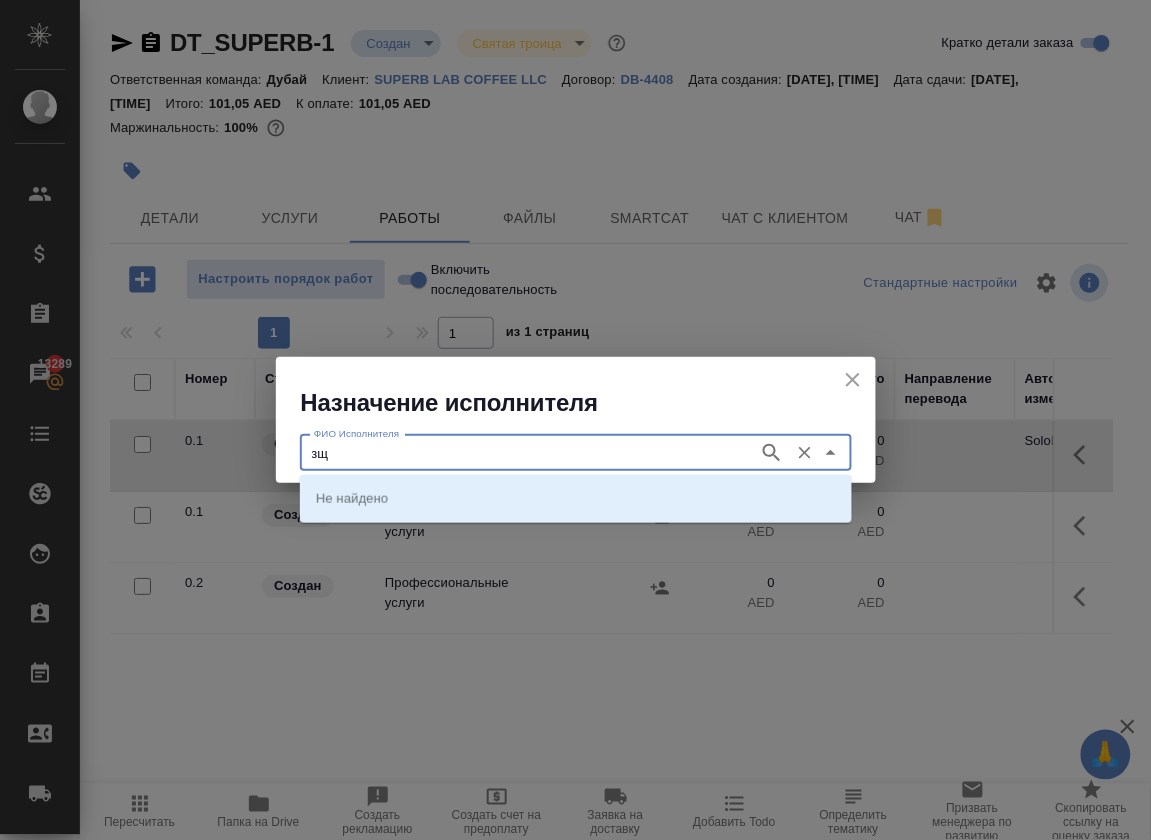 type on "з" 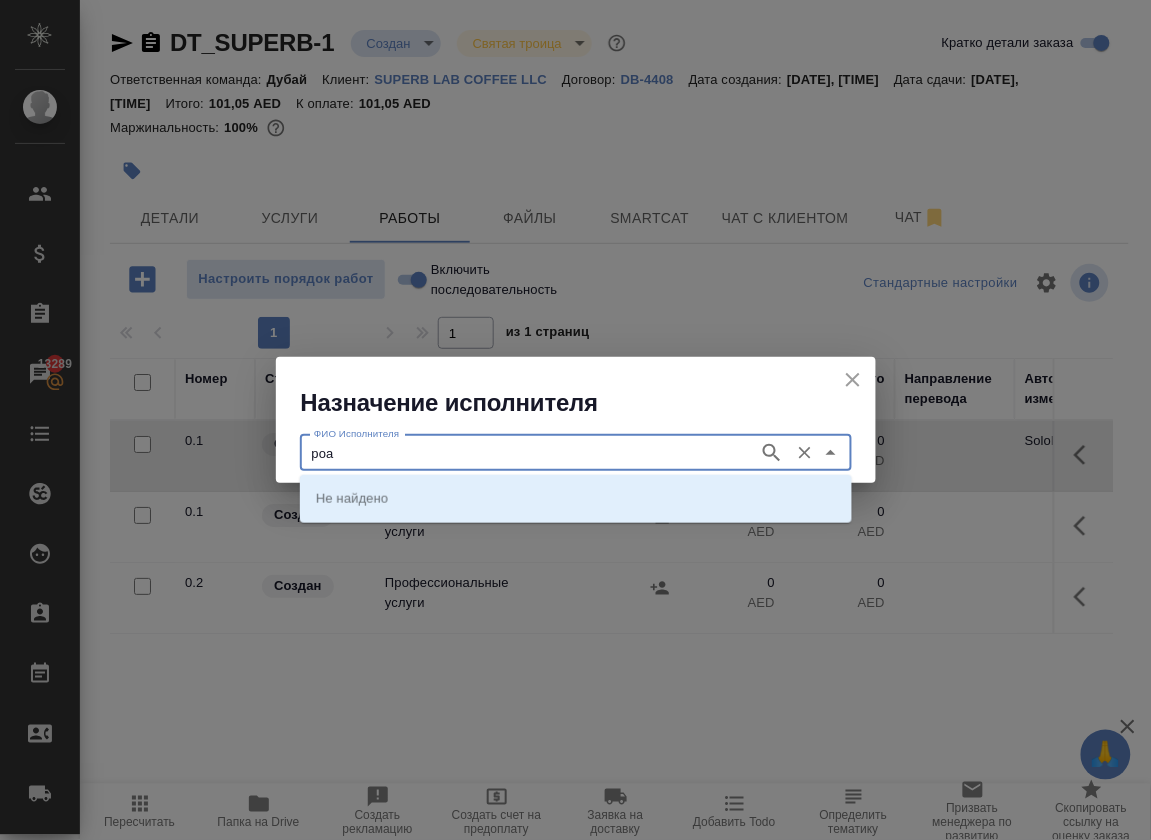 type on "poa" 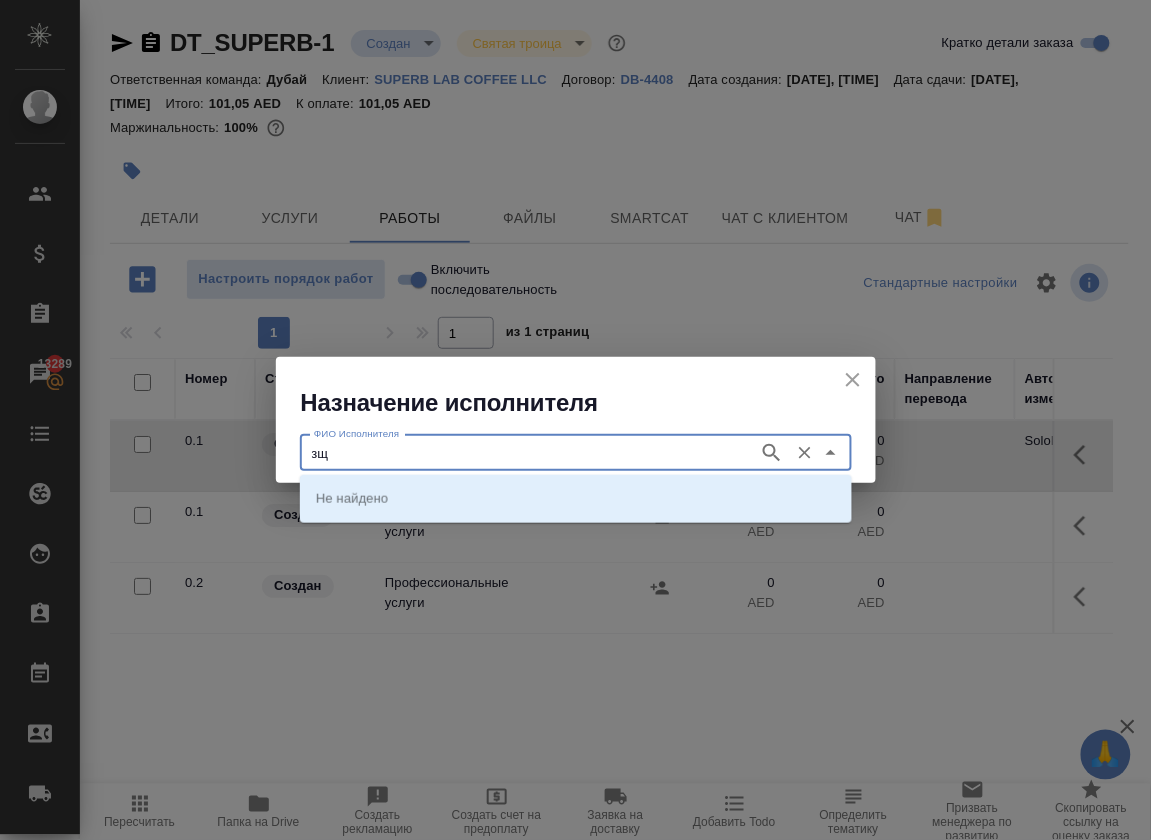 type on "з" 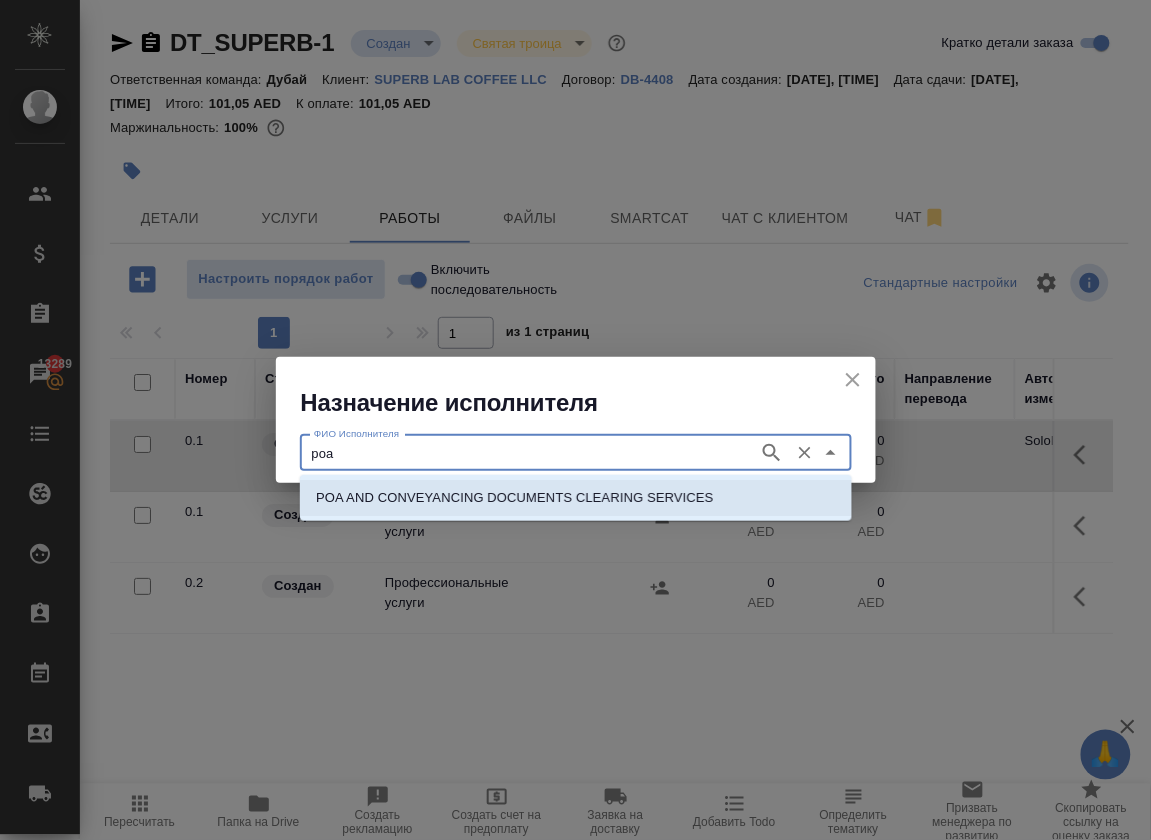 type on "POA AND CONVEYANCING DOCUMENTS  CLEARING  SERVICES" 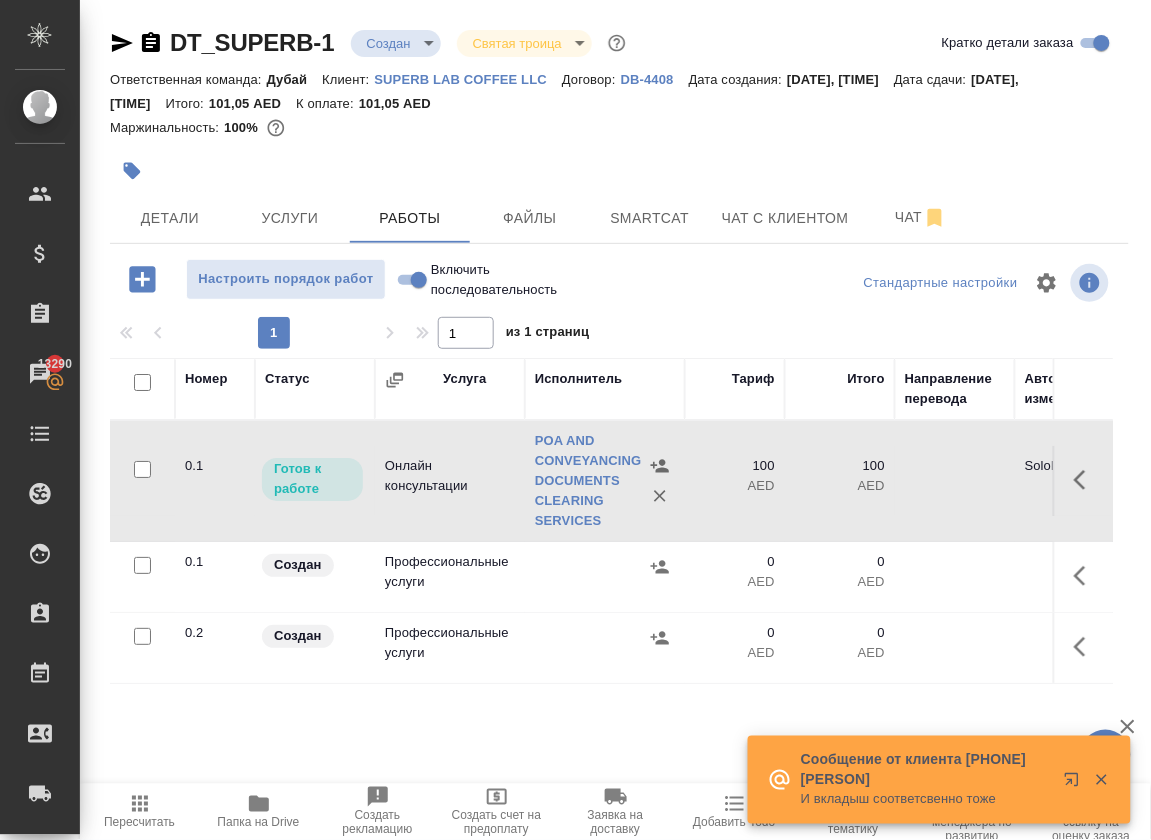 click at bounding box center [1083, 481] 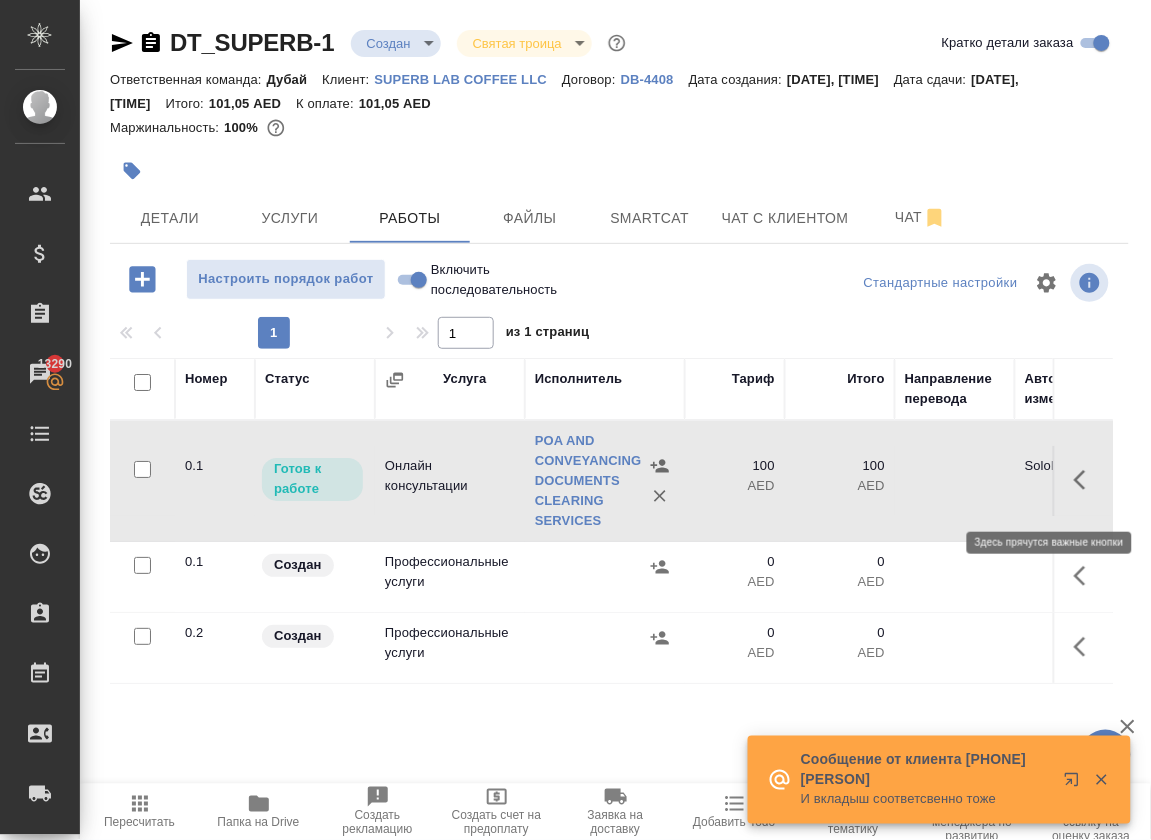 click 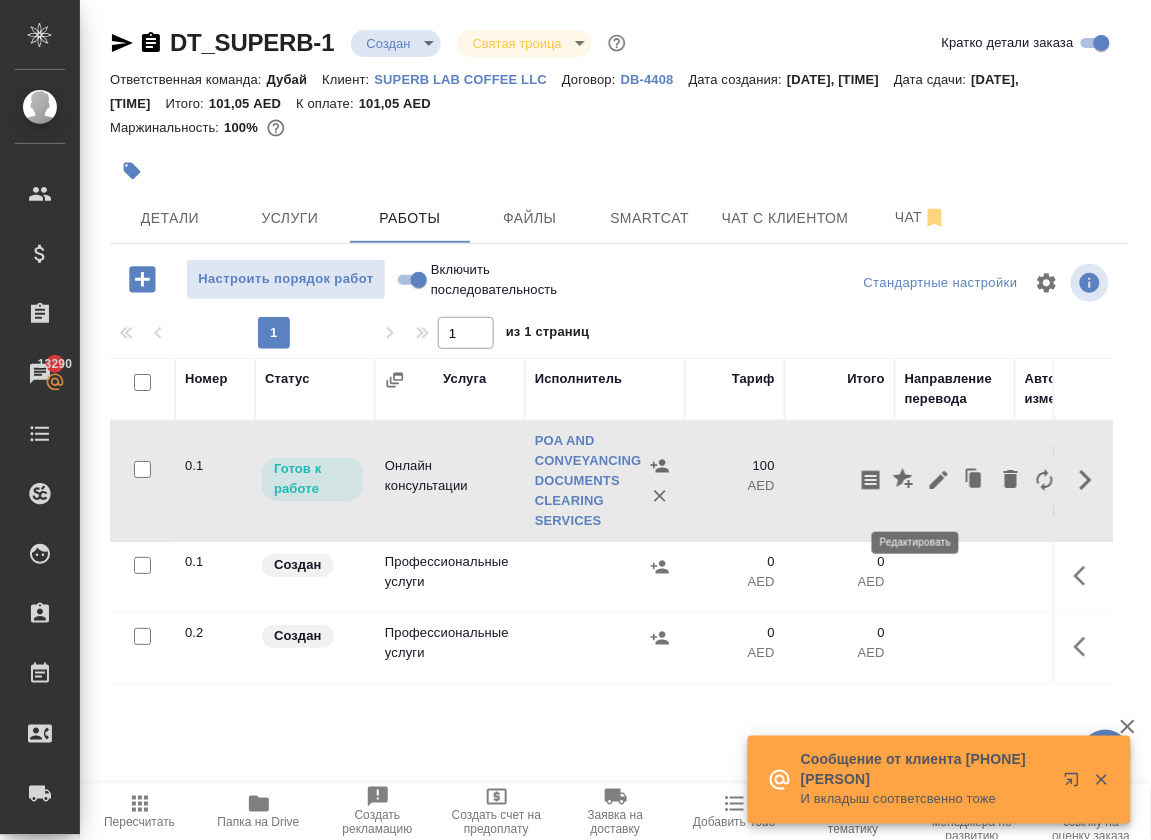 click 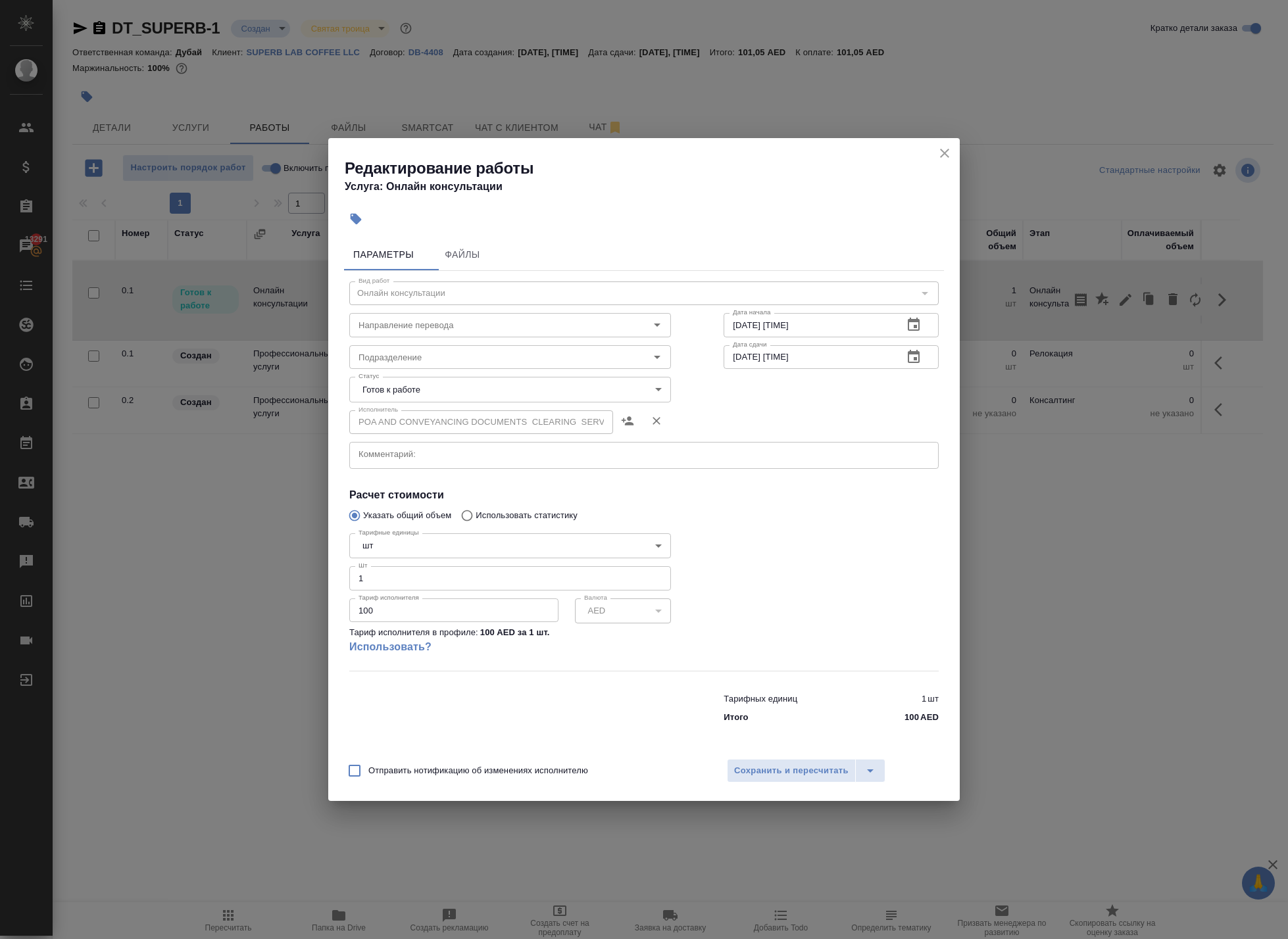click on "🙏 .cls-1
fill:#fff;
AWATERA Solokha Petro Клиенты Спецификации Заказы 13291 Чаты Todo Проекты SC Исполнители Кандидаты Работы Входящие заявки Заявки на доставку Рекламации Проекты процессинга Конференции Выйти DT_SUPERB-1 Создан new Святая троица holyTrinity Кратко детали заказа Ответственная команда: Дубай Клиент: SUPERB LAB COFFEE LLC Договор: DB-4408 Дата создания: 07.08.2025, 16:55 Дата сдачи: 21.08.2025, 16:56 Итого: 101,05 AED К оплате: 101,05 AED Маржинальность: 100% Детали Услуги Работы Файлы Smartcat Чат с клиентом Чат Настроить порядок работ Включить последовательность Стандартные настройки 1 1 Номер   1" at bounding box center (644, 470) 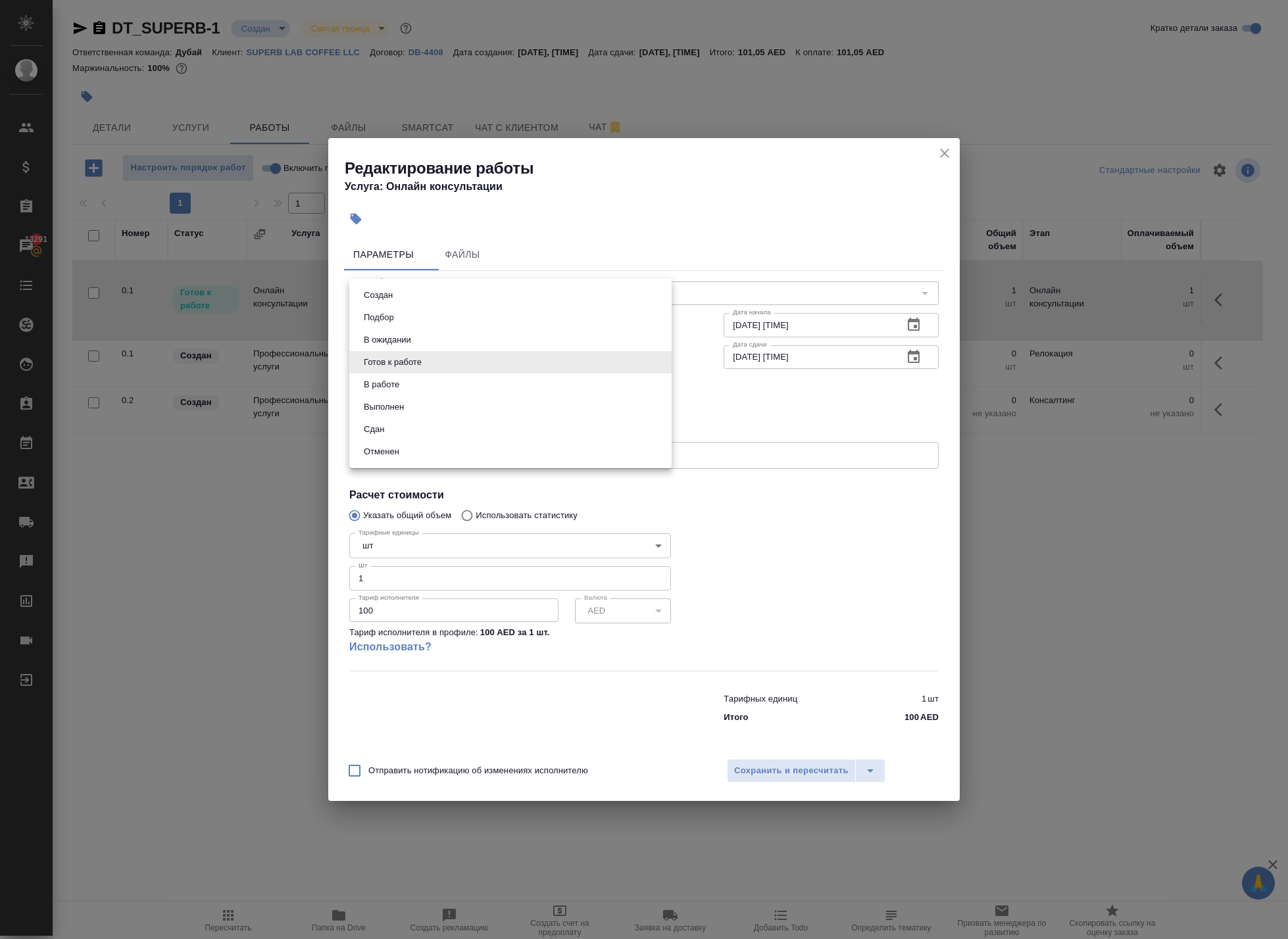 click on "Сдан" at bounding box center (510, 429) 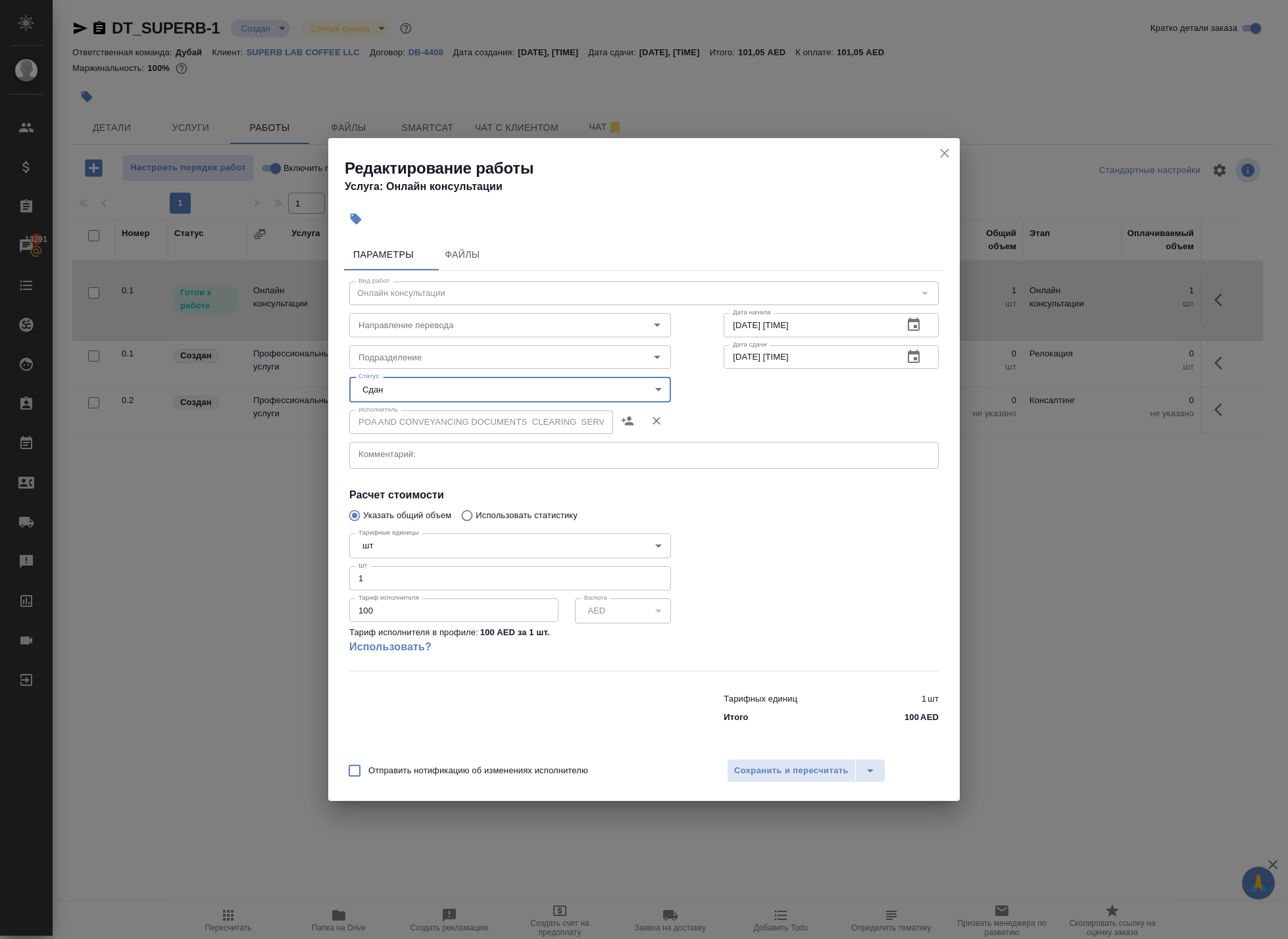 click on "100" at bounding box center [454, 610] 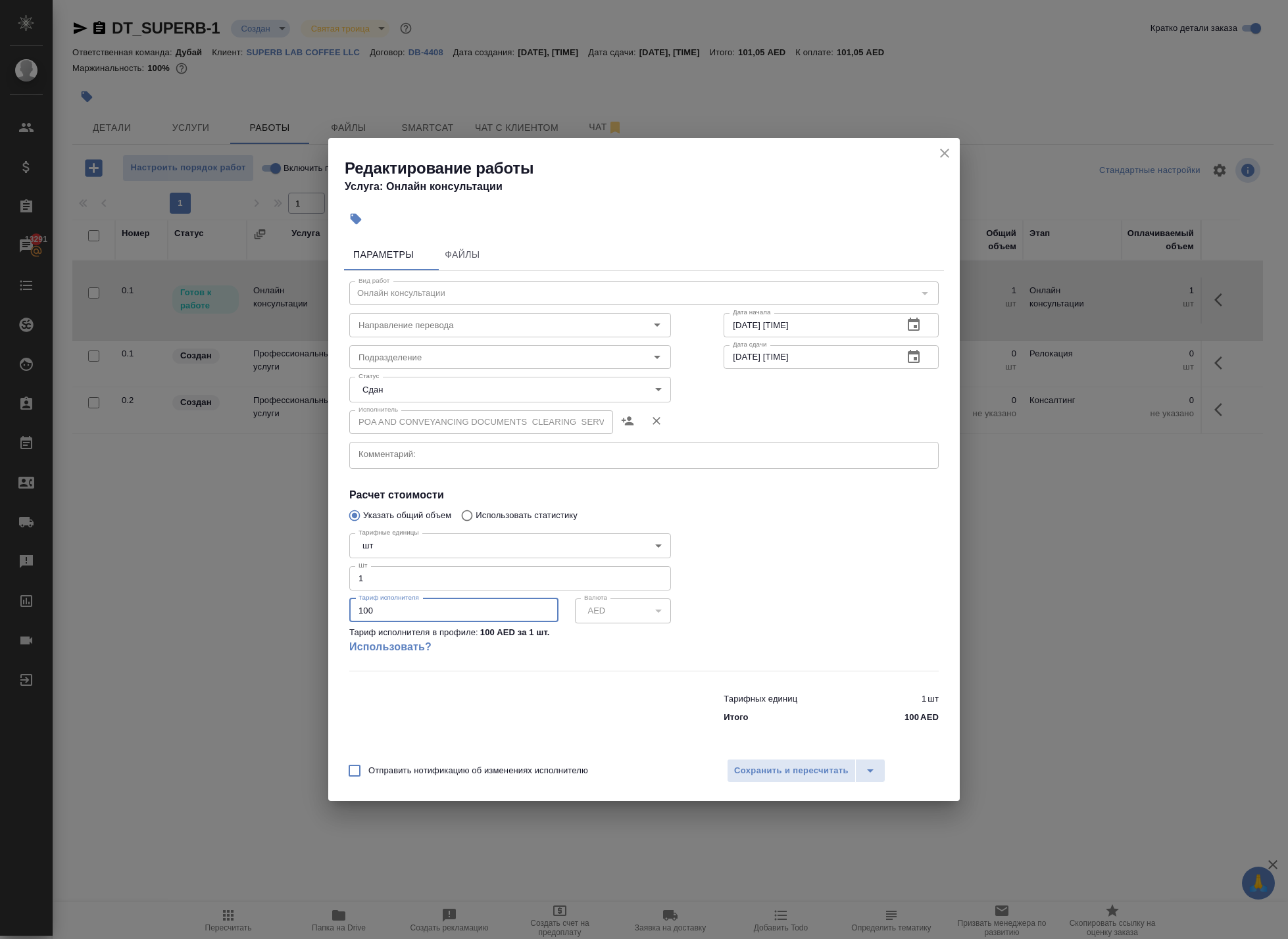 click on "100" at bounding box center (454, 610) 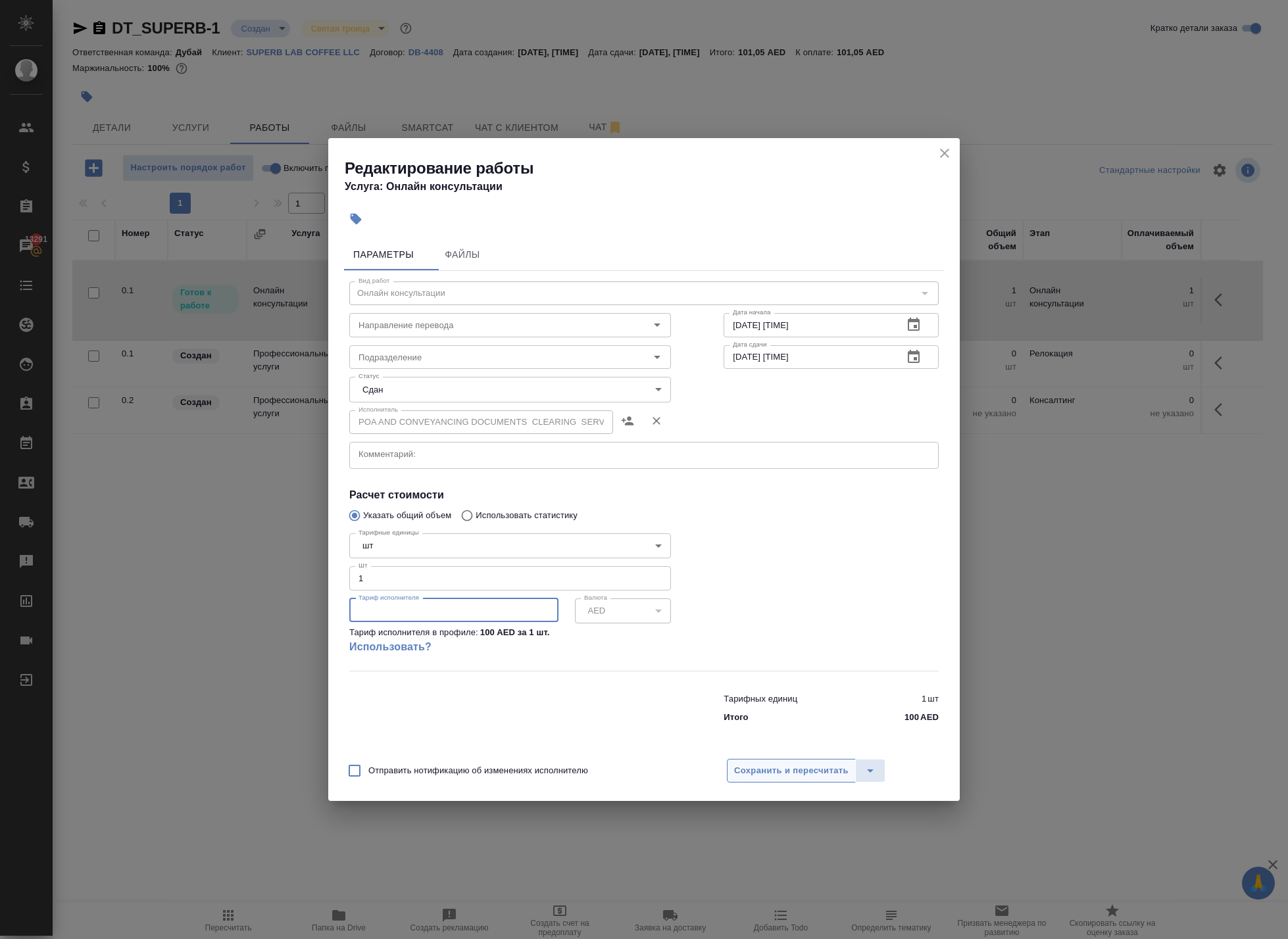type 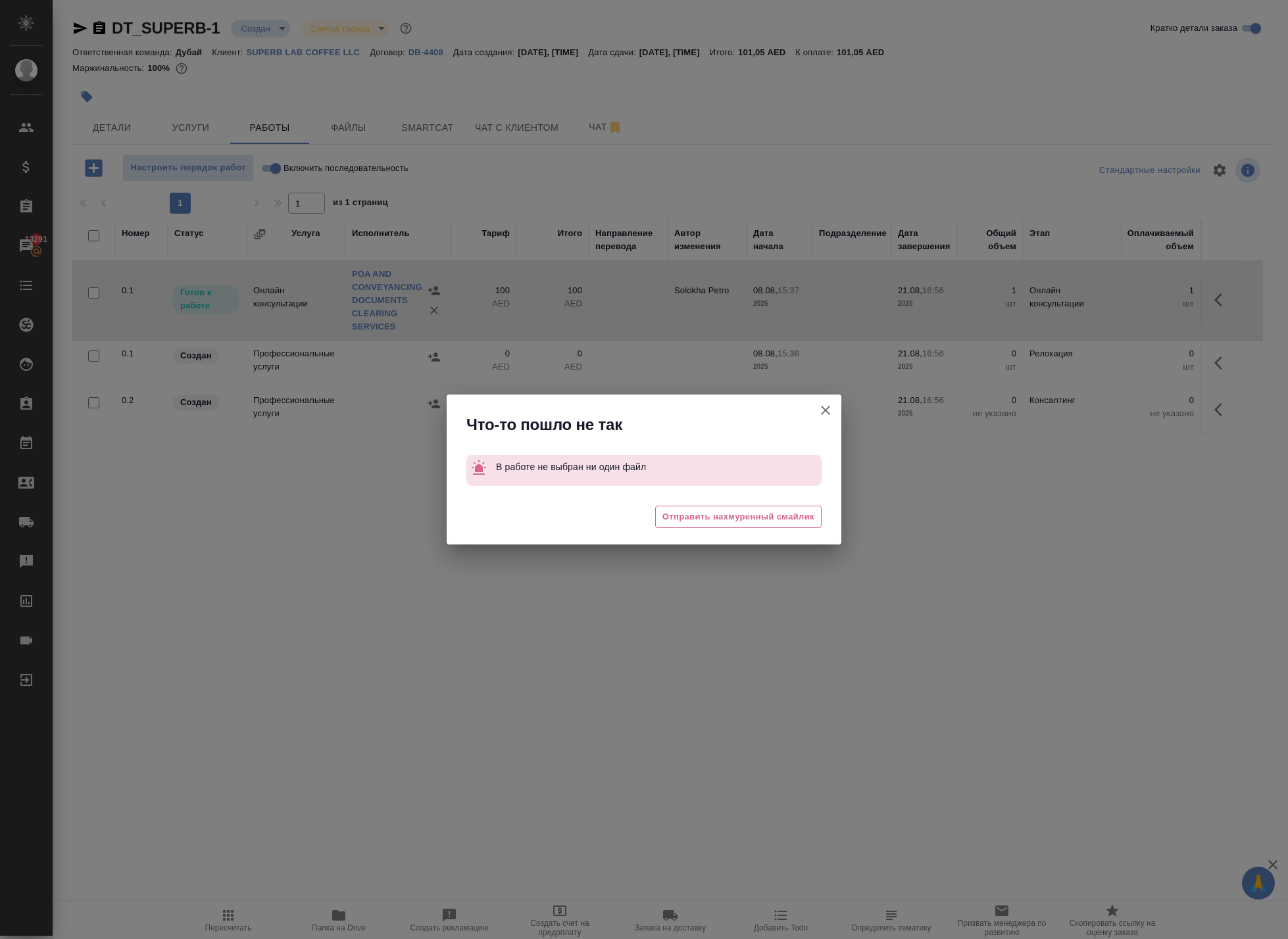 click 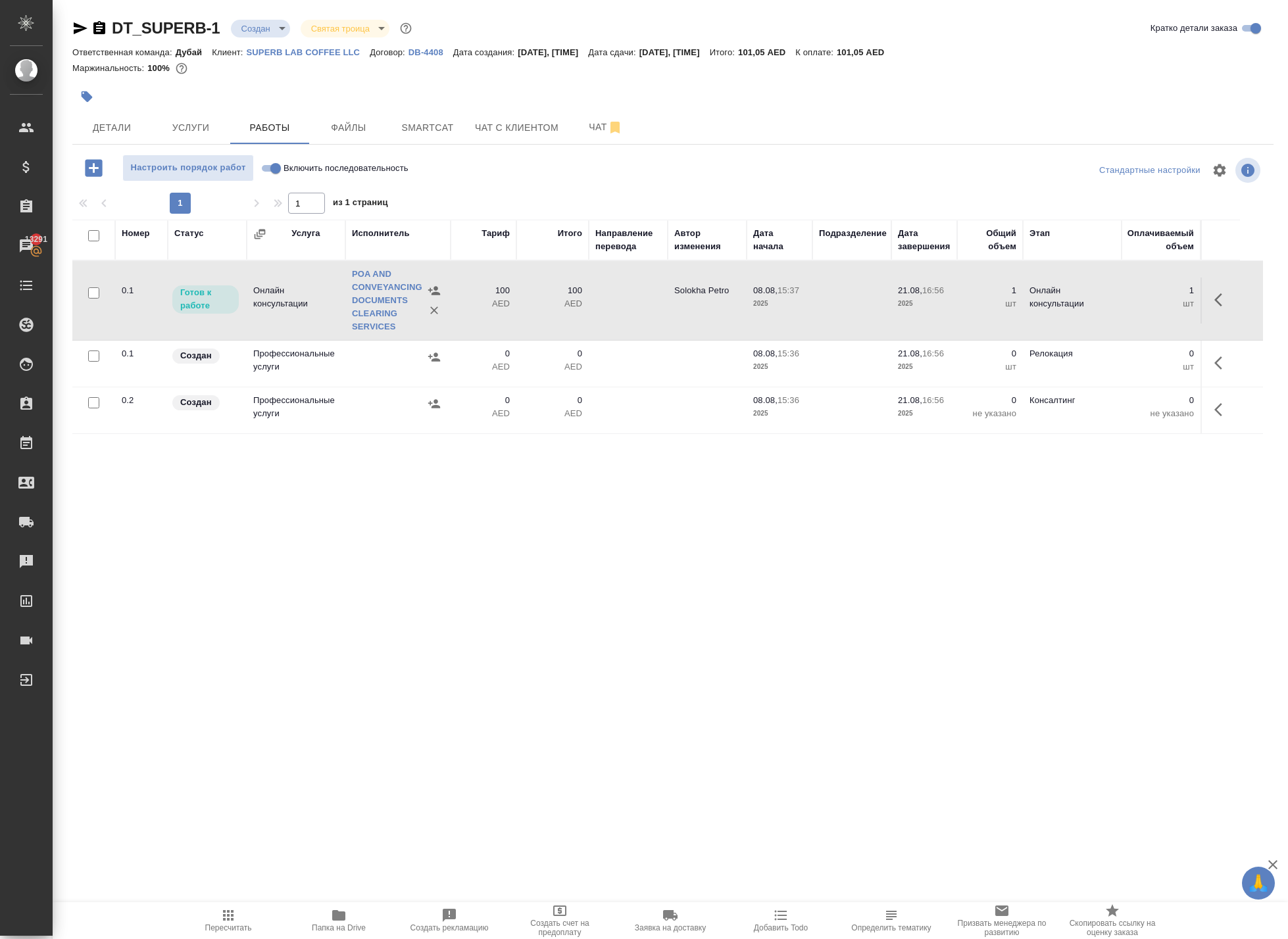 click on "Включить последовательность" at bounding box center [276, 168] 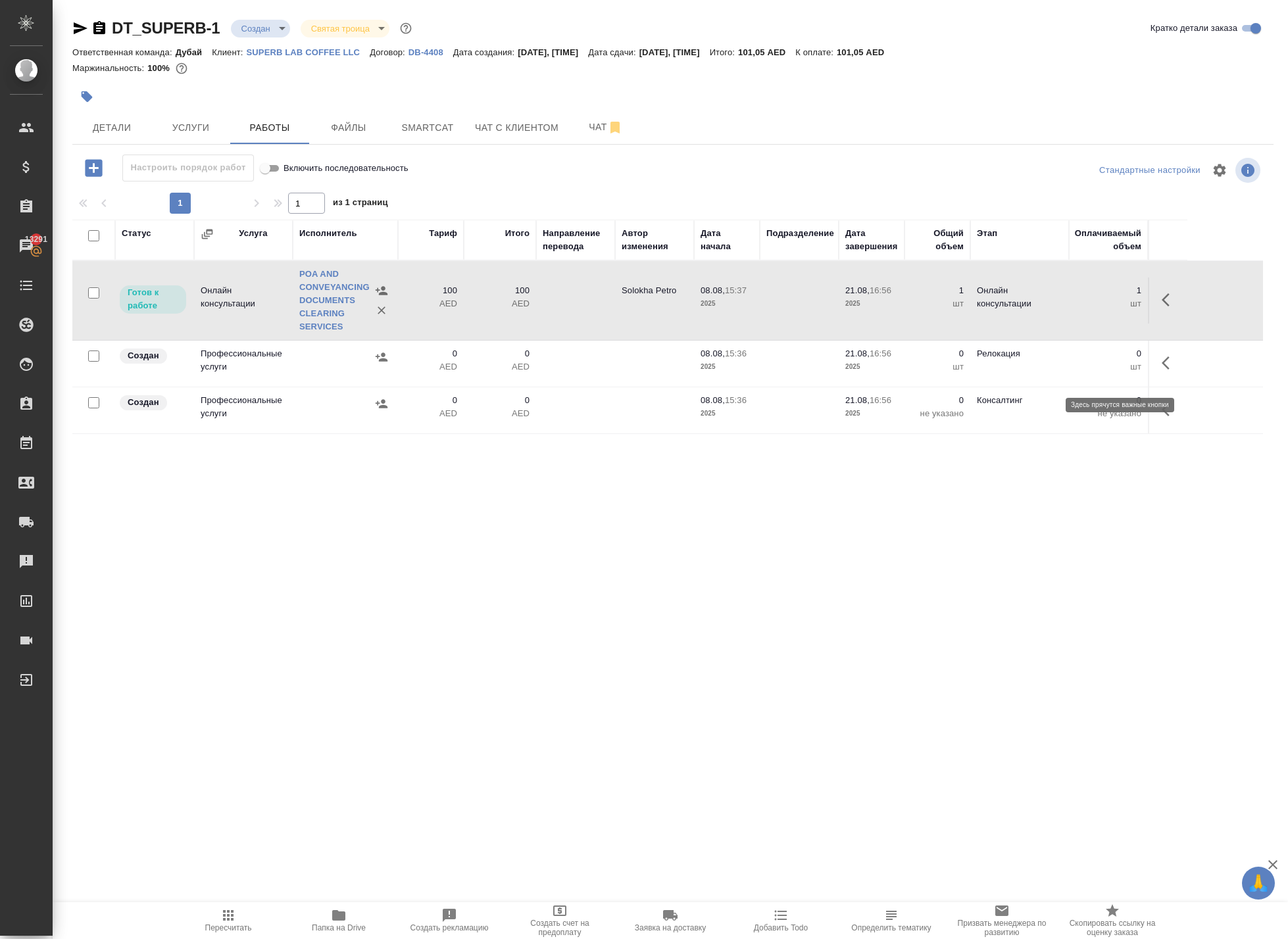 click 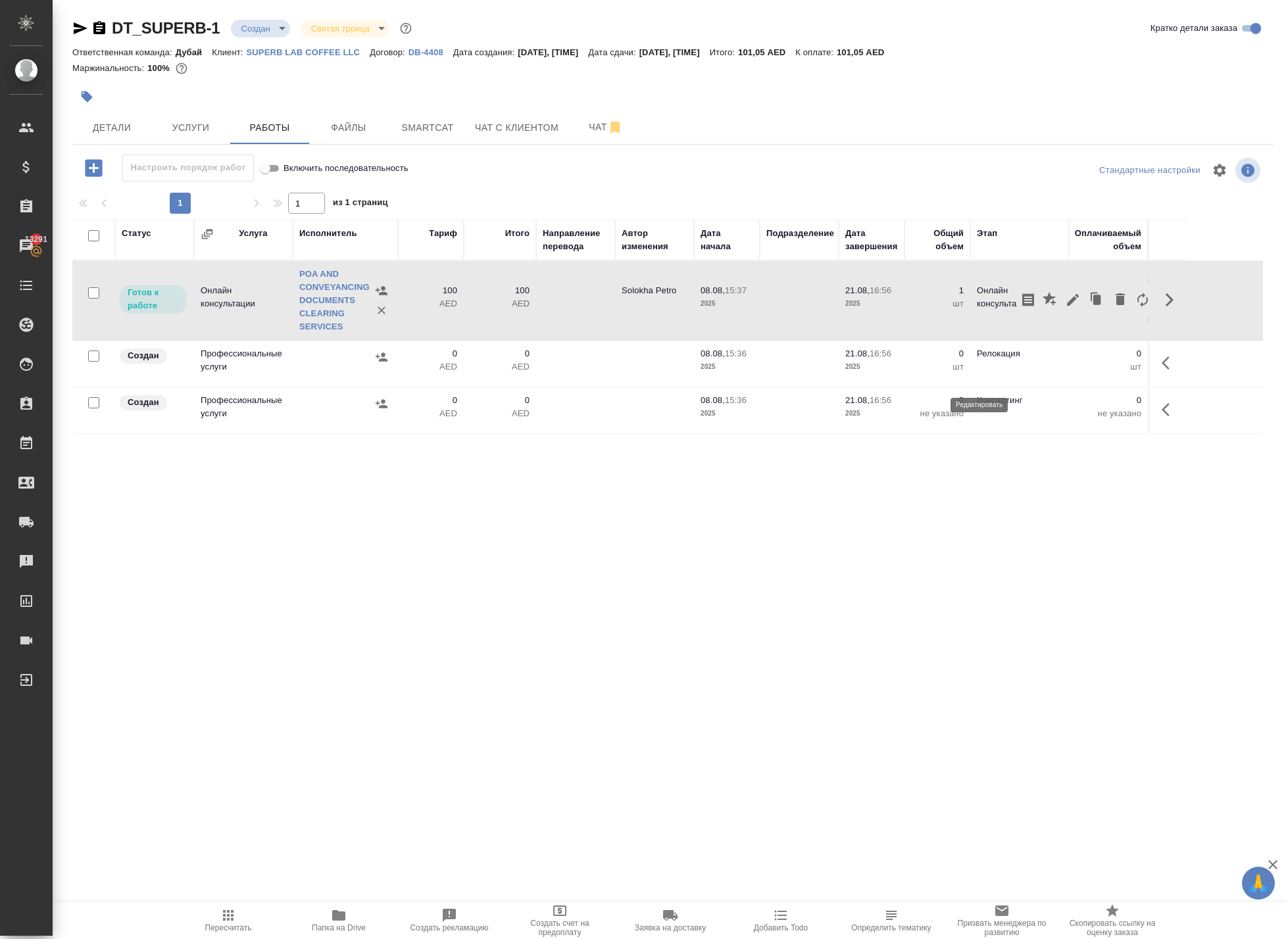 click 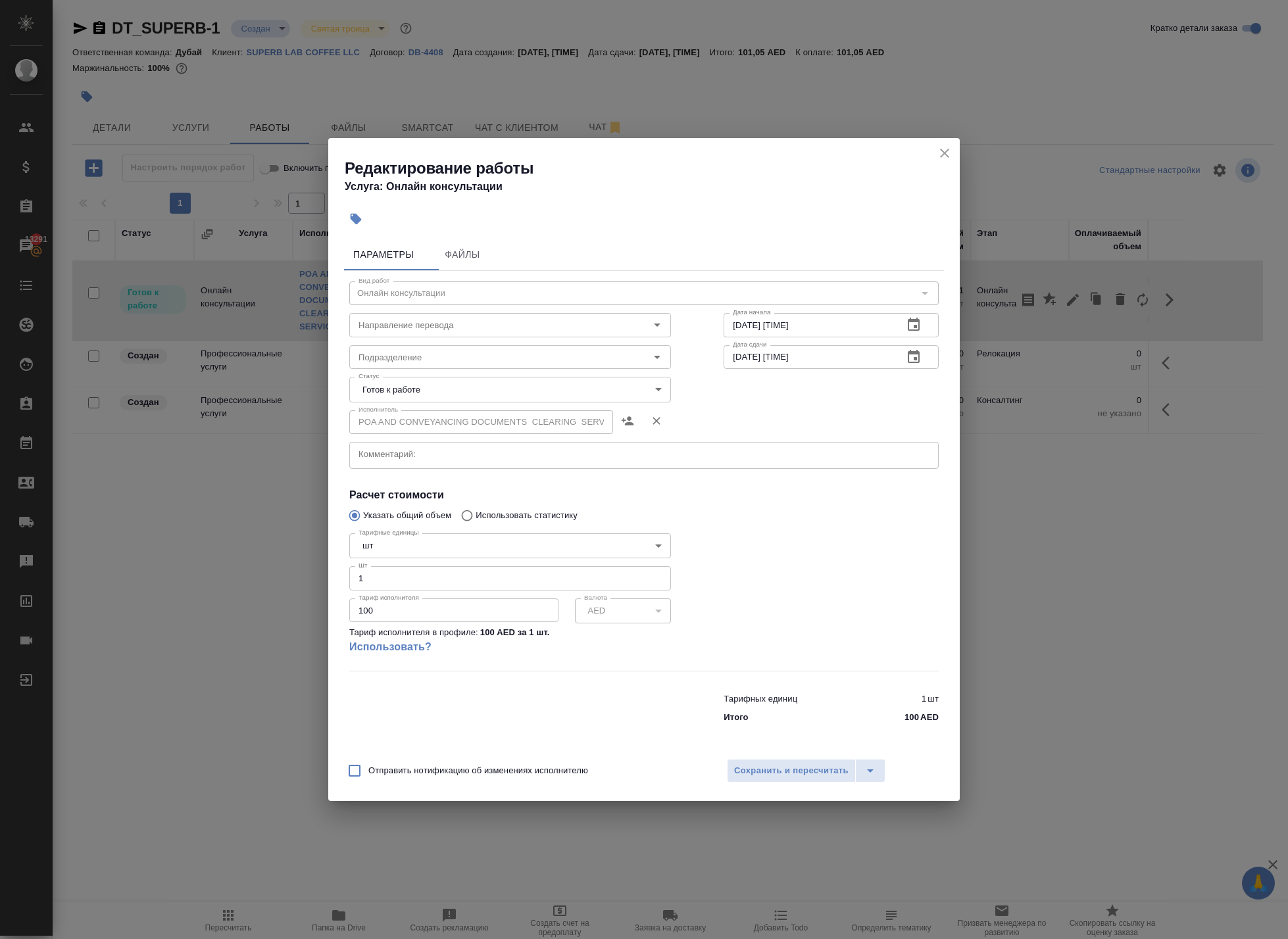 click on "100" at bounding box center (454, 610) 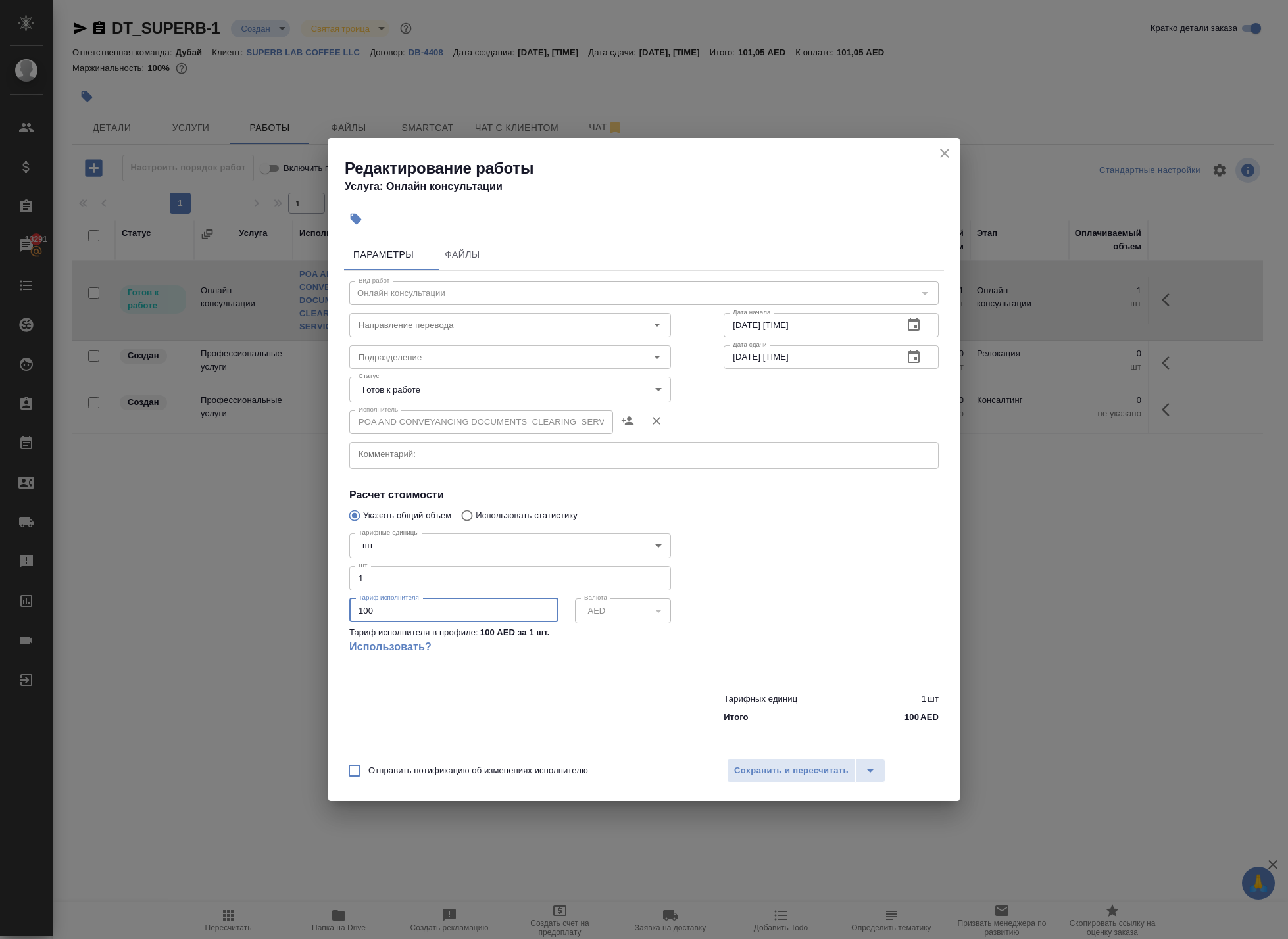 click on "100" at bounding box center (454, 610) 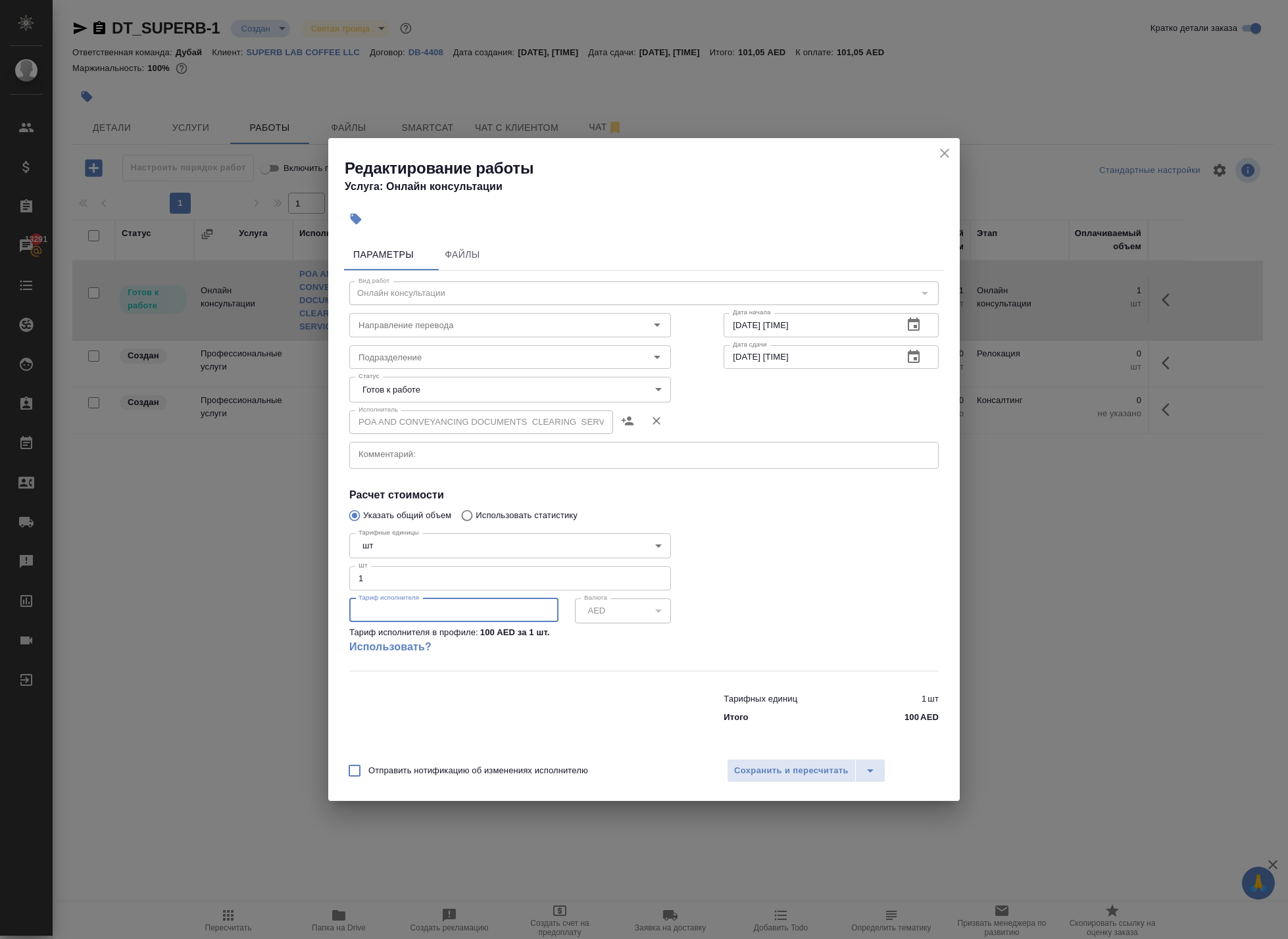 type 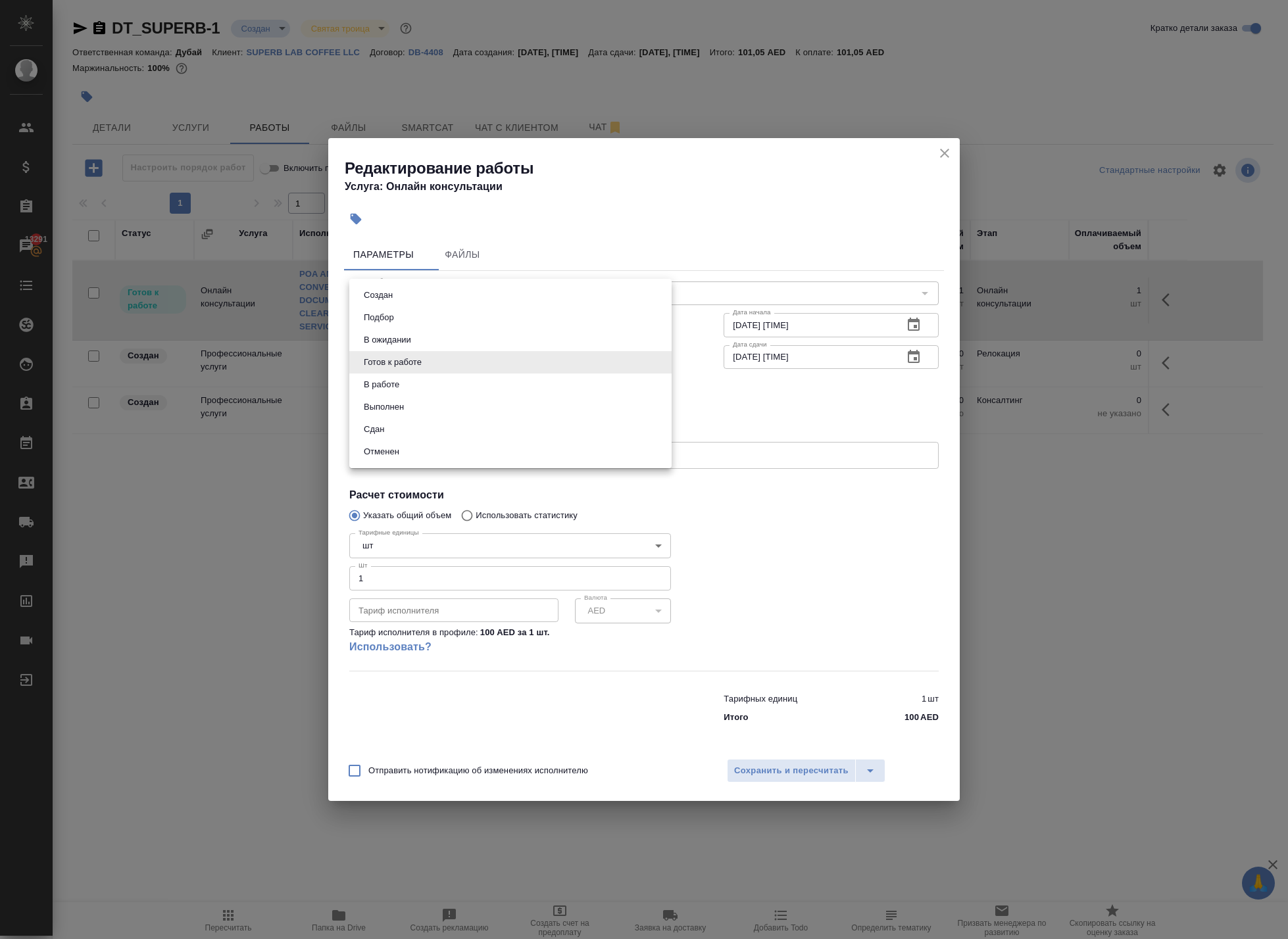 click on "Сдан" at bounding box center (510, 429) 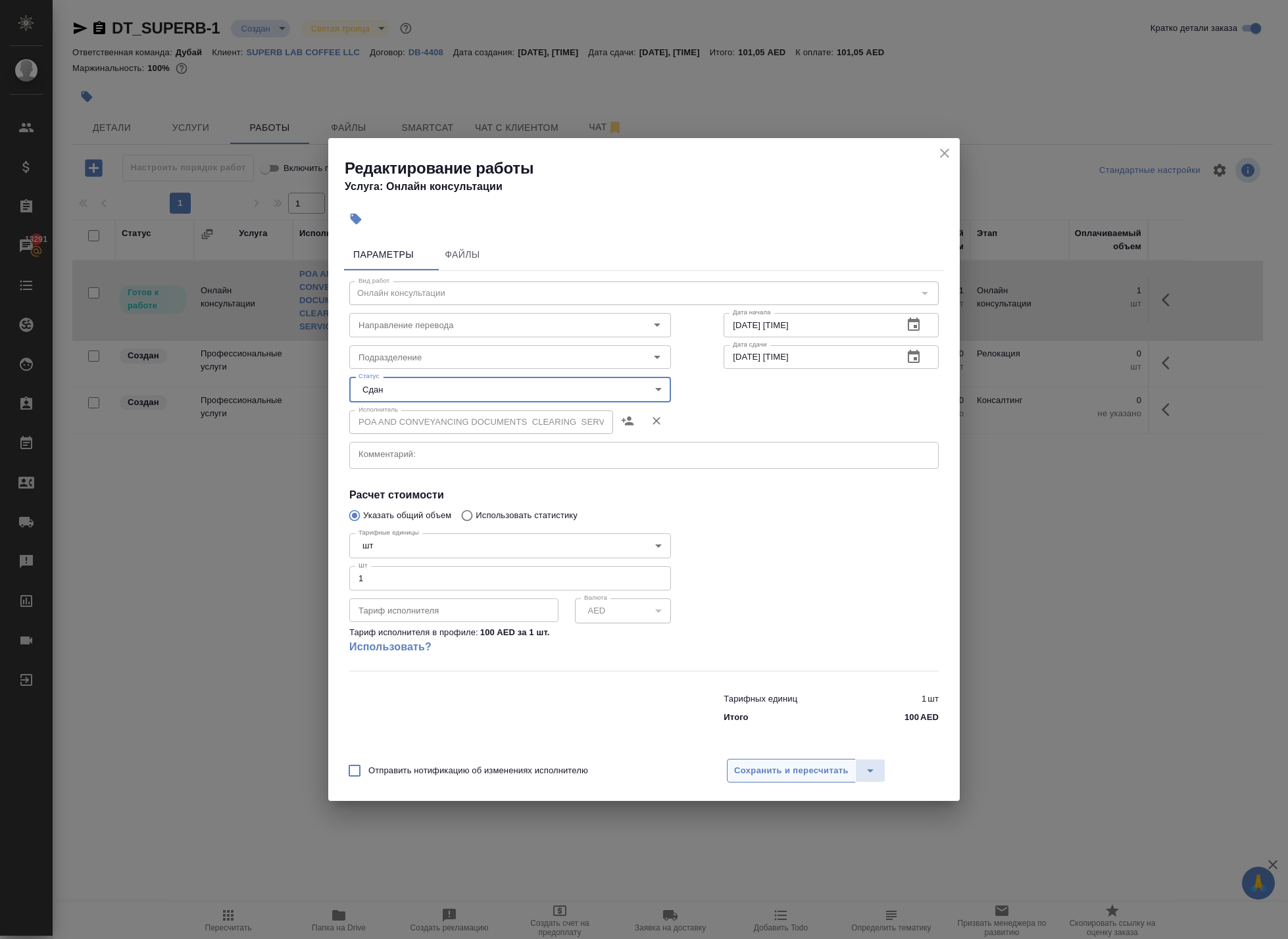 click on "Сохранить и пересчитать" at bounding box center [791, 771] 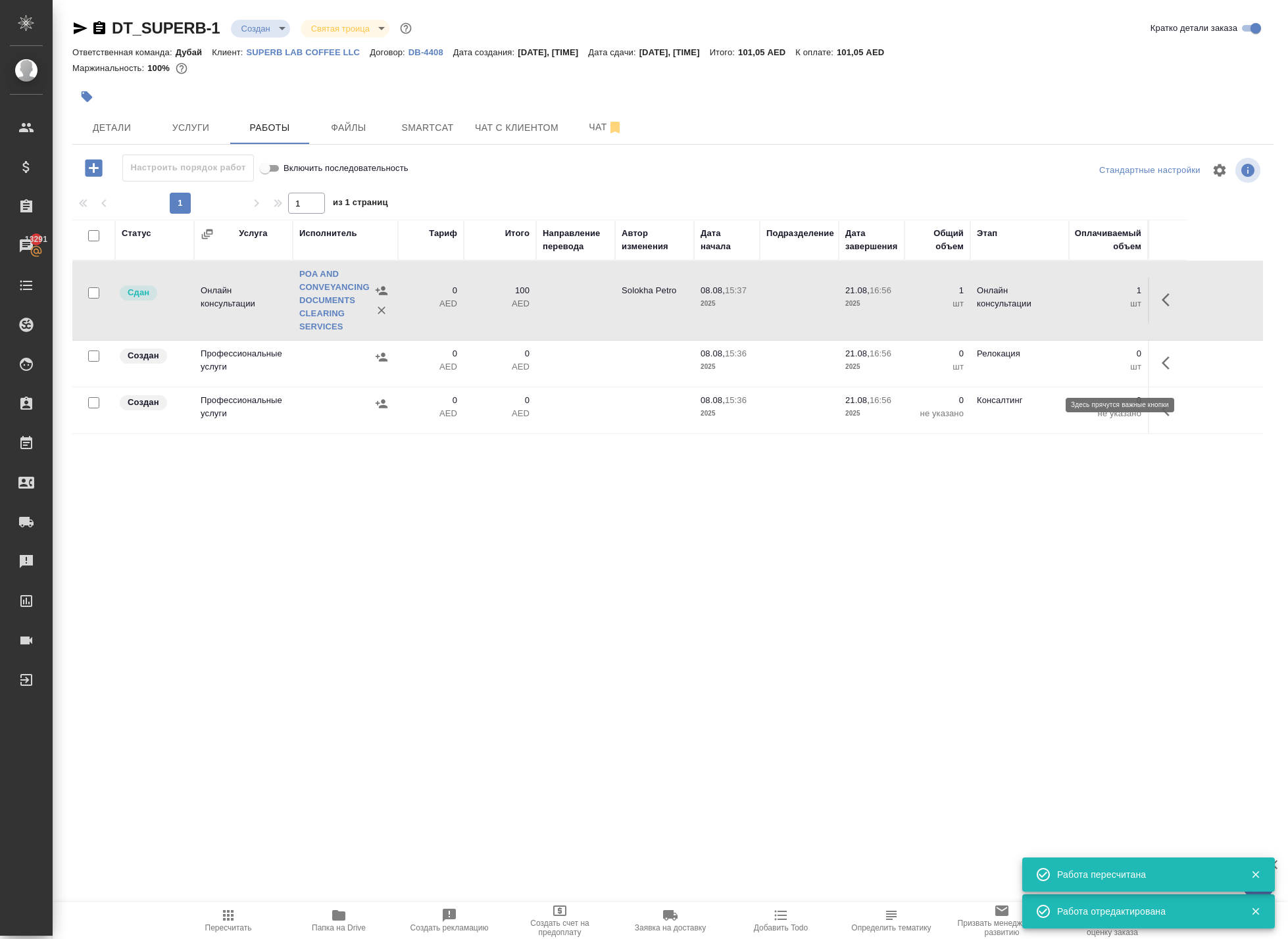 click 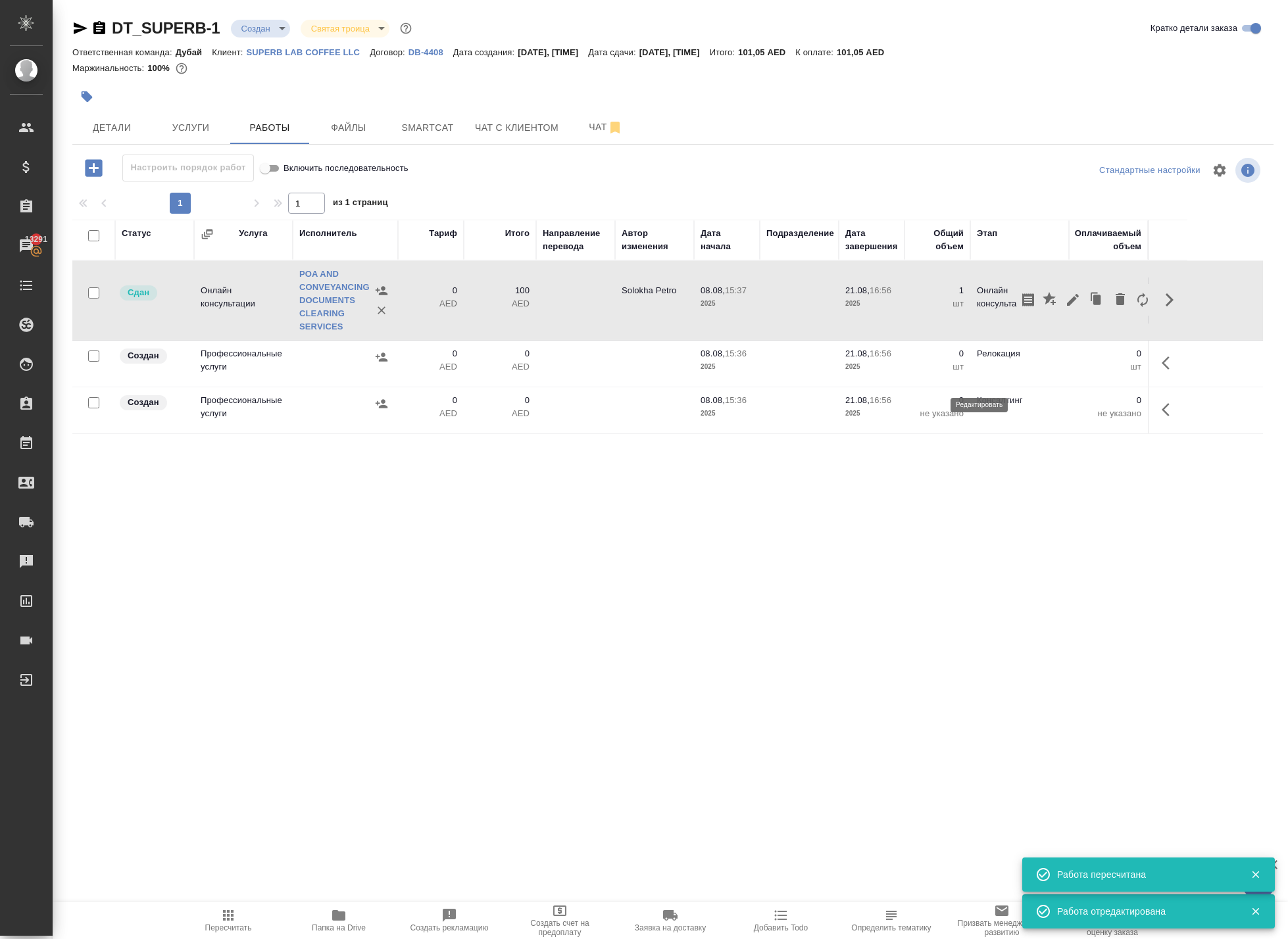 click 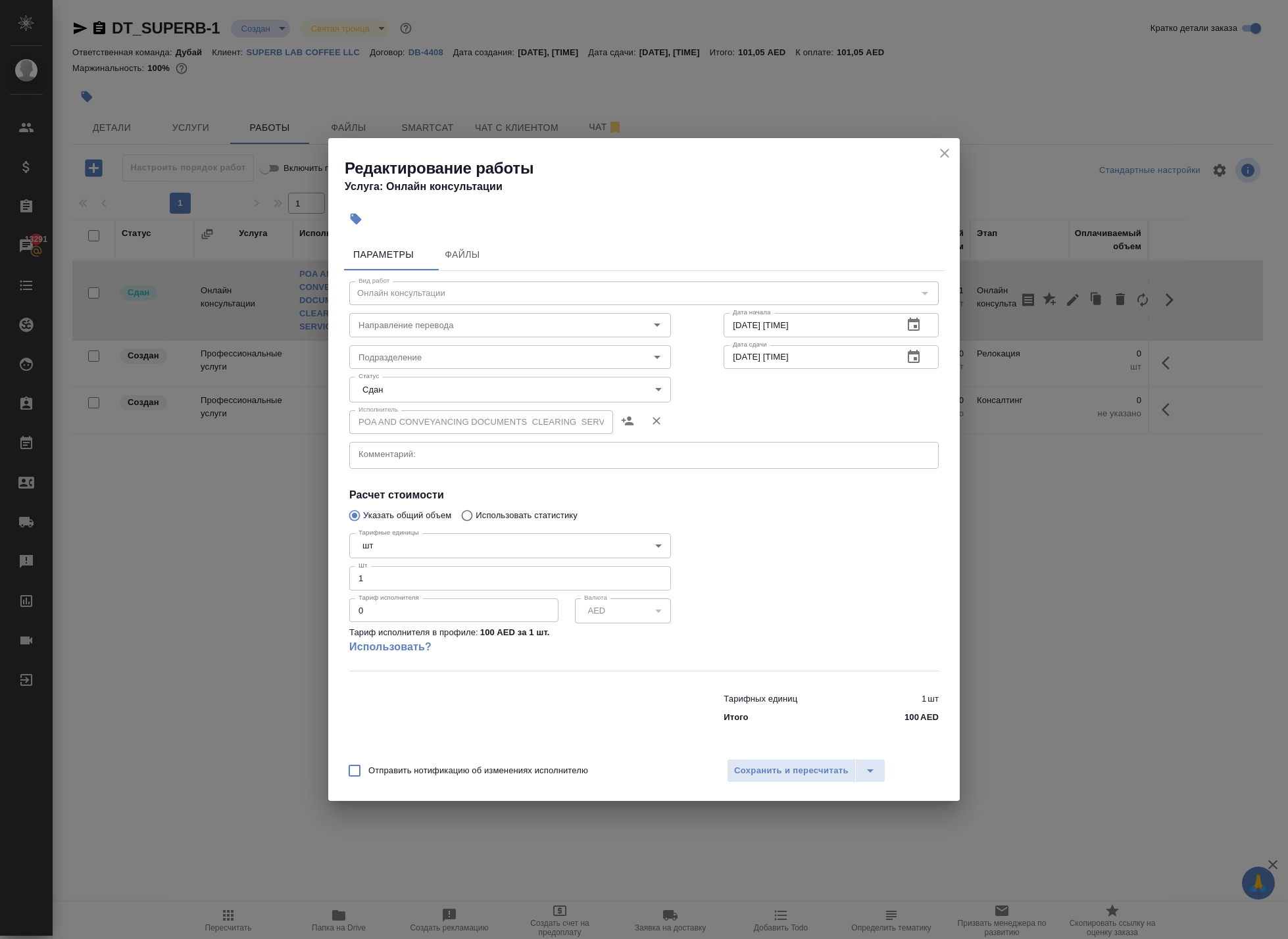 click on "0" at bounding box center [454, 610] 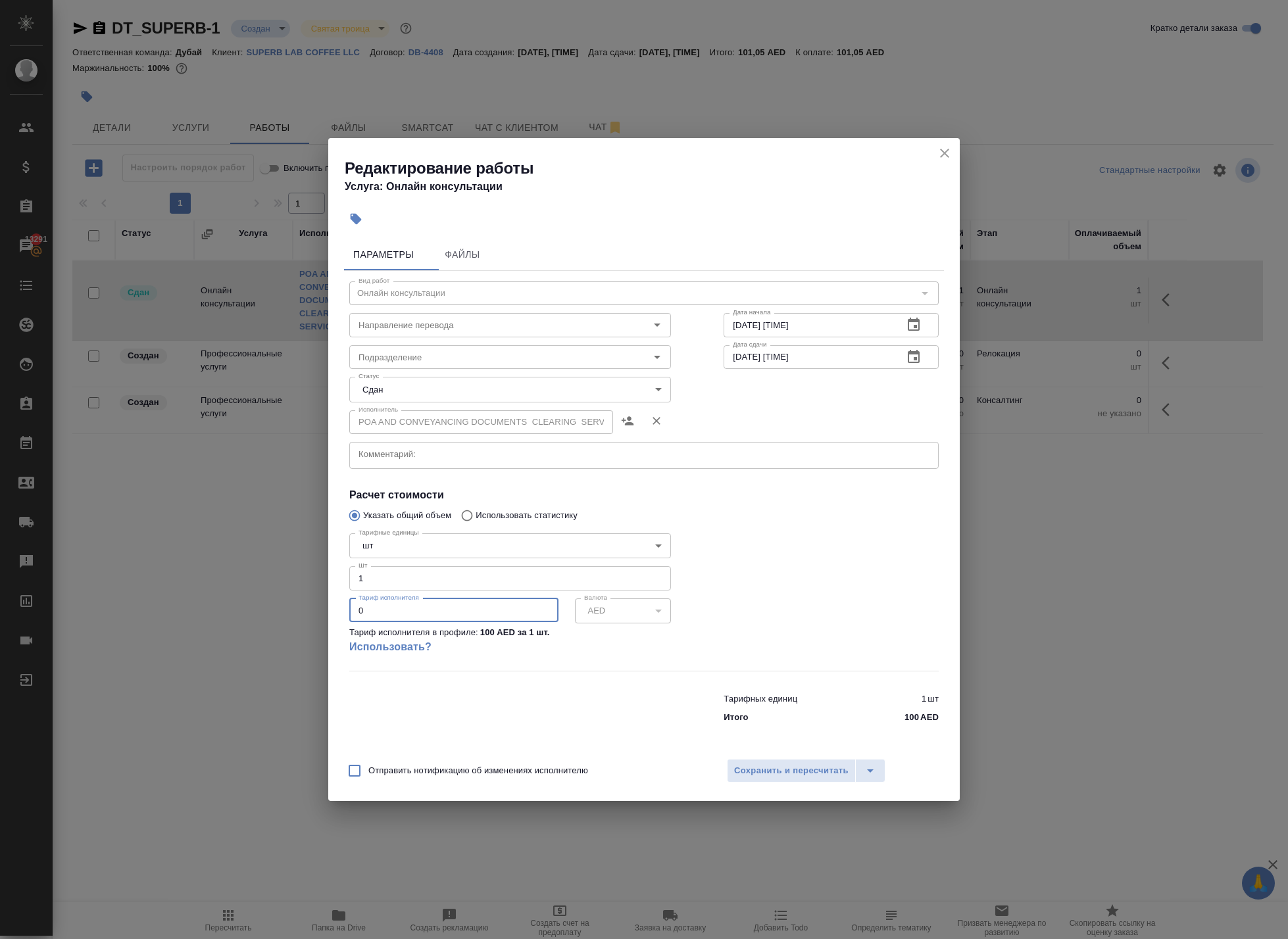 click on "0" at bounding box center (454, 610) 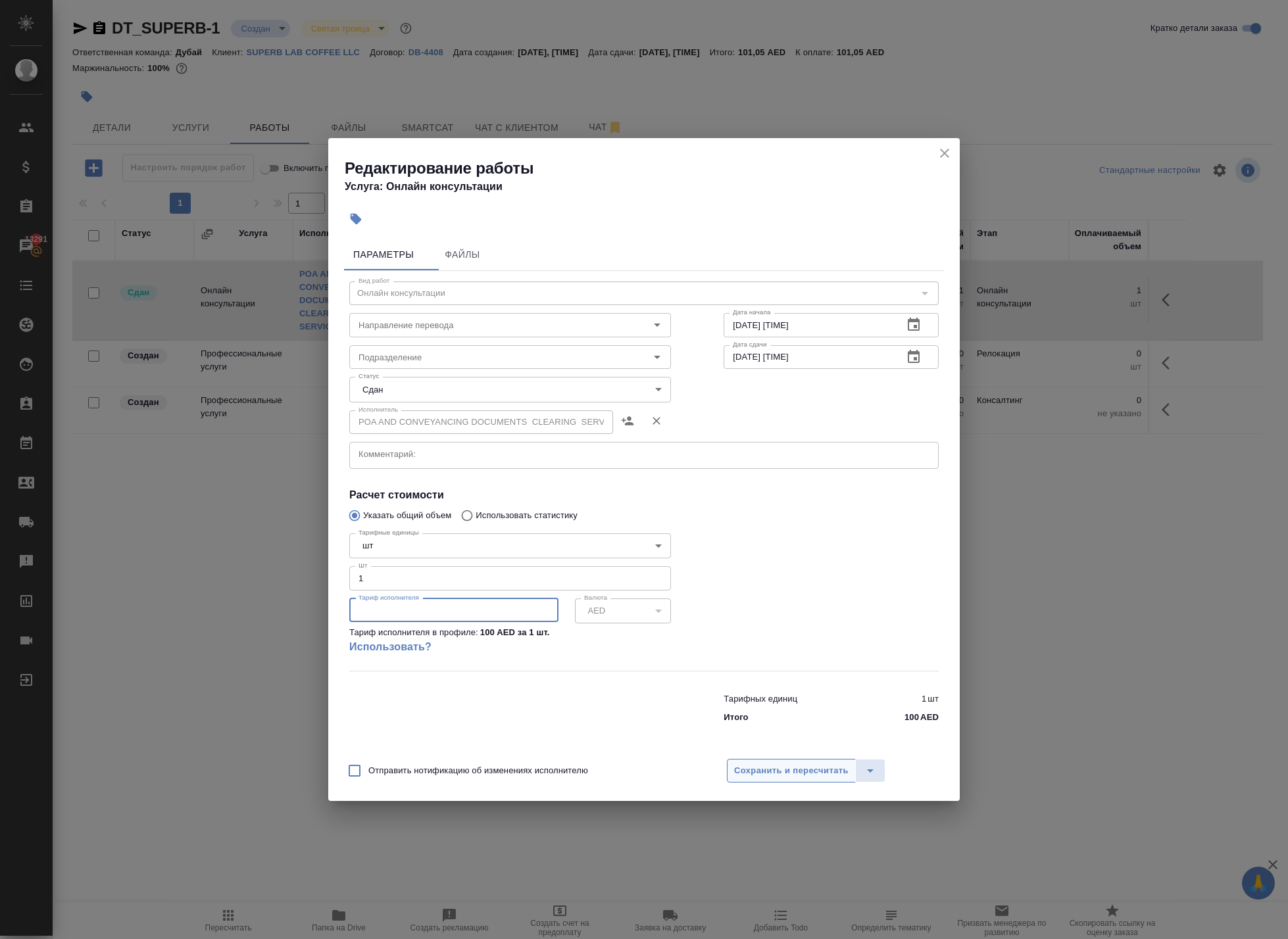 type 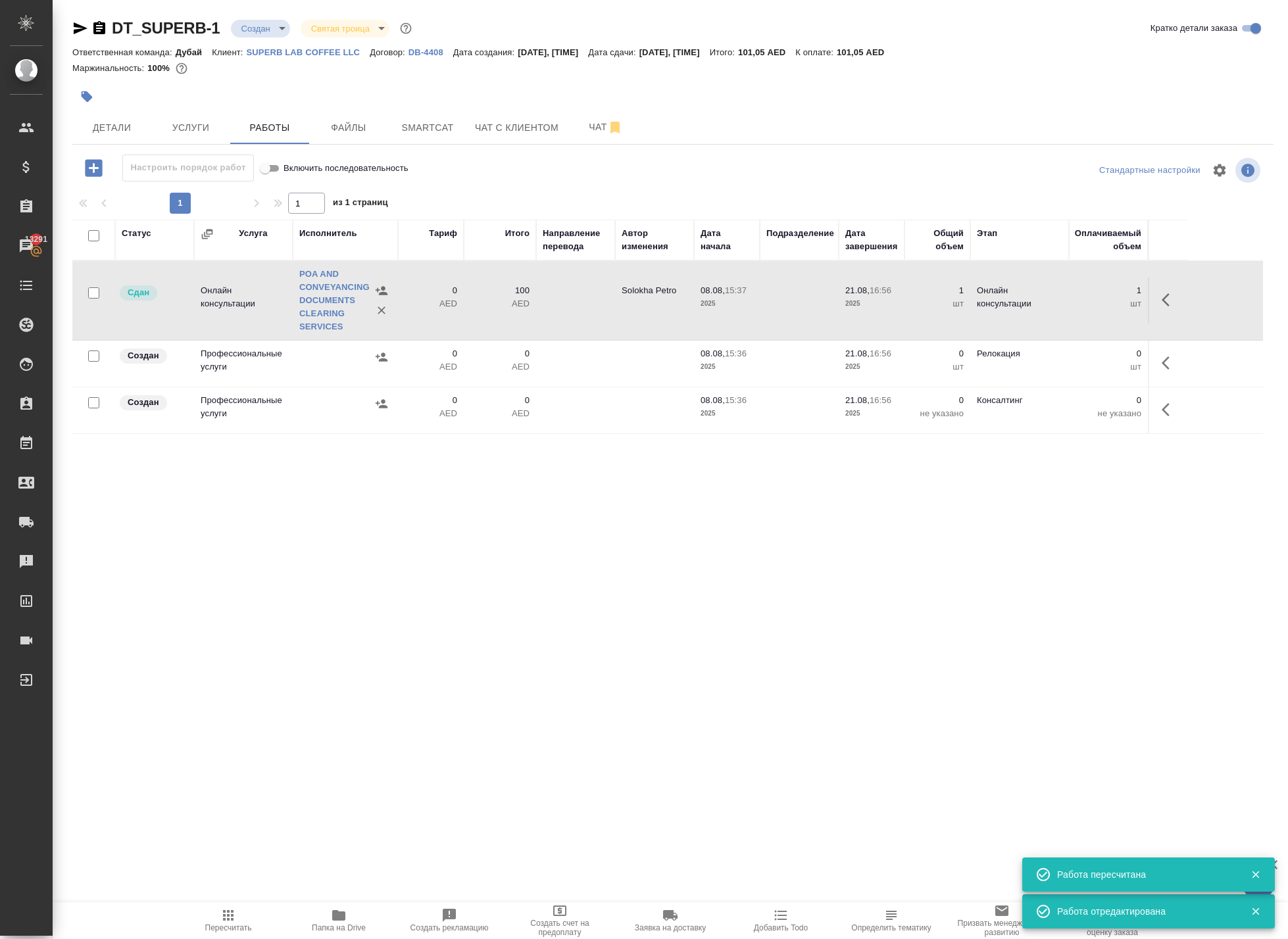 click on ".cls-1
fill:#fff;
AWATERA Solokha Petro Клиенты Спецификации Заказы 13291 Чаты Todo Проекты SC Исполнители Кандидаты Работы Входящие заявки Заявки на доставку Рекламации Проекты процессинга Конференции Выйти DT_SUPERB-1 Создан new Святая троица holyTrinity Кратко детали заказа Ответственная команда: Дубай Клиент: SUPERB LAB COFFEE LLC Договор: DB-4408 Дата создания: 07.08.2025, 16:55 Дата сдачи: 21.08.2025, 16:56 Итого: 101,05 AED К оплате: 101,05 AED Маржинальность: 100% Детали Услуги Работы Файлы Smartcat Чат с клиентом Чат Настроить порядок работ Включить последовательность Стандартные настройки 1 1 из 1 страниц" at bounding box center (644, 470) 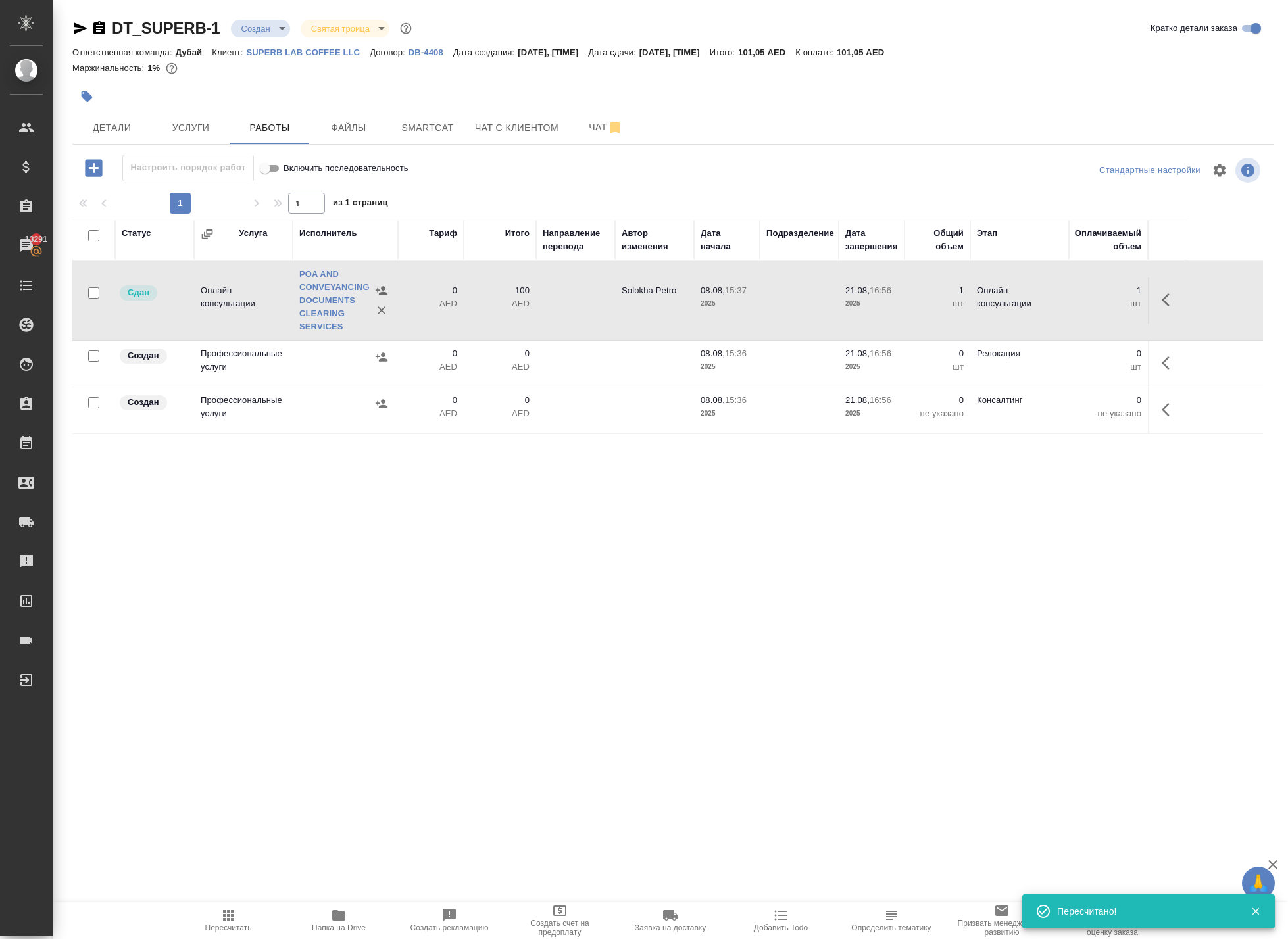 type 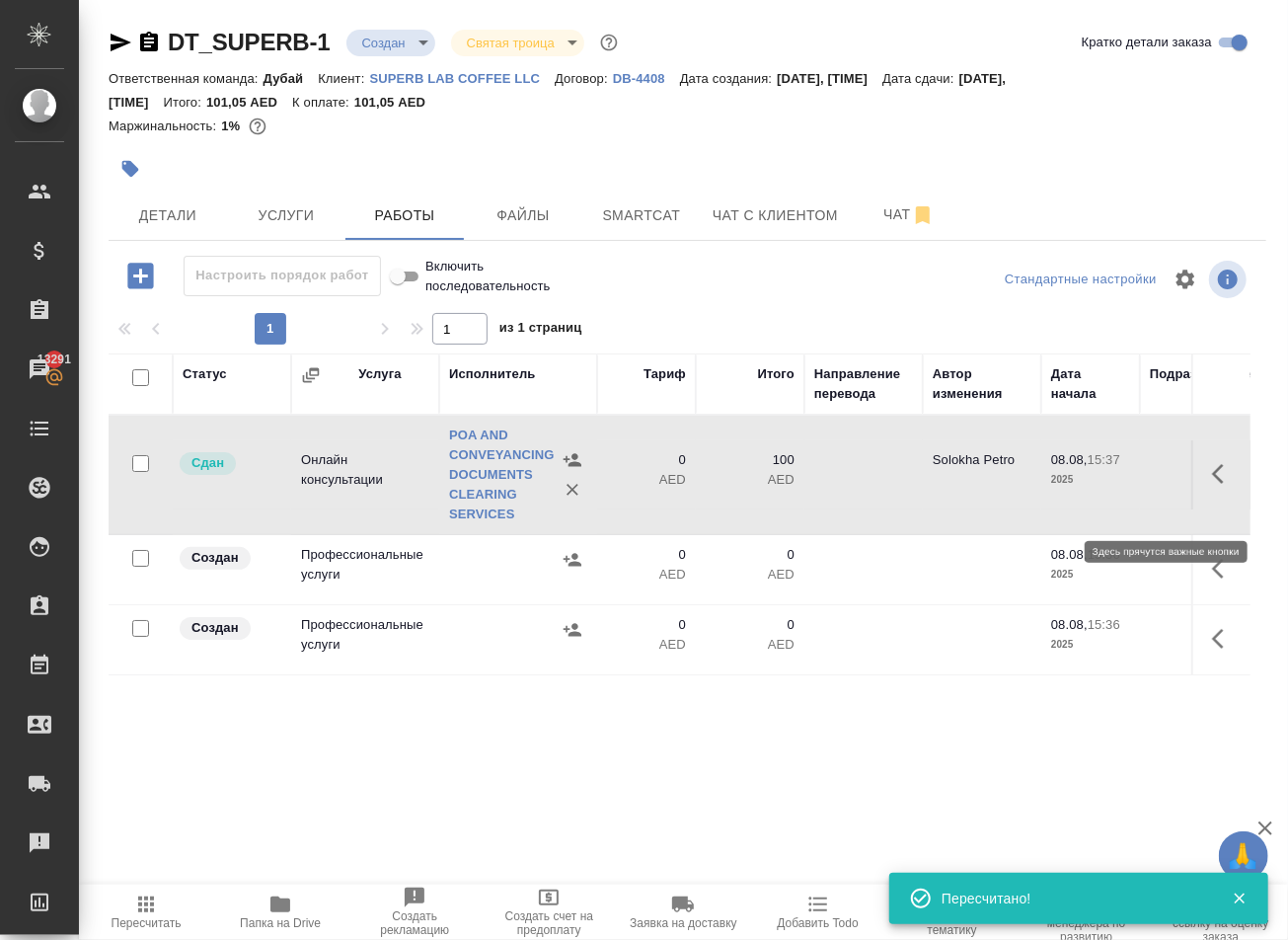 click 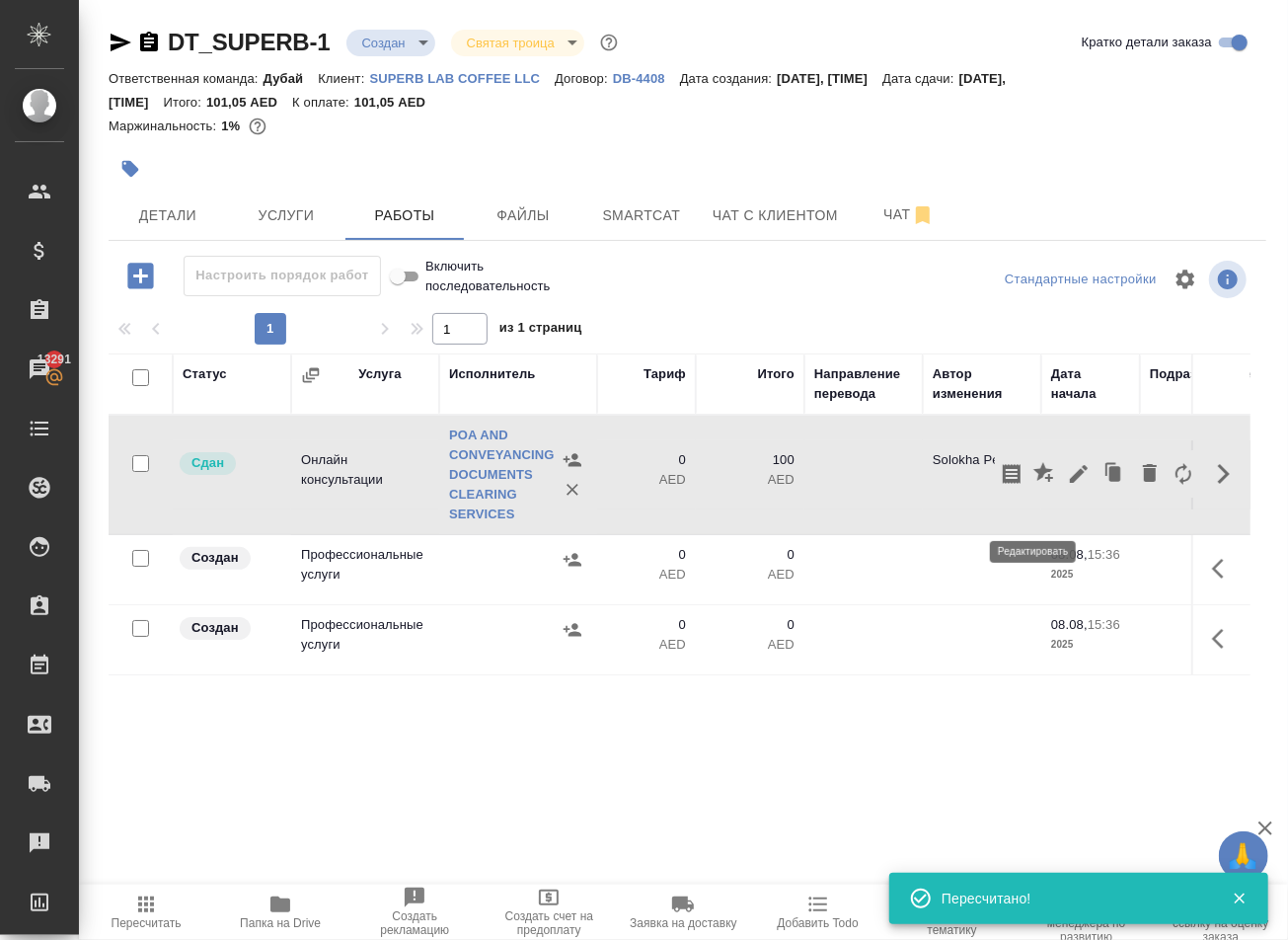 click 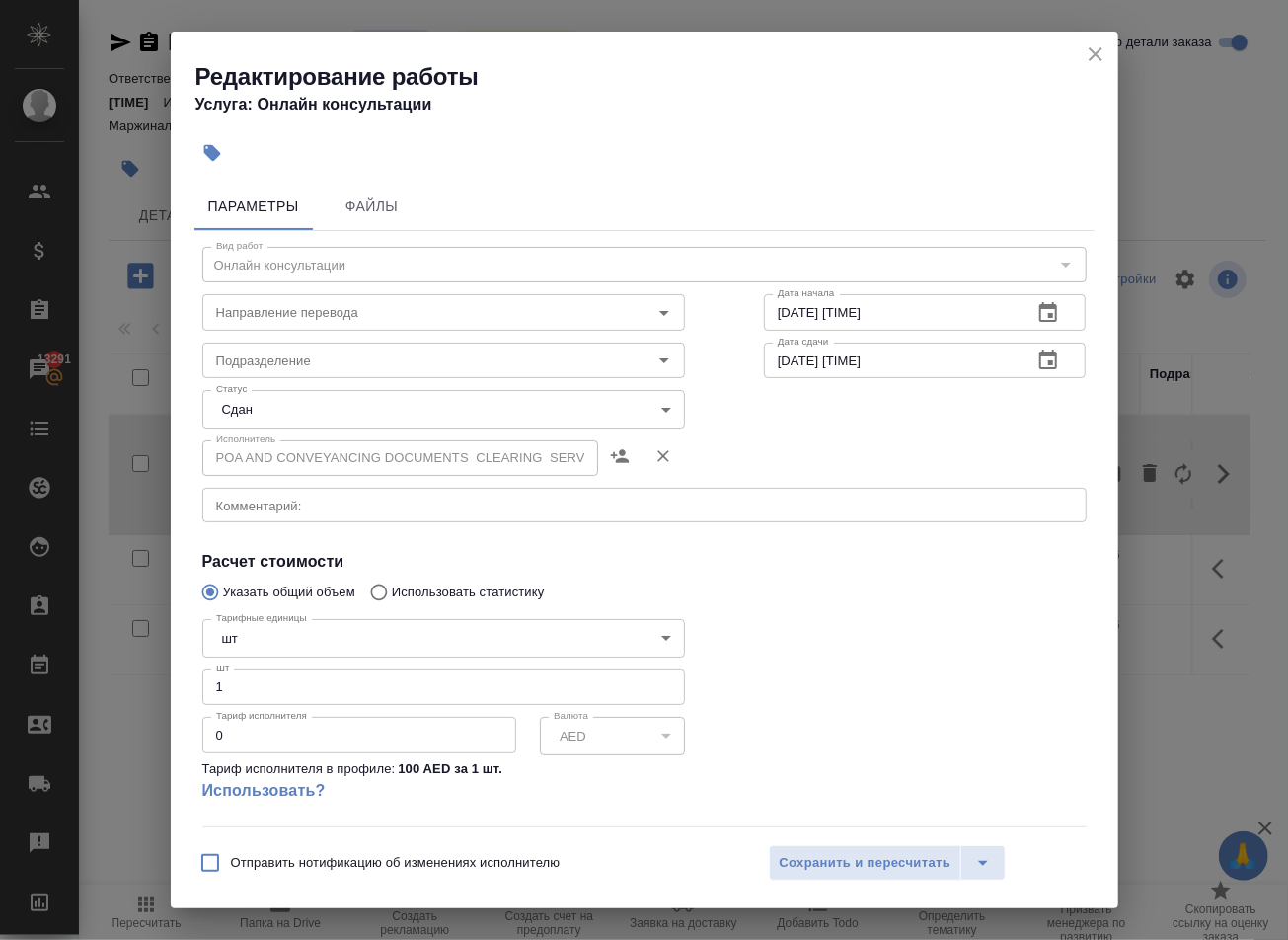 click on "0" at bounding box center (359, 735) 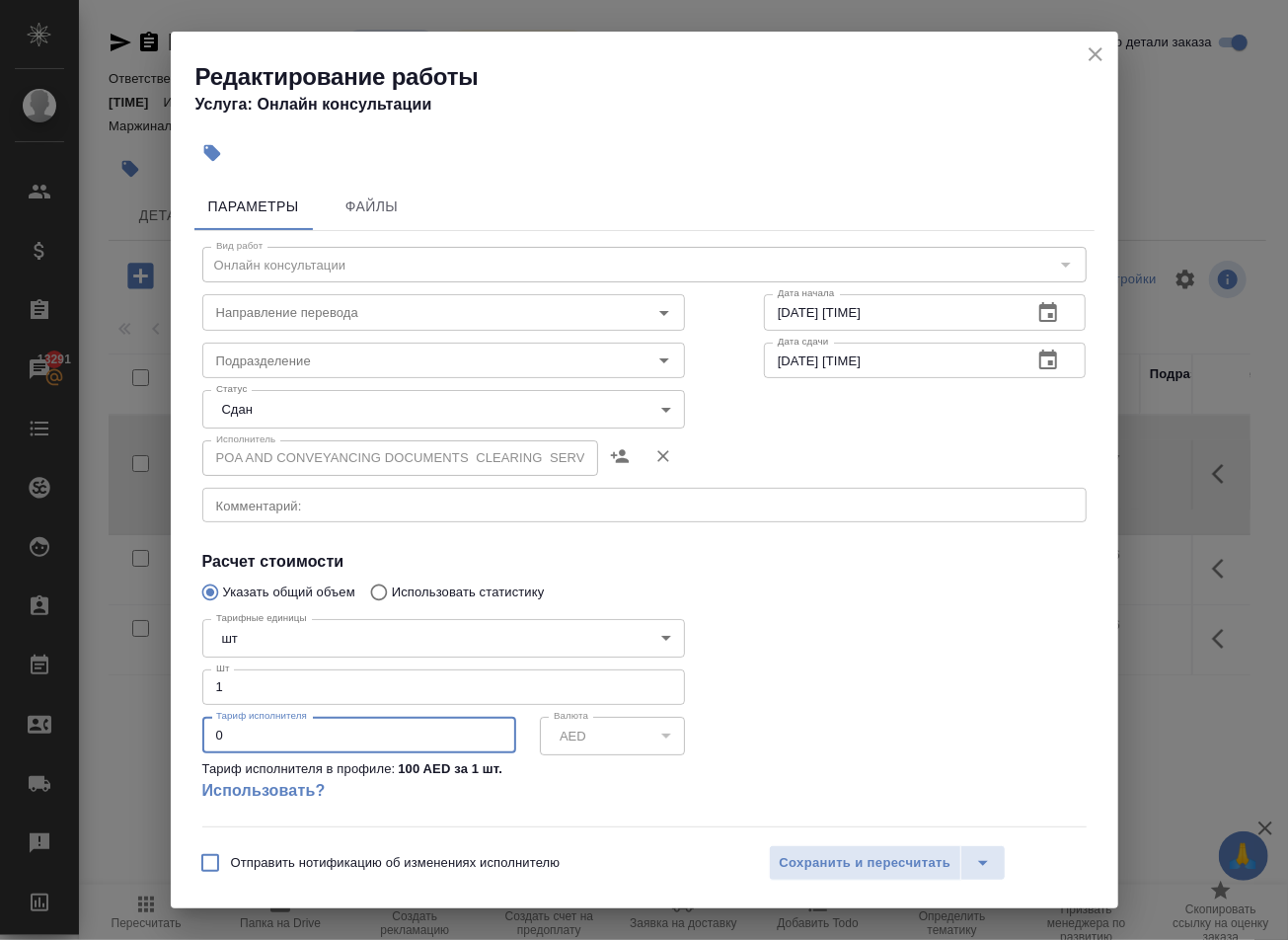 click on "0" at bounding box center (359, 735) 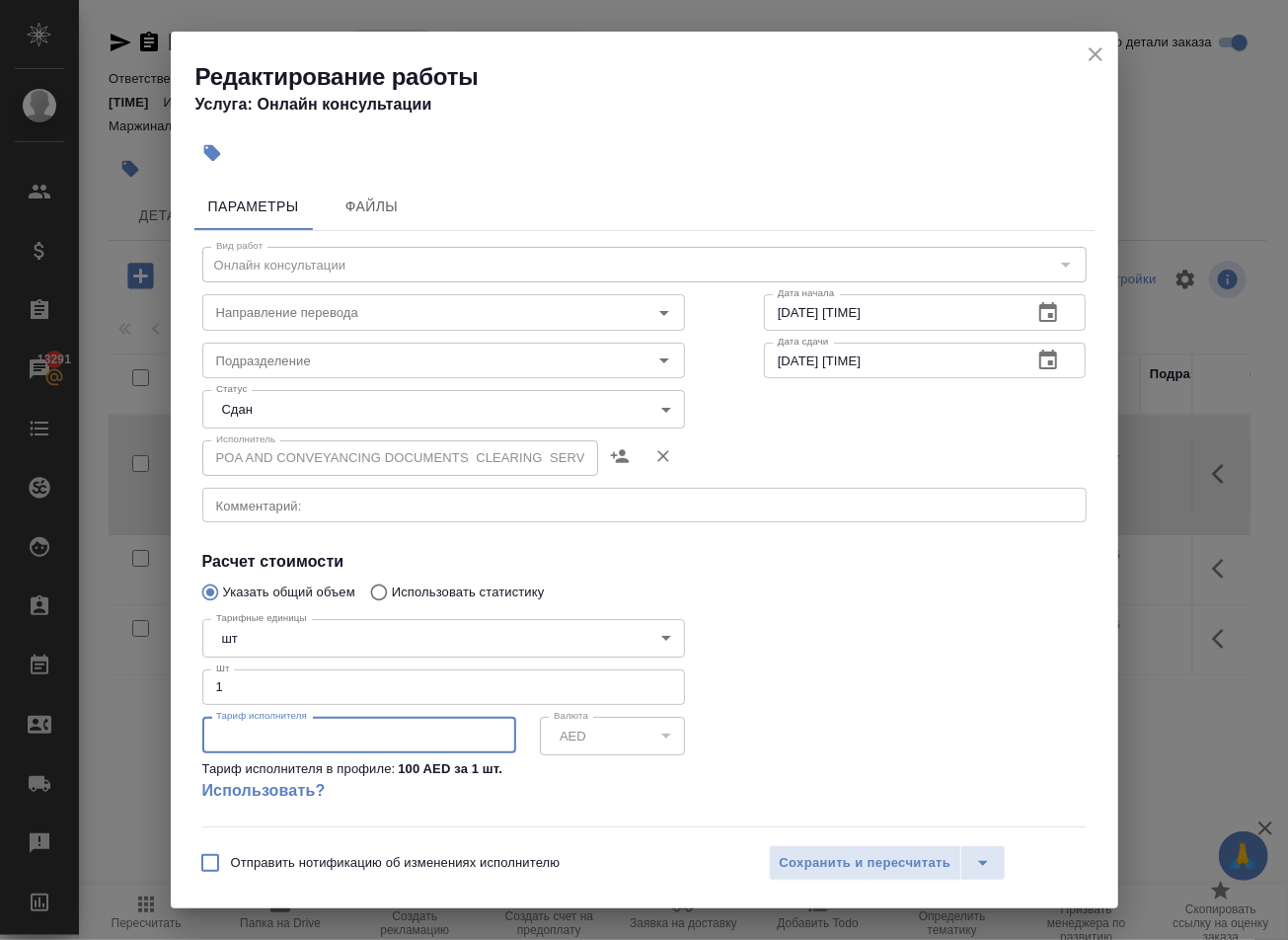 click at bounding box center [359, 735] 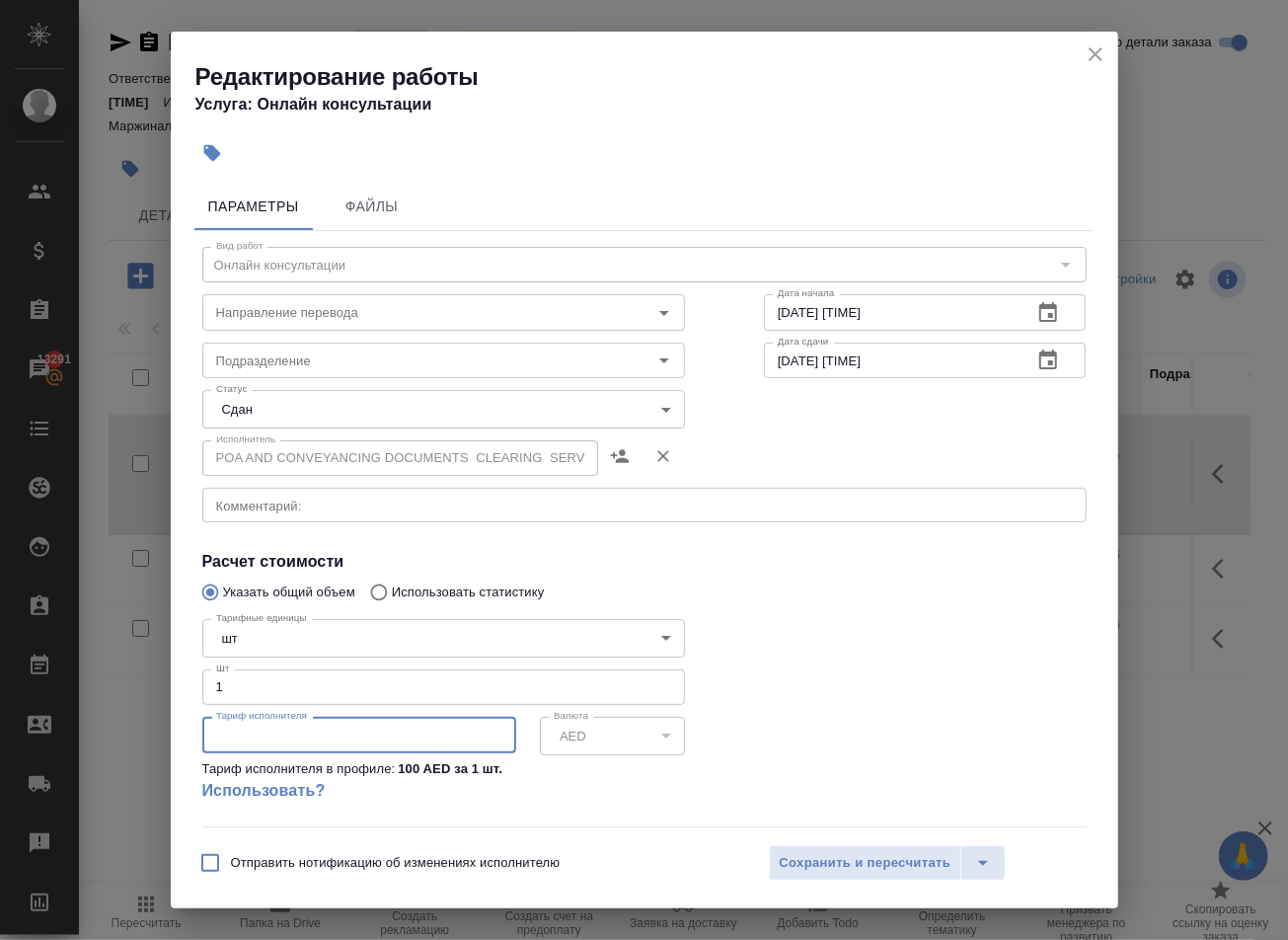 click at bounding box center (359, 735) 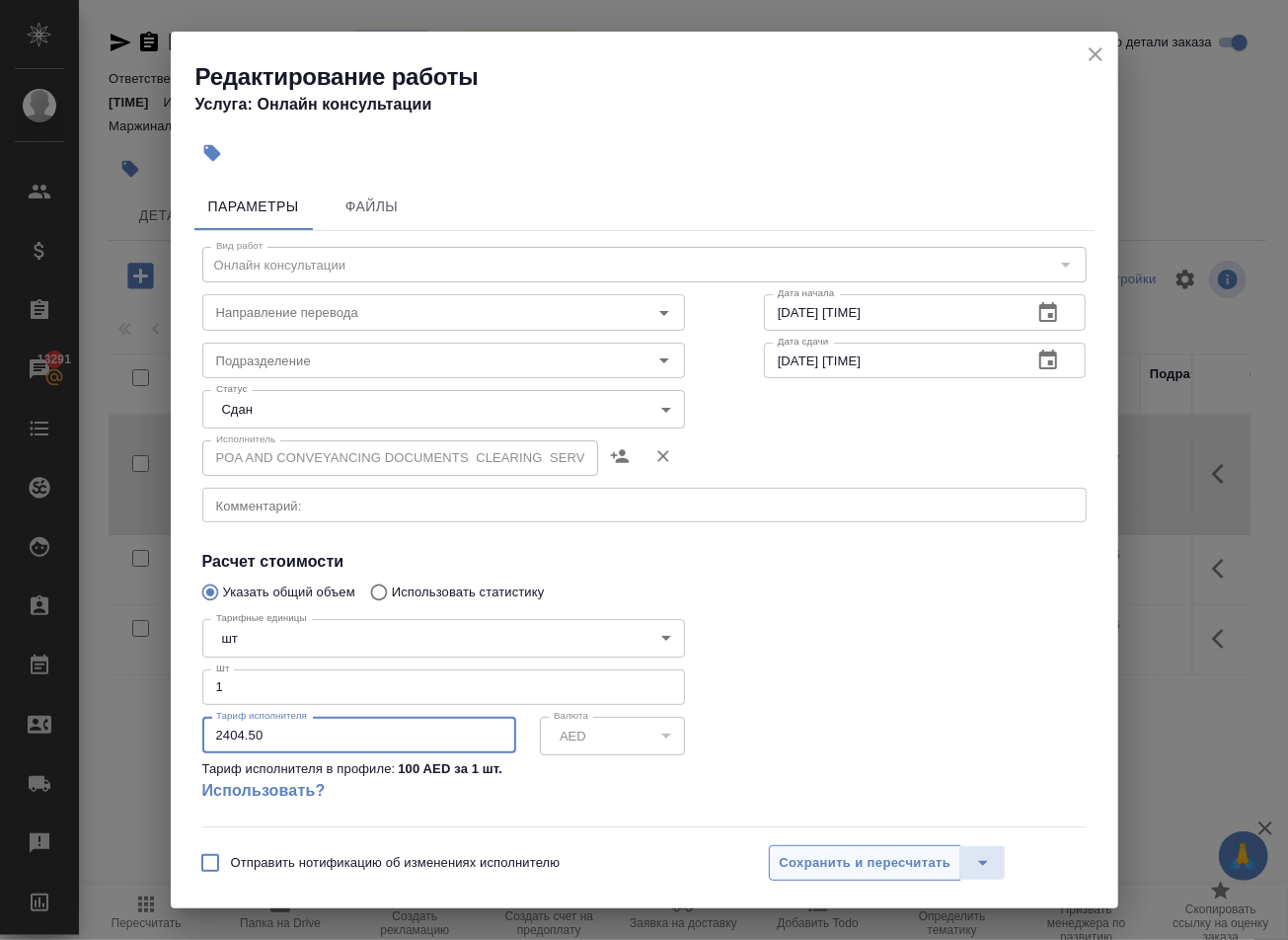 type on "2404.50" 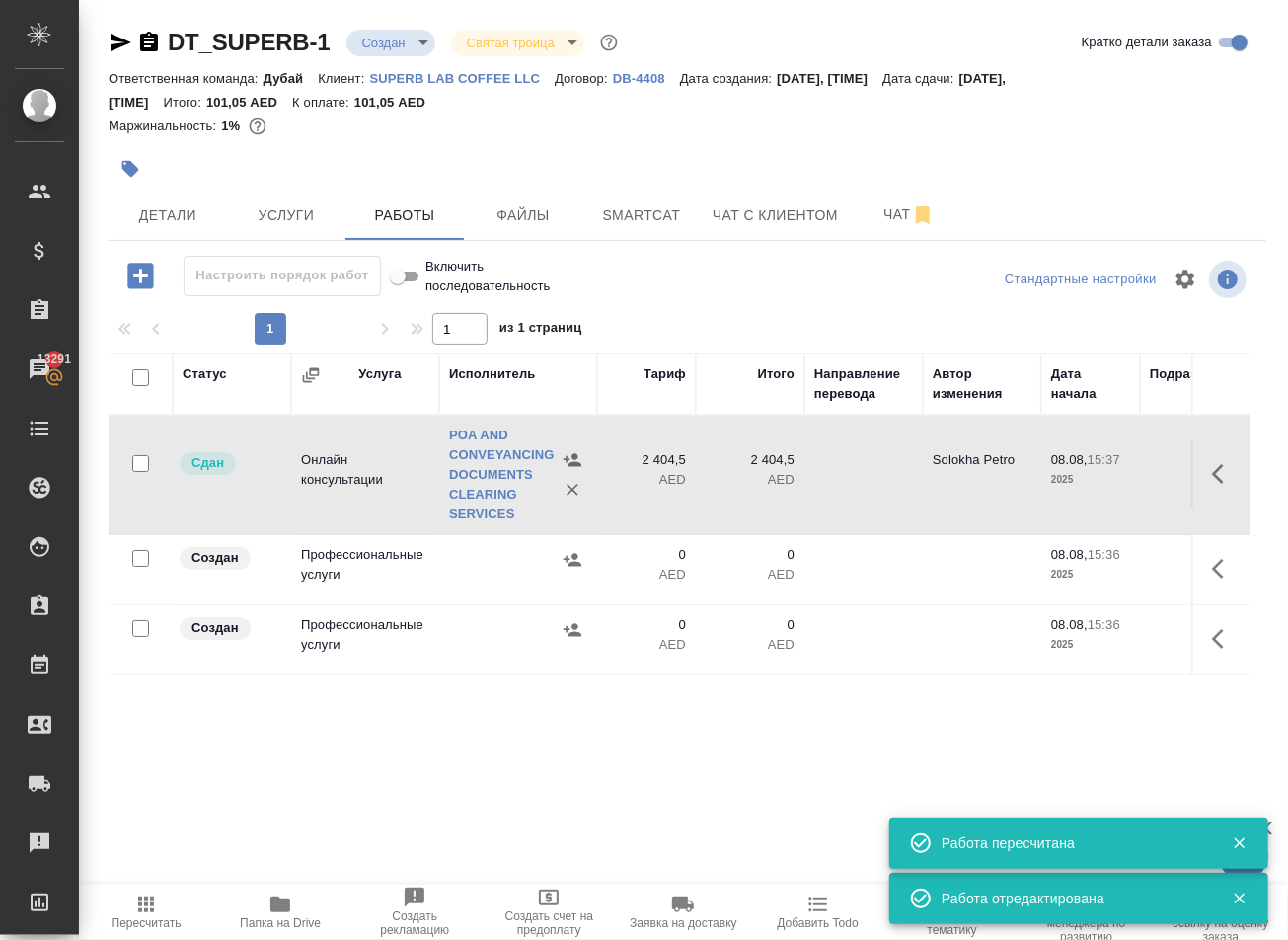 click on "Статус Услуга Исполнитель Тариф Итого Направление перевода Автор изменения Дата начала Подразделение Дата завершения Общий объем Этап Оплачиваемый объем   Сдан Онлайн консультации POA AND CONVEYANCING DOCUMENTS  CLEARING  SERVICES 2 404,5 AED 2 404,5 AED Solokha Petro 08.08,  15:37 2025 21.08,  16:56 2025 1 шт Онлайн консультации 1 шт Создан Профессиональные услуги 0 AED 0 AED 08.08,  15:36 2025 21.08,  16:56 2025 0 шт Релокация 0 шт Создан Профессиональные услуги 0 AED 0 AED 08.08,  15:36 2025 21.08,  16:56 2025 0 не указано Консалтинг 0 не указано" at bounding box center [679, 576] 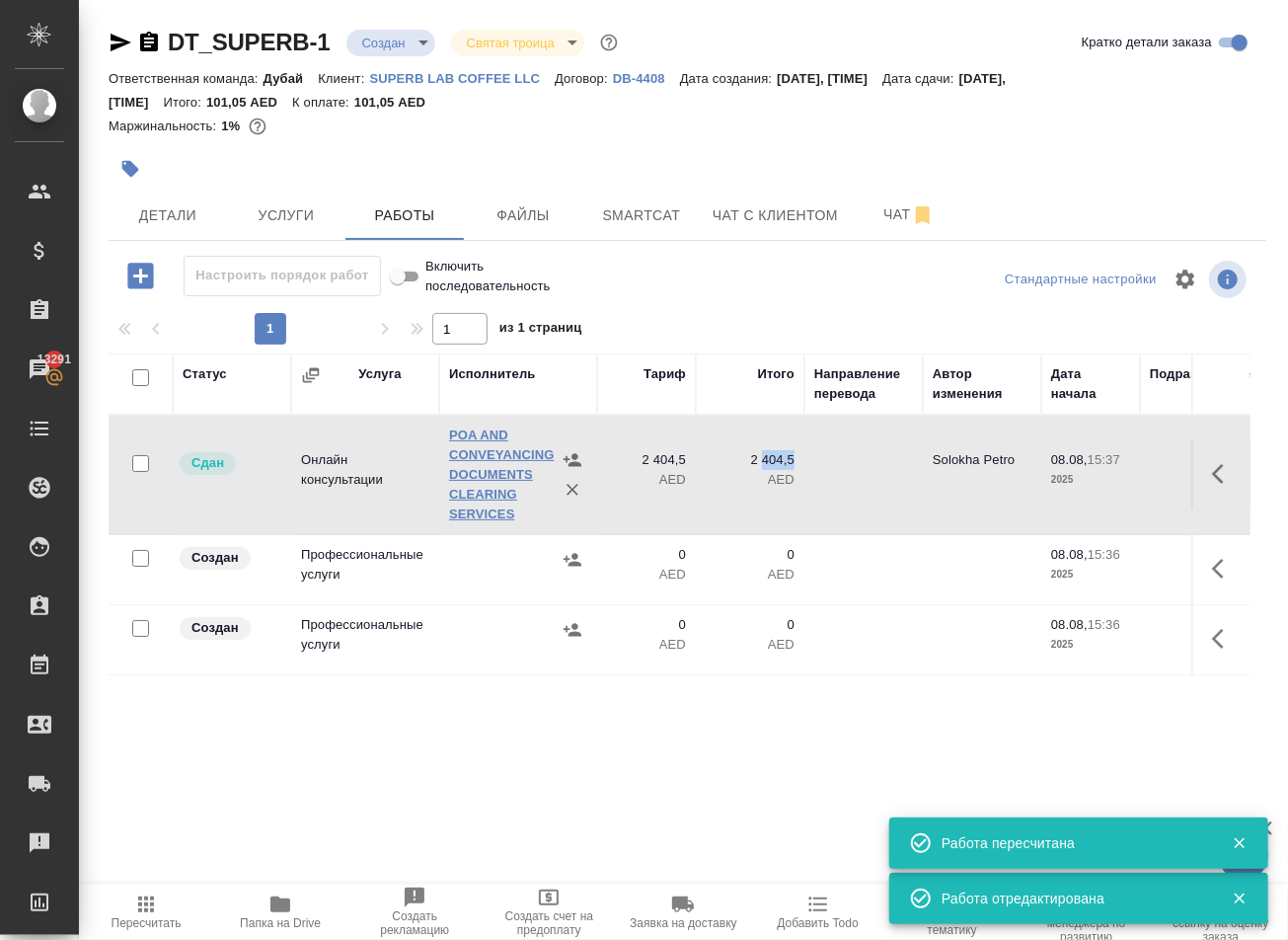 click on "POA AND CONVEYANCING DOCUMENTS  CLEARING  SERVICES" at bounding box center [501, 474] 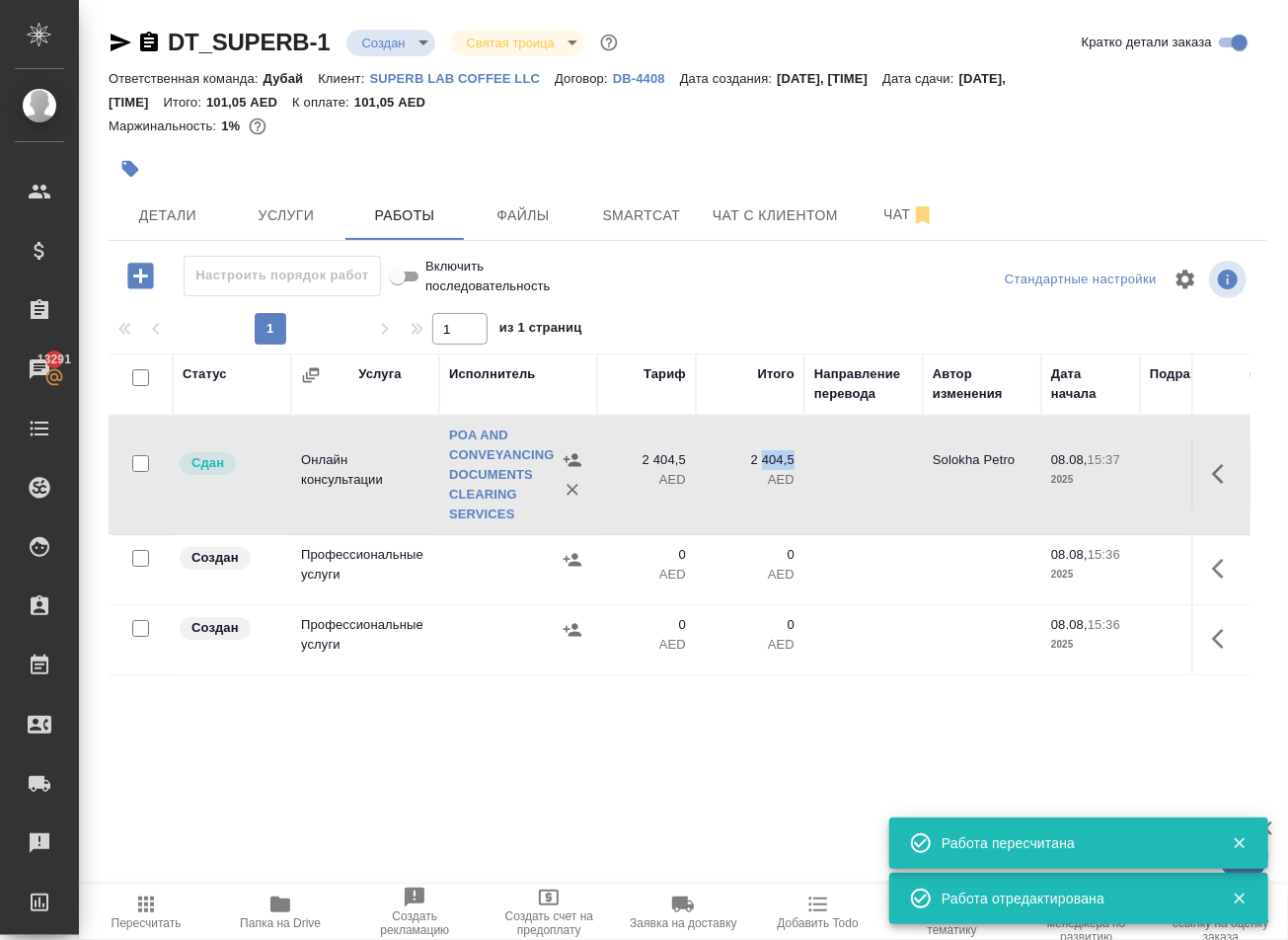click at bounding box center (864, 475) 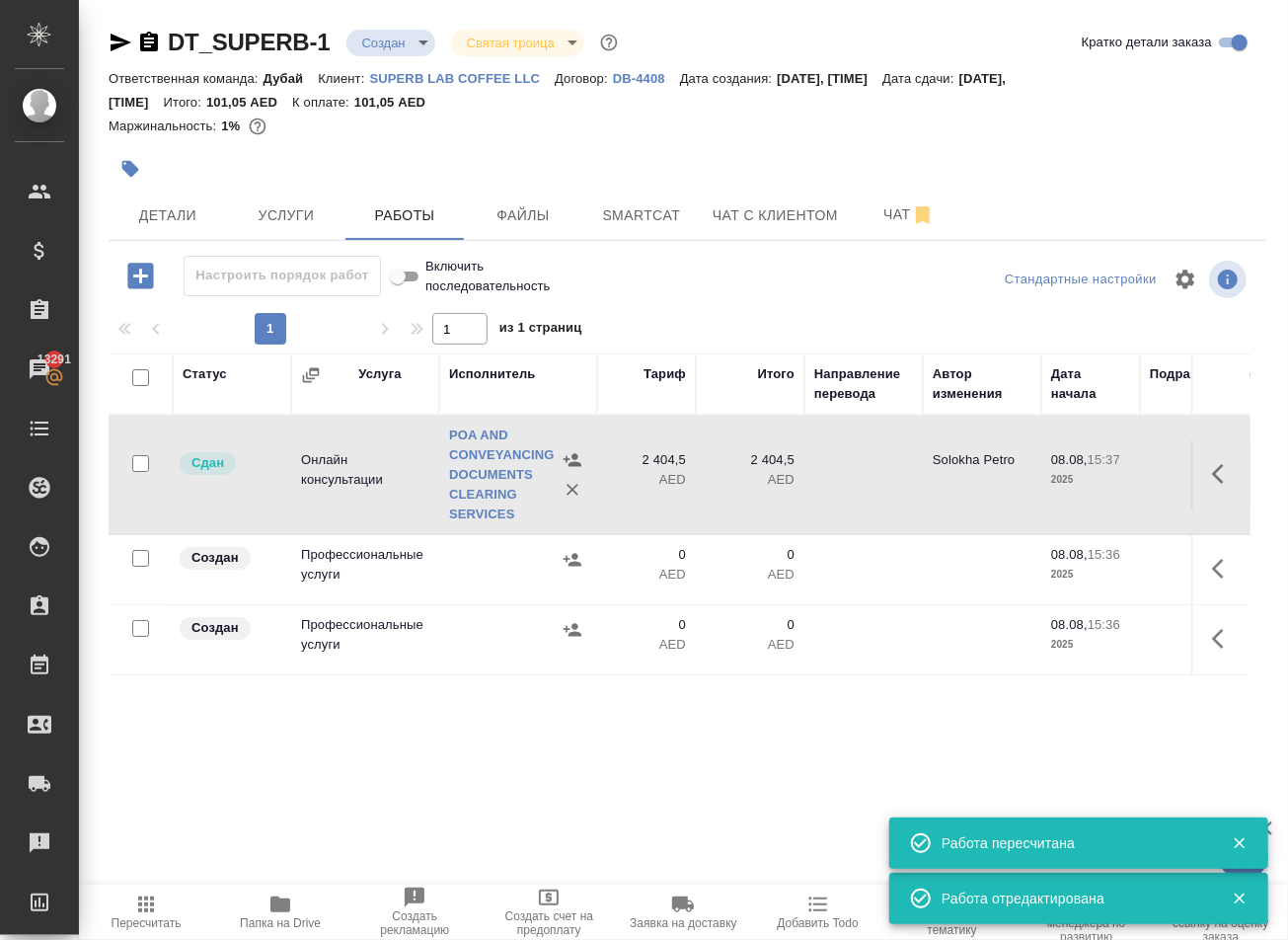 click at bounding box center [864, 475] 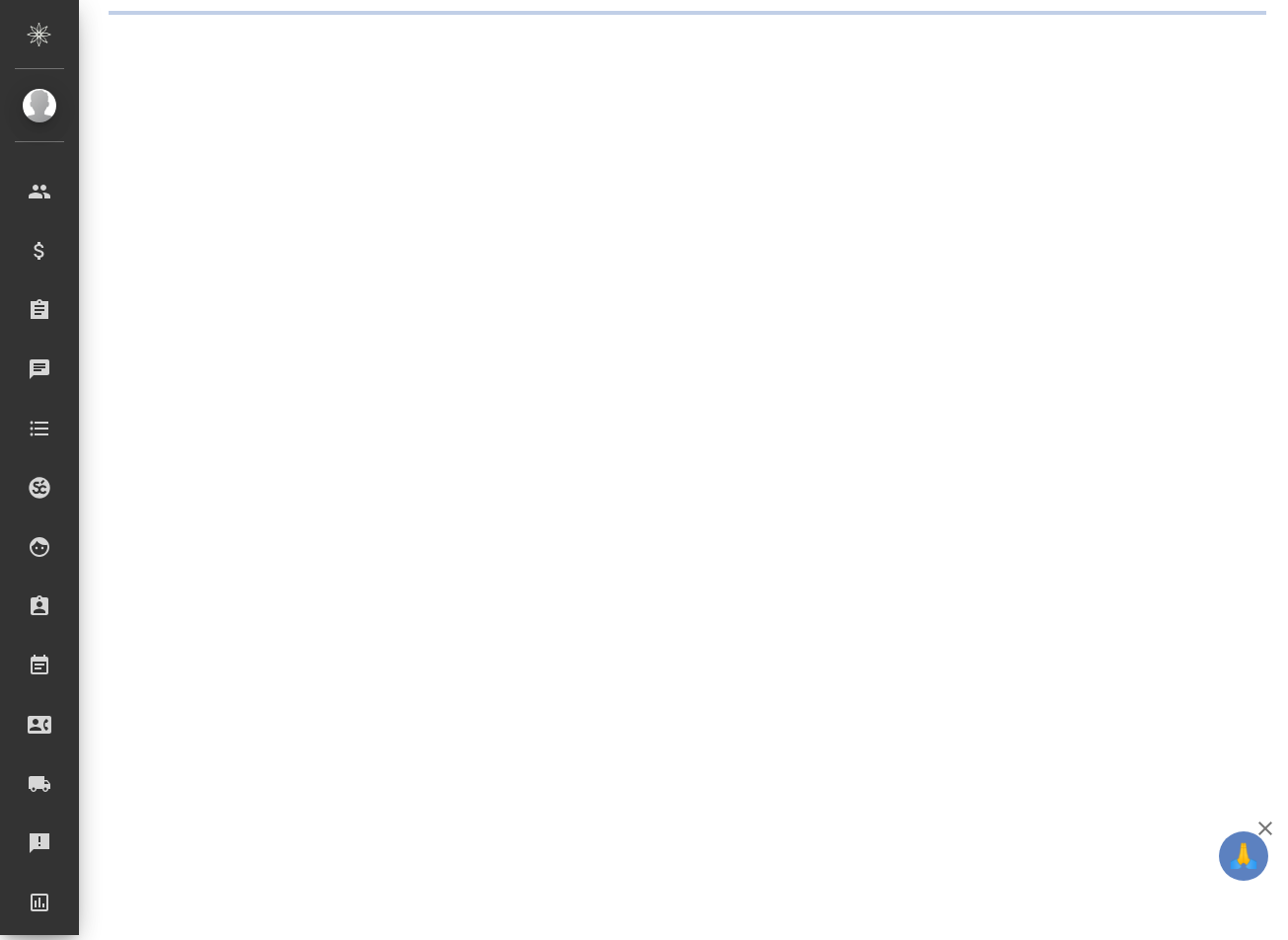 scroll, scrollTop: 0, scrollLeft: 0, axis: both 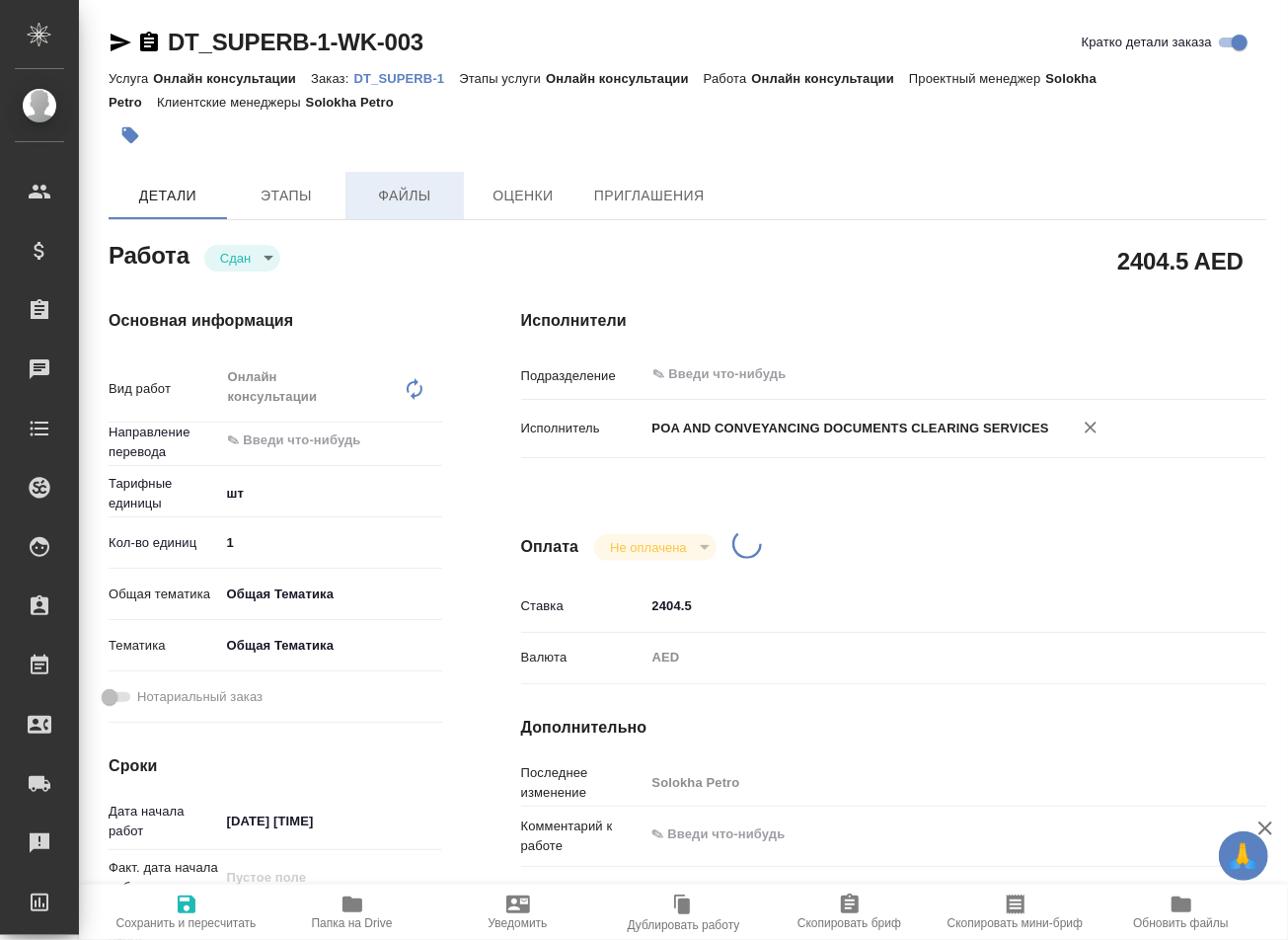 type on "x" 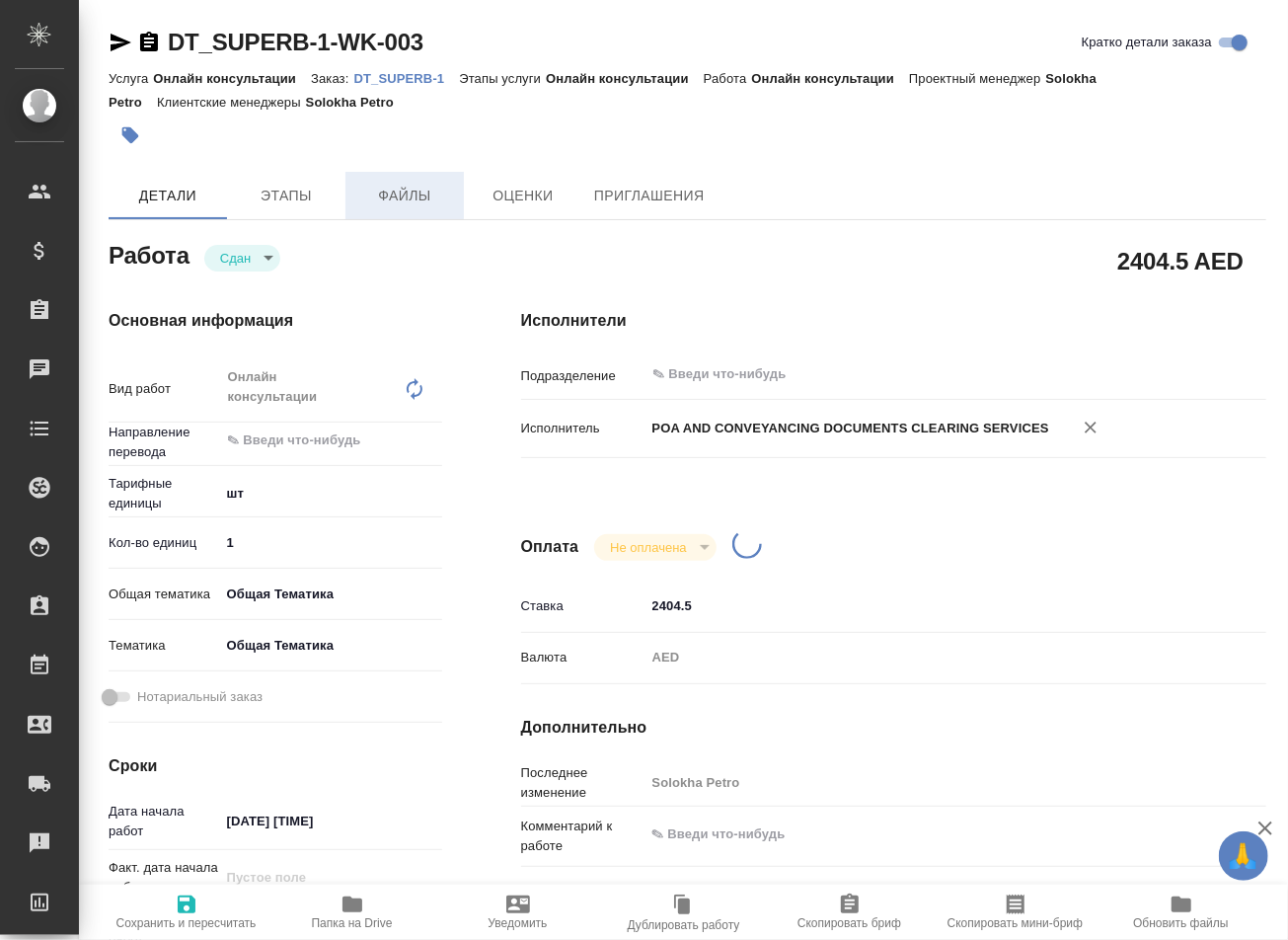 type on "x" 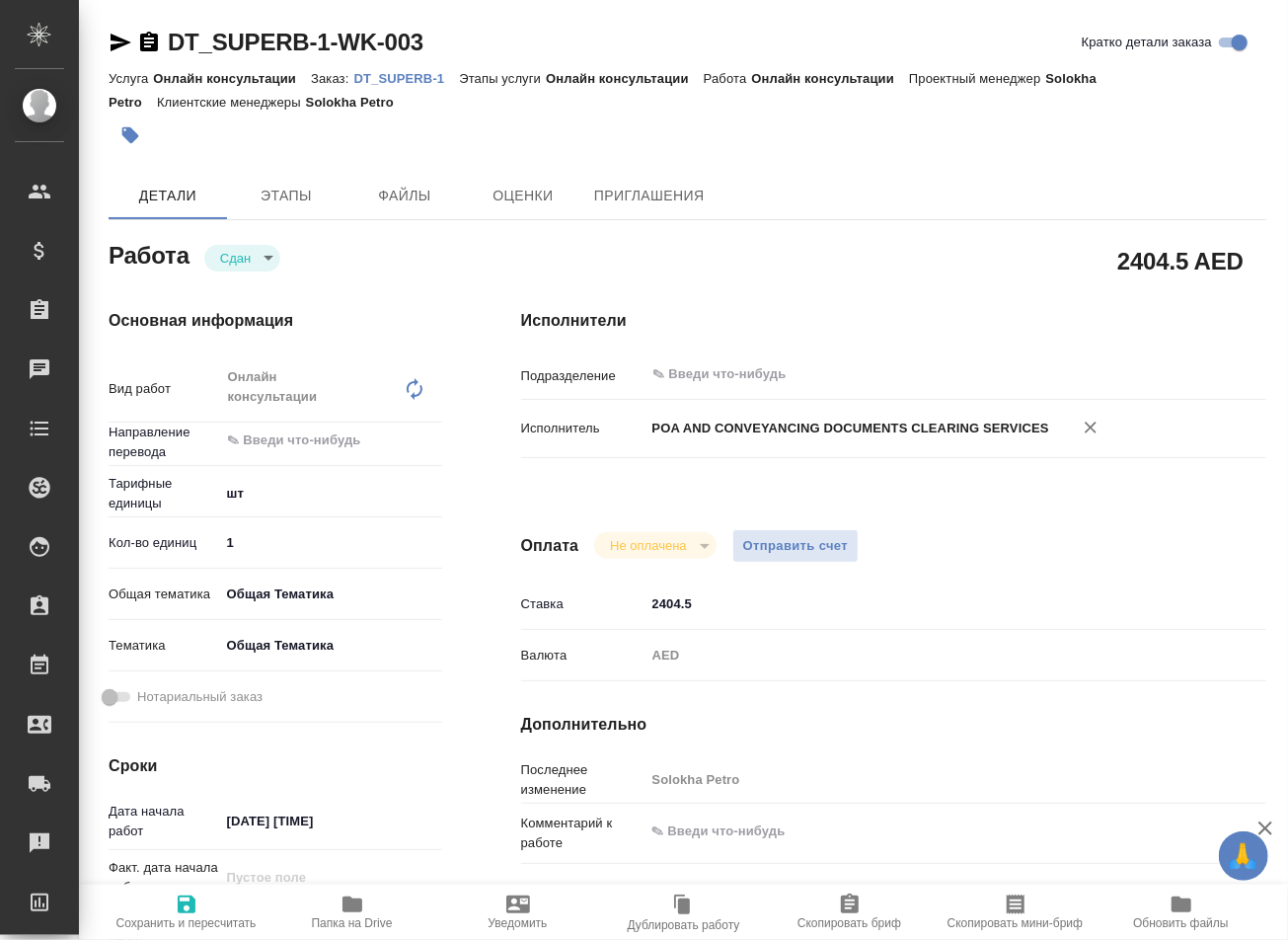 type on "x" 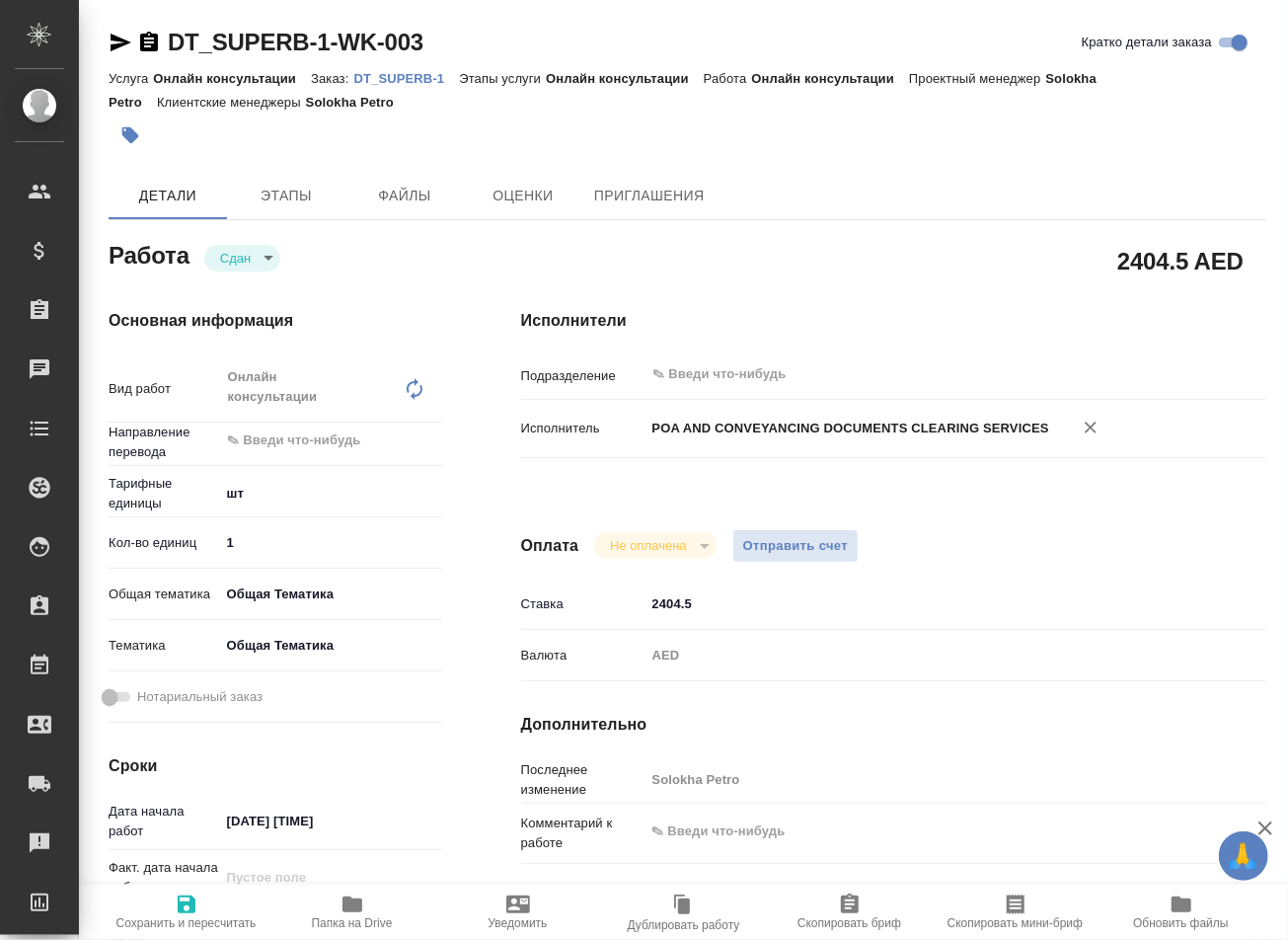 type on "x" 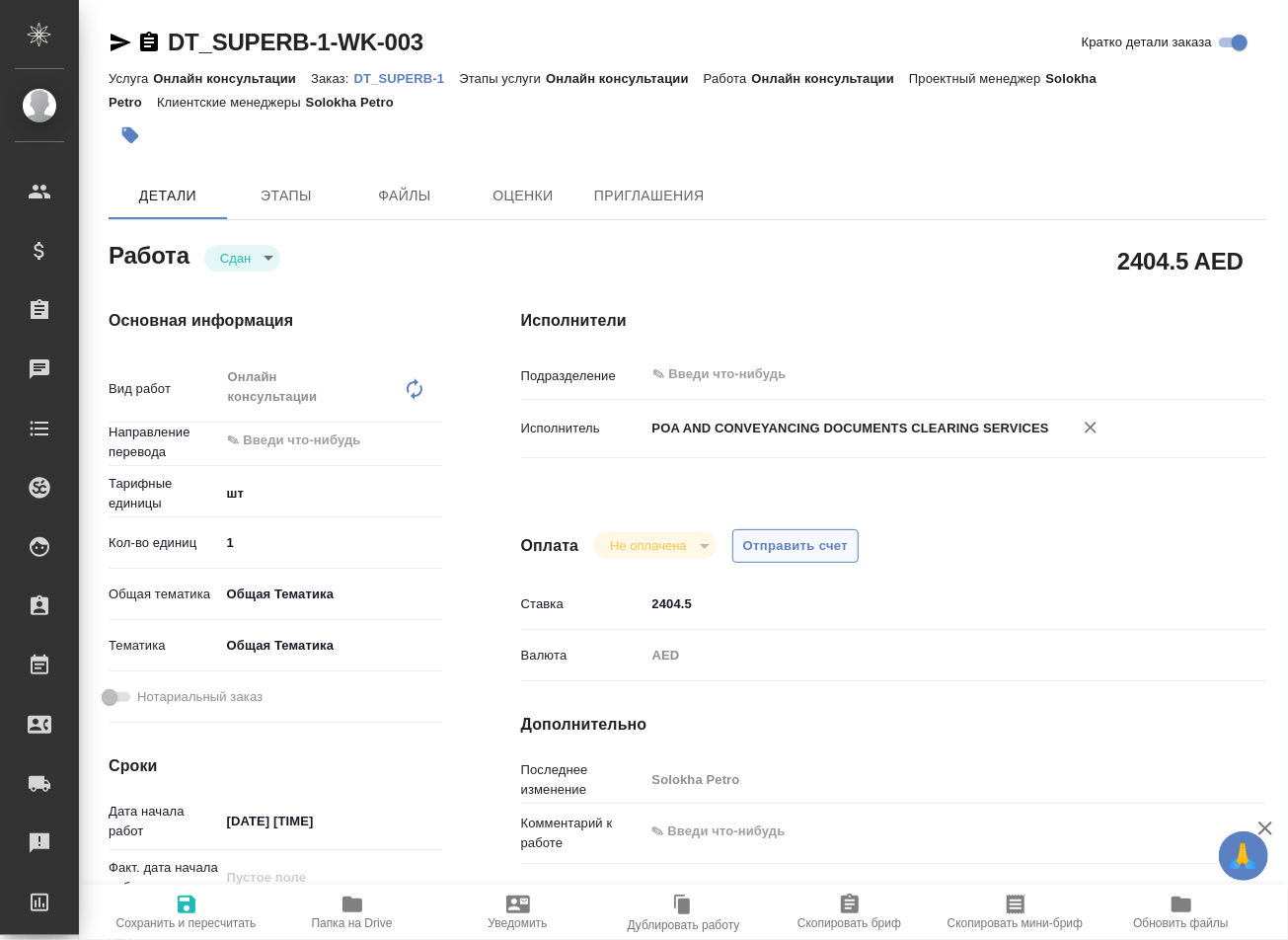type on "x" 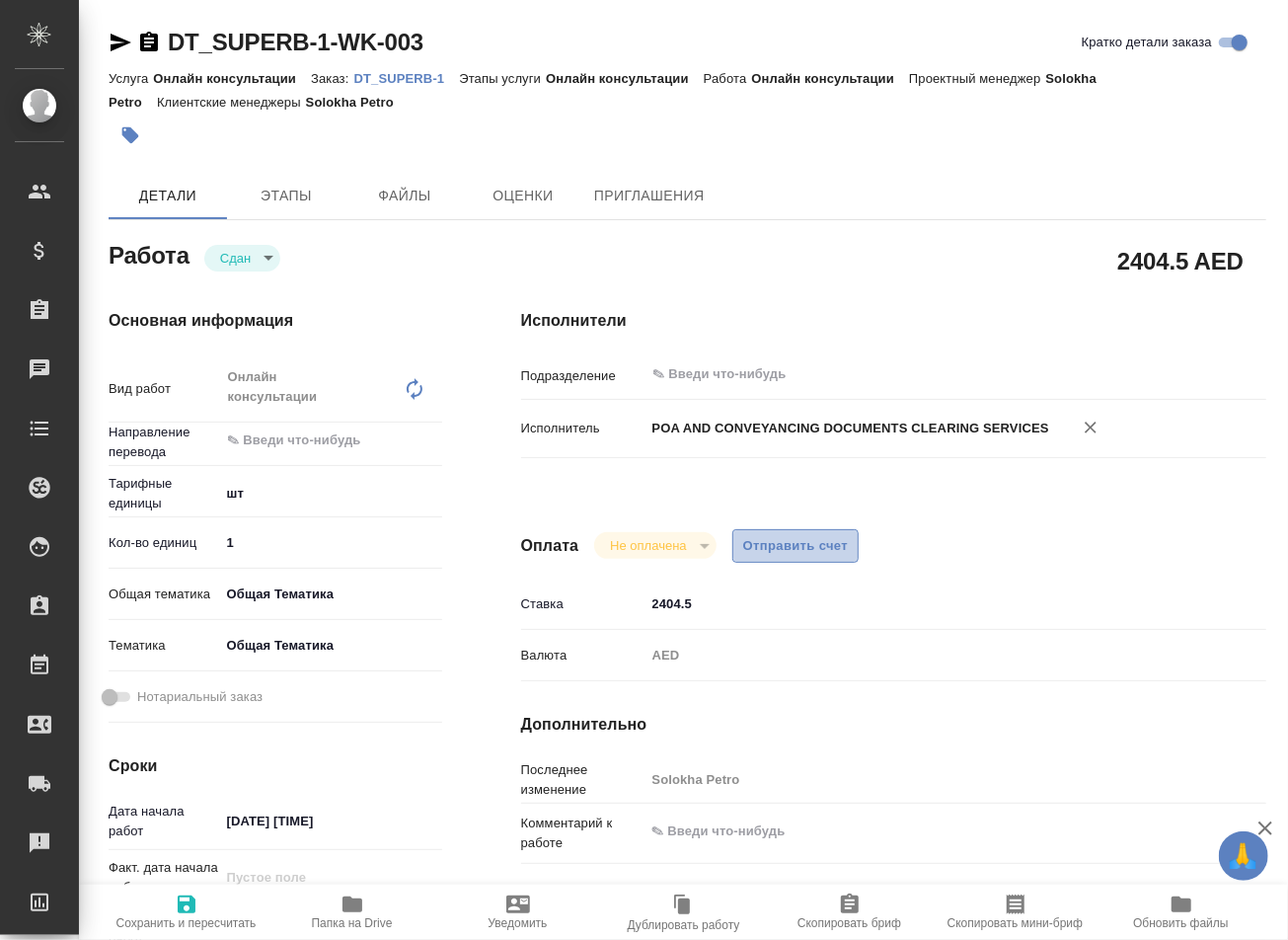 click on "Отправить счет" at bounding box center [796, 546] 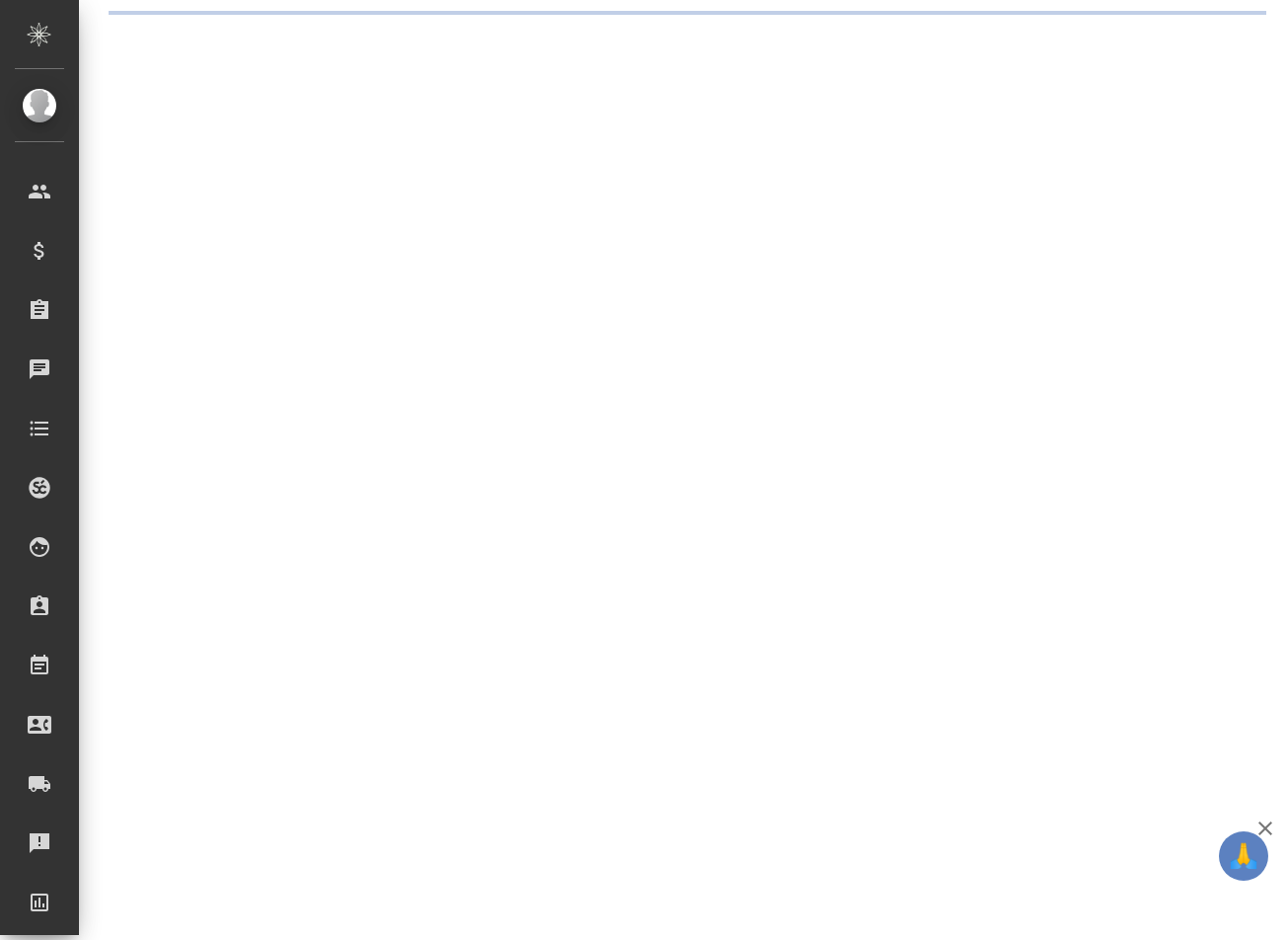 scroll, scrollTop: 0, scrollLeft: 0, axis: both 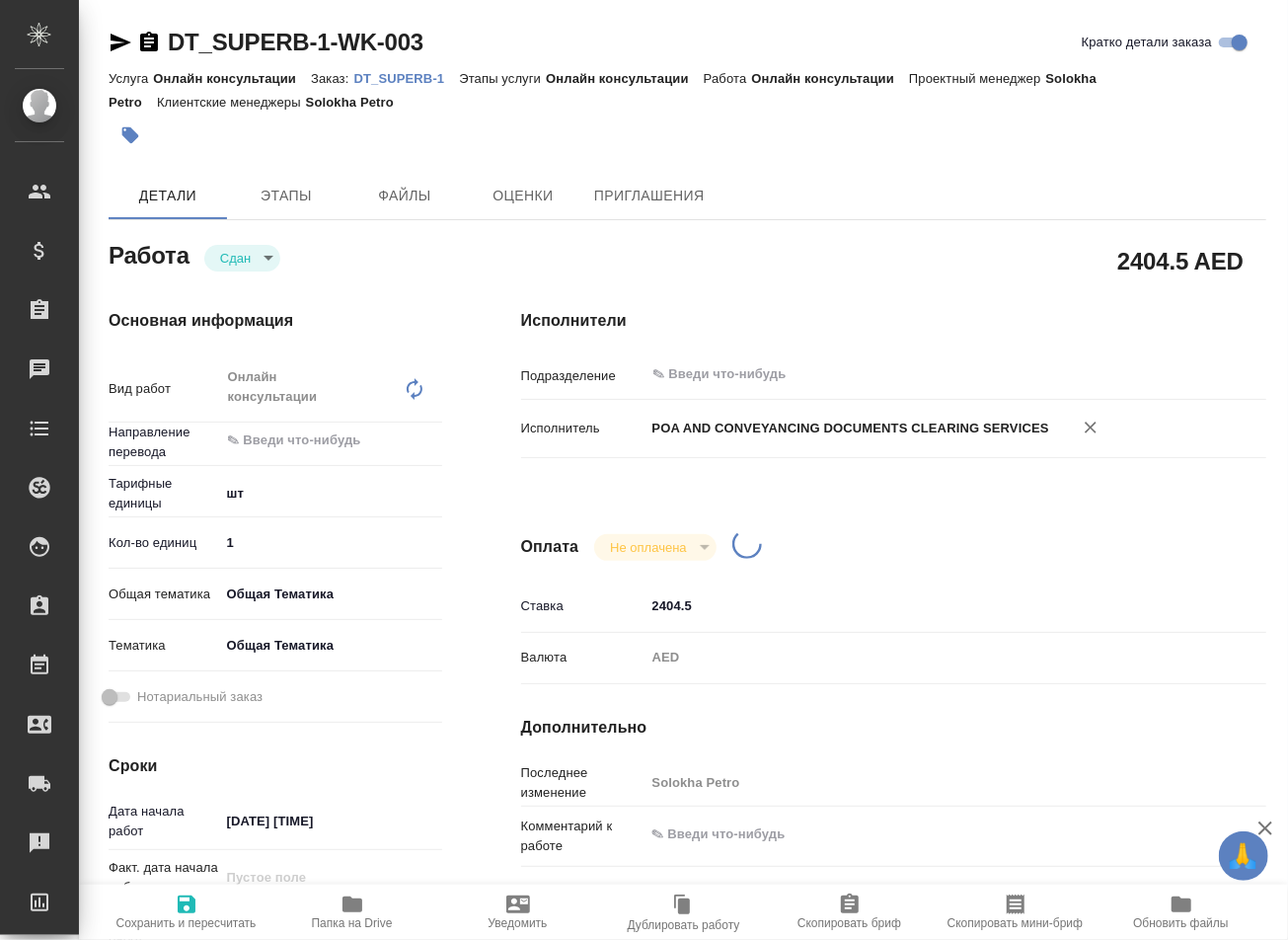 type on "x" 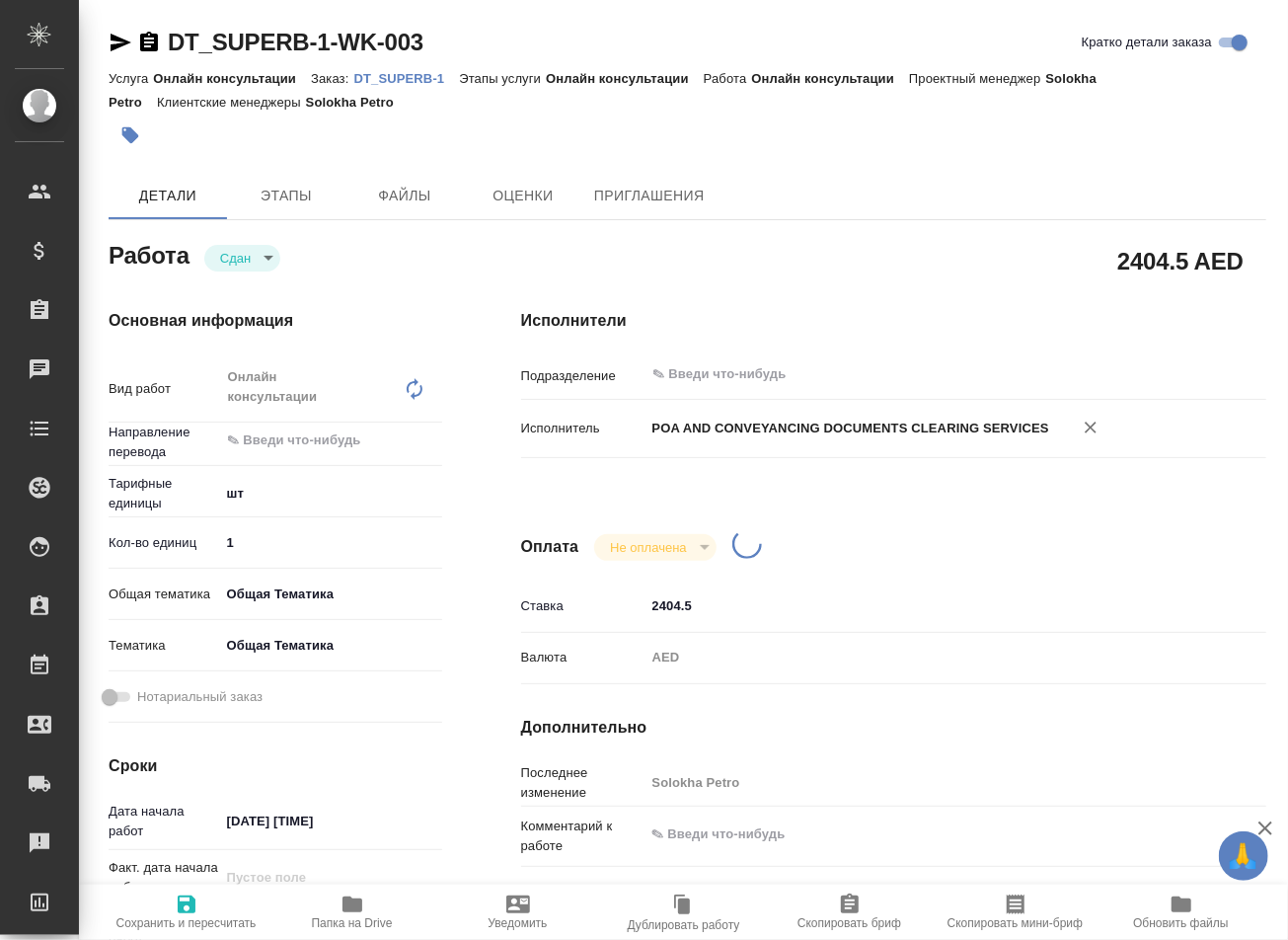 type on "x" 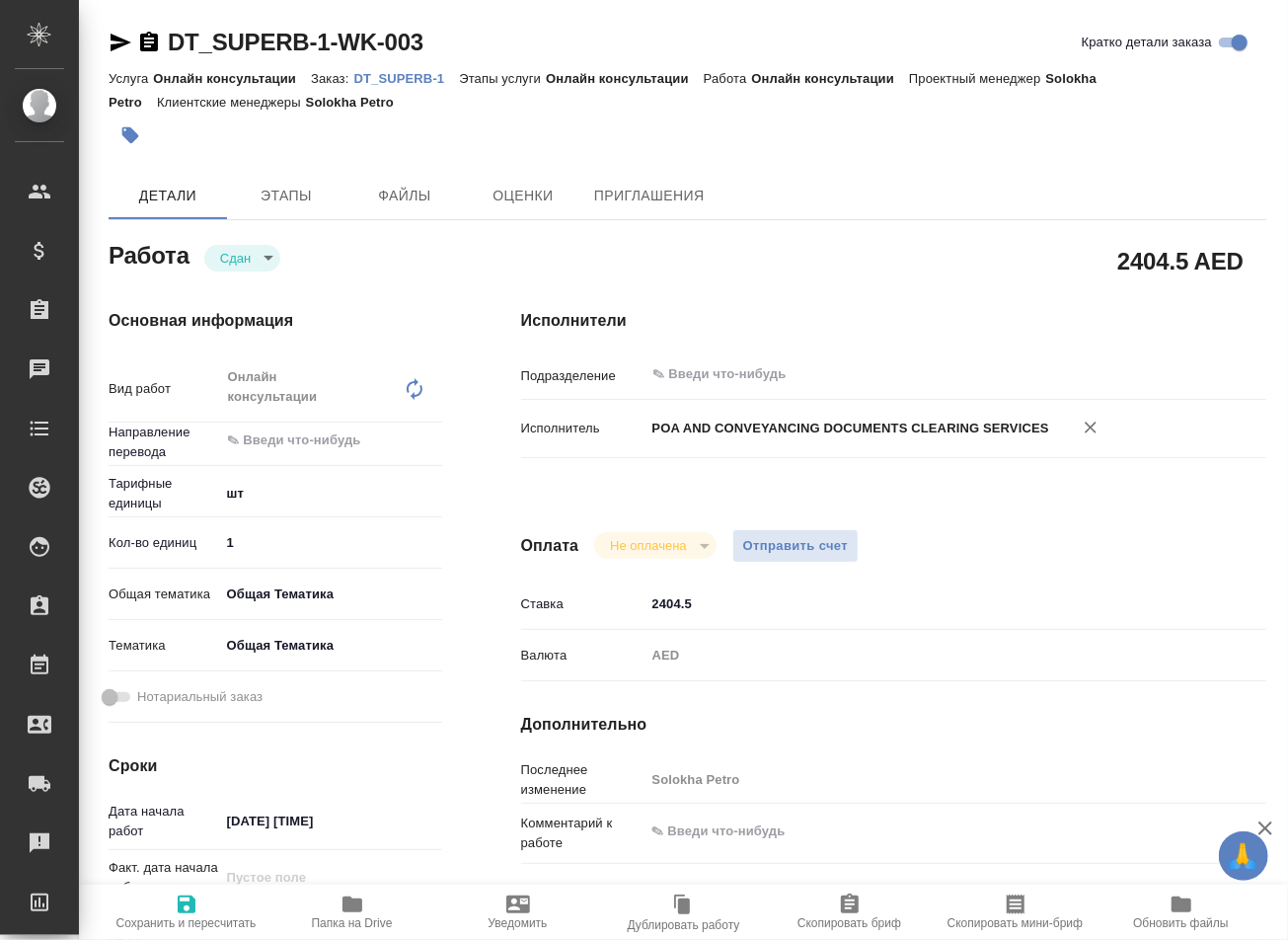 type on "x" 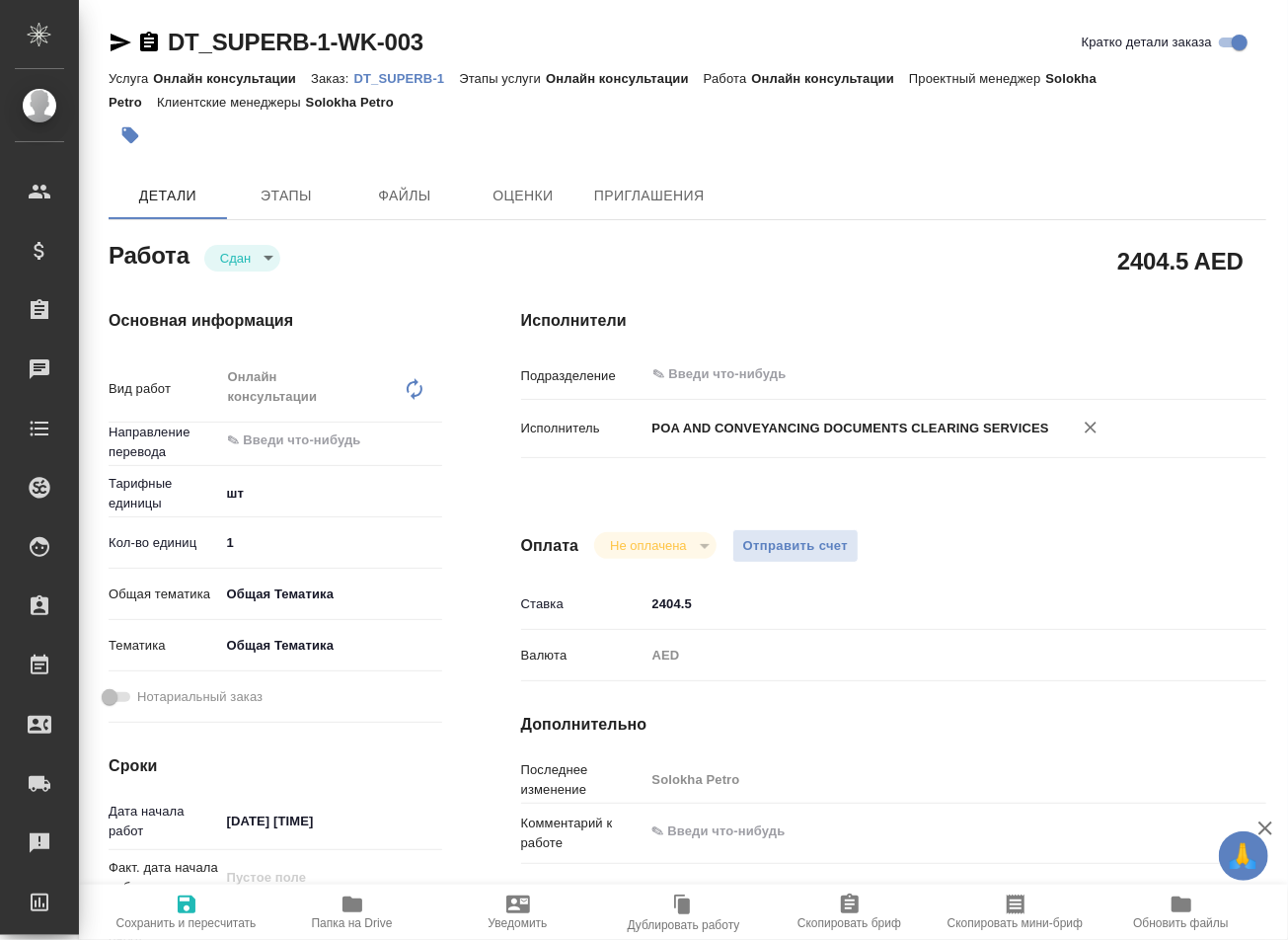type on "x" 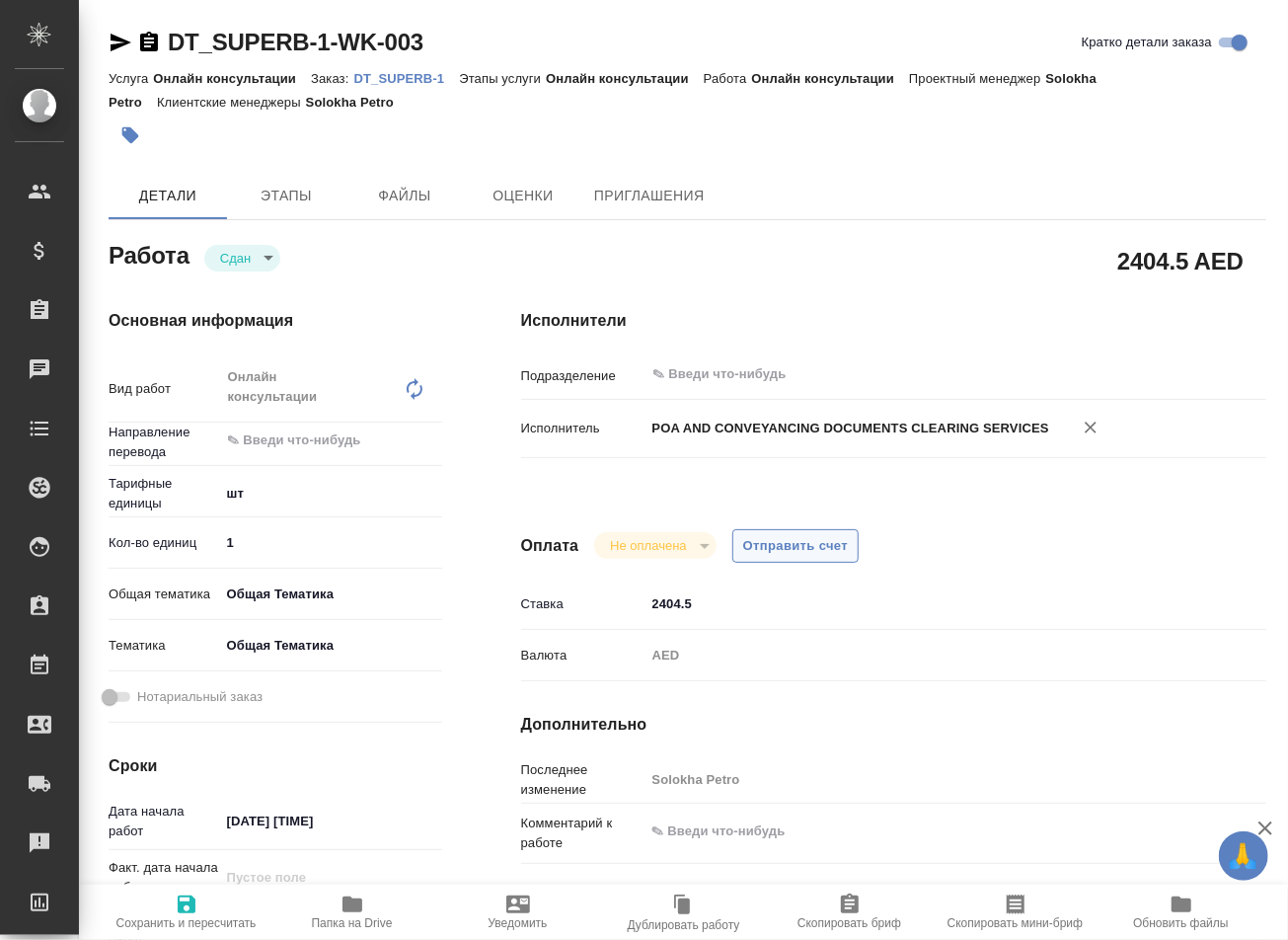type on "x" 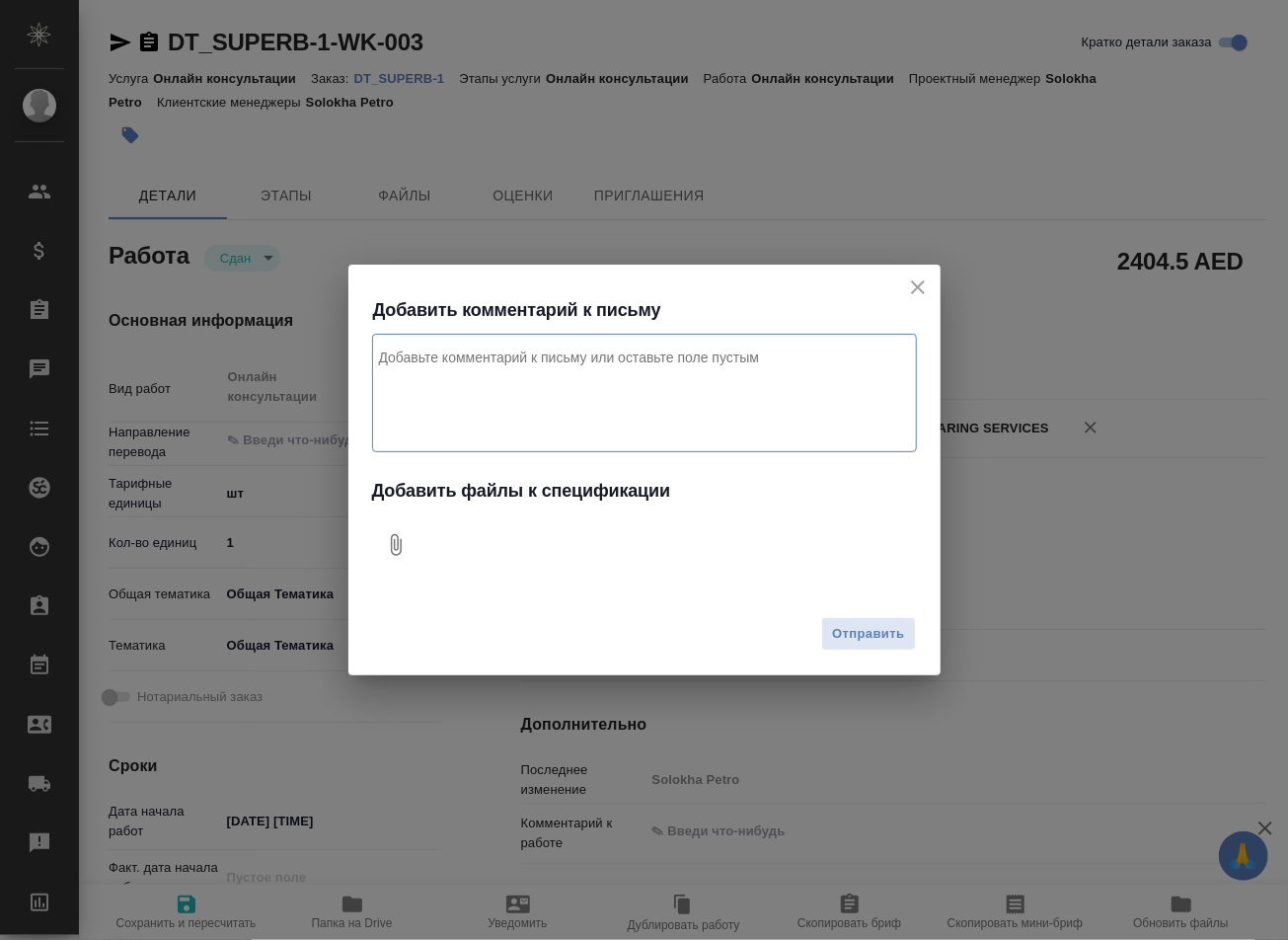 click 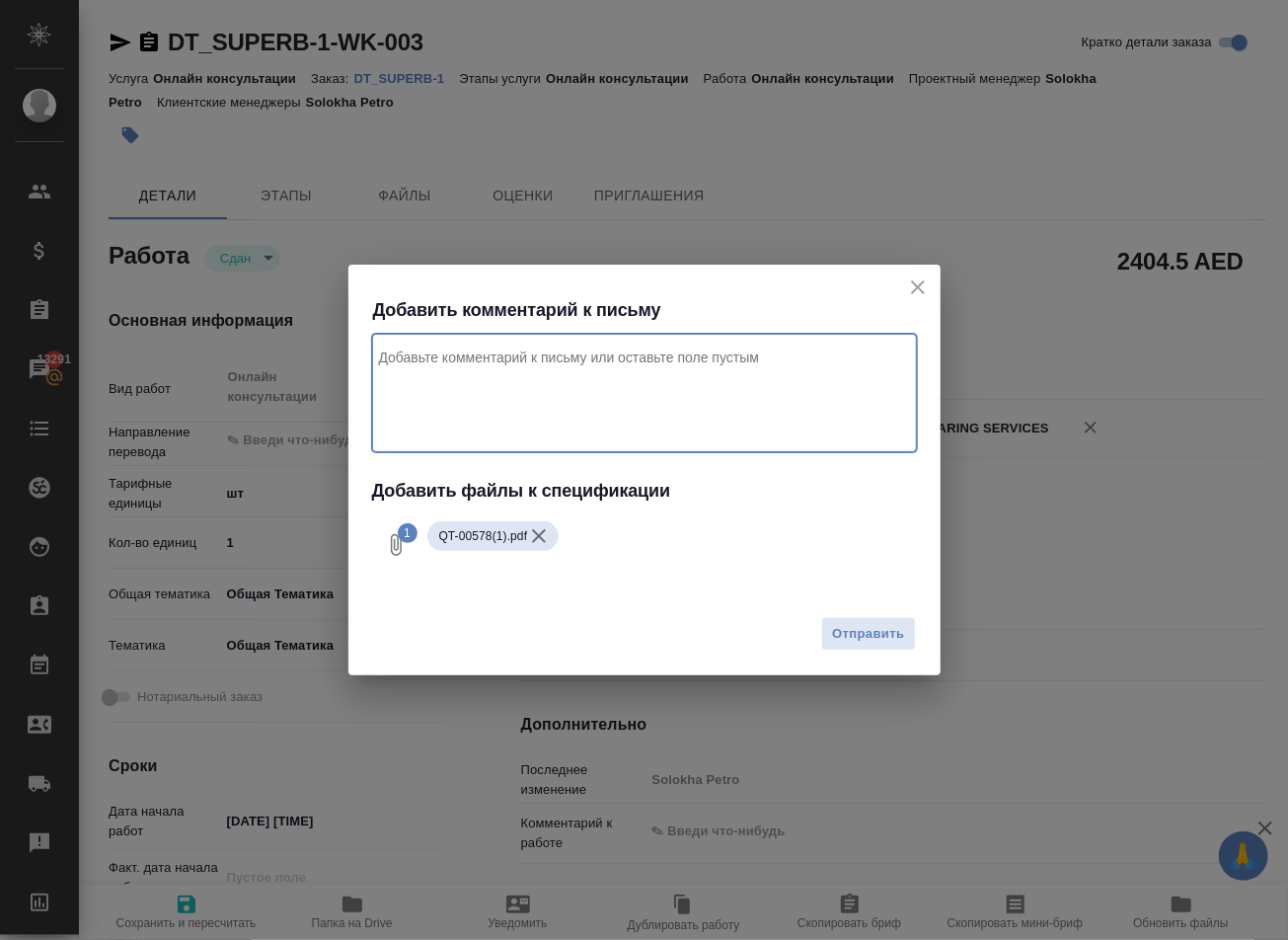 click at bounding box center [644, 393] 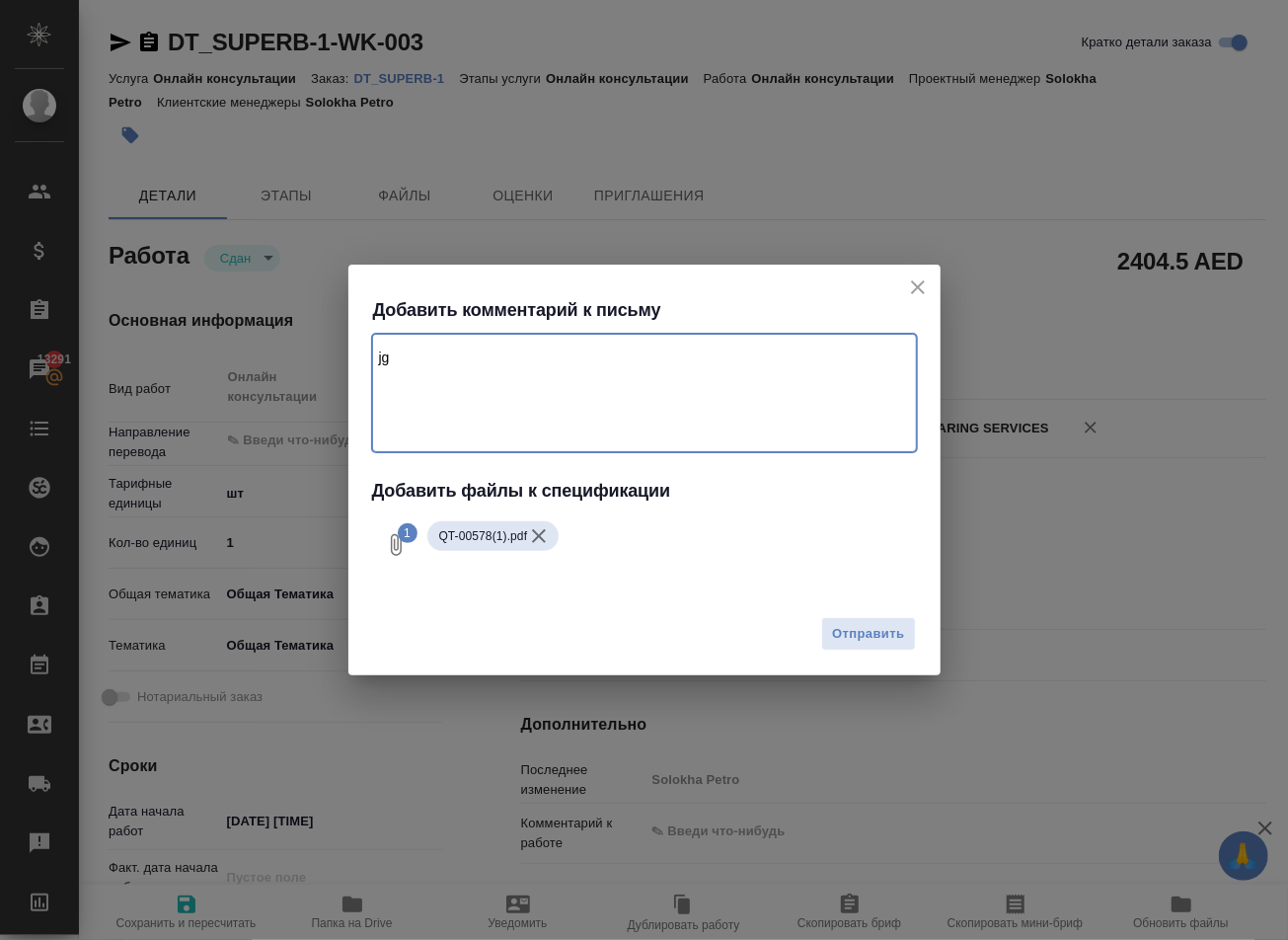 type on "j" 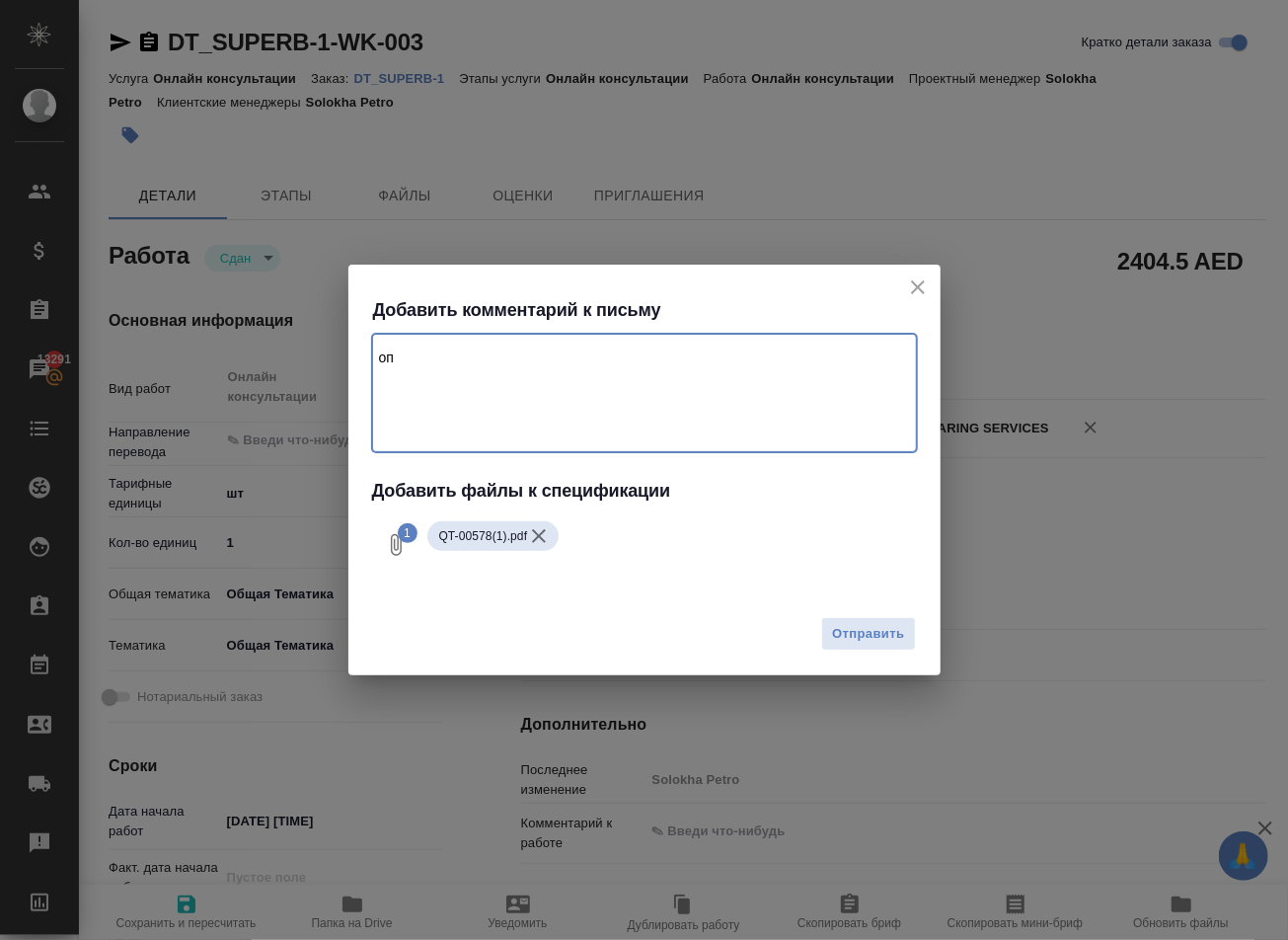 type on "о" 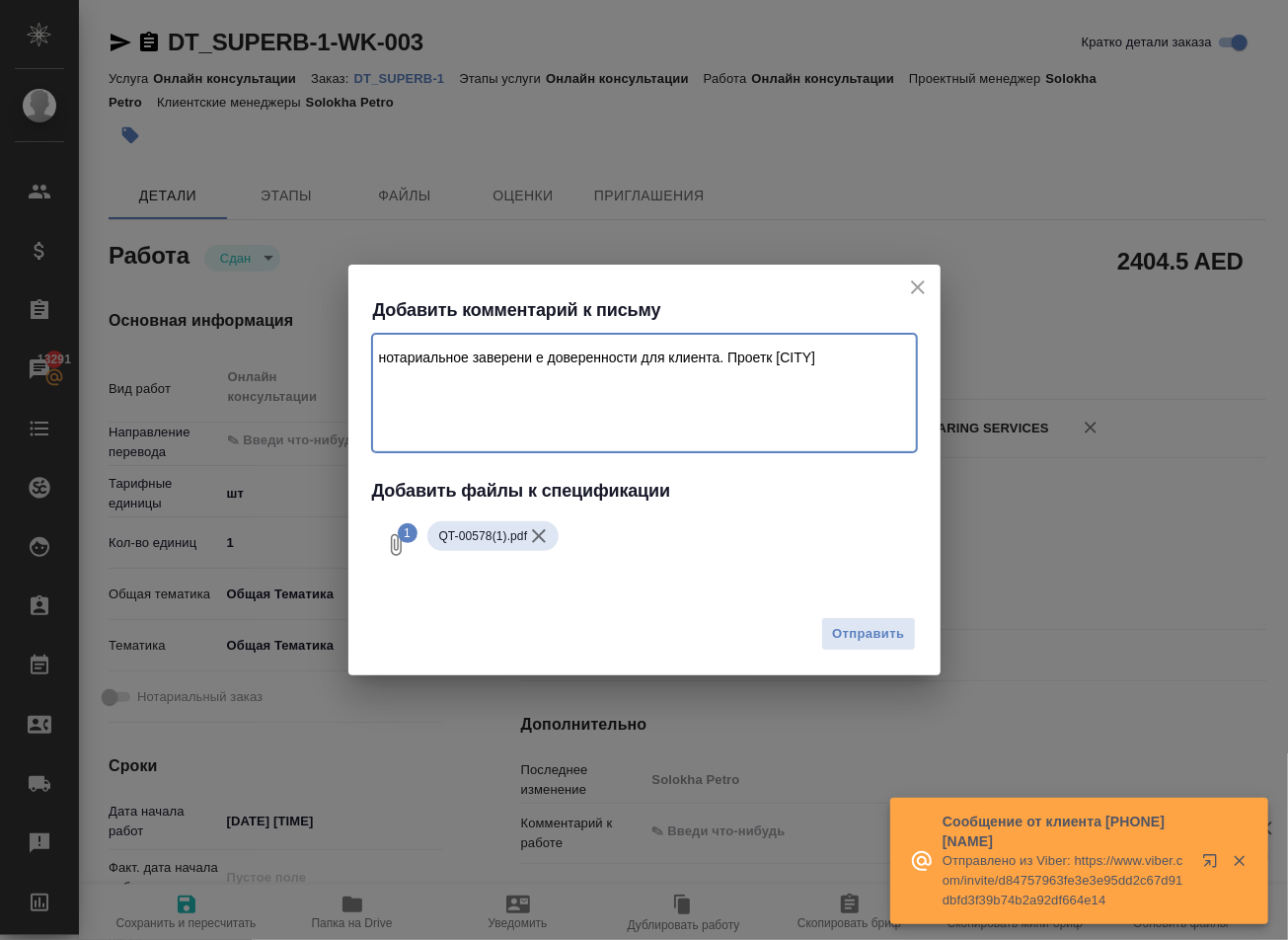 click on "нотариальное заверени е доверенности для клиента. Проетк [CITY]" at bounding box center [644, 393] 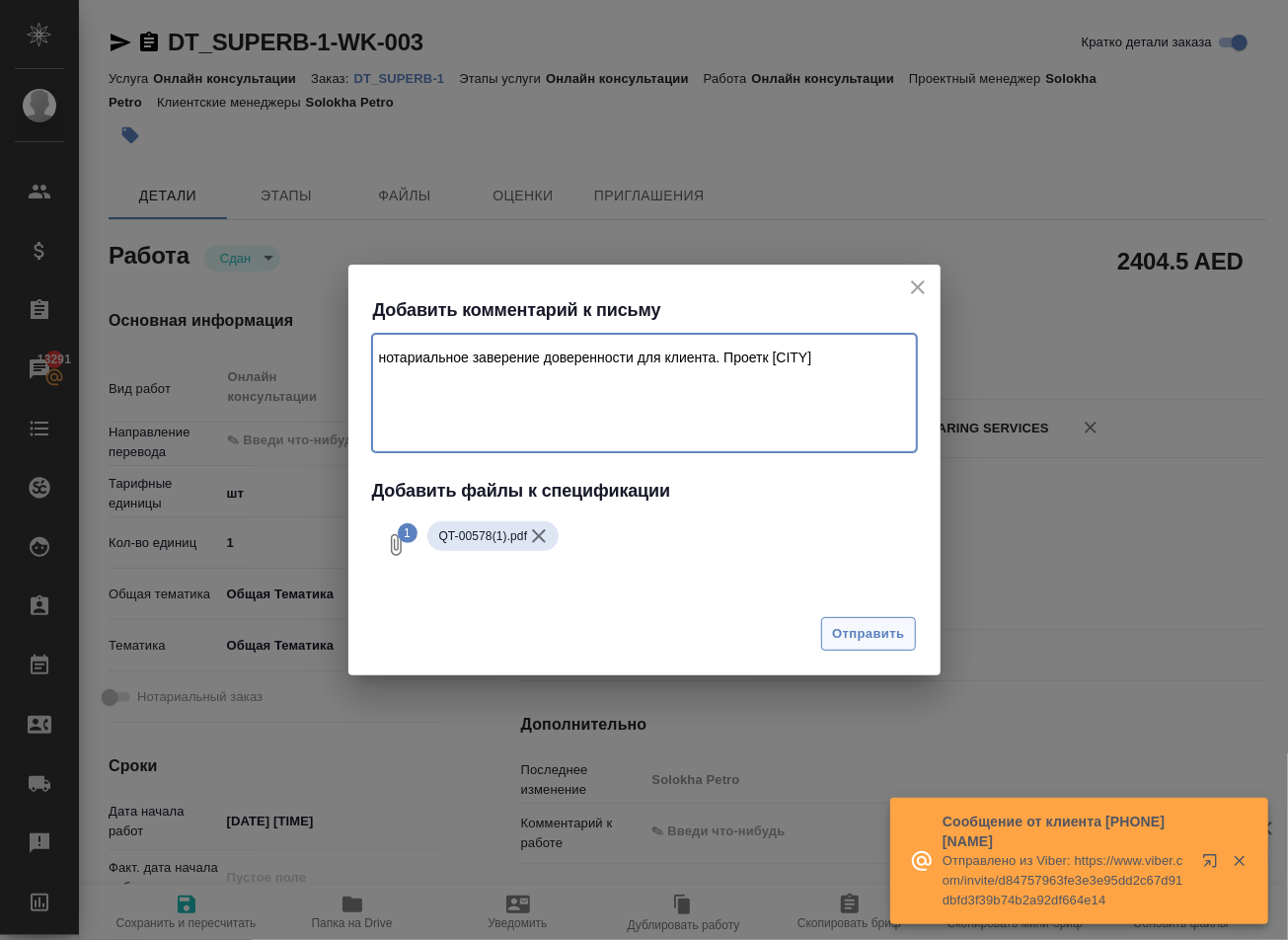 type on "нотариальное заверение доверенности для клиента. Проетк [CITY]" 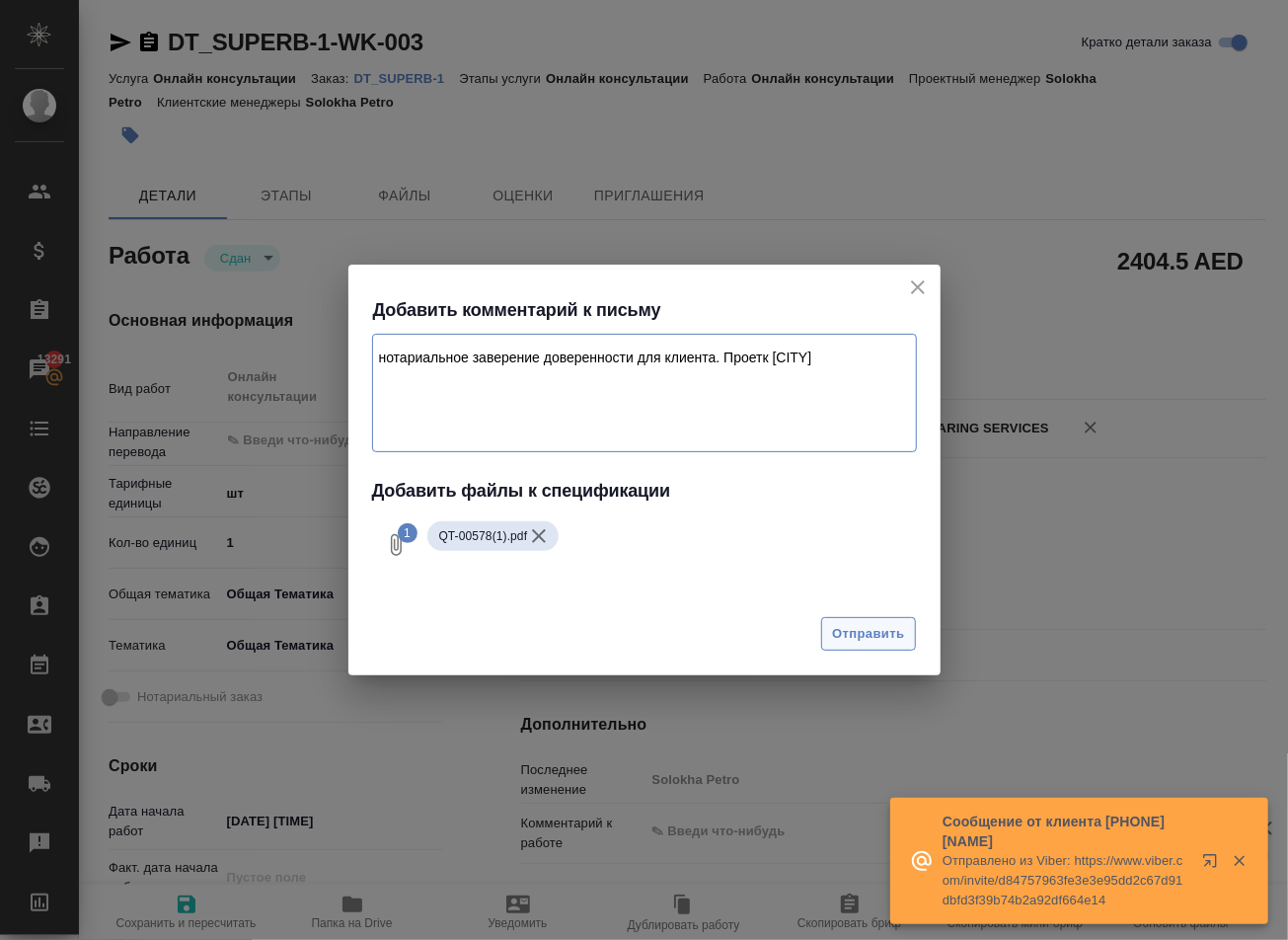 click on "Отправить" at bounding box center [868, 634] 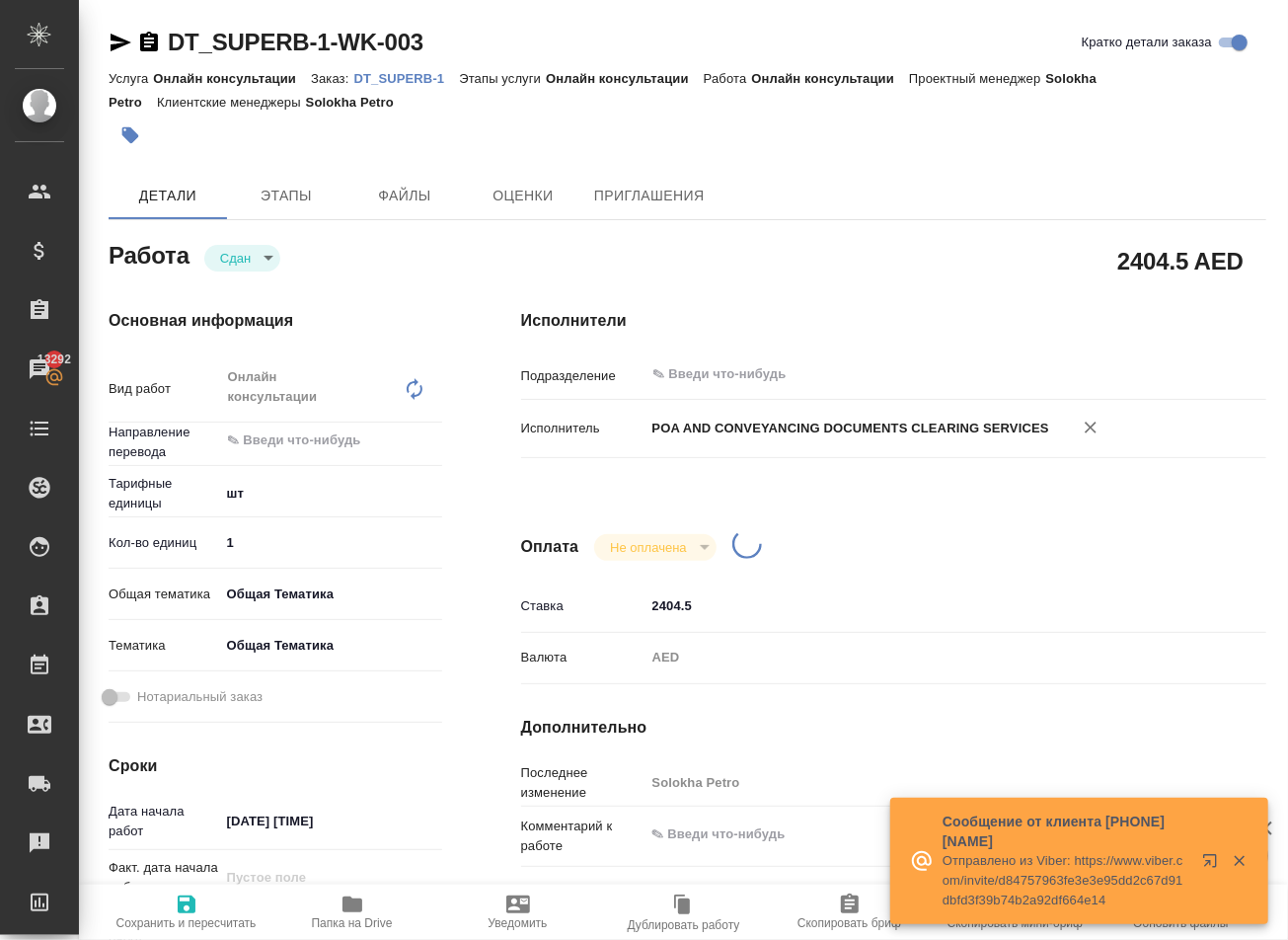 type on "x" 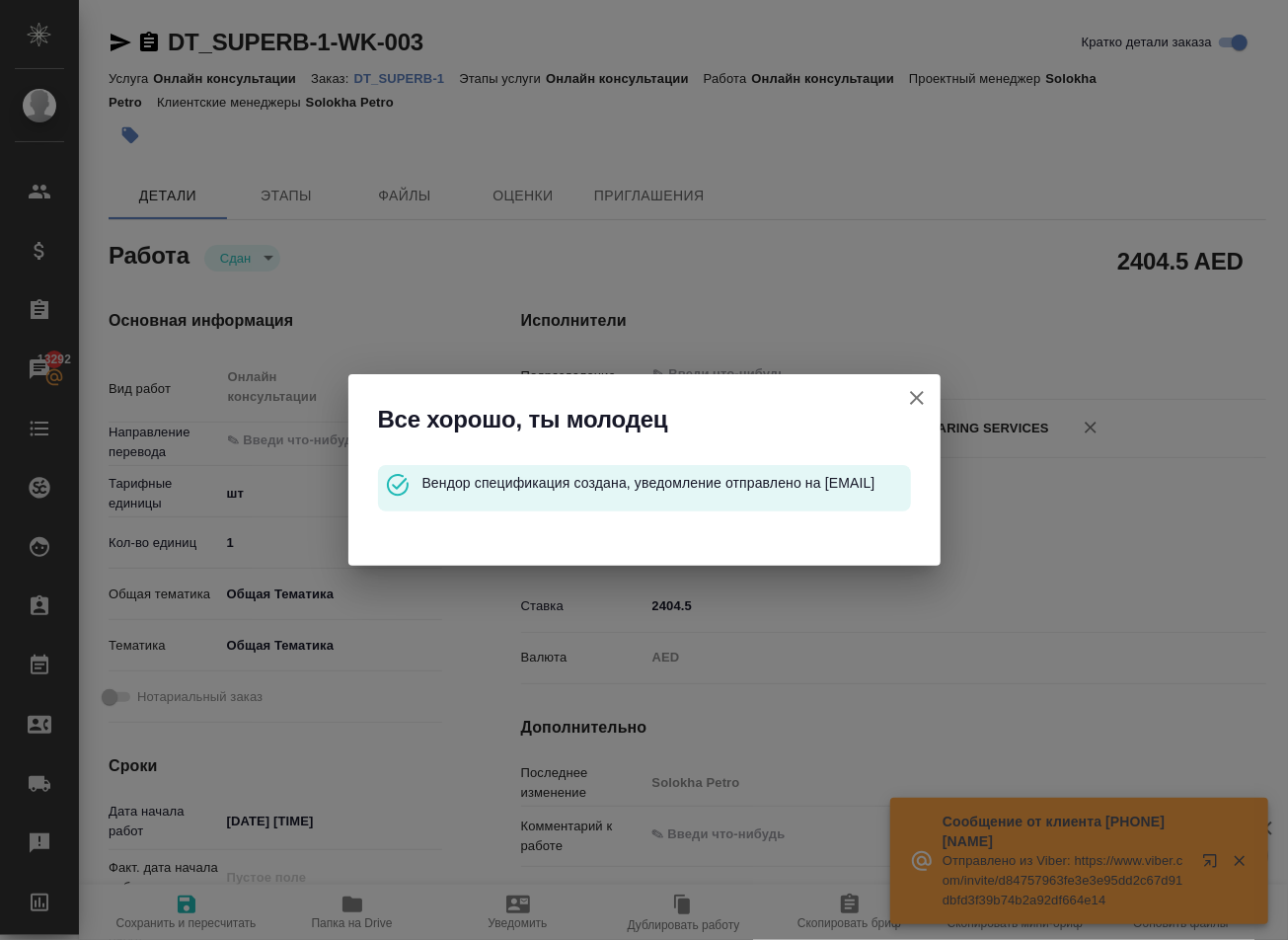 type on "closed" 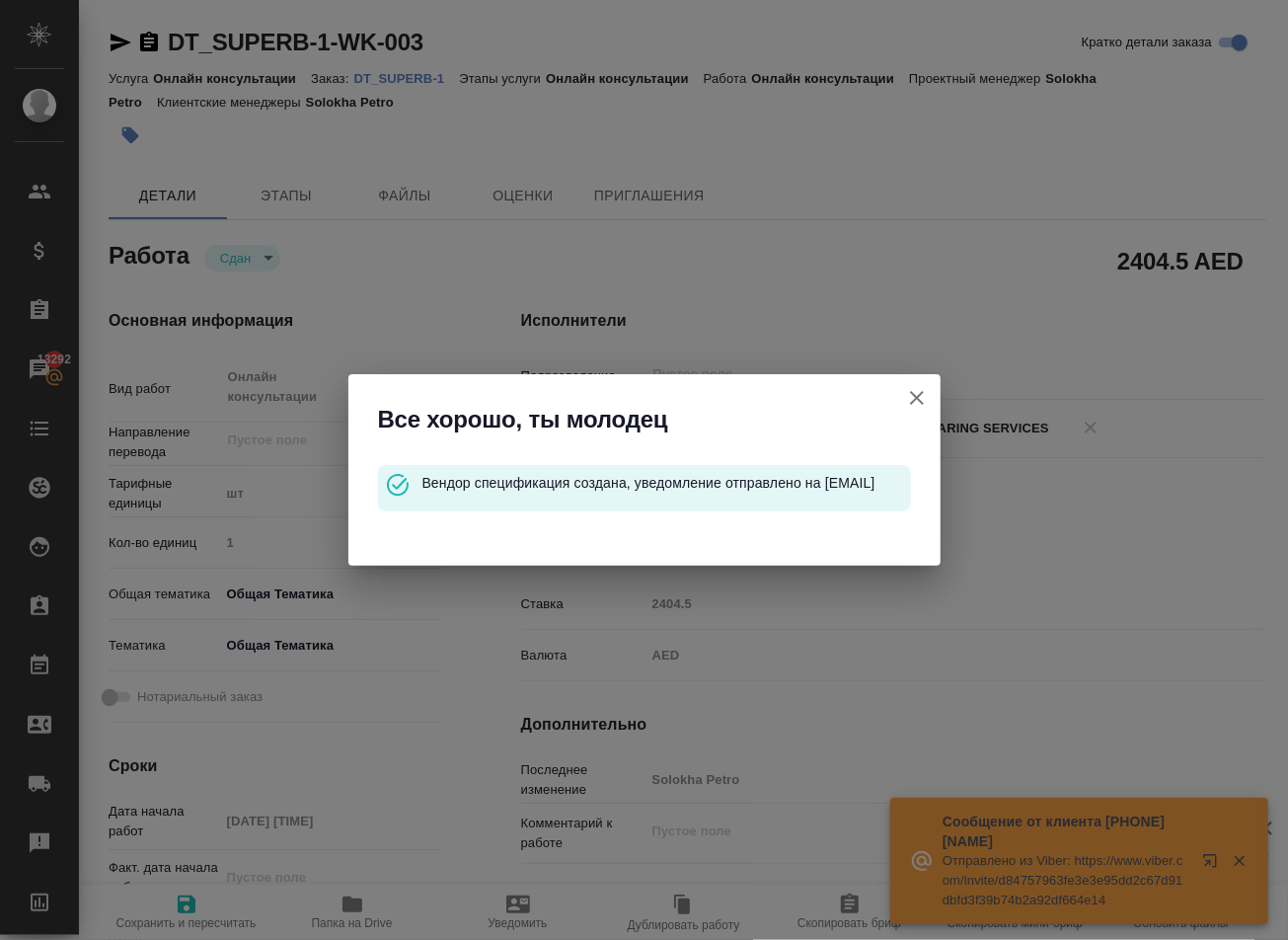 type on "x" 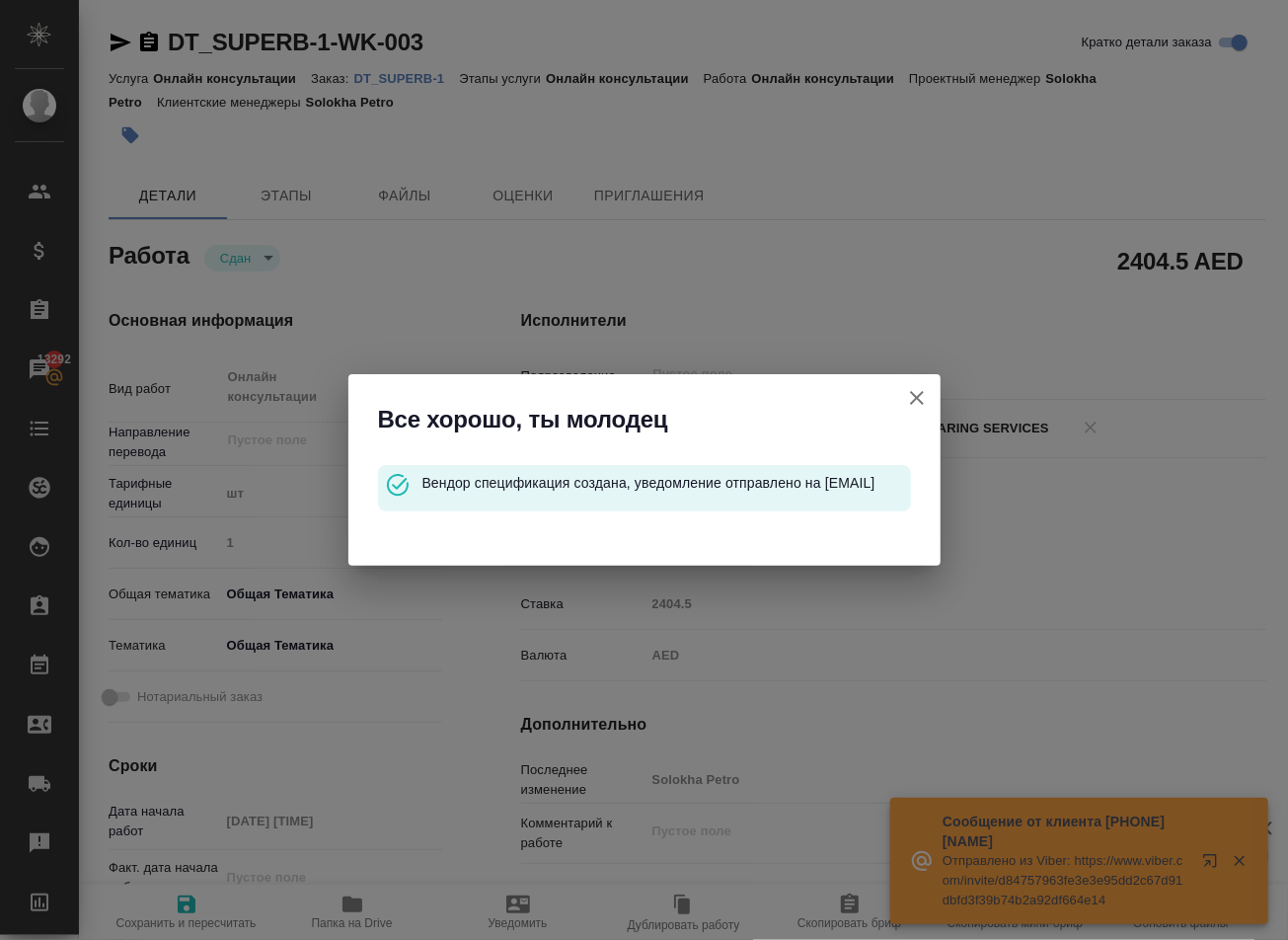 type on "x" 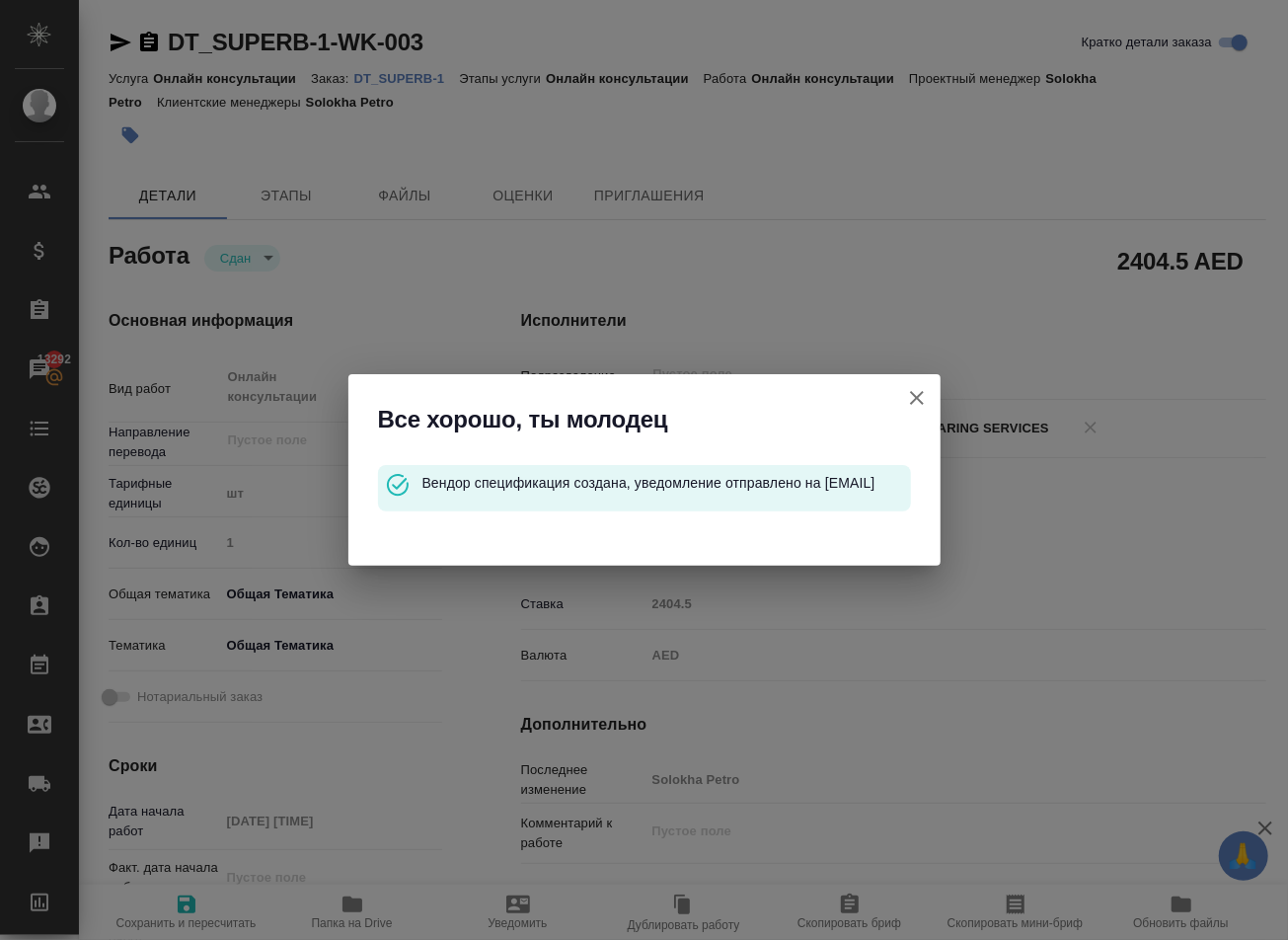 click 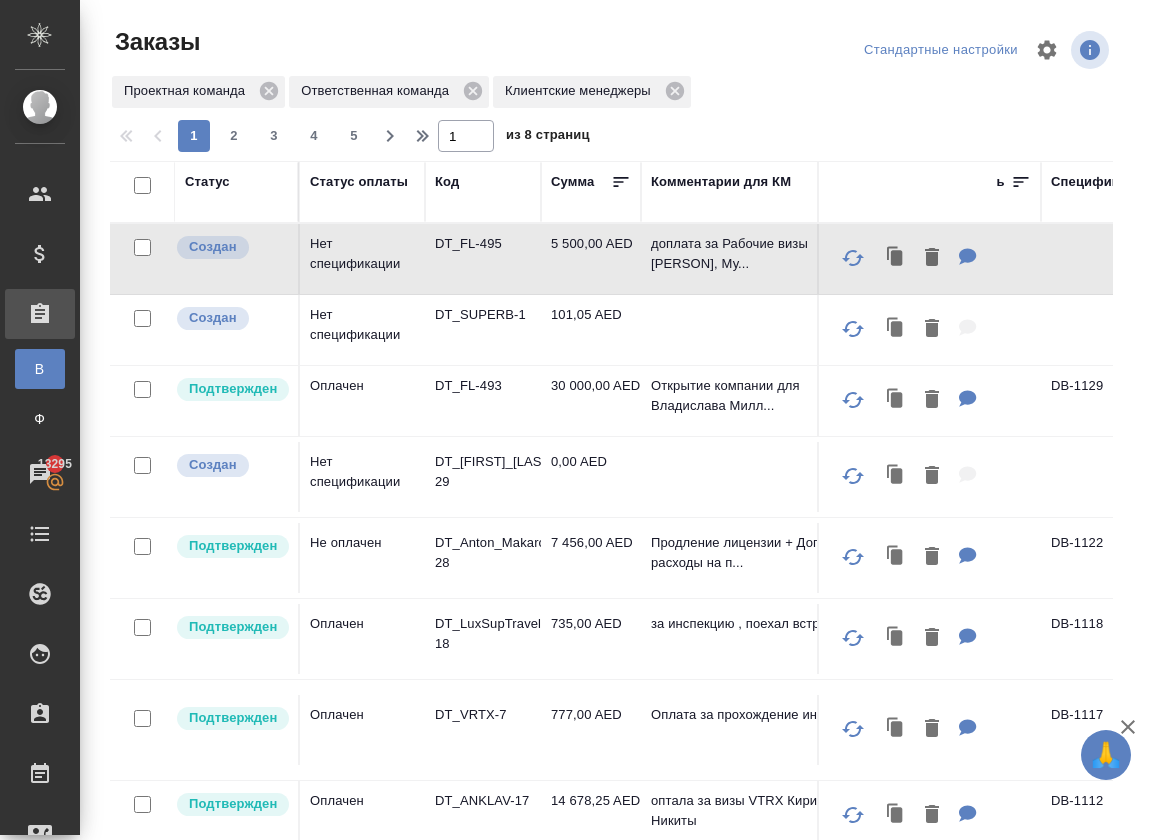 scroll, scrollTop: 0, scrollLeft: 0, axis: both 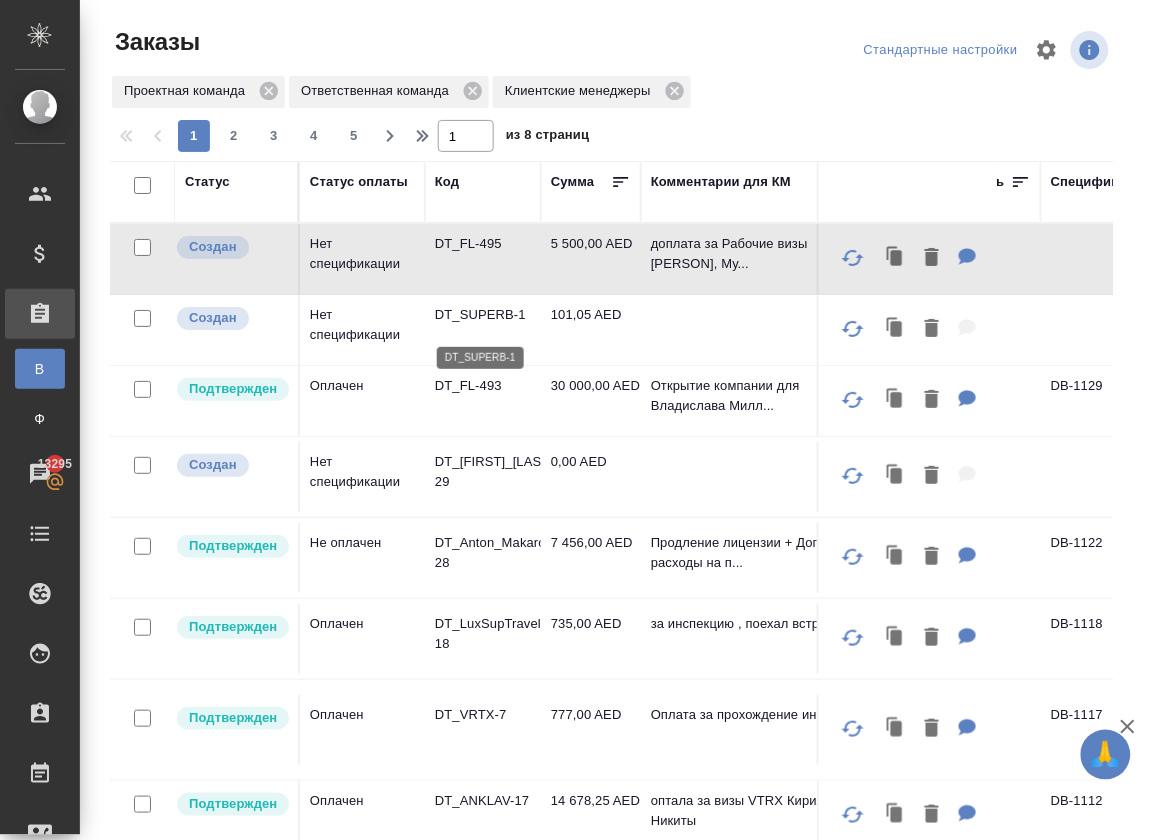 click on "DT_SUPERB-1" at bounding box center [483, 315] 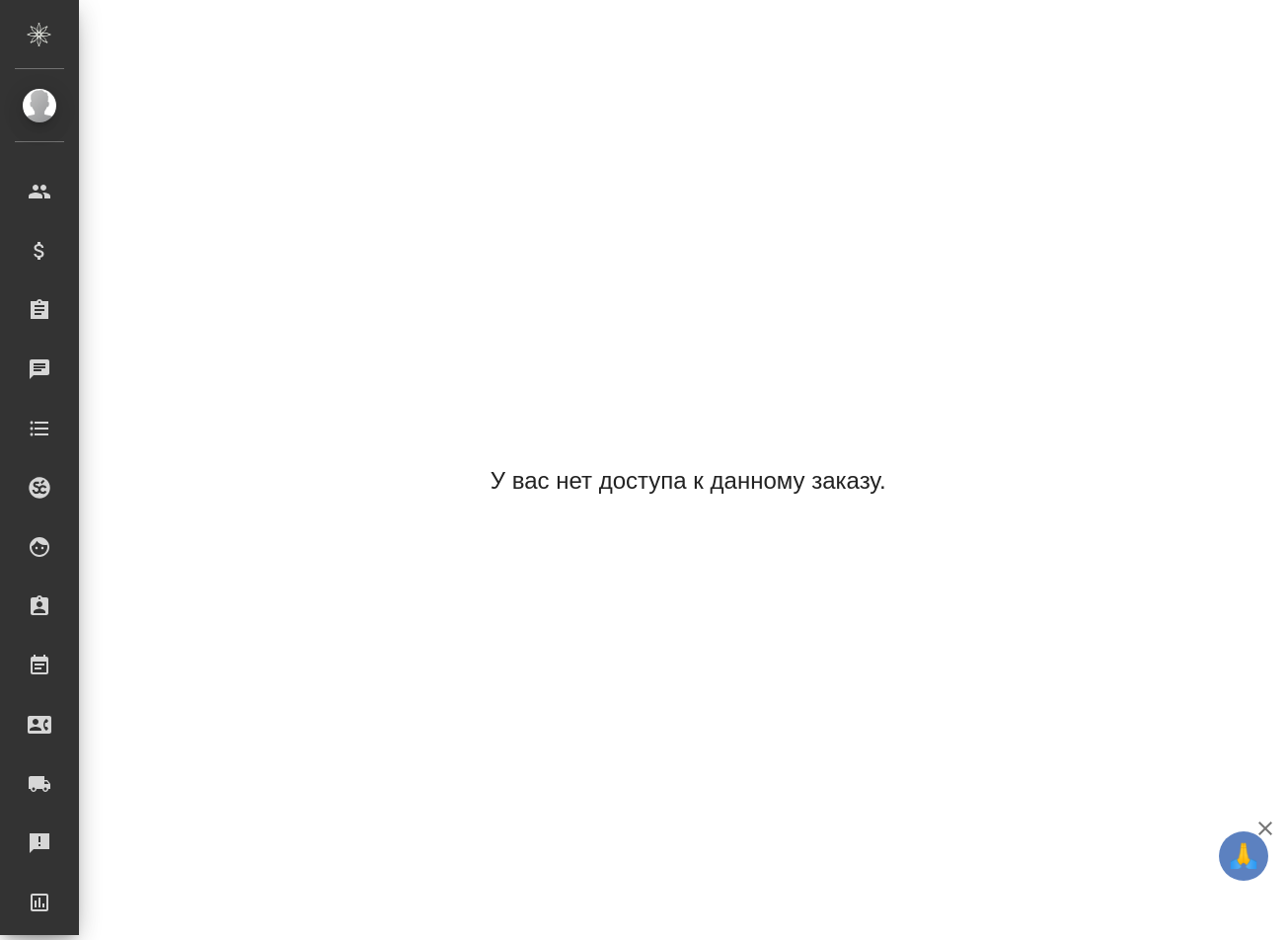 scroll, scrollTop: 0, scrollLeft: 0, axis: both 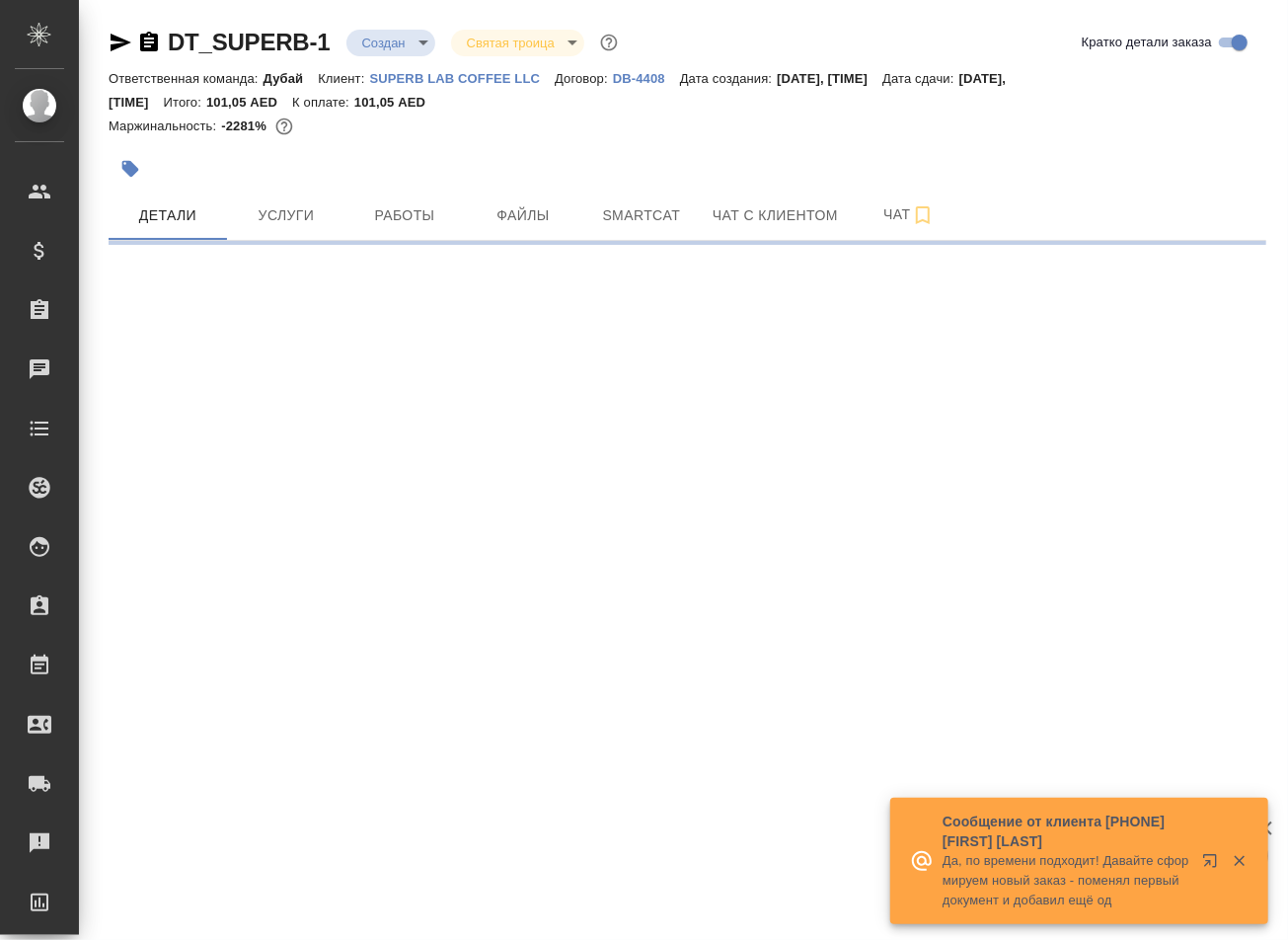 select on "RU" 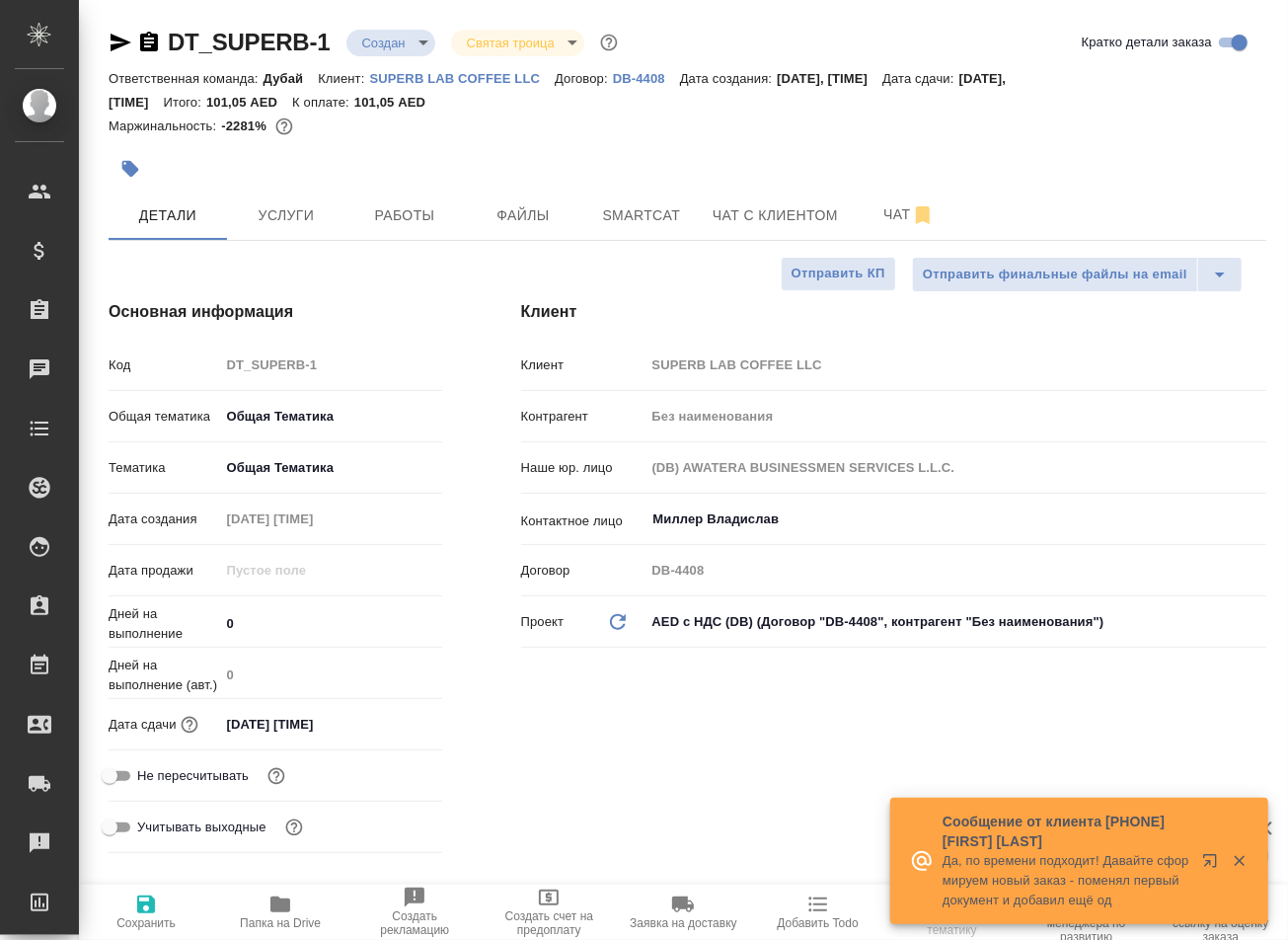 type on "x" 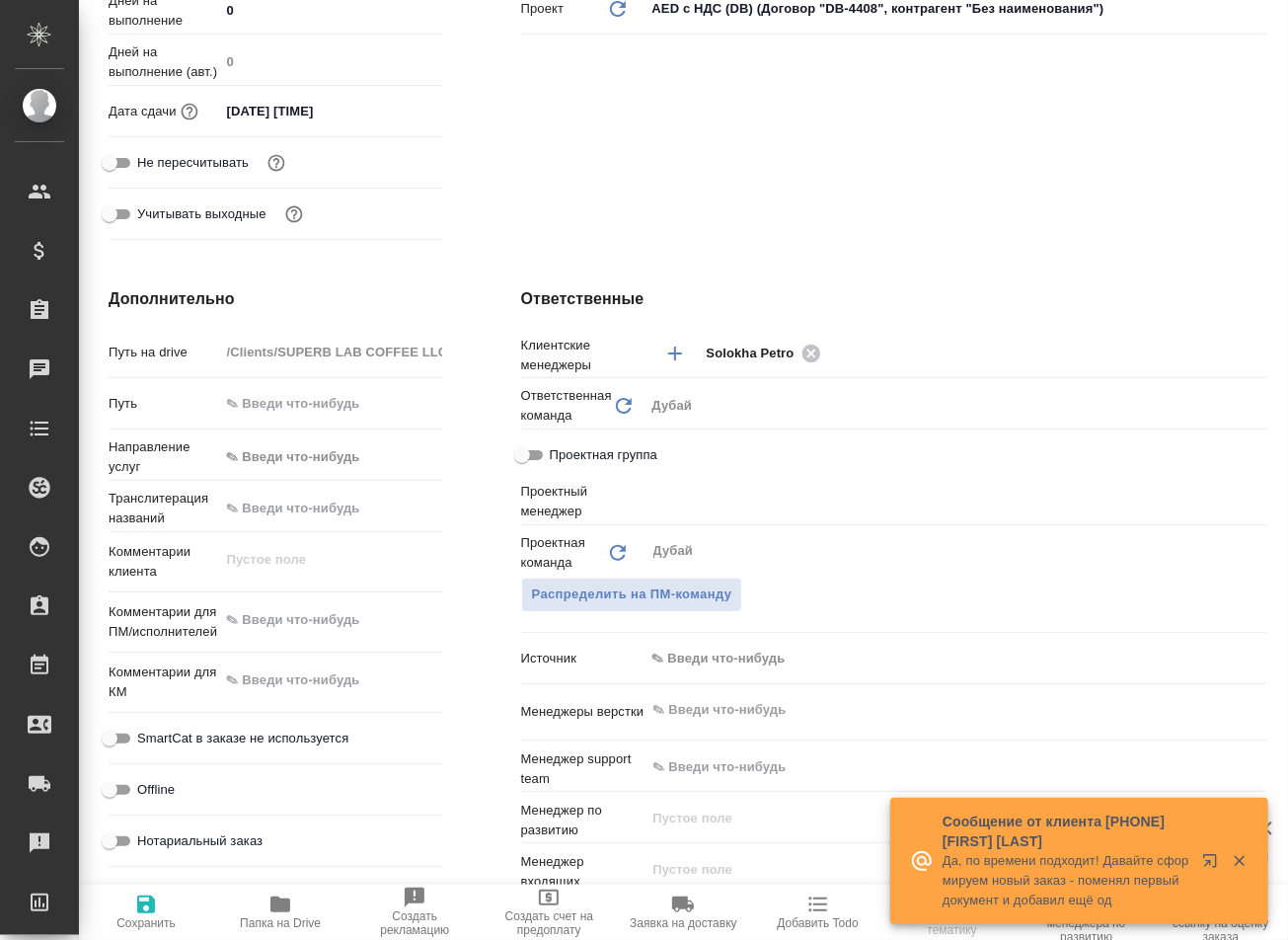 scroll, scrollTop: 755, scrollLeft: 0, axis: vertical 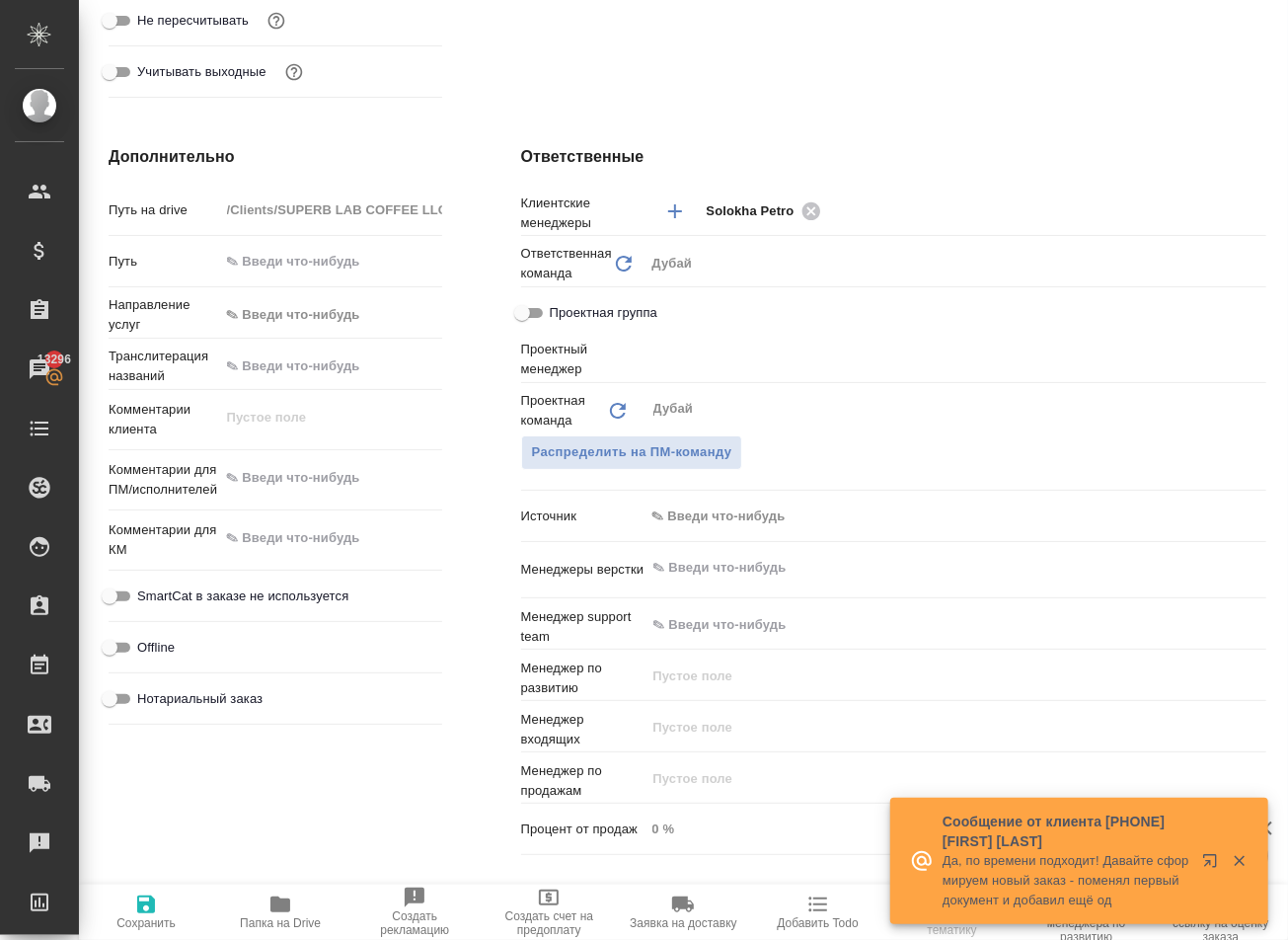 type on "x" 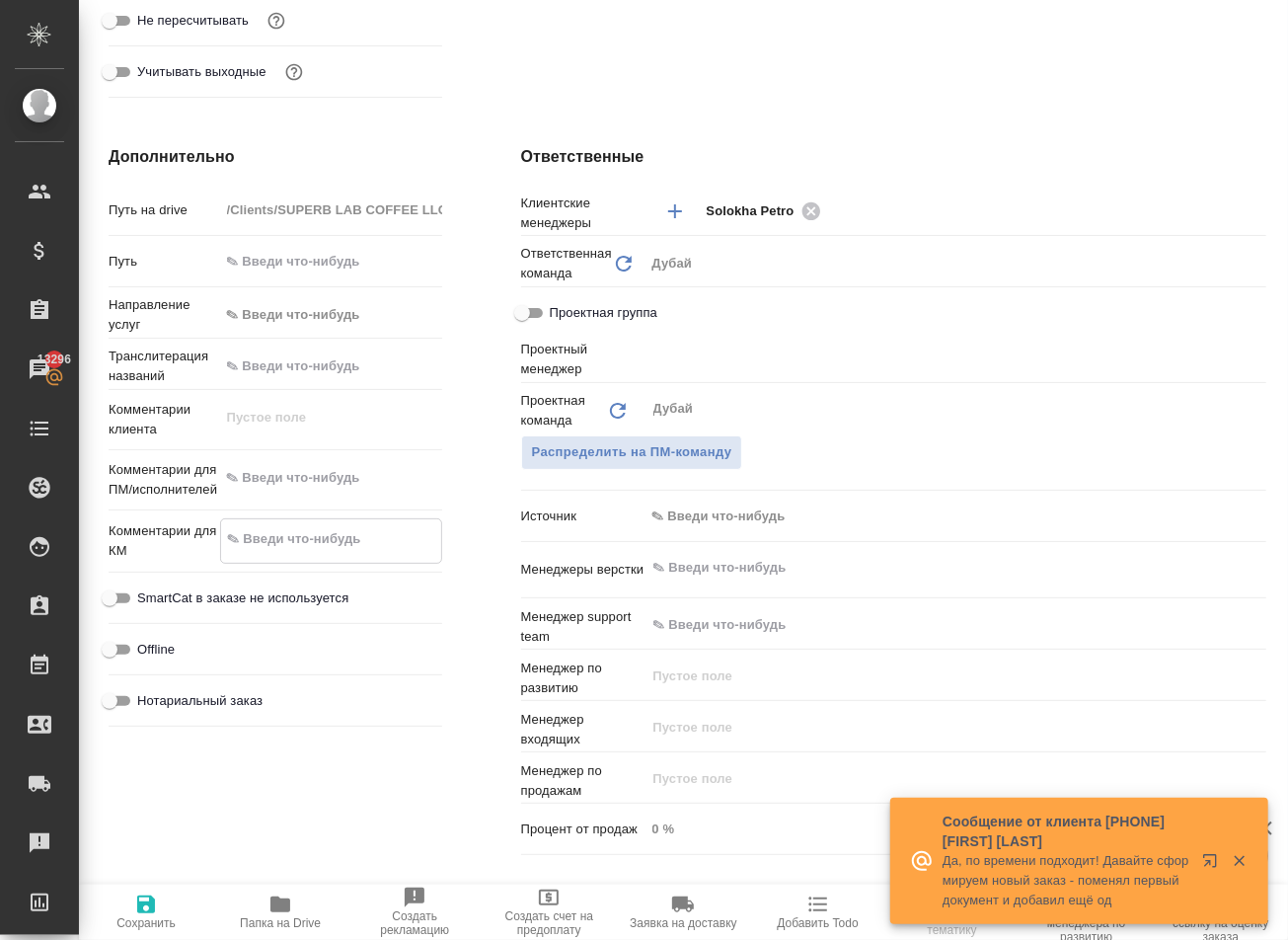 type on "x" 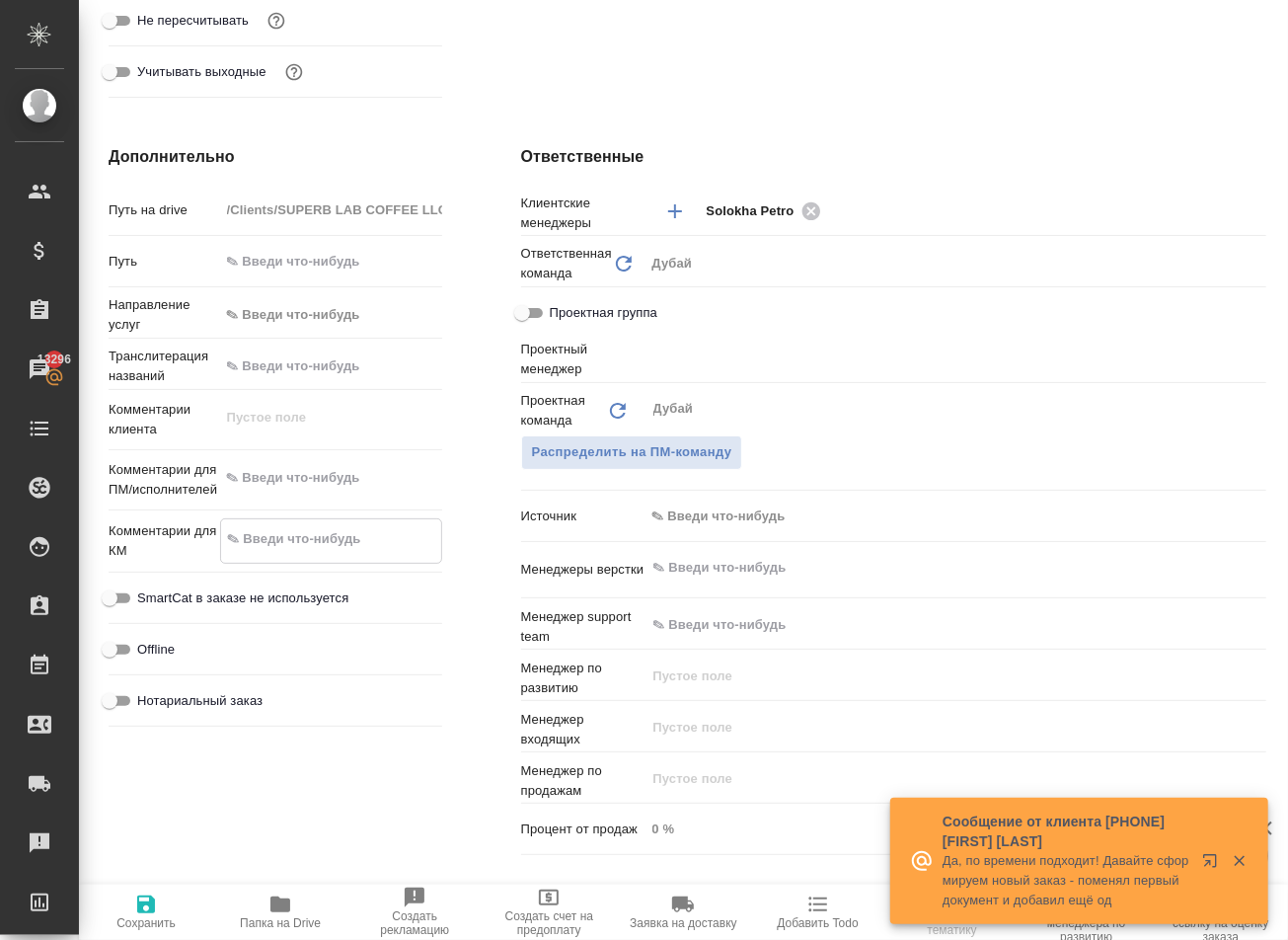 type on "x" 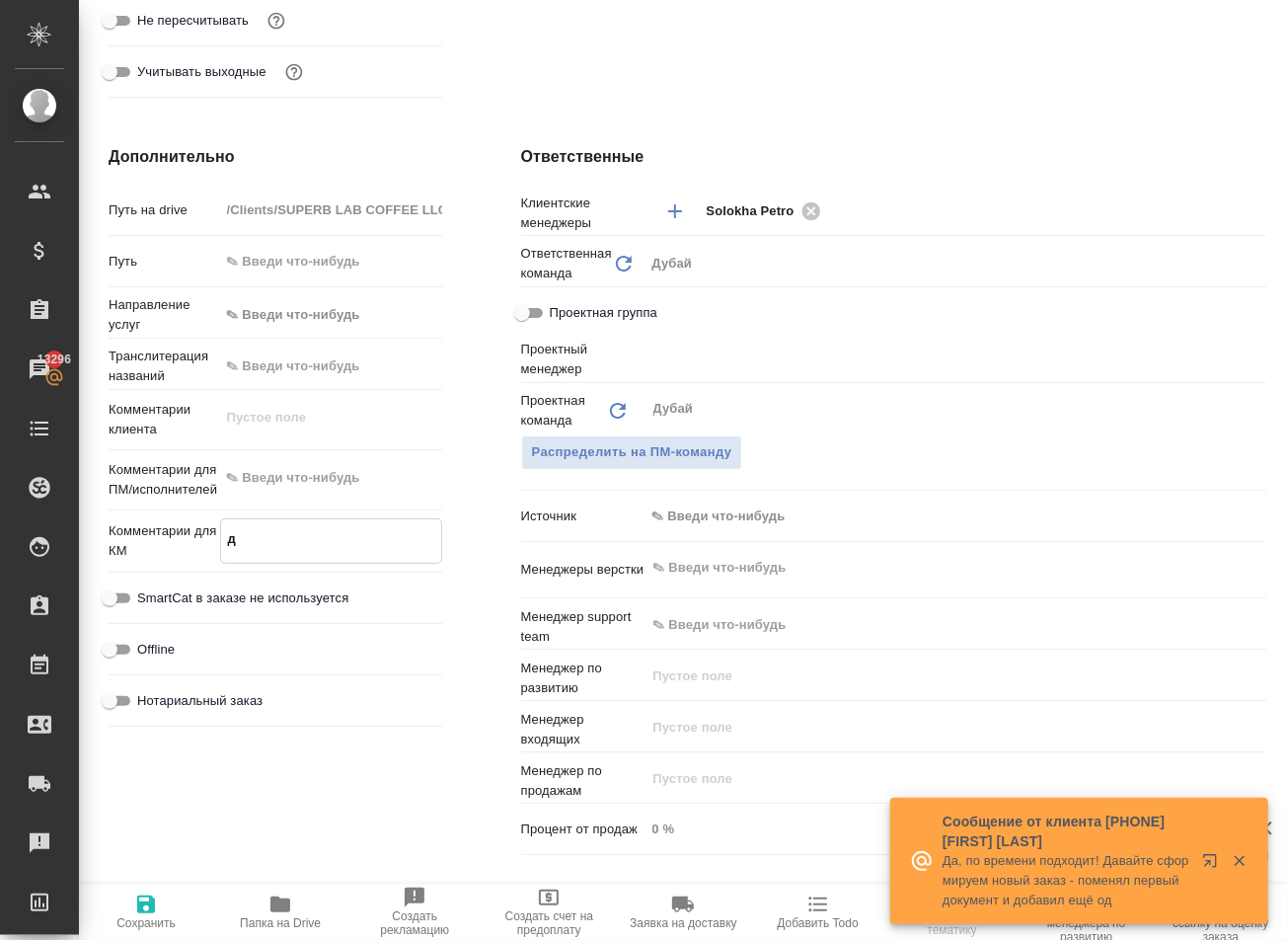 type on "x" 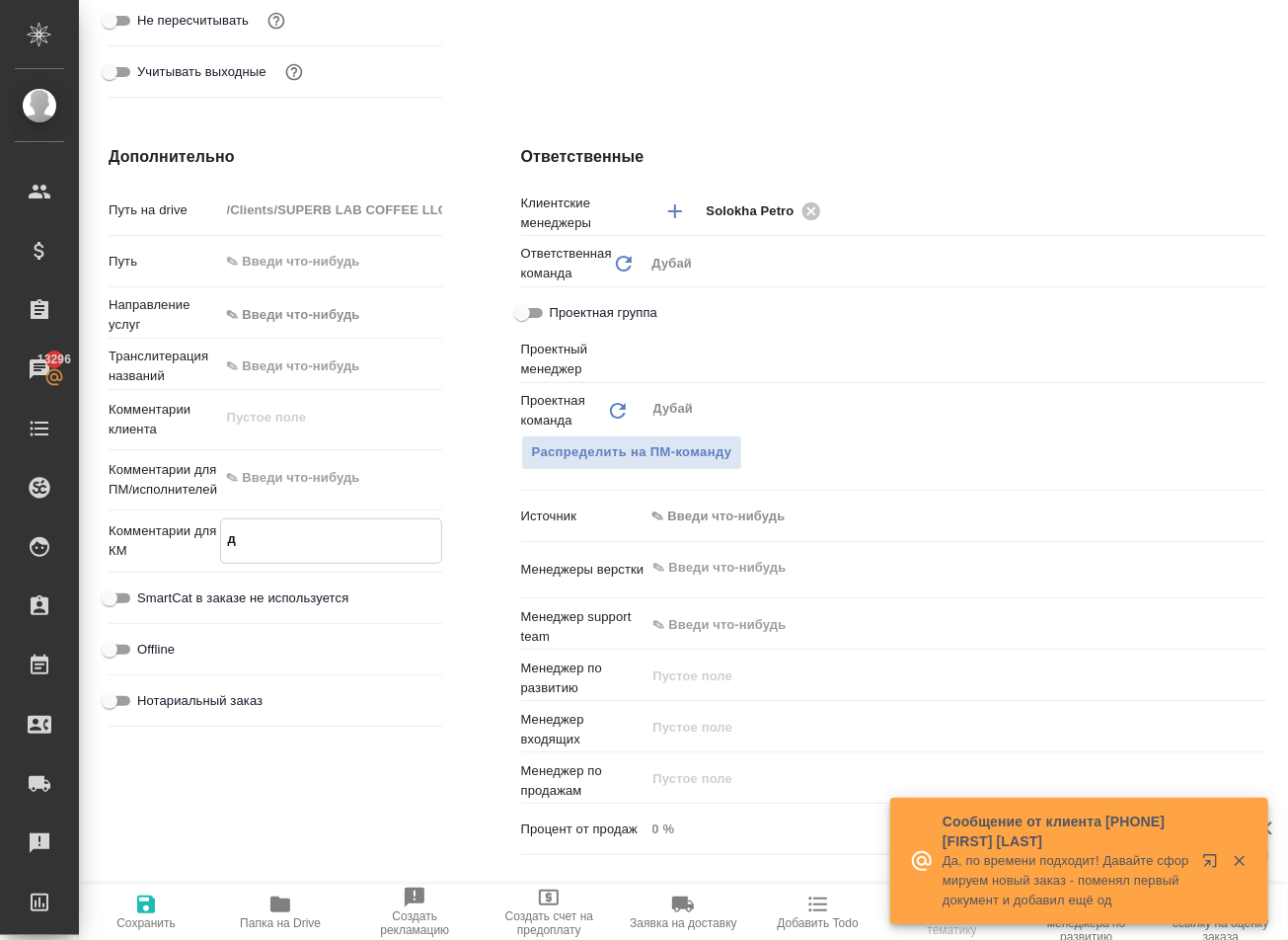 type on "x" 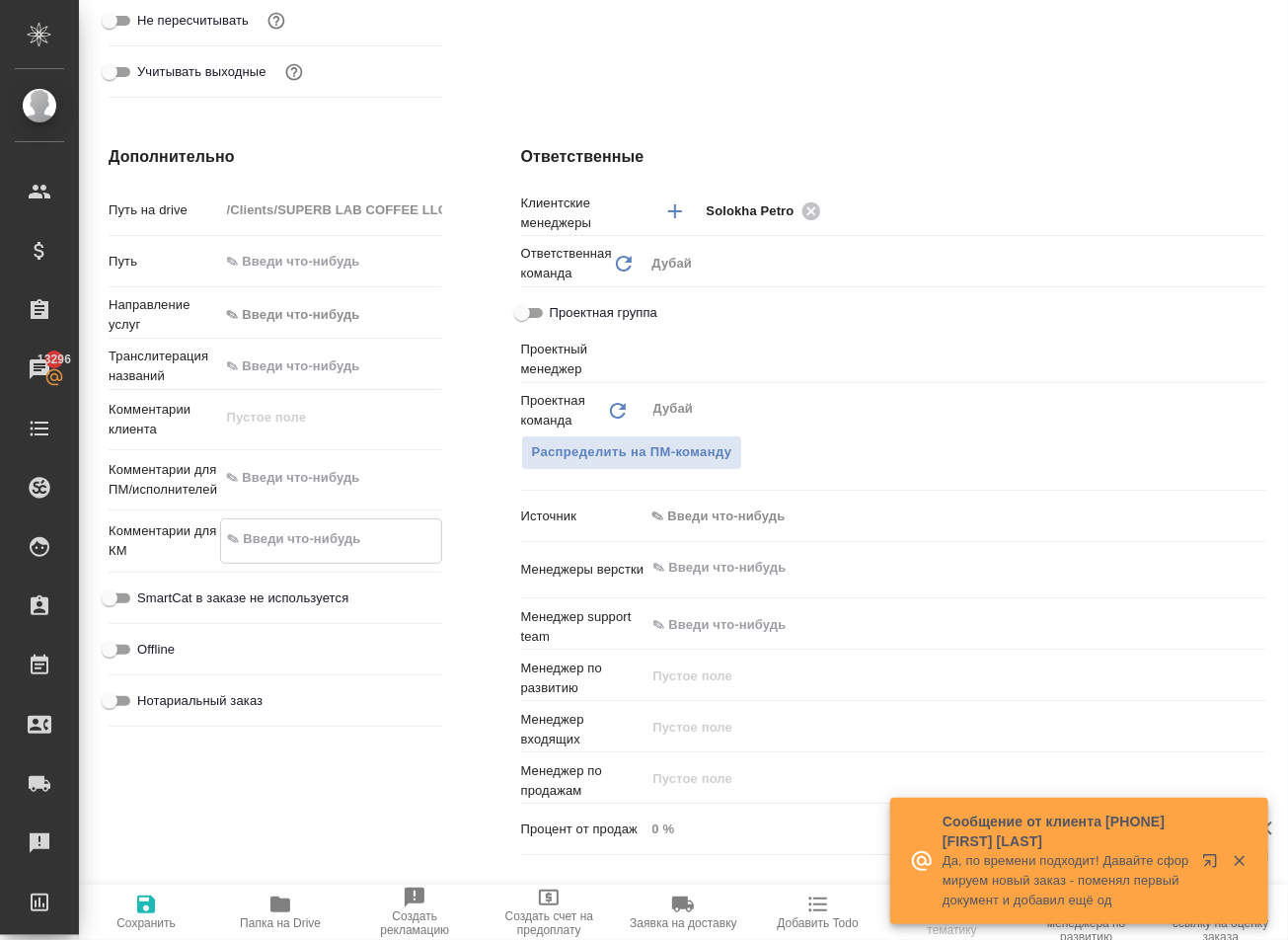 type on "x" 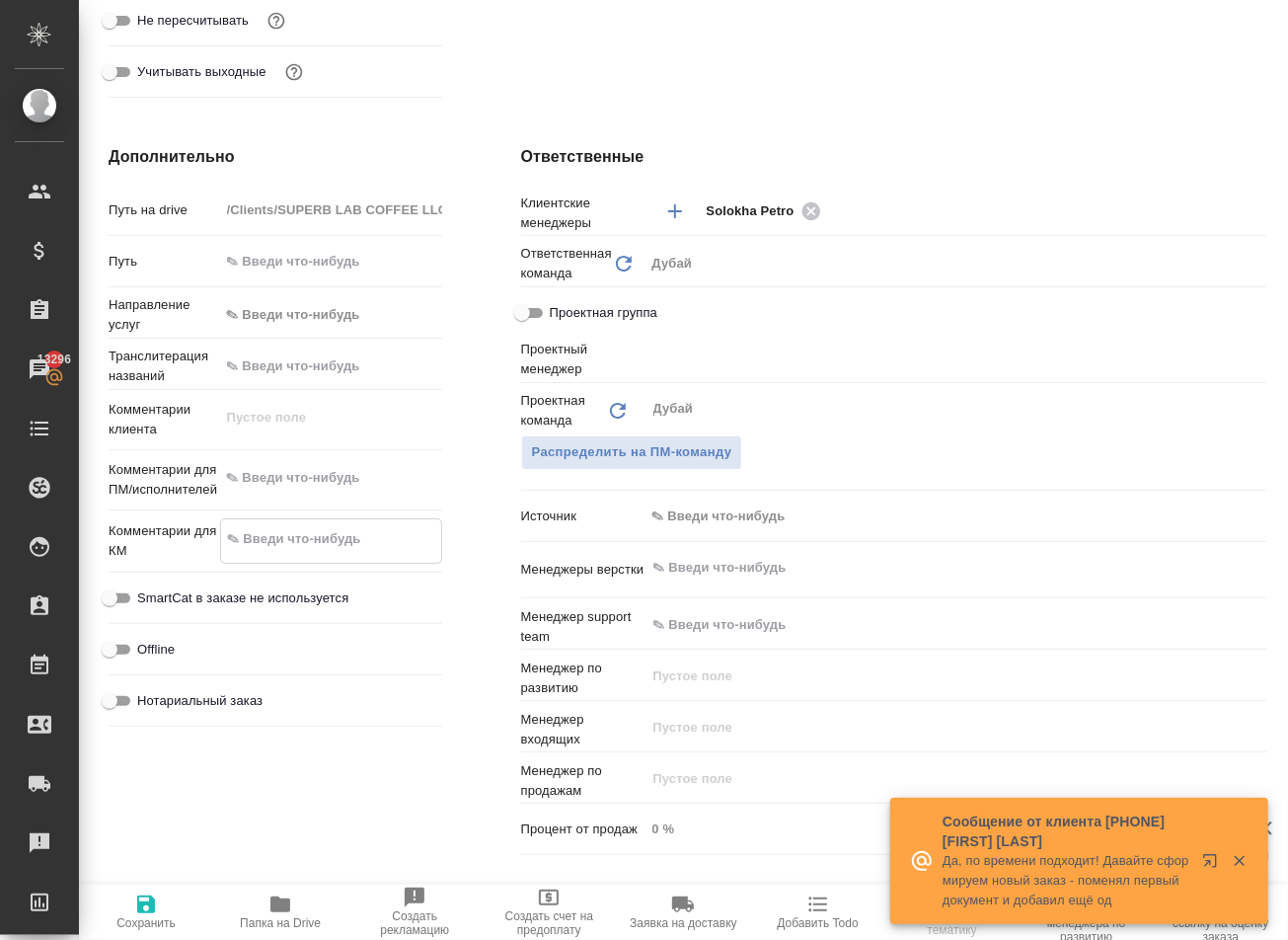type on "x" 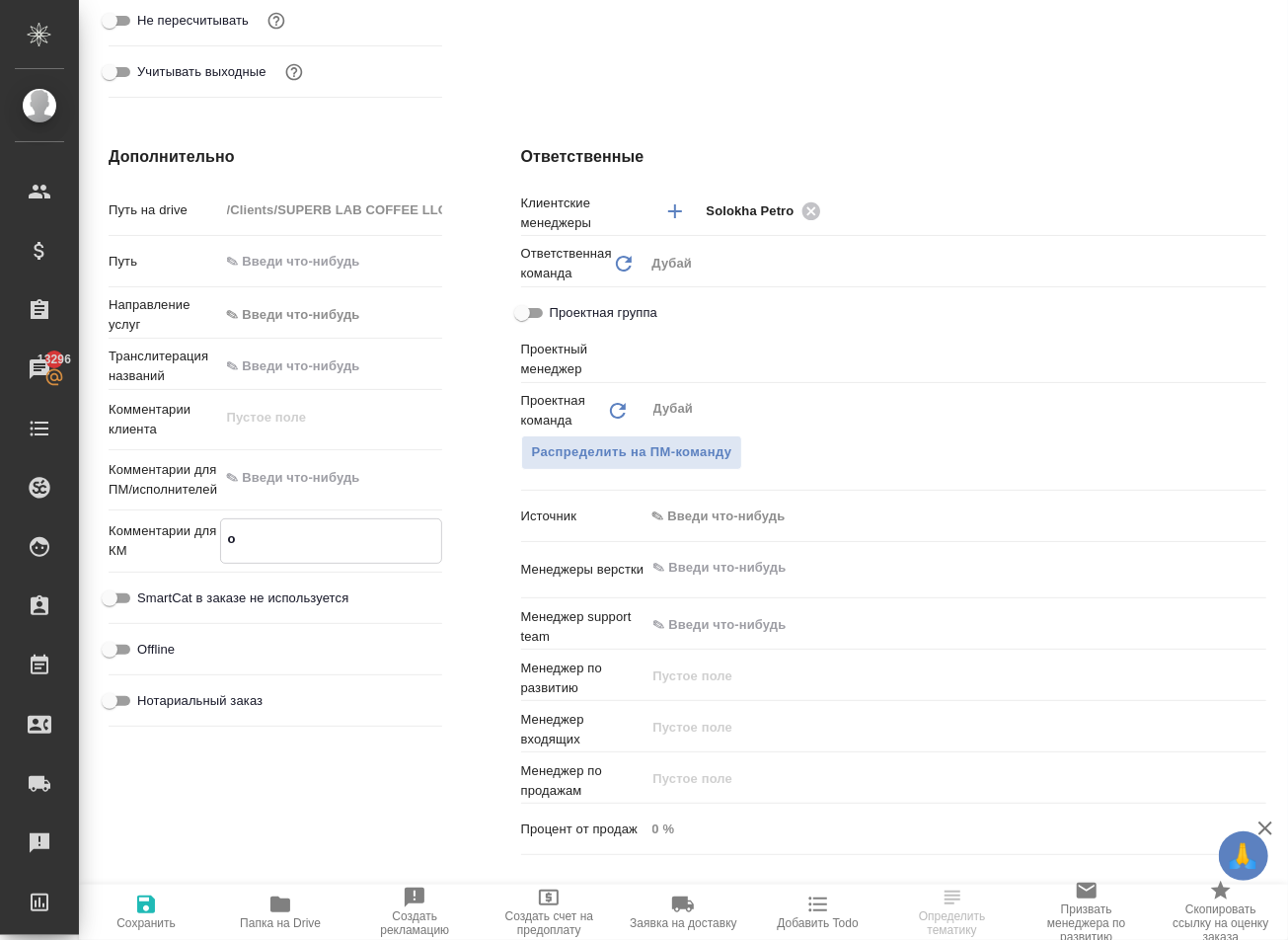 type on "x" 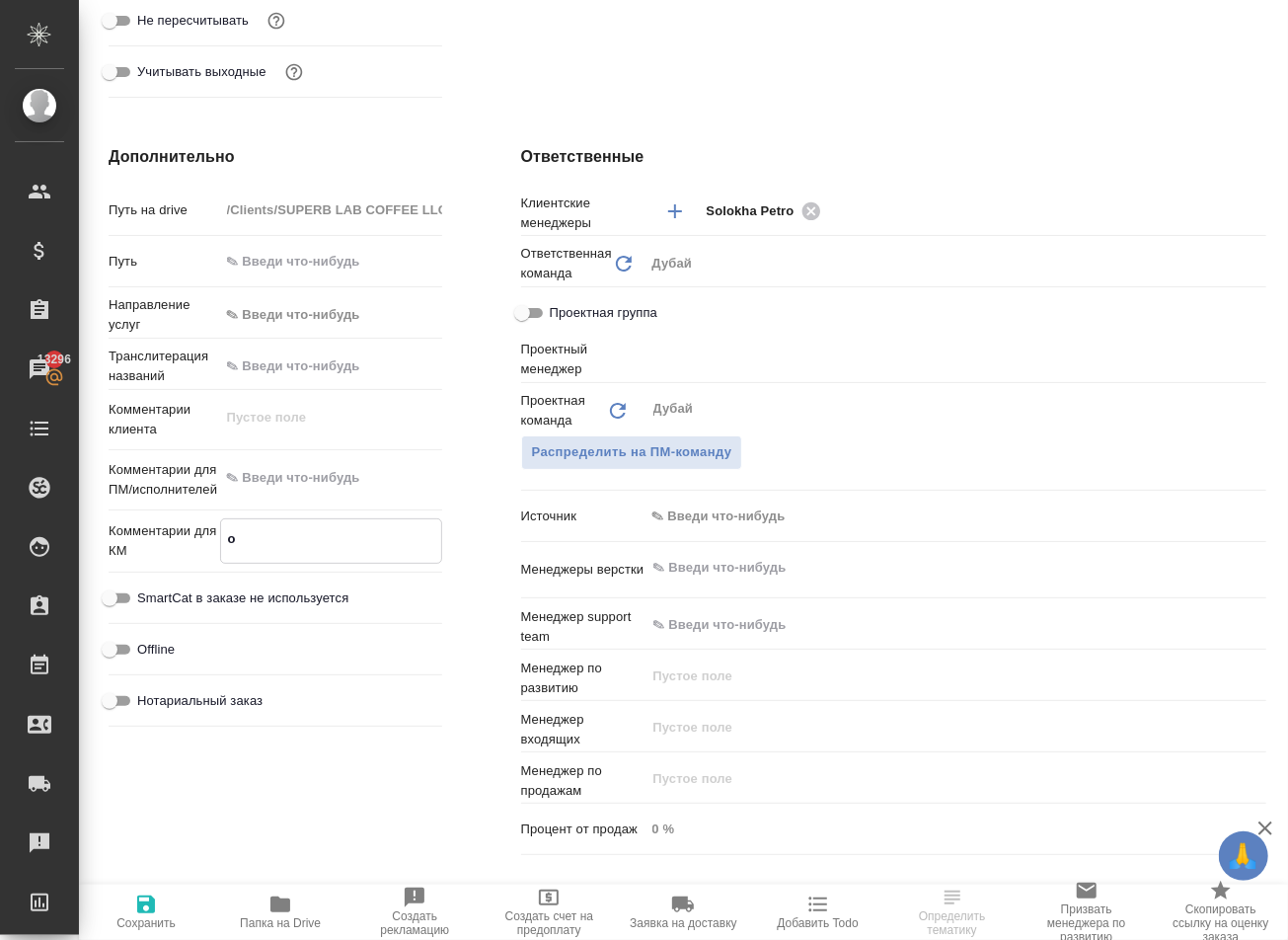 type on "x" 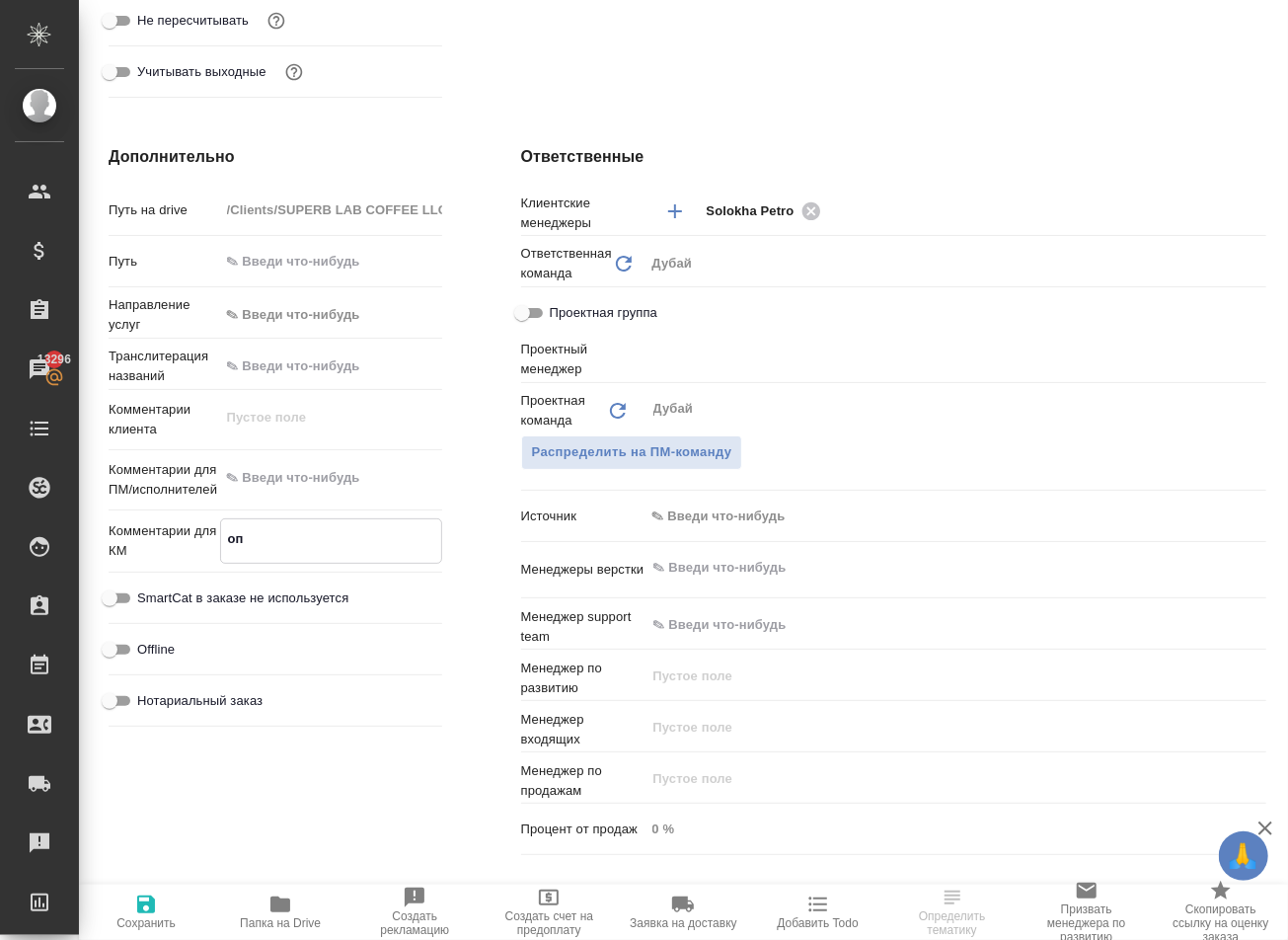 type on "x" 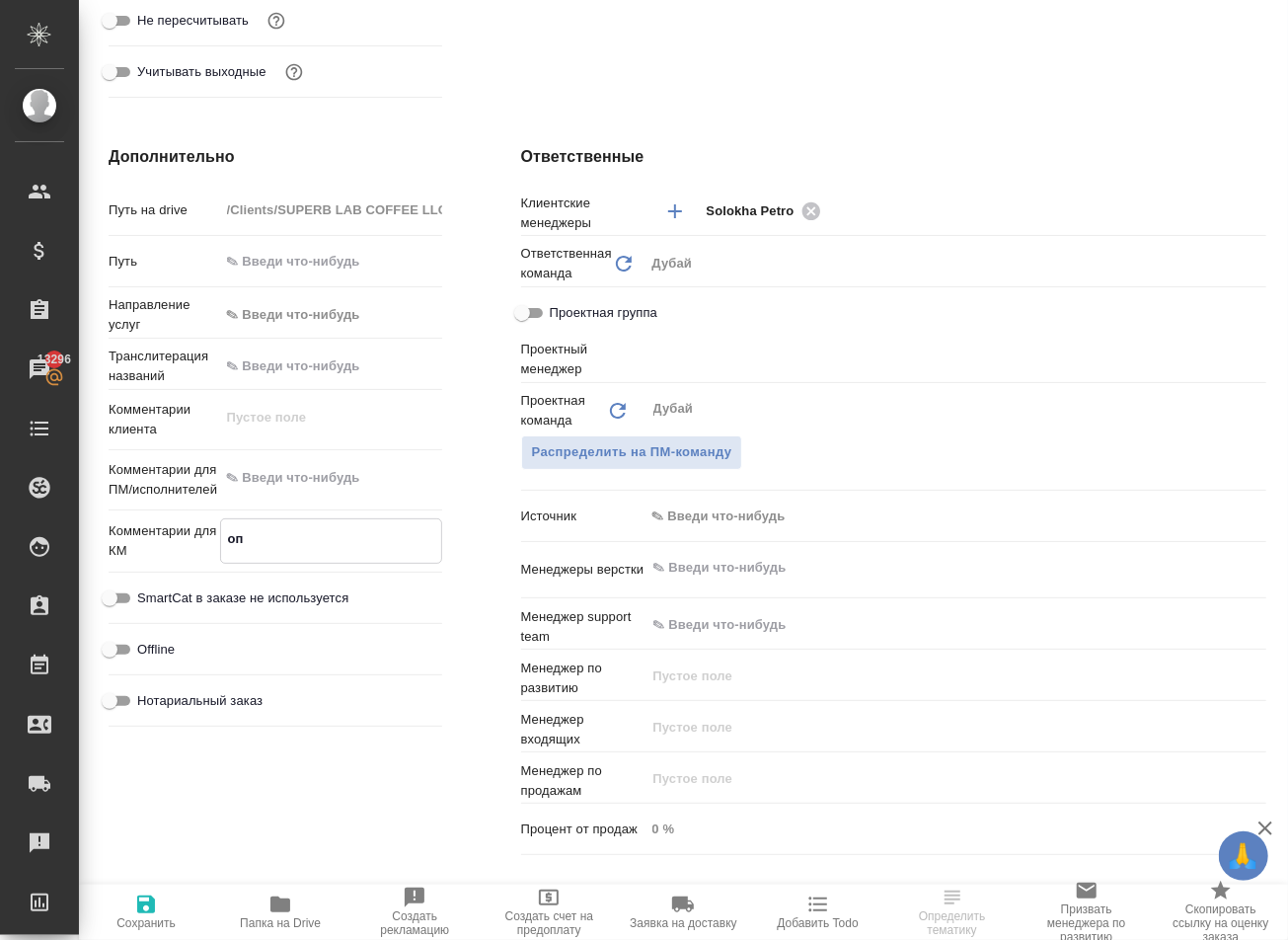 type on "x" 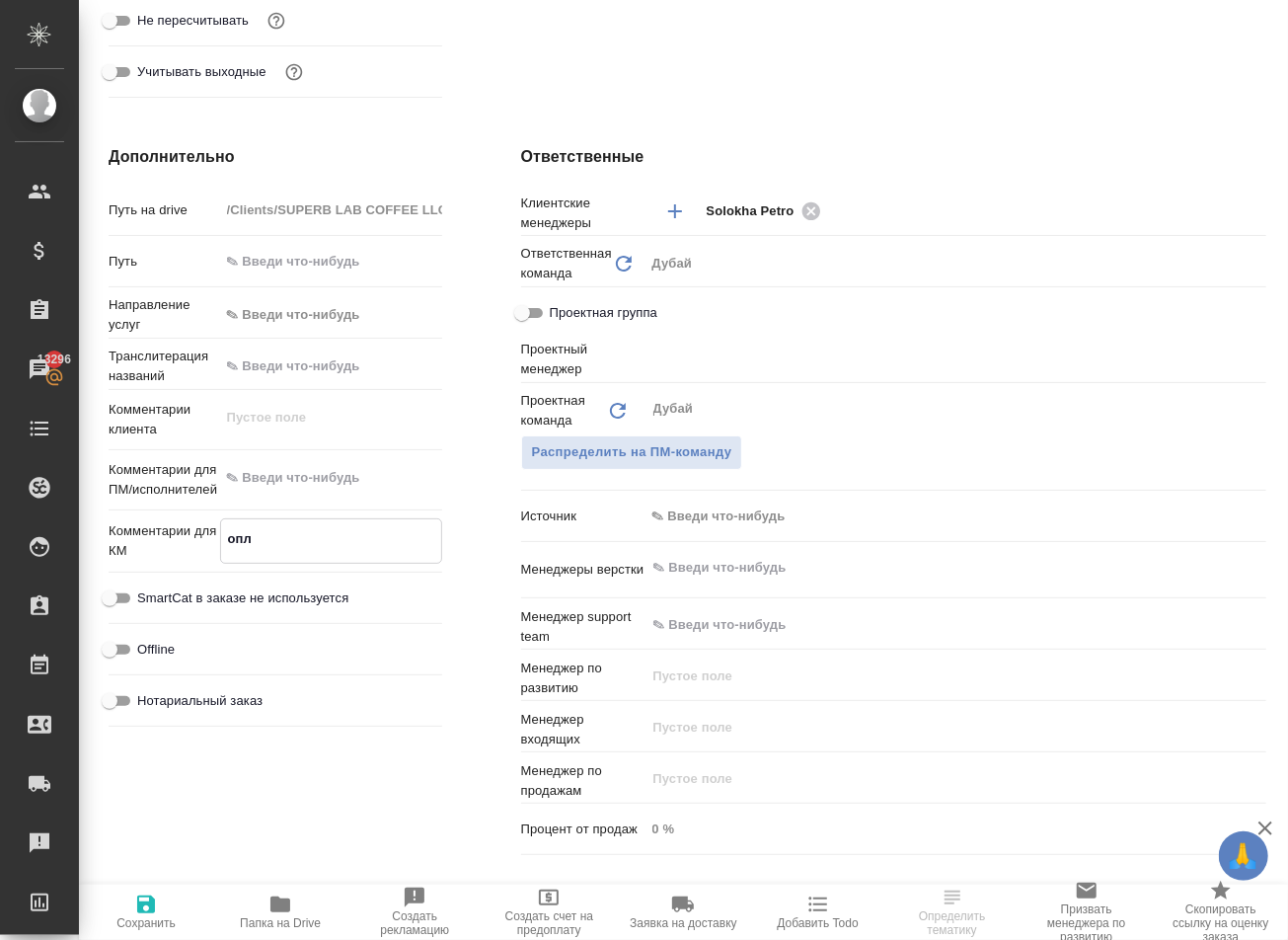 type on "x" 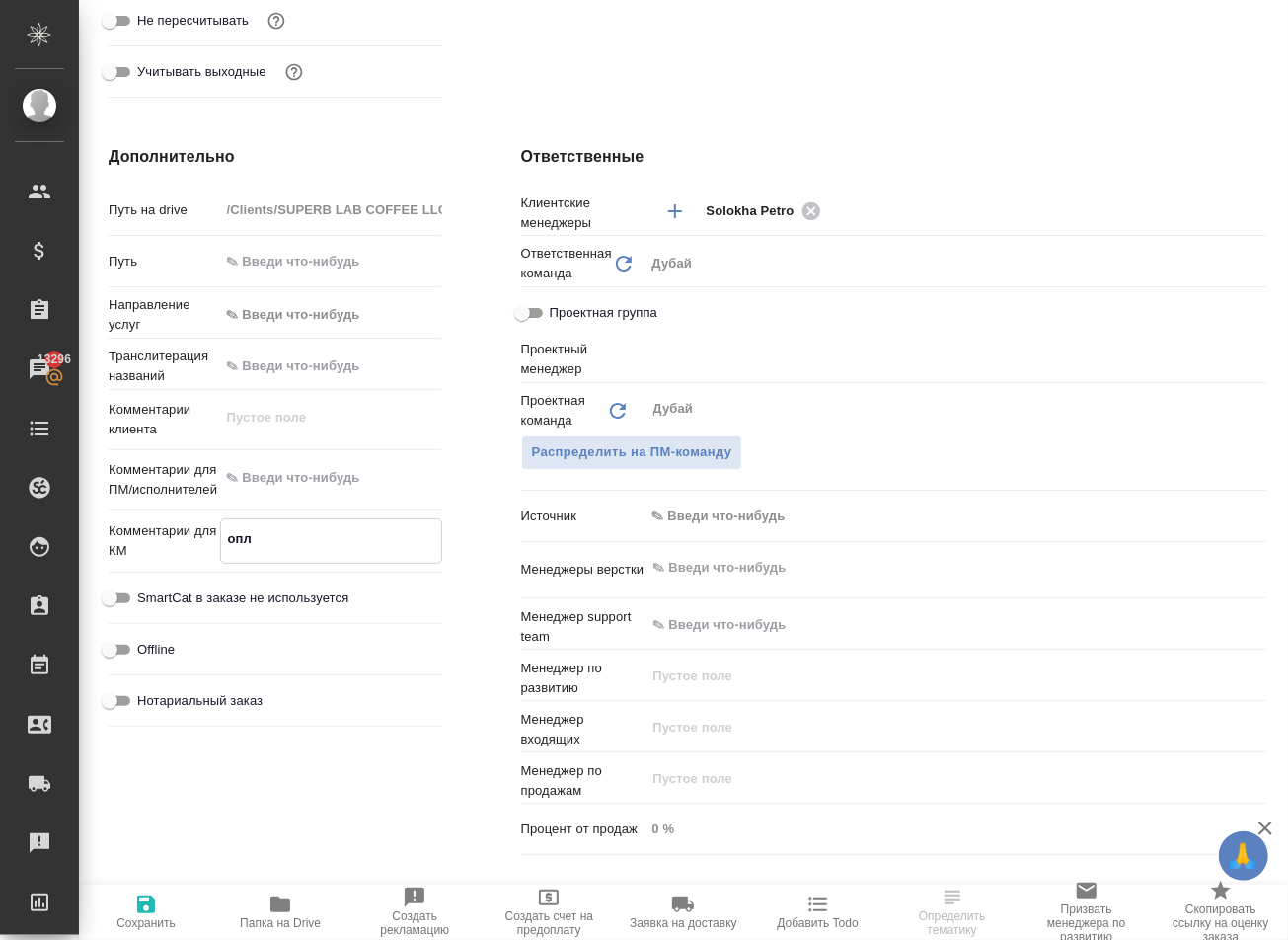 type on "x" 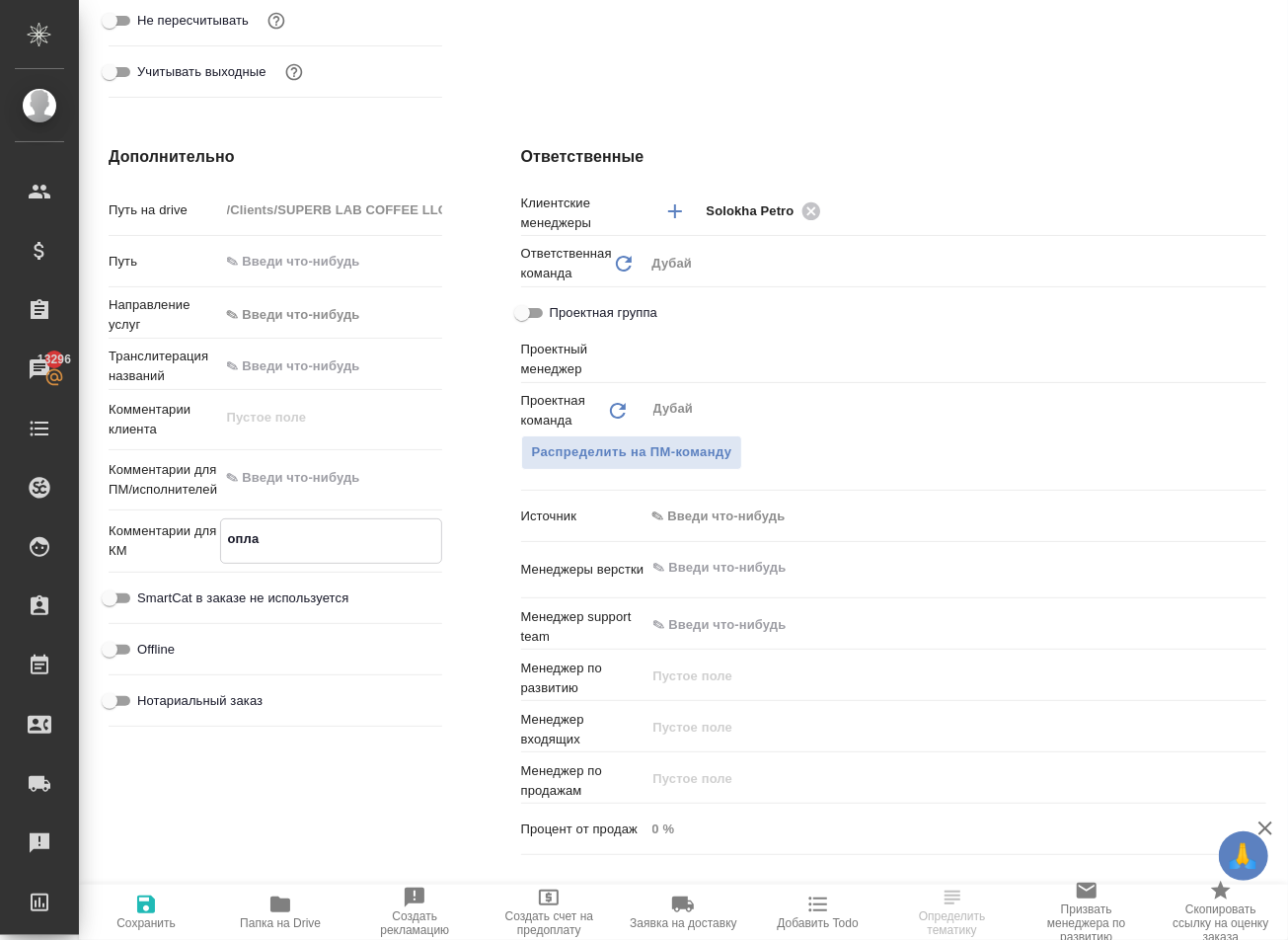 type on "x" 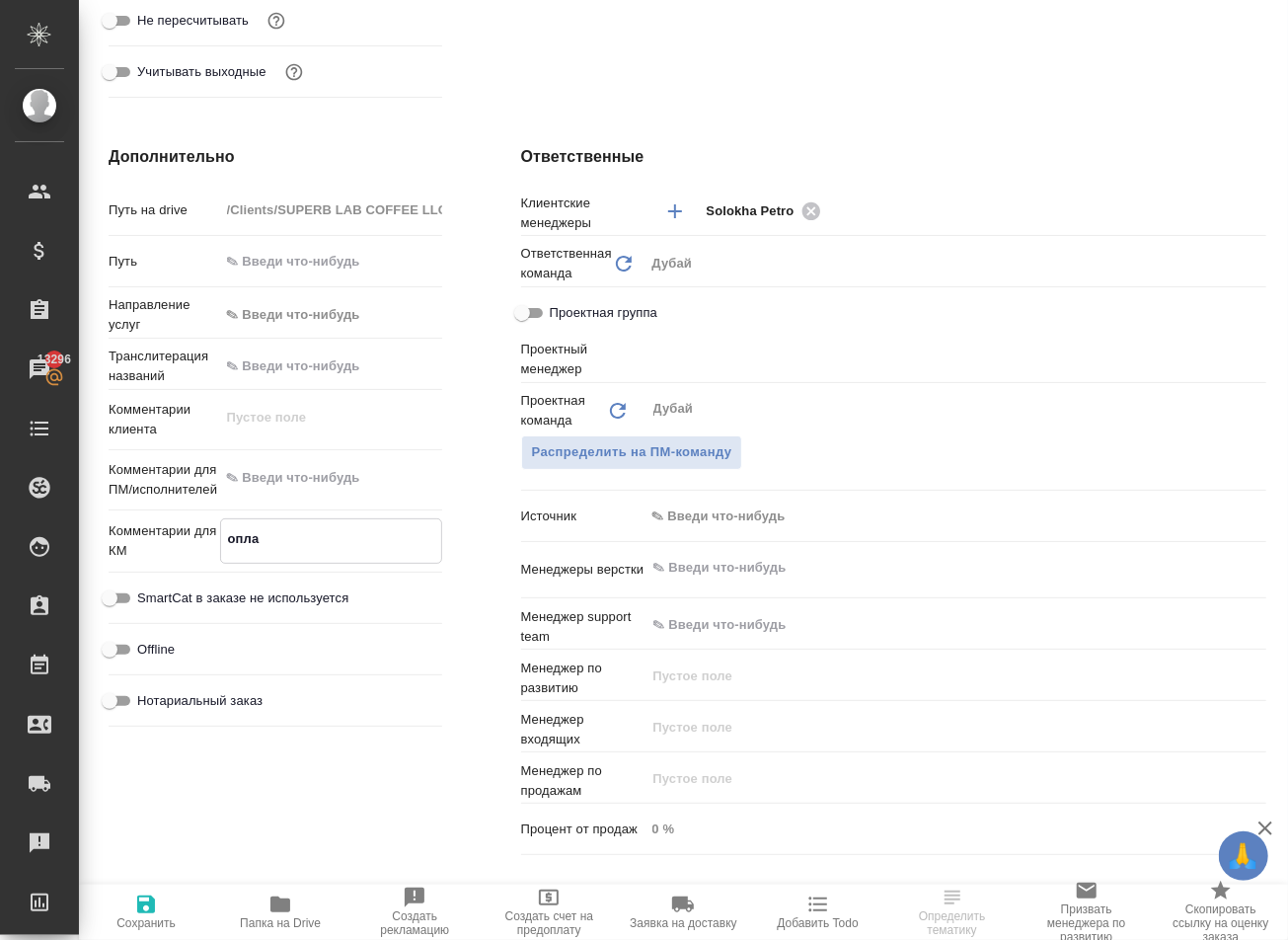 type on "x" 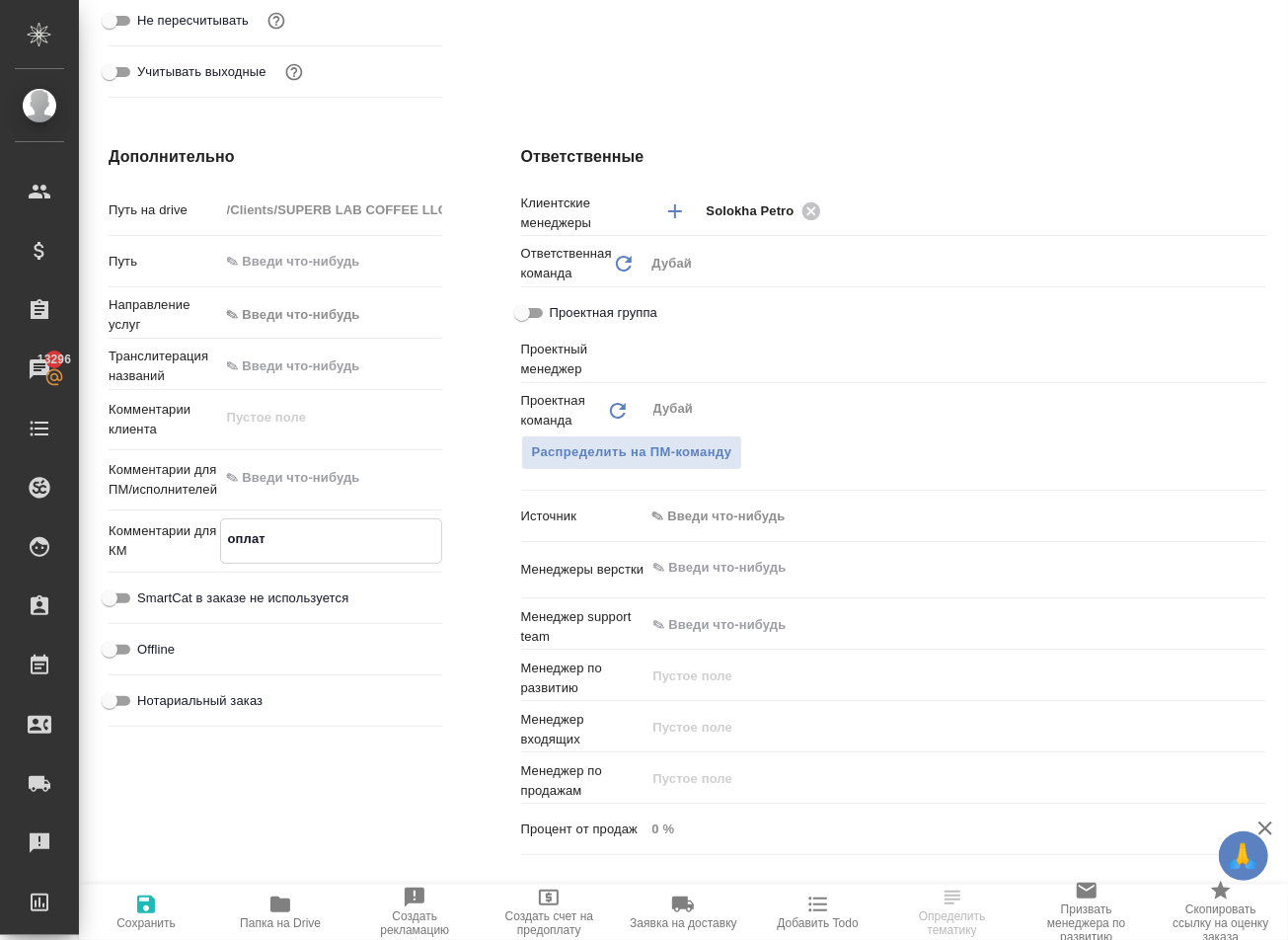 type on "x" 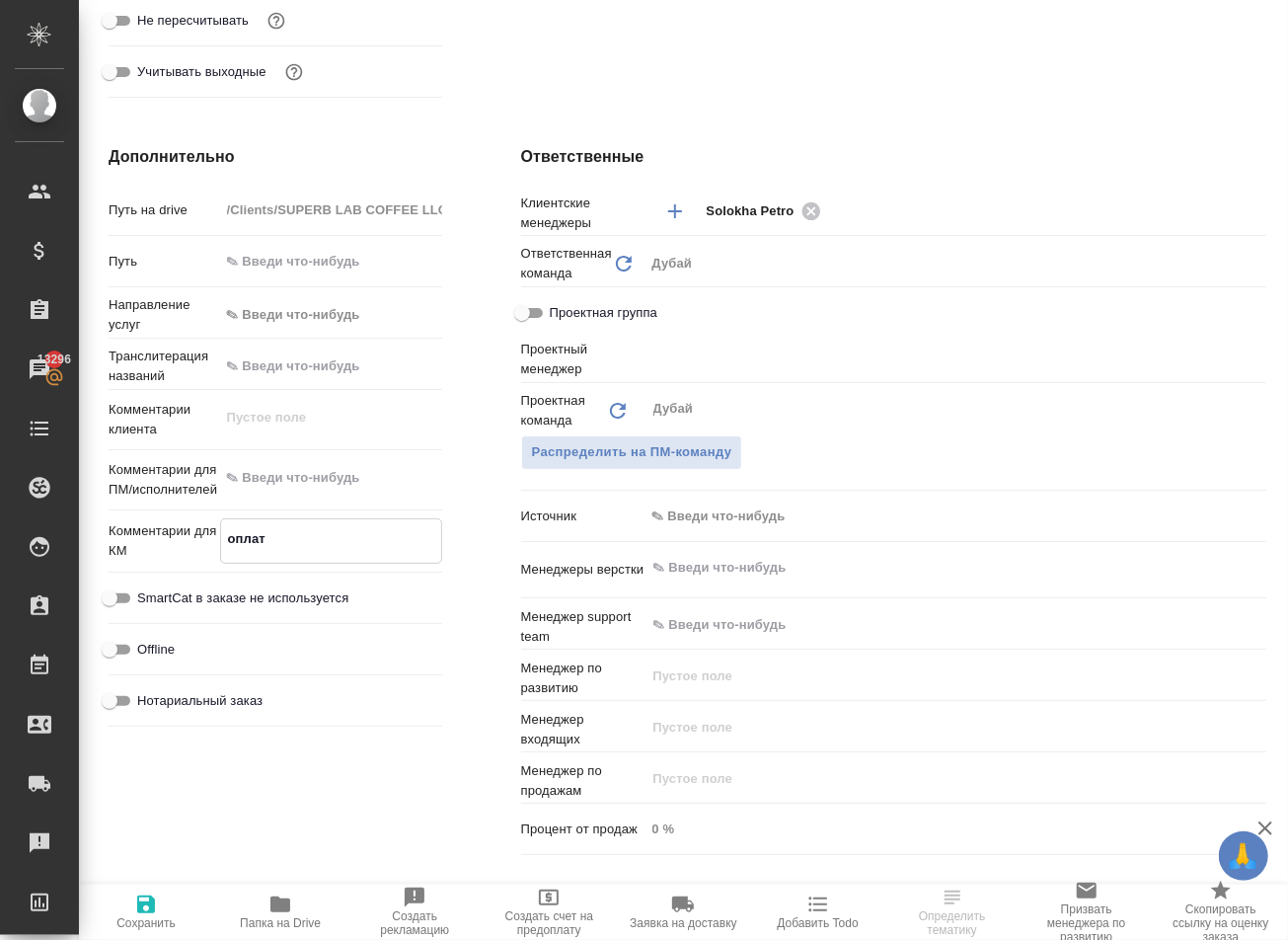 type on "x" 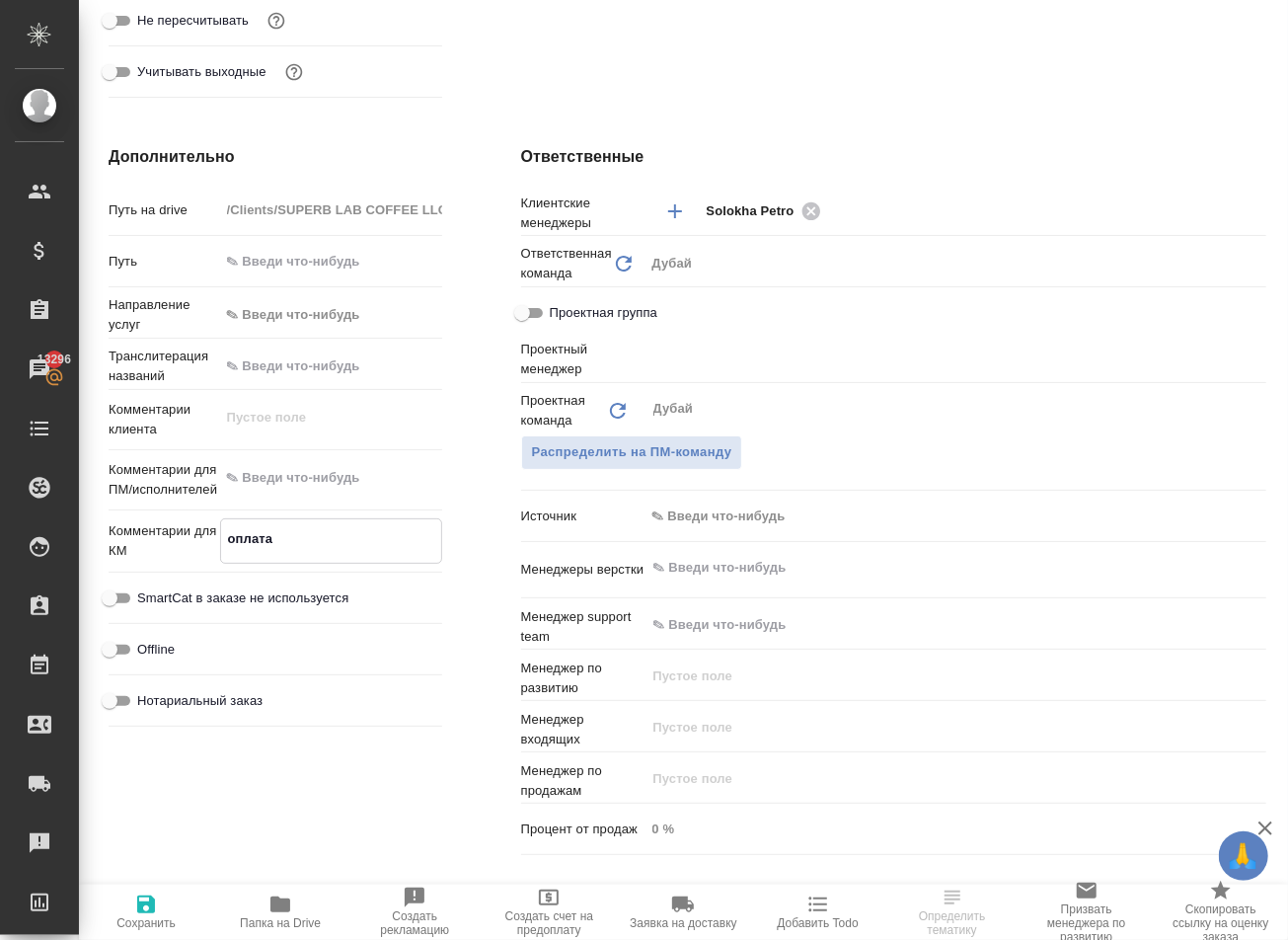 type on "x" 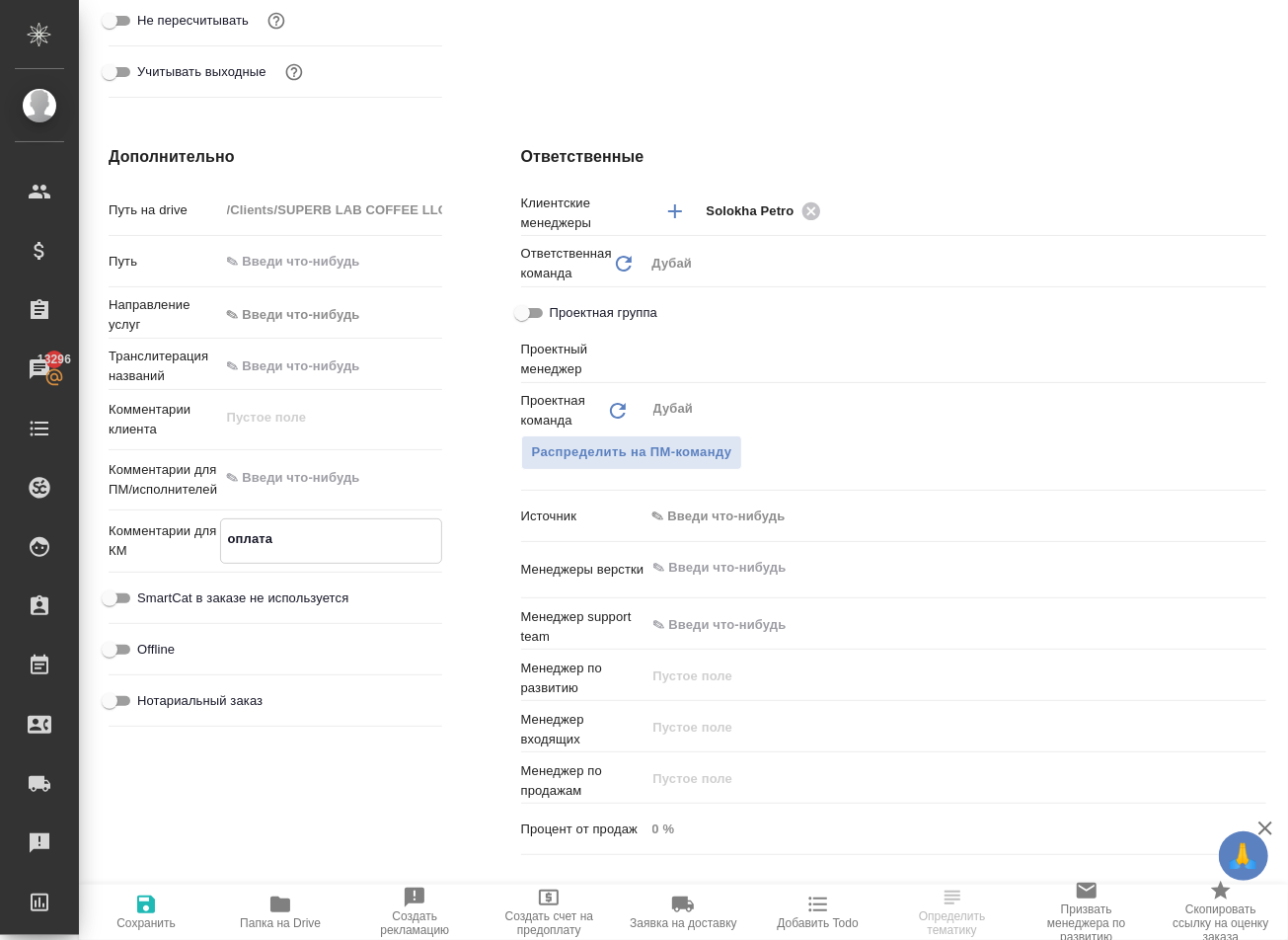 type on "x" 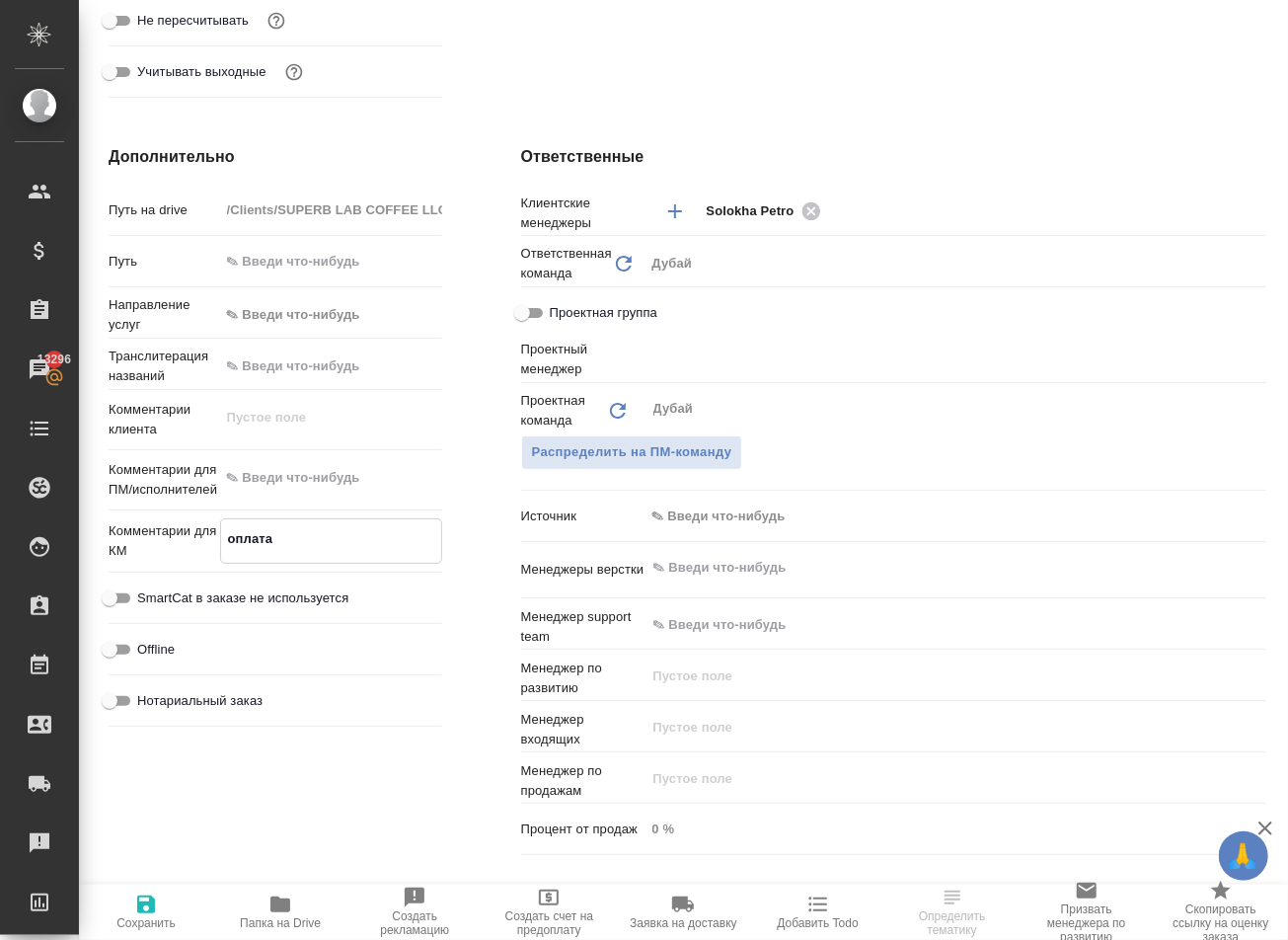 type on "x" 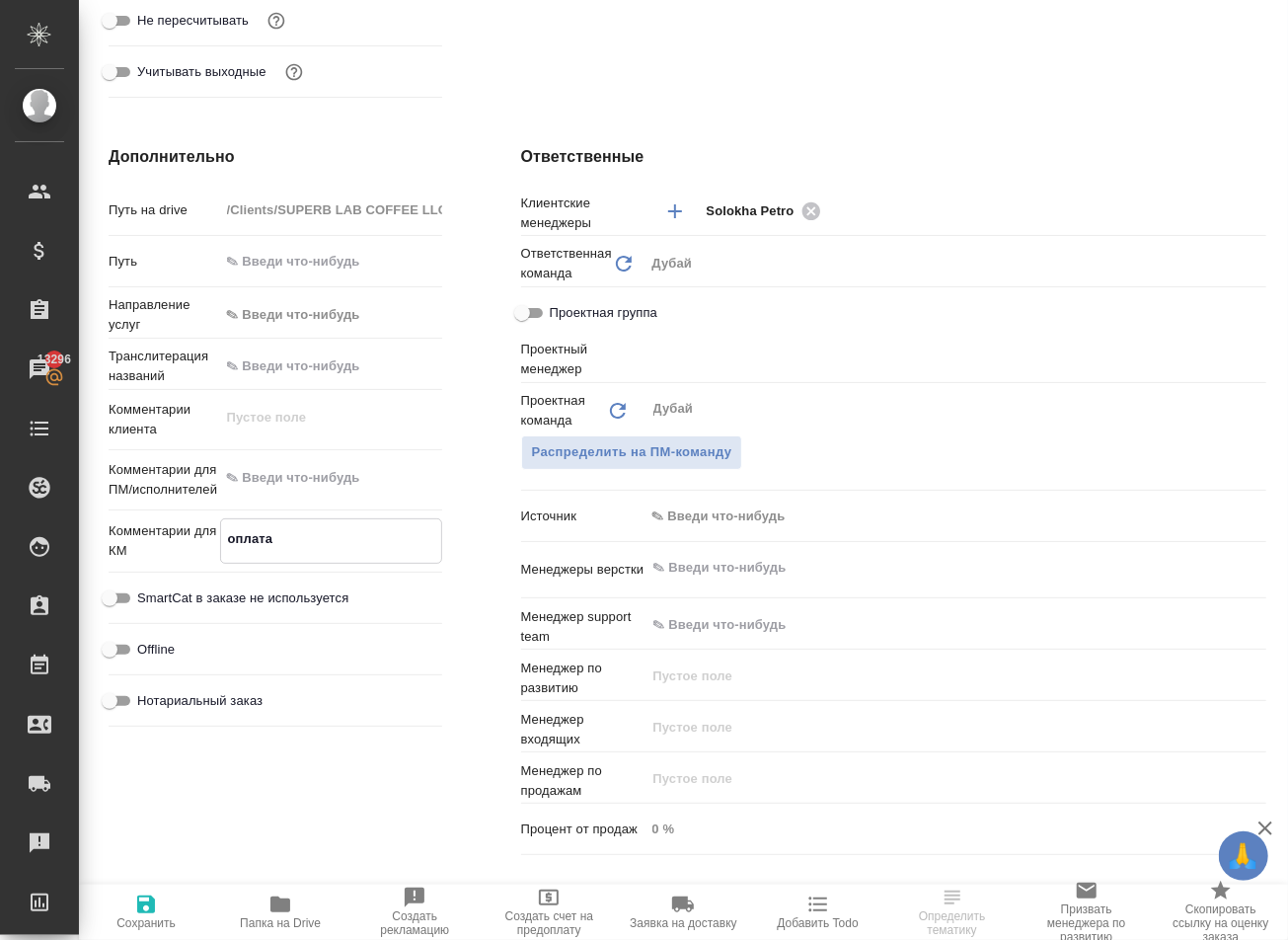 type on "x" 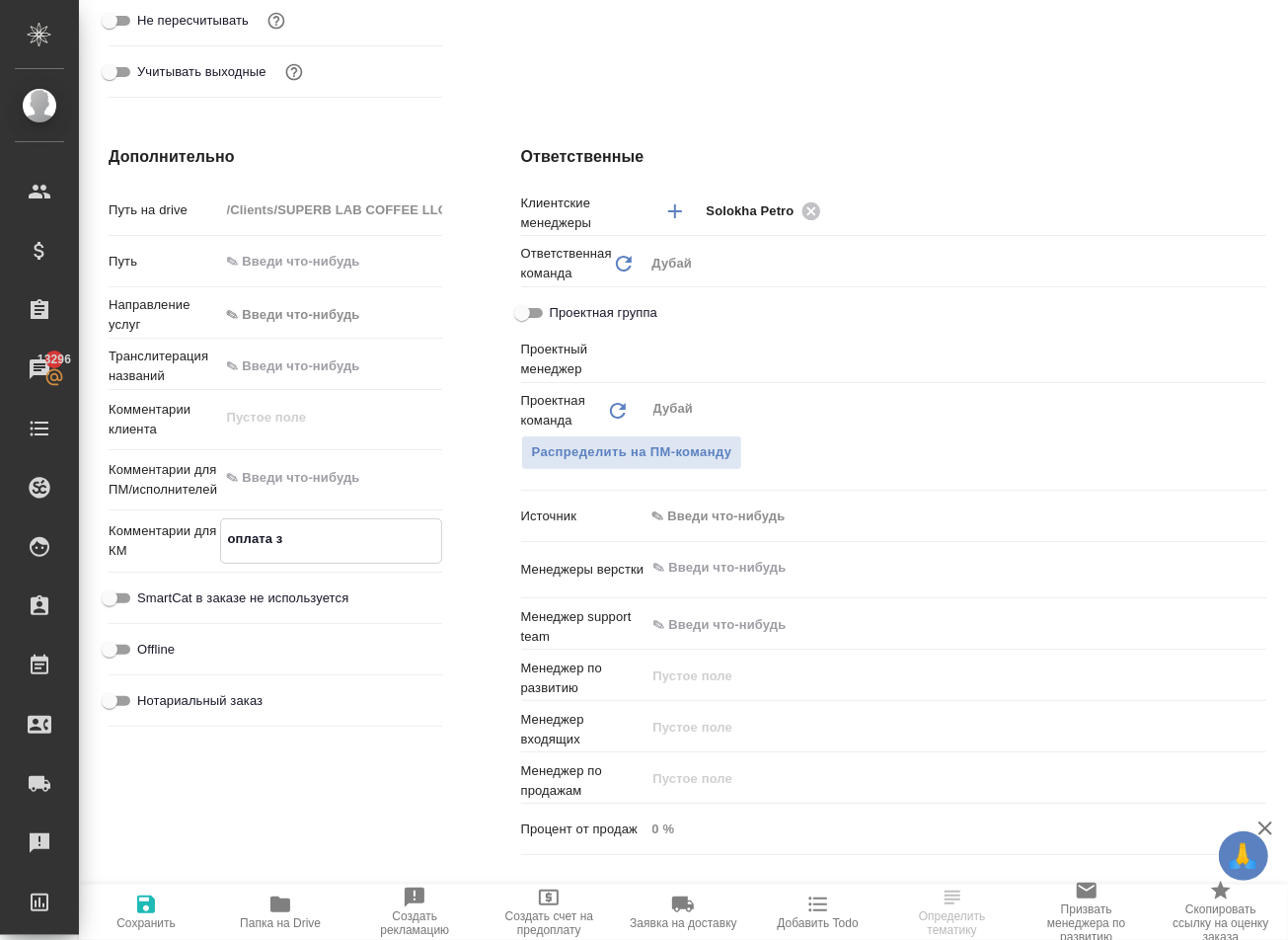 type on "x" 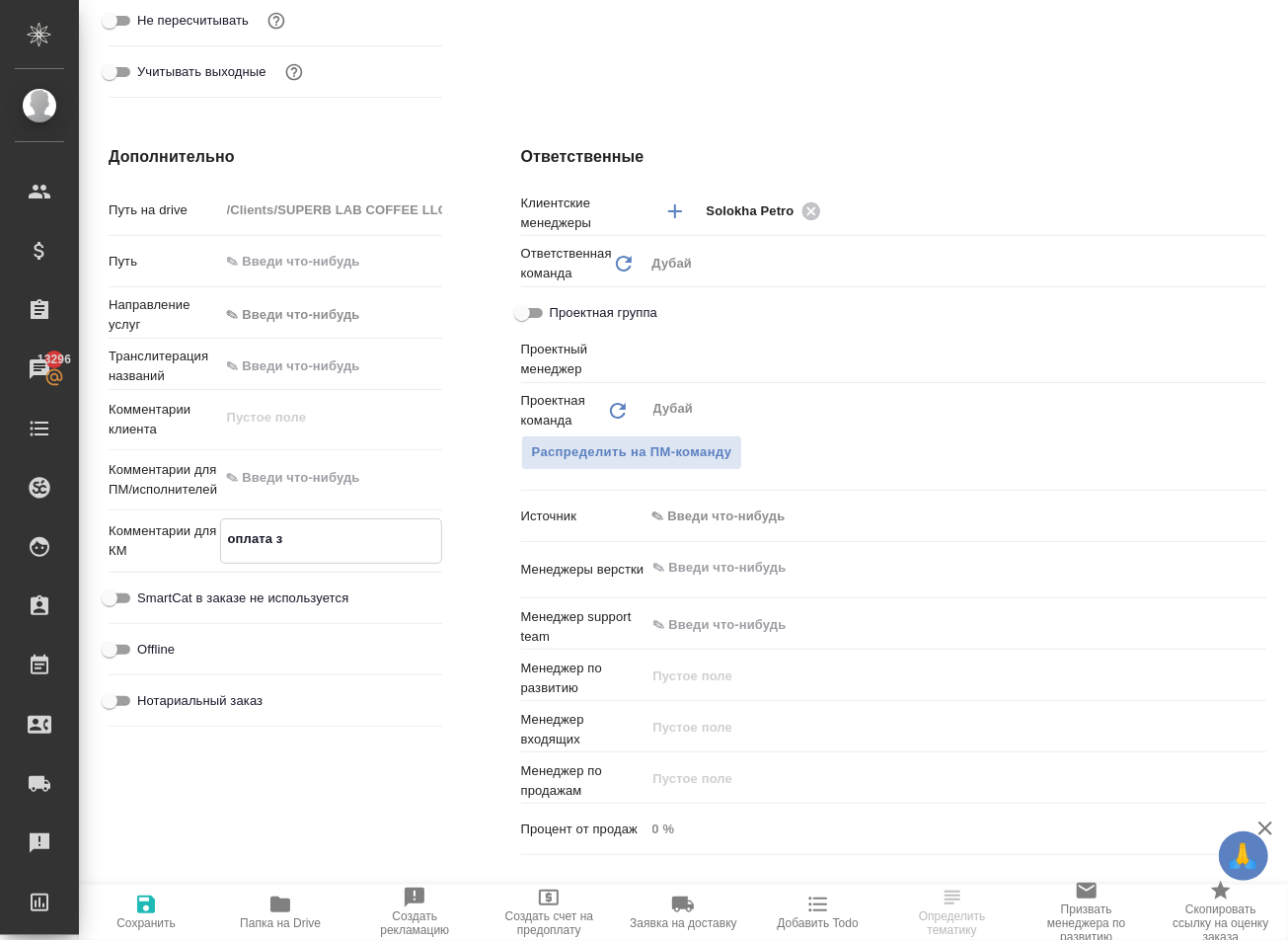 type on "x" 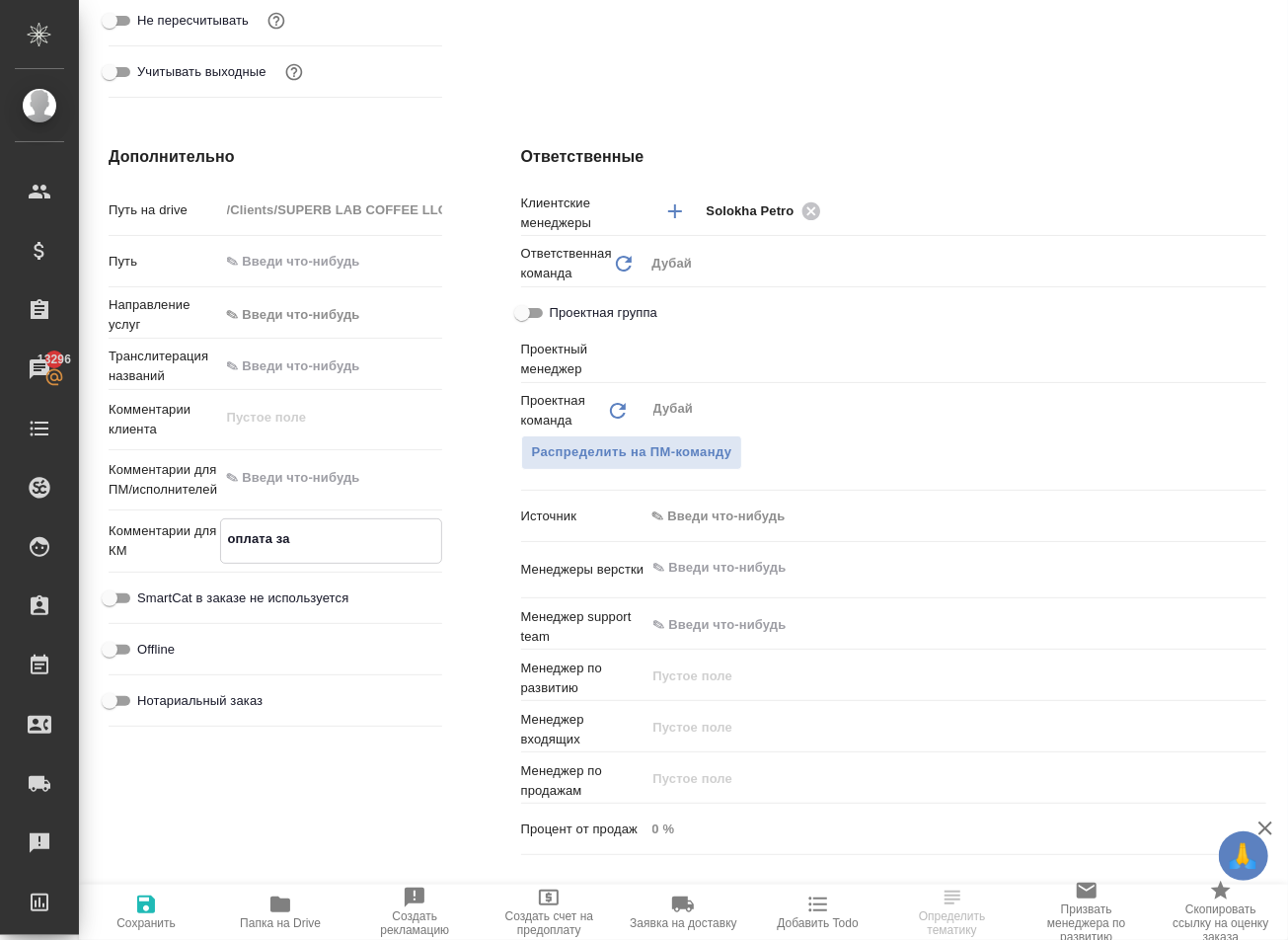 type on "x" 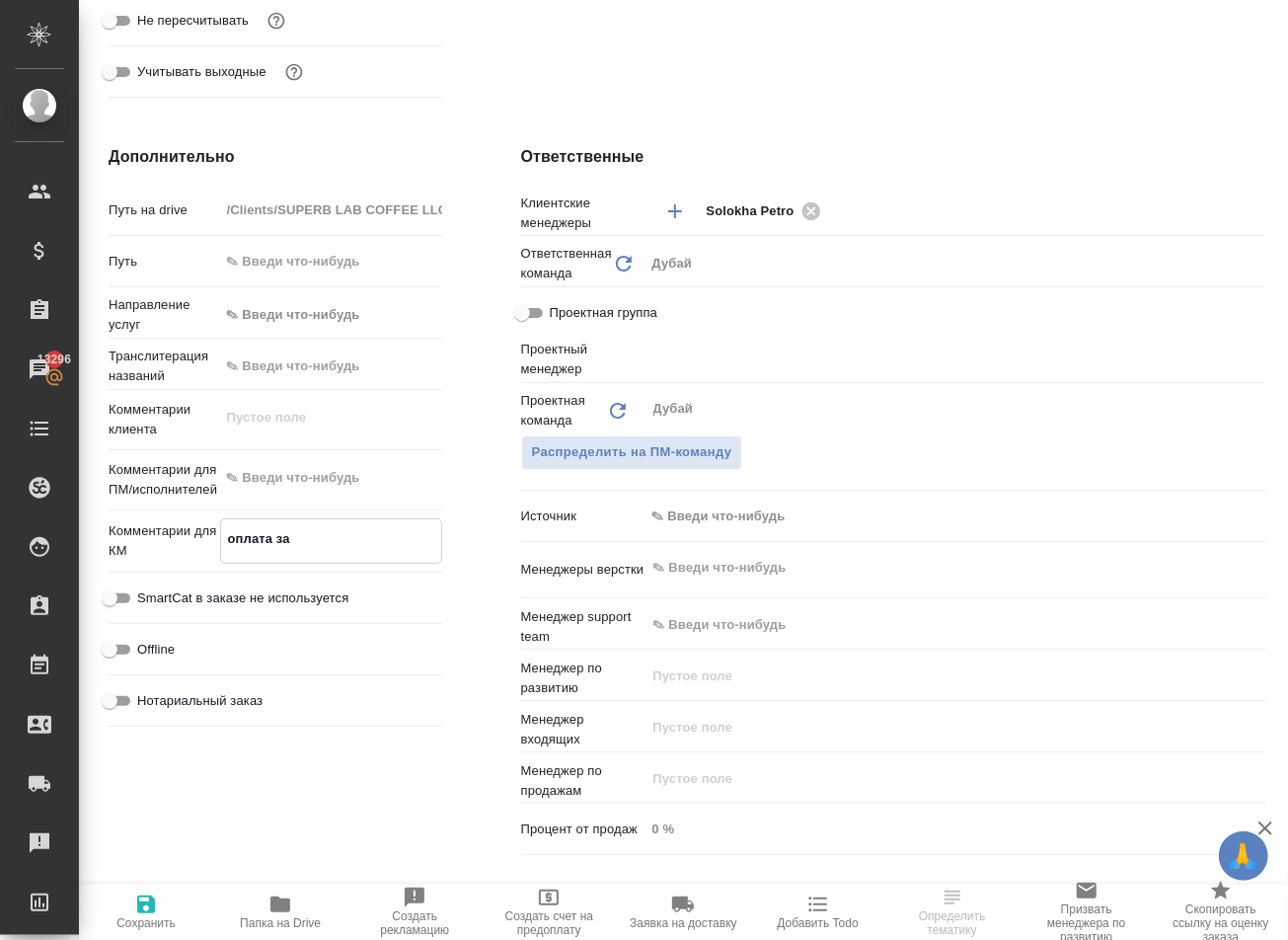 type on "x" 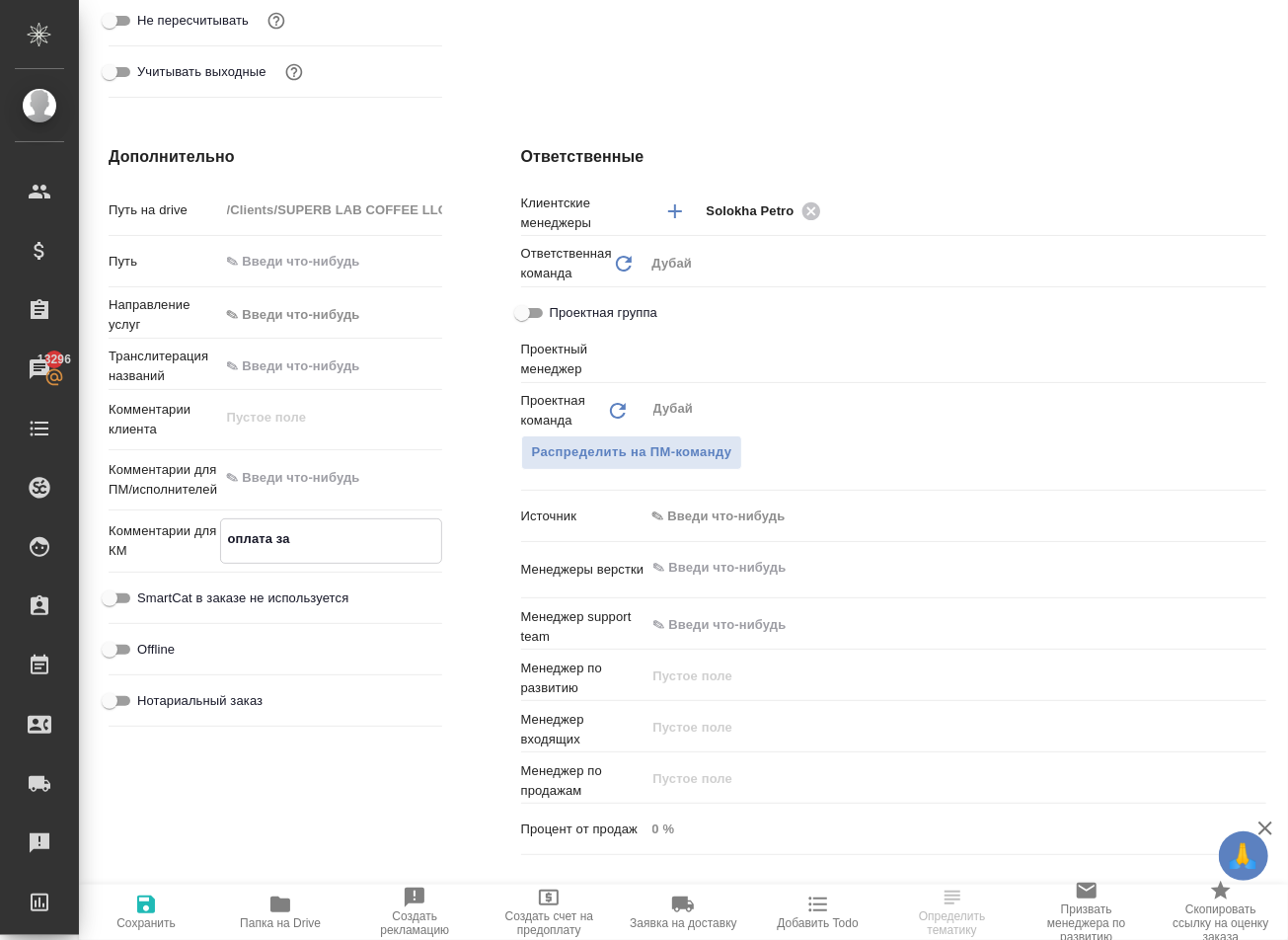 type on "x" 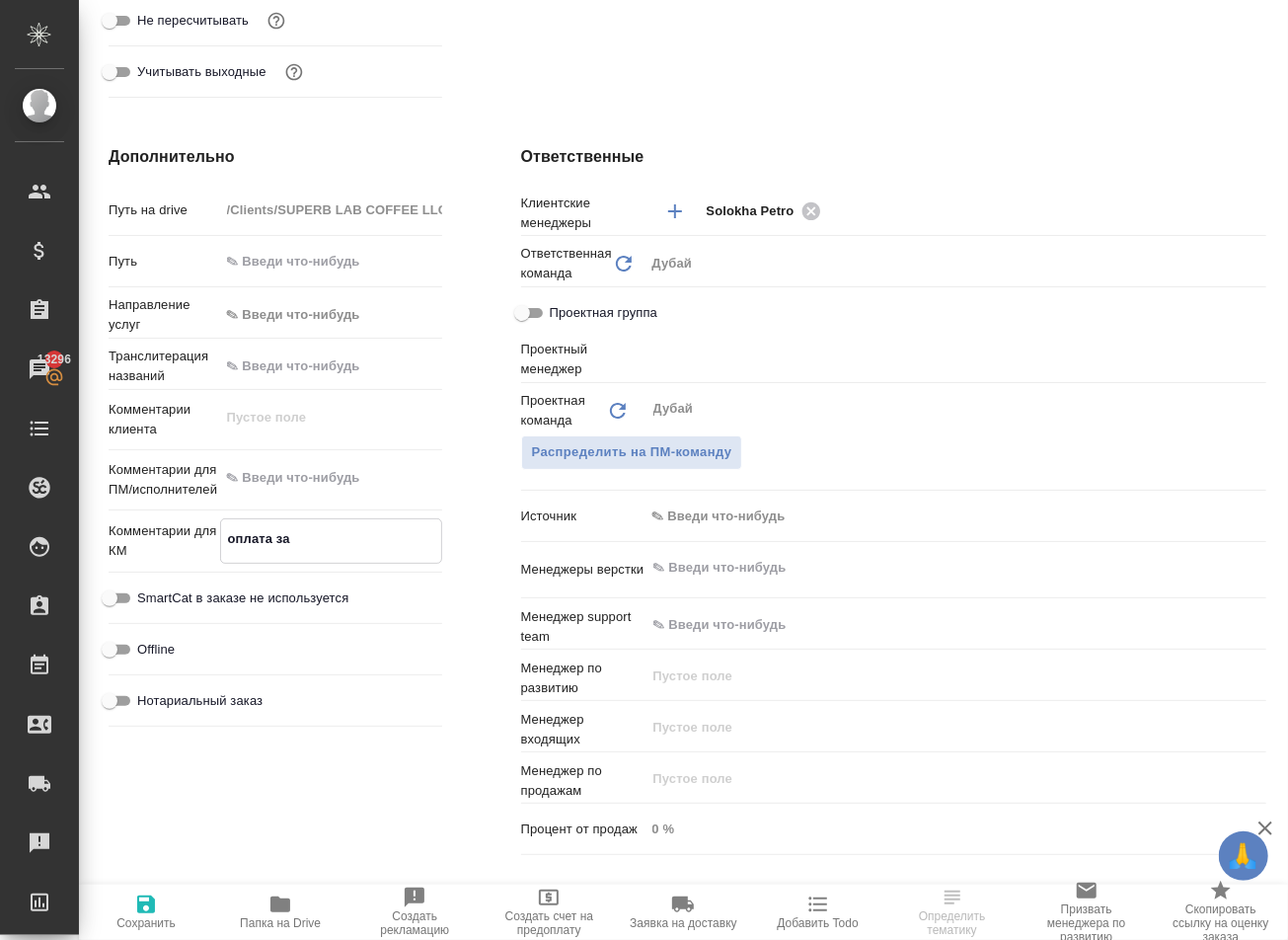 type on "x" 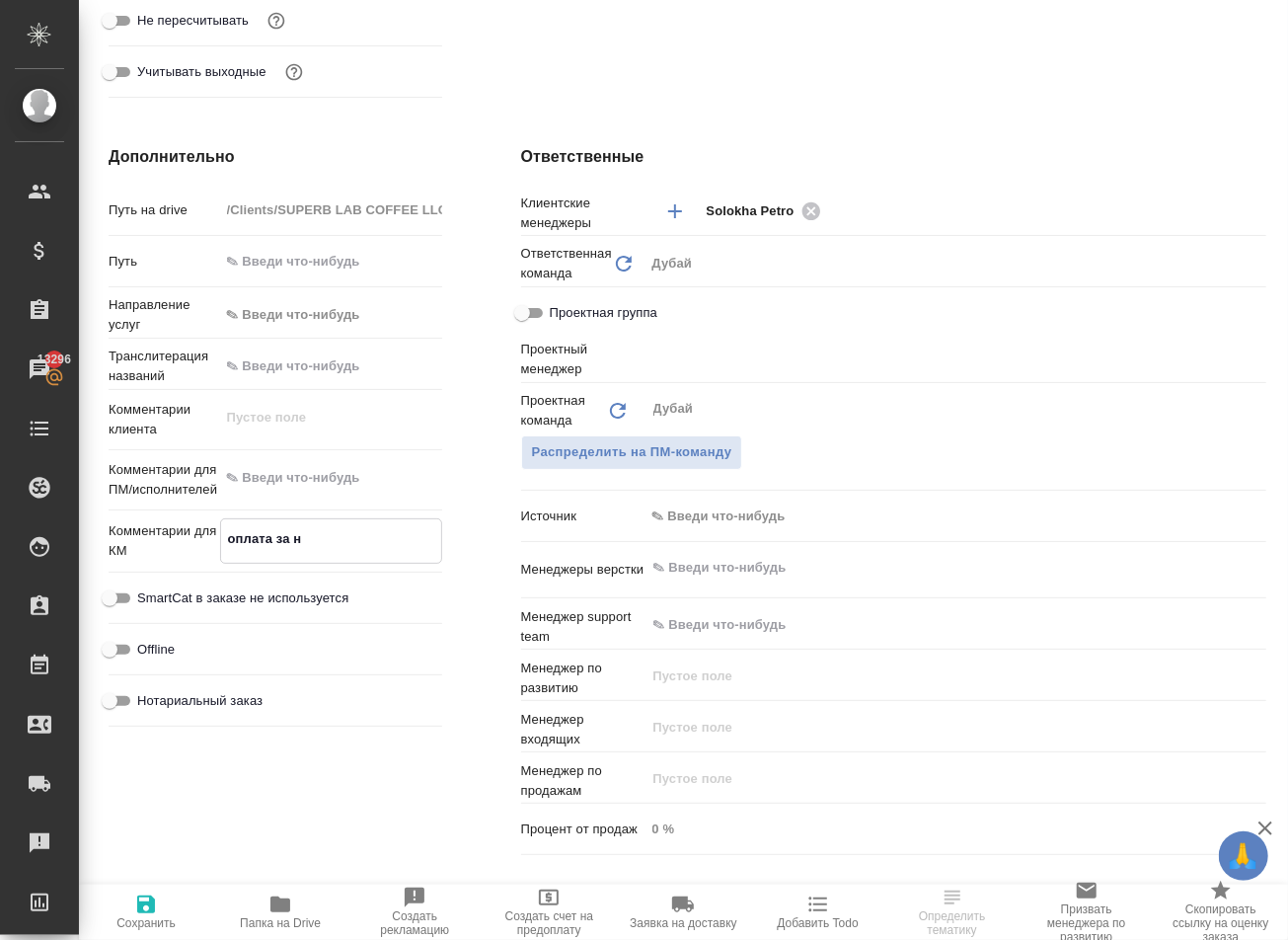 type on "x" 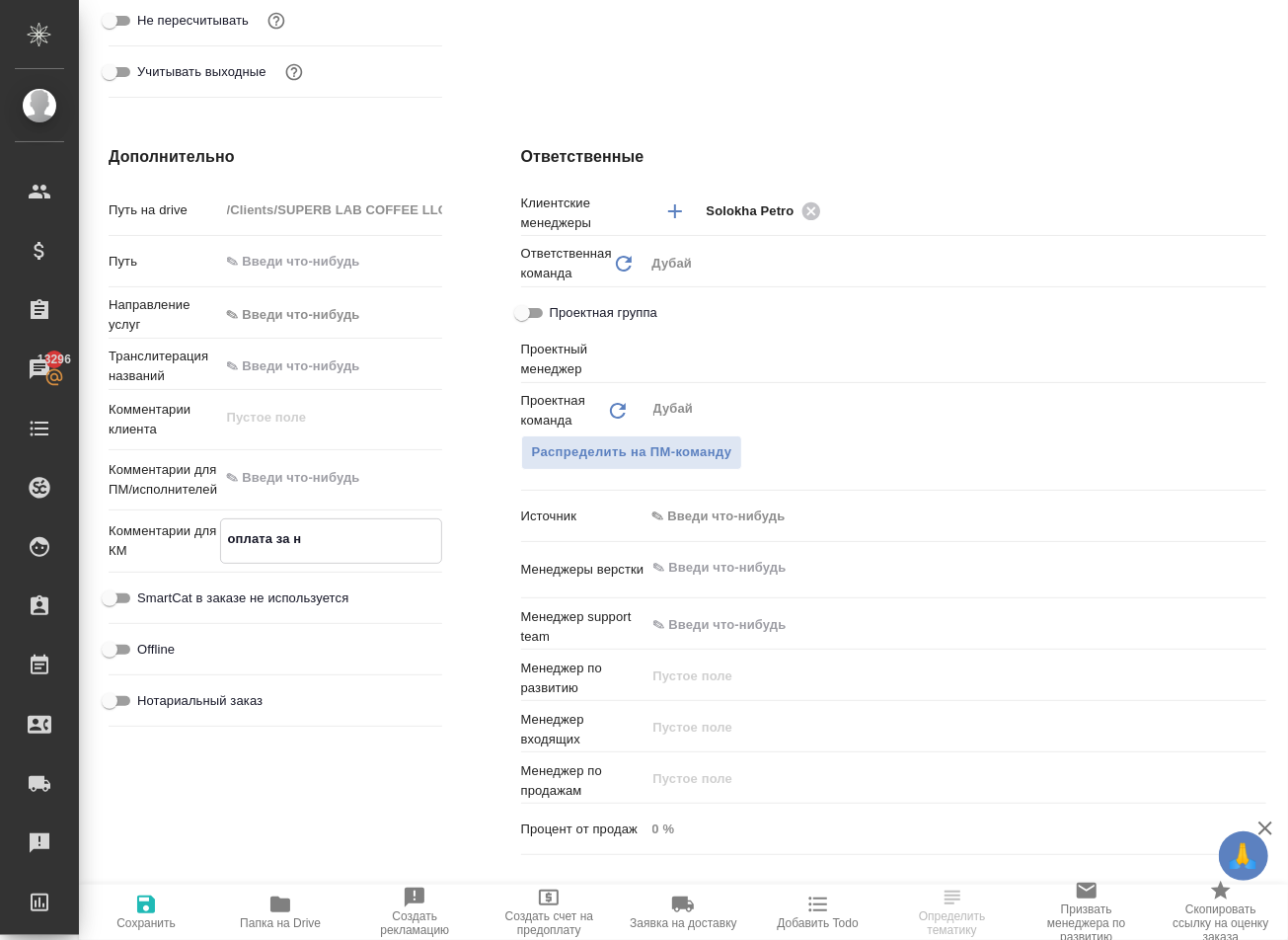 type on "x" 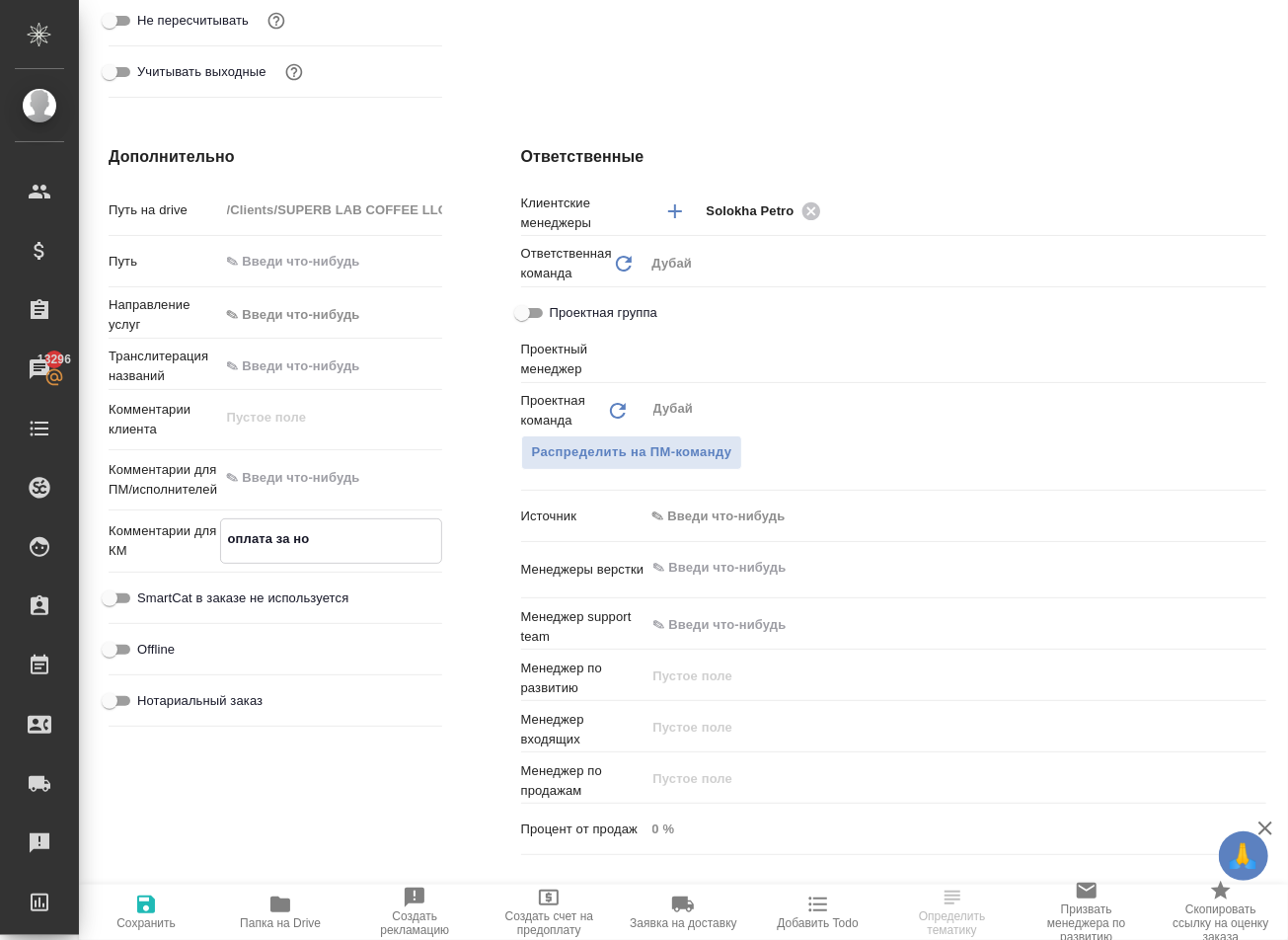 type on "x" 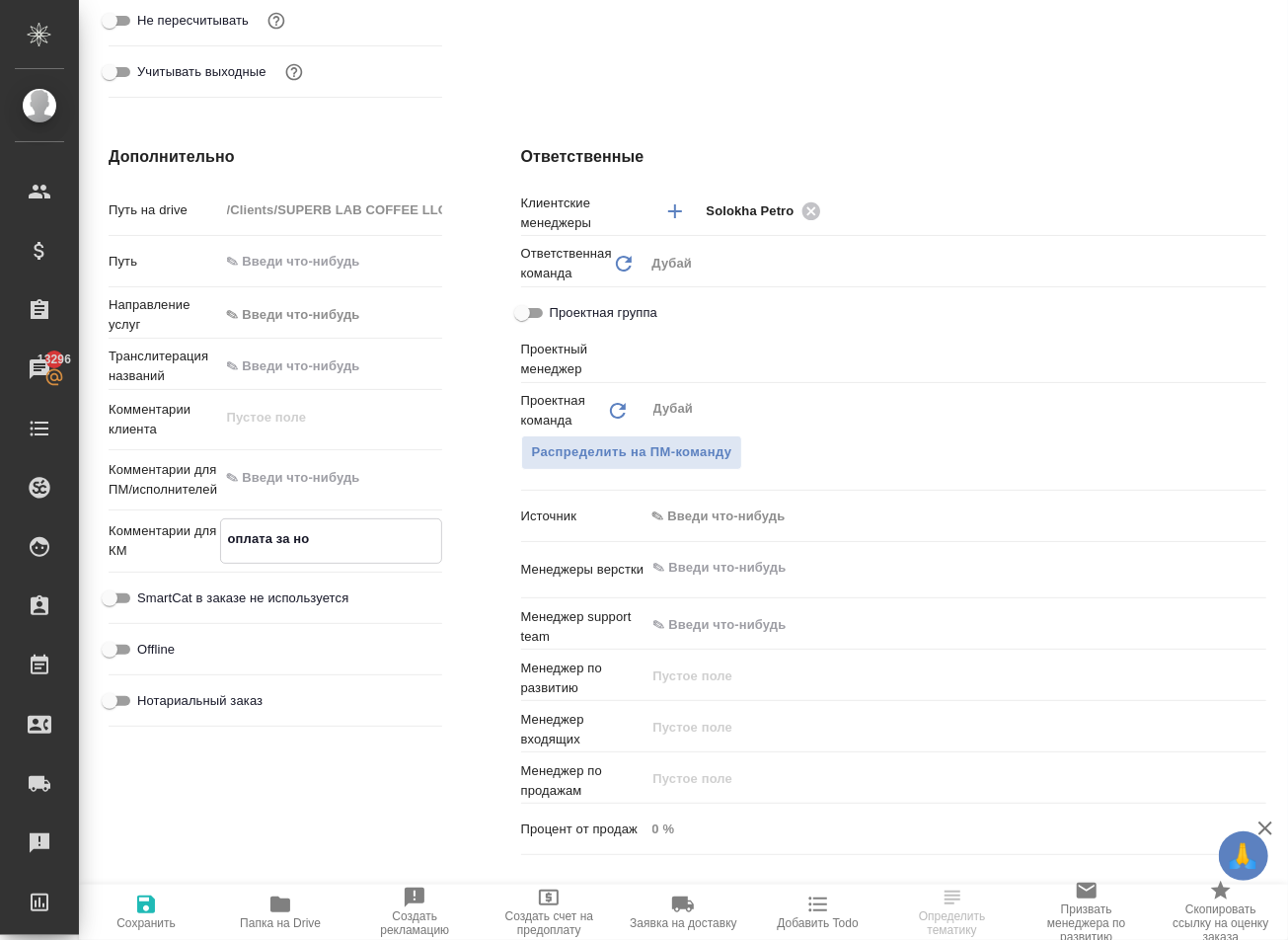 type on "x" 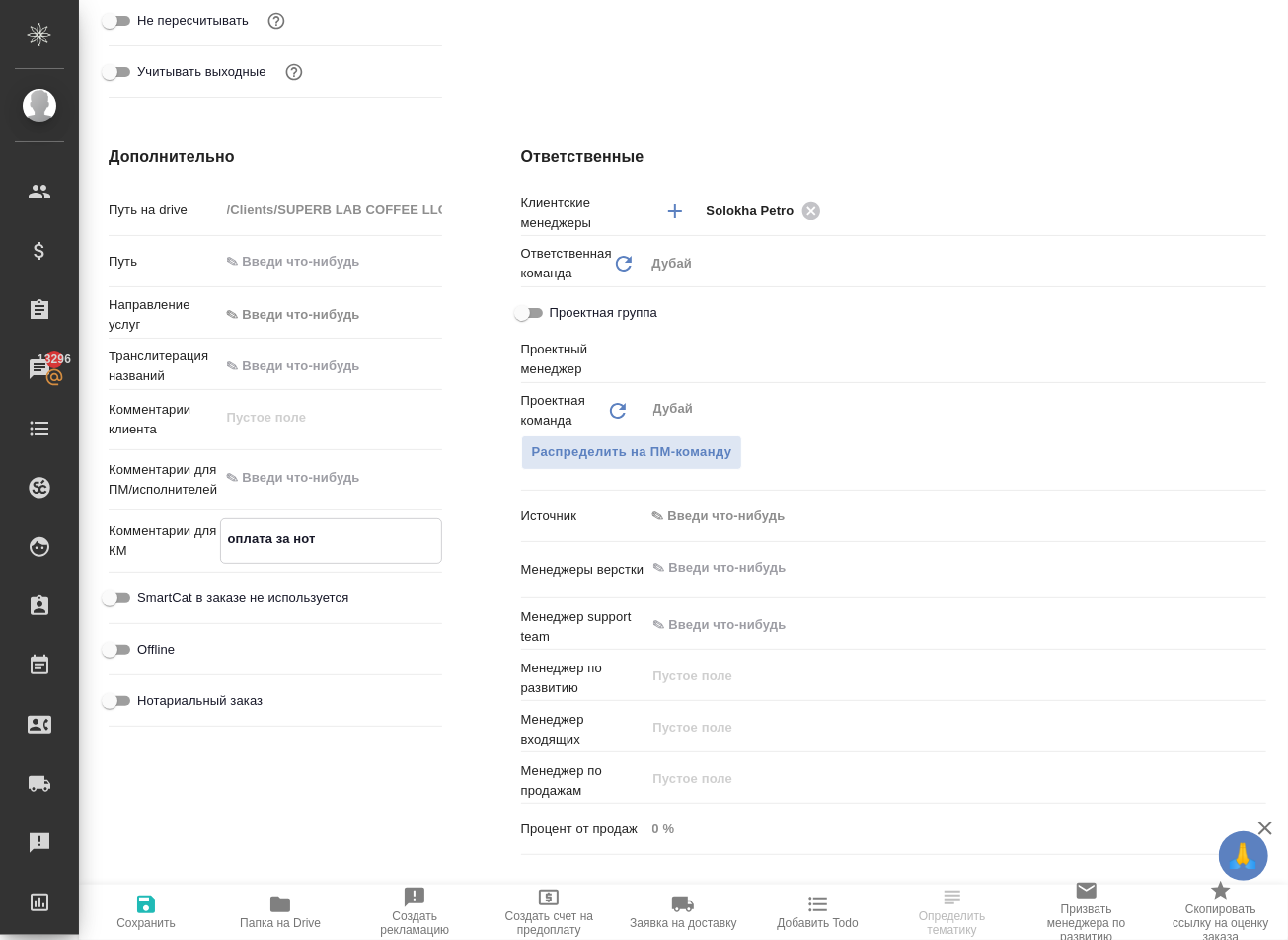 type on "x" 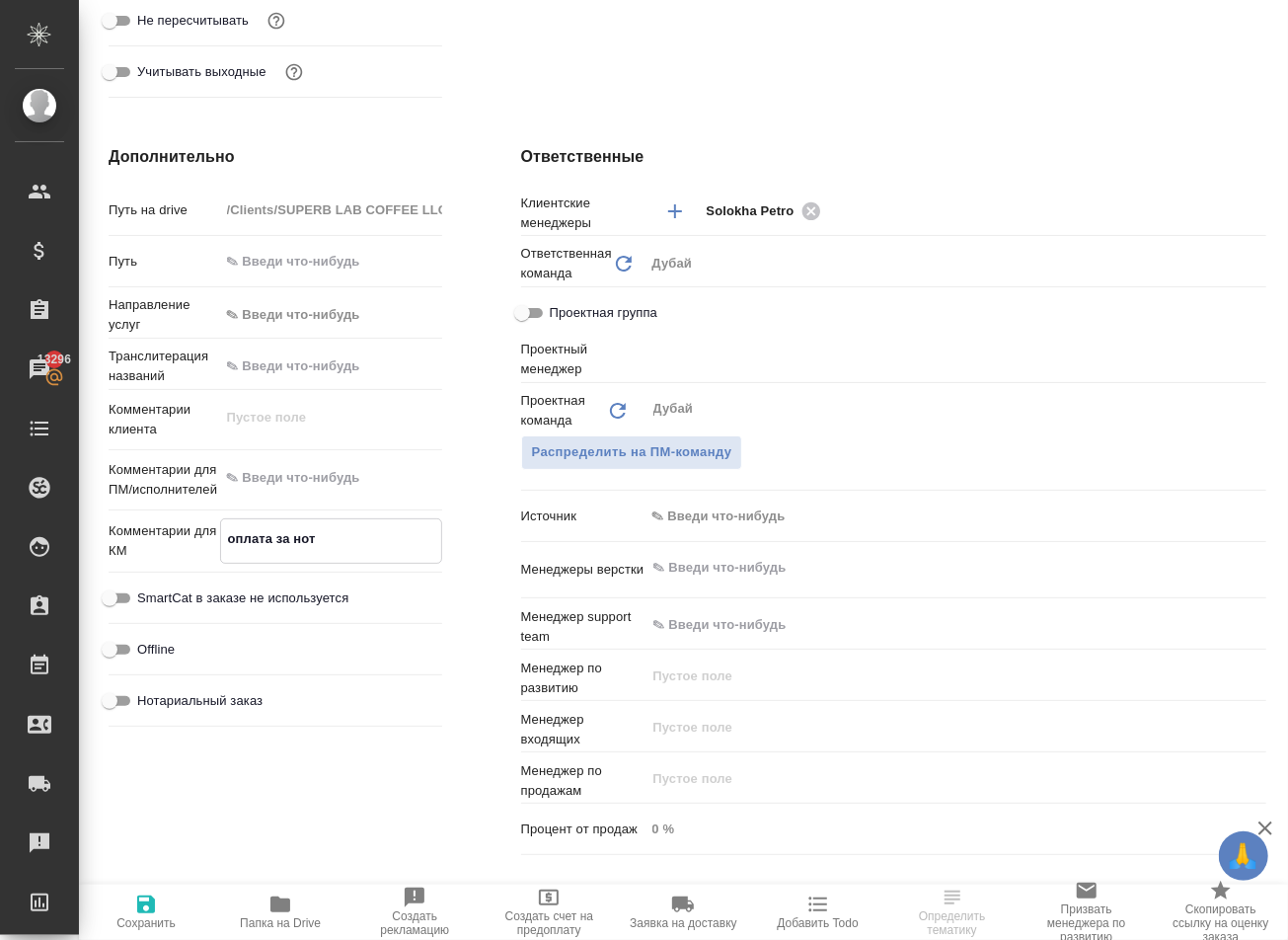 type on "x" 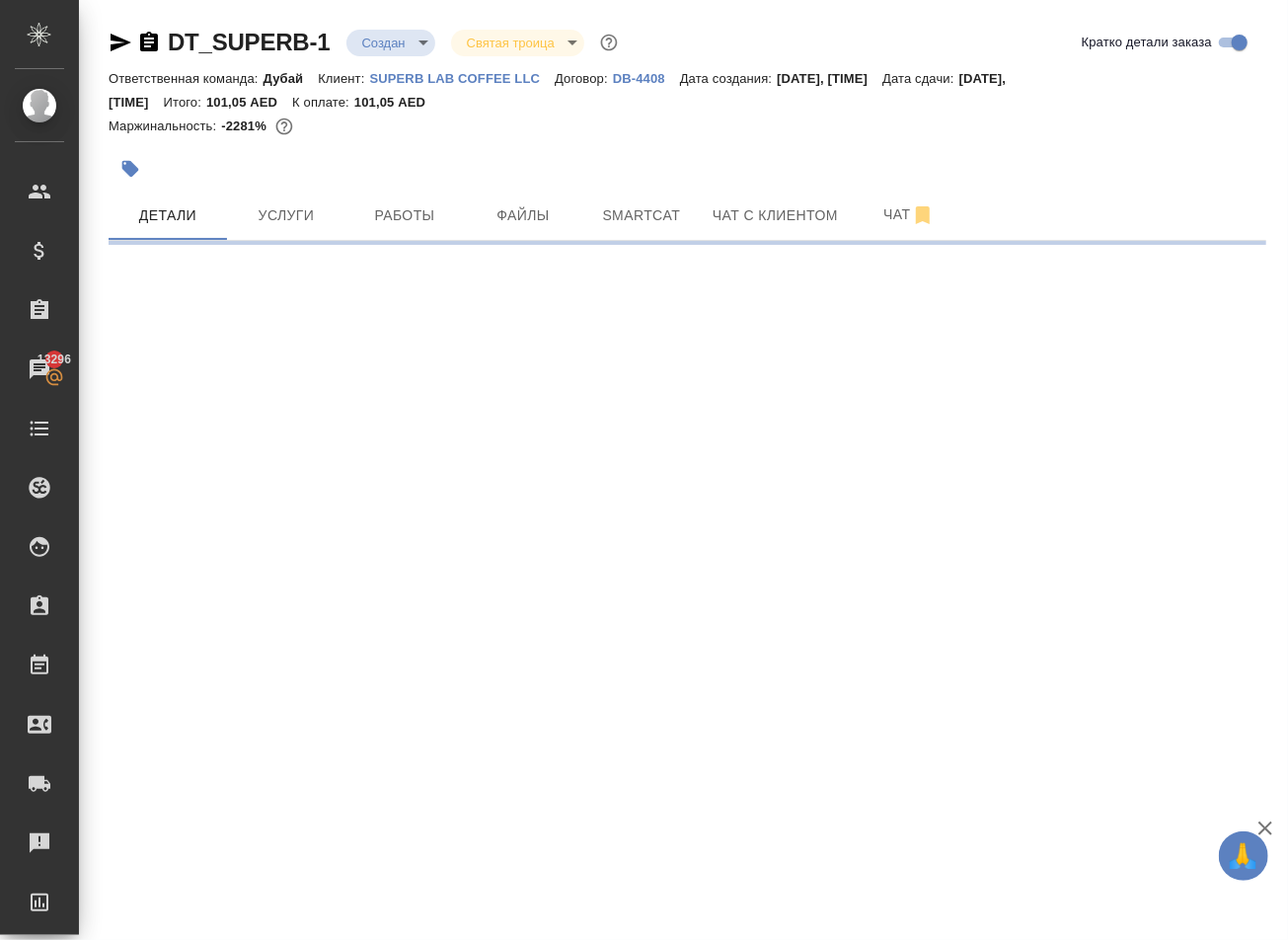 scroll, scrollTop: 0, scrollLeft: 0, axis: both 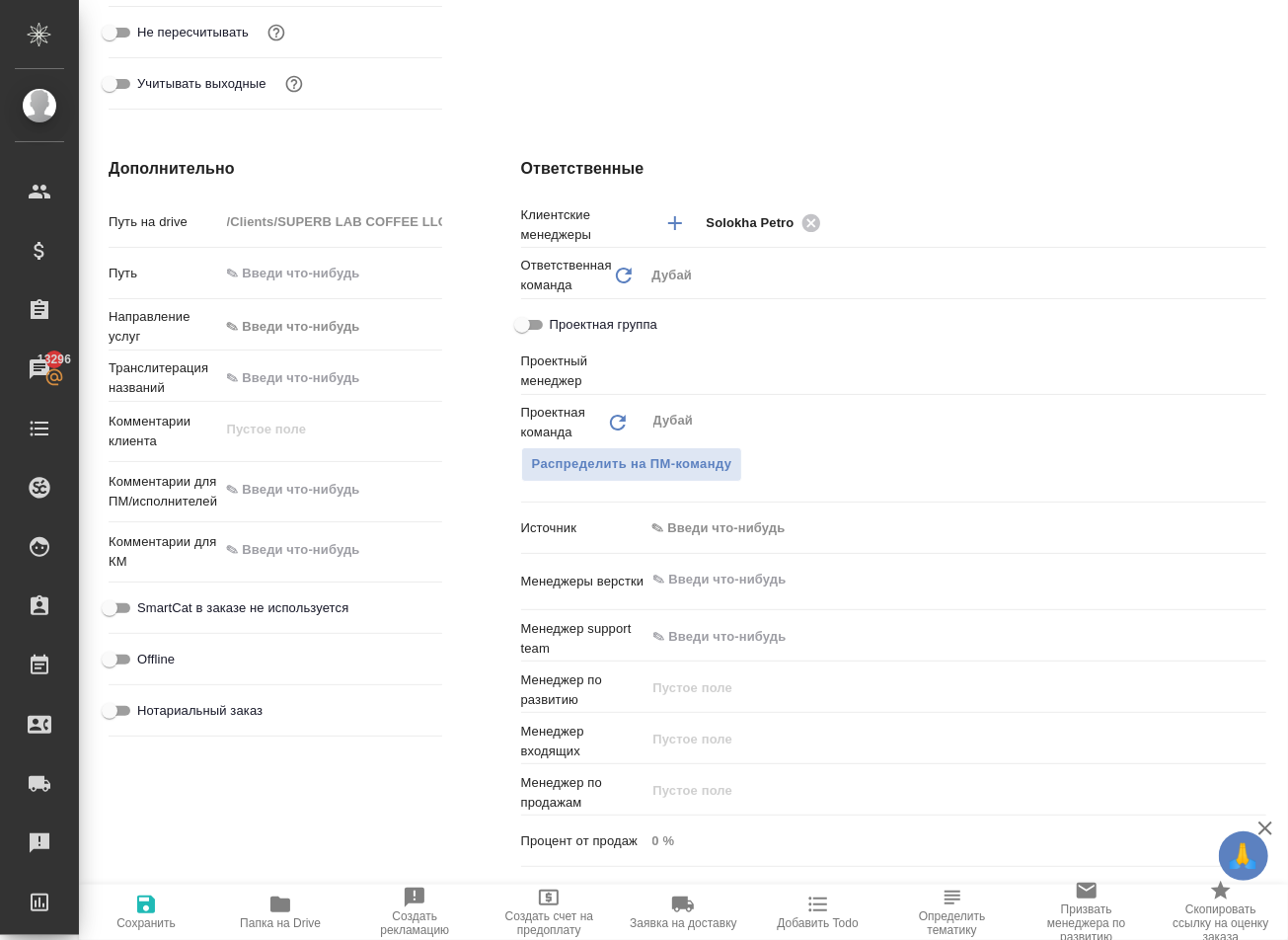 type on "x" 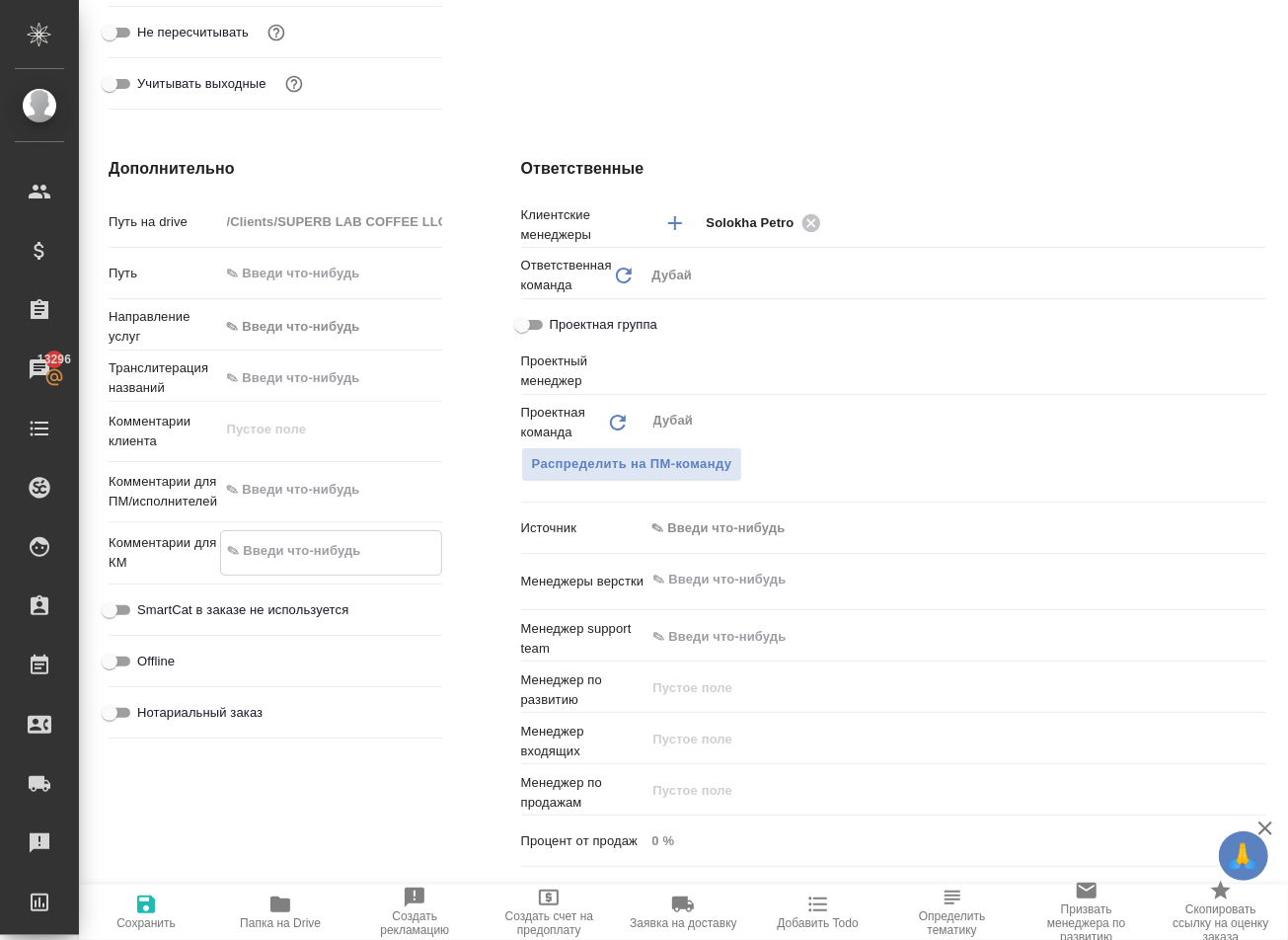 type on "x" 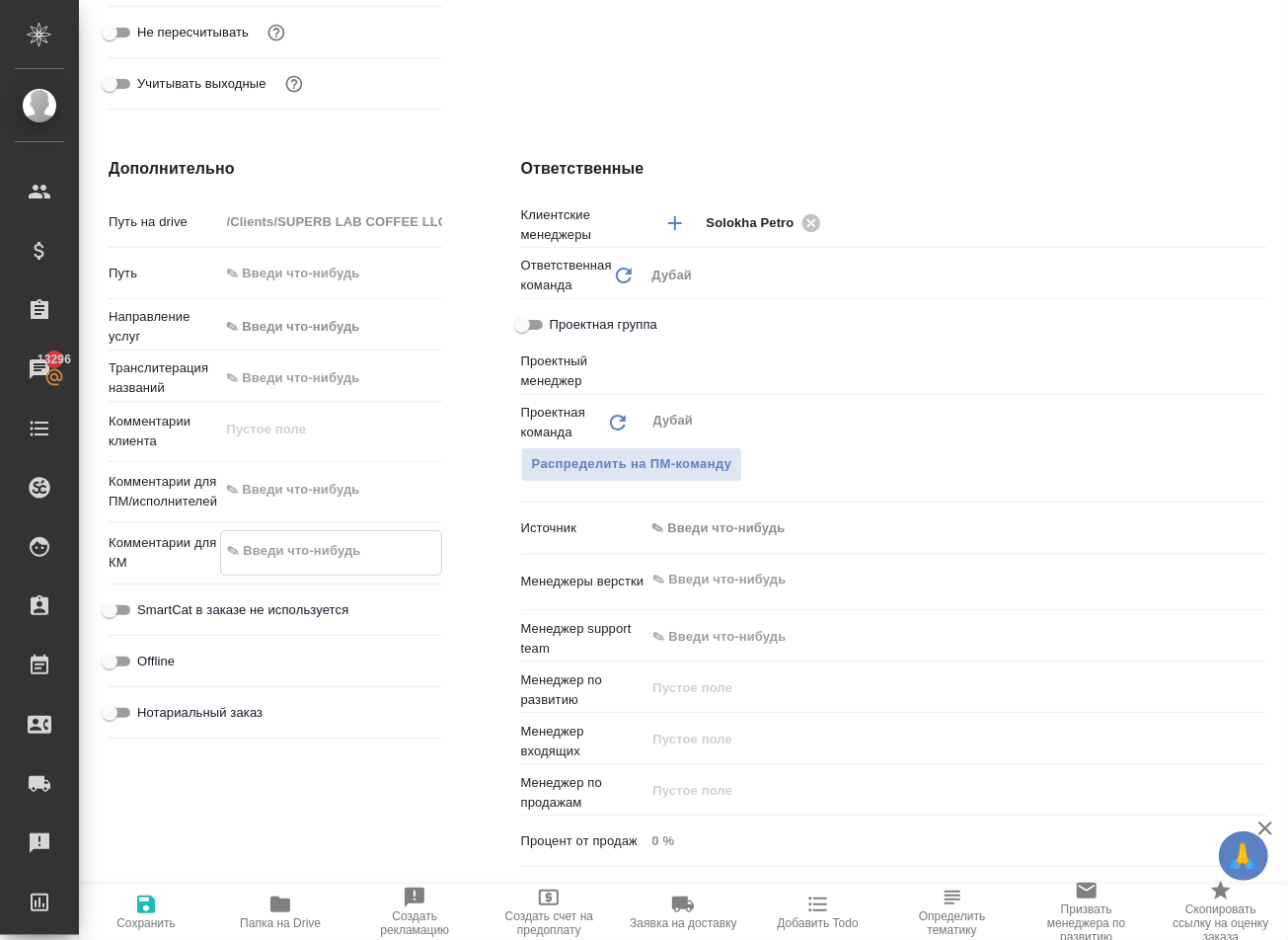 type on "x" 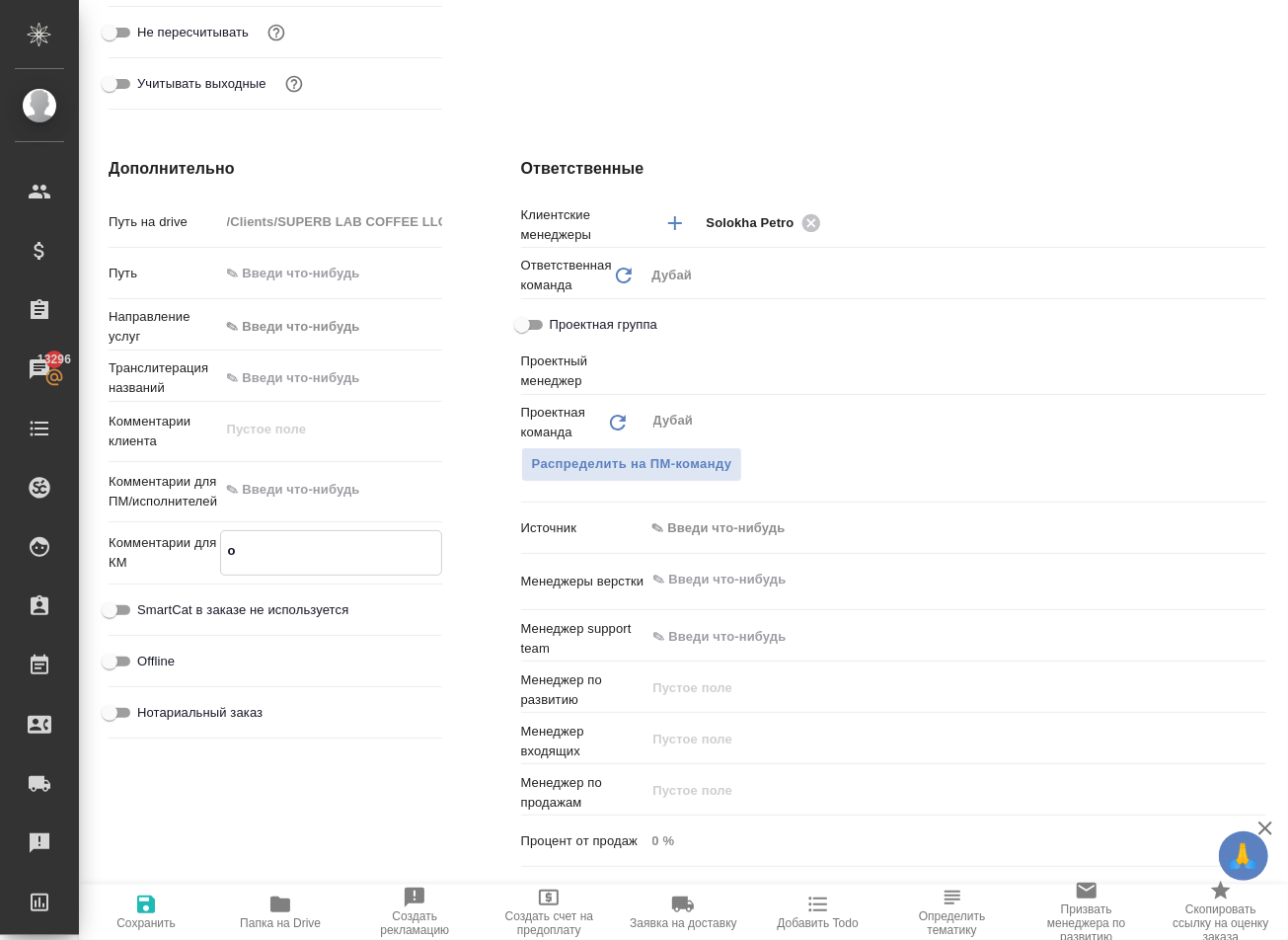 type on "x" 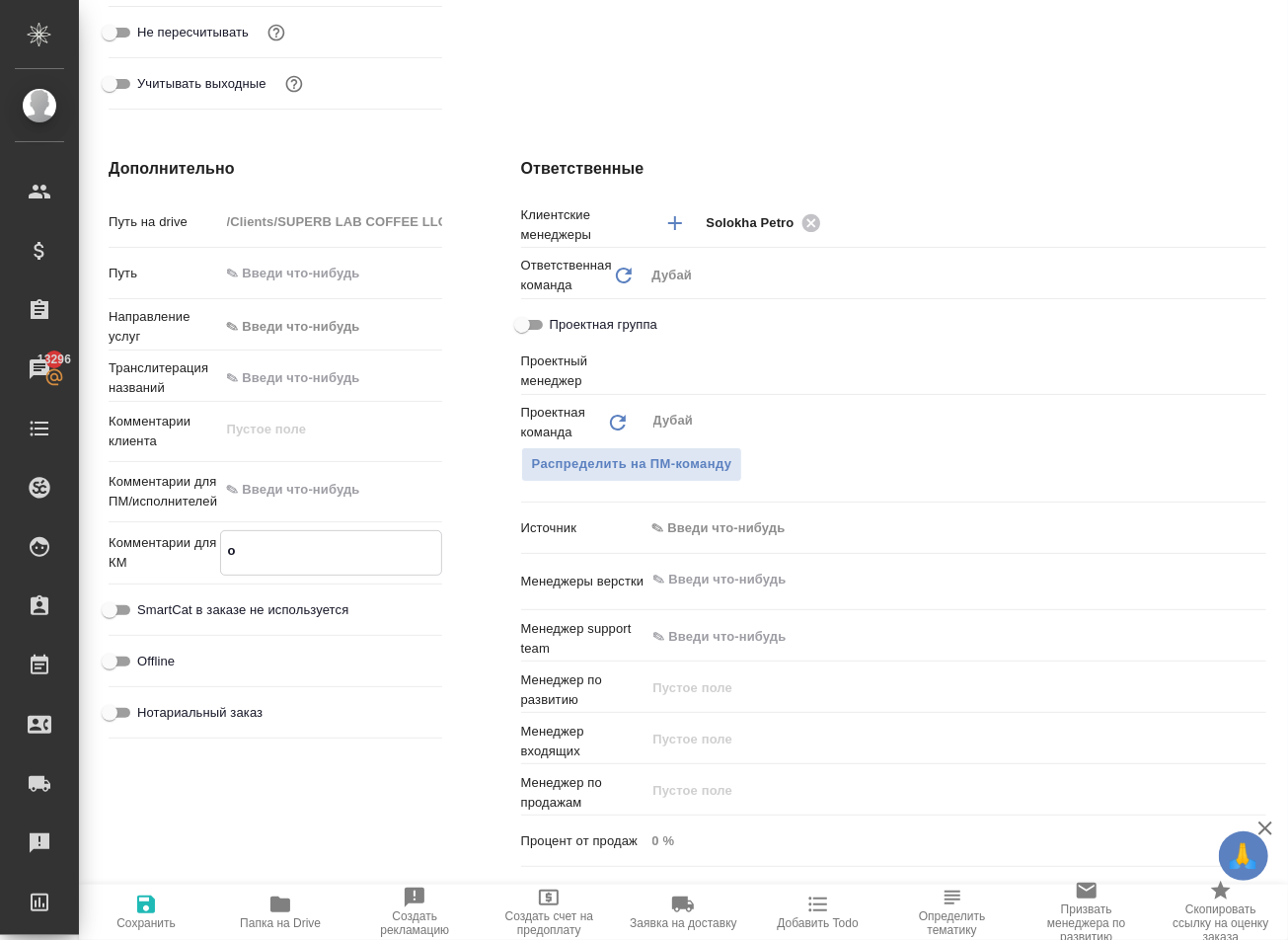 type on "x" 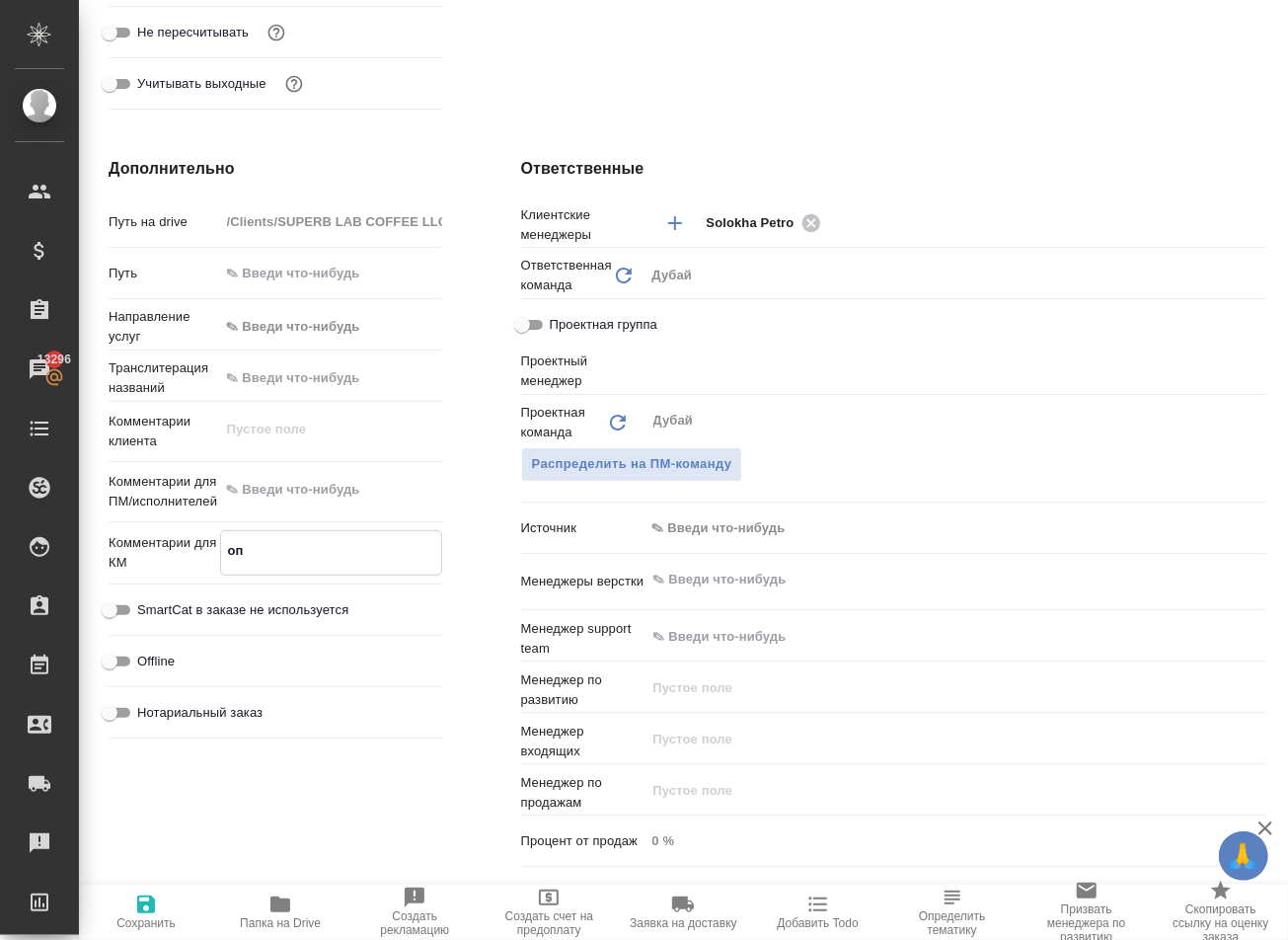 type on "x" 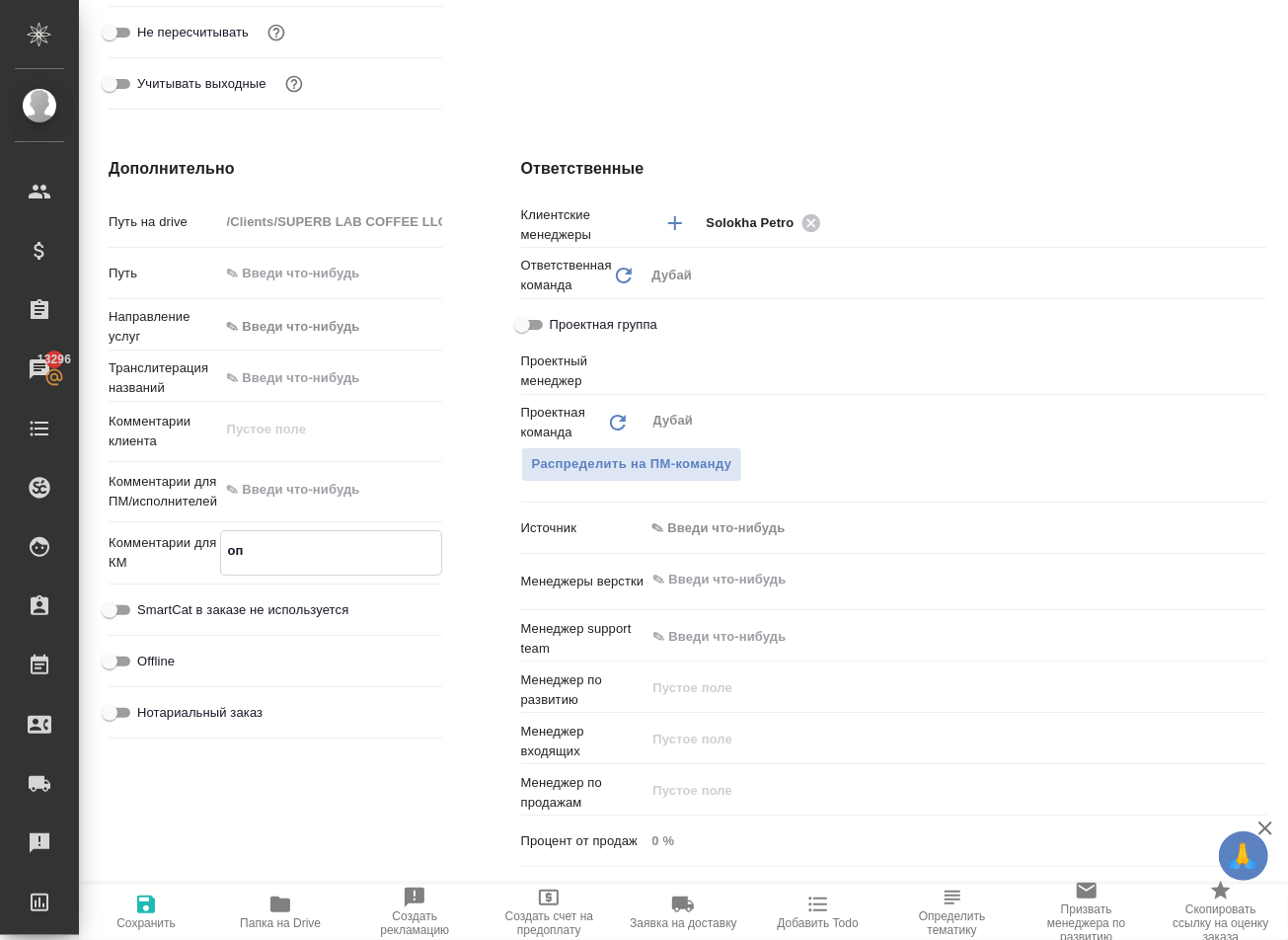 type on "x" 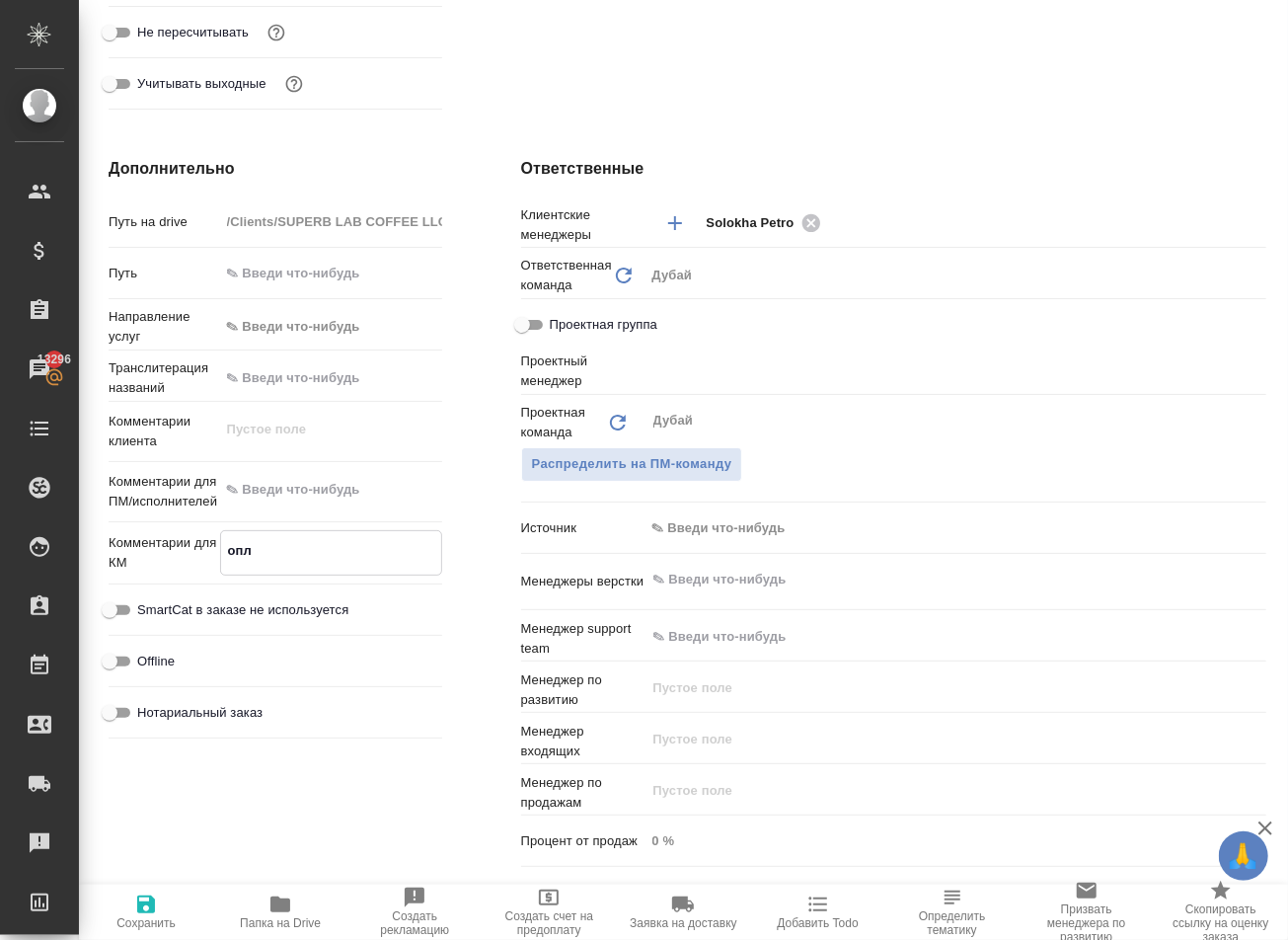 type on "x" 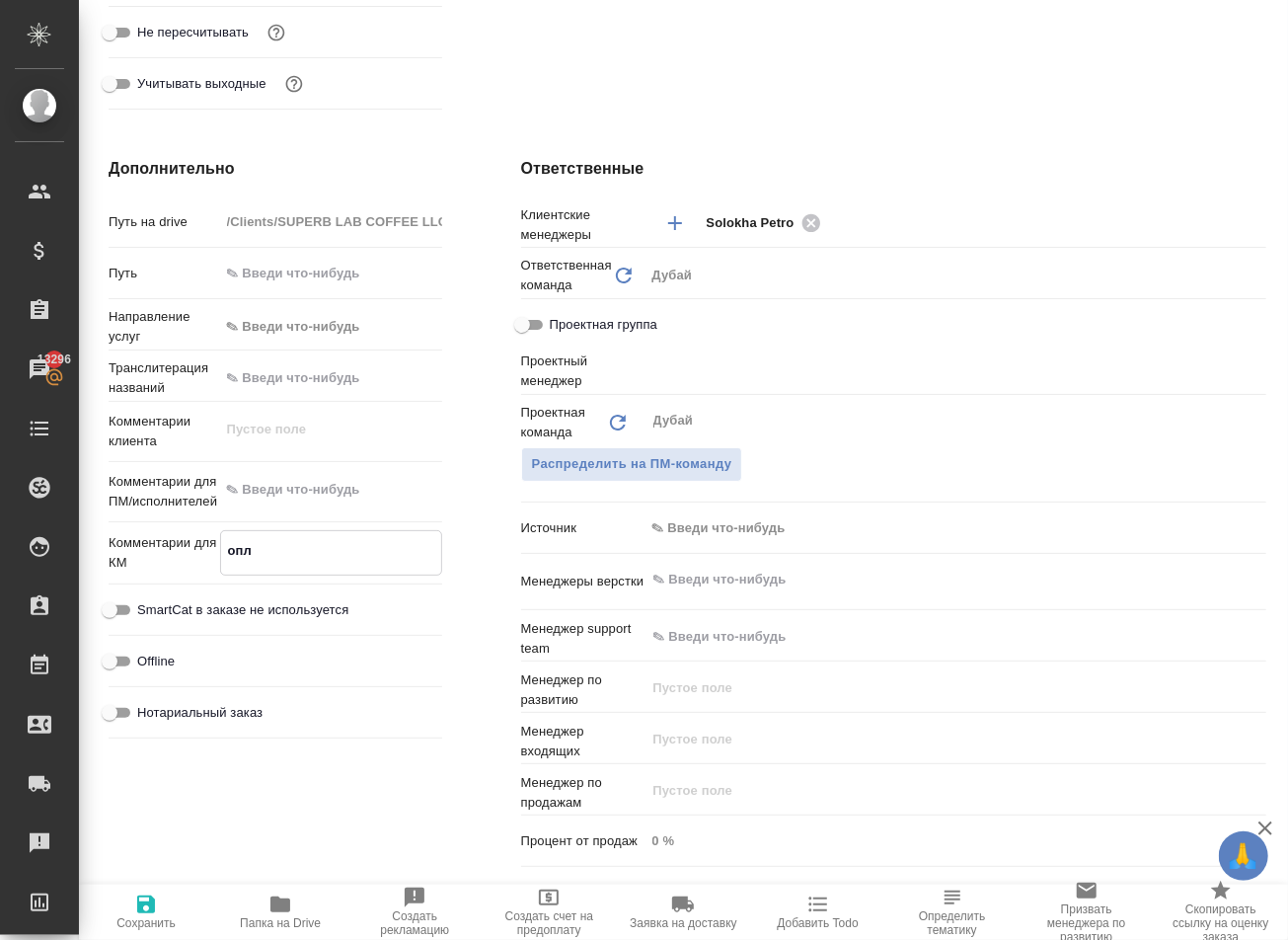 type on "x" 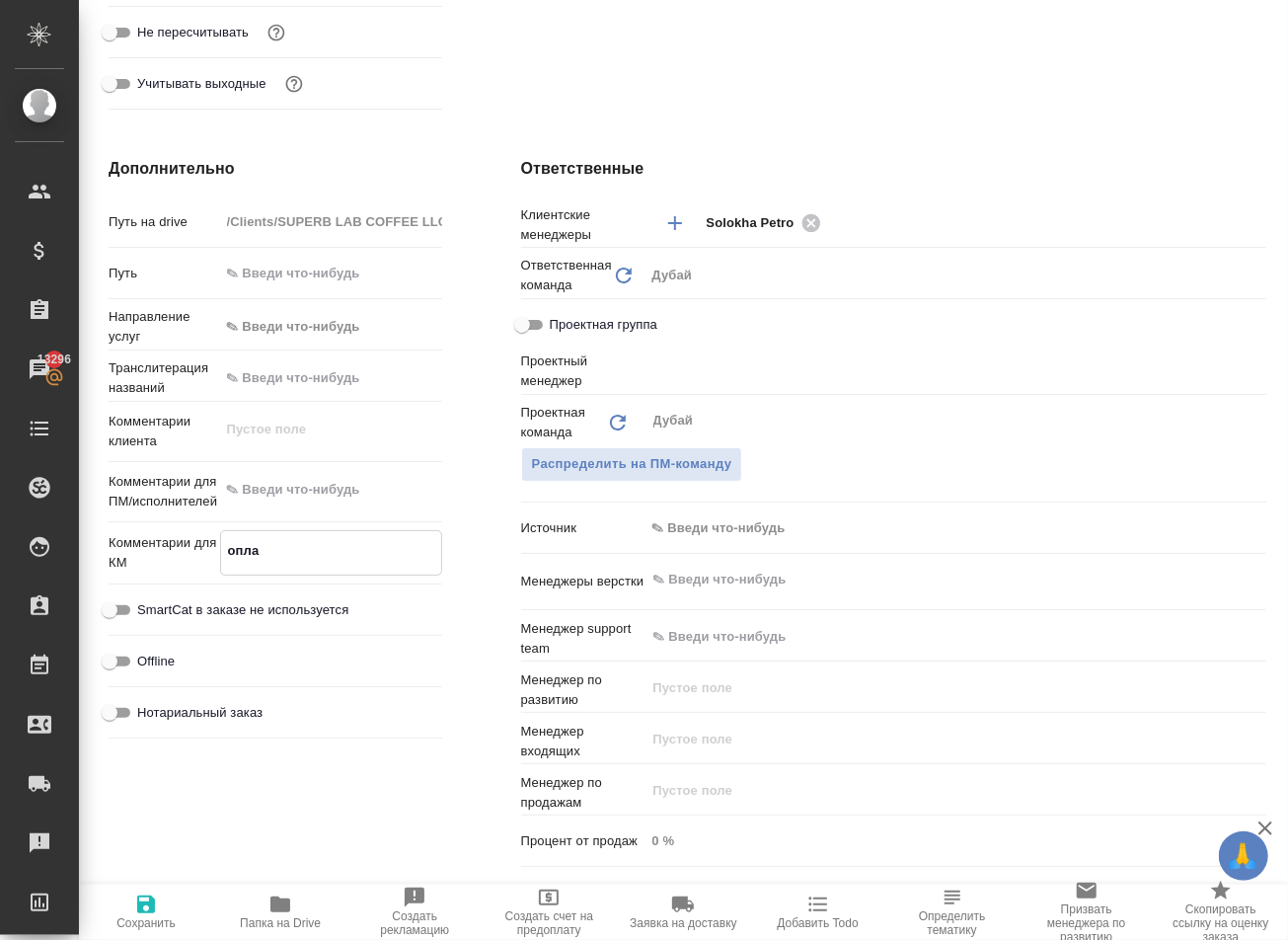 type on "x" 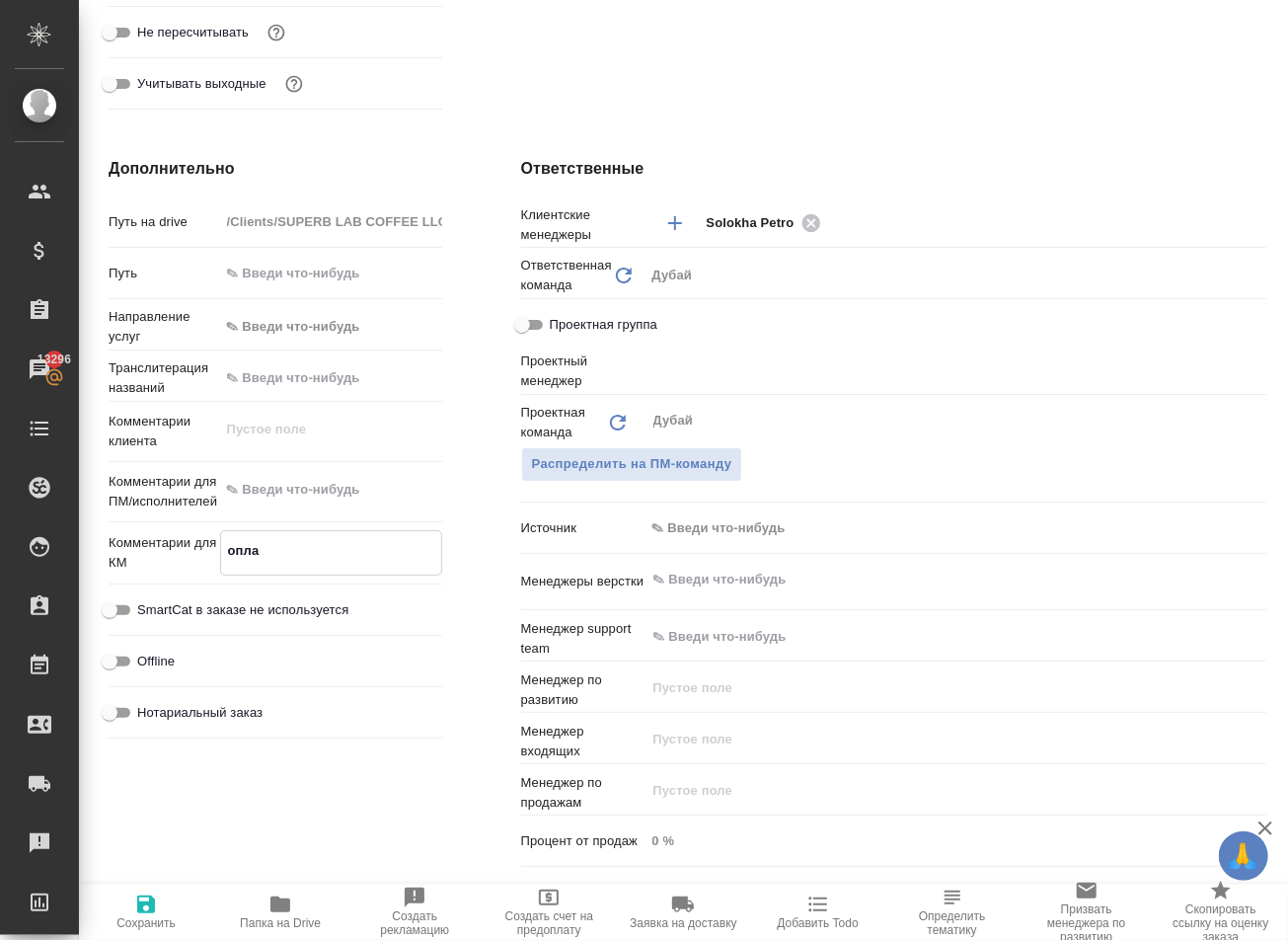 type on "x" 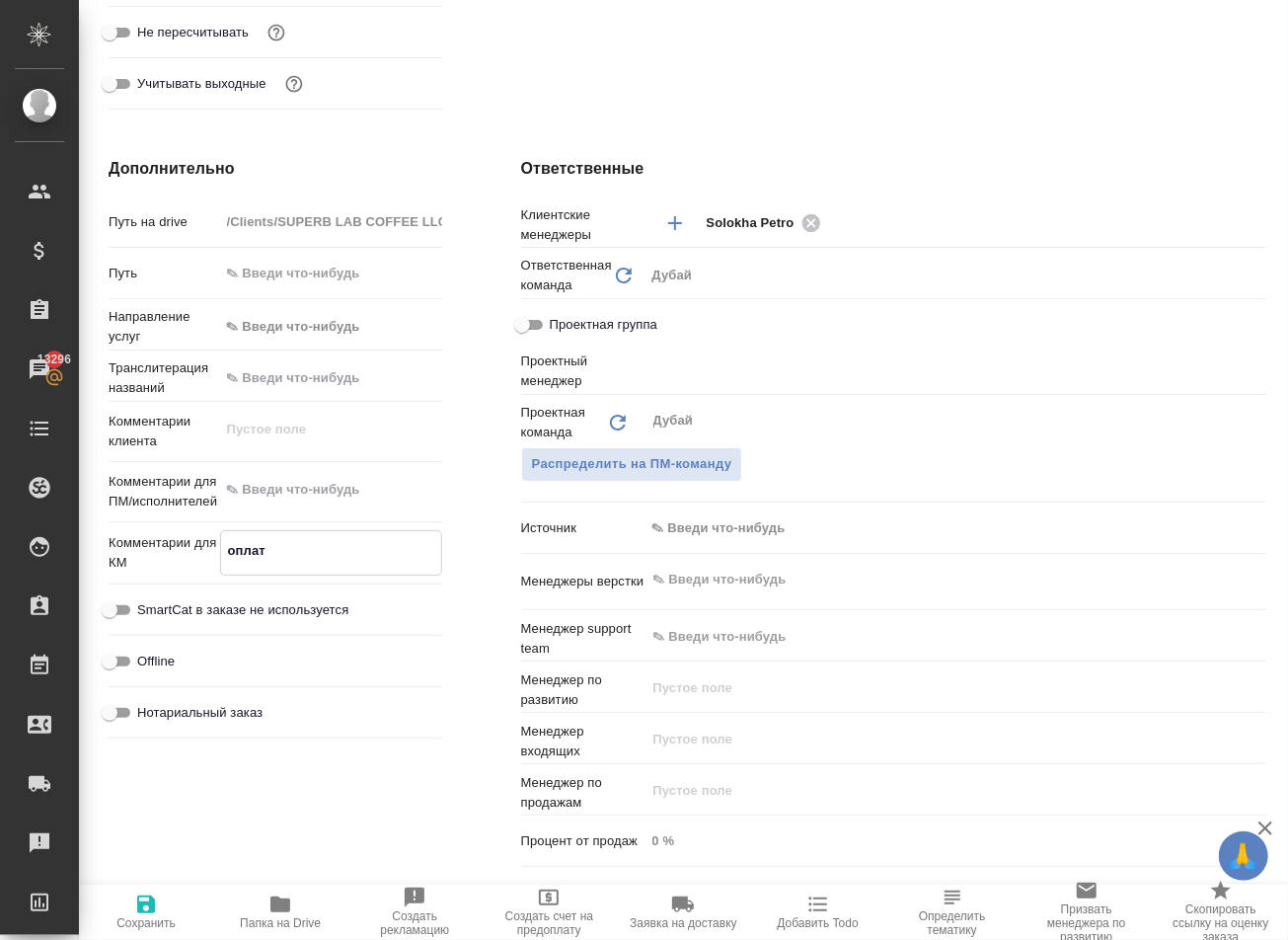 type on "x" 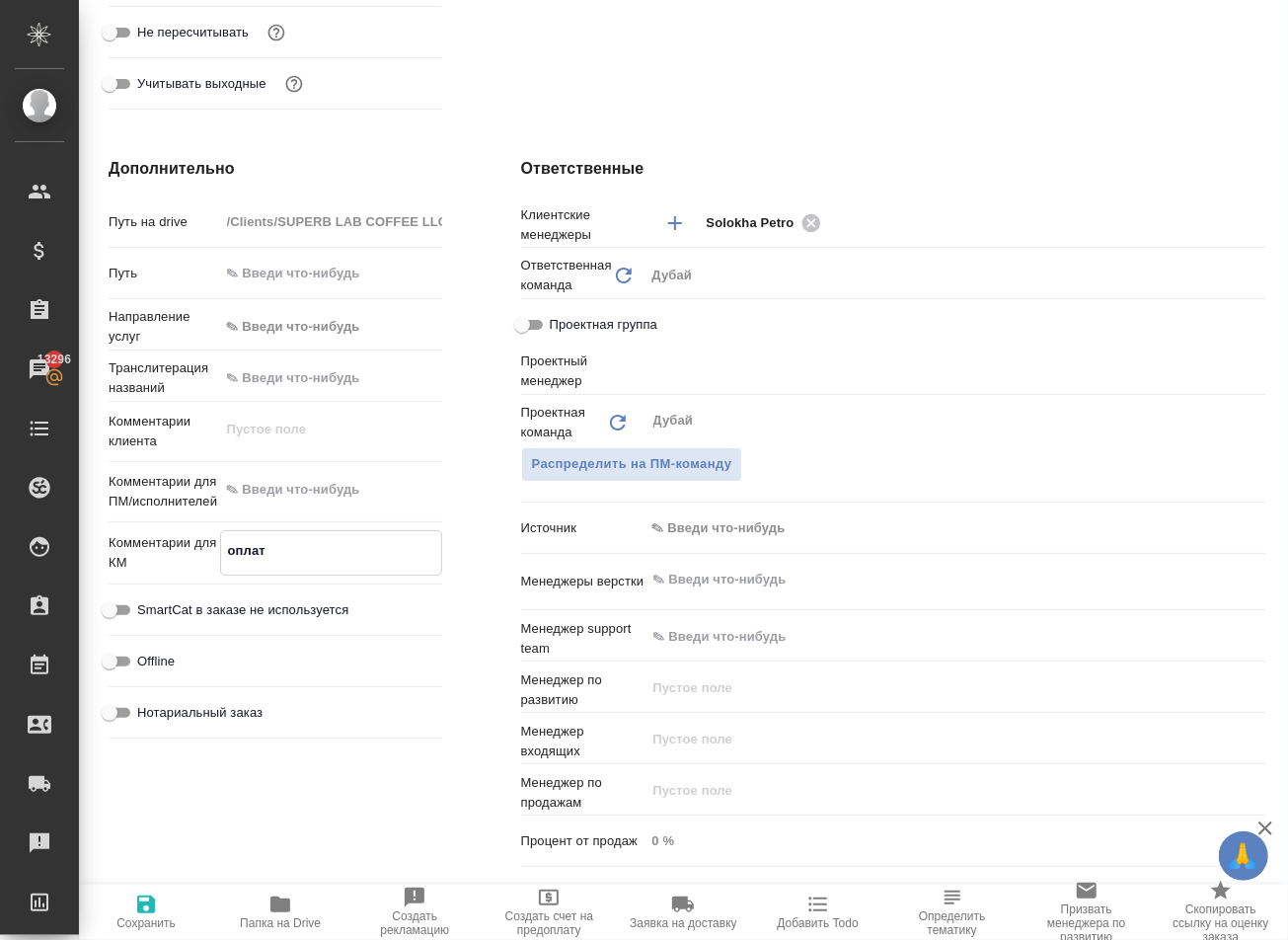 type on "x" 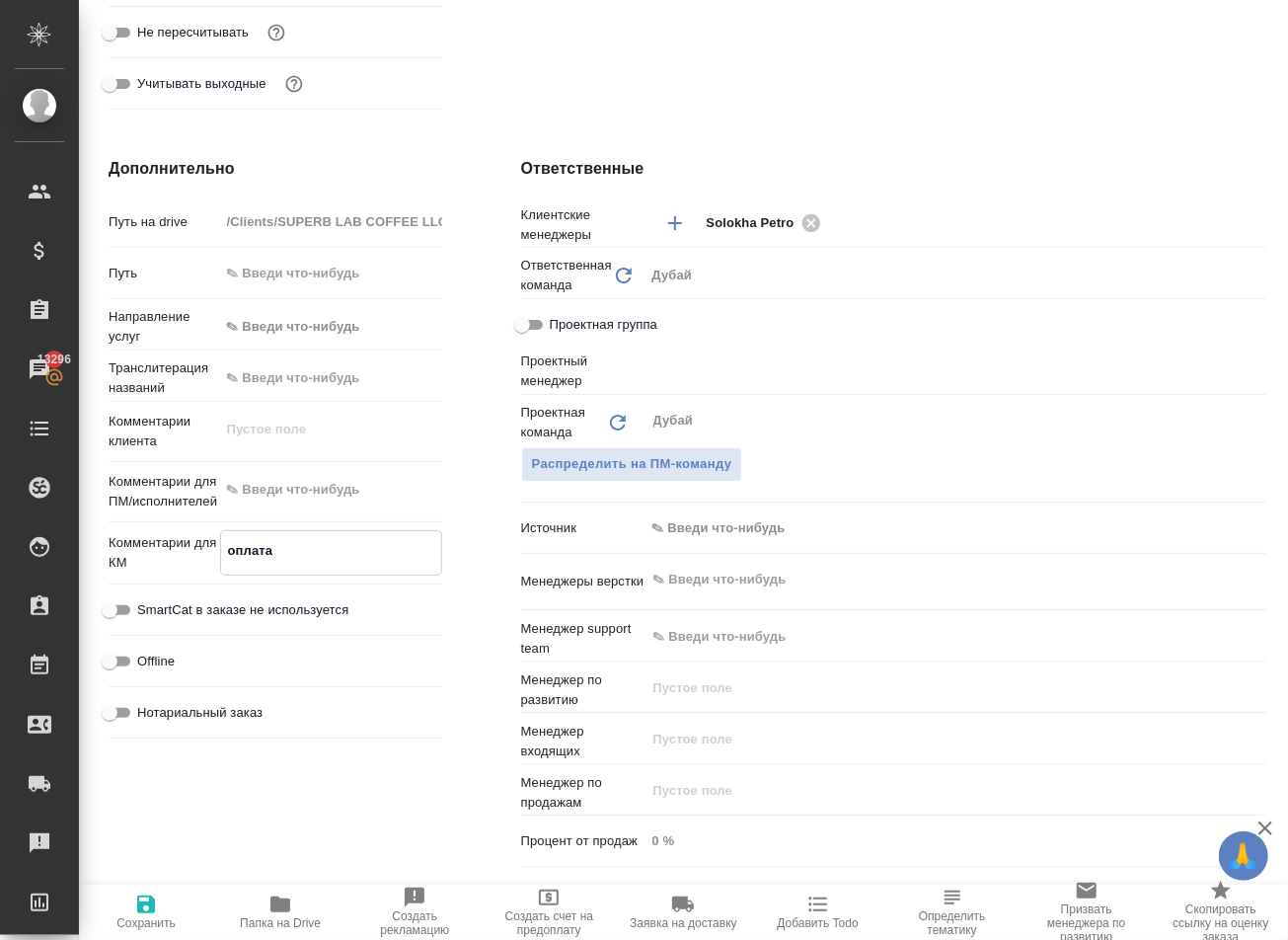 type on "x" 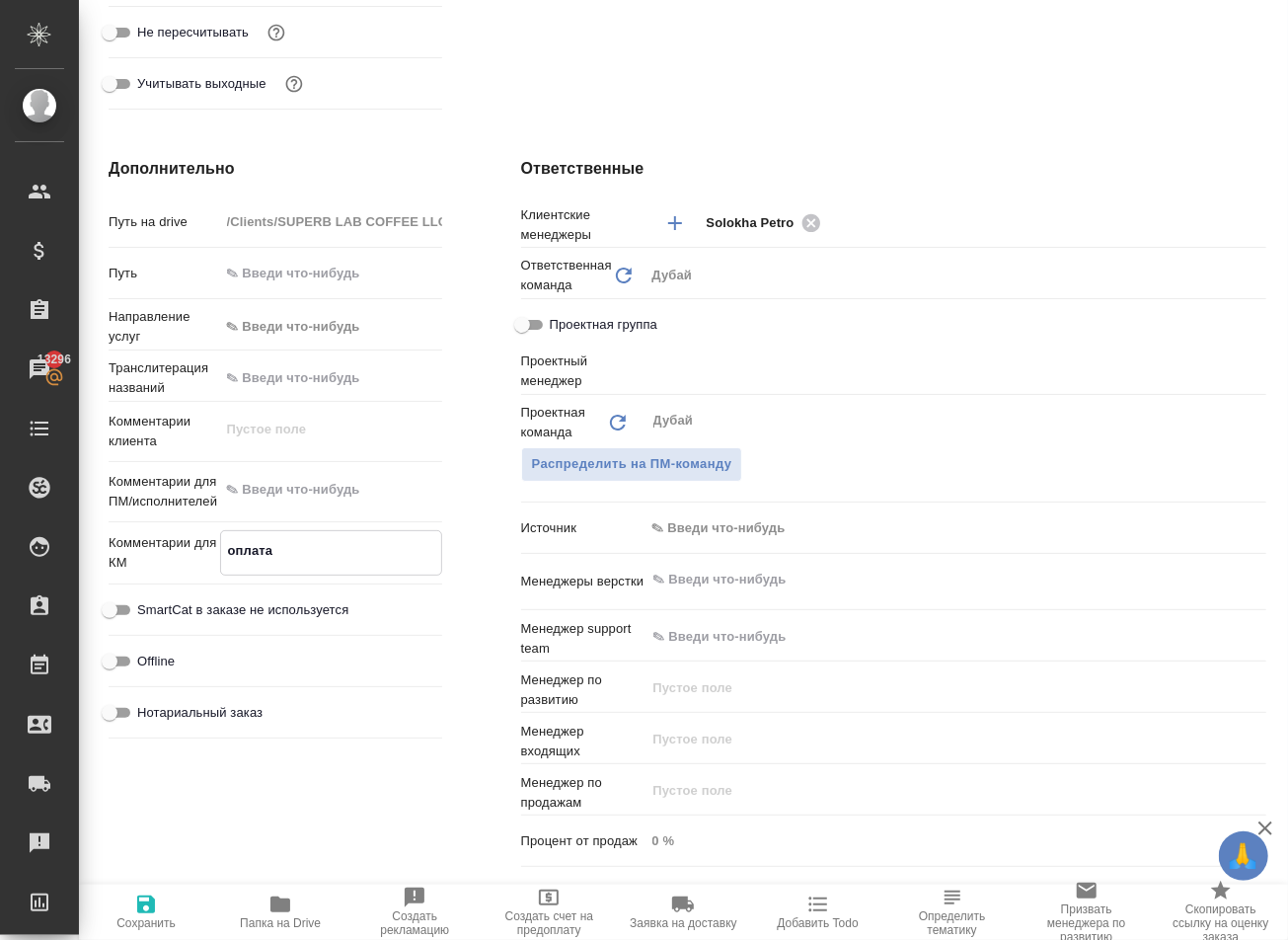 type on "x" 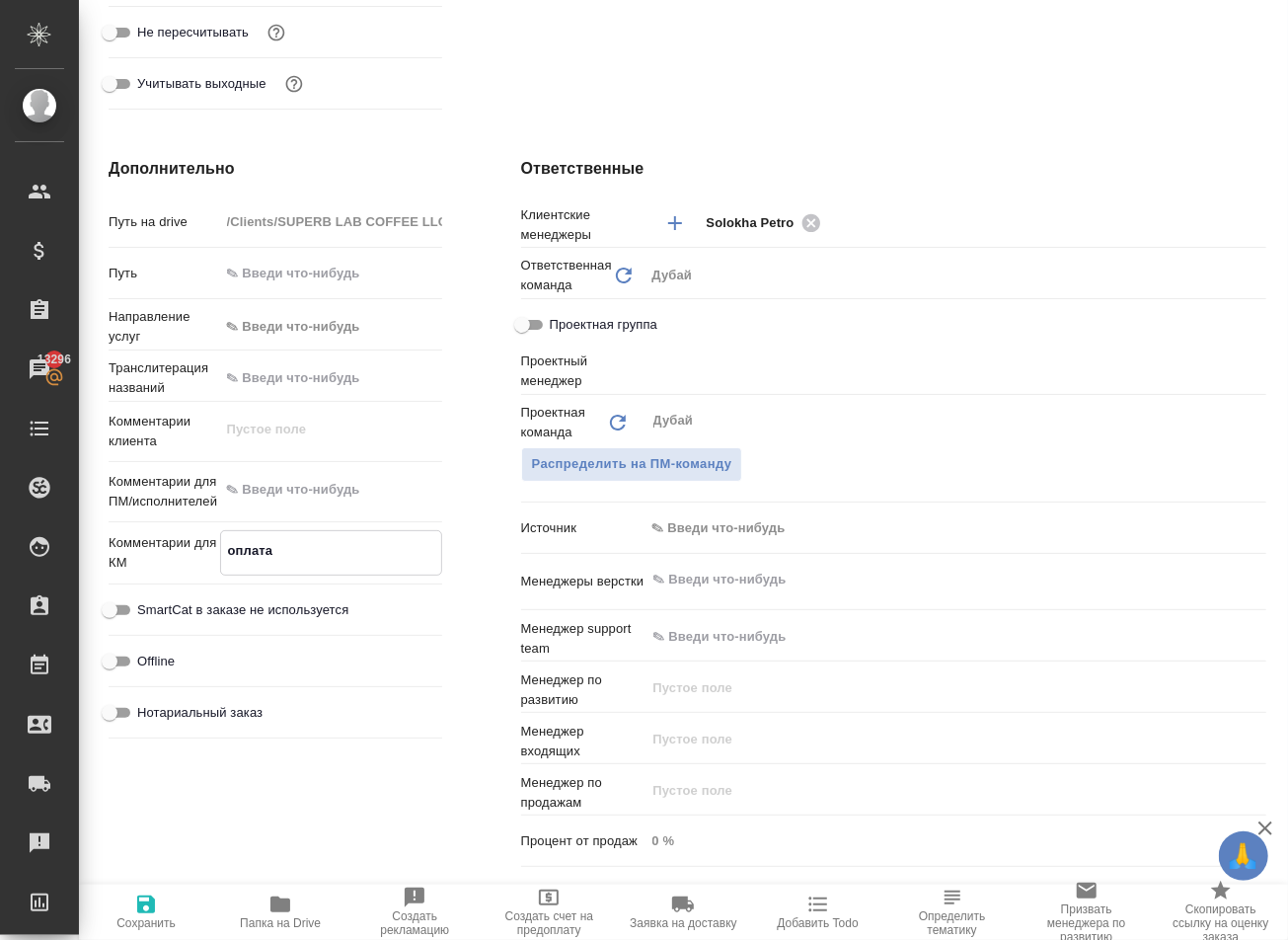 type on "x" 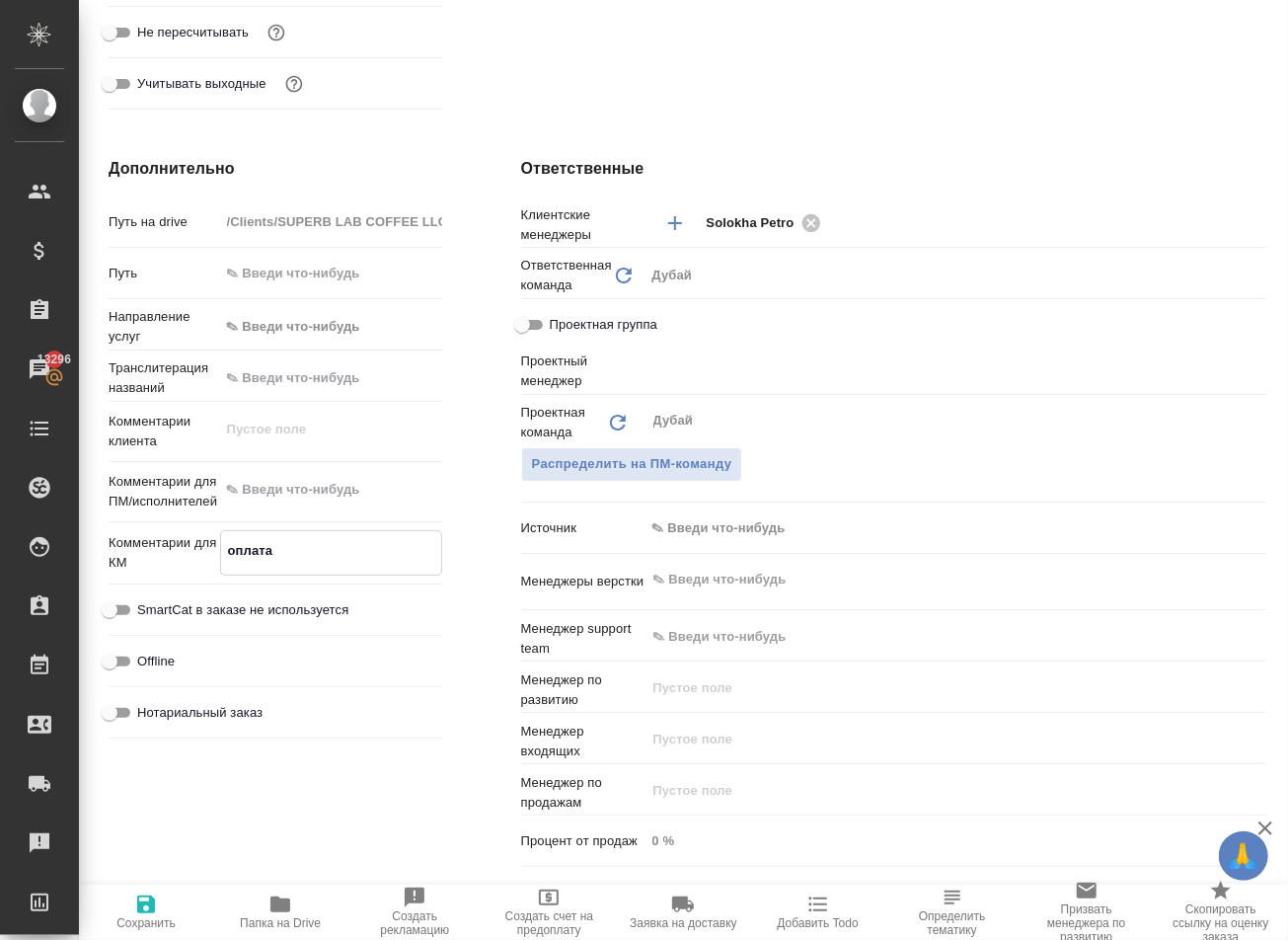 type on "x" 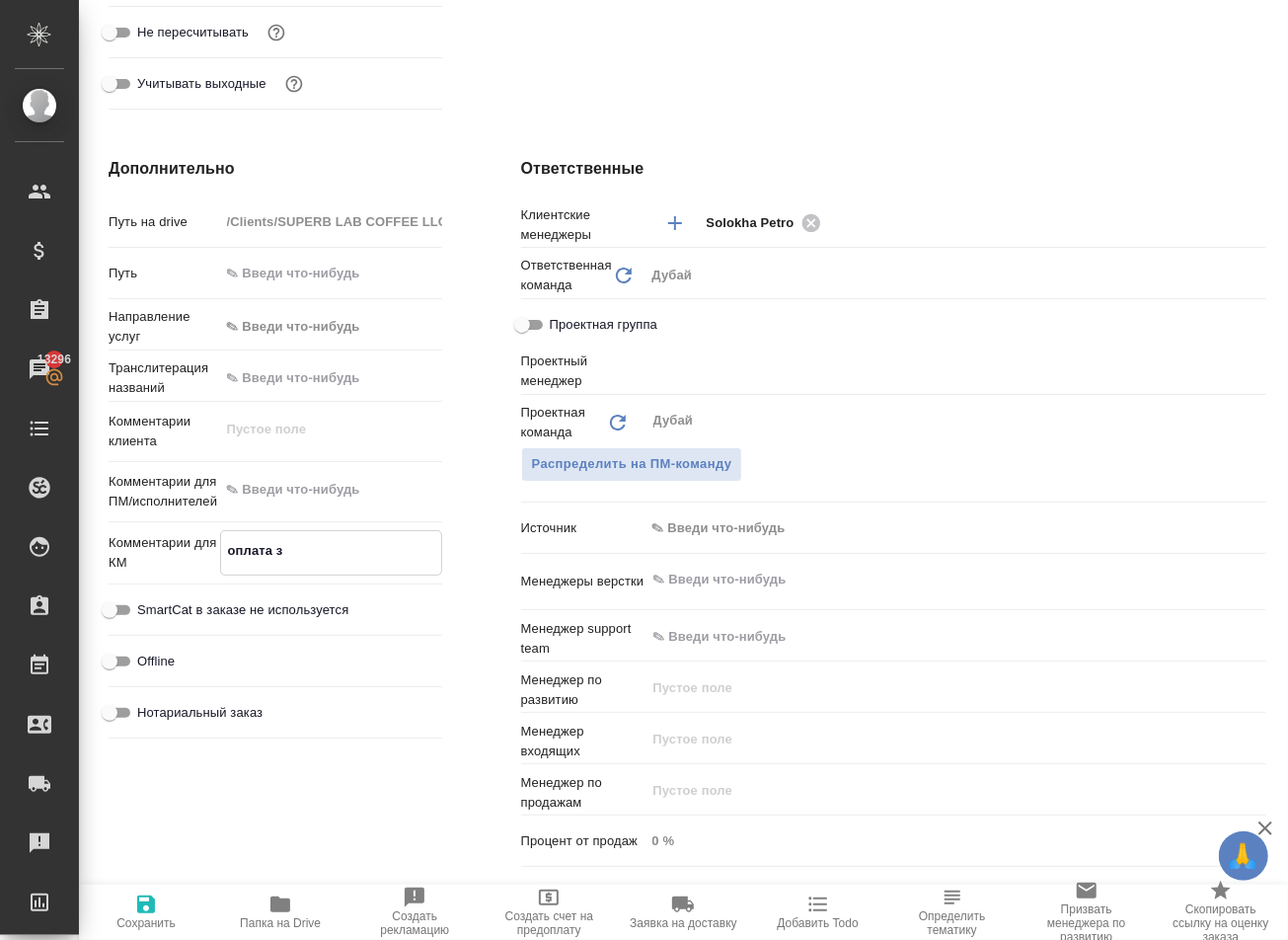 type on "x" 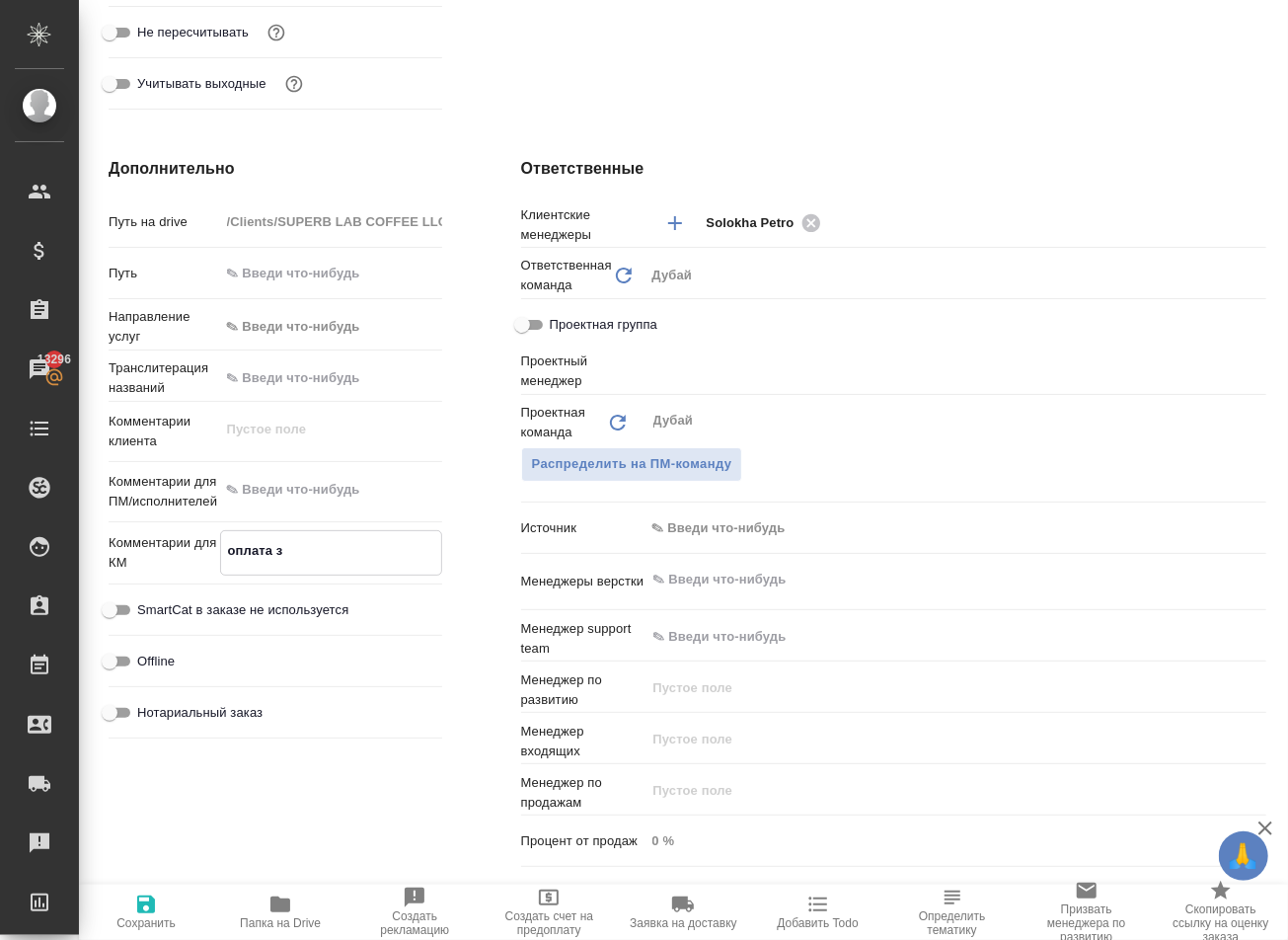 type on "x" 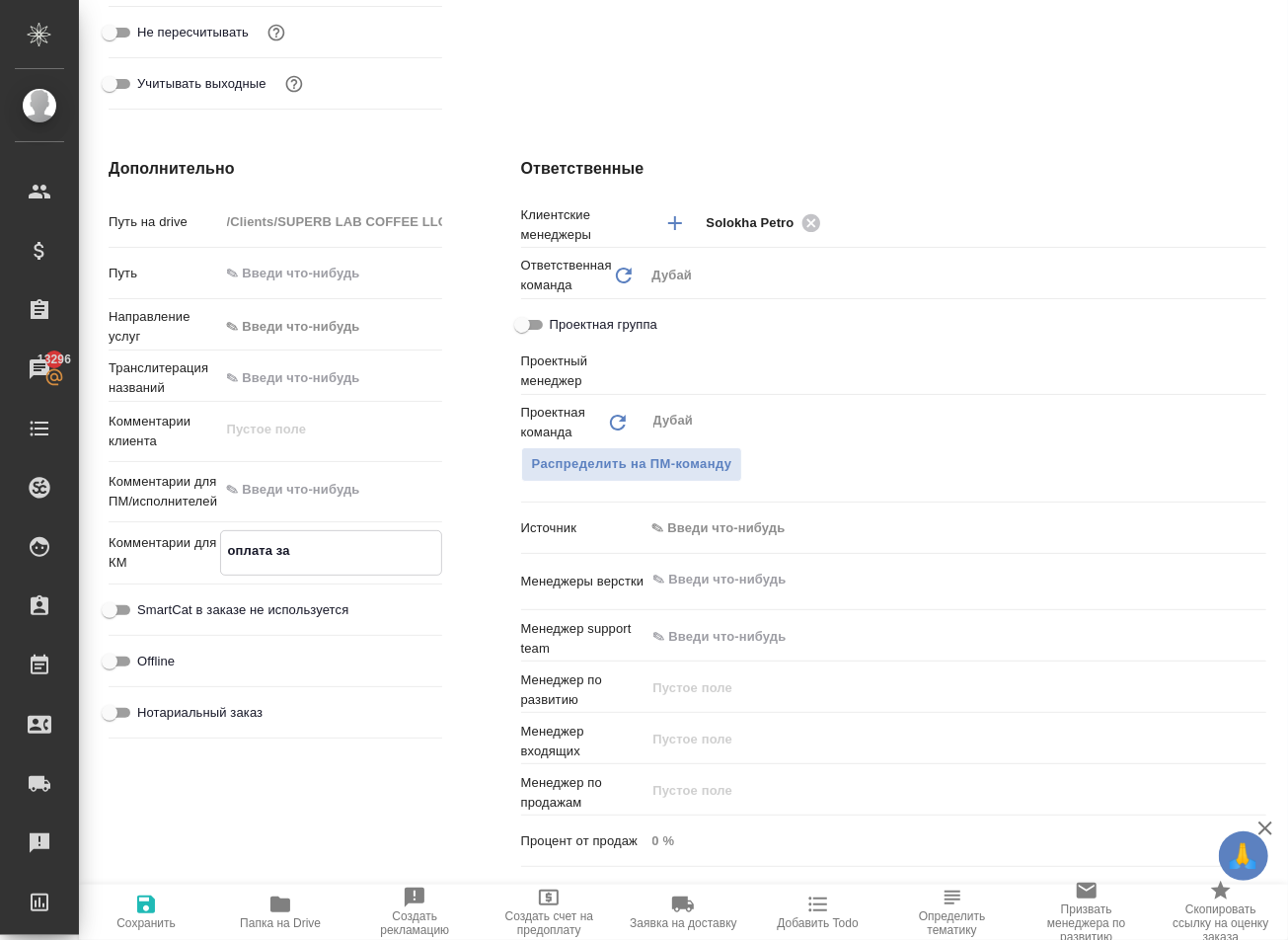 type on "x" 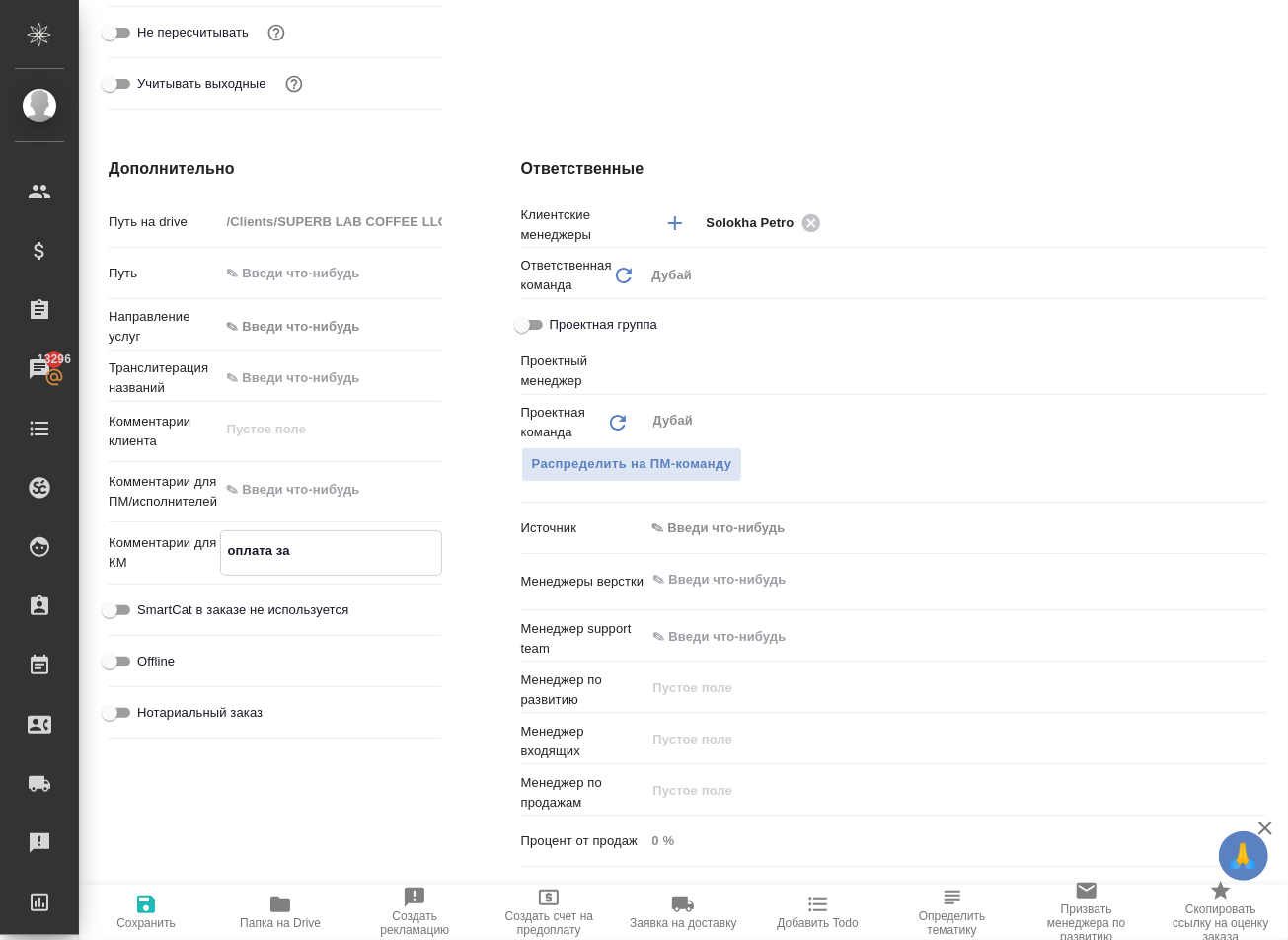 type on "x" 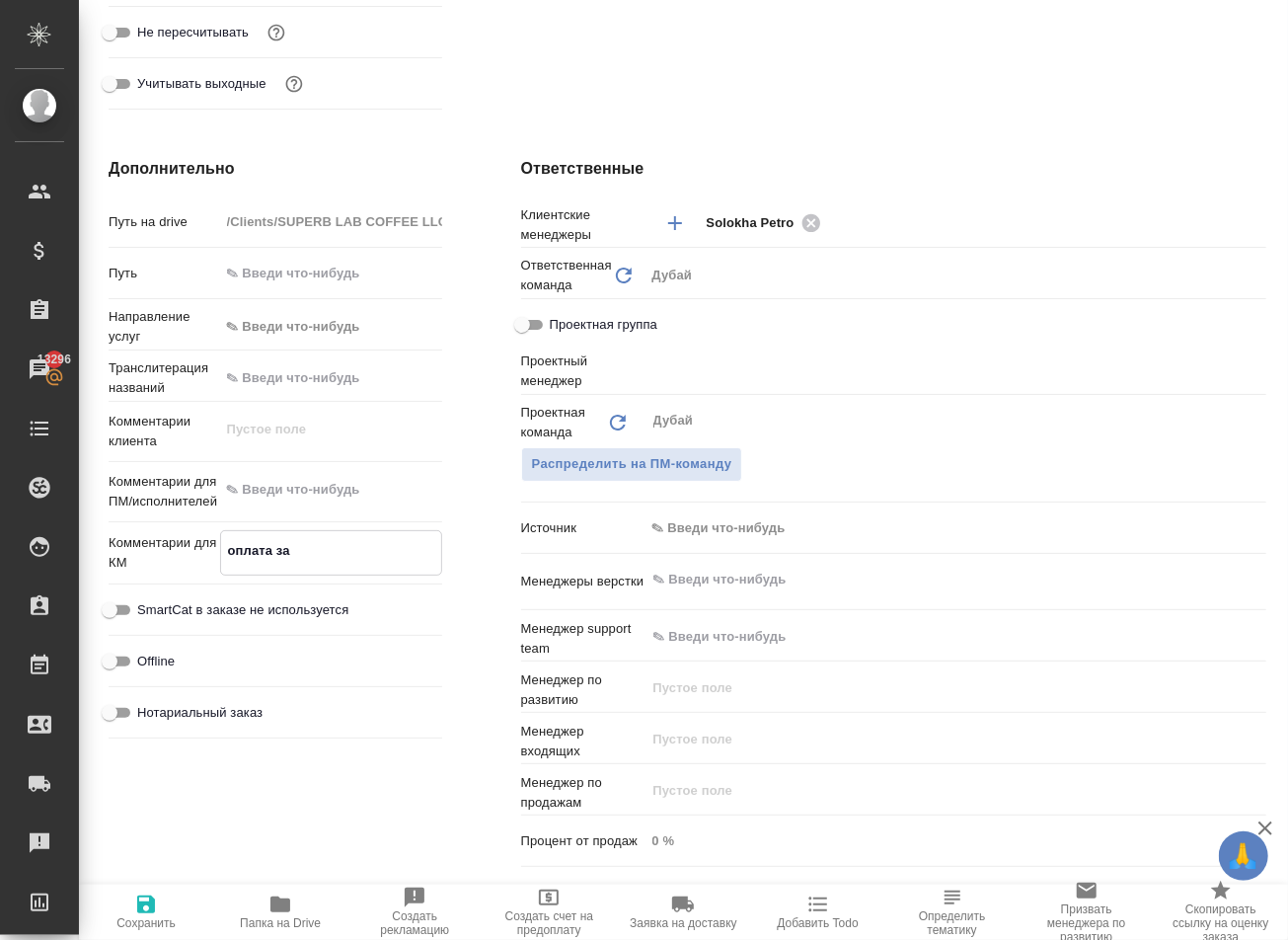 type on "x" 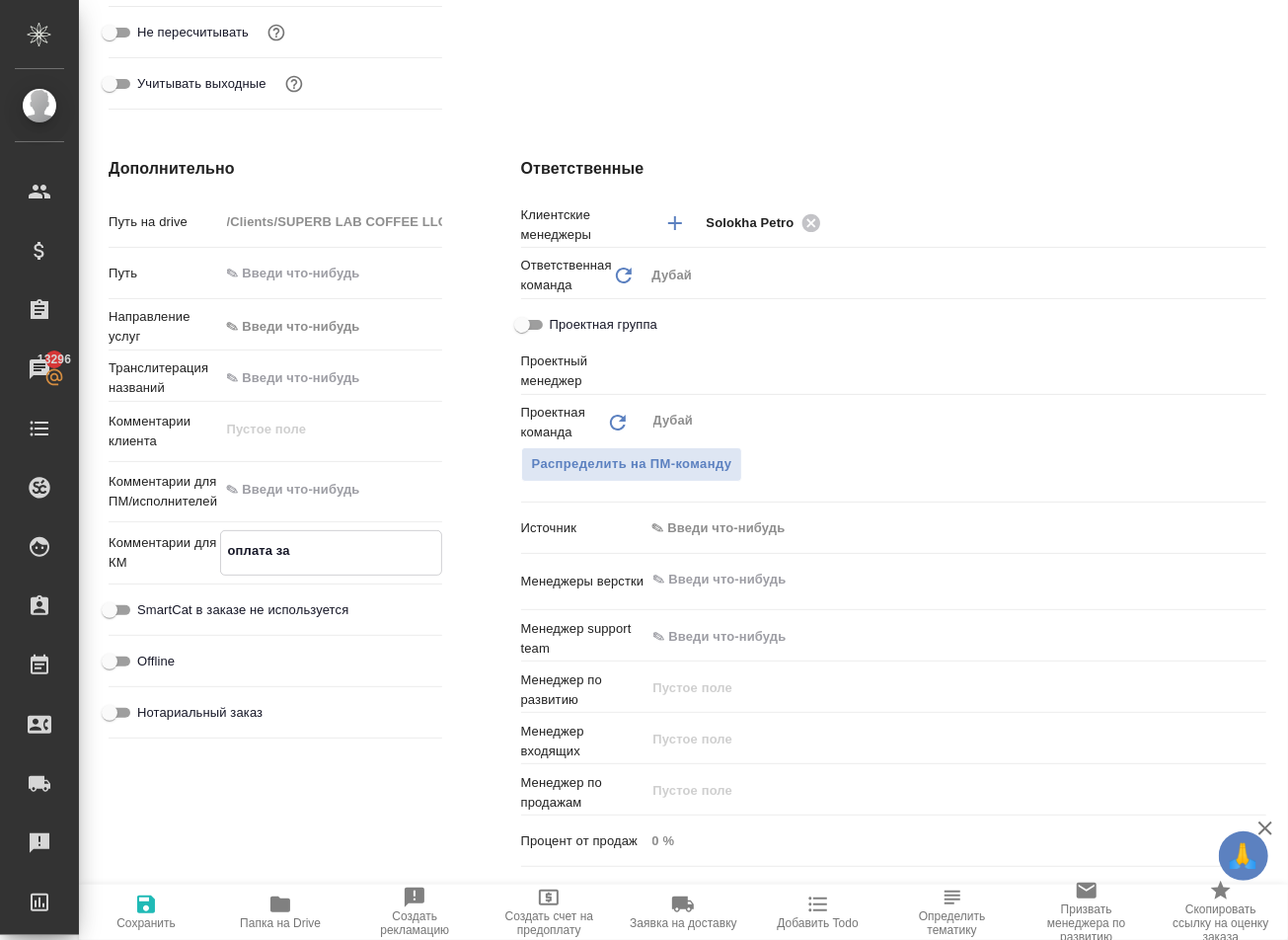 type on "x" 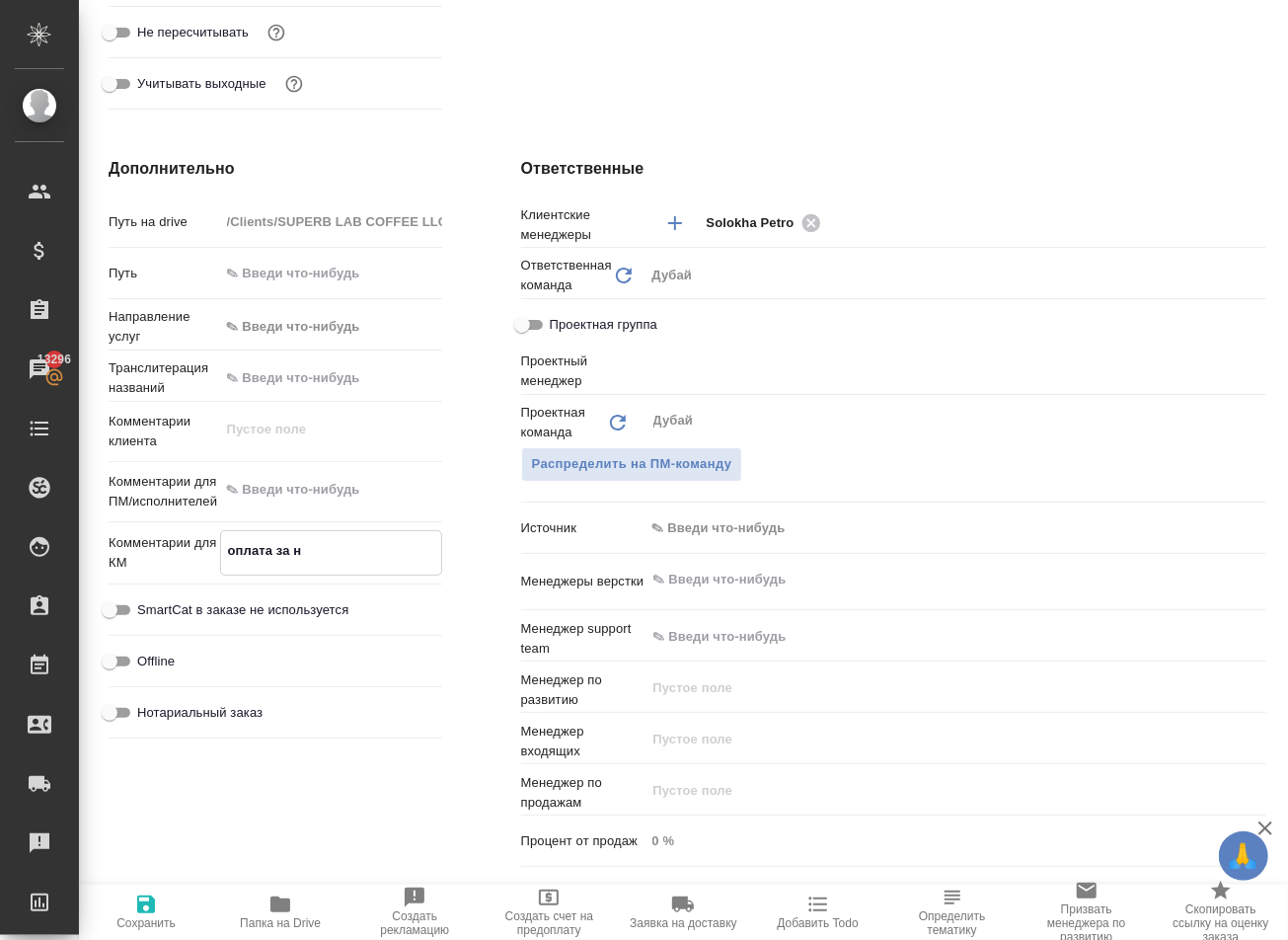 type on "x" 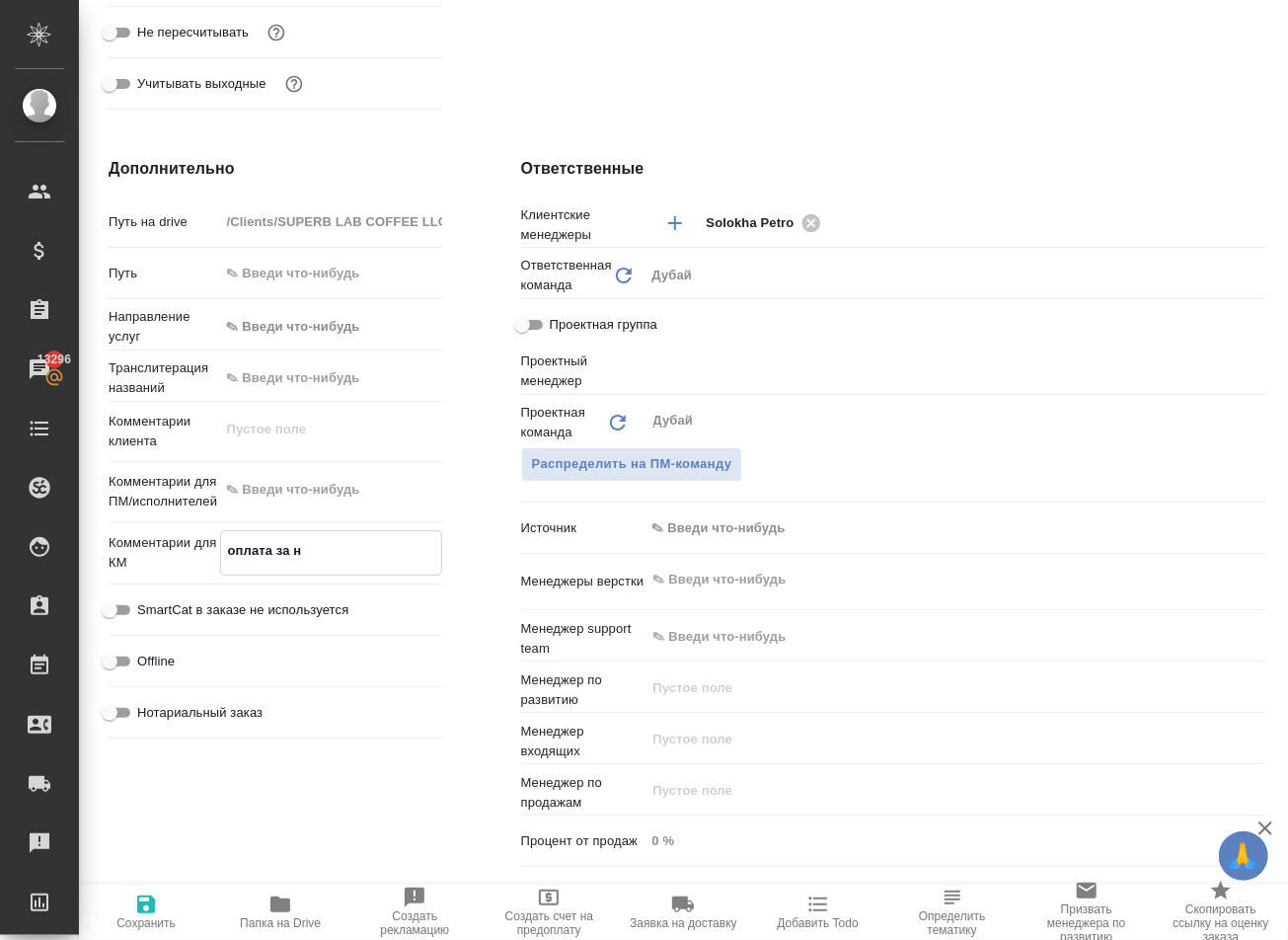 type on "x" 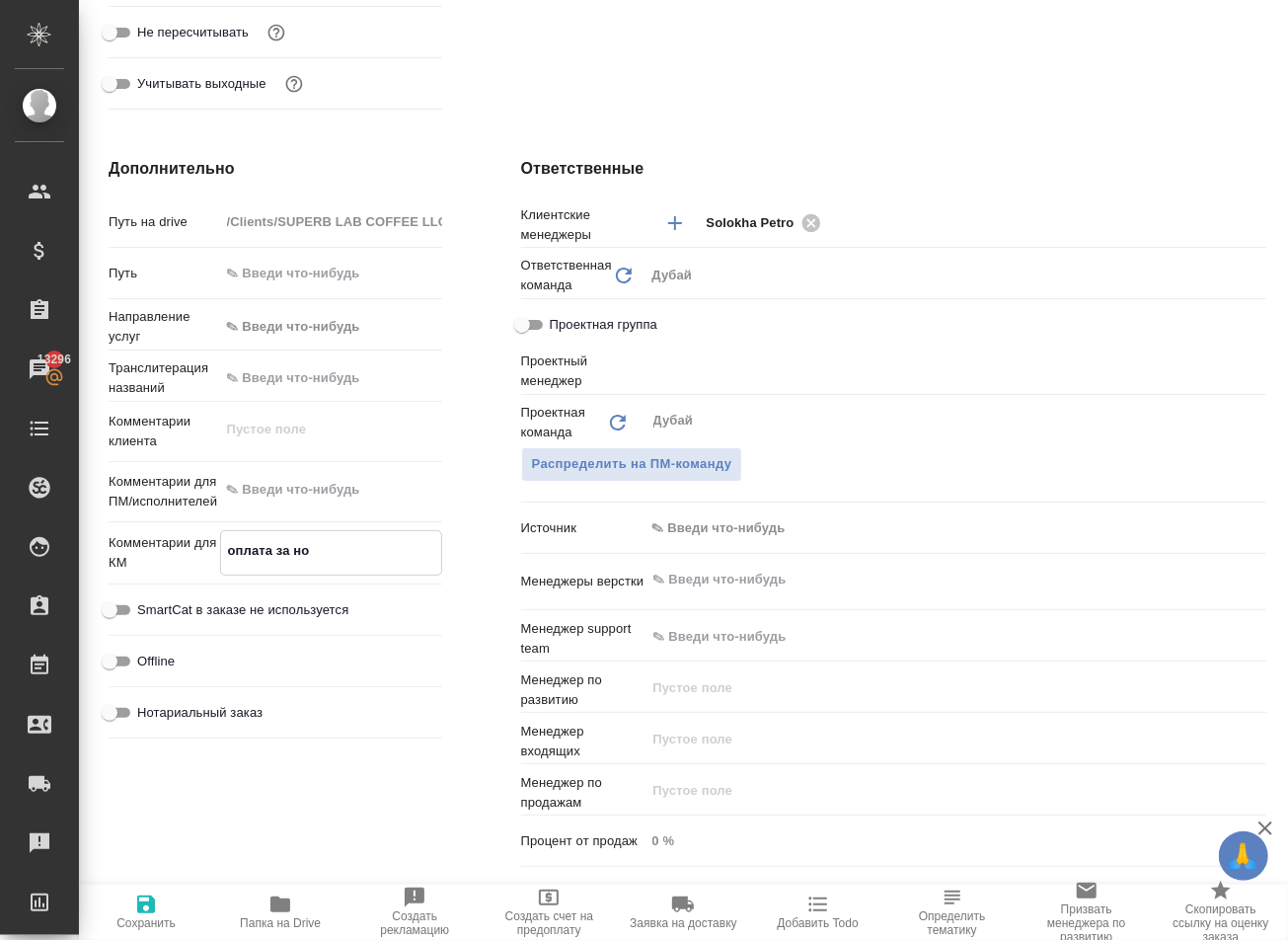 type on "x" 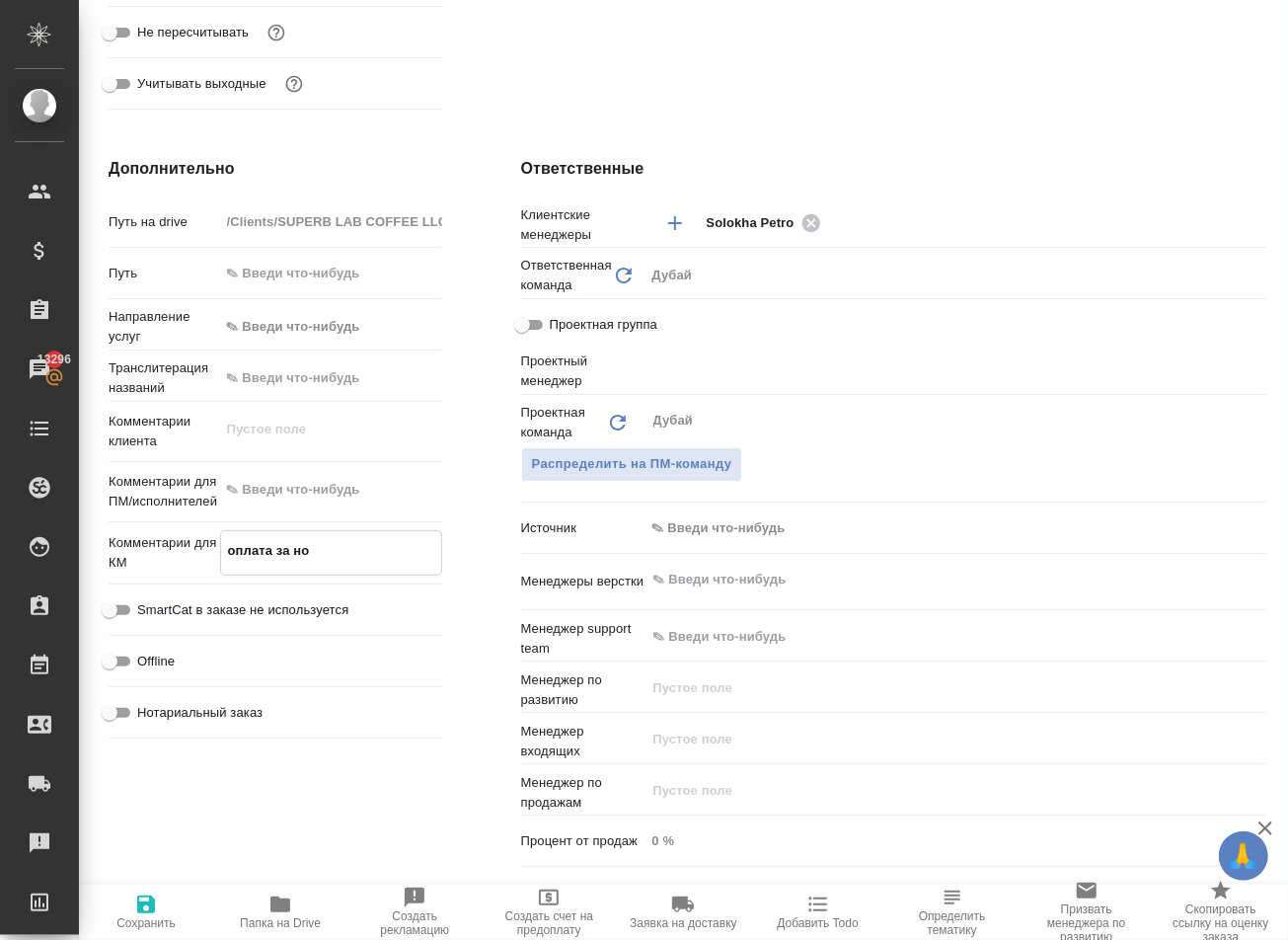 type on "x" 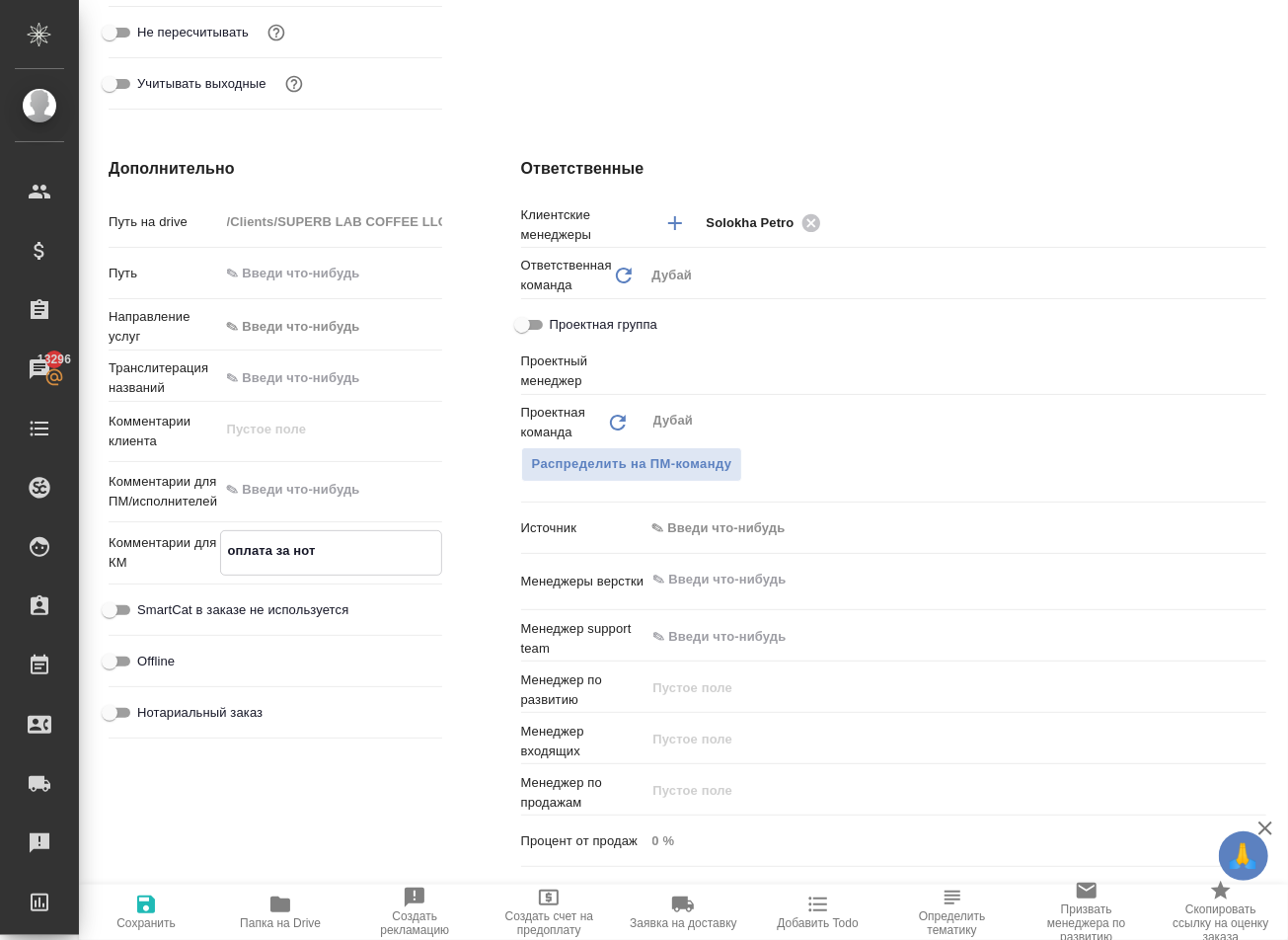 type on "x" 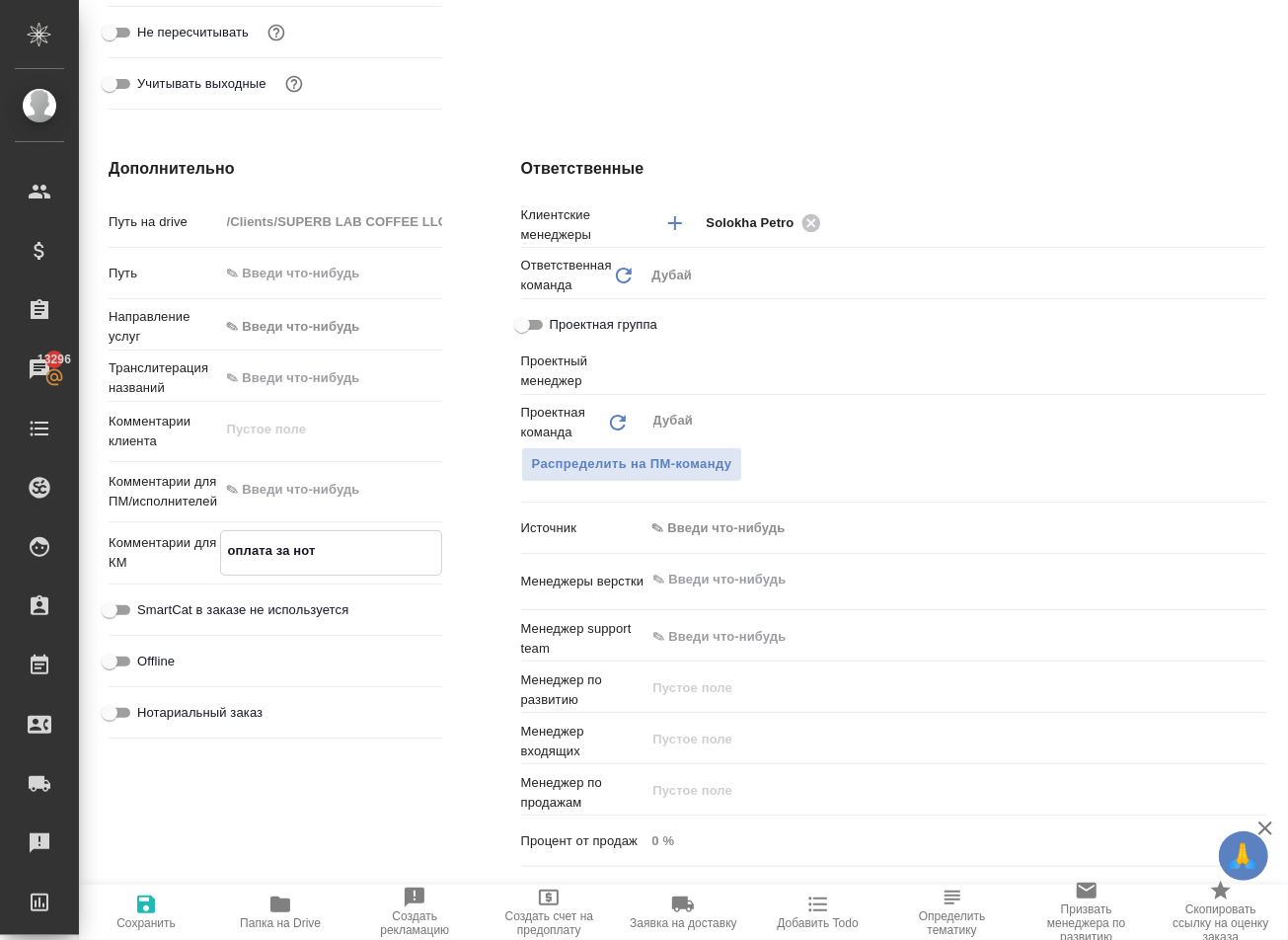 type on "x" 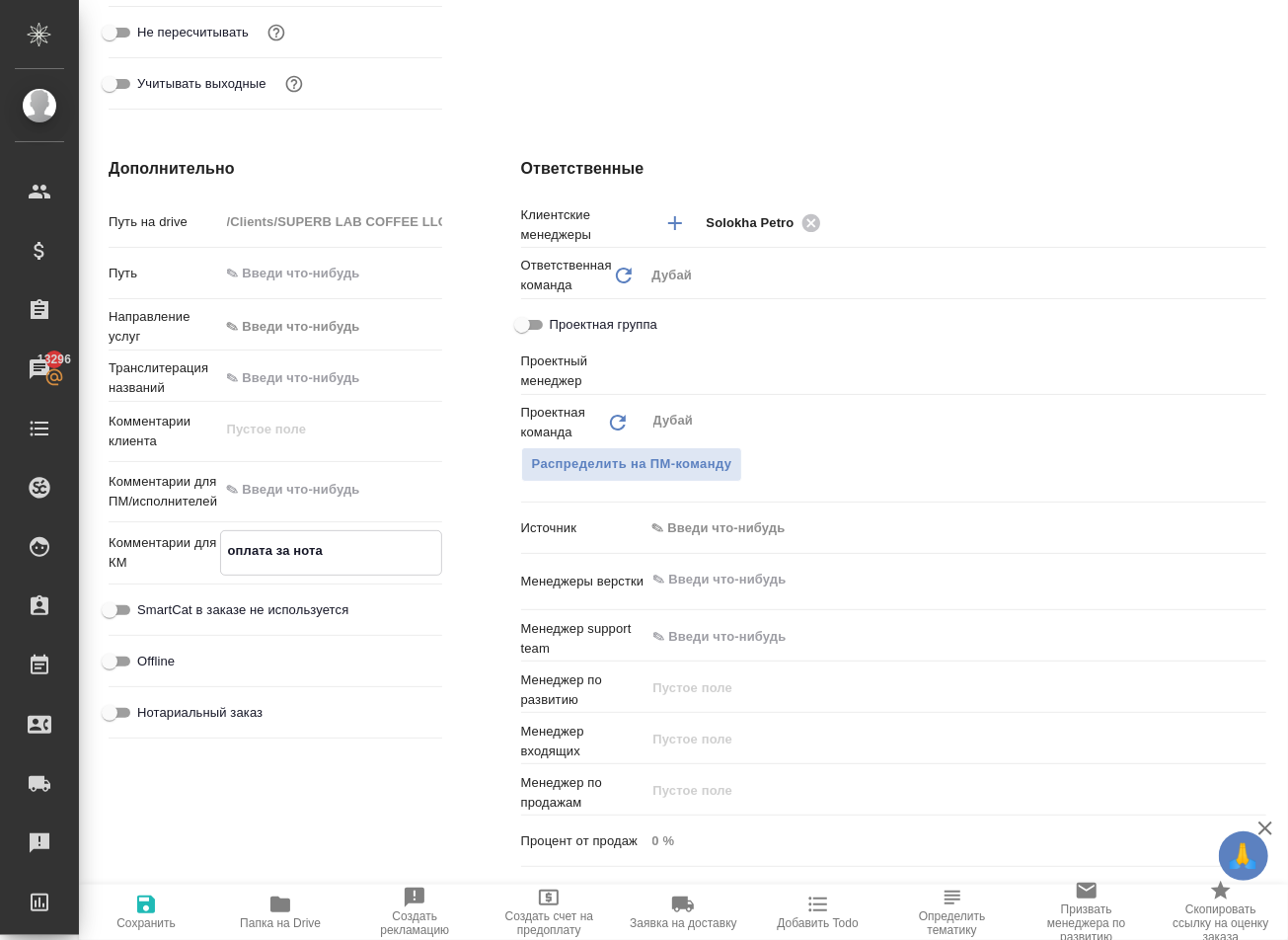 type on "x" 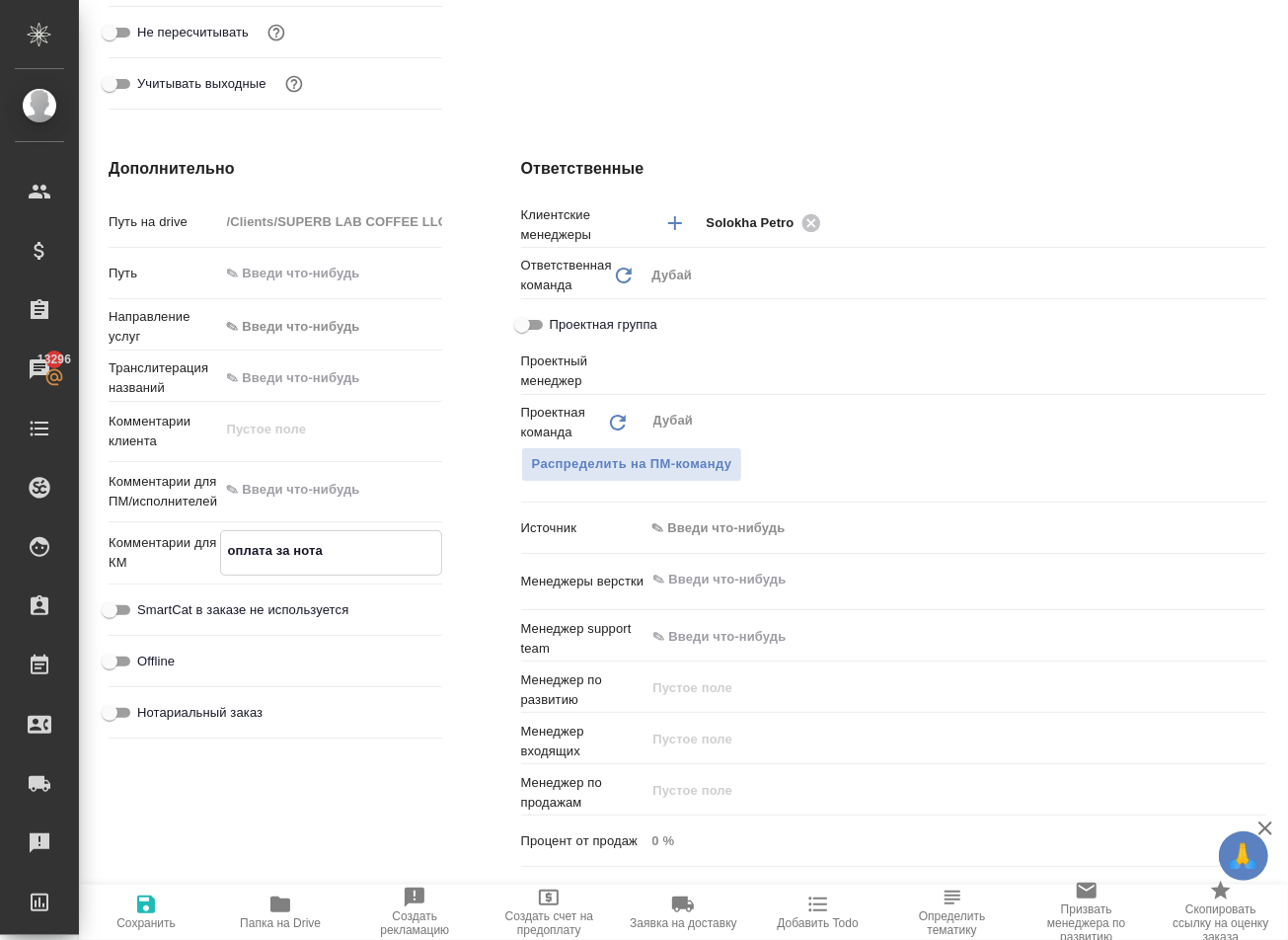 type on "x" 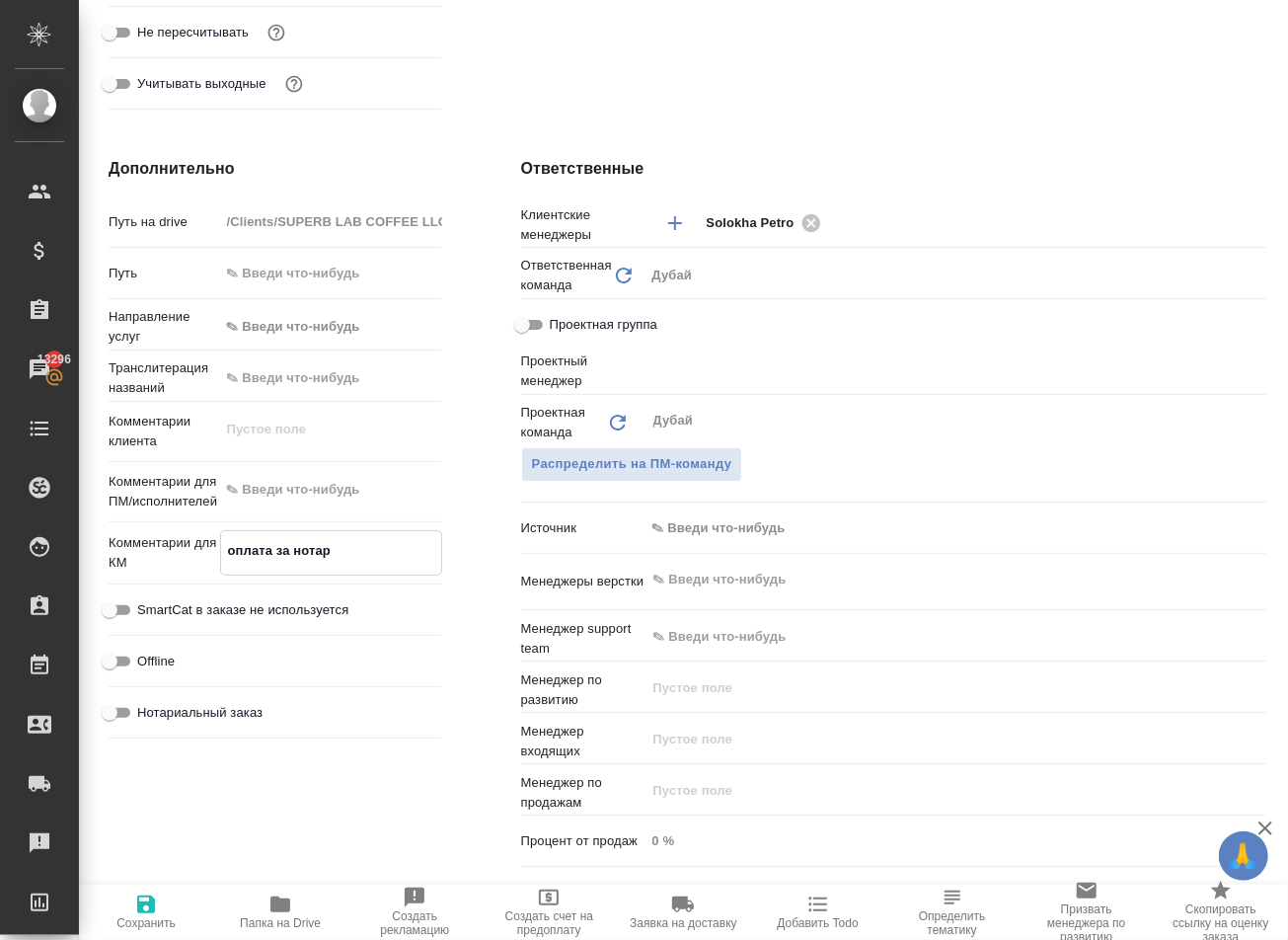 type on "x" 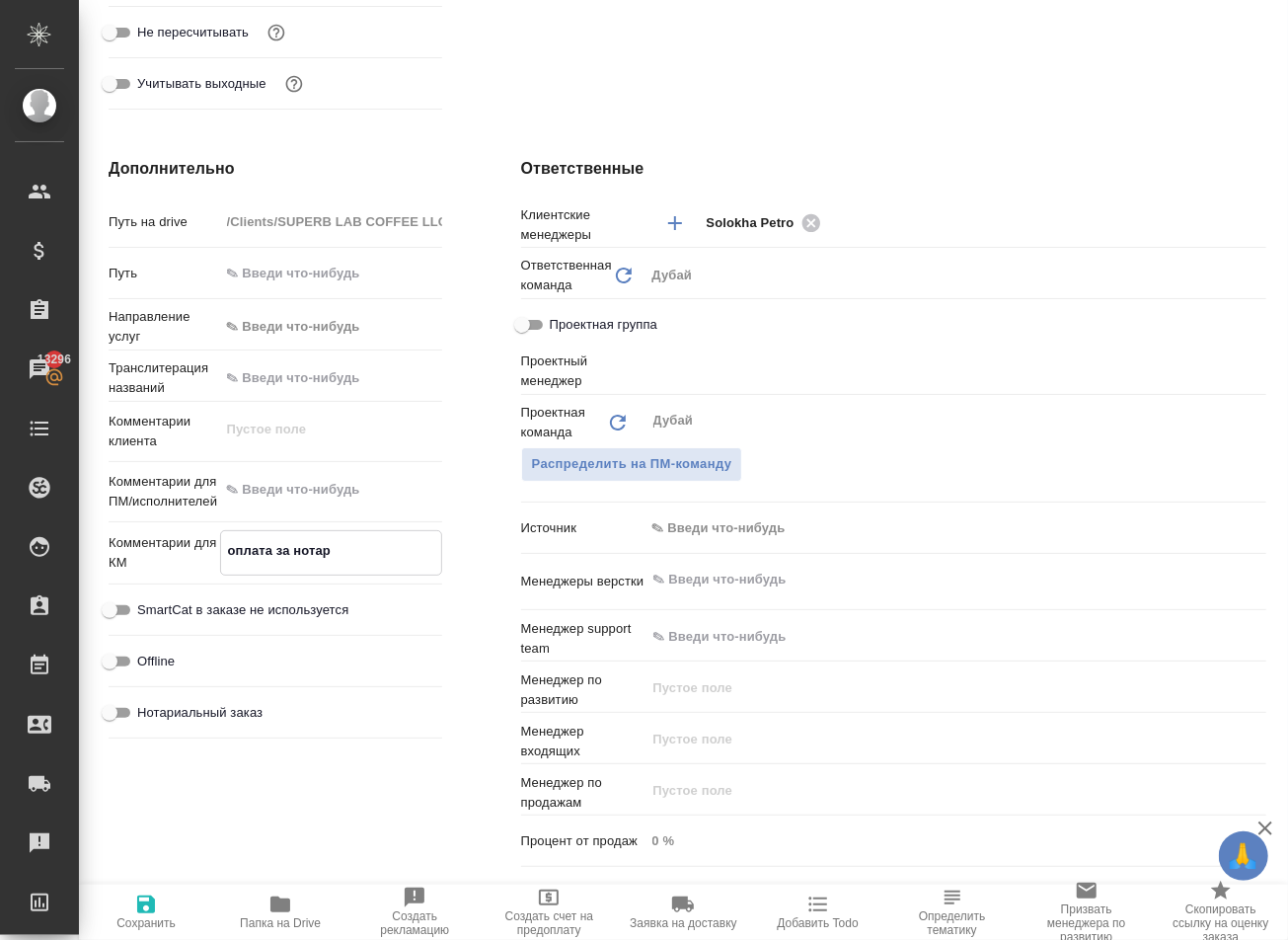 type on "x" 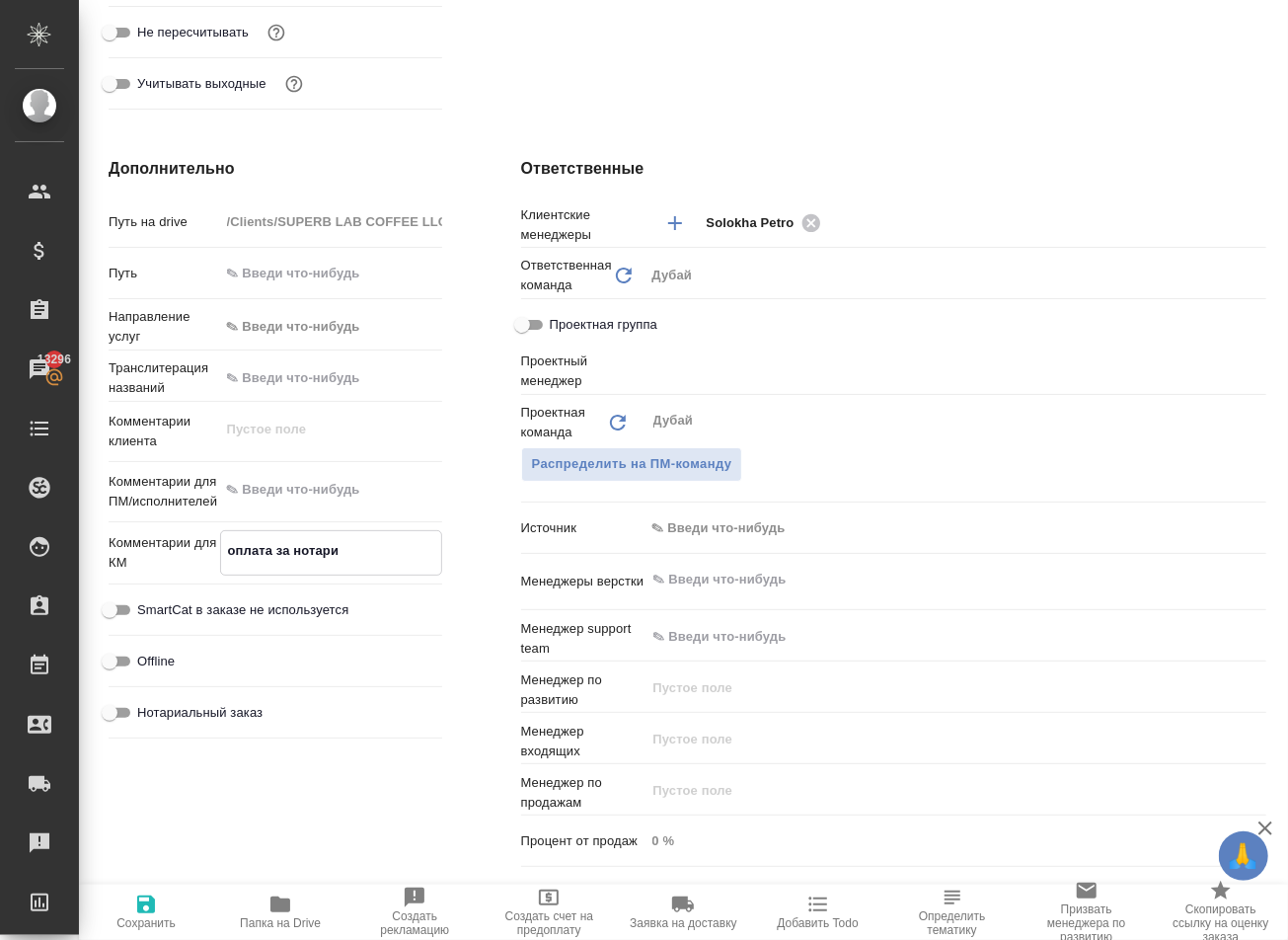 type on "x" 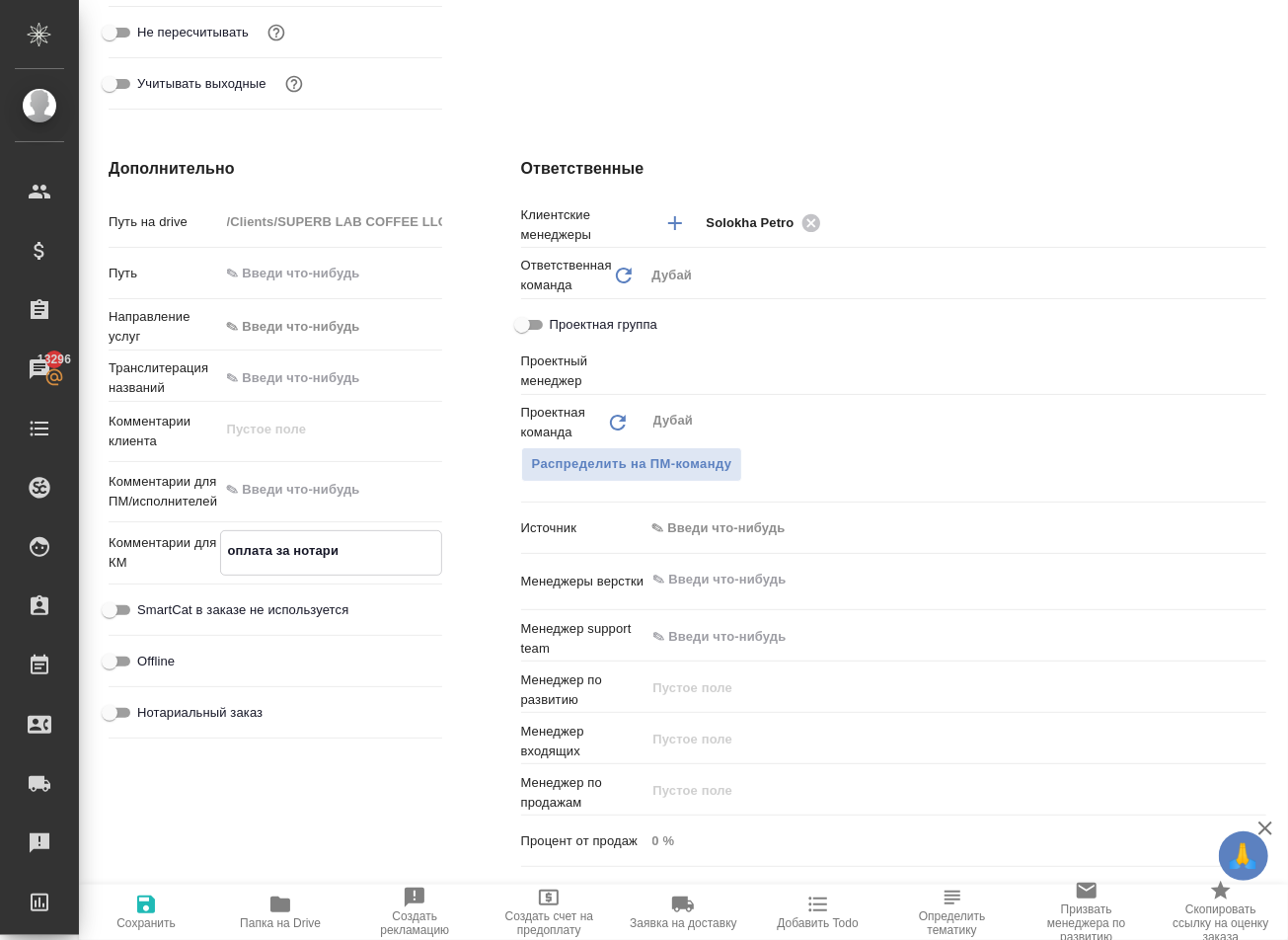 type on "x" 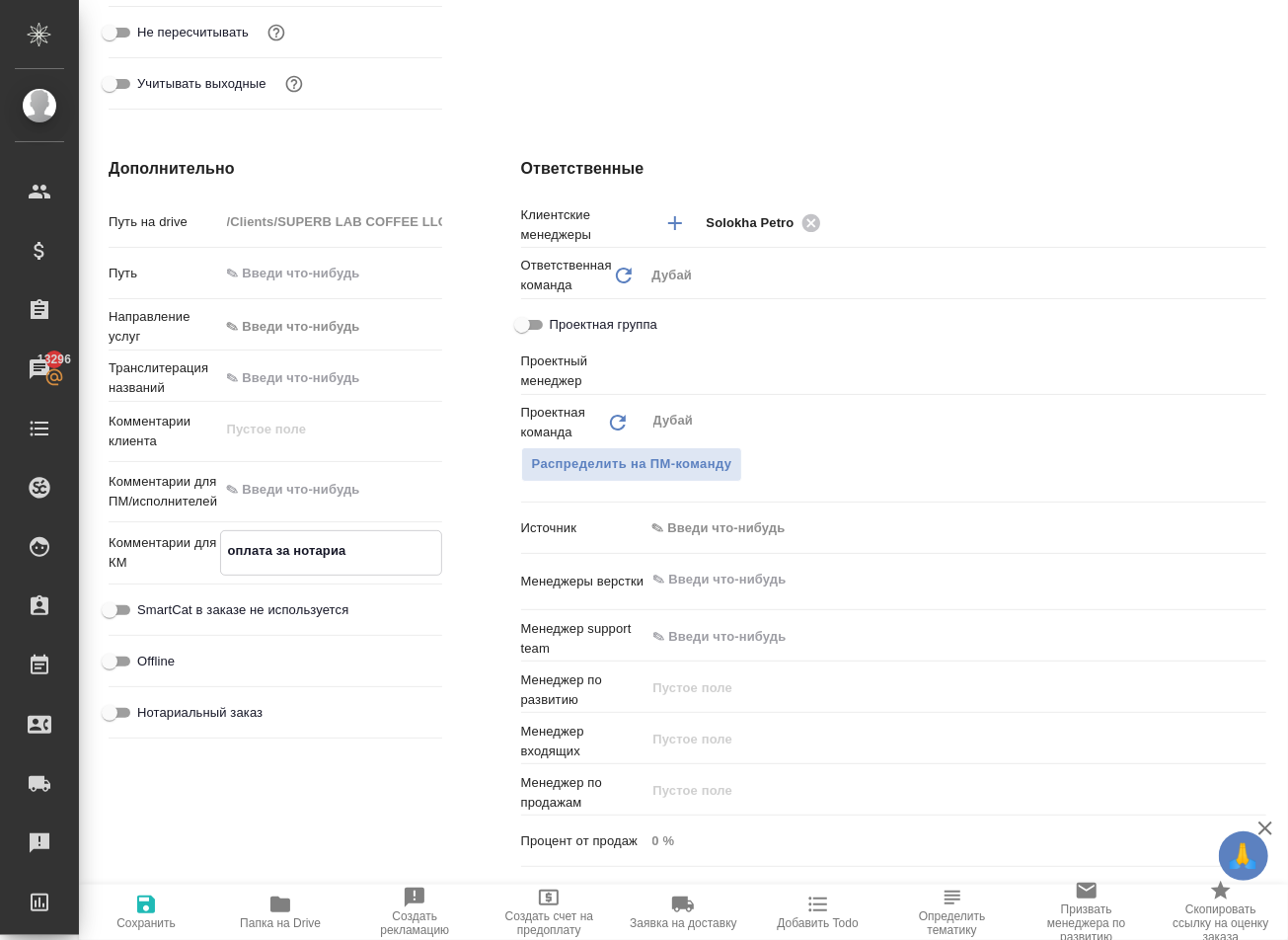 type on "x" 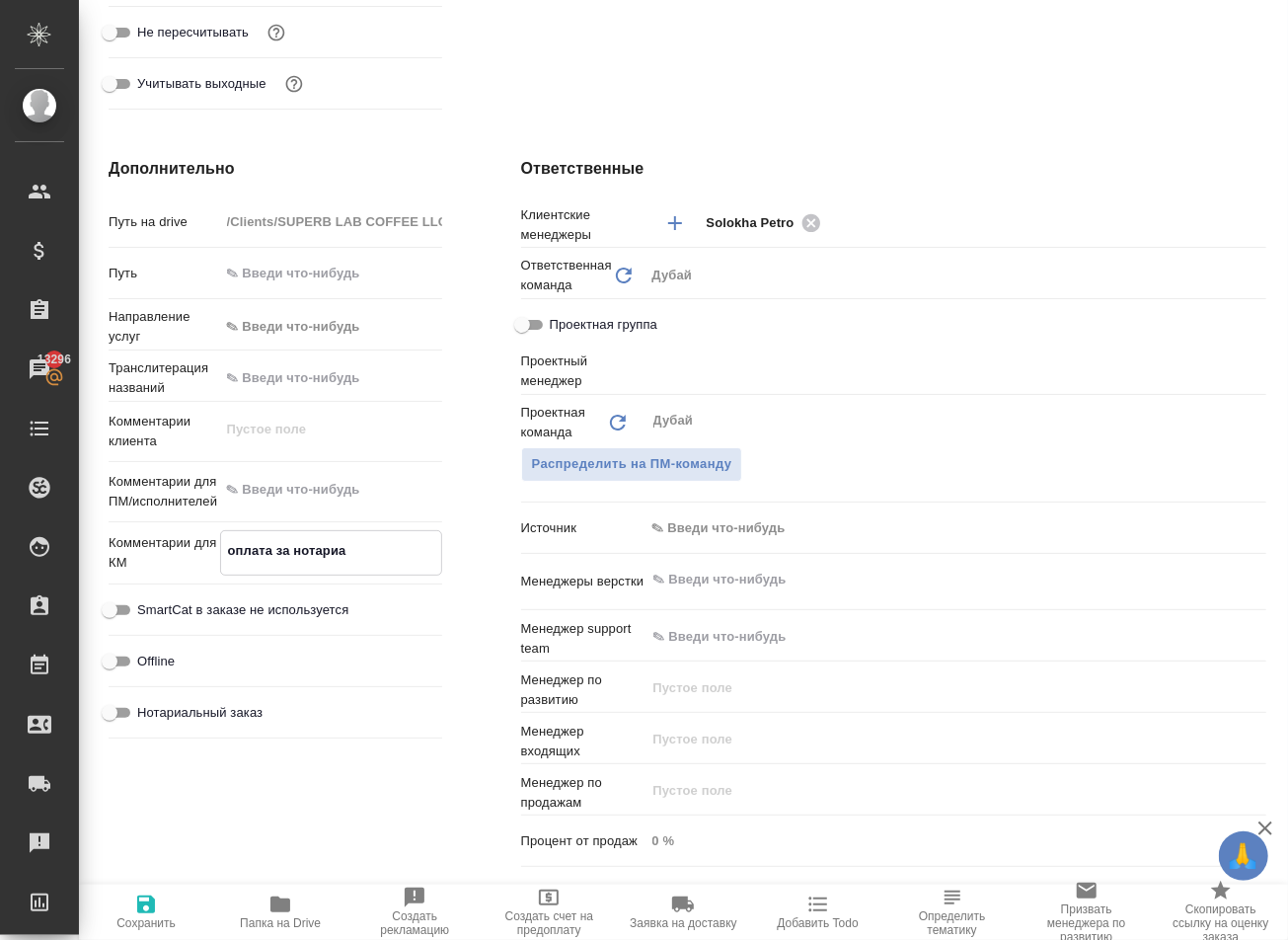 type on "x" 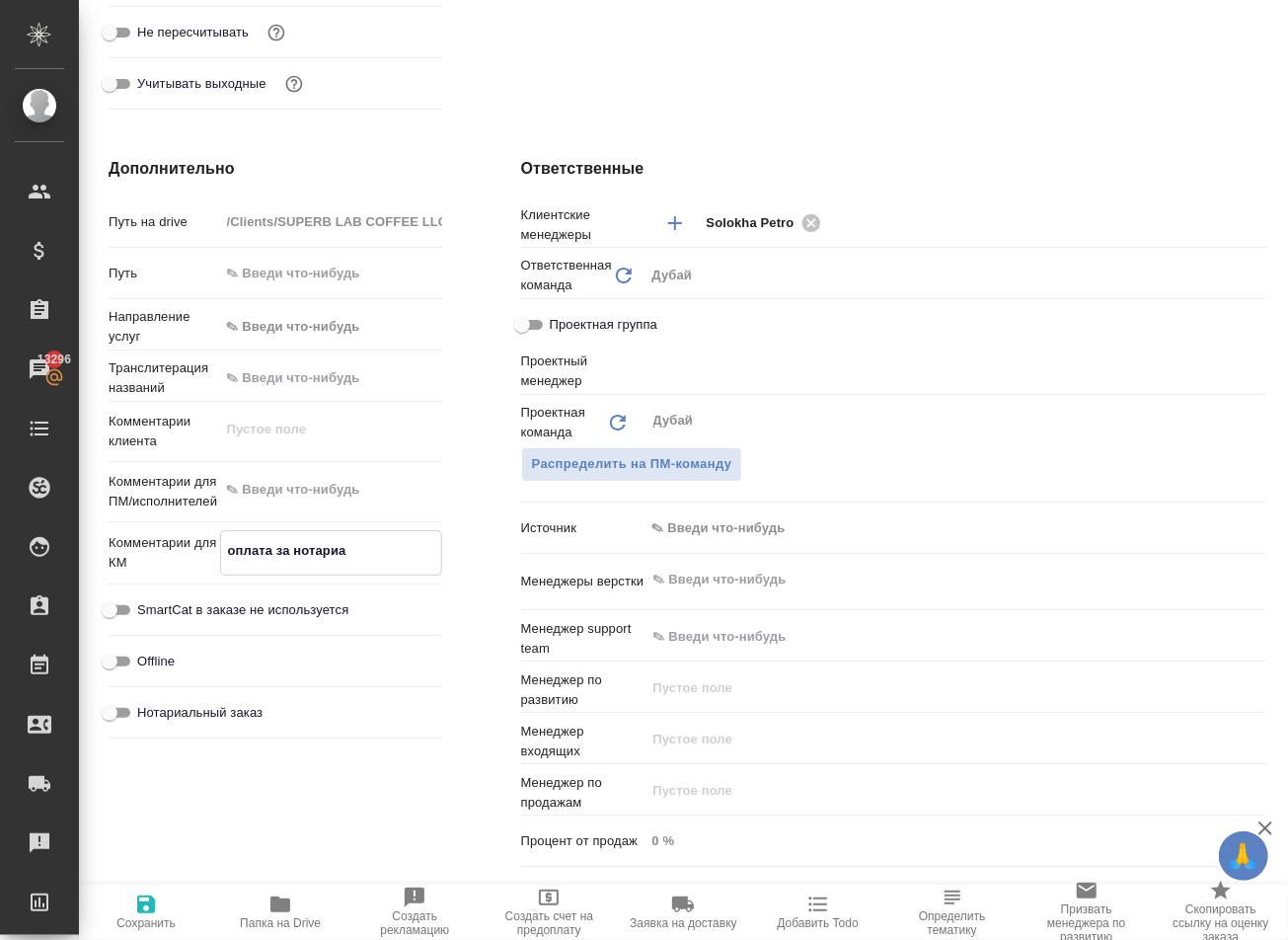 type on "x" 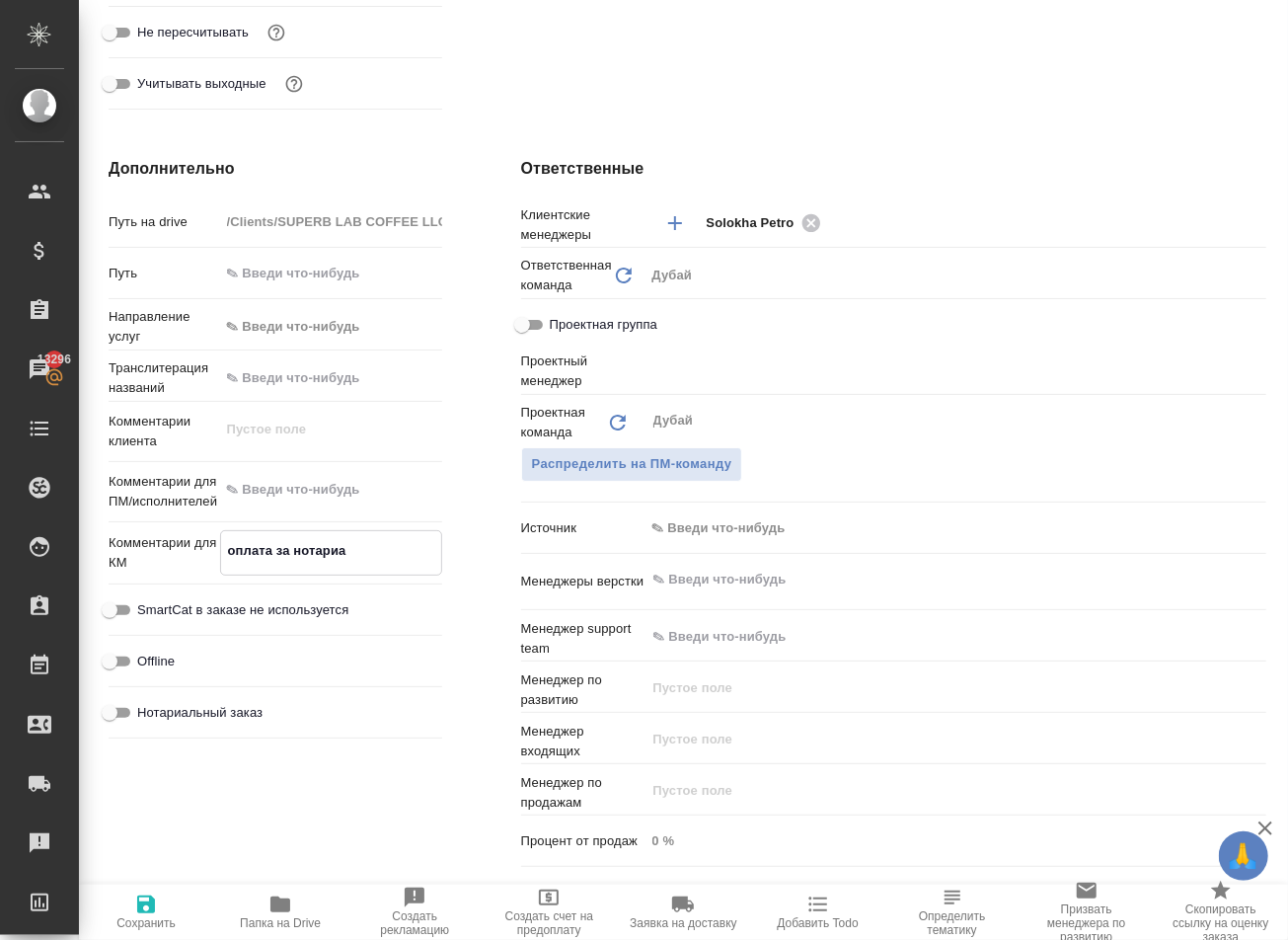 type on "x" 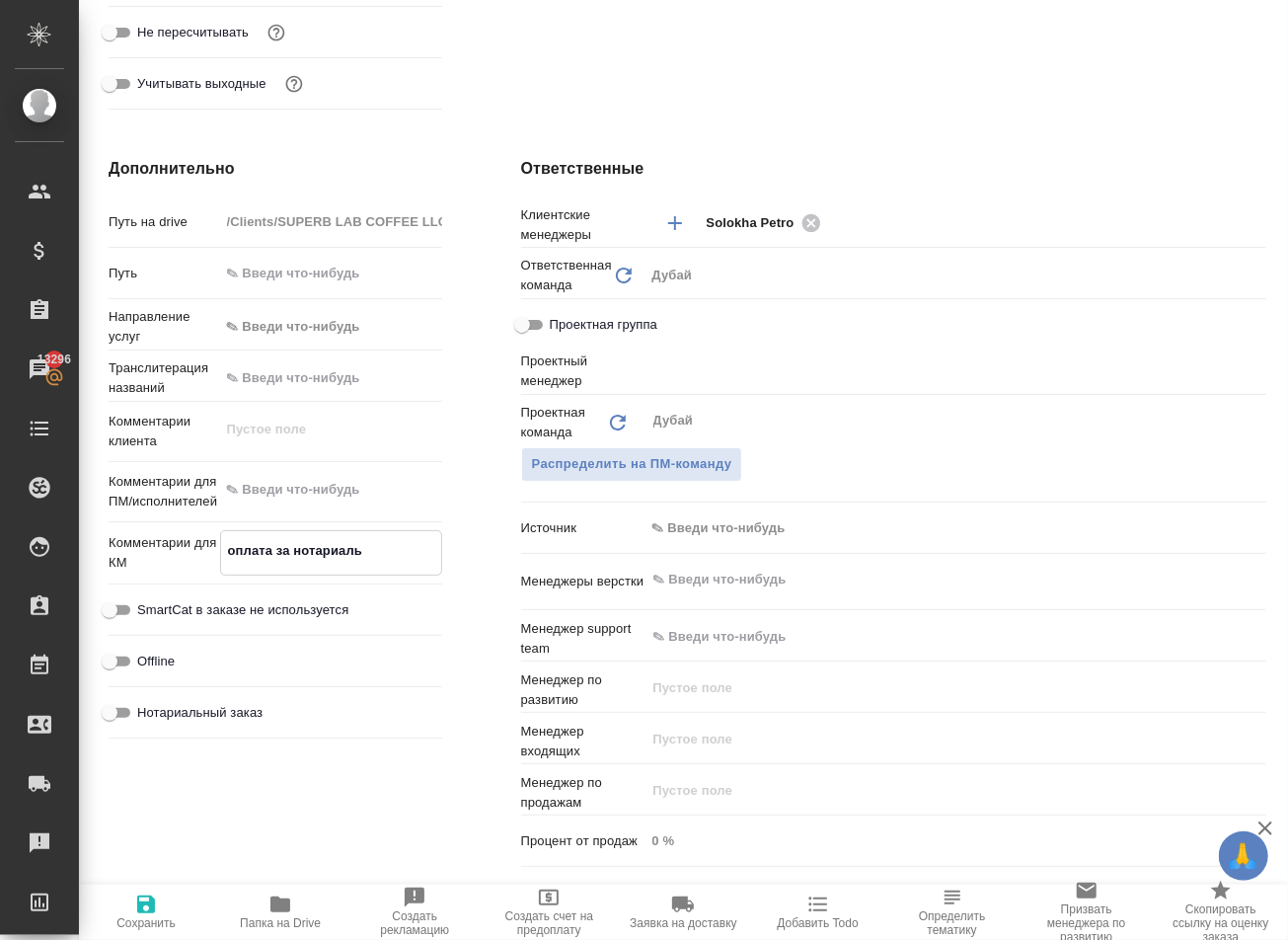 type on "x" 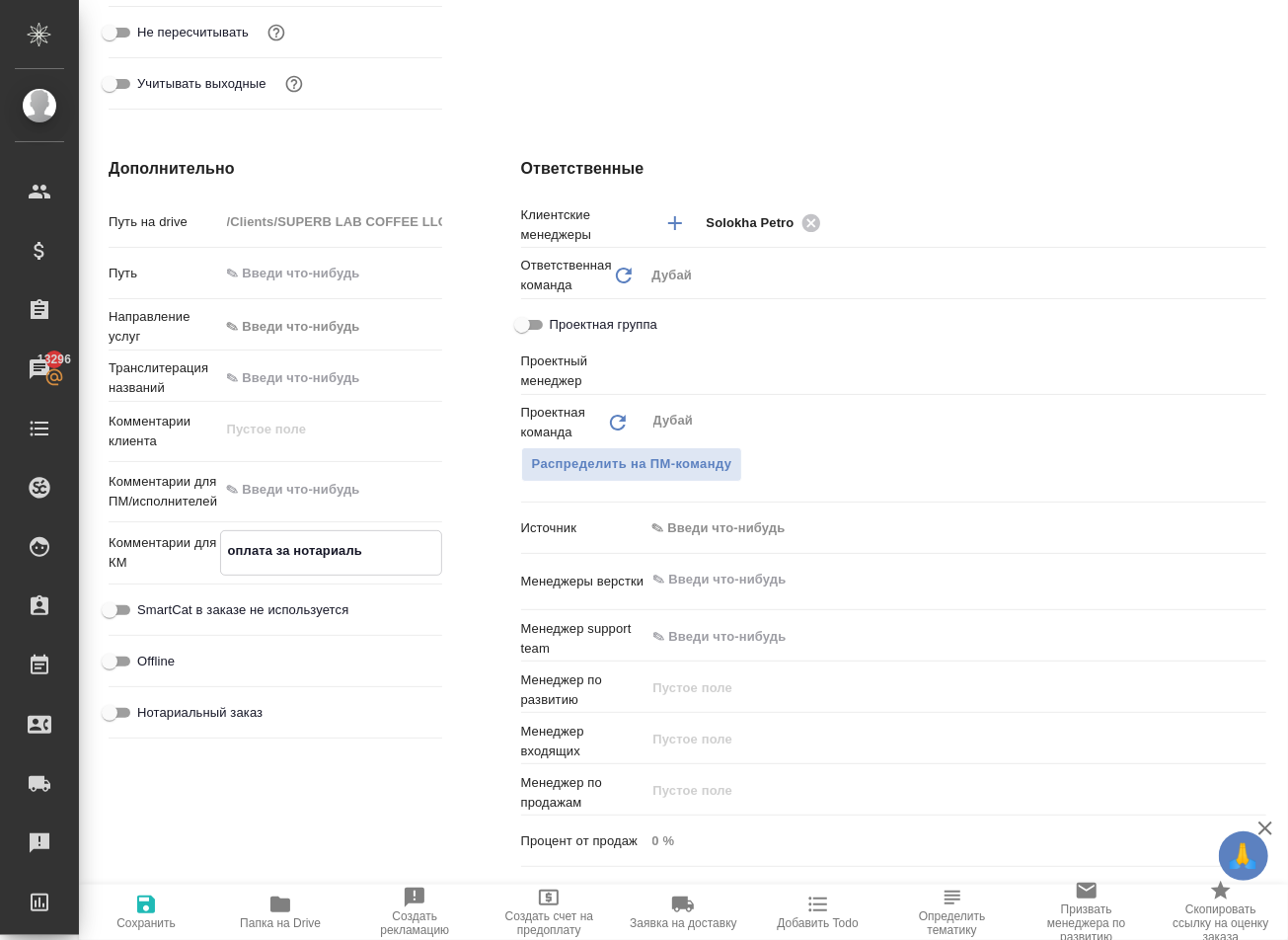 type on "x" 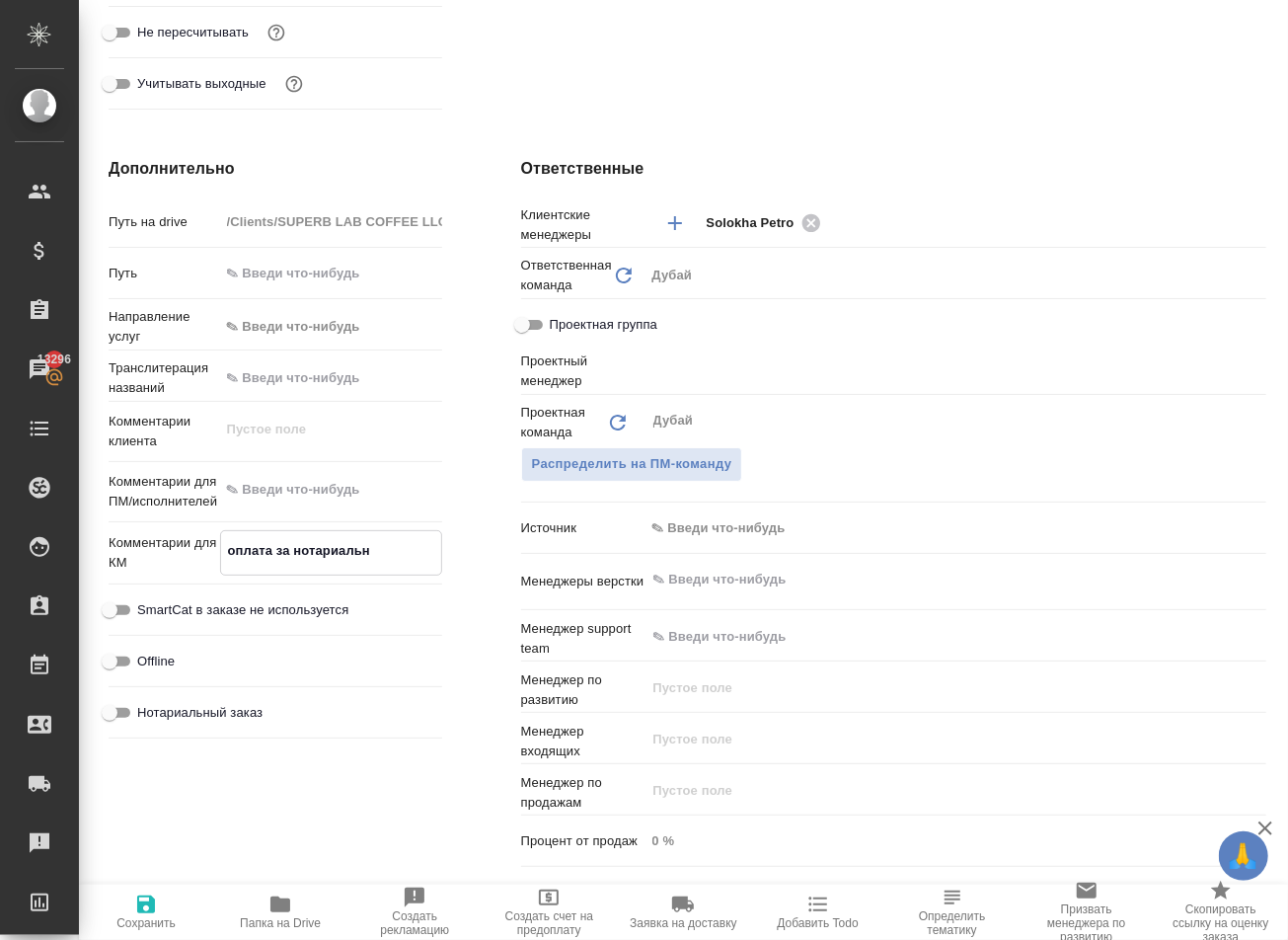 type on "x" 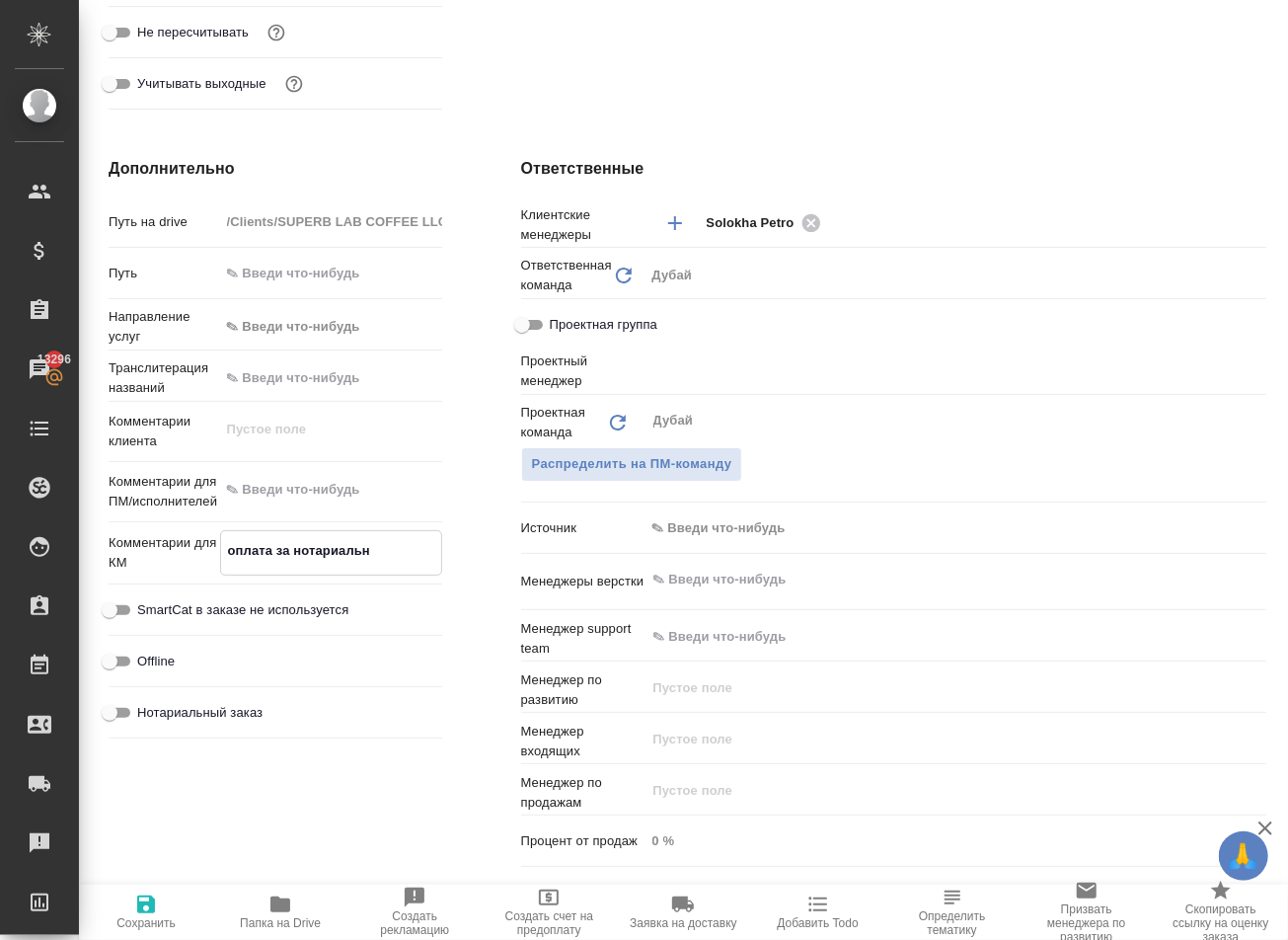 type on "x" 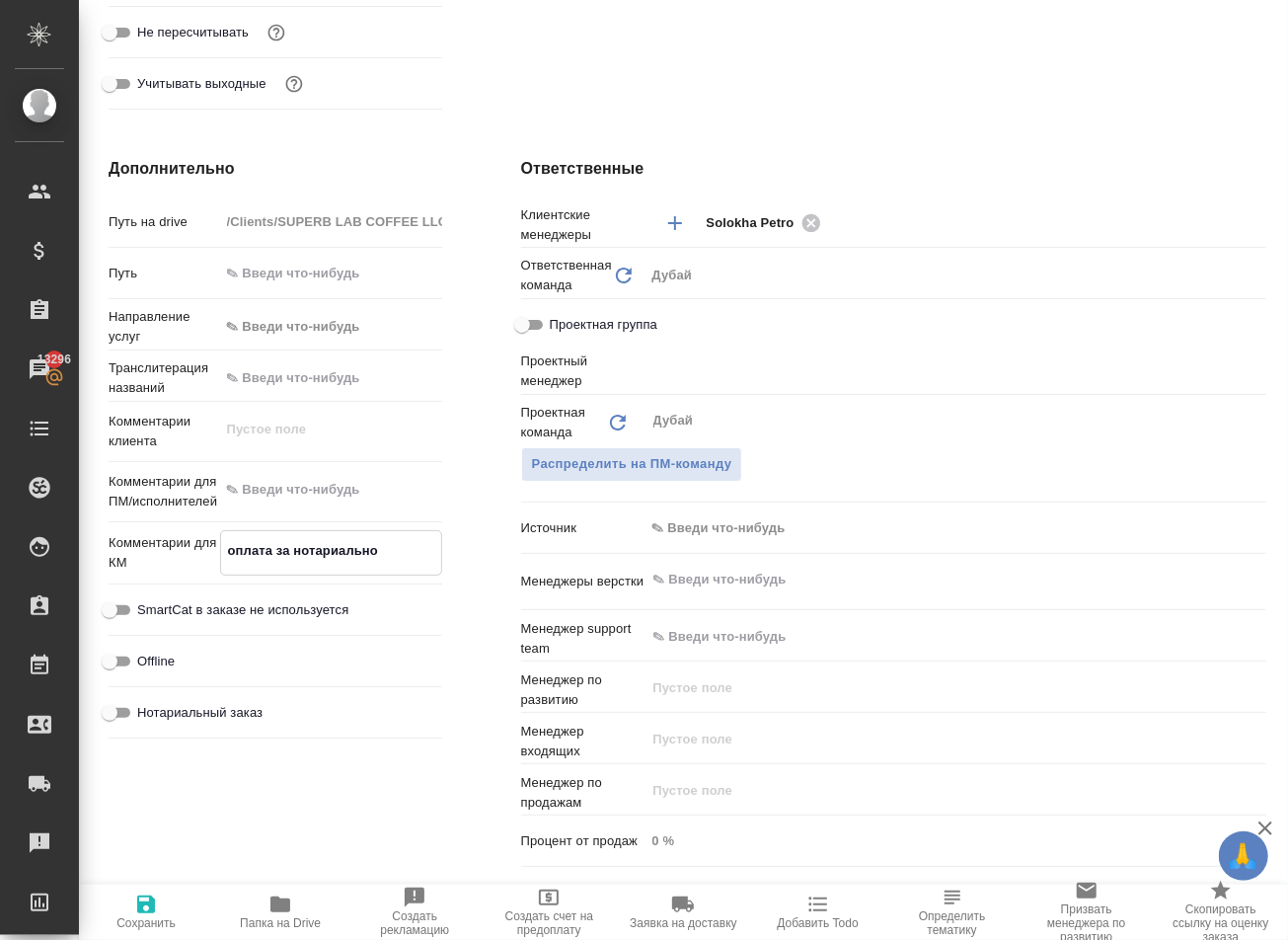type on "x" 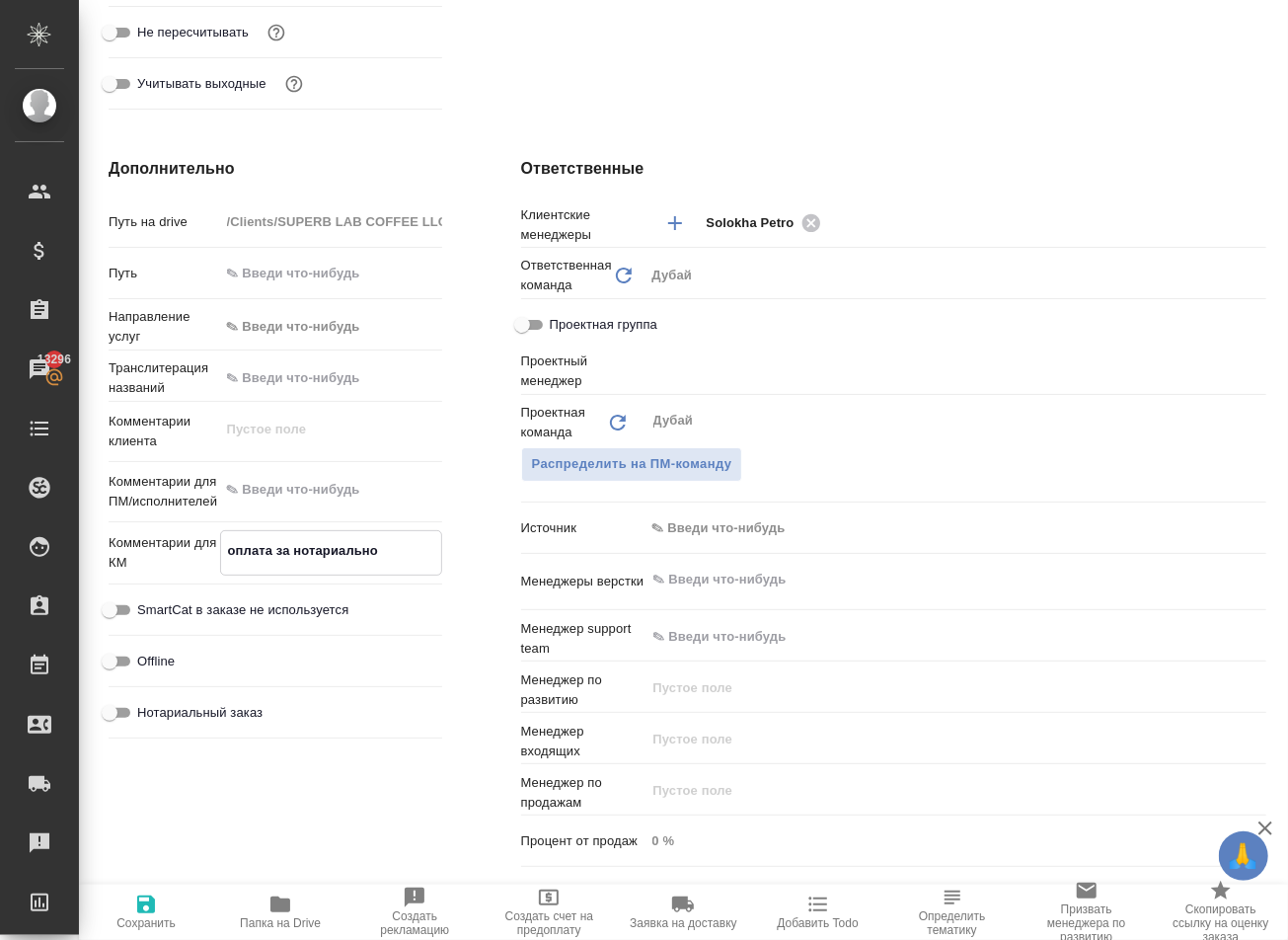 type on "x" 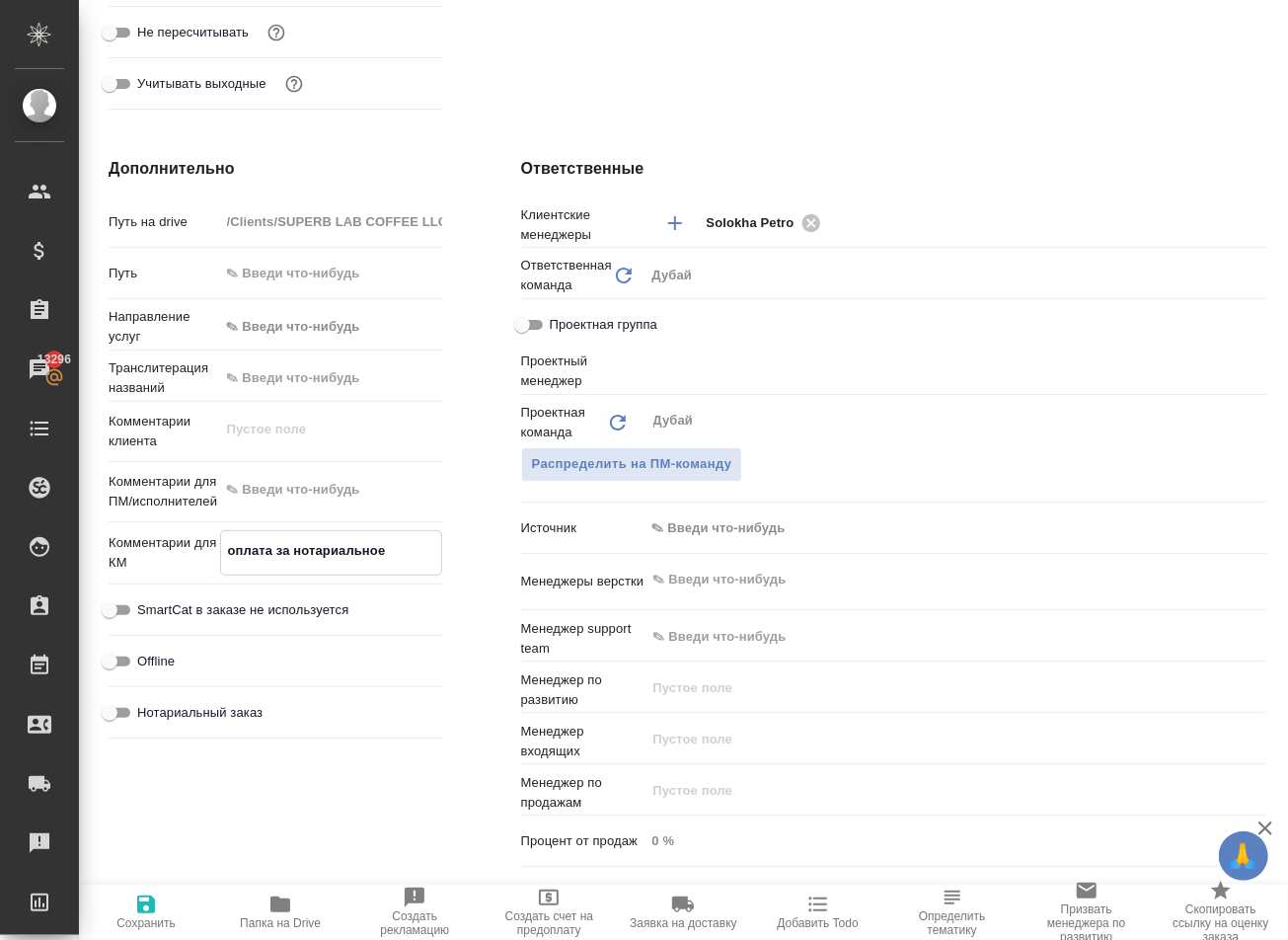 type on "x" 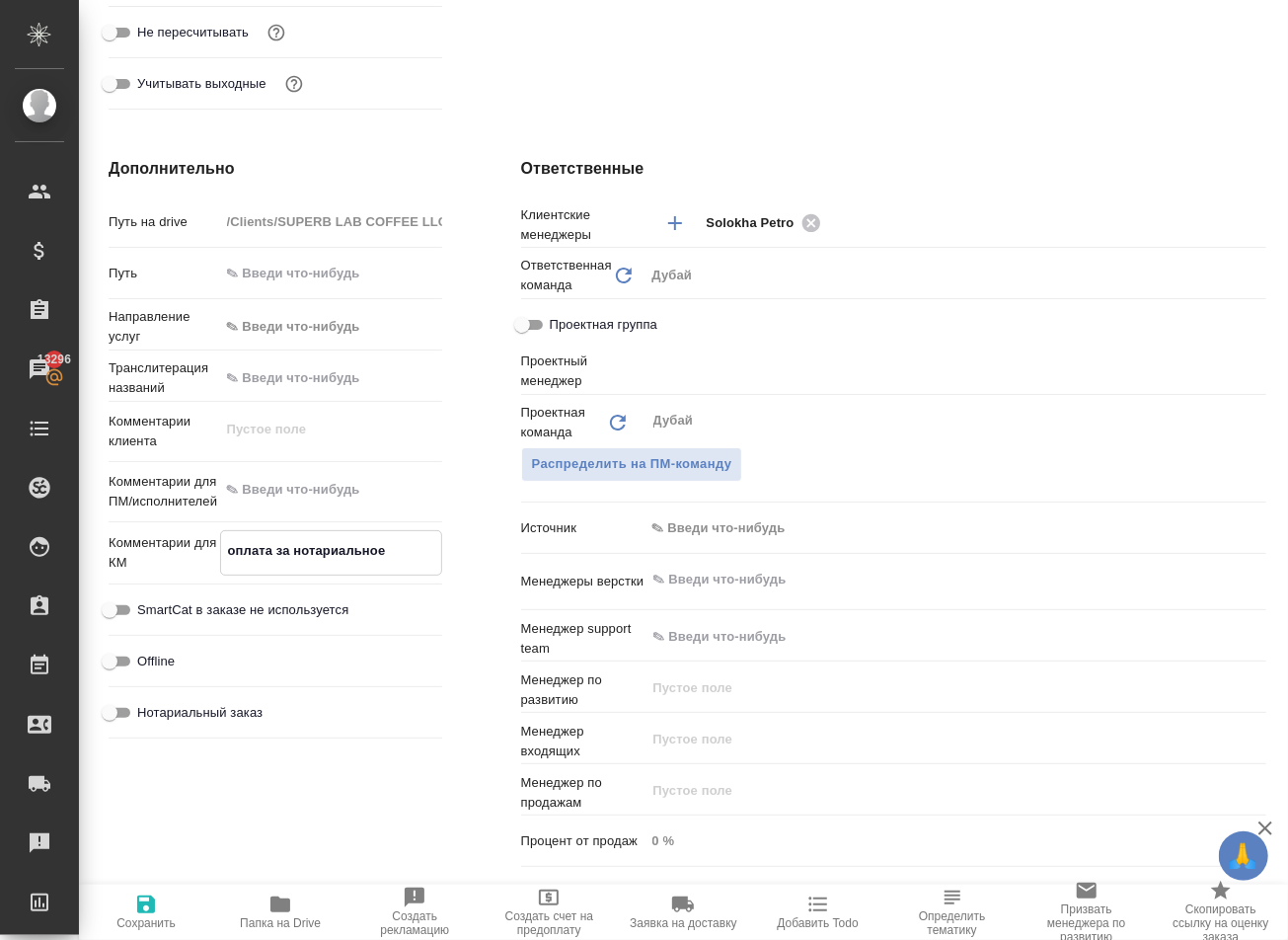 type on "x" 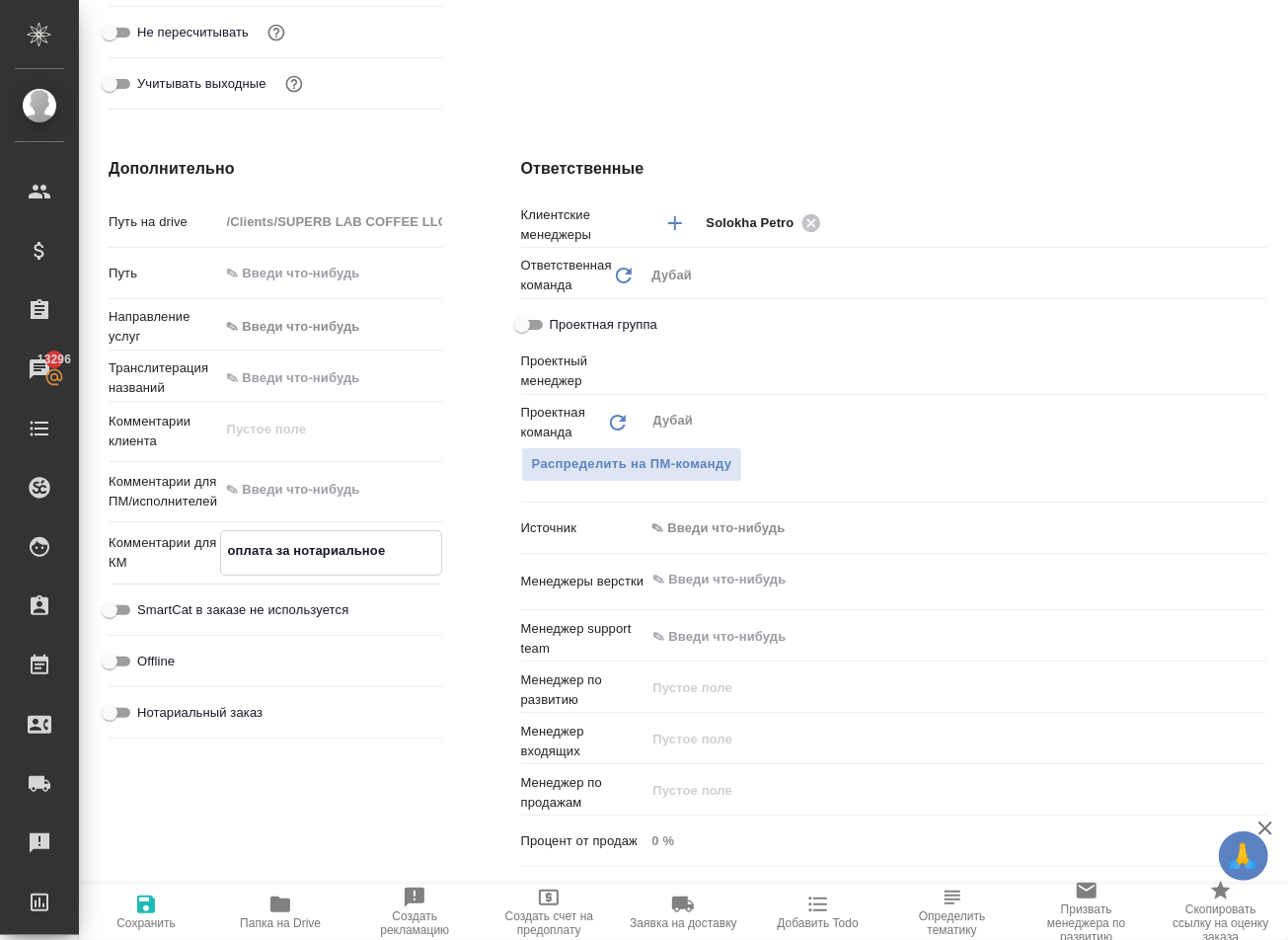 type on "x" 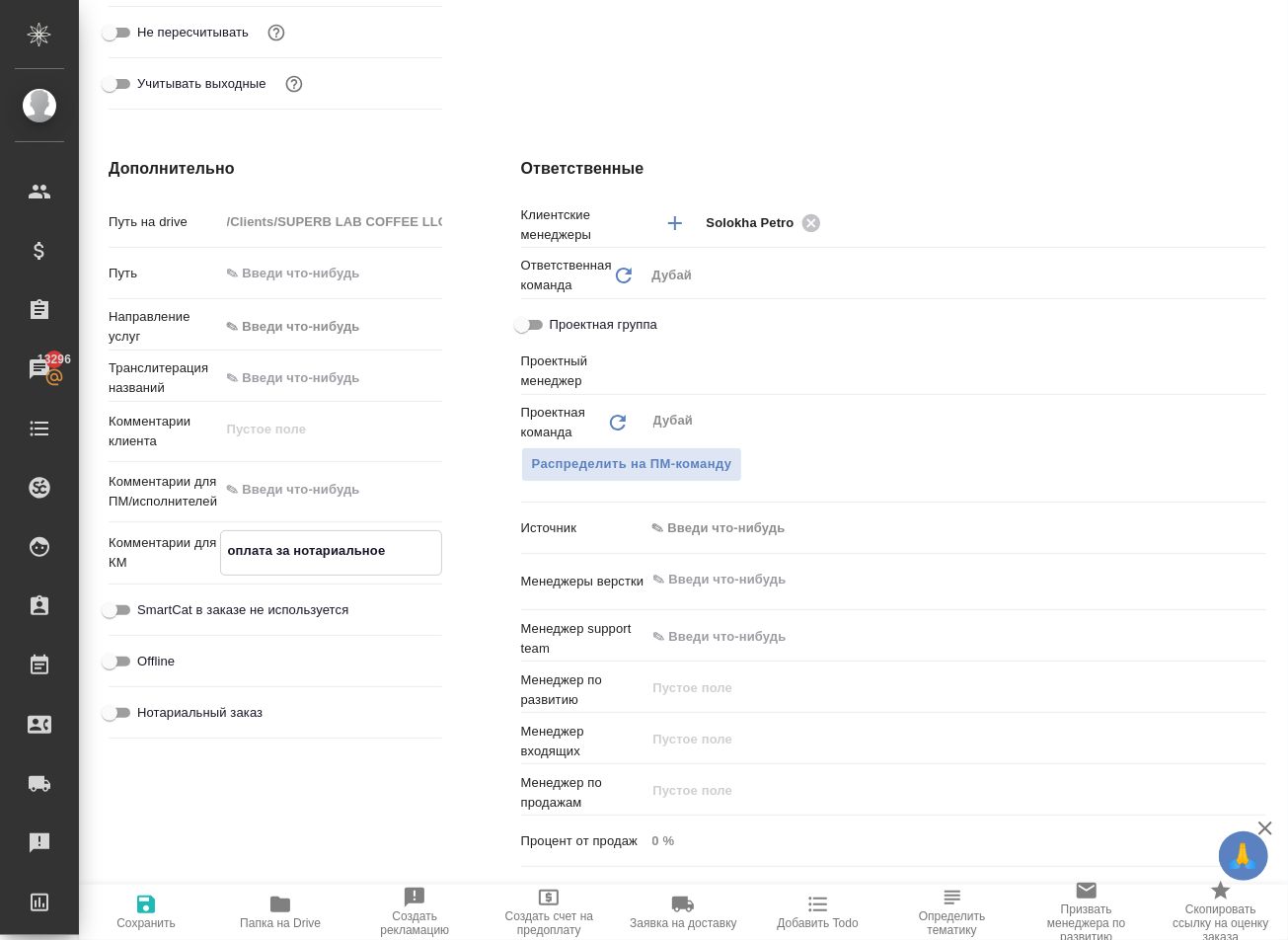 type on "x" 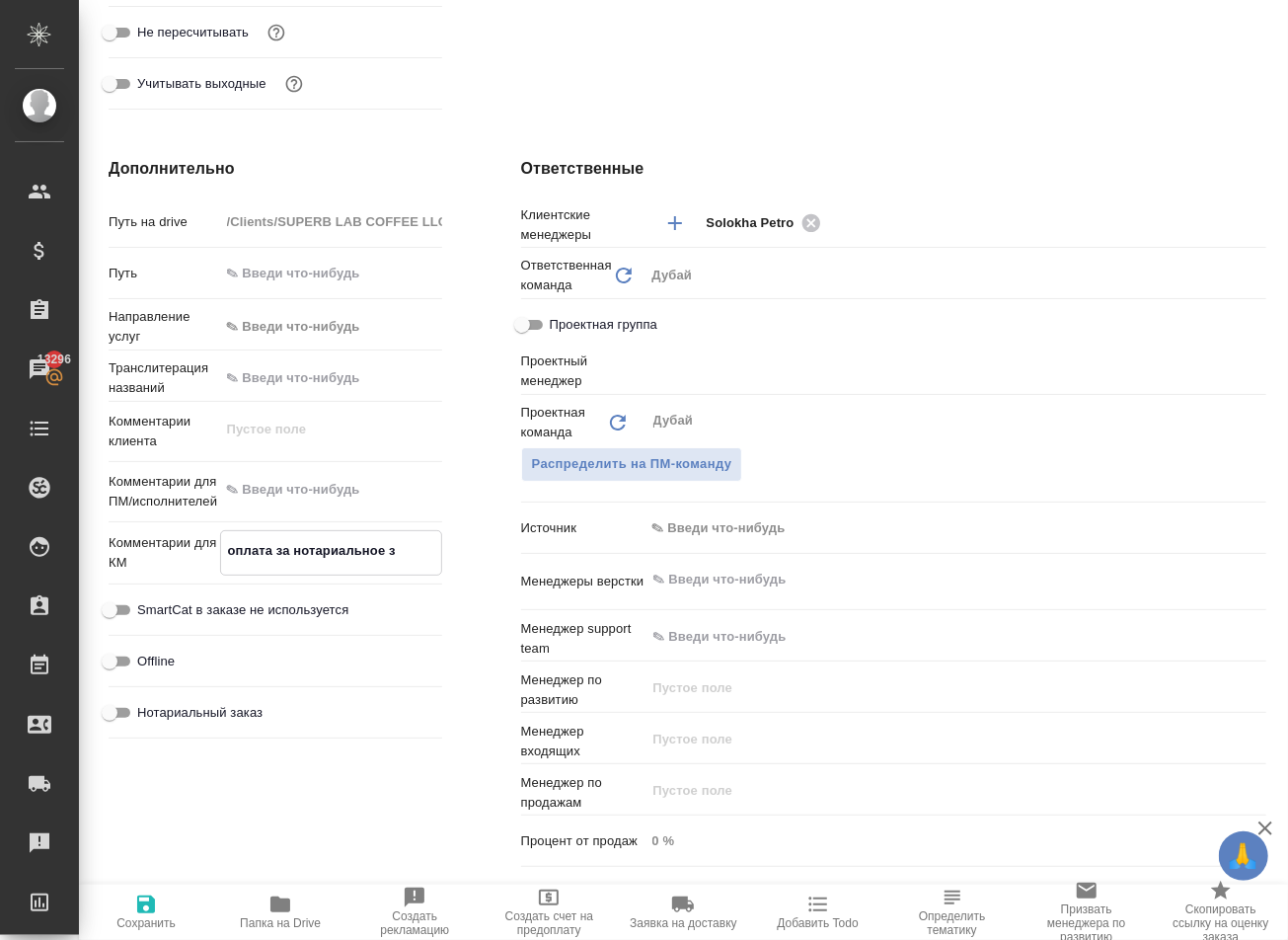type on "x" 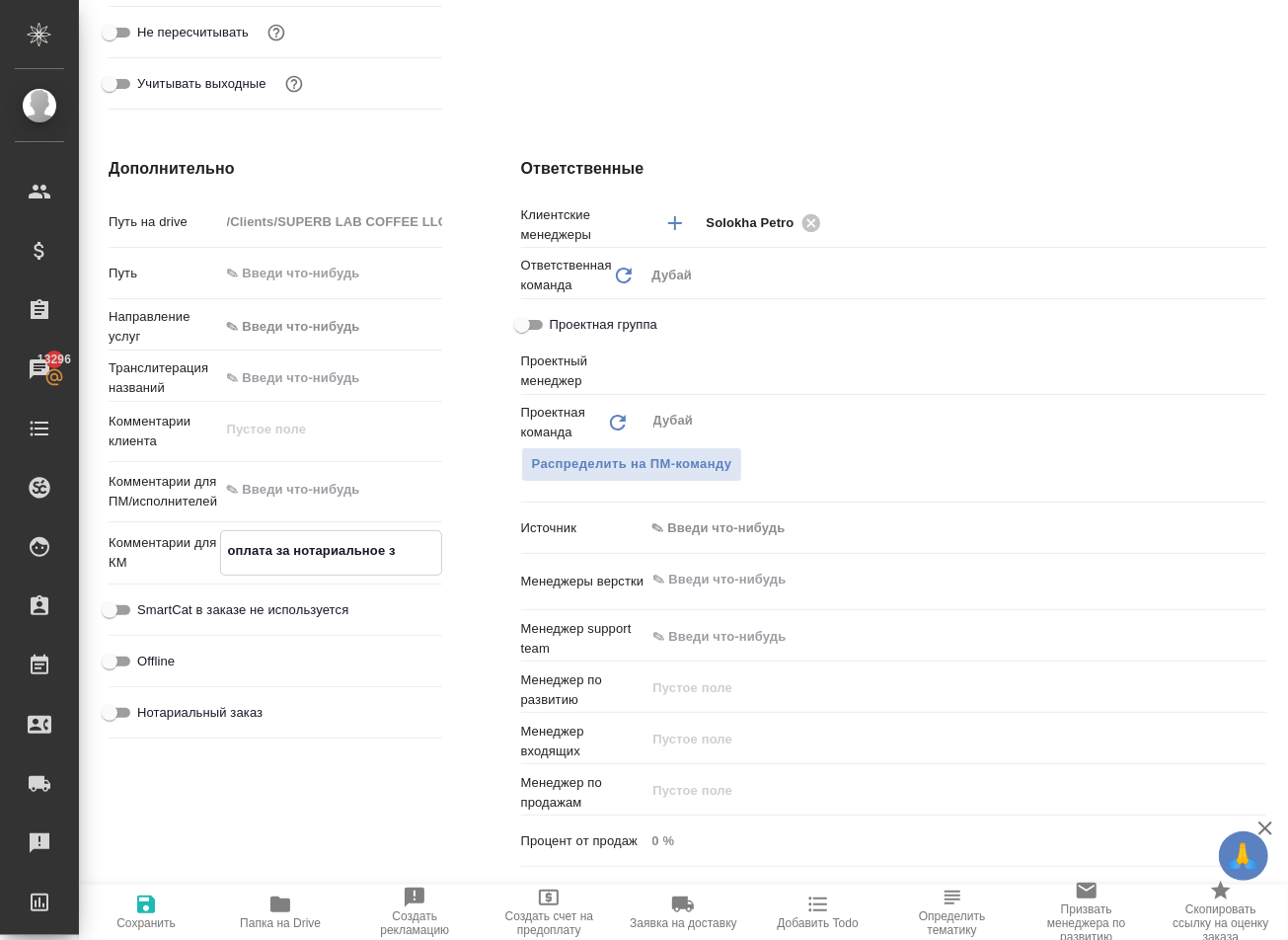 type on "x" 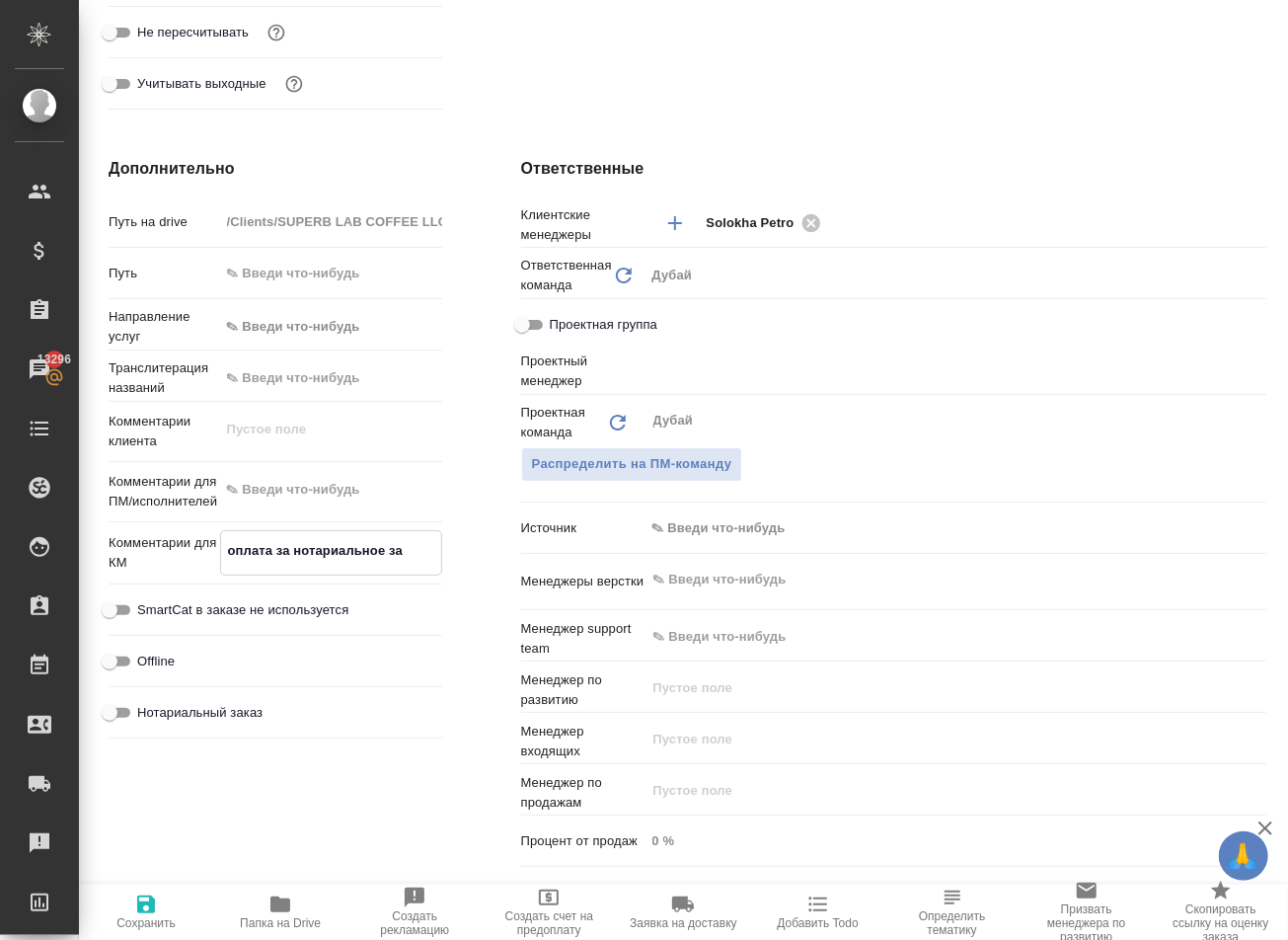 type on "x" 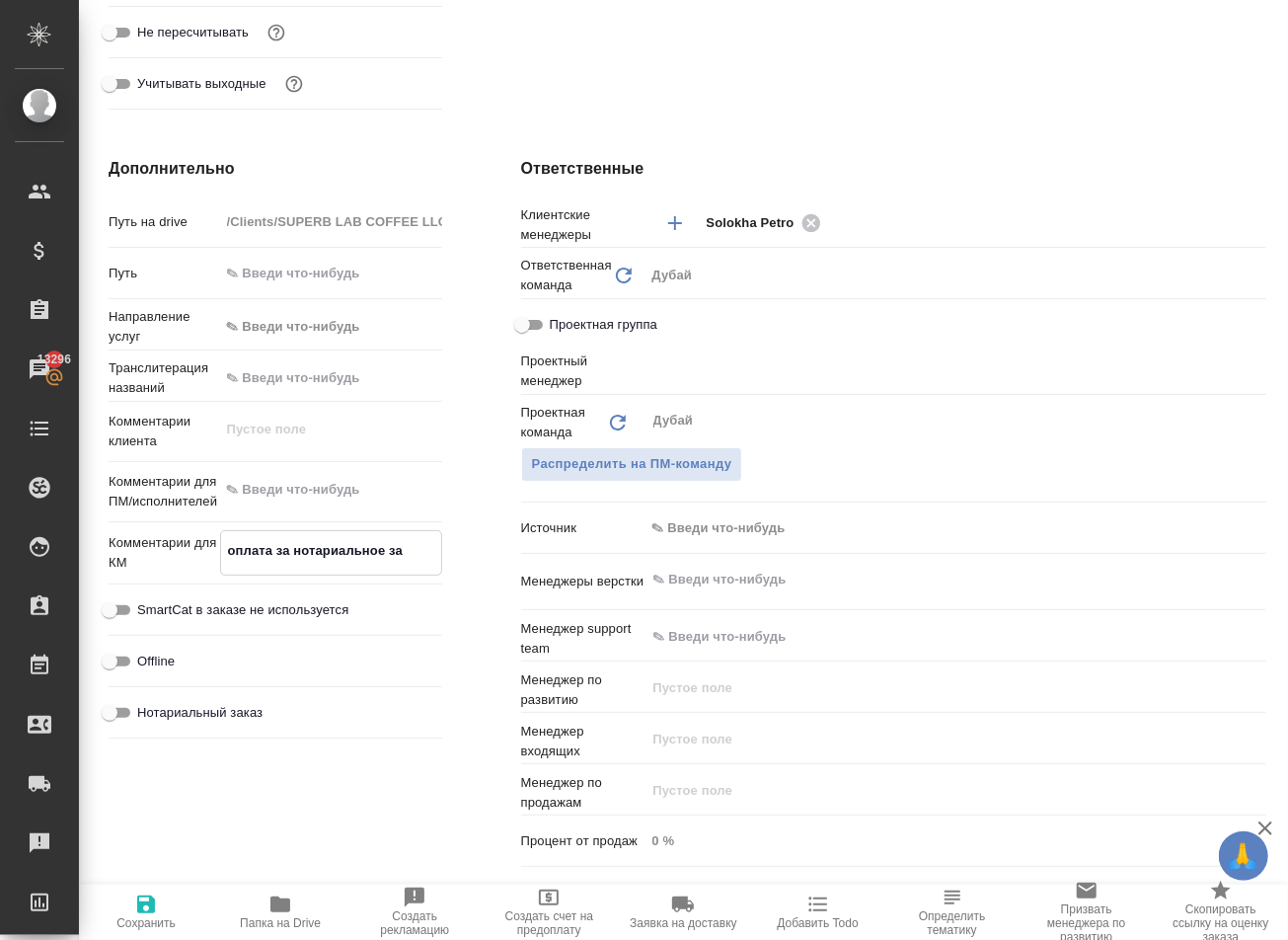 type on "x" 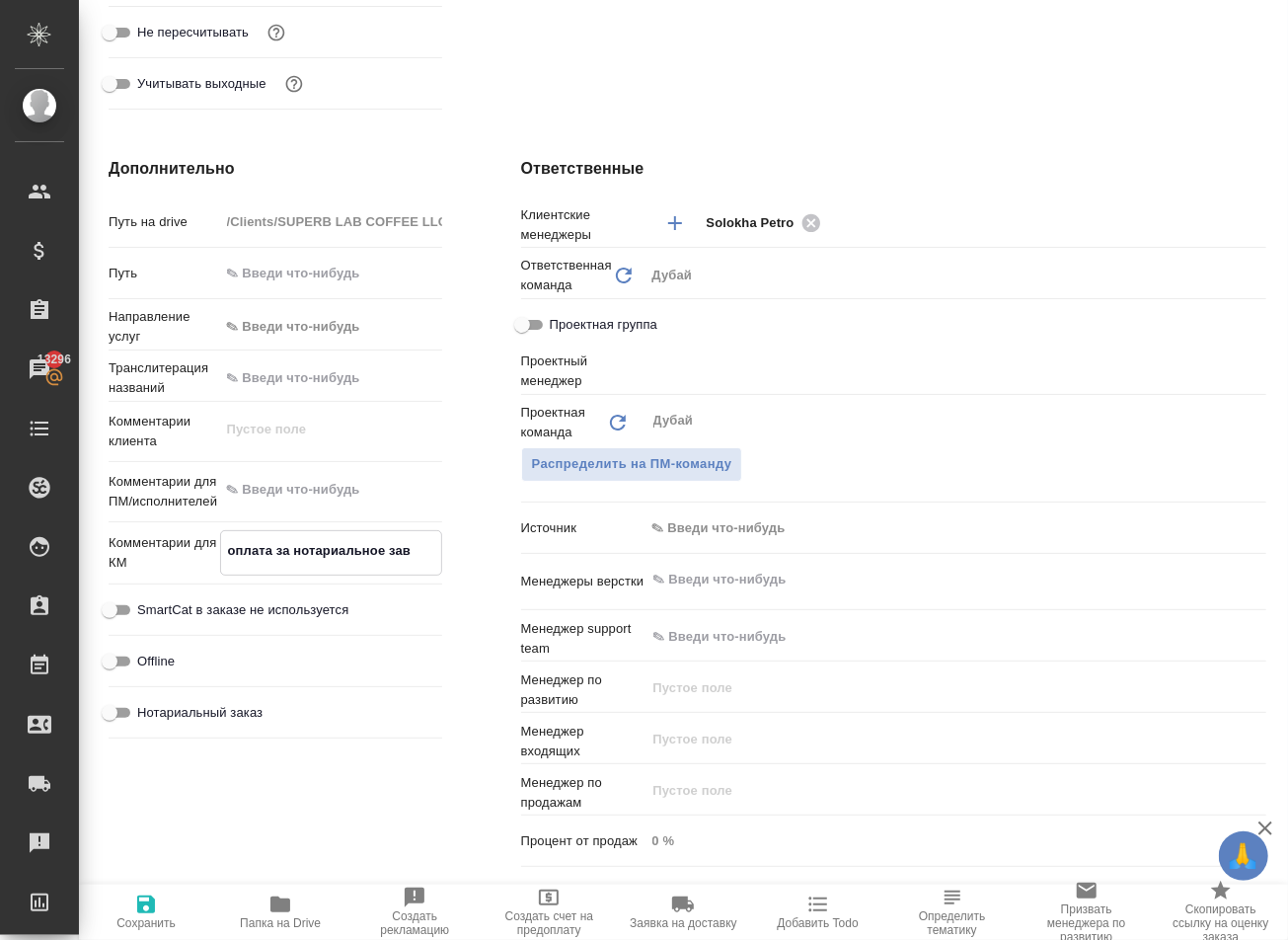 type on "x" 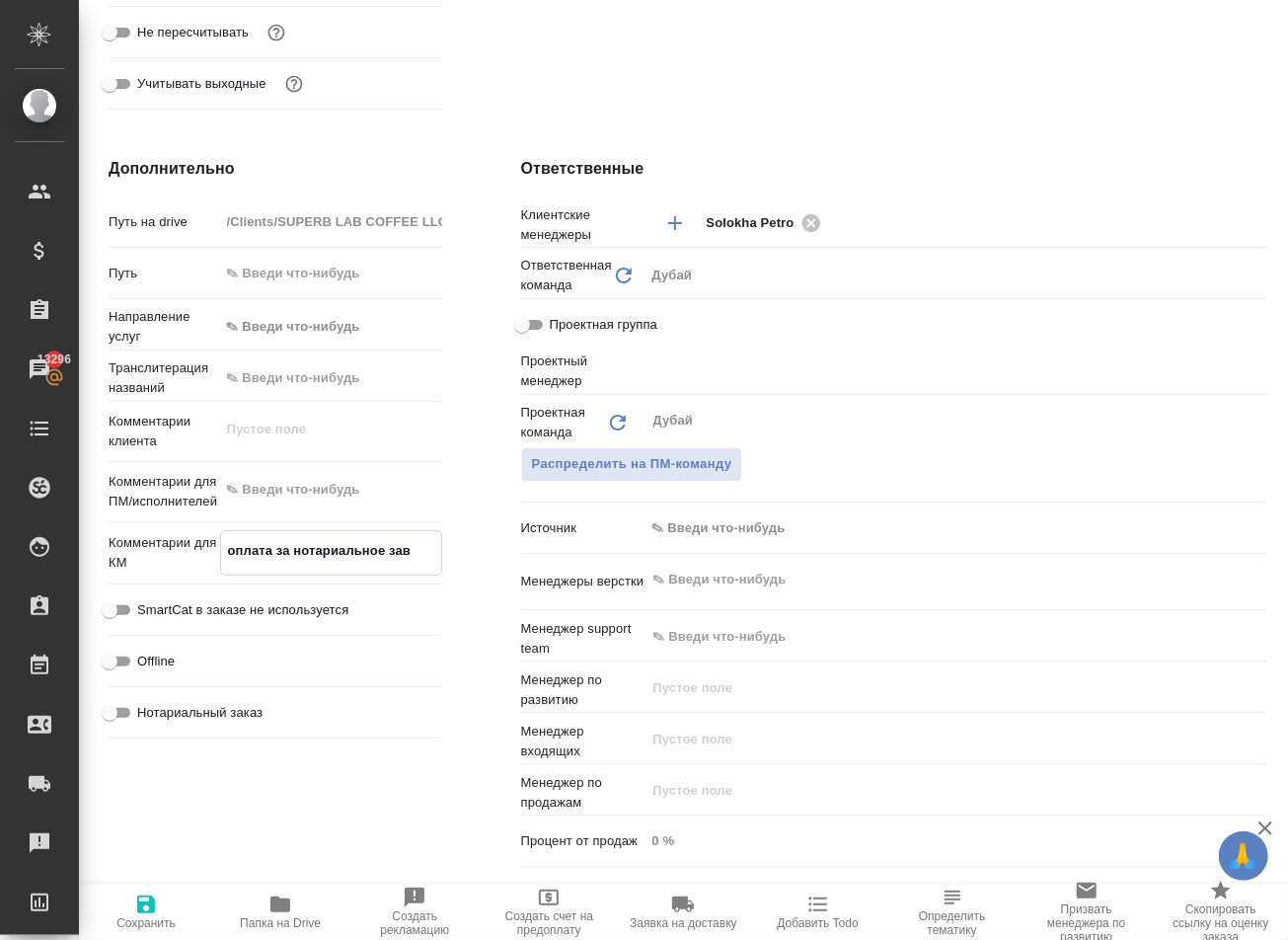type on "x" 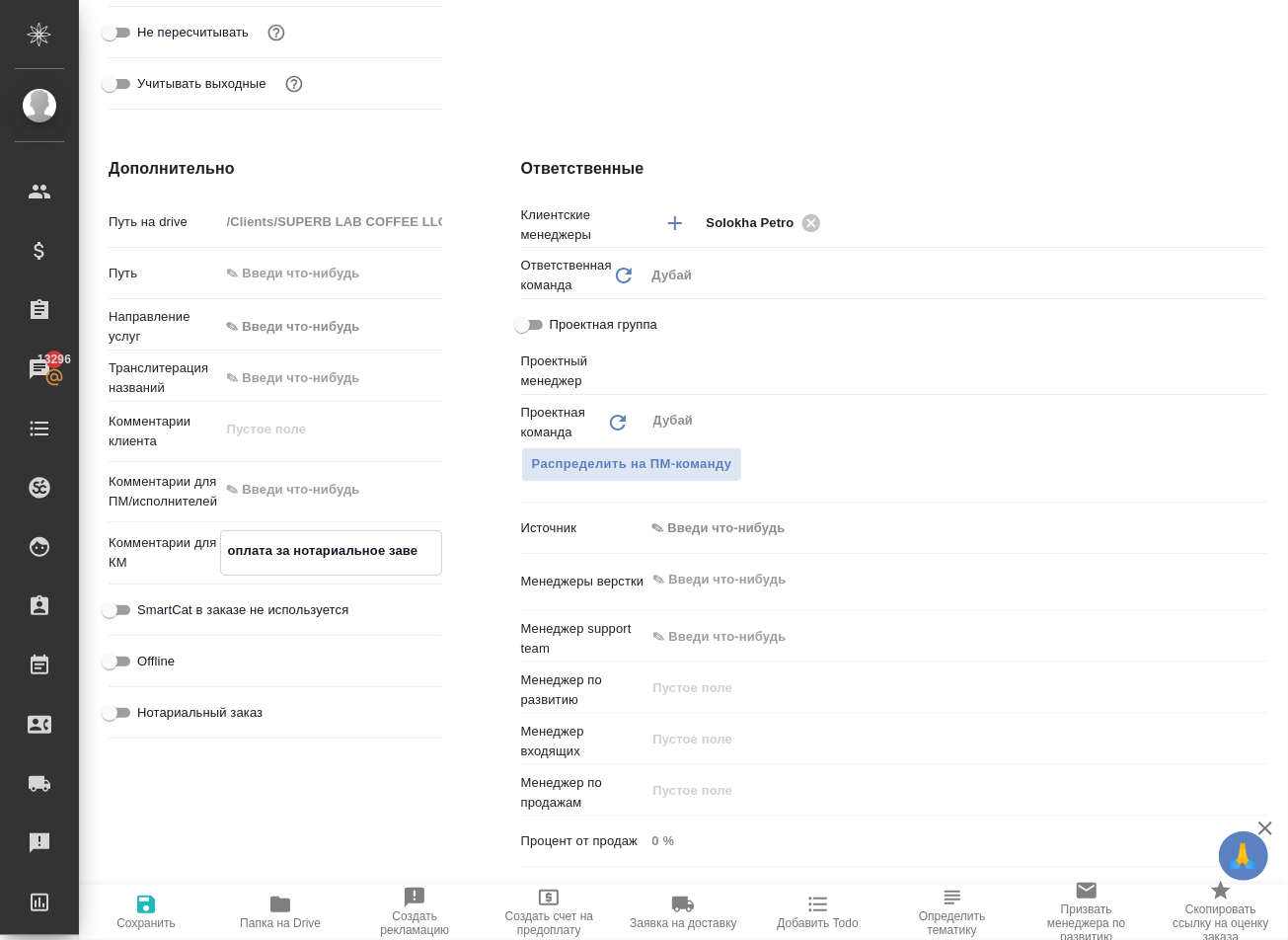 type on "x" 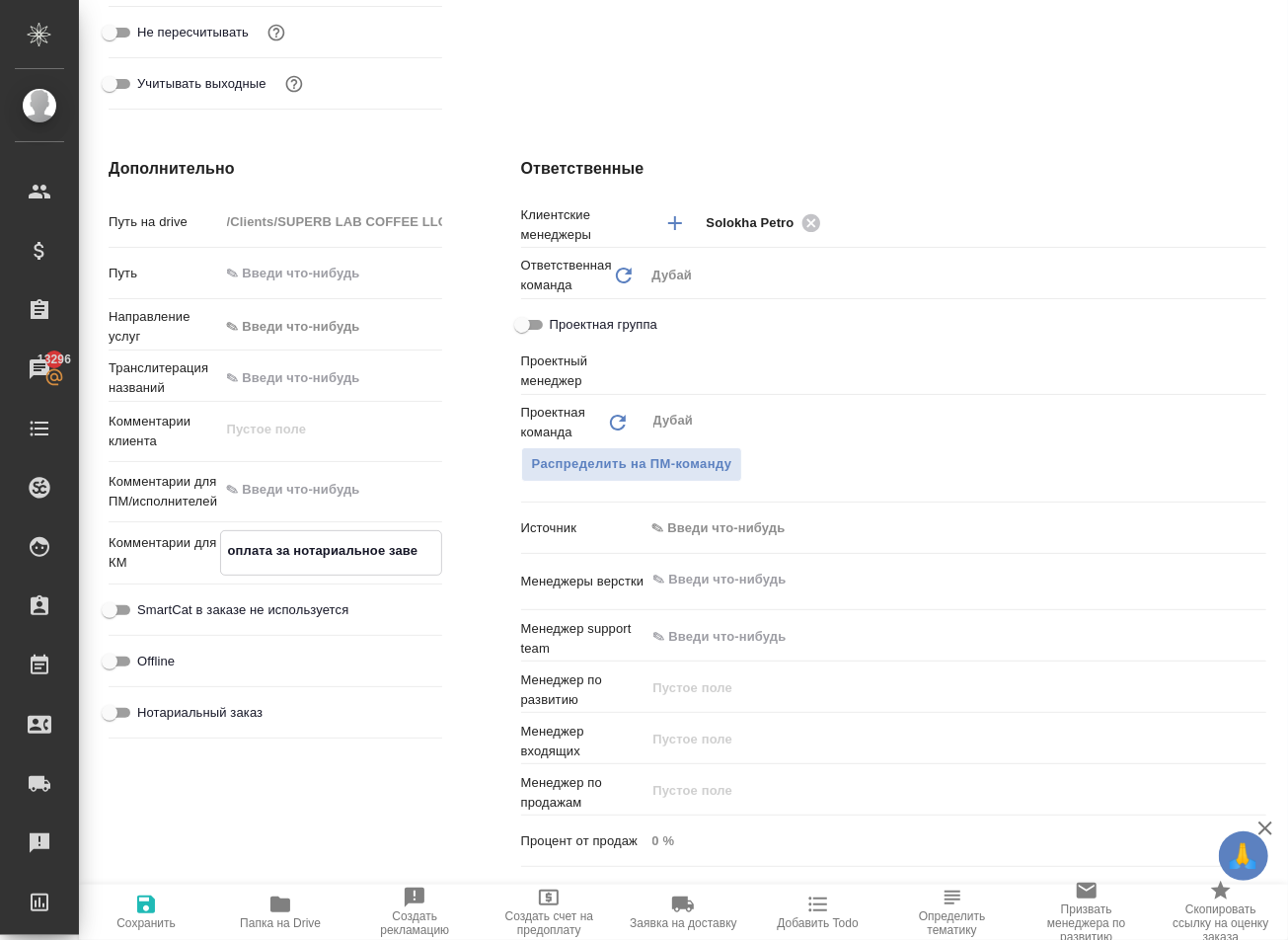 type on "x" 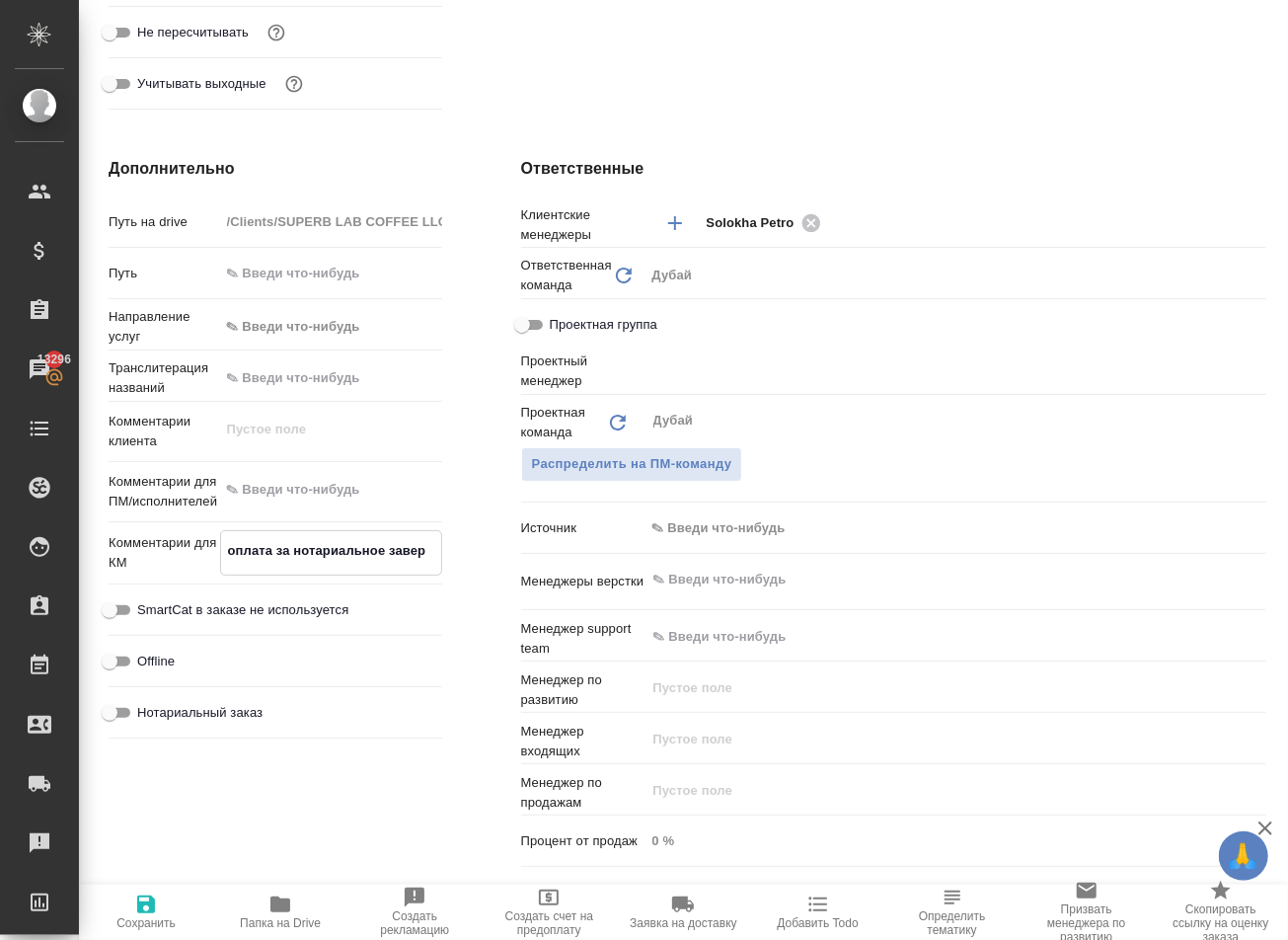 type on "x" 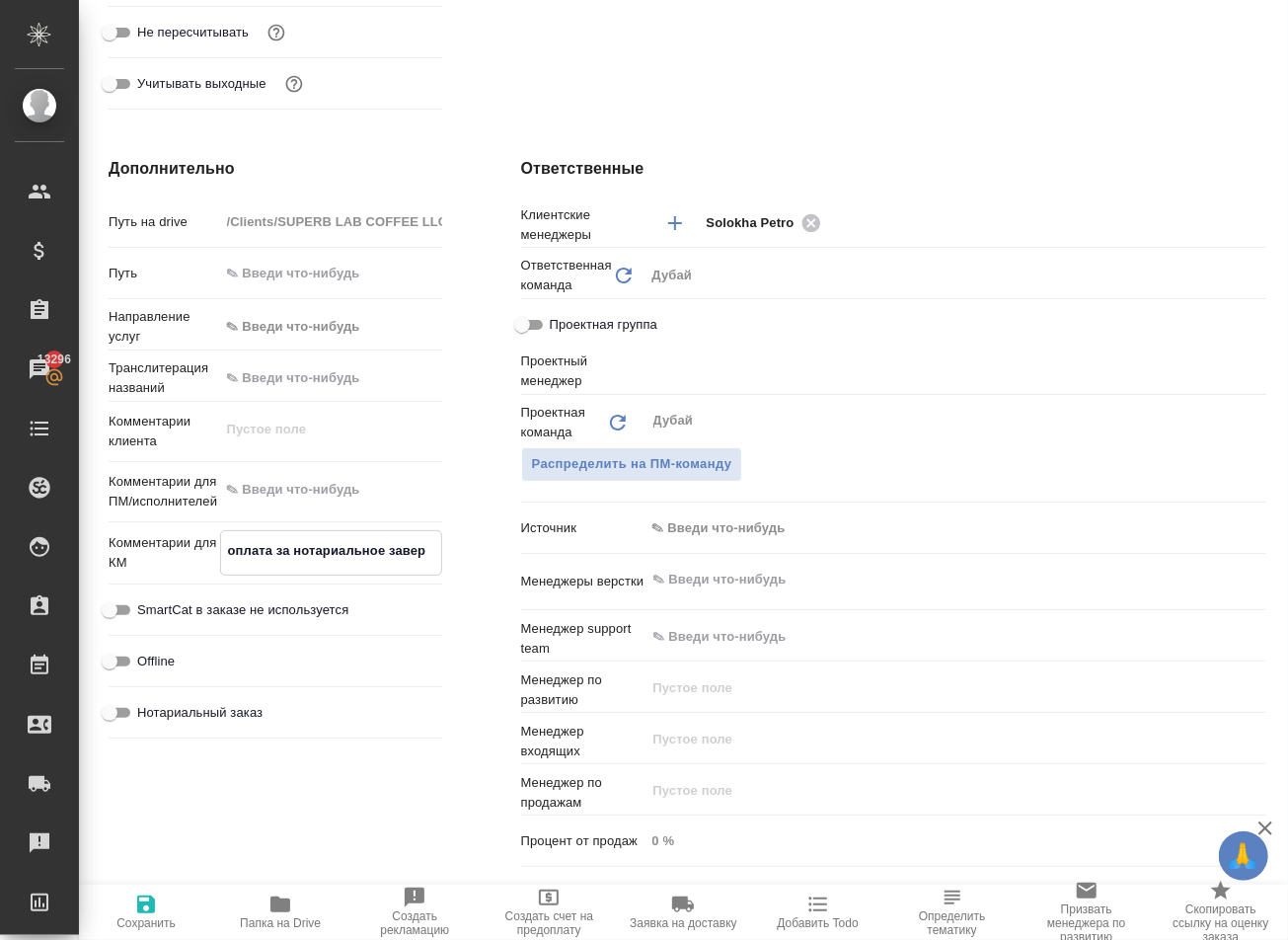 type on "x" 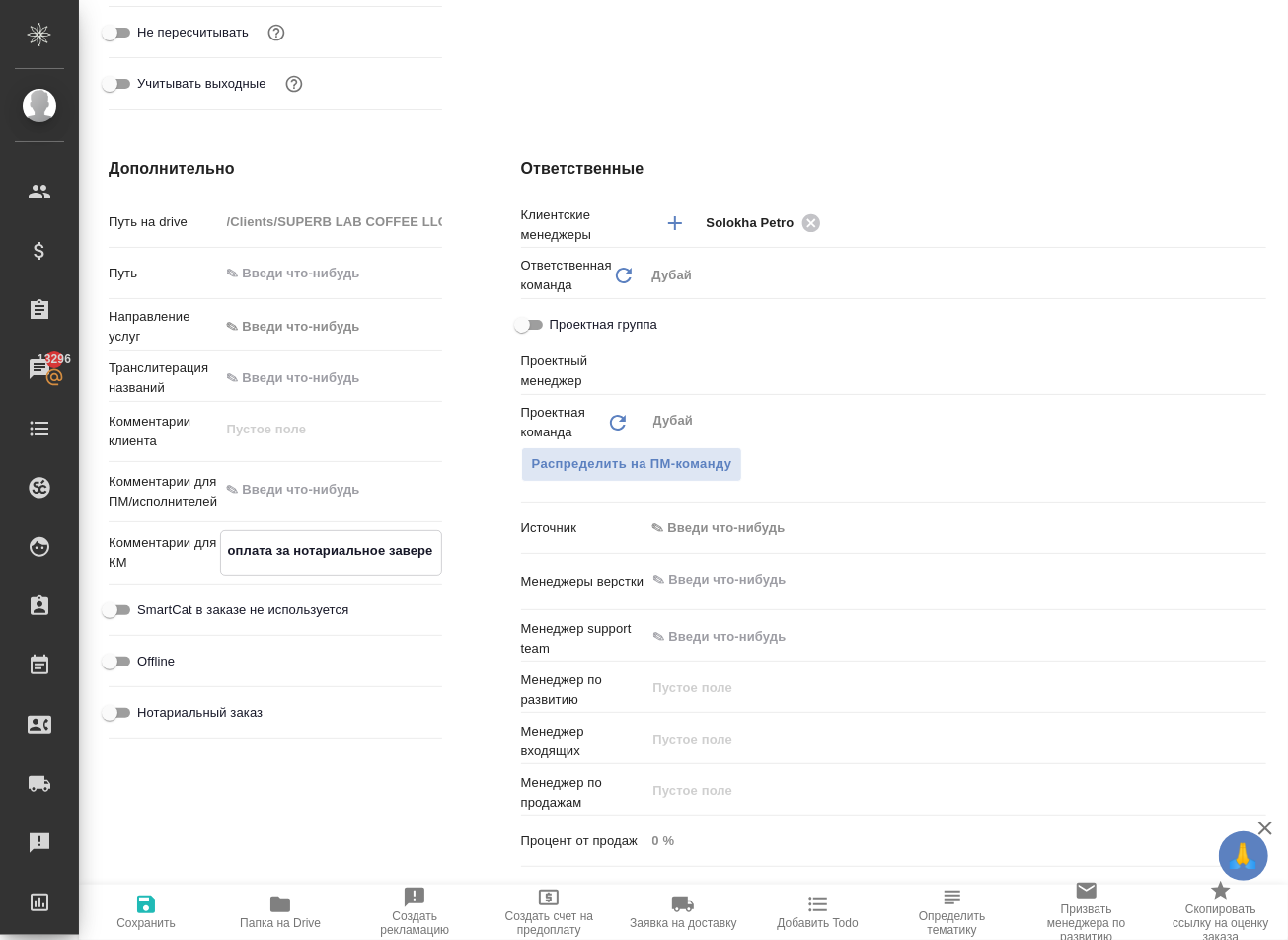 type on "x" 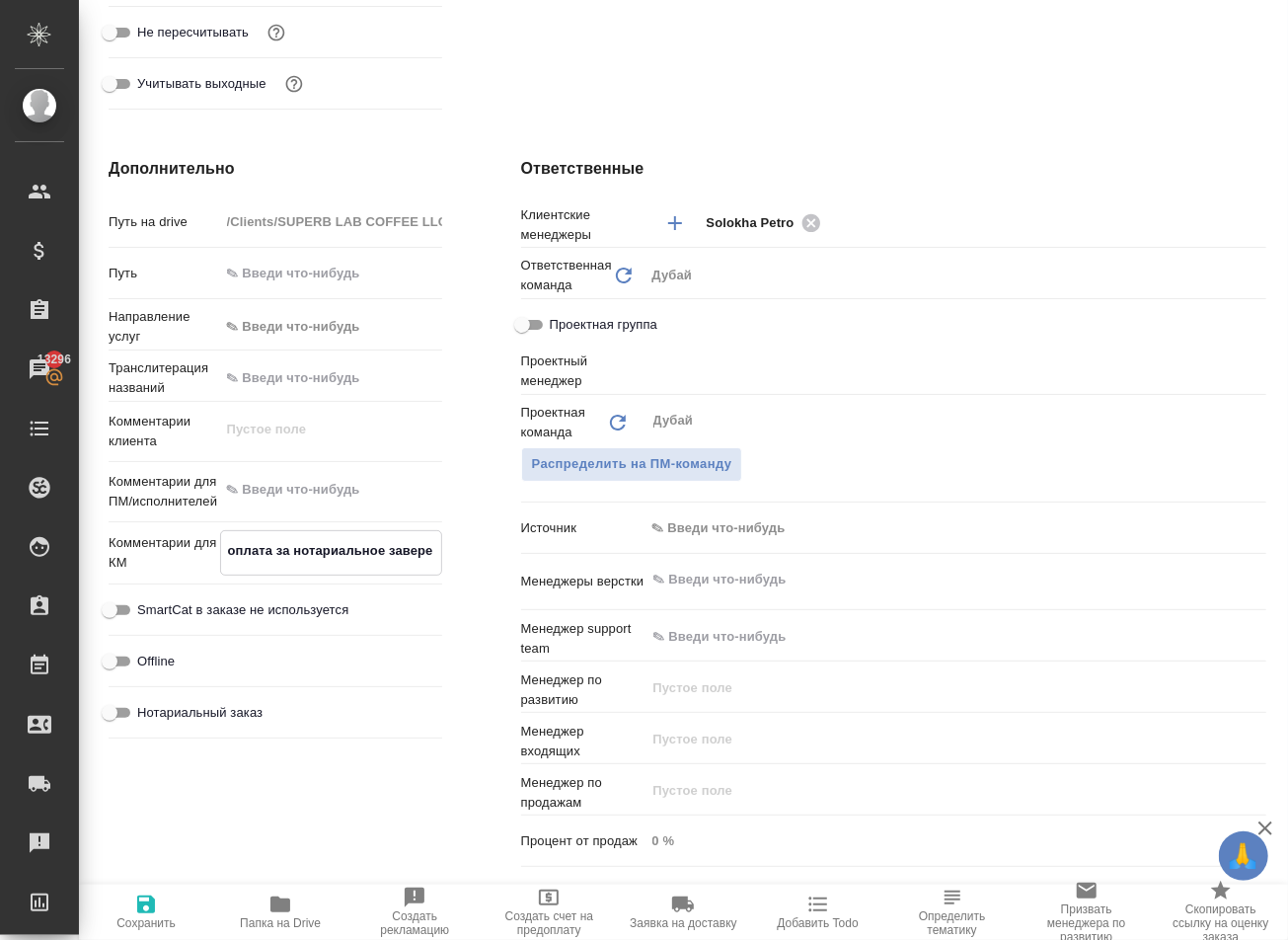 type on "x" 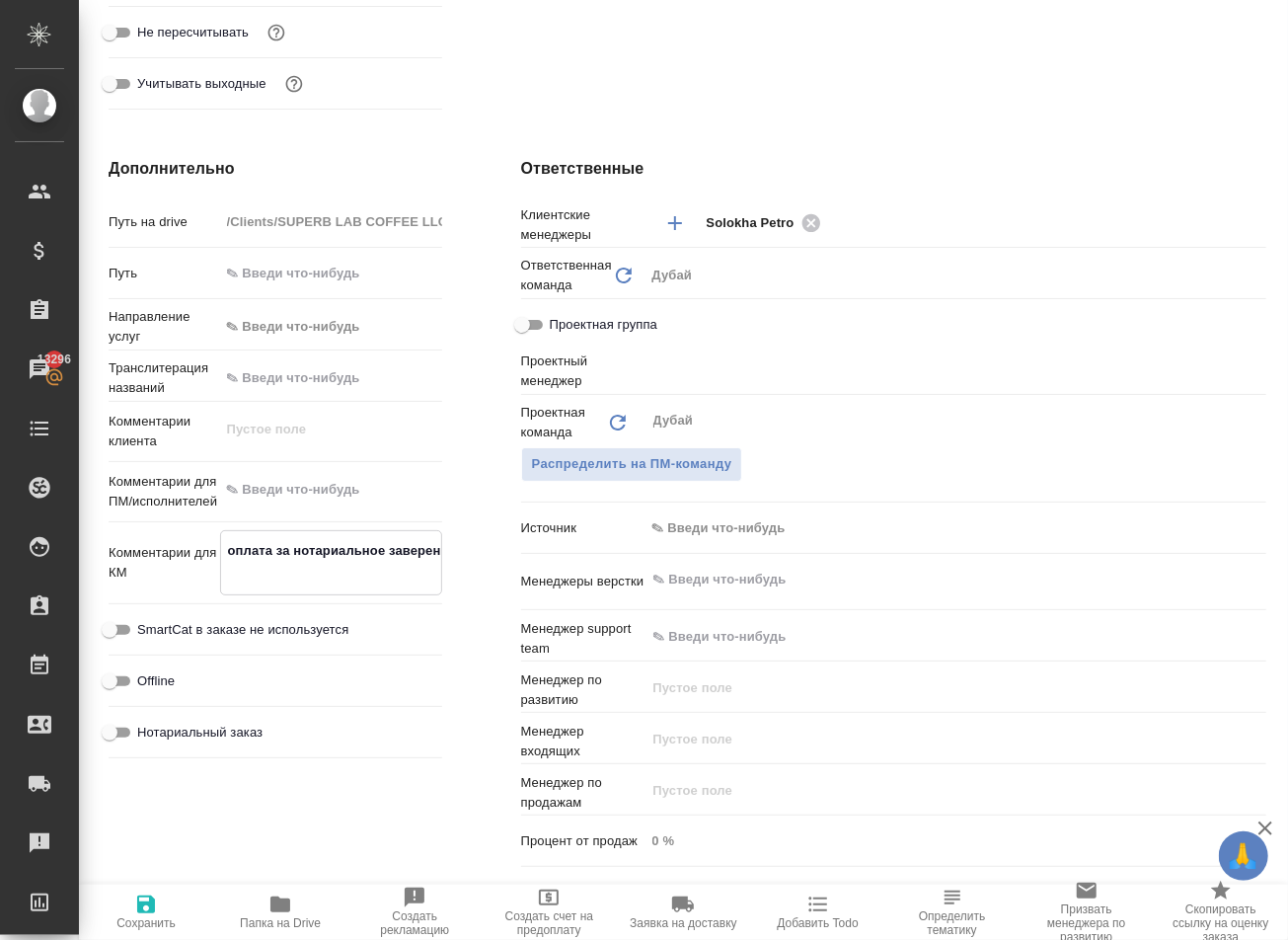 type on "x" 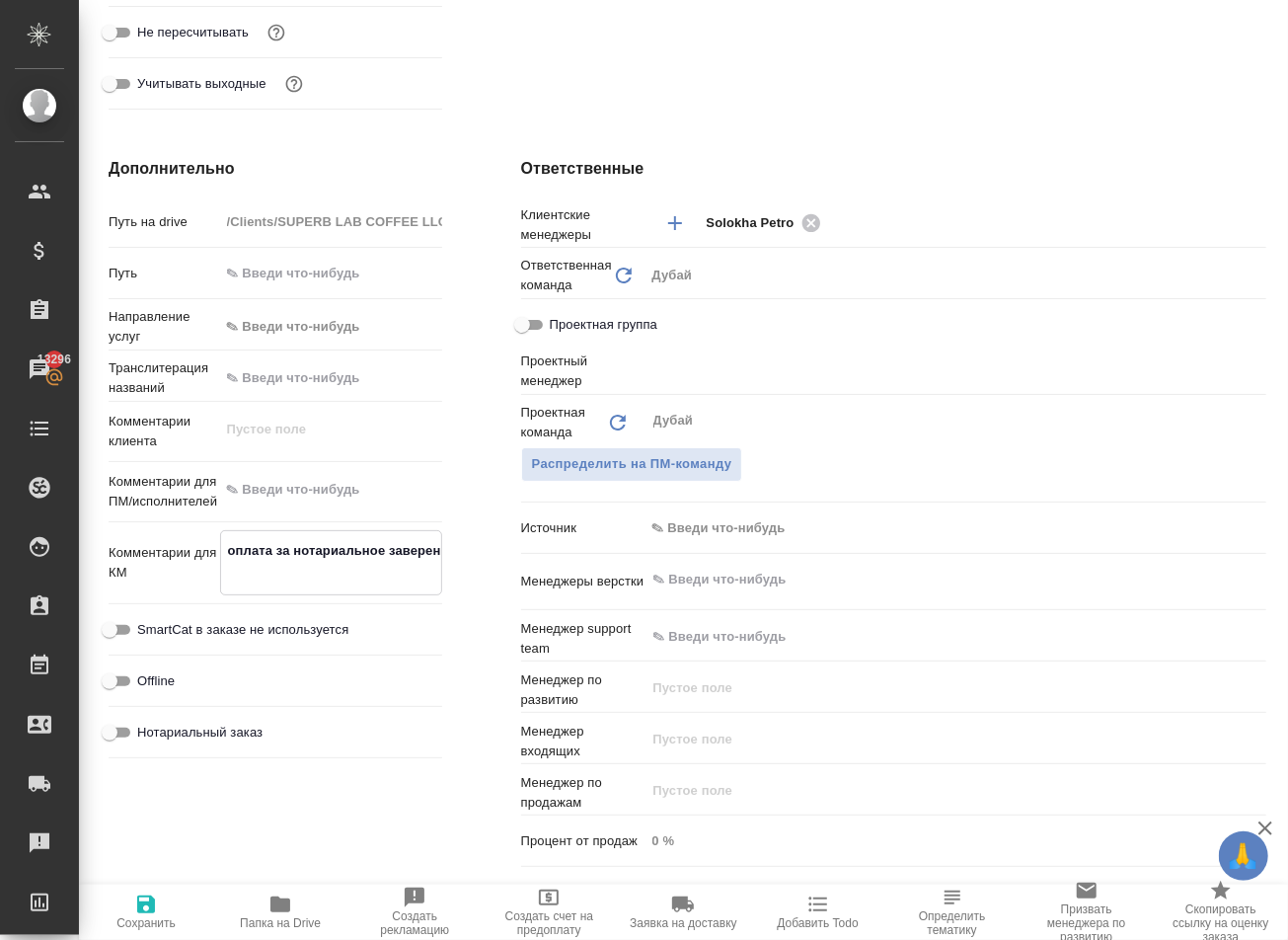 type on "x" 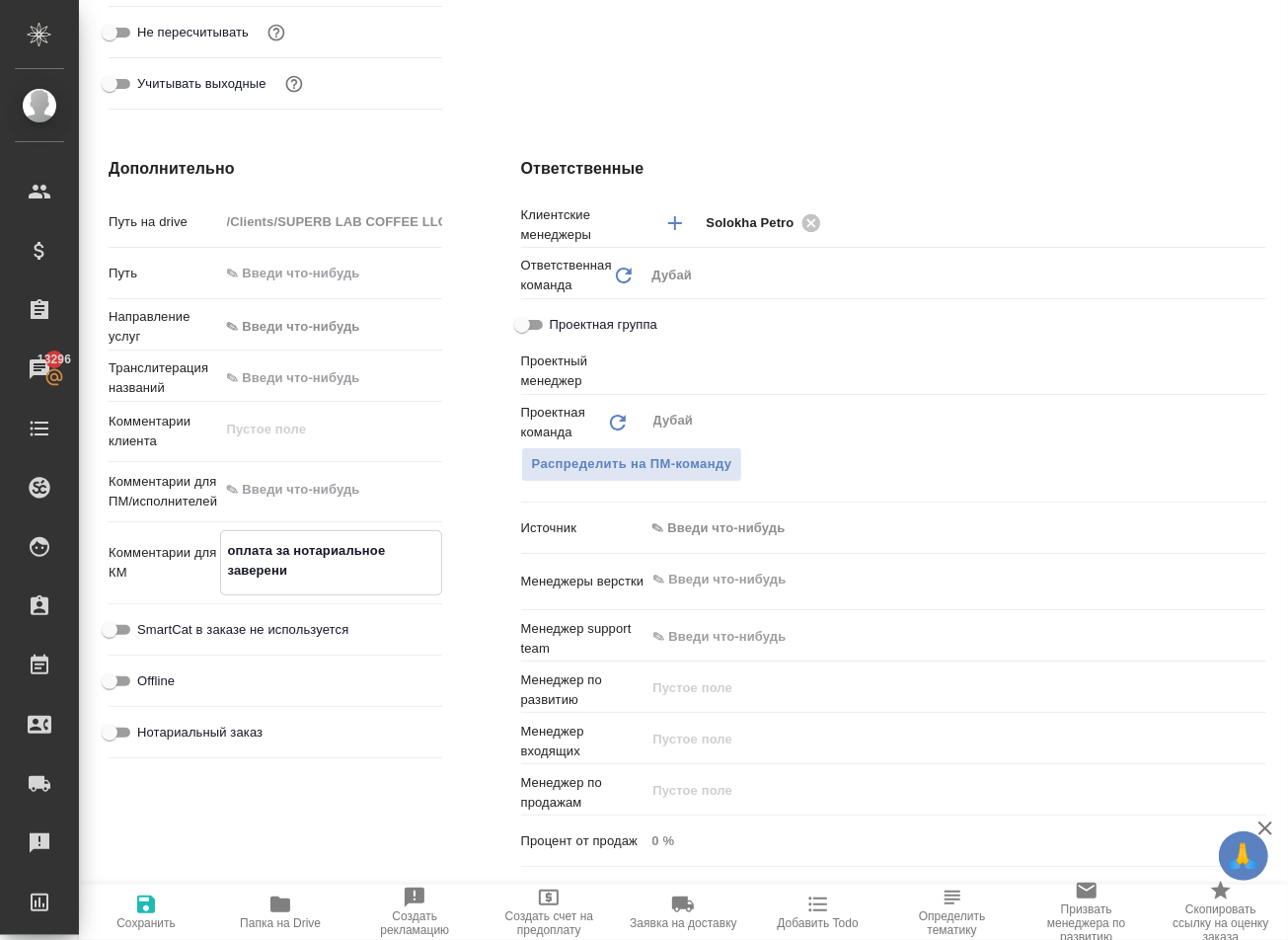 type on "x" 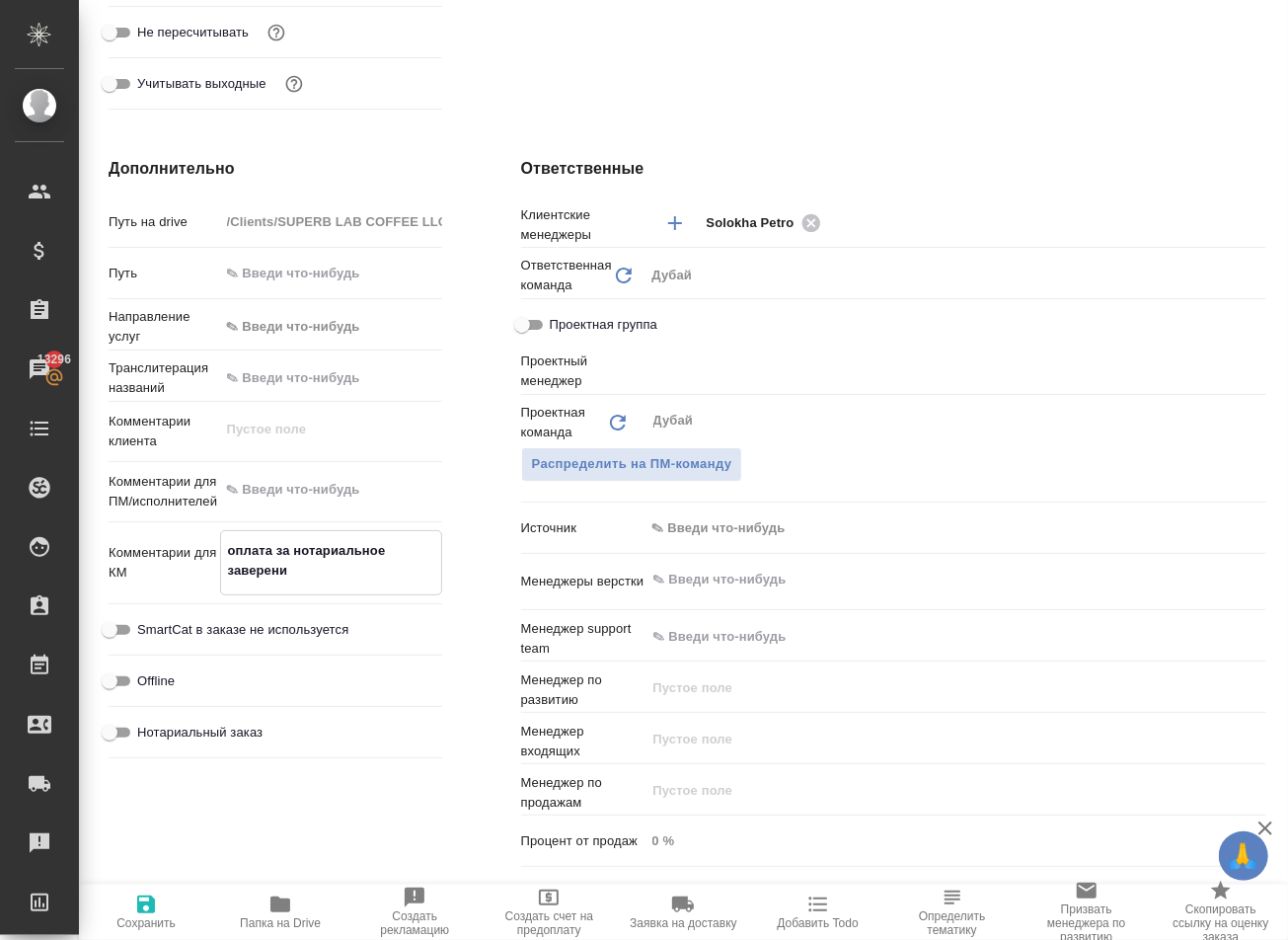 type on "x" 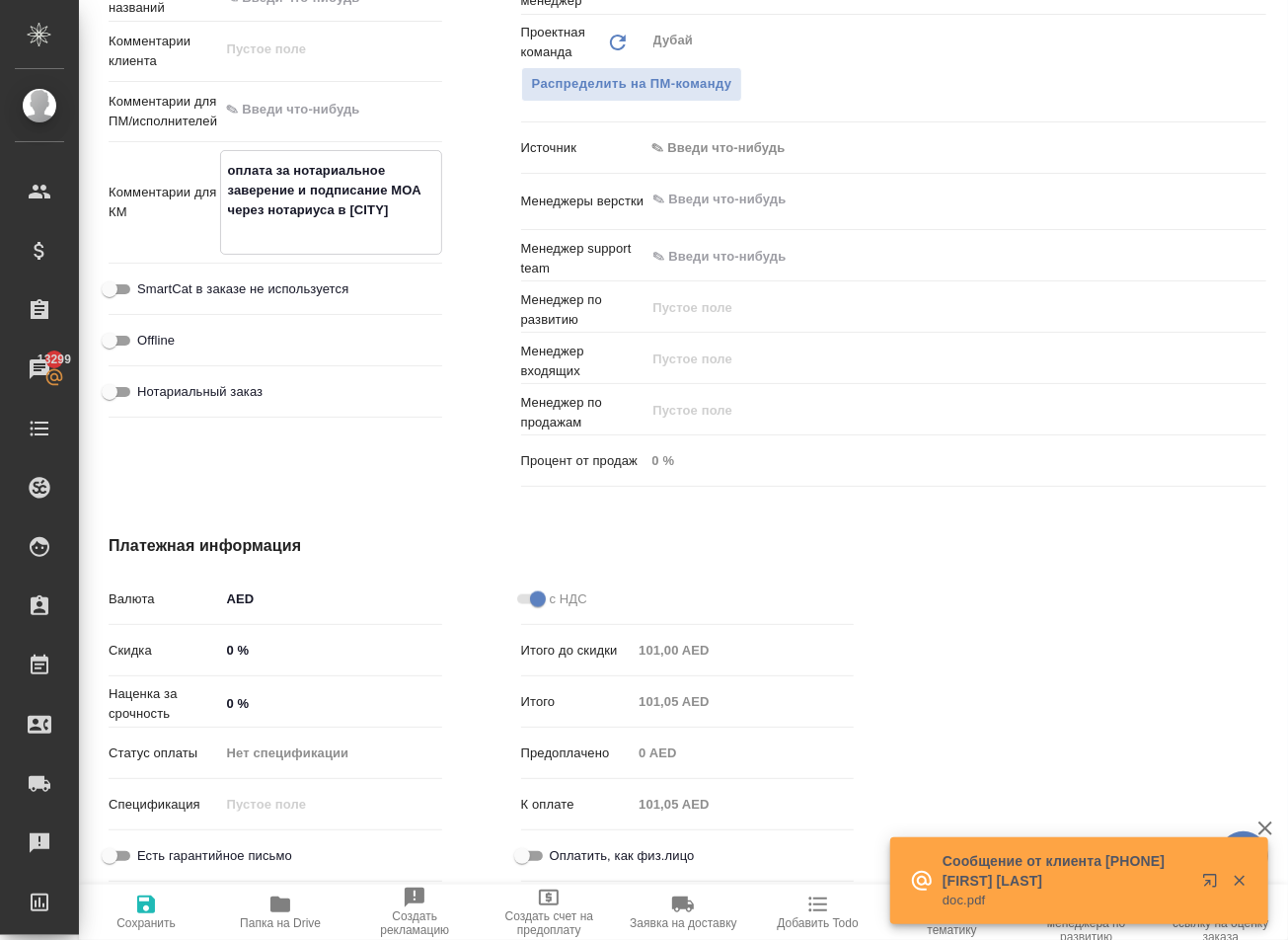scroll, scrollTop: 1146, scrollLeft: 0, axis: vertical 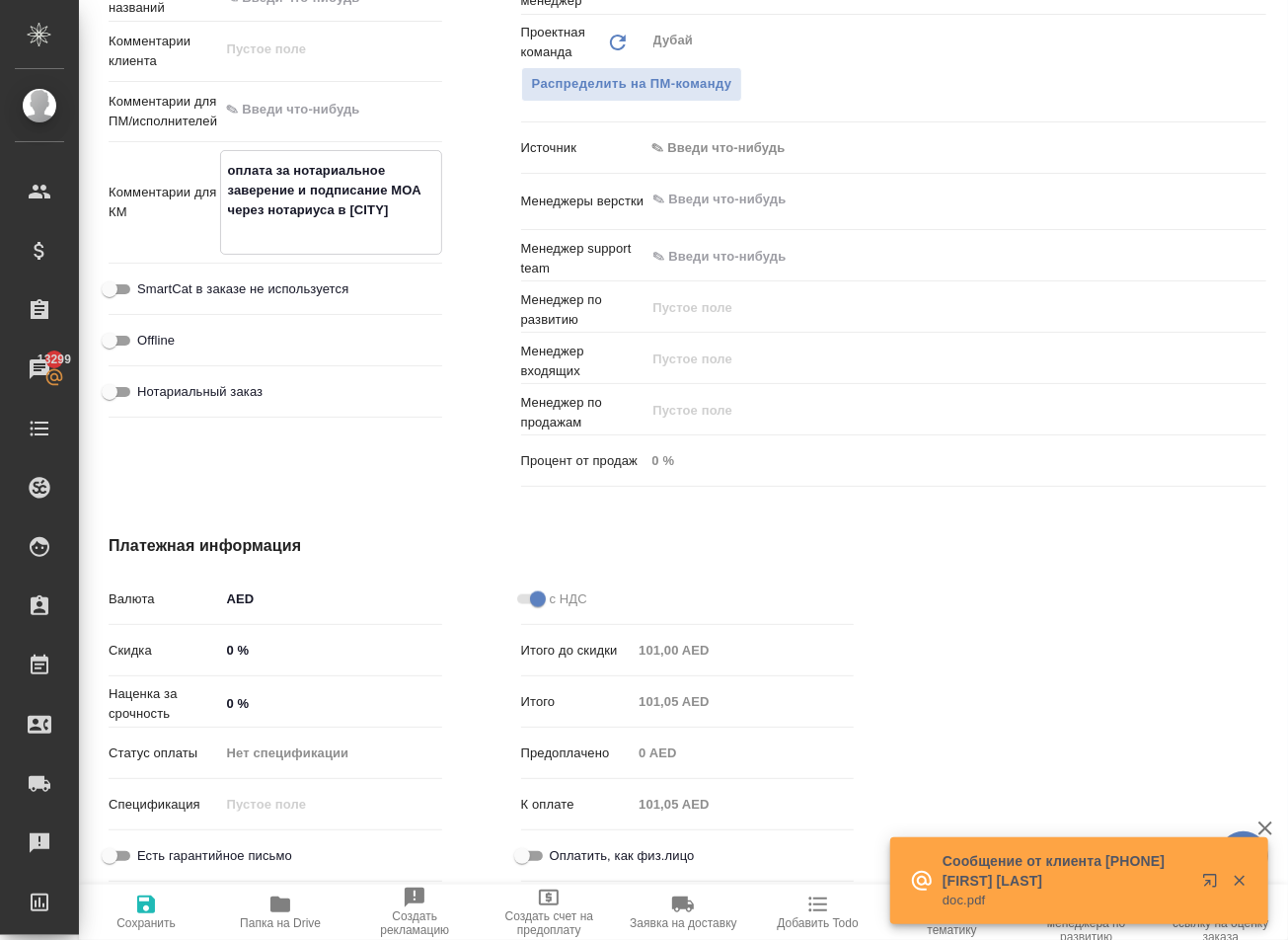 click 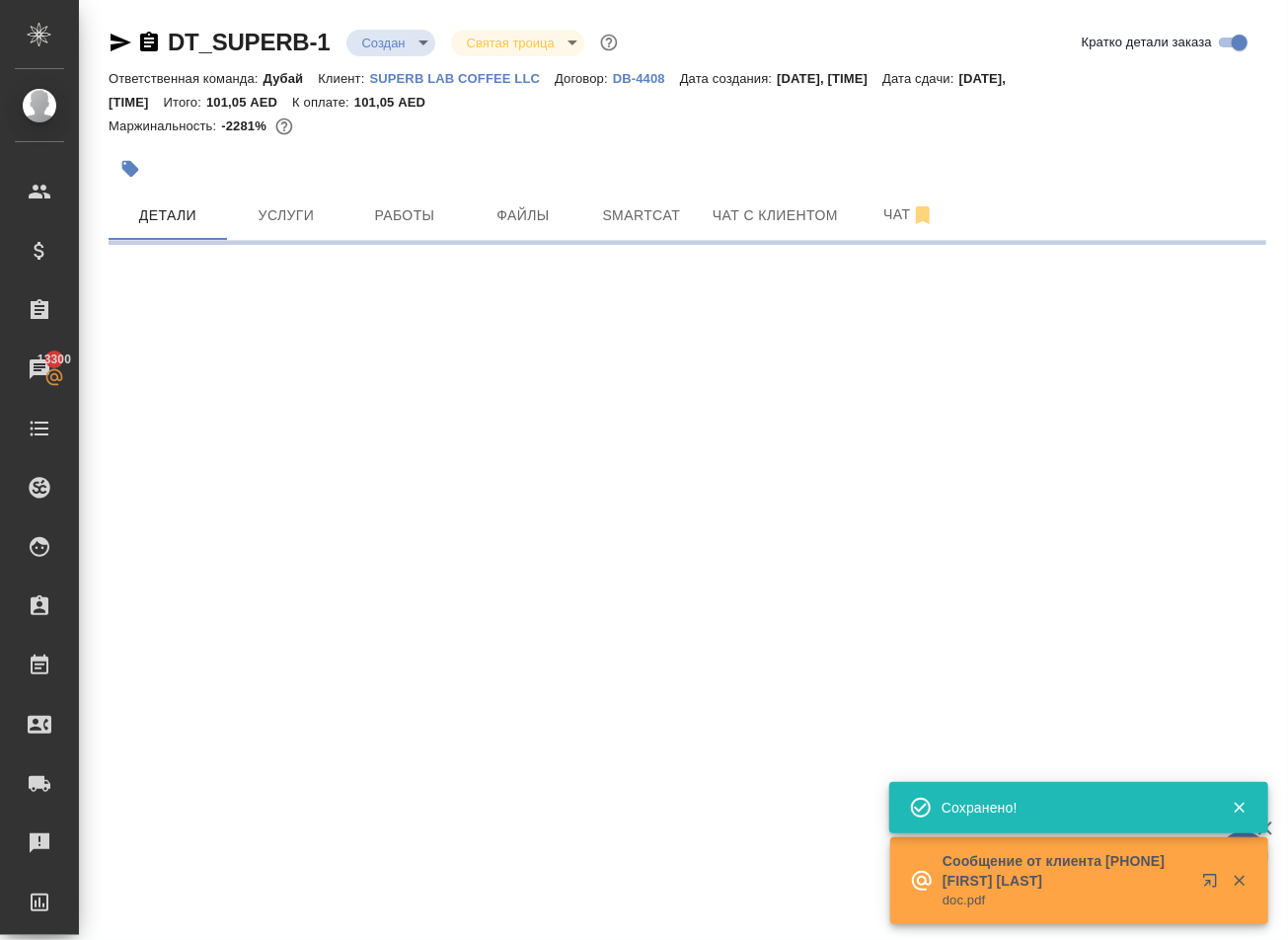 scroll, scrollTop: 0, scrollLeft: 0, axis: both 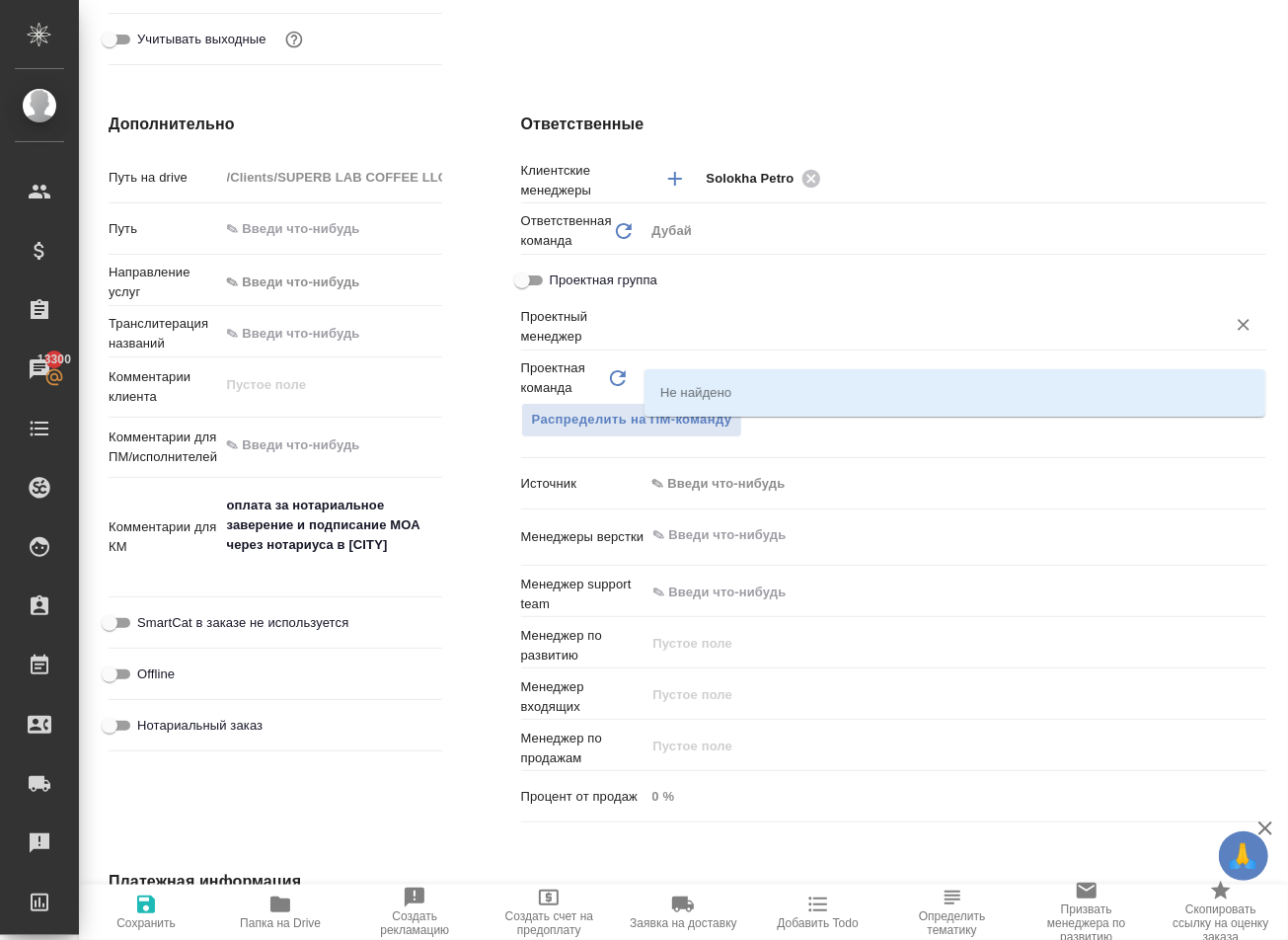 click at bounding box center [923, 325] 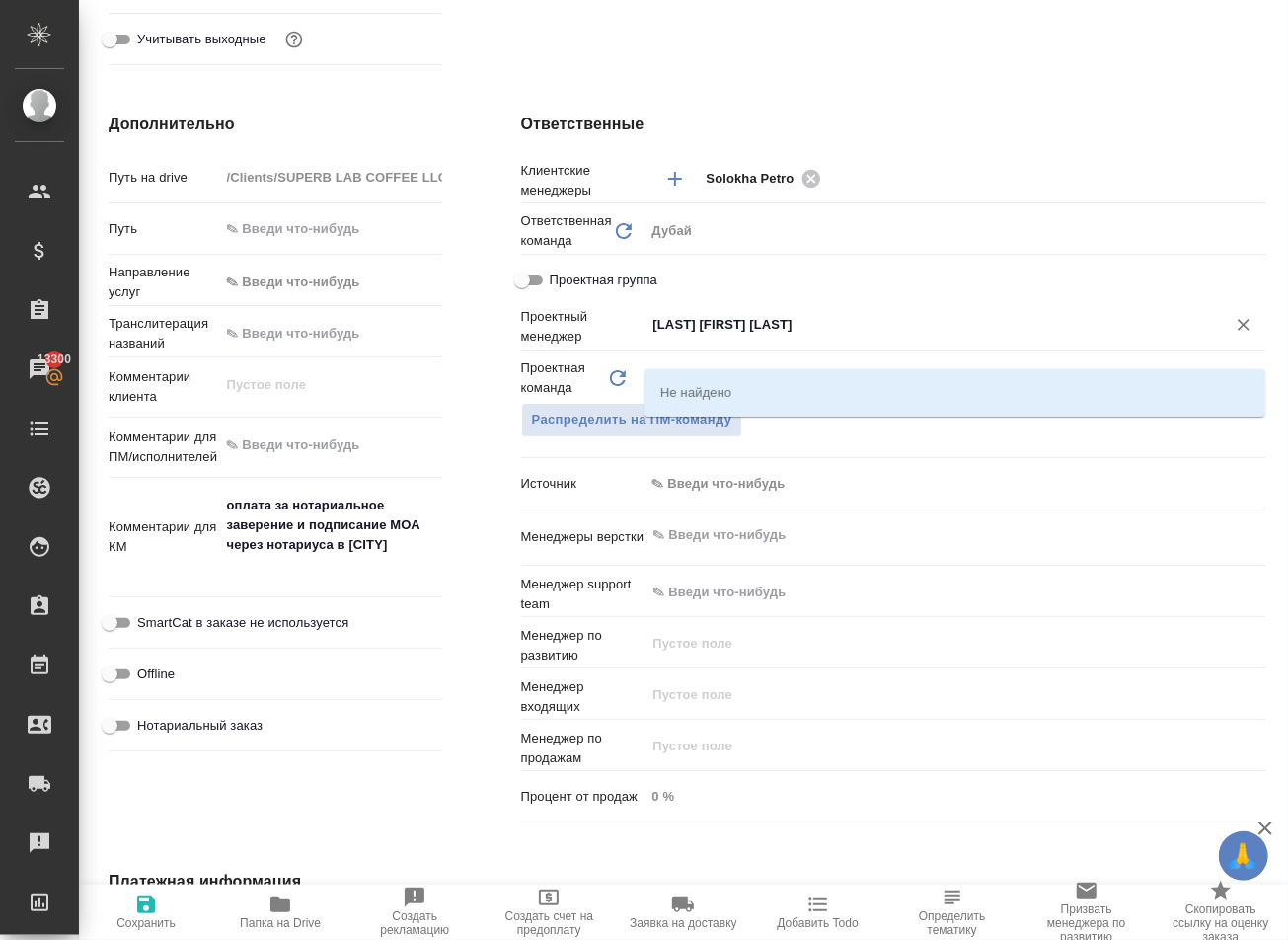 click 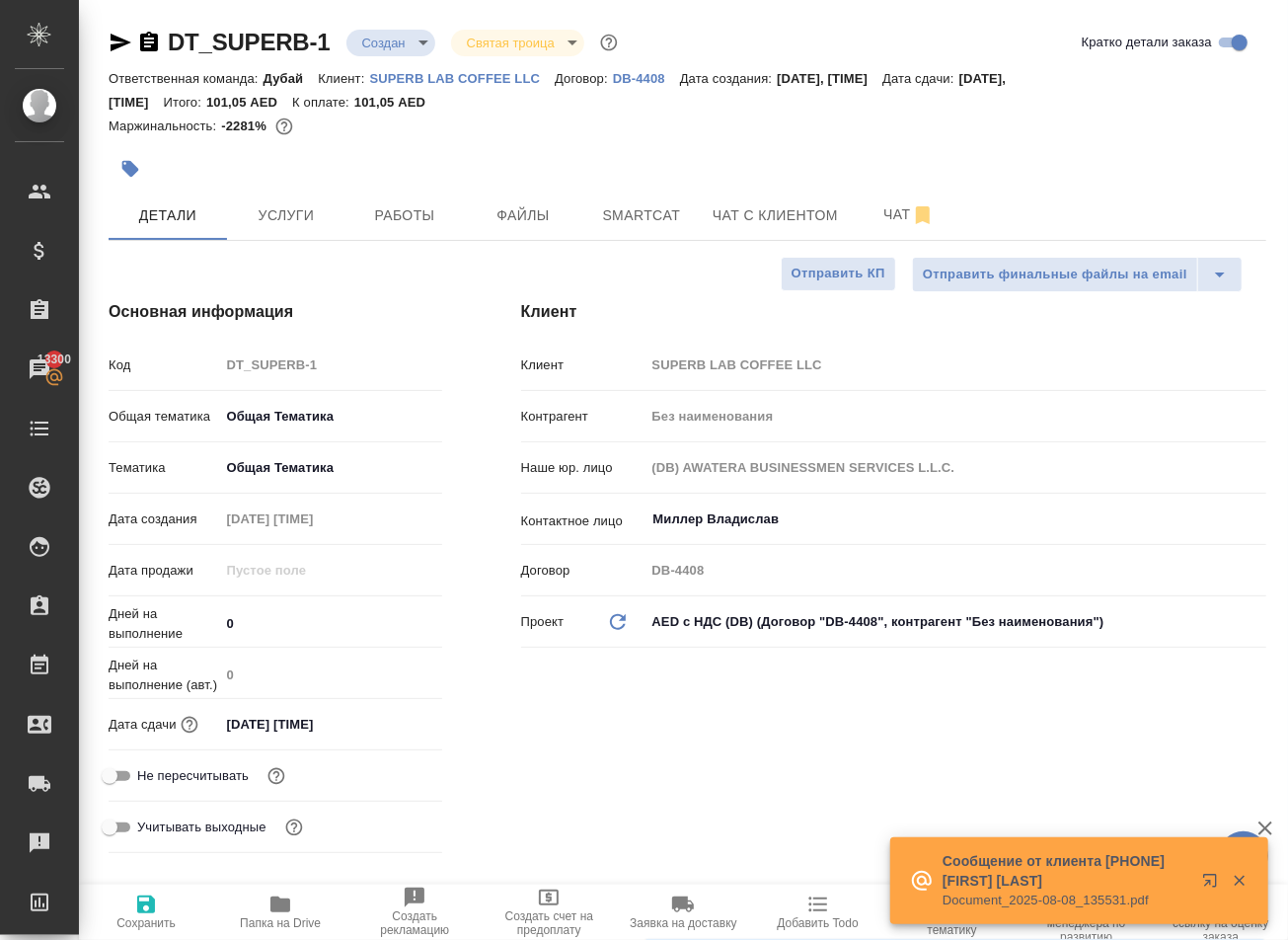 scroll, scrollTop: 0, scrollLeft: 0, axis: both 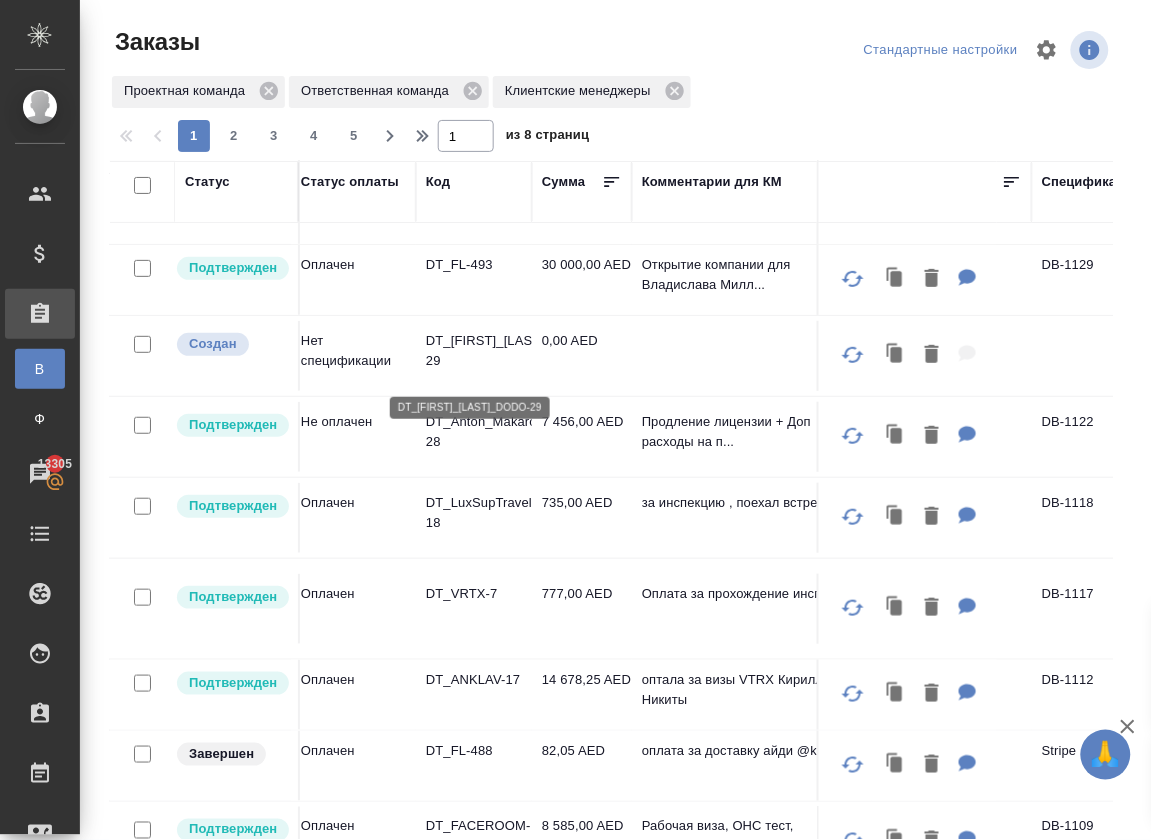 click on "DT_[FIRST]_[LAST]_DODO-29" at bounding box center [474, 351] 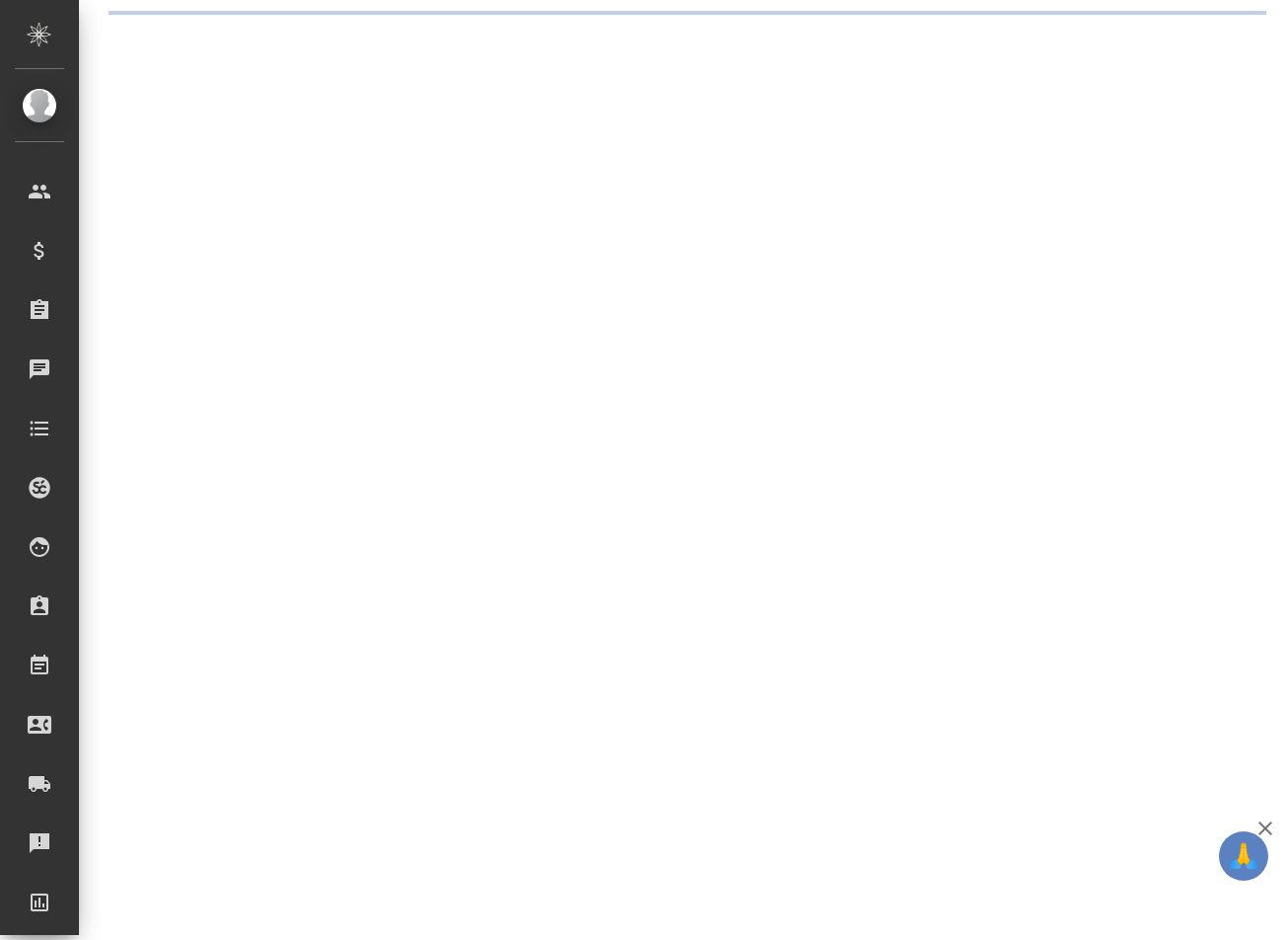 scroll, scrollTop: 0, scrollLeft: 0, axis: both 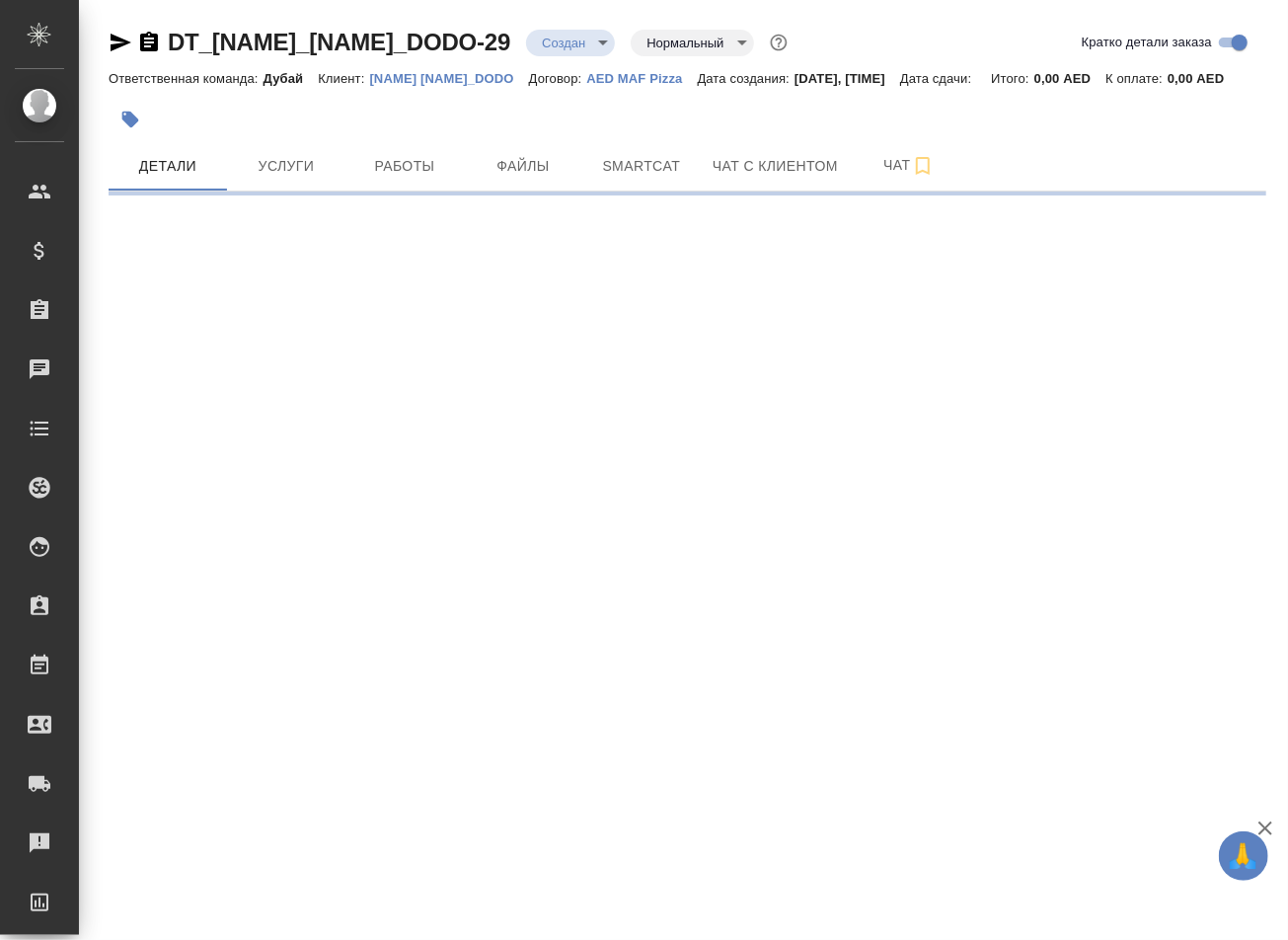 select on "RU" 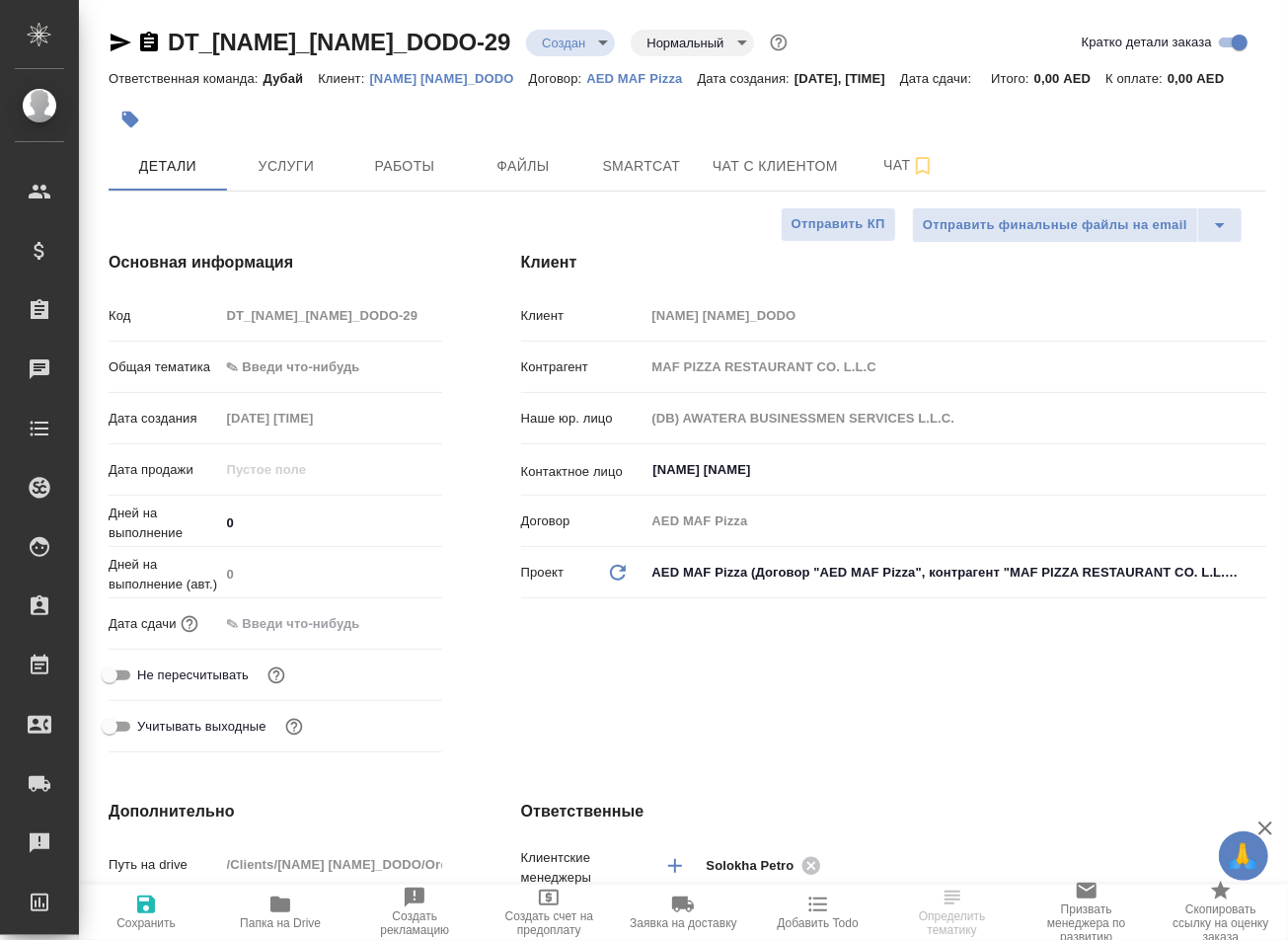 type on "x" 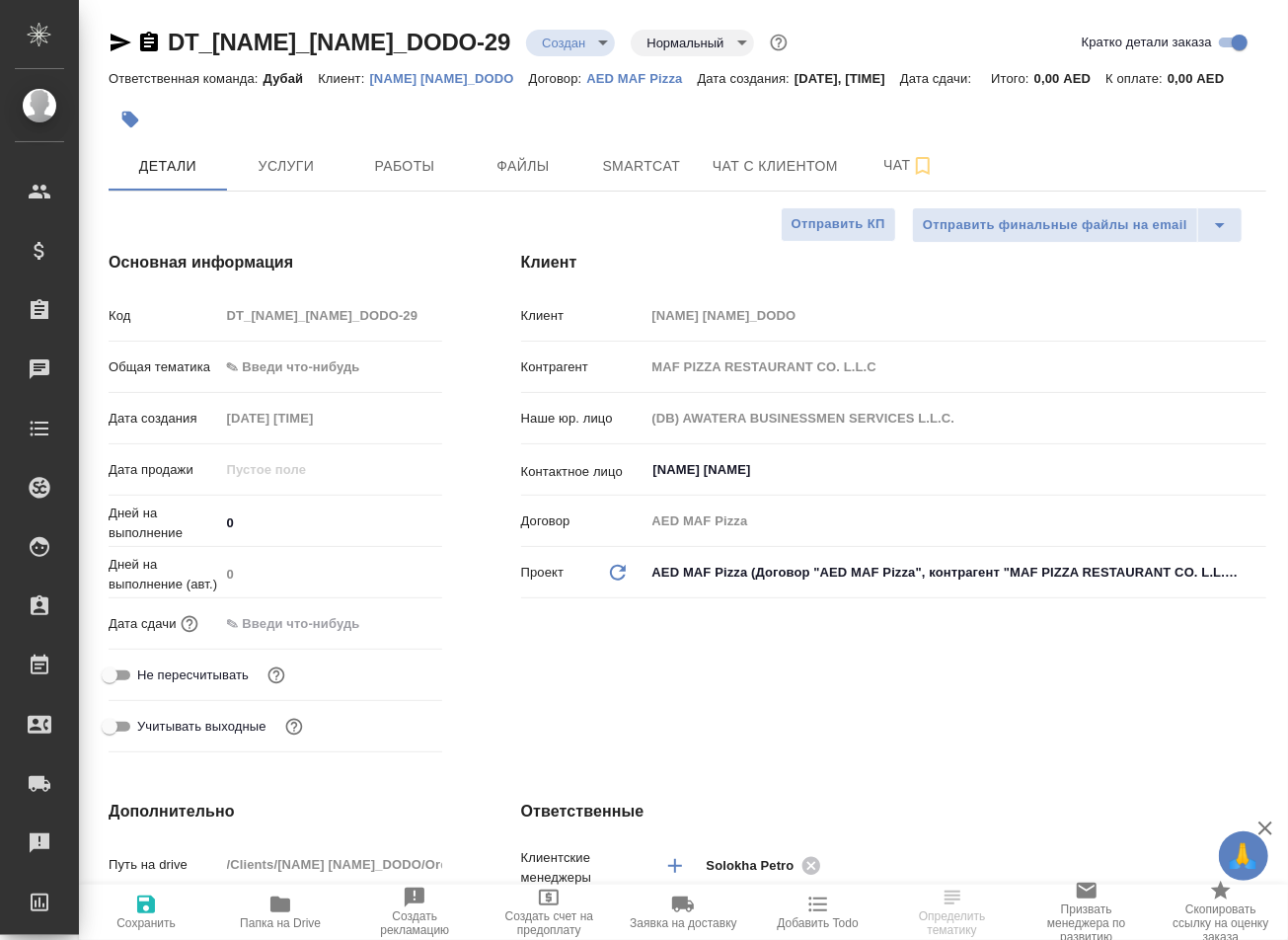 type on "x" 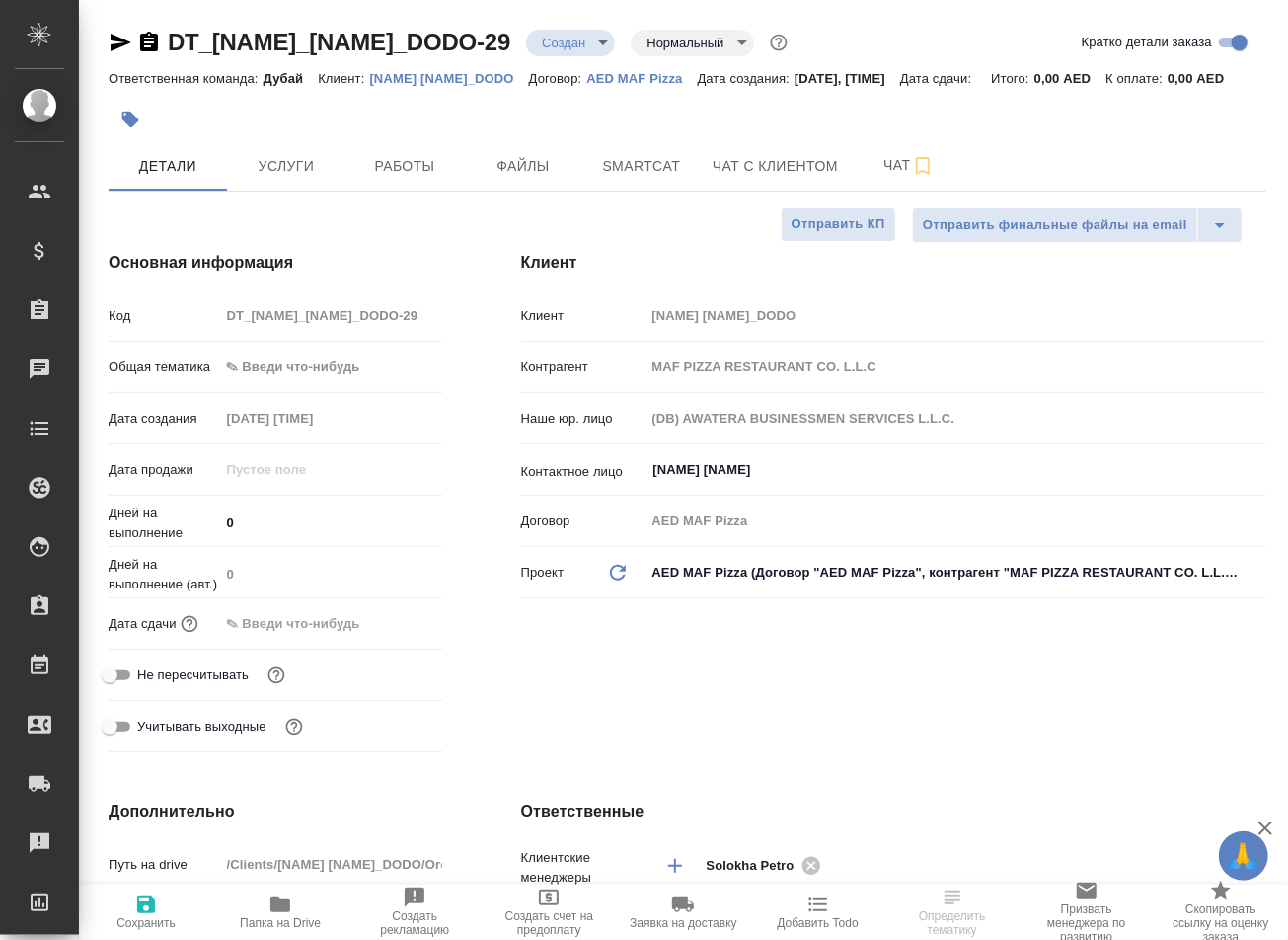 type on "x" 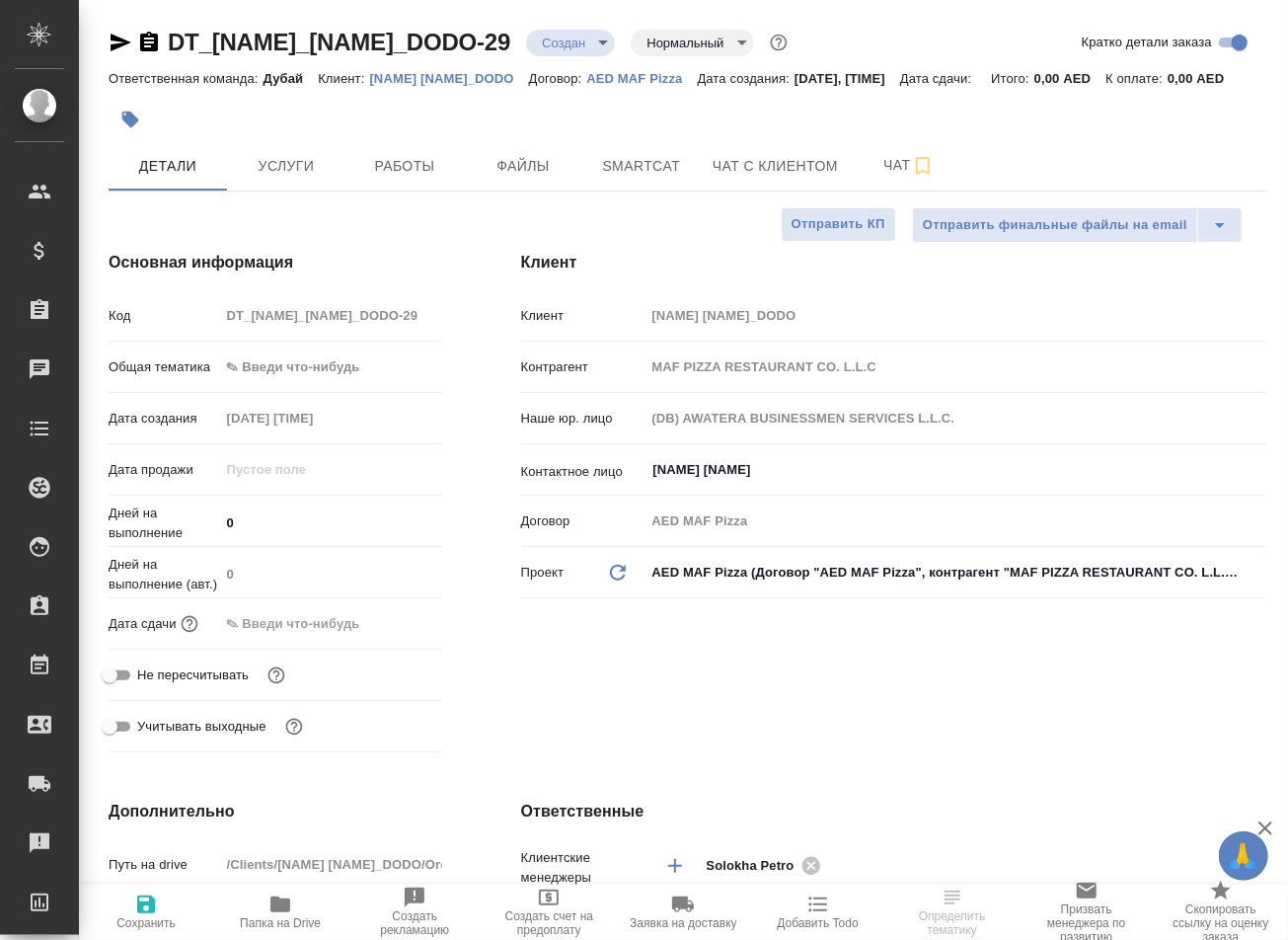 type on "x" 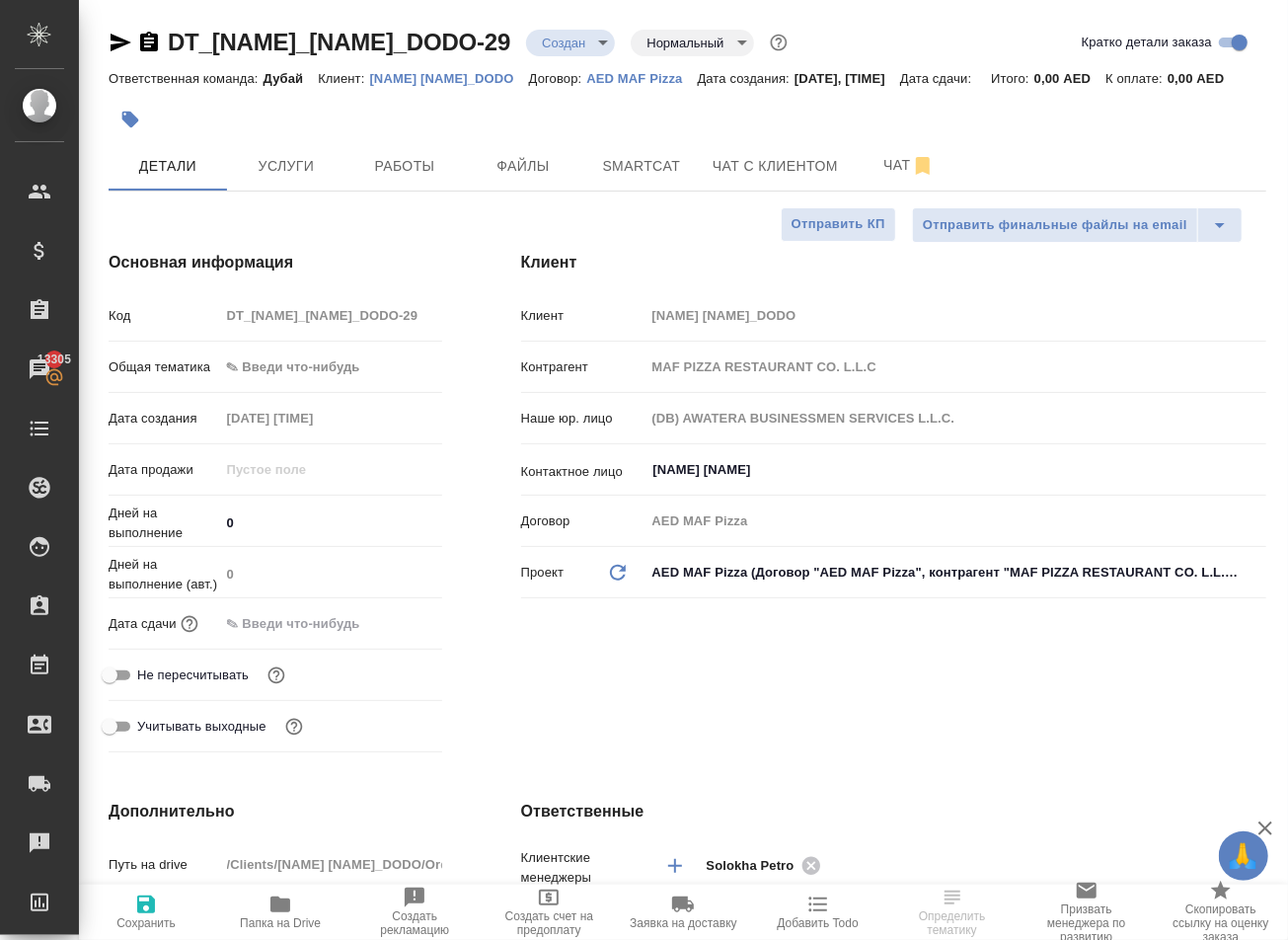 scroll, scrollTop: 0, scrollLeft: 0, axis: both 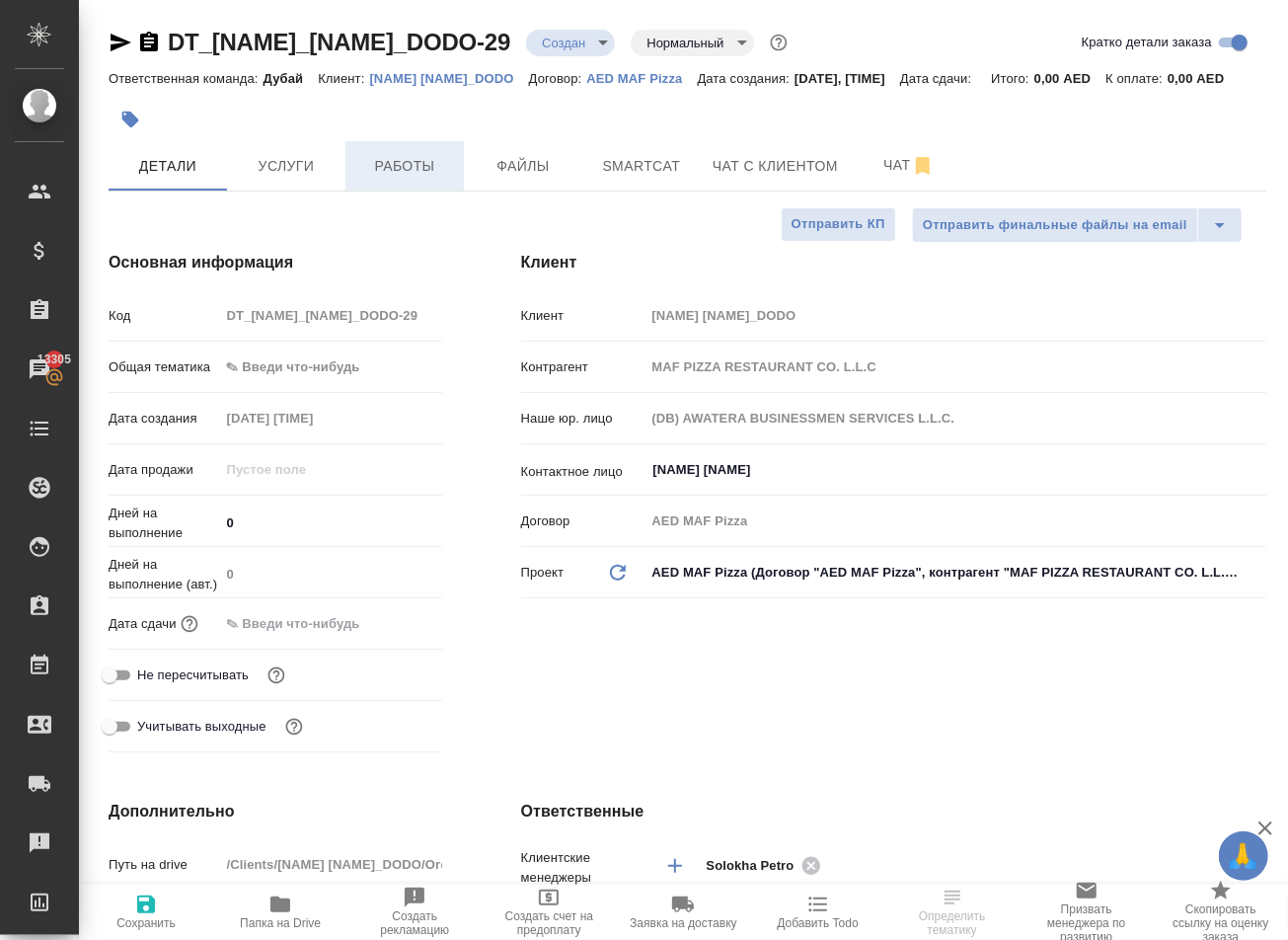 click on "Работы" at bounding box center [405, 166] 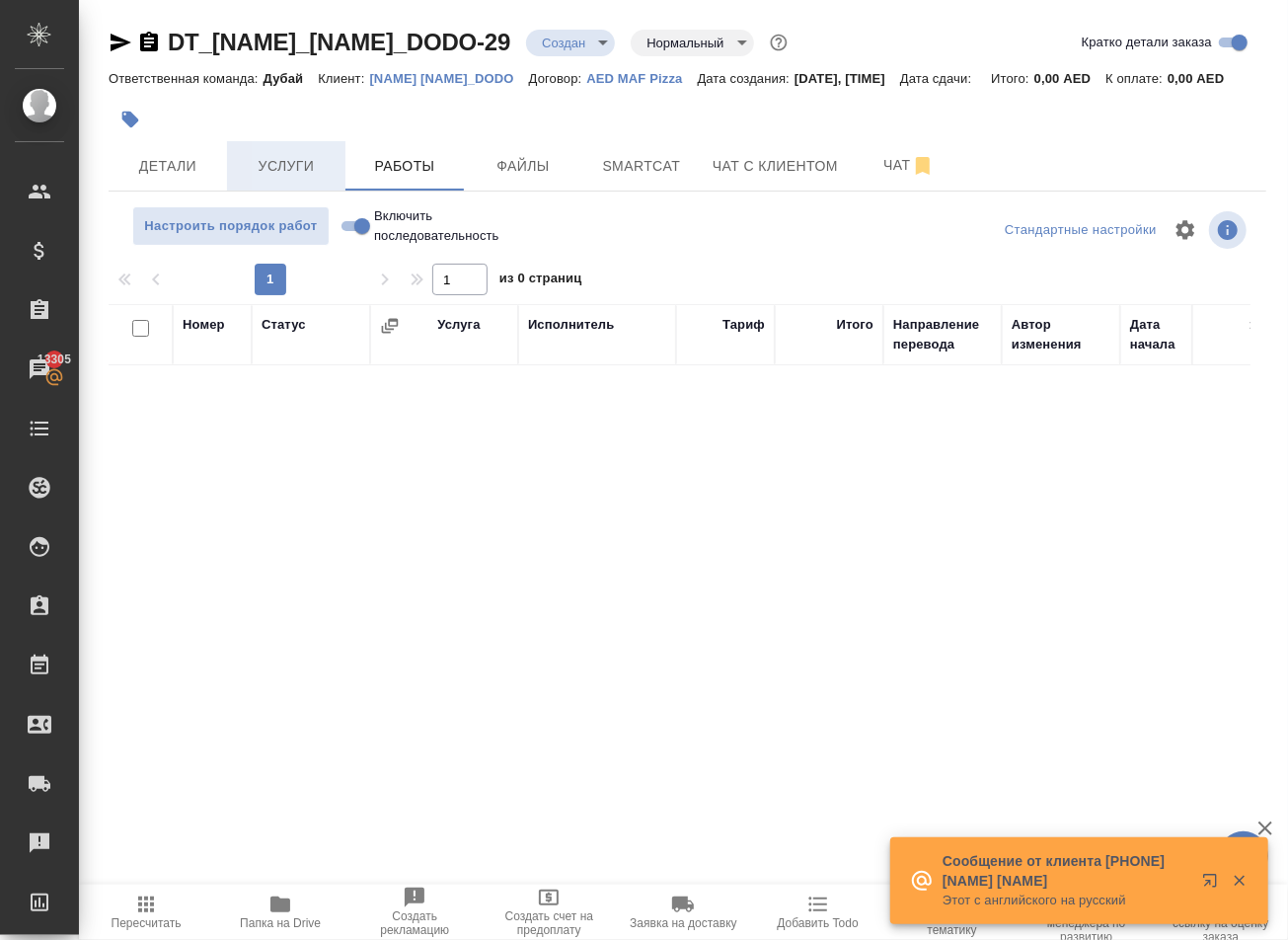 click on "Услуги" at bounding box center [286, 166] 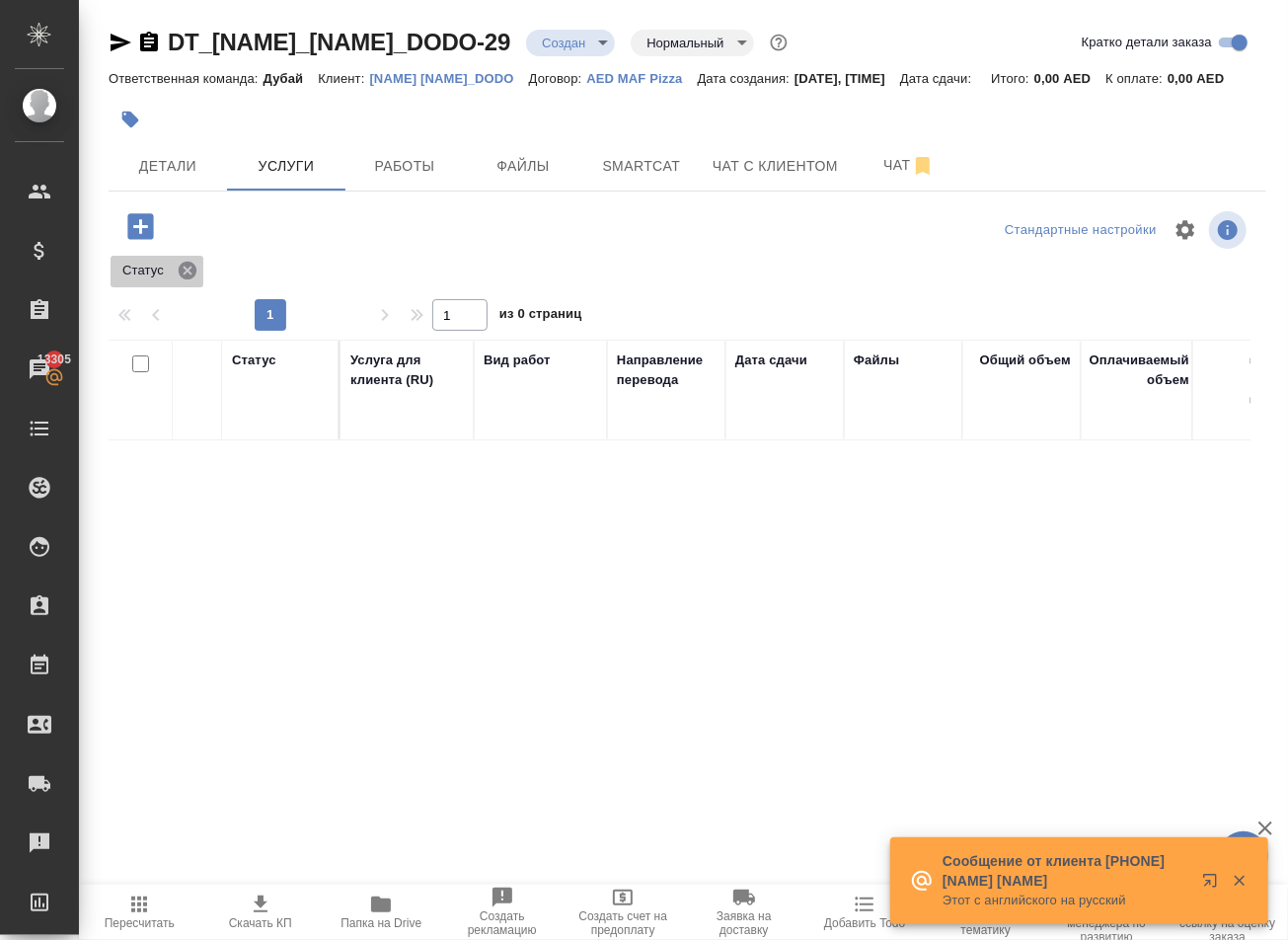 click 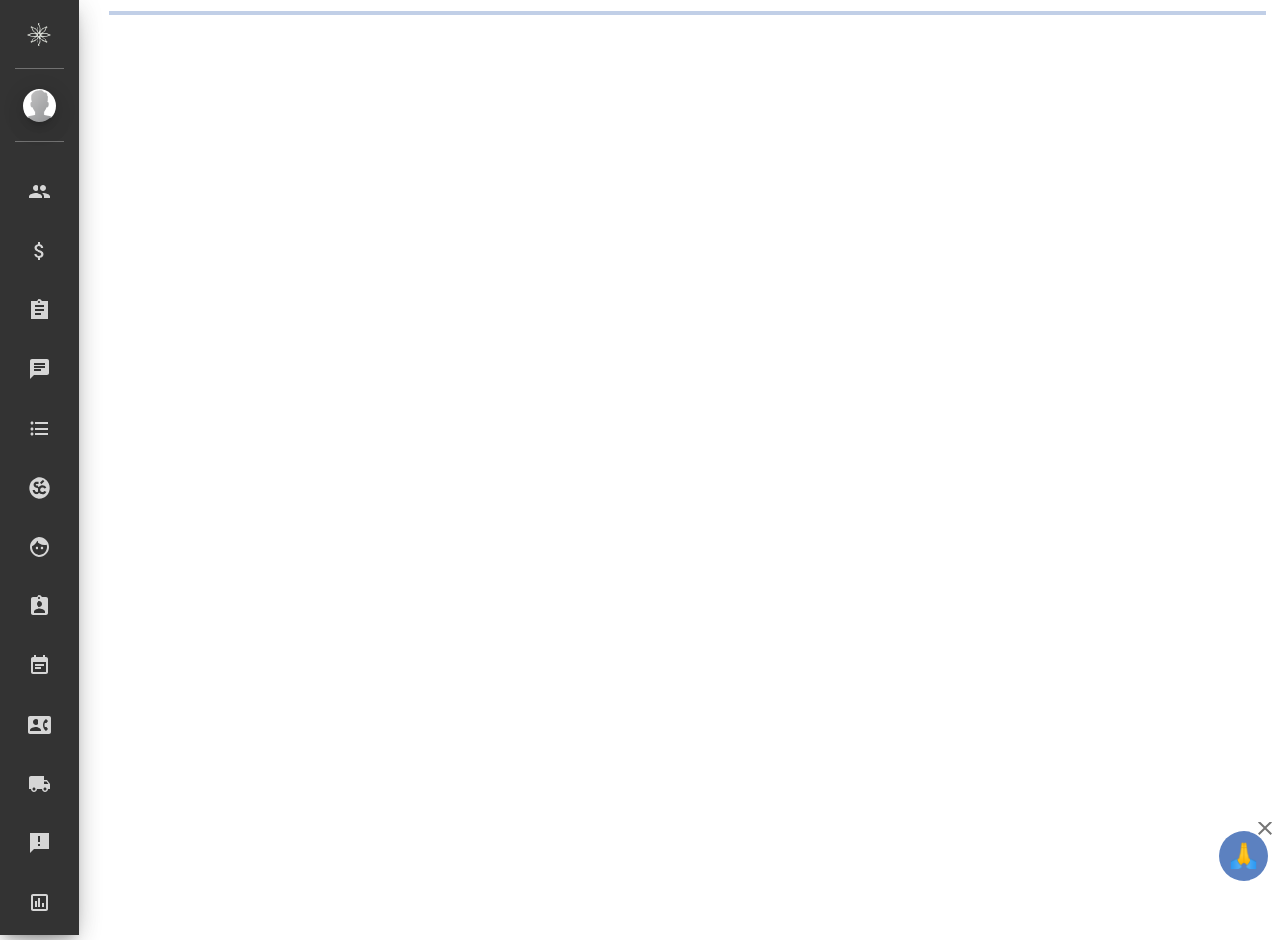 scroll, scrollTop: 0, scrollLeft: 0, axis: both 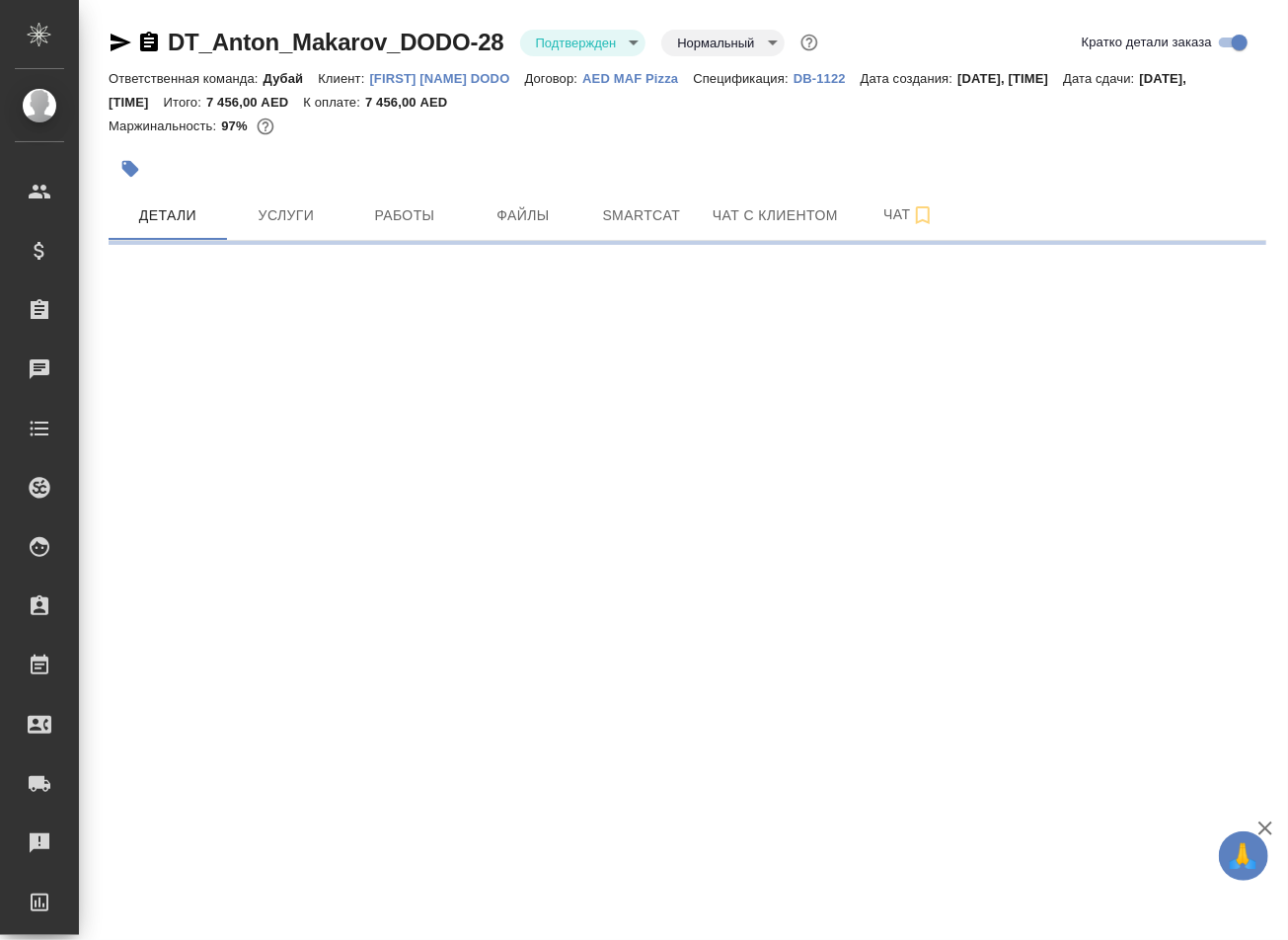 select on "RU" 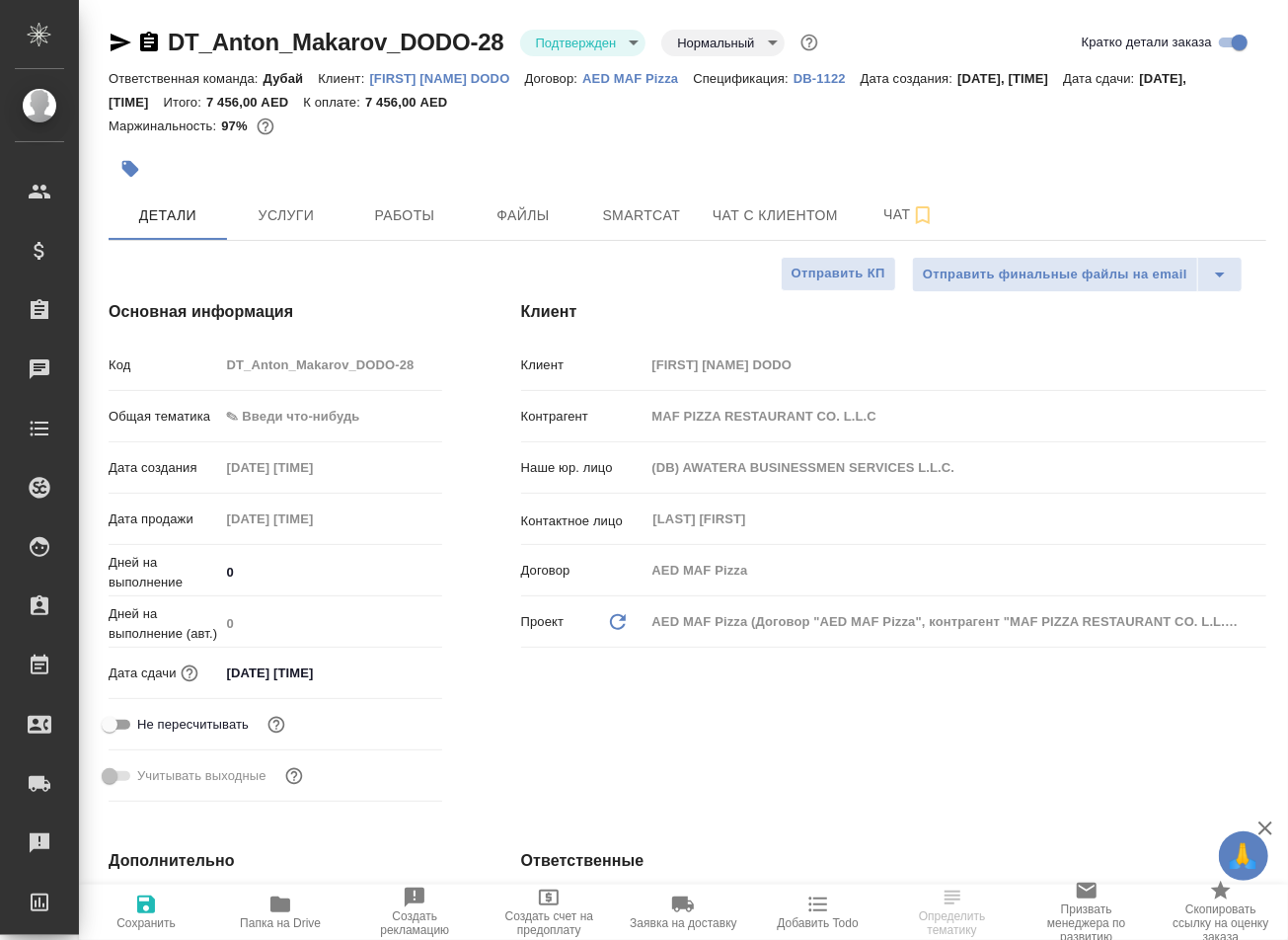 type on "x" 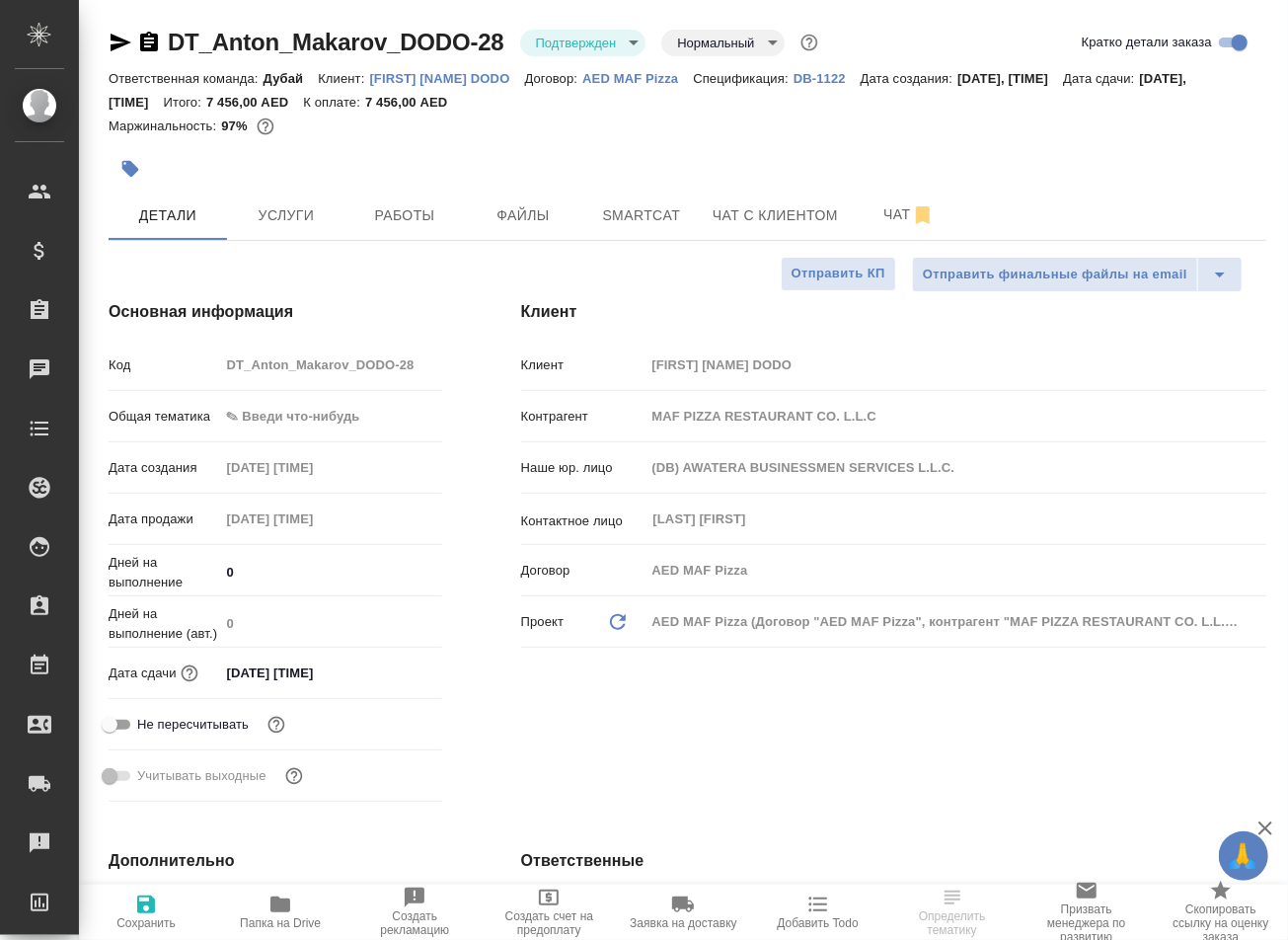 click on "[DATE] [TIME]" at bounding box center (306, 672) 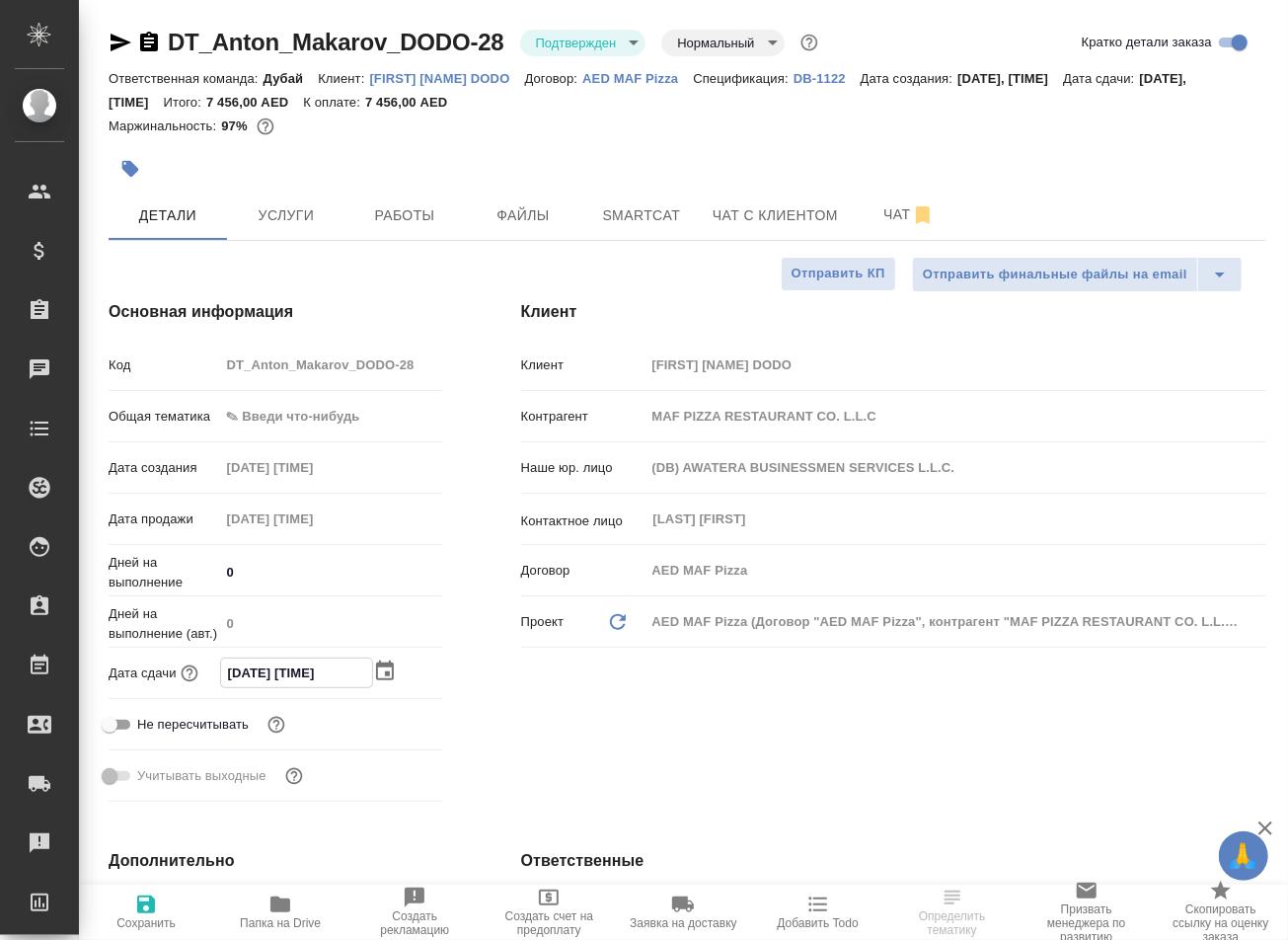 click 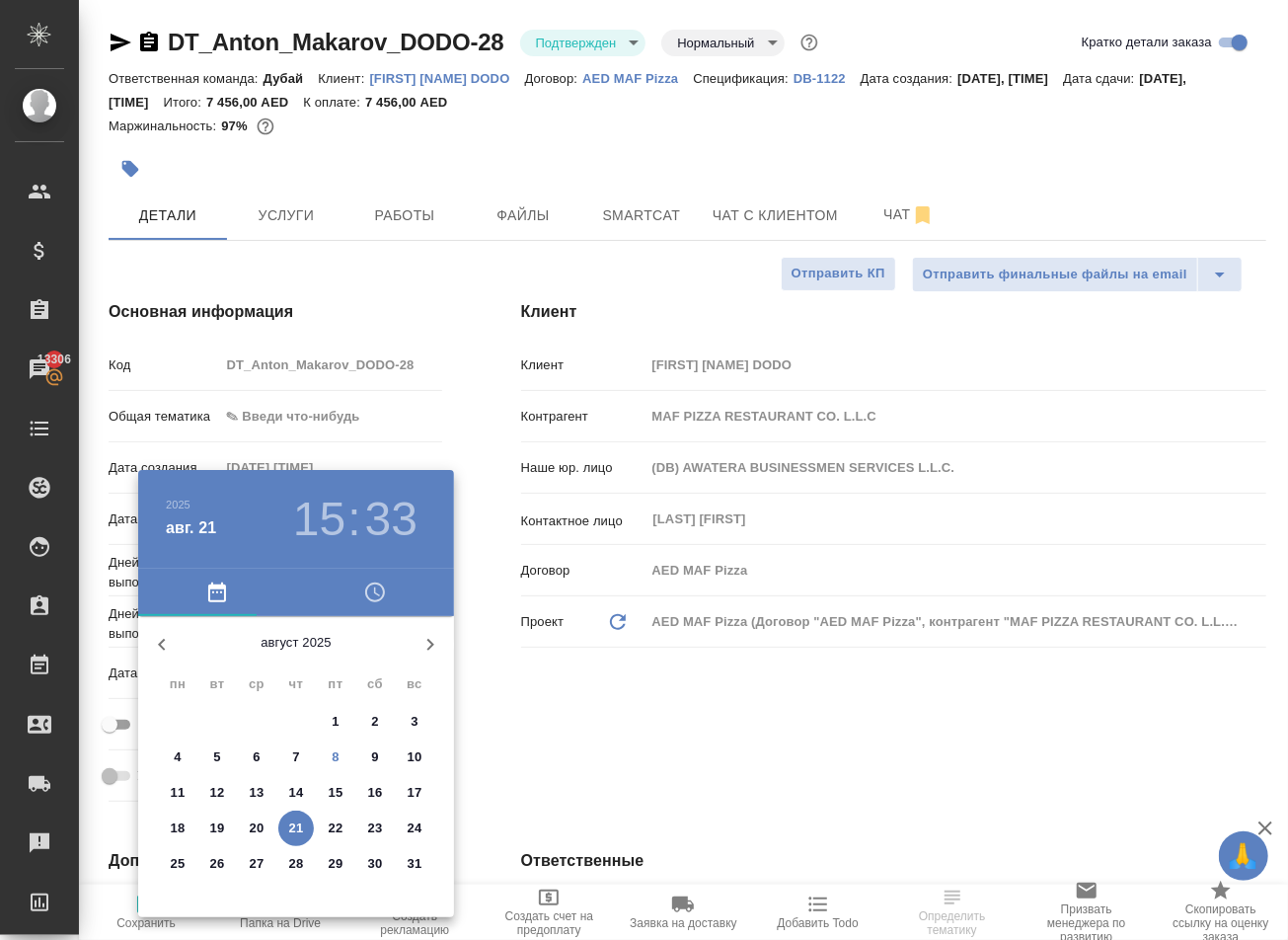 click on "21" at bounding box center (296, 828) 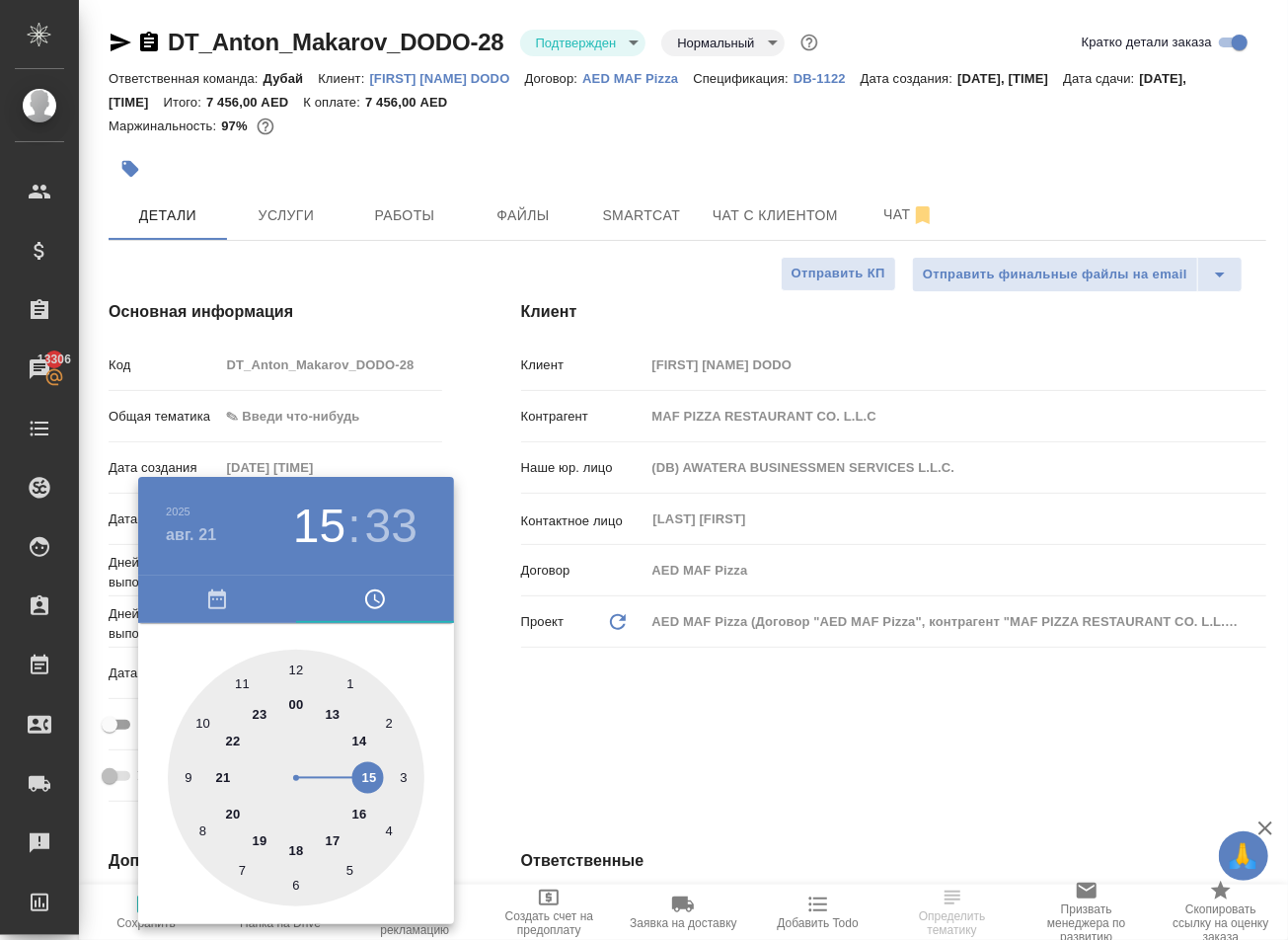 click at bounding box center [644, 470] 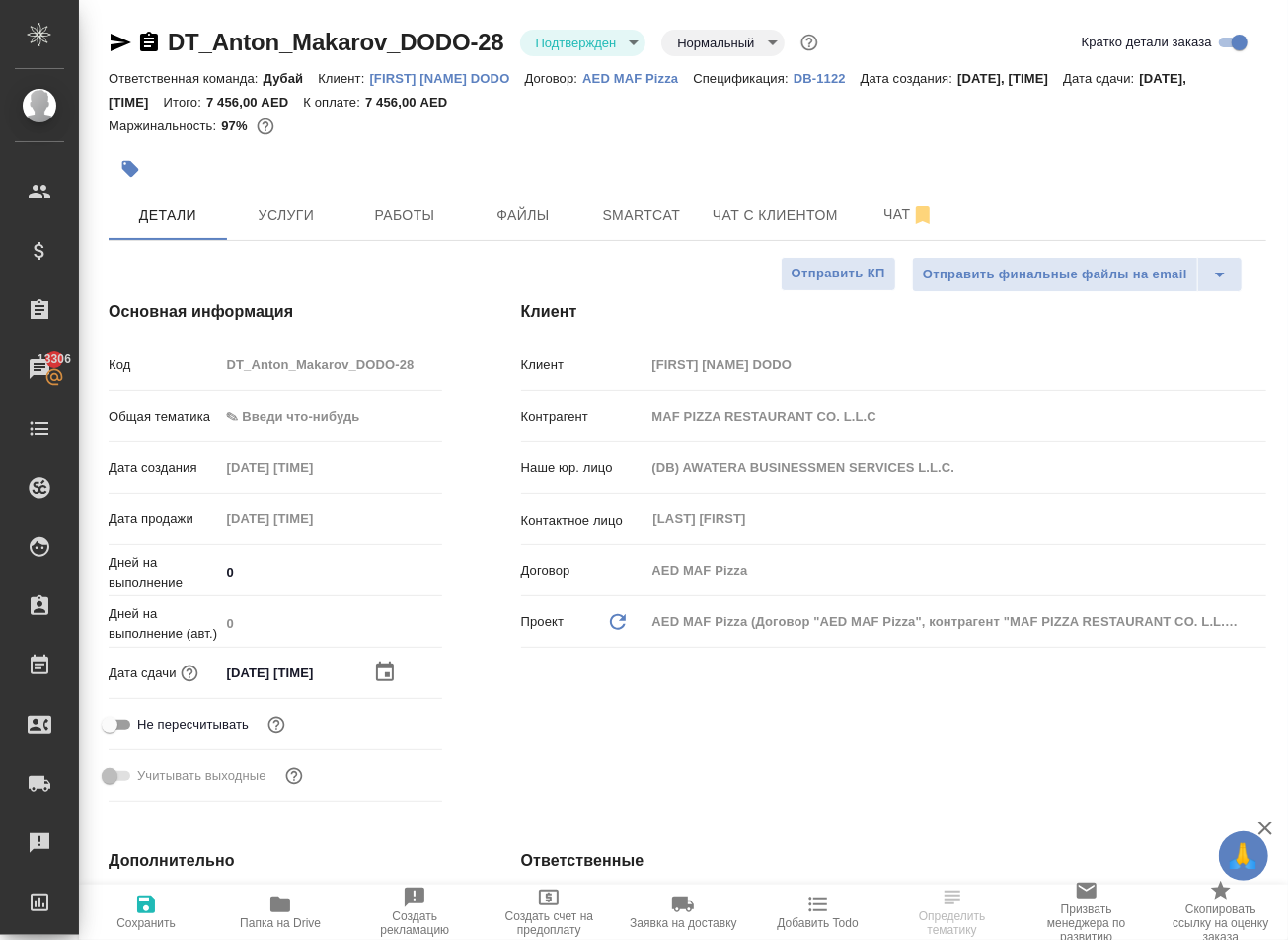 scroll, scrollTop: 0, scrollLeft: 0, axis: both 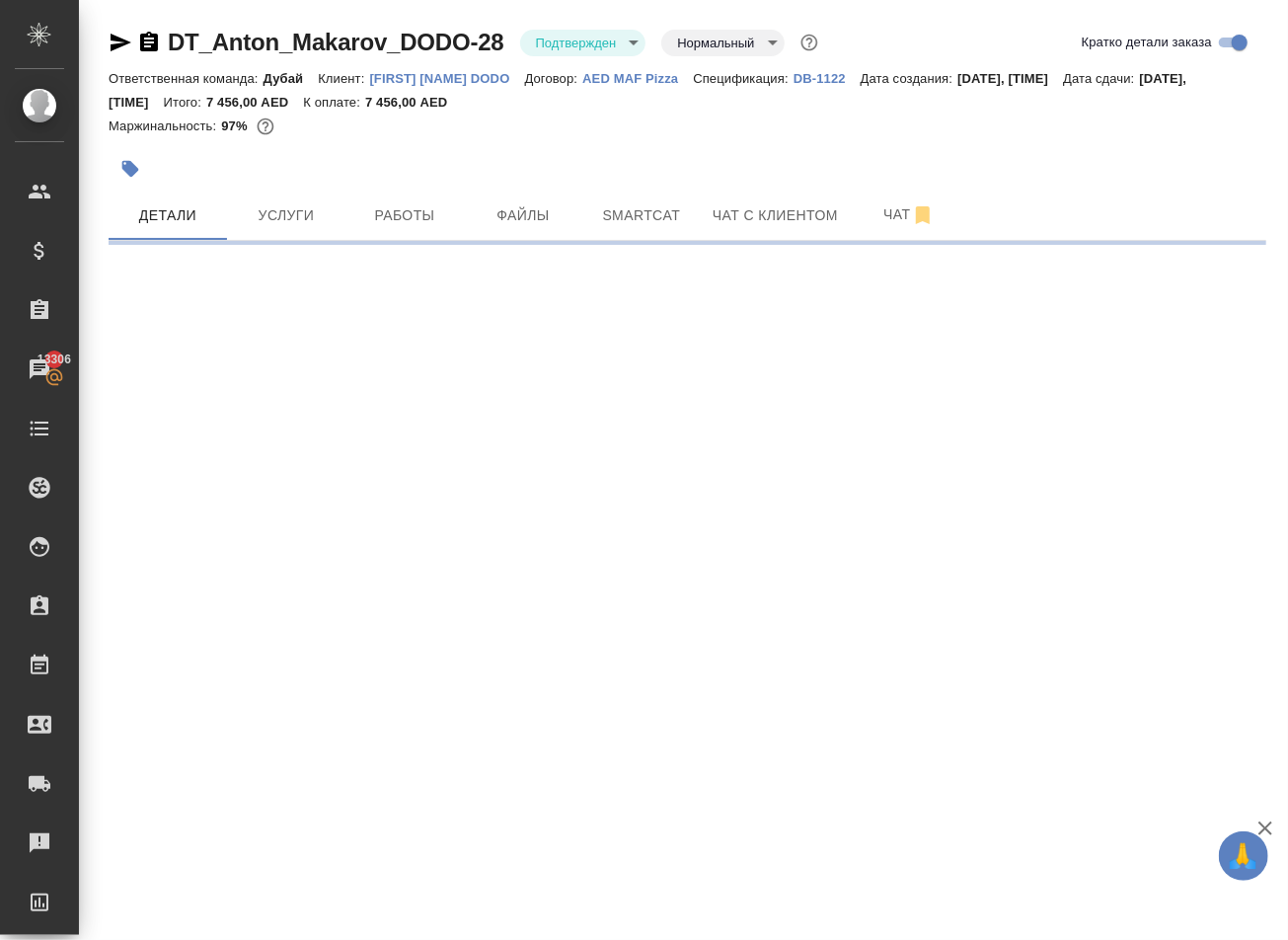 click on ".cls-1
fill:#fff;
AWATERA Solokha Petro Клиенты Спецификации Заказы 13306 Чаты Todo Проекты SC Исполнители Кандидаты Работы Входящие заявки Заявки на доставку Рекламации Проекты процессинга Конференции Выйти DT_[NAME]_[NAME]_DODO-28 Подтвержден confirmed Нормальный normal Кратко детали заказа Ответственная команда: Дубай Клиент: [NAME] [NAME] DODO Договор: AED MAF Pizza Спецификация: DB-1122 Дата создания: [DATE], [TIME] Дата сдачи: [DATE], [TIME] Итого: 7 456,00 AED К оплате: 7 456,00 AED Маржинальность: 97% Детали Услуги Работы Файлы Smartcat Чат с клиентом Чат" at bounding box center (644, 470) 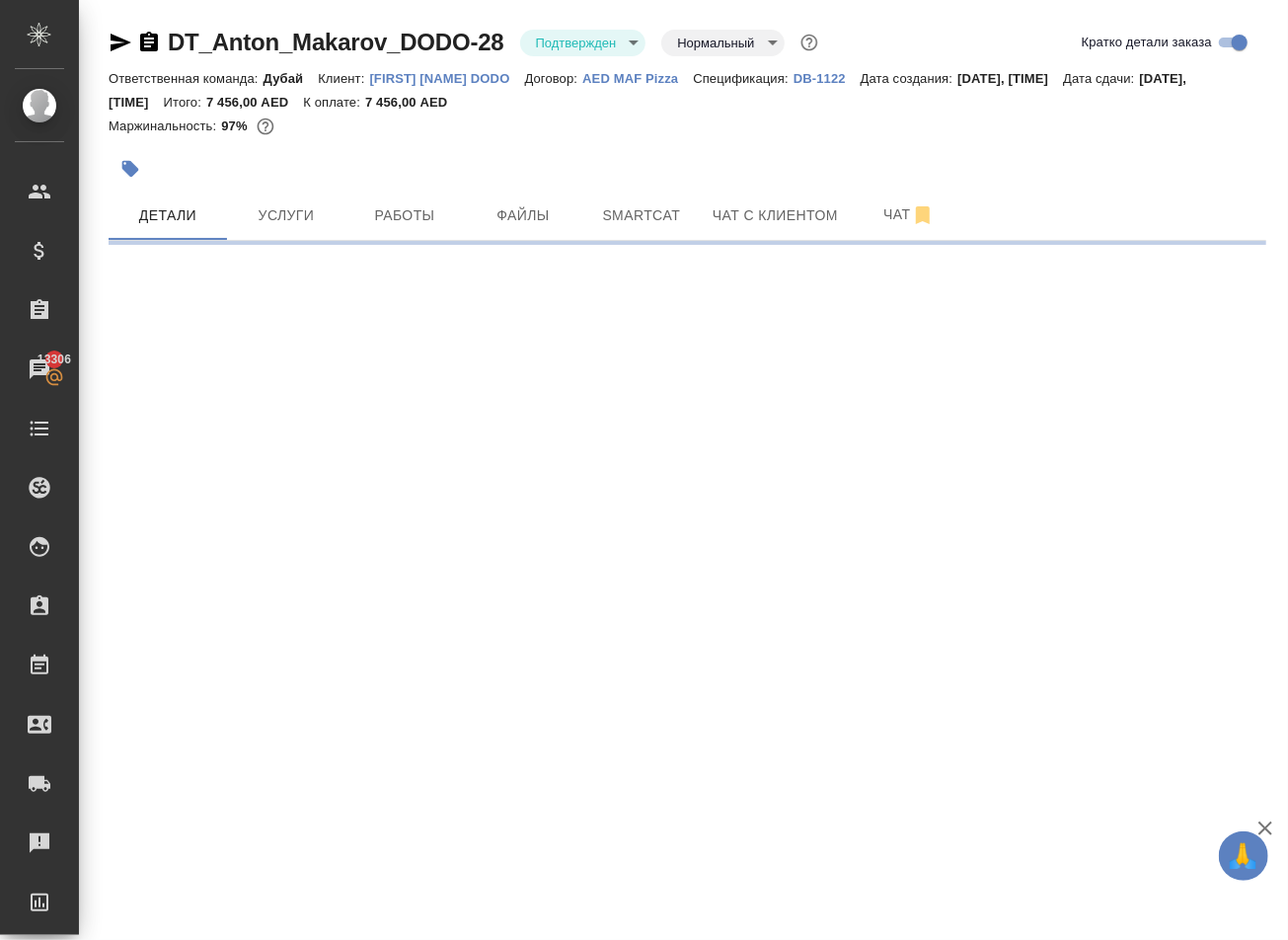 select on "RU" 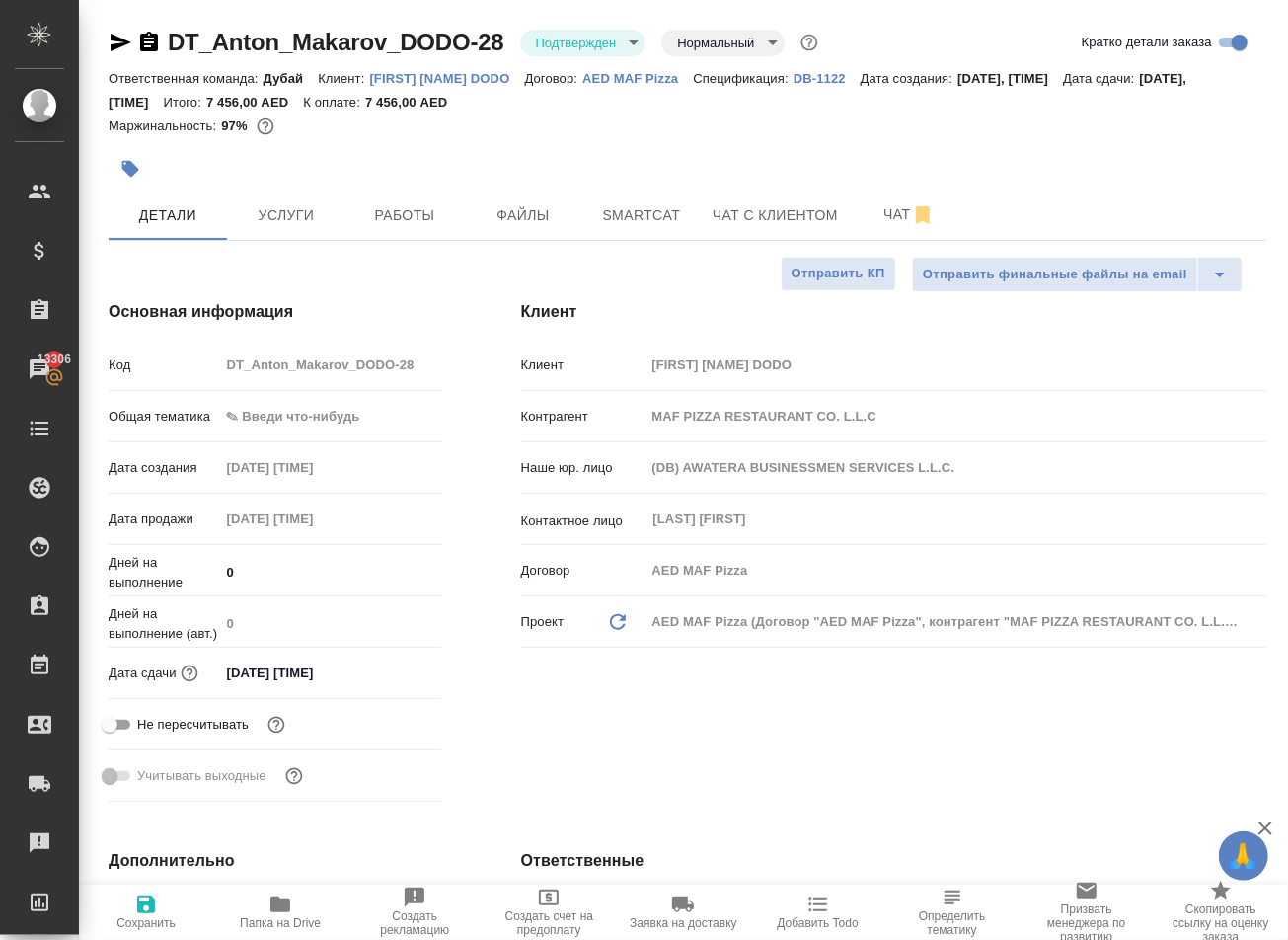 click 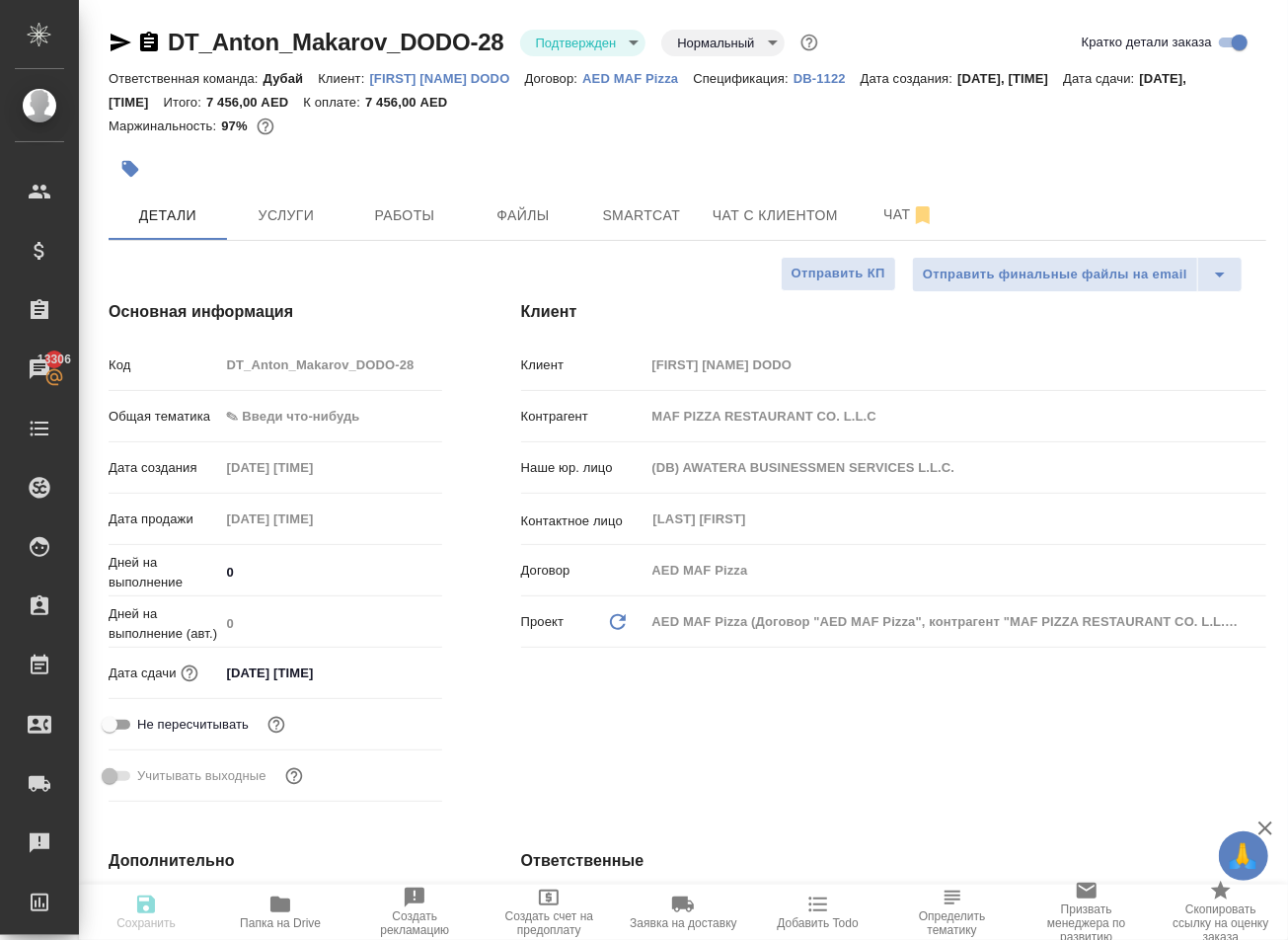 type on "x" 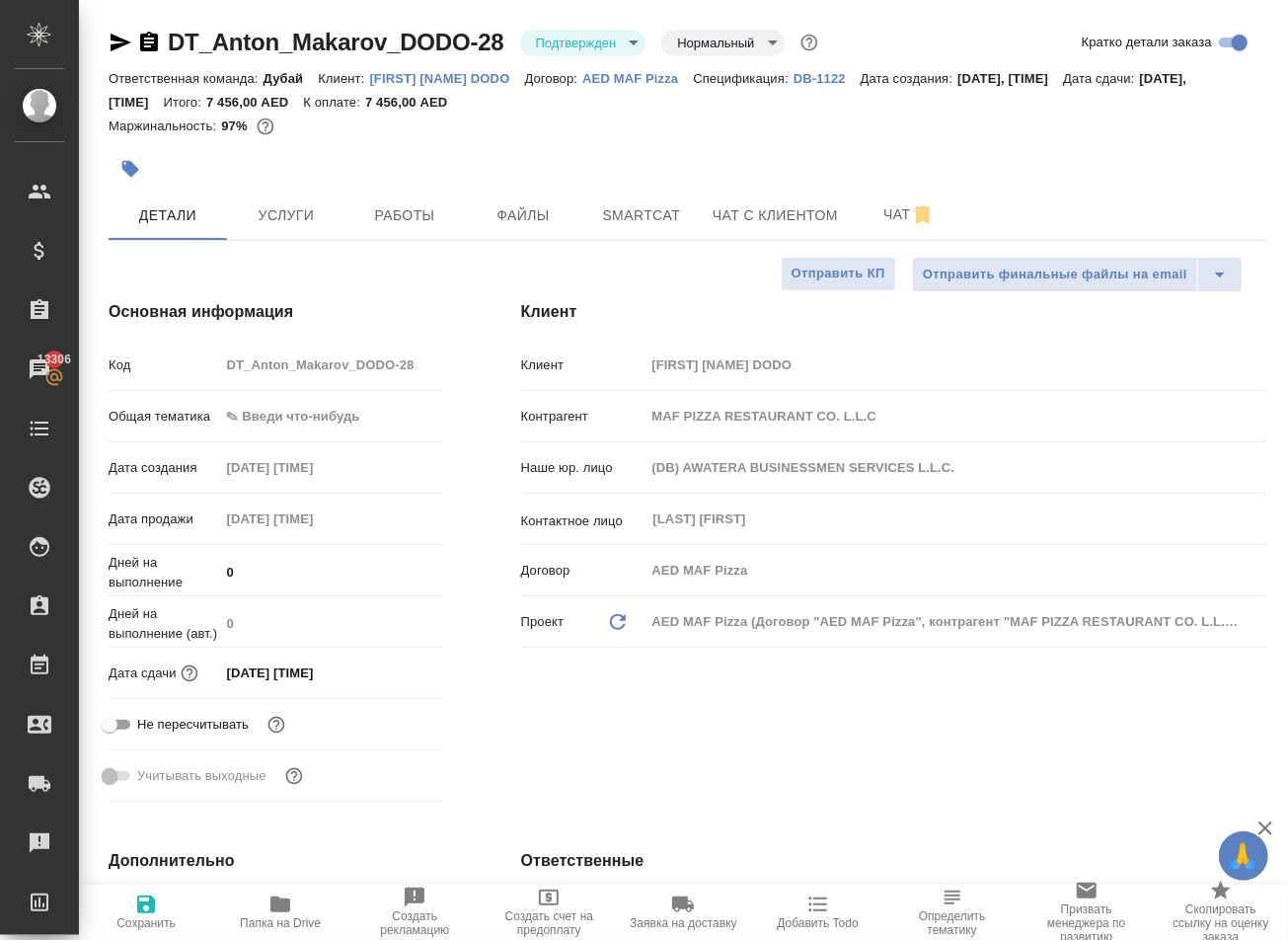 click 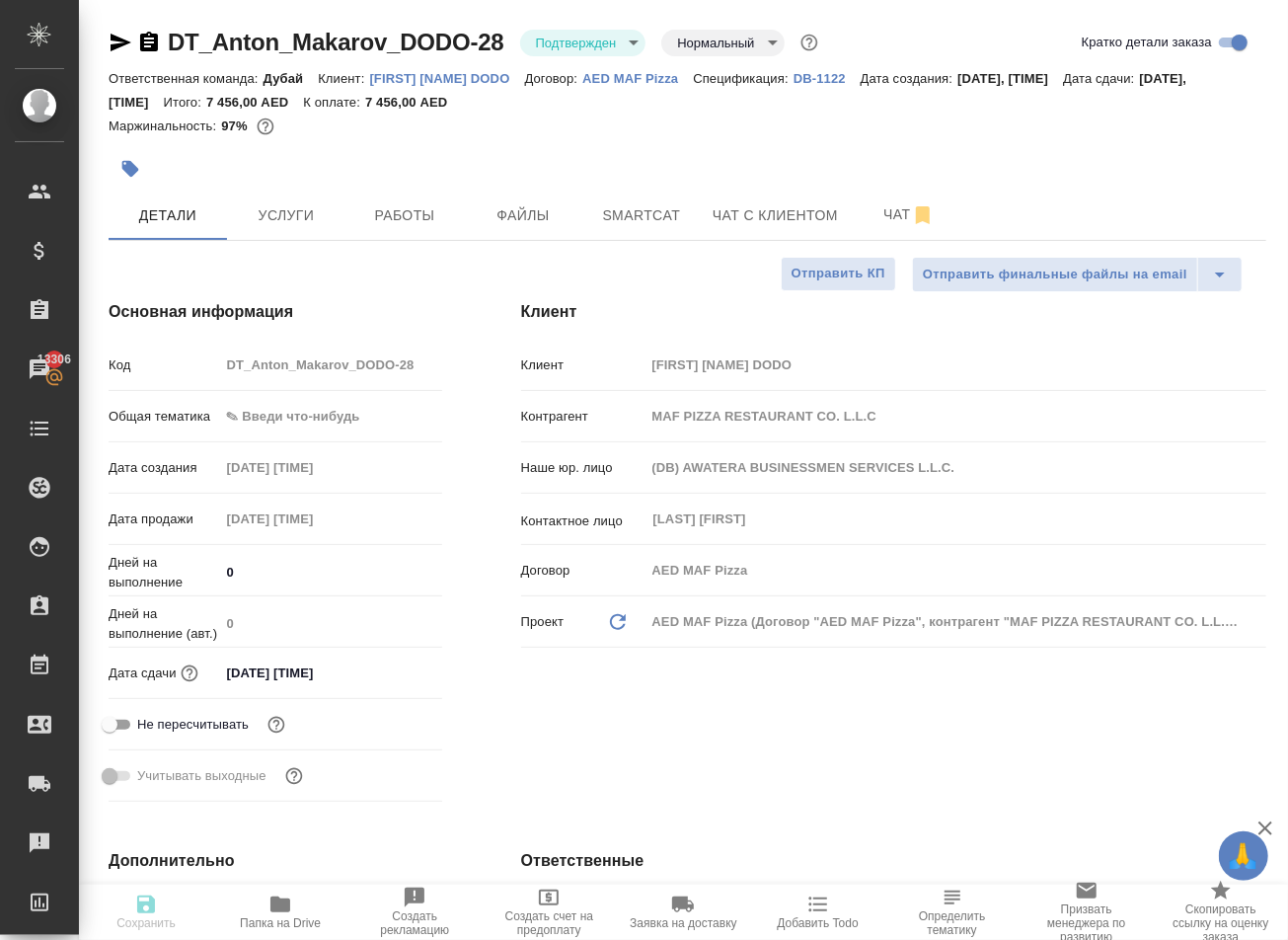 type on "x" 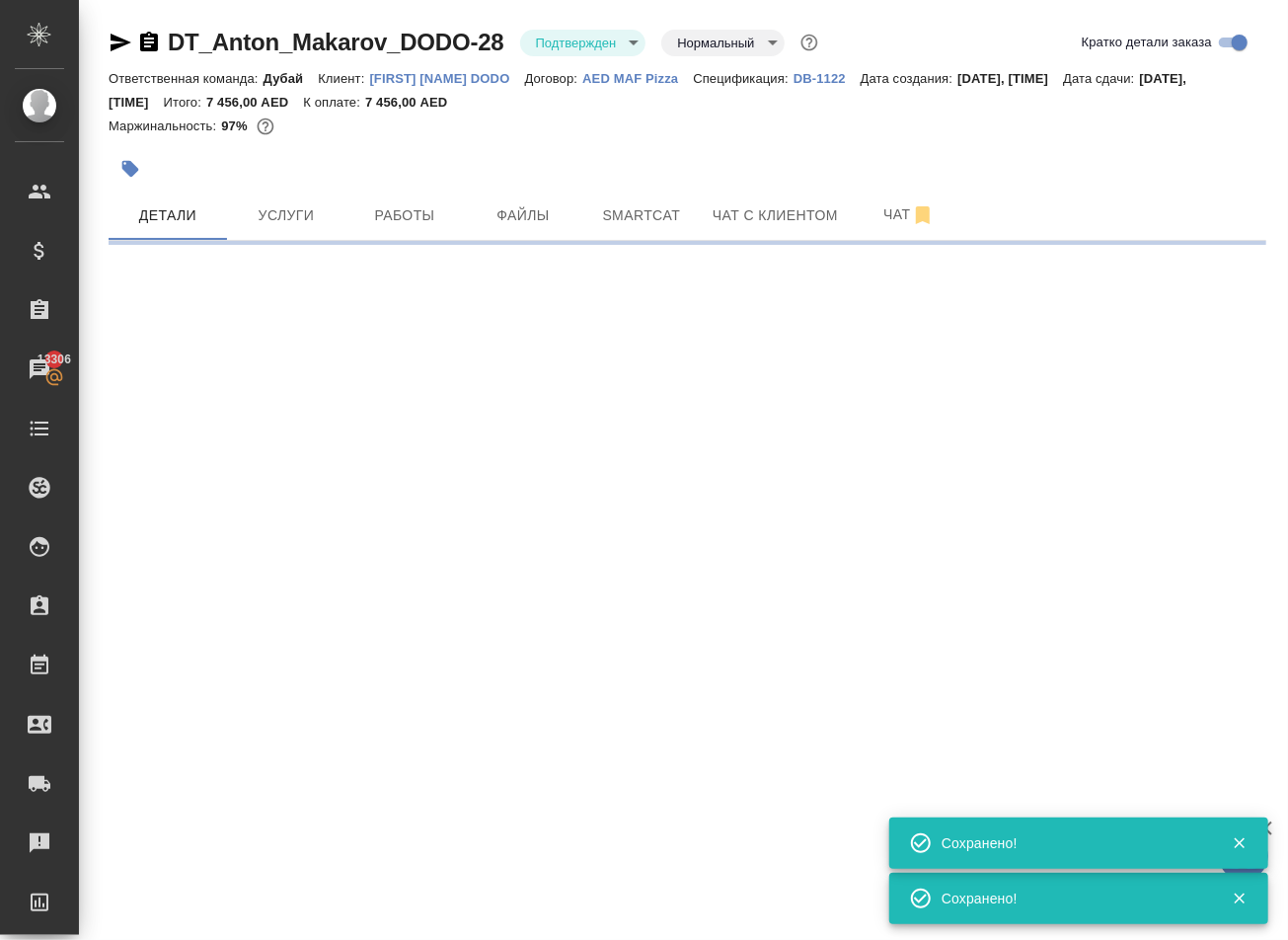 select on "RU" 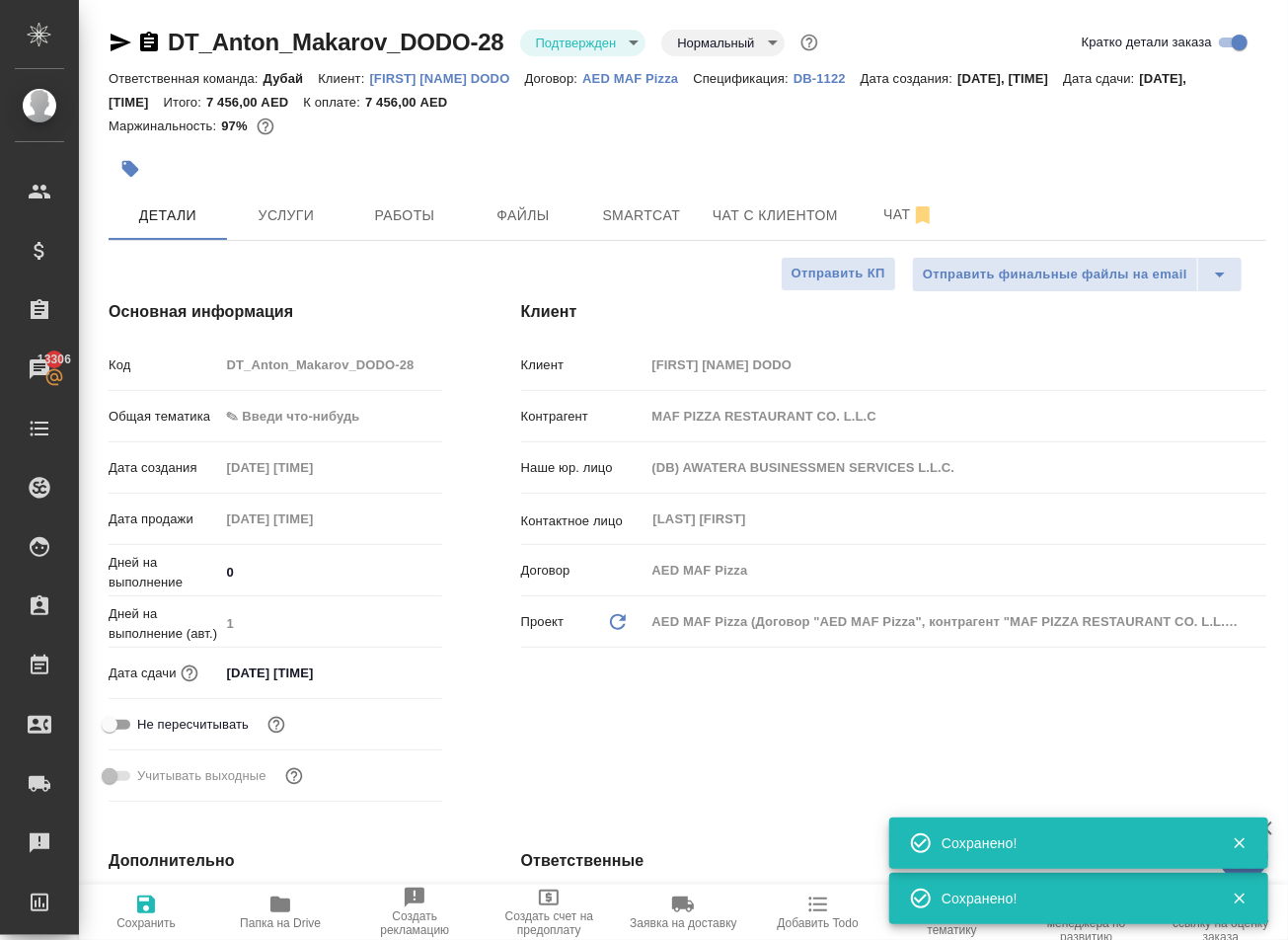 type on "x" 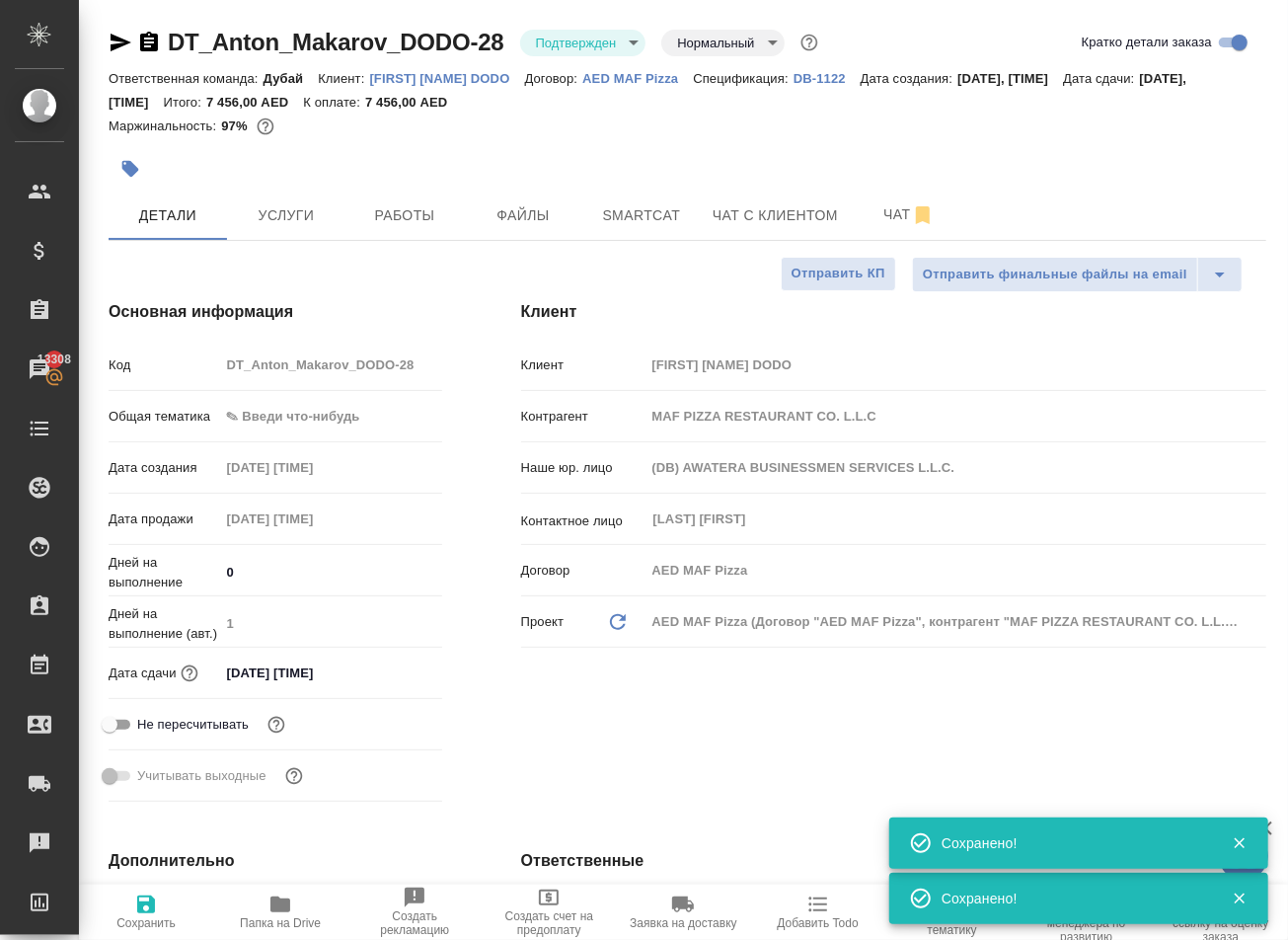 type on "x" 